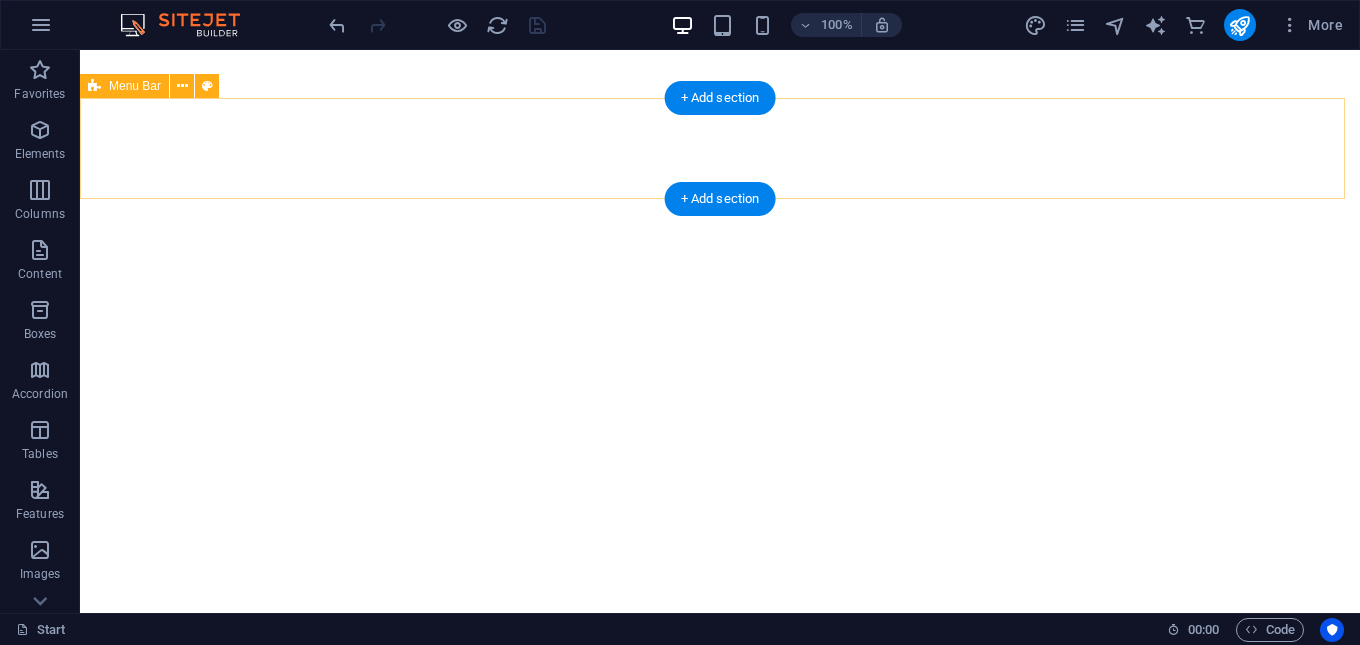 scroll, scrollTop: 0, scrollLeft: 0, axis: both 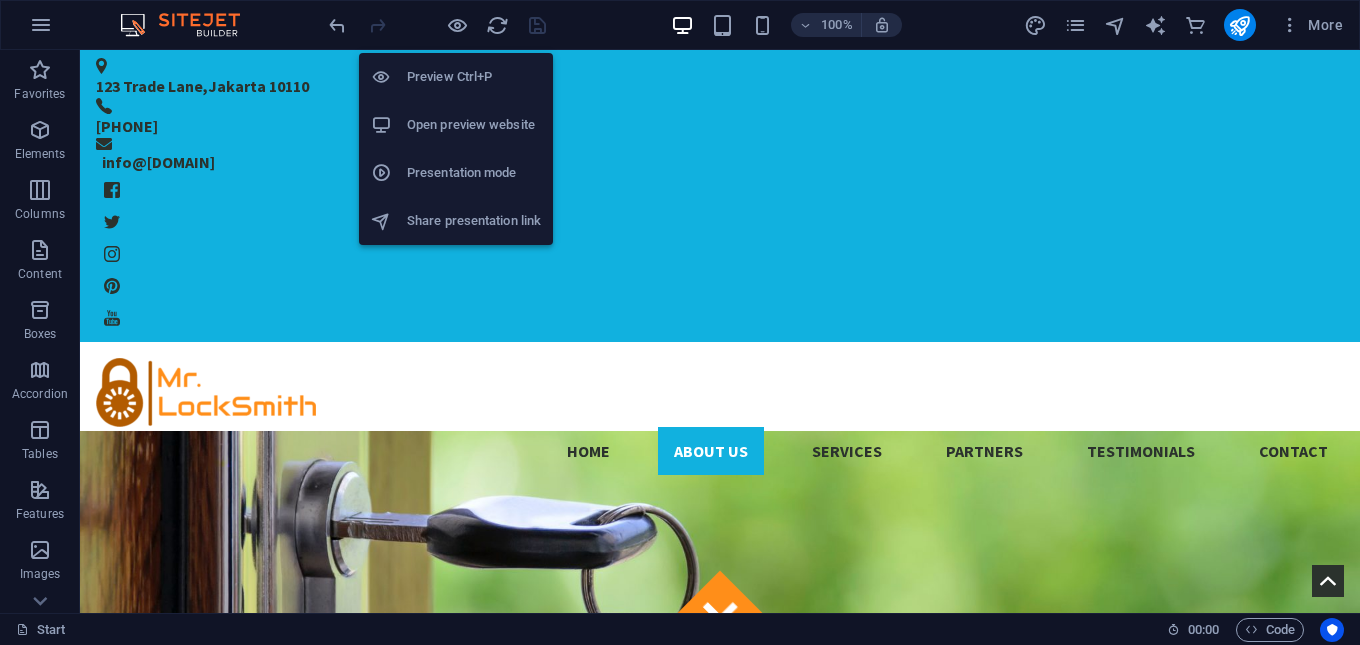 click on "Open preview website" at bounding box center (474, 125) 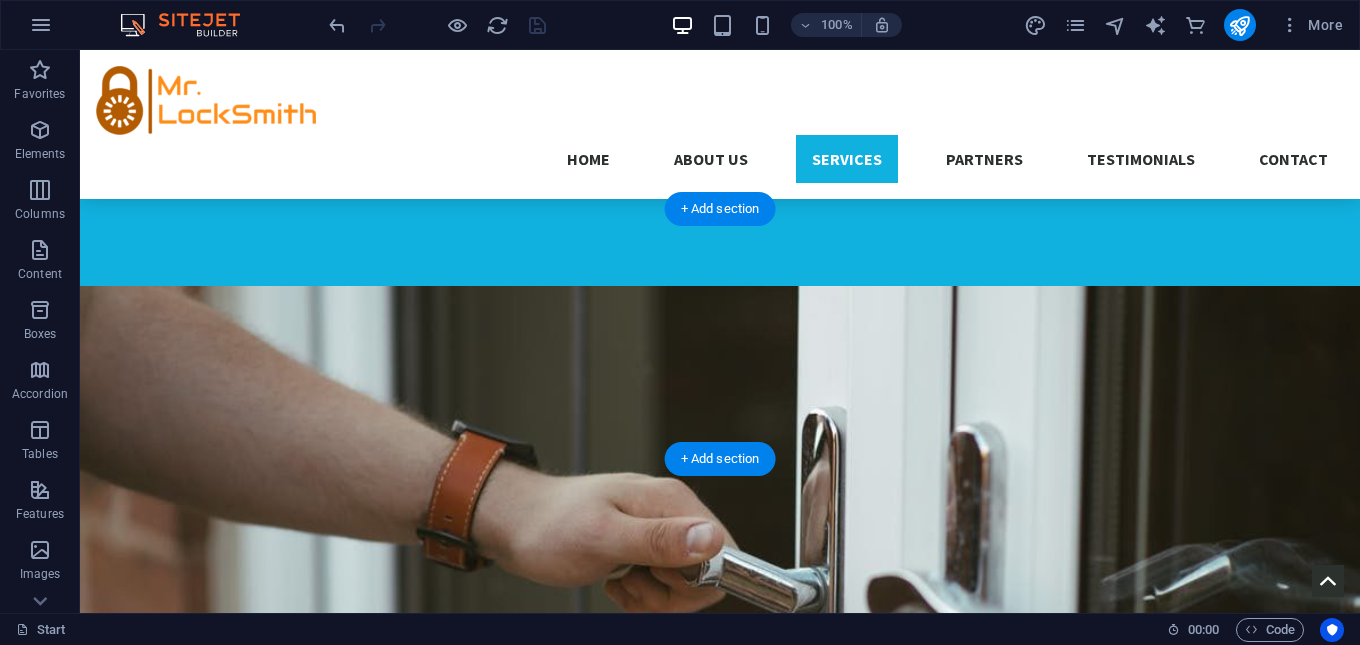 scroll, scrollTop: 1300, scrollLeft: 0, axis: vertical 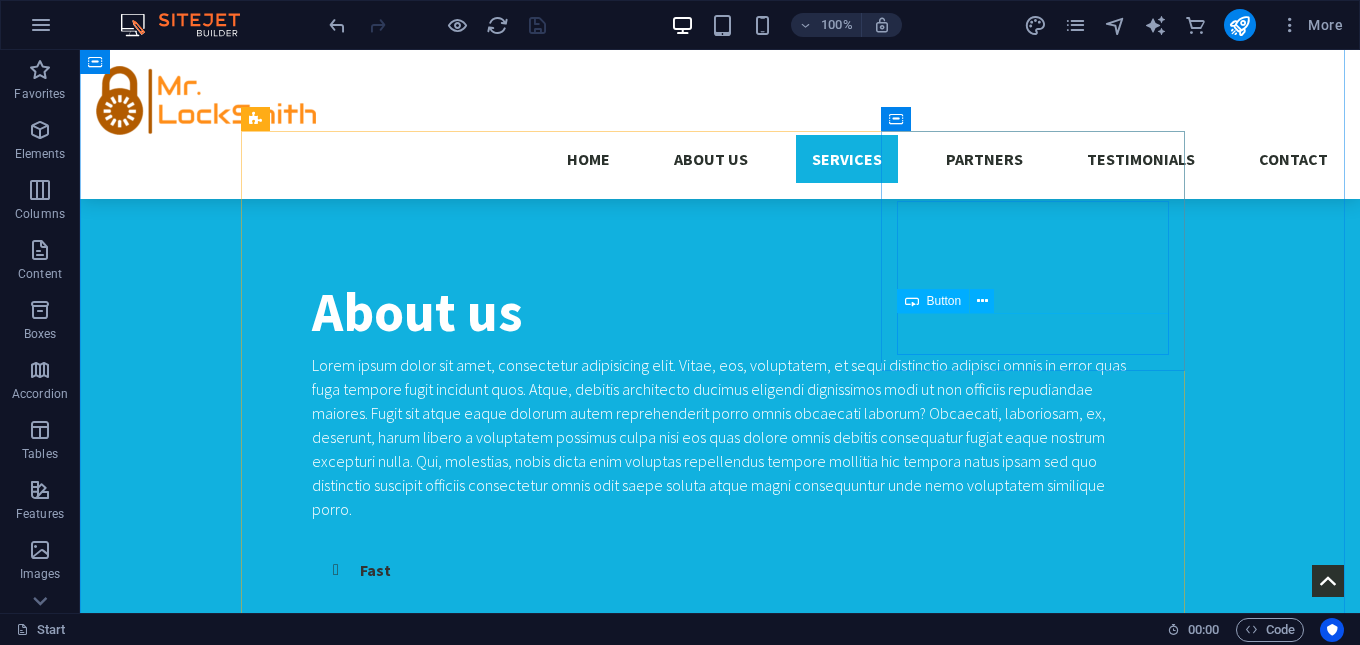 click on "More Details" at bounding box center (720, 2313) 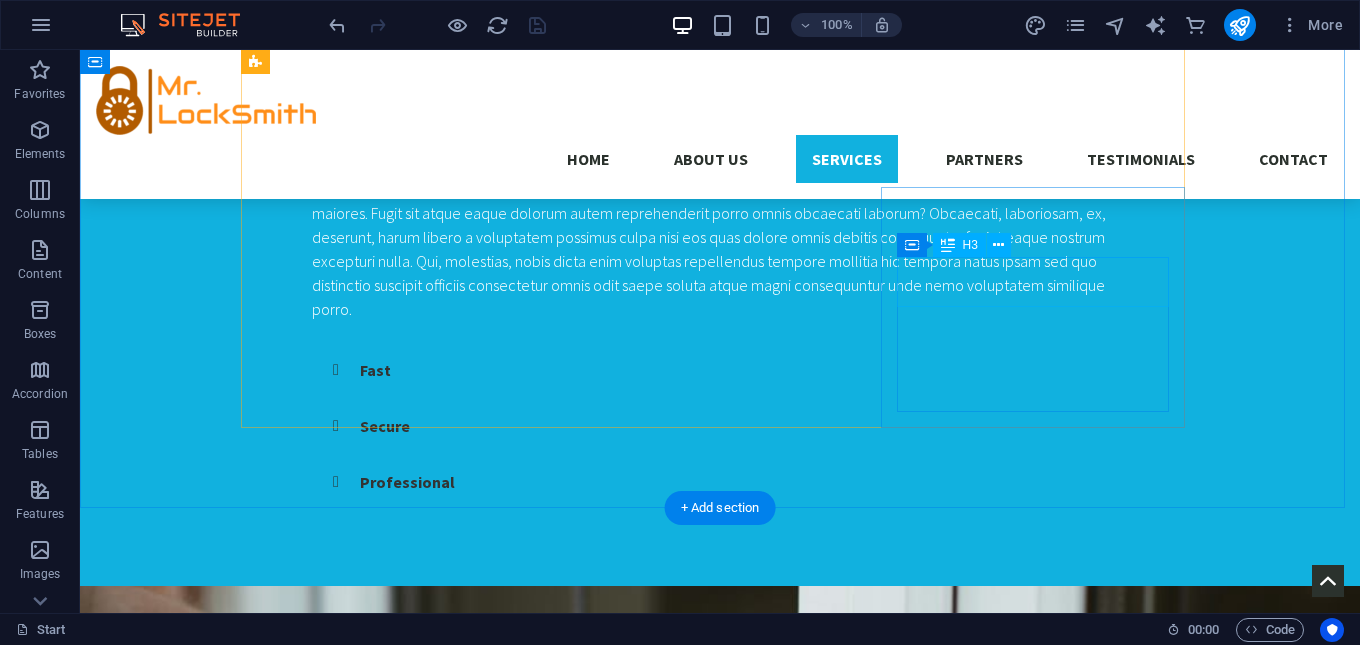scroll, scrollTop: 2000, scrollLeft: 0, axis: vertical 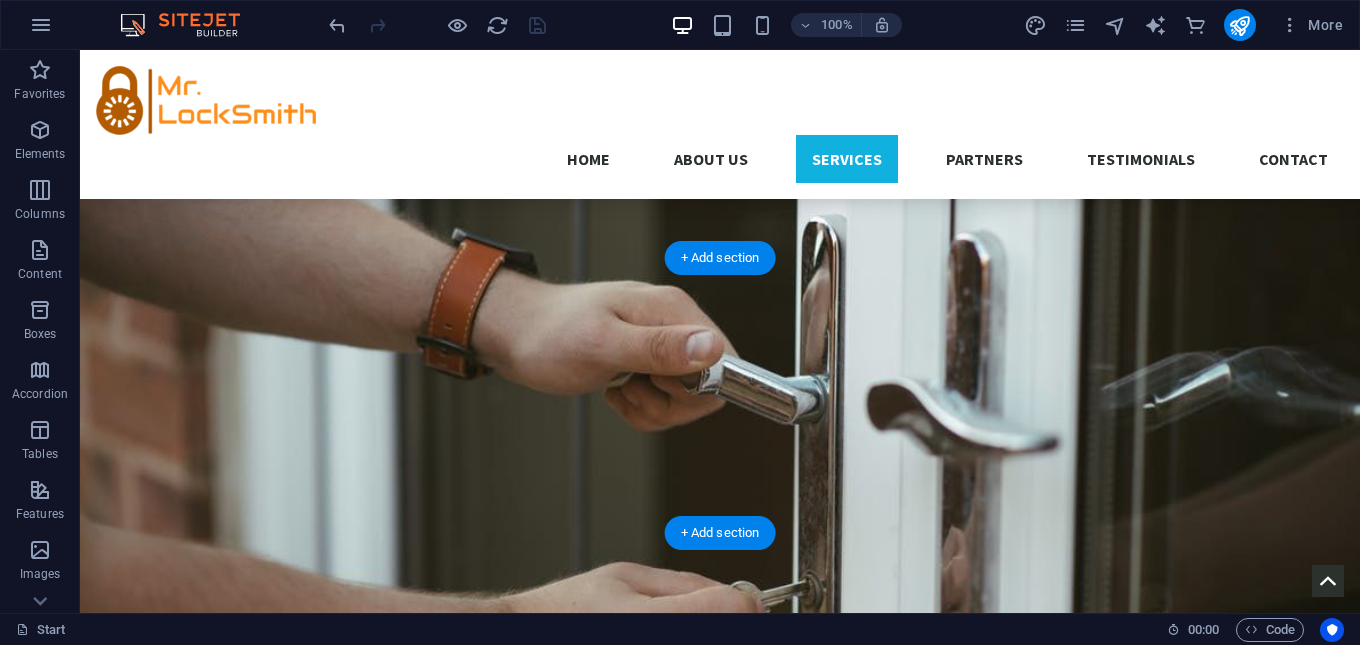 click at bounding box center [720, 3263] 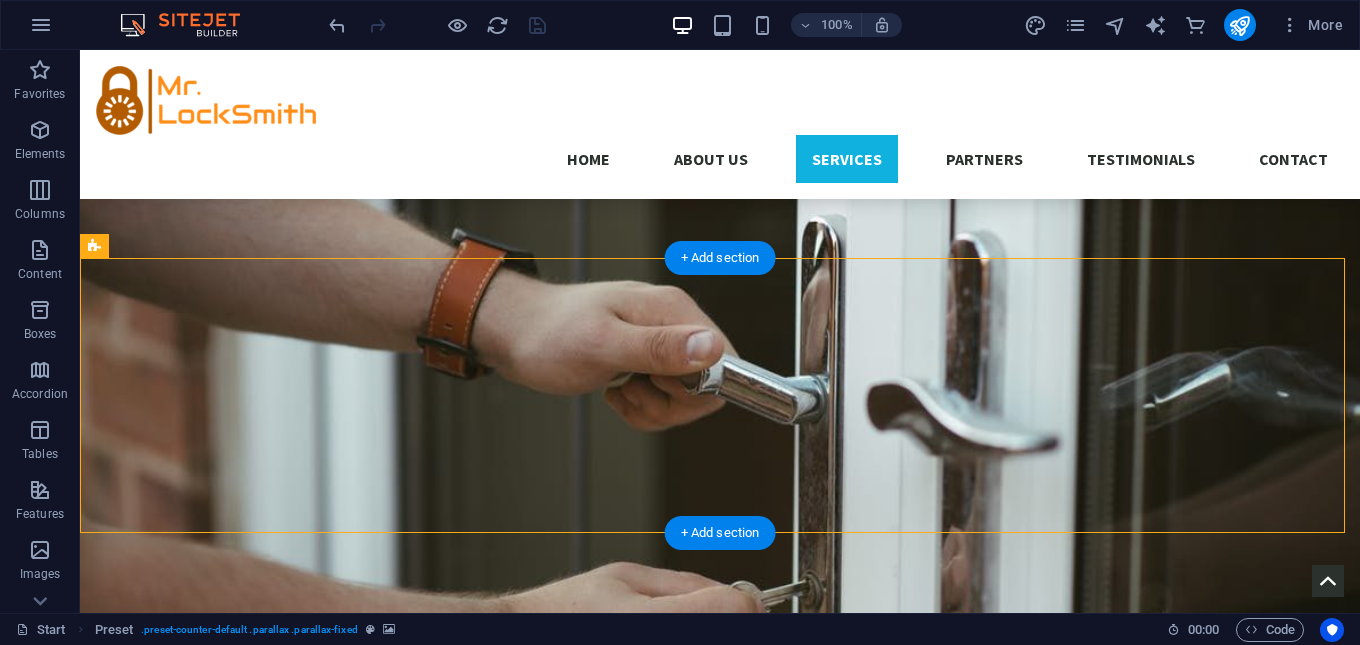 click at bounding box center (720, 3263) 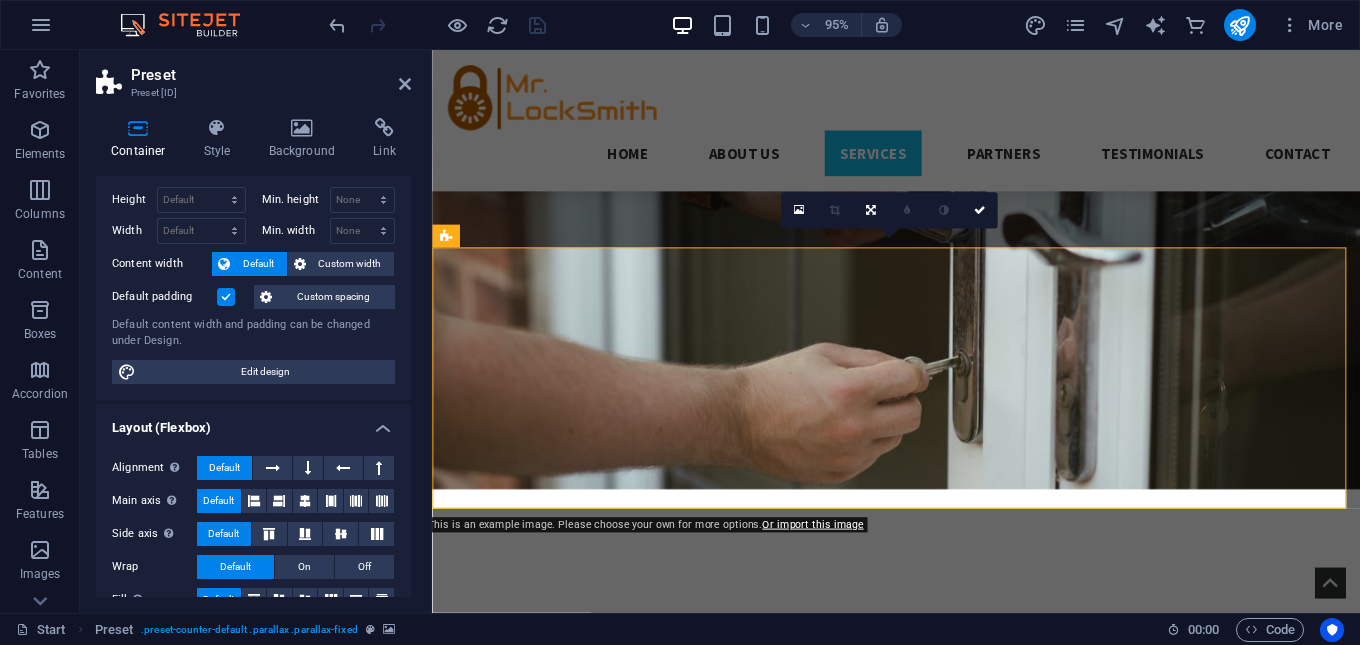 scroll, scrollTop: 0, scrollLeft: 0, axis: both 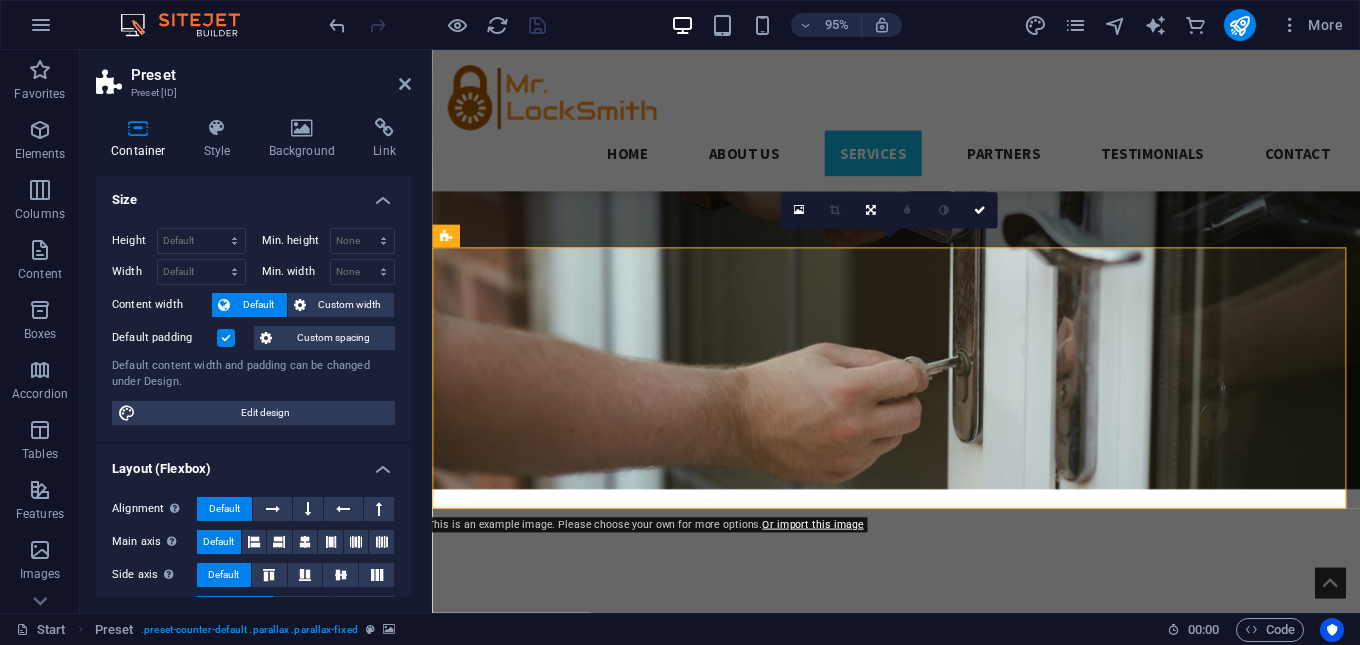 click at bounding box center [920, 3343] 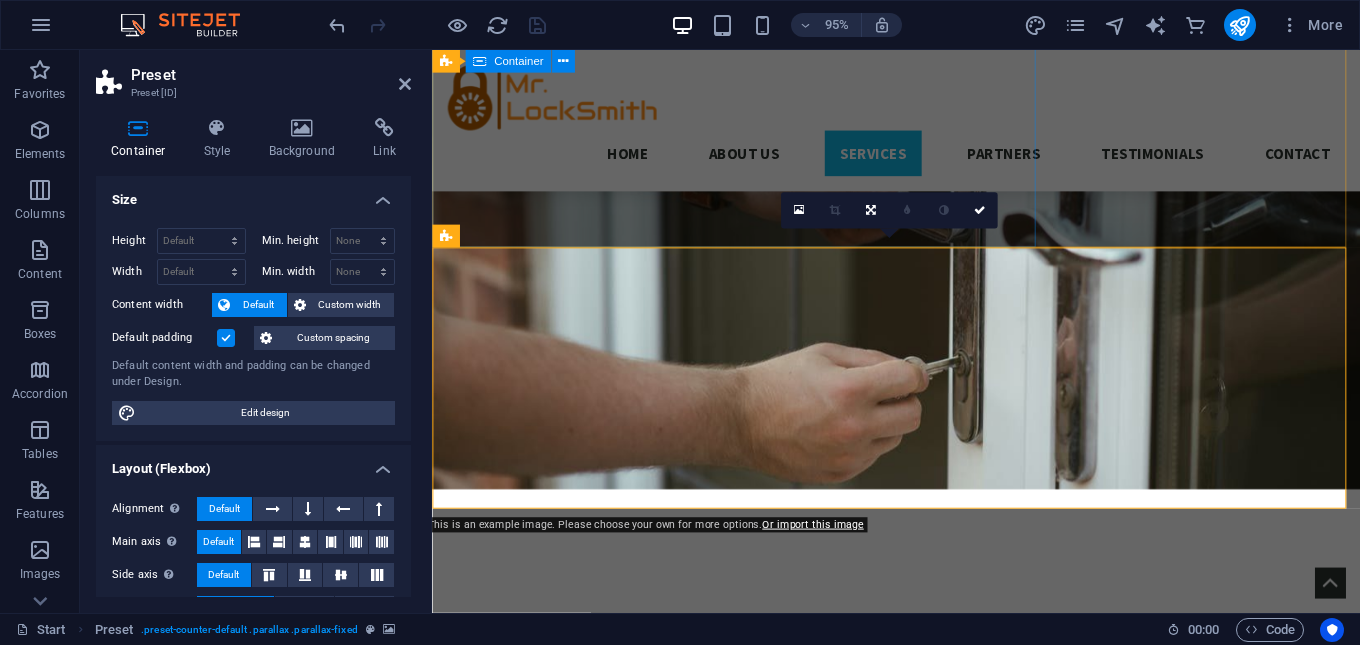 click on "Service Headline Lorem ipsum dolor sit amet, consetetur sadipscing elitr, sed diam nonumy eirmod tempor invidunt ut labore et dolore magna aliquyam erat, sed diam voluptua. At vero eos et accusam et justo duo dolores et ea rebum. Stet clita kasd gubergren, no sea takimata sanctus est Lorem ipsum dolor sit amet. From 99 $" at bounding box center (920, 2549) 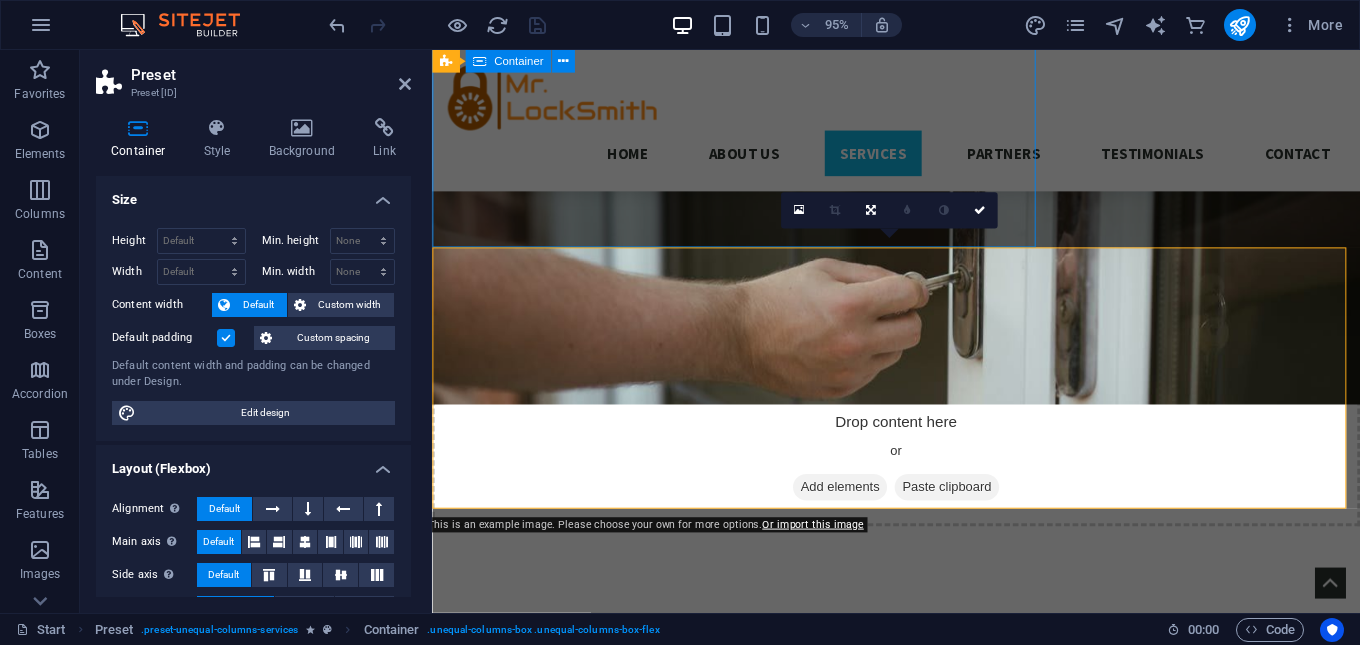 scroll, scrollTop: 2000, scrollLeft: 0, axis: vertical 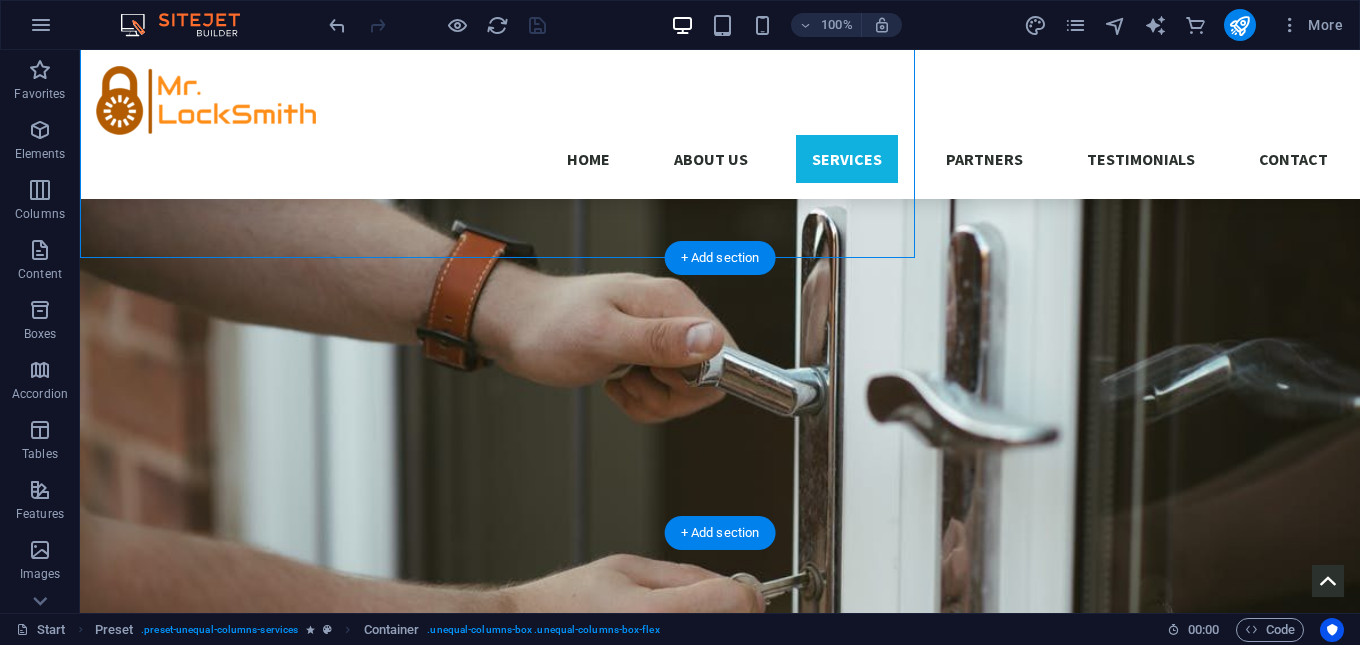 click at bounding box center [720, 3263] 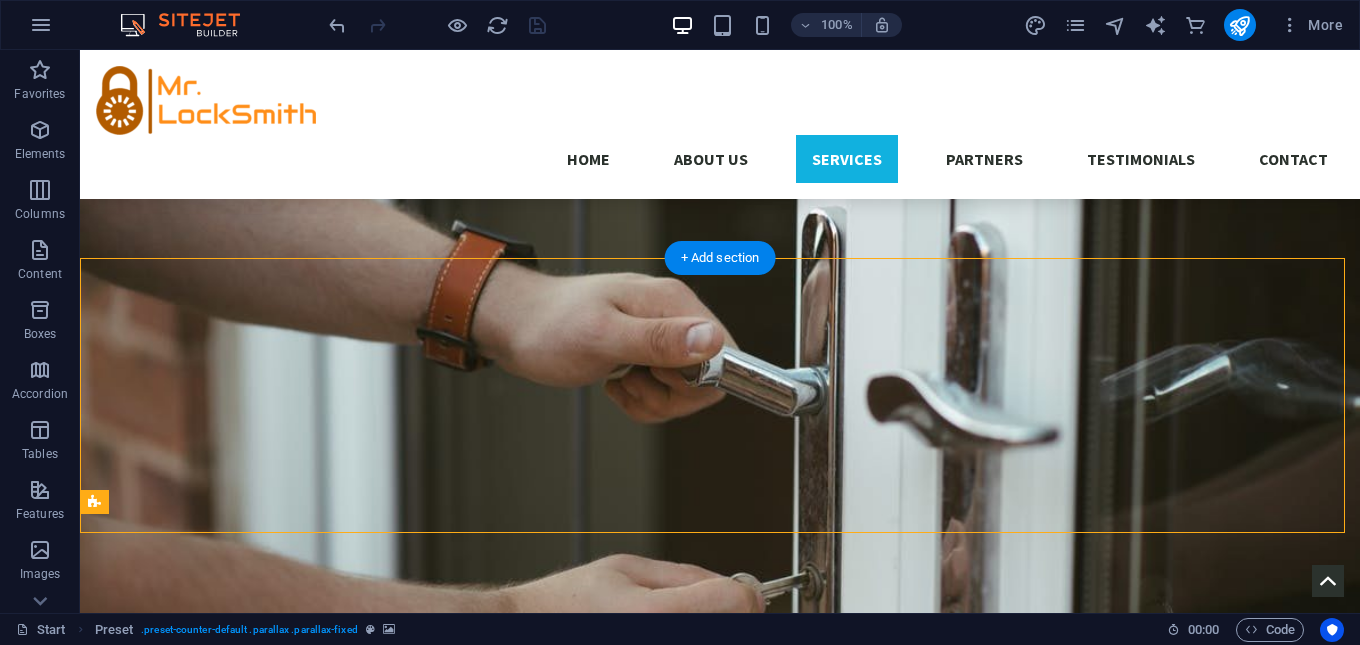 click at bounding box center [720, 2715] 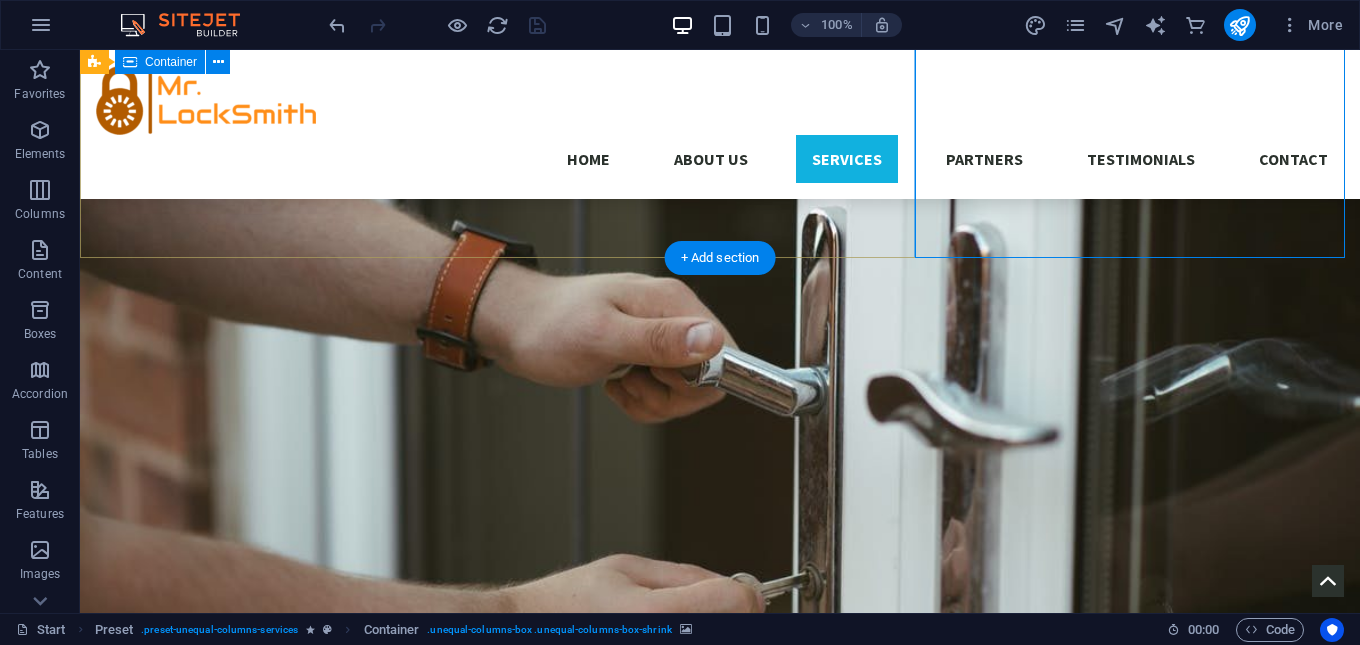 click on "Service Headline Lorem ipsum dolor sit amet, consetetur sadipscing elitr, sed diam nonumy eirmod tempor invidunt ut labore et dolore magna aliquyam erat, sed diam voluptua. At vero eos et accusam et justo duo dolores et ea rebum. Stet clita kasd gubergren, no sea takimata sanctus est Lorem ipsum dolor sit amet. From 99 $" at bounding box center [720, 2496] 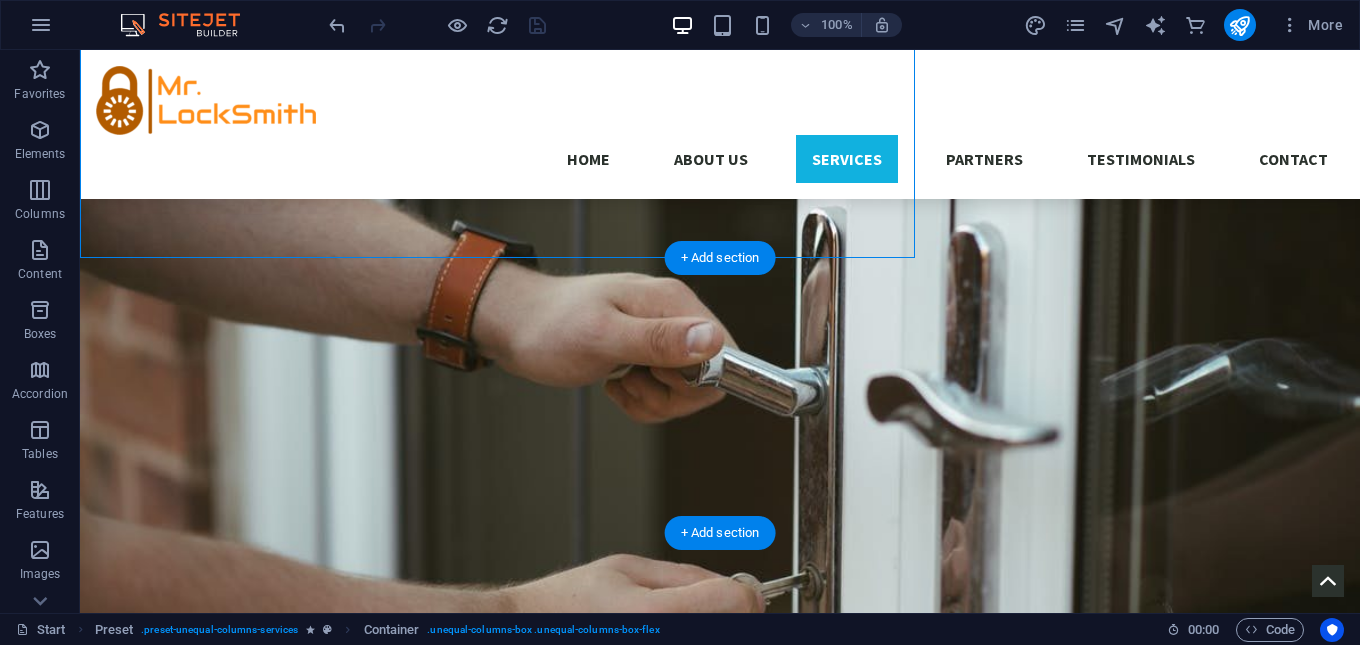 click at bounding box center (720, 3263) 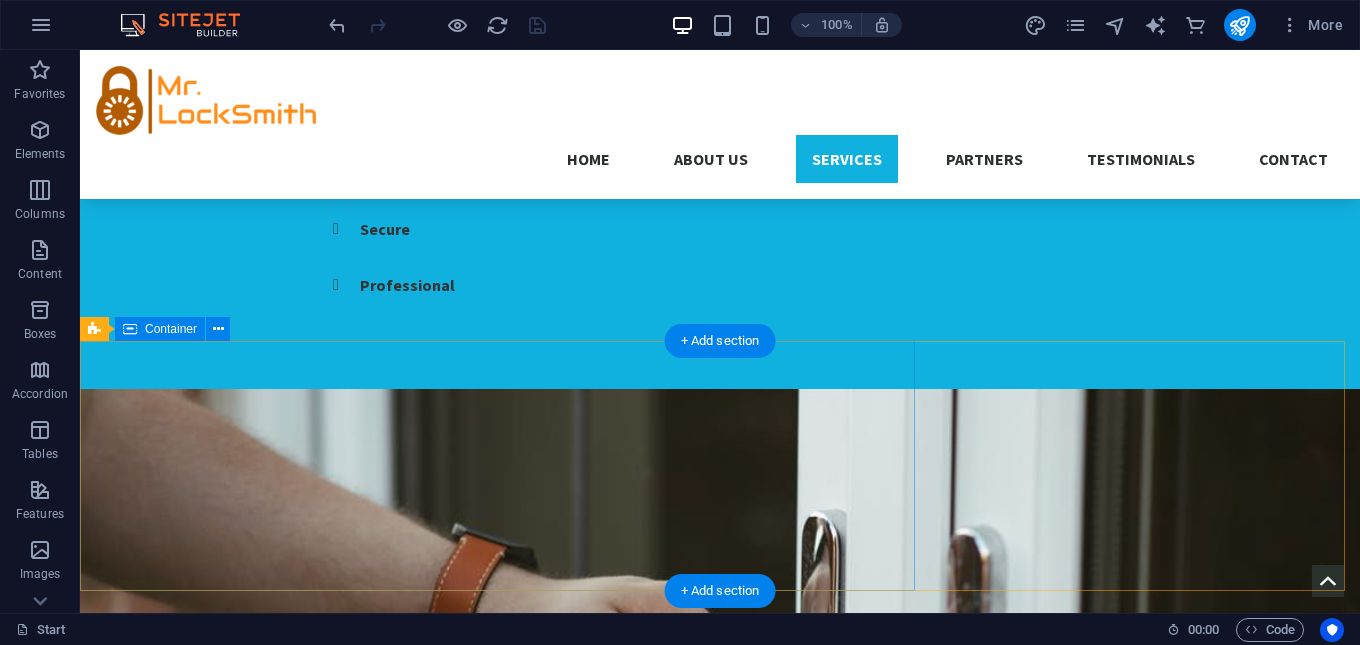 scroll, scrollTop: 1800, scrollLeft: 0, axis: vertical 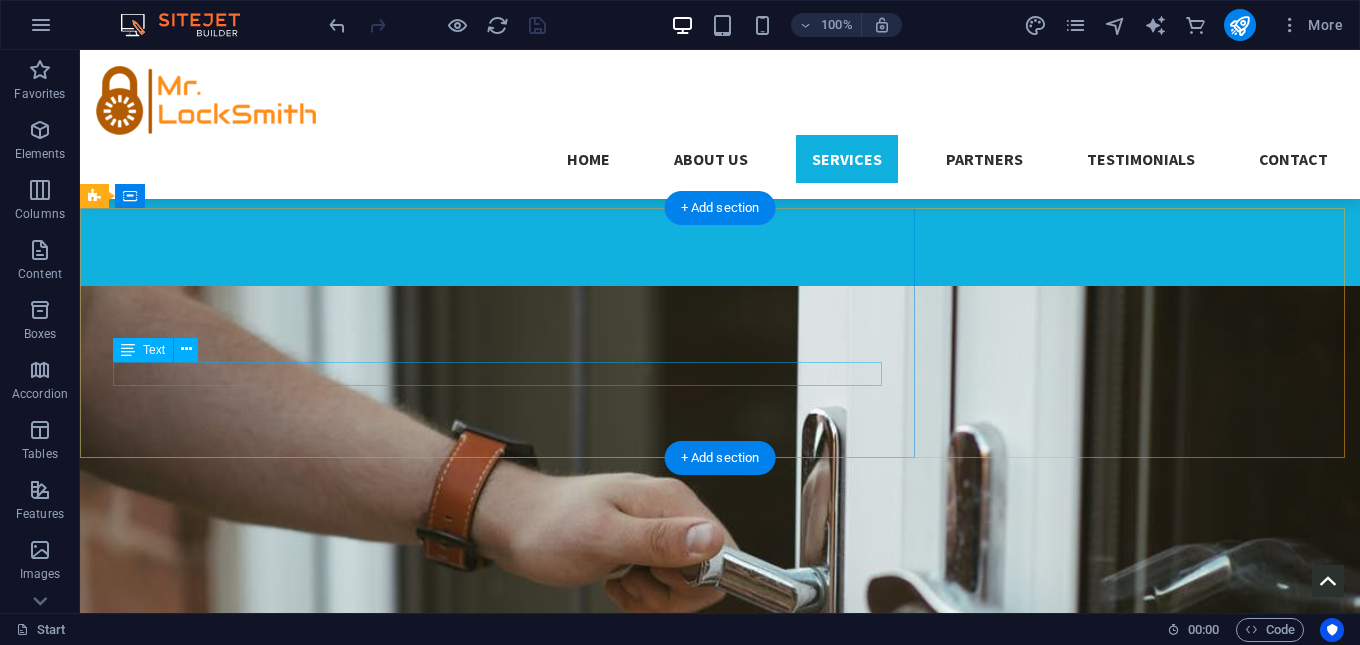click on "From 99 $" at bounding box center [720, 2745] 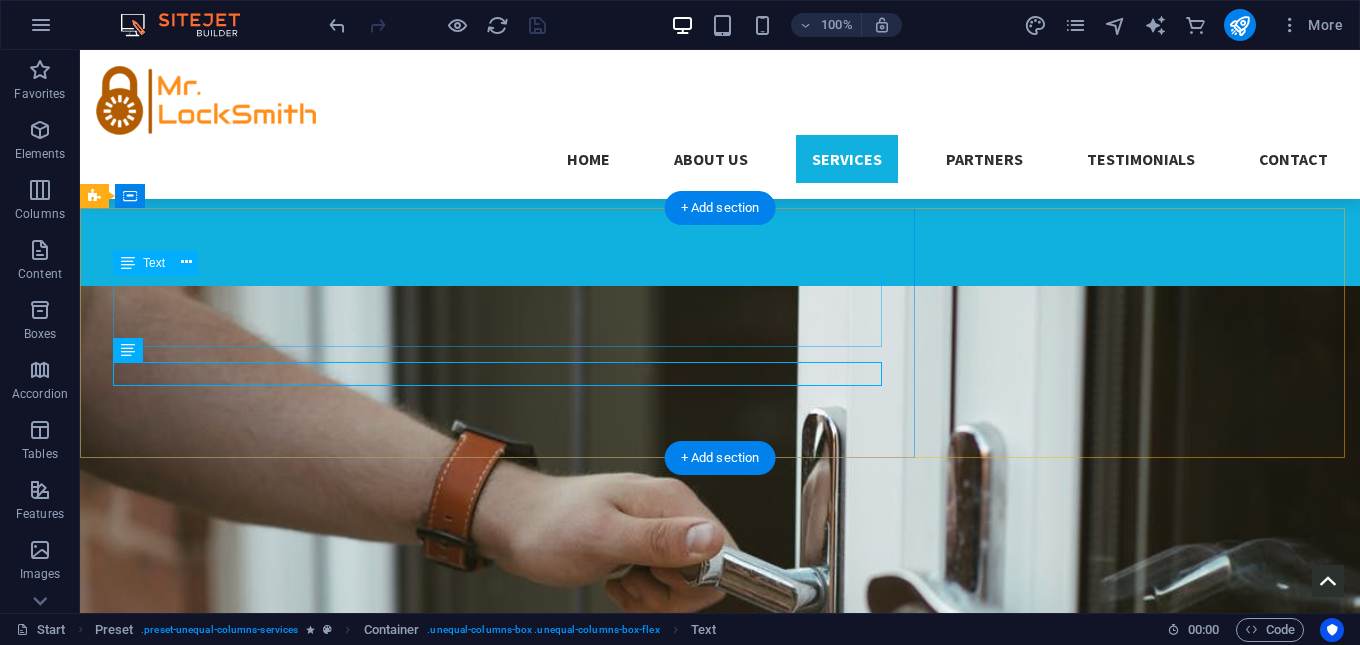click on "Lorem ipsum dolor sit amet, consetetur sadipscing elitr, sed diam nonumy eirmod tempor invidunt ut labore et dolore magna aliquyam erat, sed diam voluptua. At vero eos et accusam et justo duo dolores et ea rebum. Stet clita kasd gubergren, no sea takimata sanctus est Lorem ipsum dolor sit amet." at bounding box center [720, 2694] 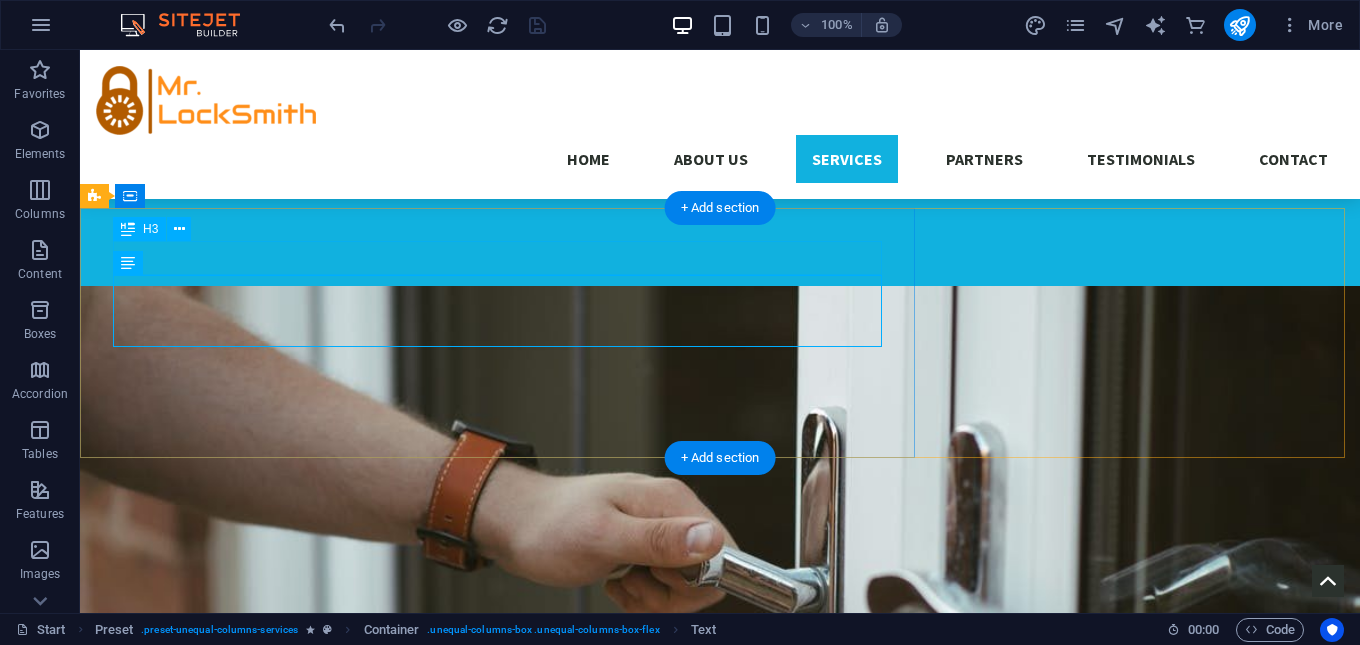 click on "Service Headline" at bounding box center (720, 2653) 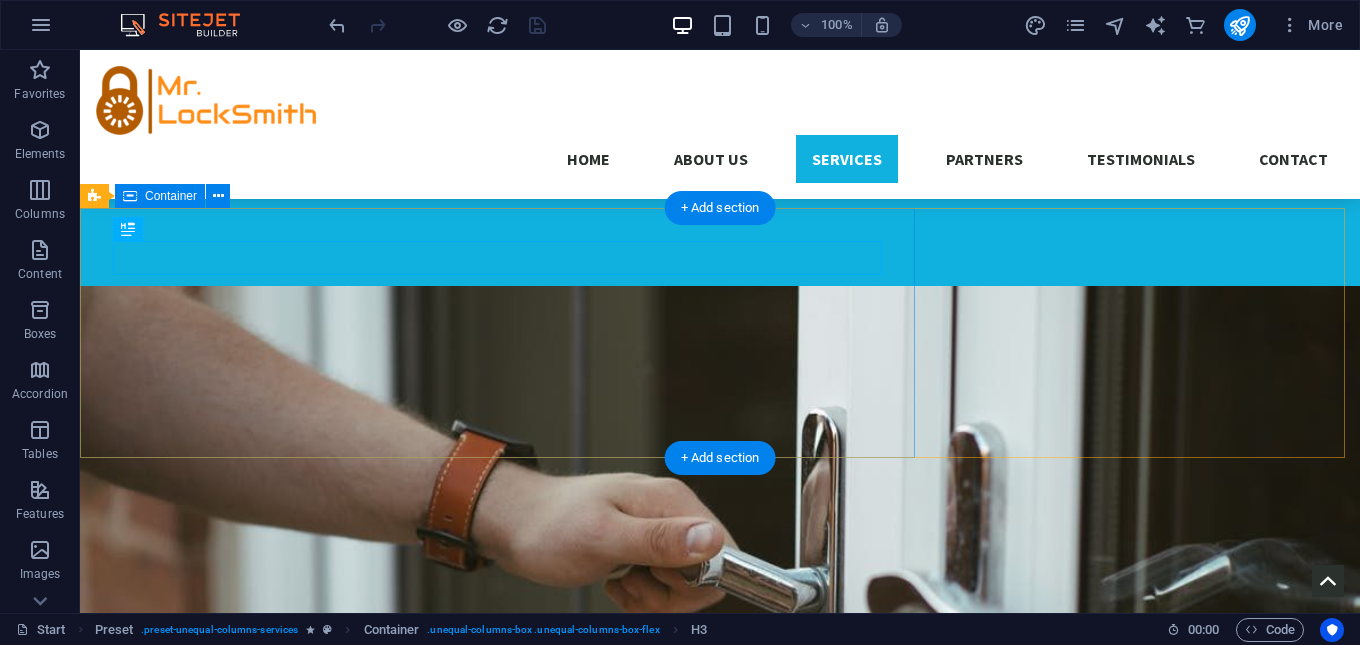 click on "Service Headline Lorem ipsum dolor sit amet, consetetur sadipscing elitr, sed diam nonumy eirmod tempor invidunt ut labore et dolore magna aliquyam erat, sed diam voluptua. At vero eos et accusam et justo duo dolores et ea rebum. Stet clita kasd gubergren, no sea takimata sanctus est Lorem ipsum dolor sit amet. From 99 $" at bounding box center (720, 2696) 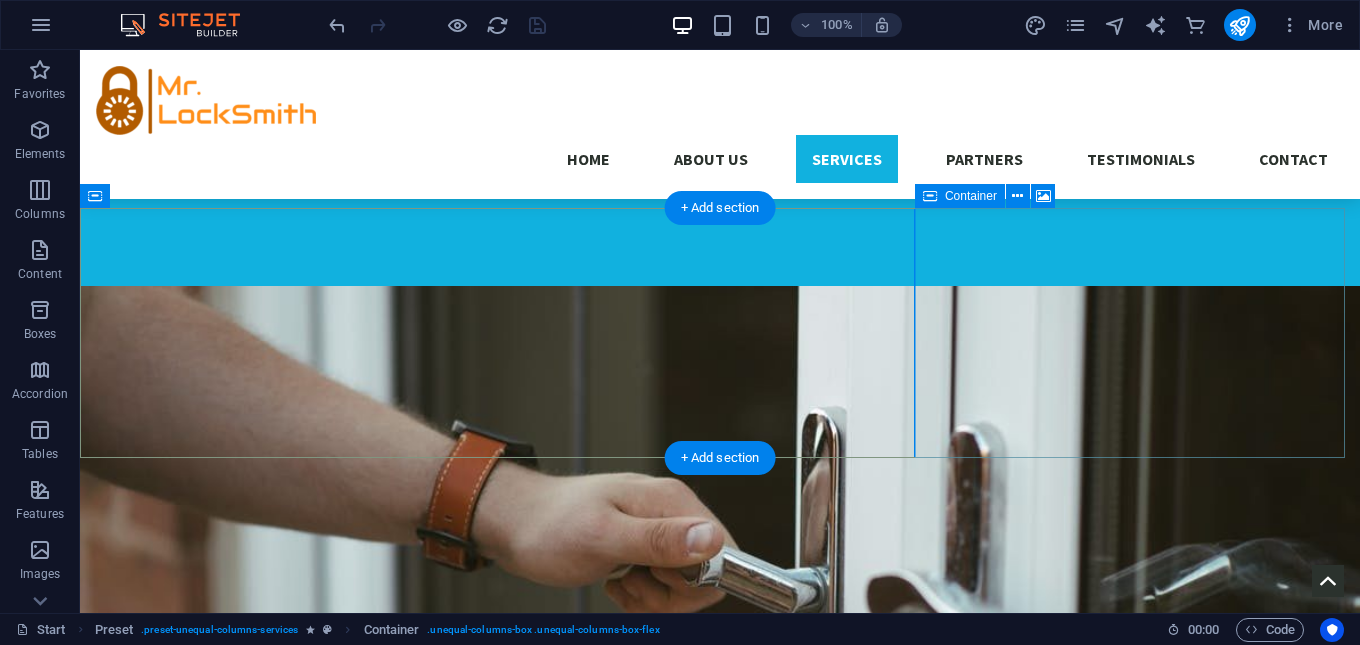 click on "Drop content here or  Add elements  Paste clipboard" at bounding box center (720, 3111) 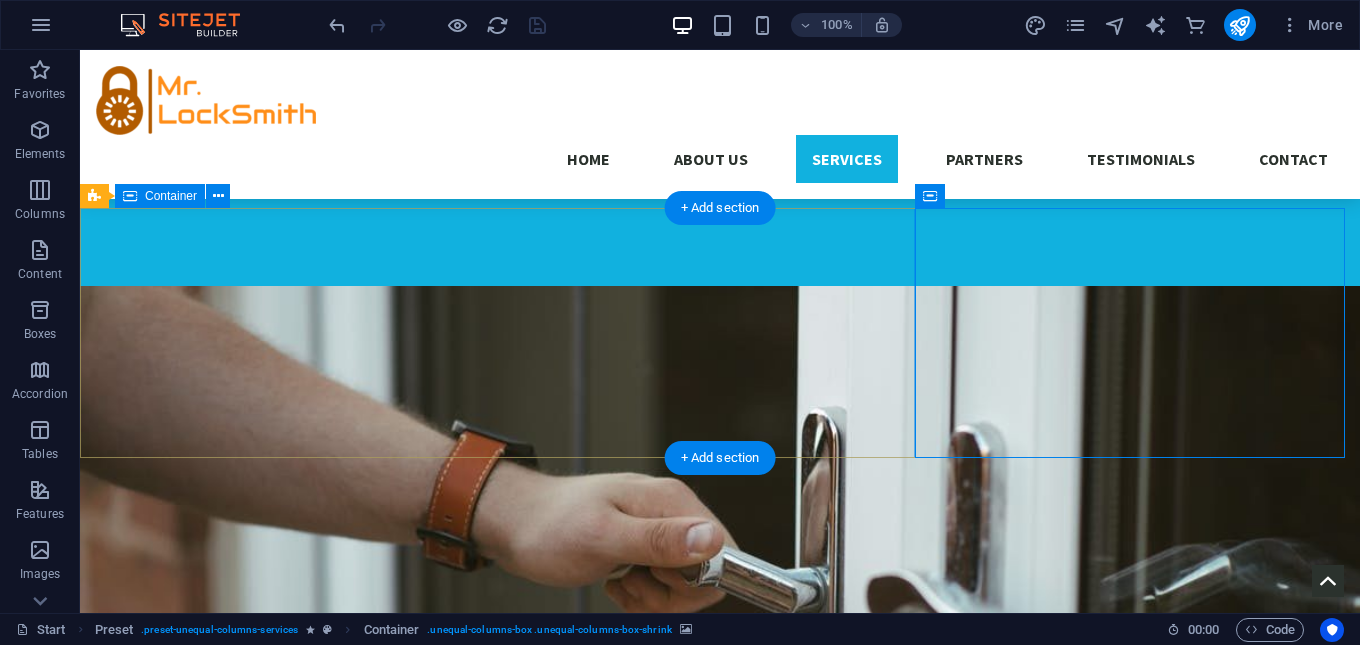 click on "Service Headline Lorem ipsum dolor sit amet, consetetur sadipscing elitr, sed diam nonumy eirmod tempor invidunt ut labore et dolore magna aliquyam erat, sed diam voluptua. At vero eos et accusam et justo duo dolores et ea rebum. Stet clita kasd gubergren, no sea takimata sanctus est Lorem ipsum dolor sit amet. From 99 $" at bounding box center (720, 2696) 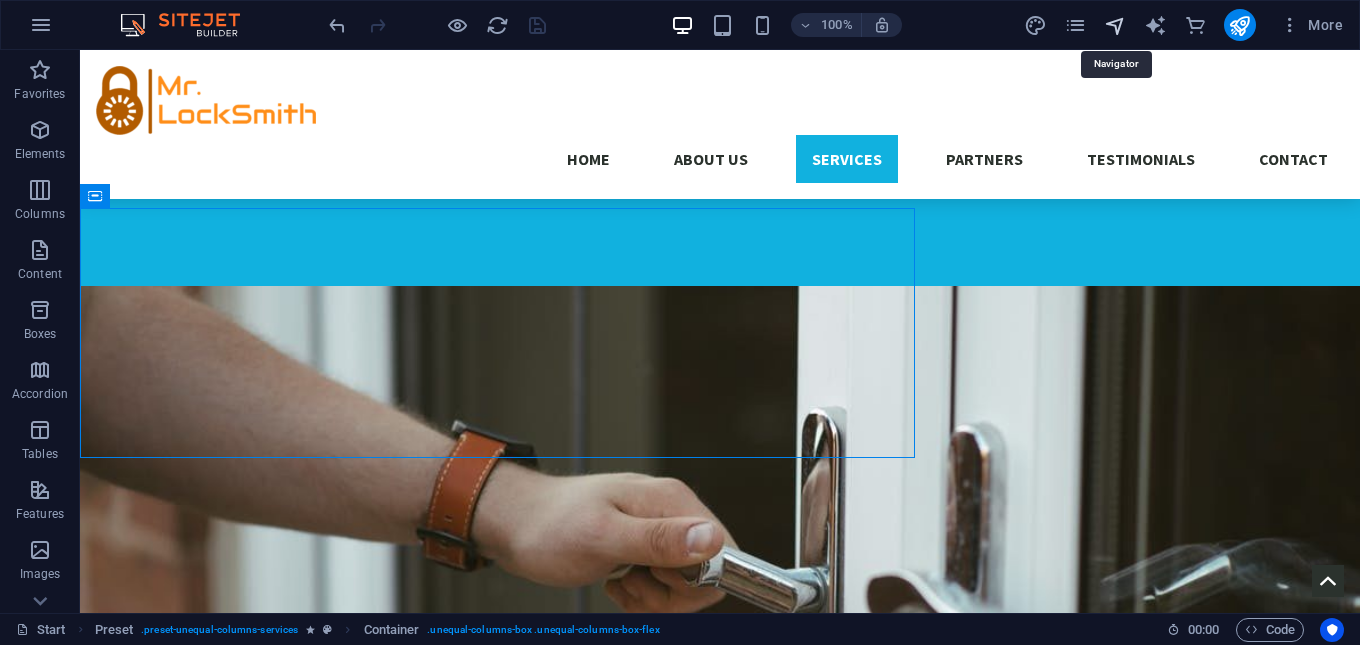 click at bounding box center (1115, 25) 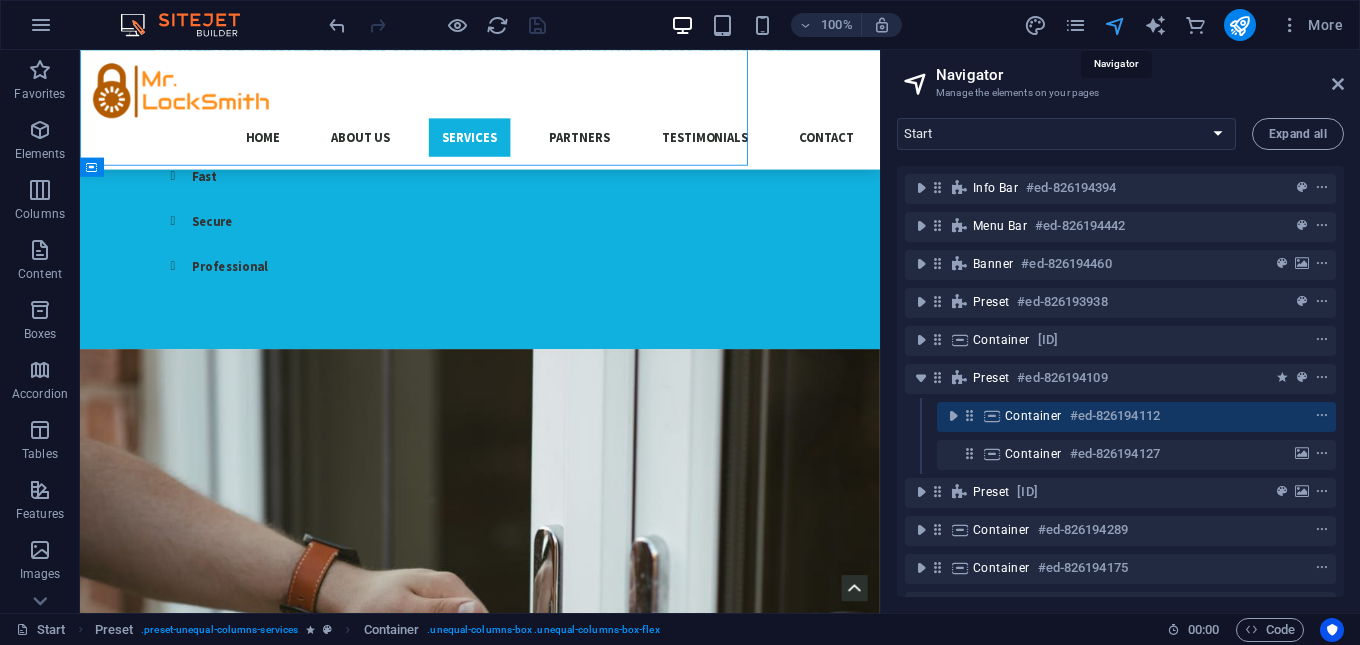 scroll, scrollTop: 2064, scrollLeft: 0, axis: vertical 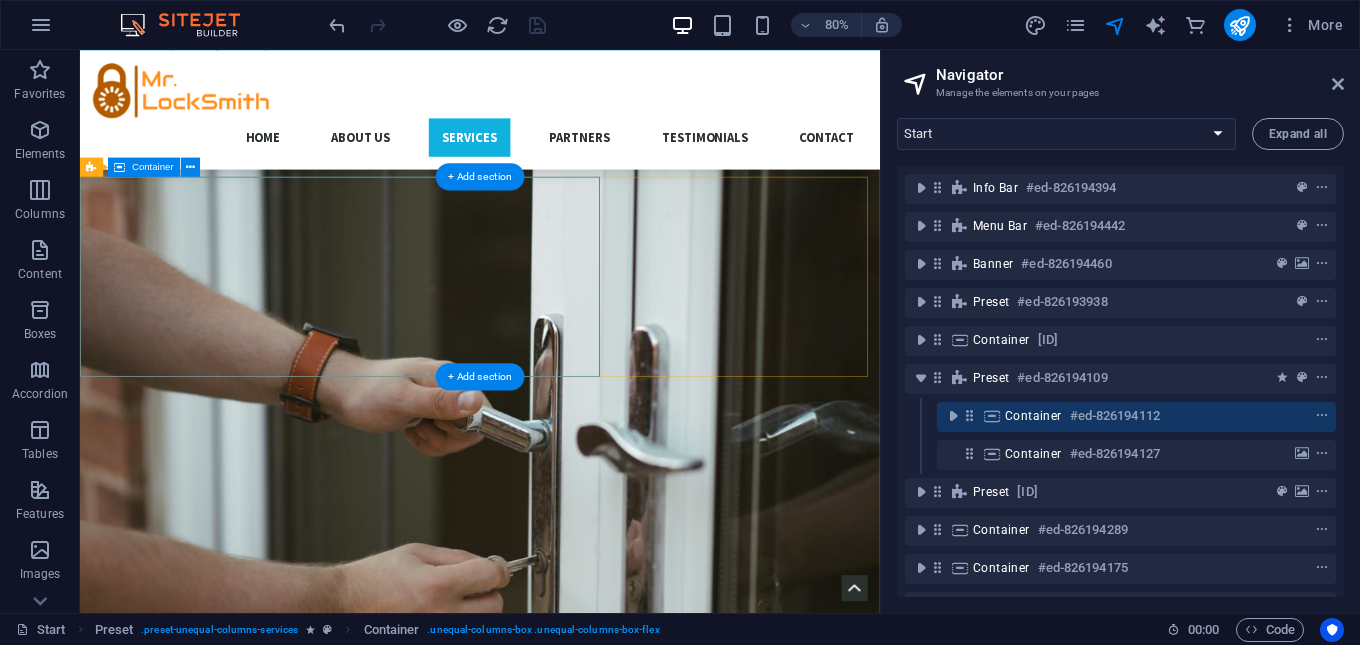 click on "Container" at bounding box center [1033, 416] 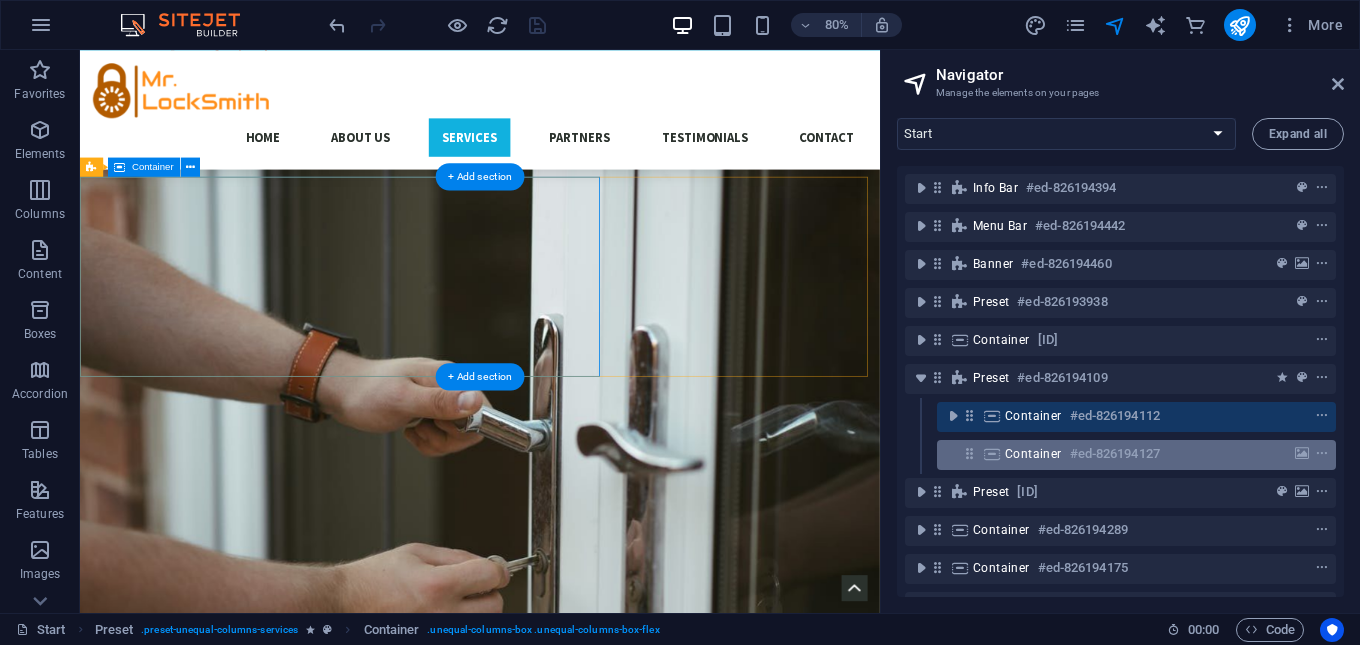 scroll, scrollTop: 1995, scrollLeft: 0, axis: vertical 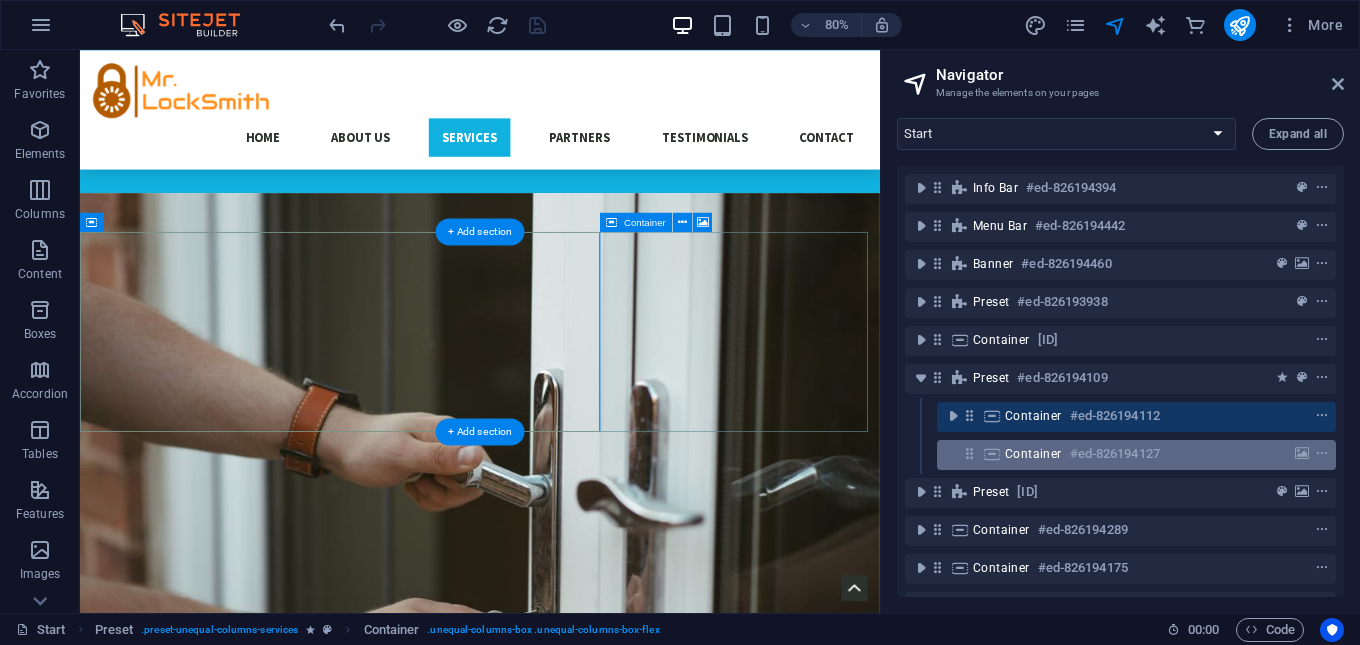 click at bounding box center [992, 454] 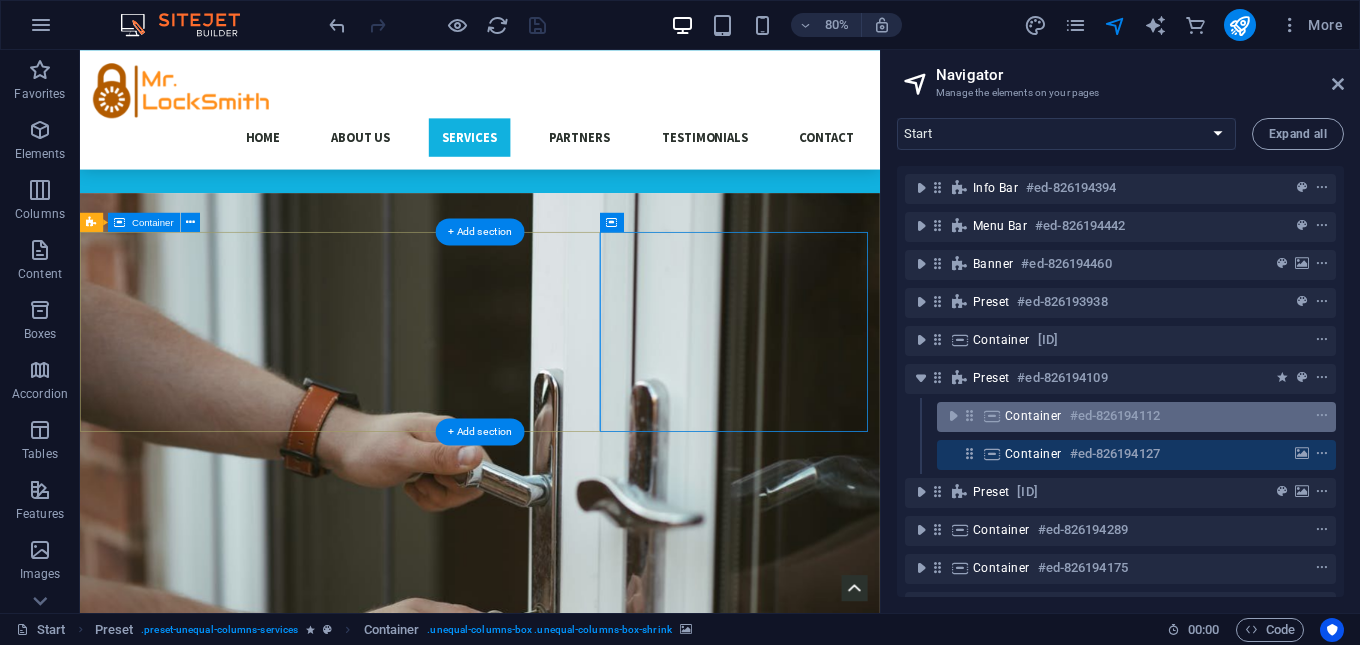 click on "Container #ed-826194112" at bounding box center (1136, 417) 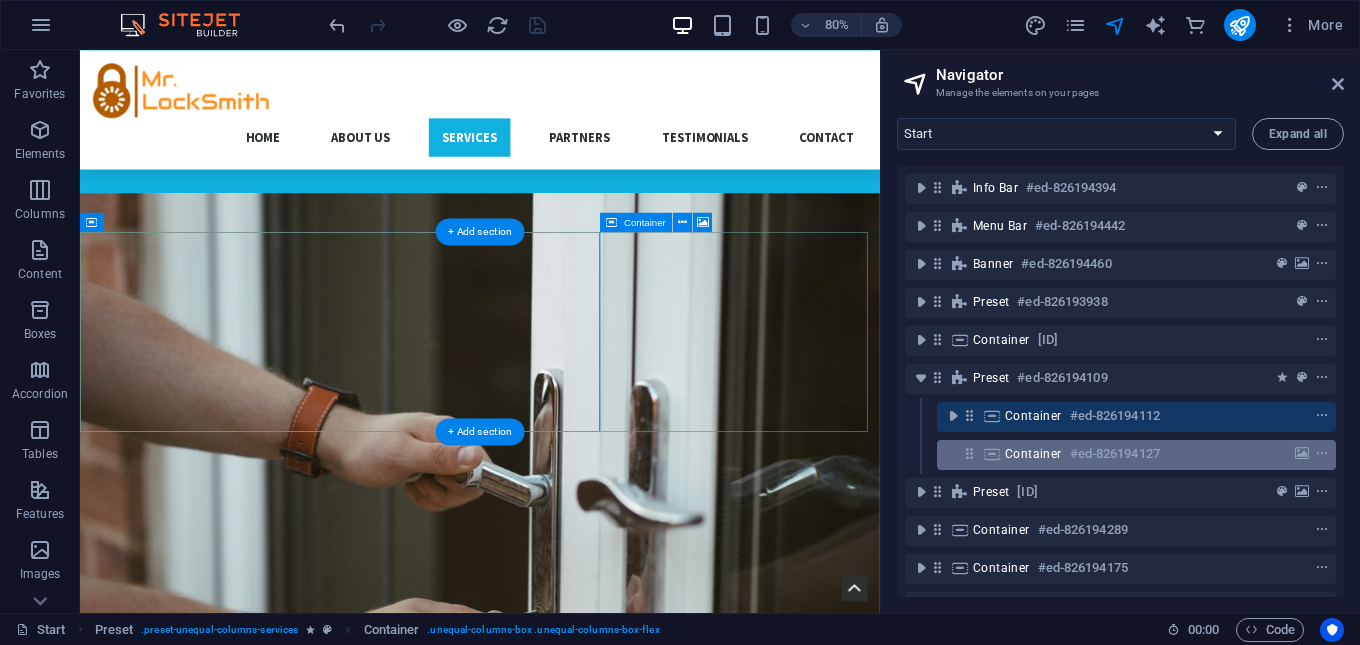 click at bounding box center [992, 454] 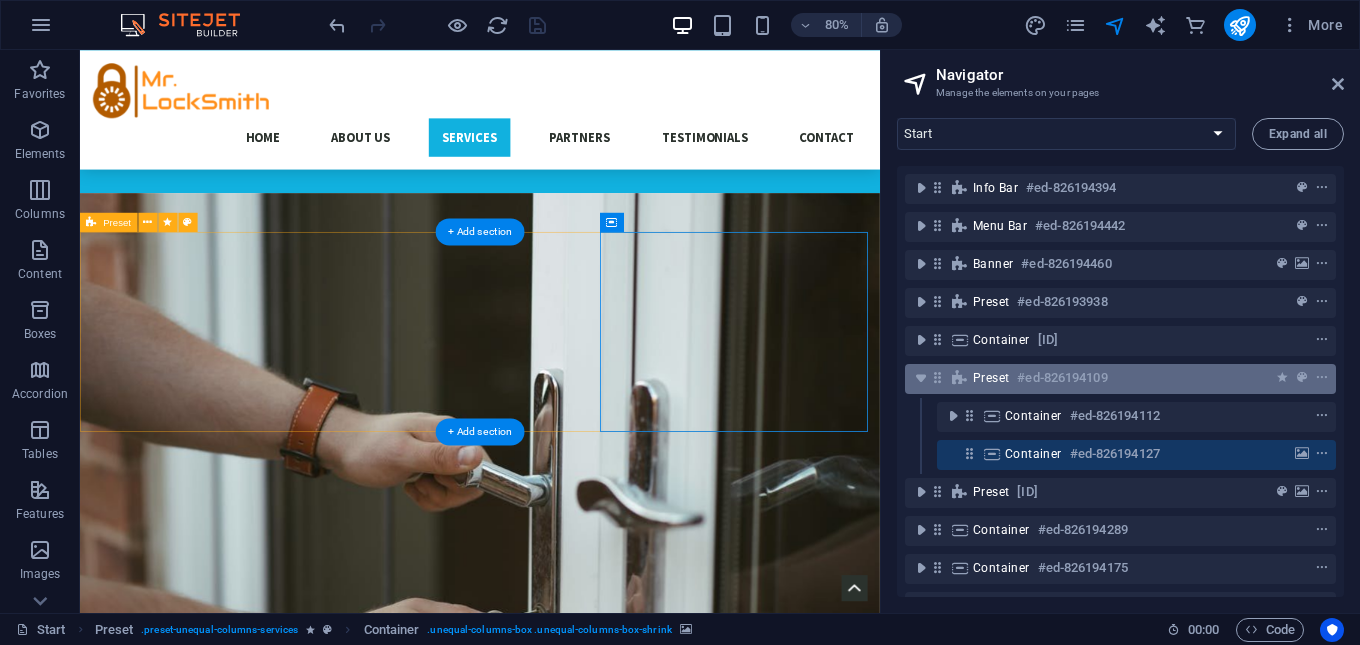 click on "Preset" at bounding box center [991, 378] 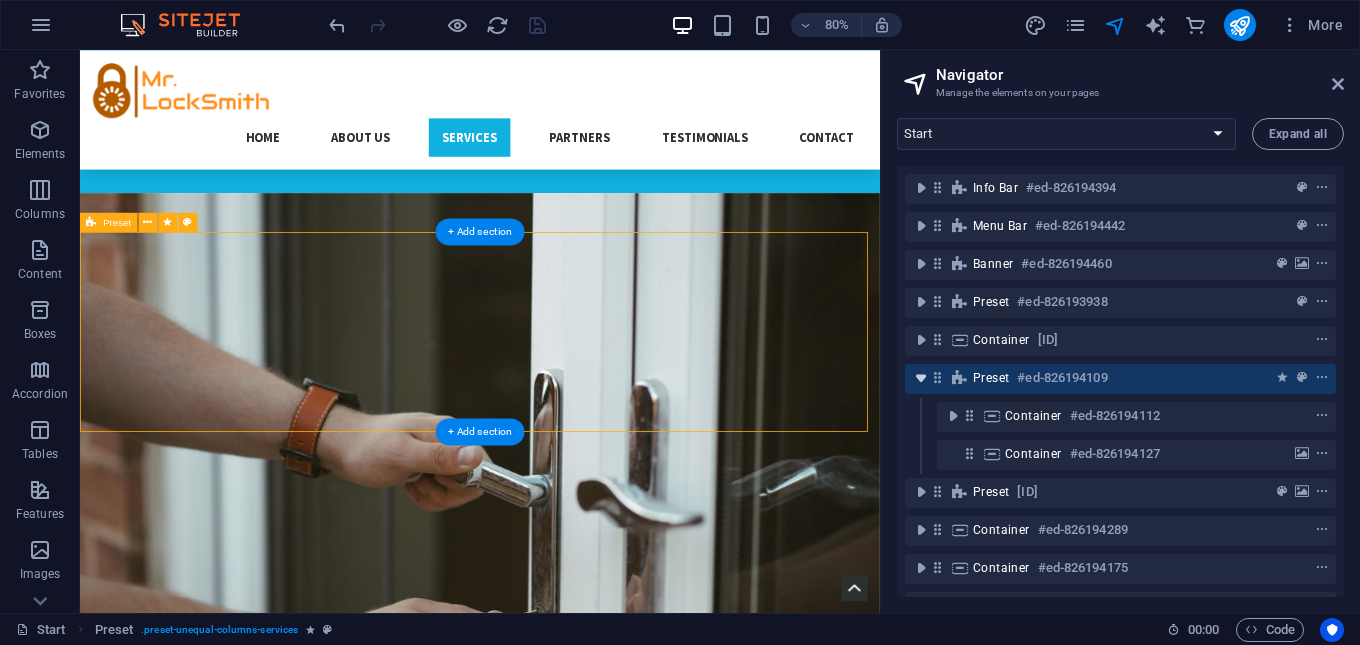 click at bounding box center [921, 378] 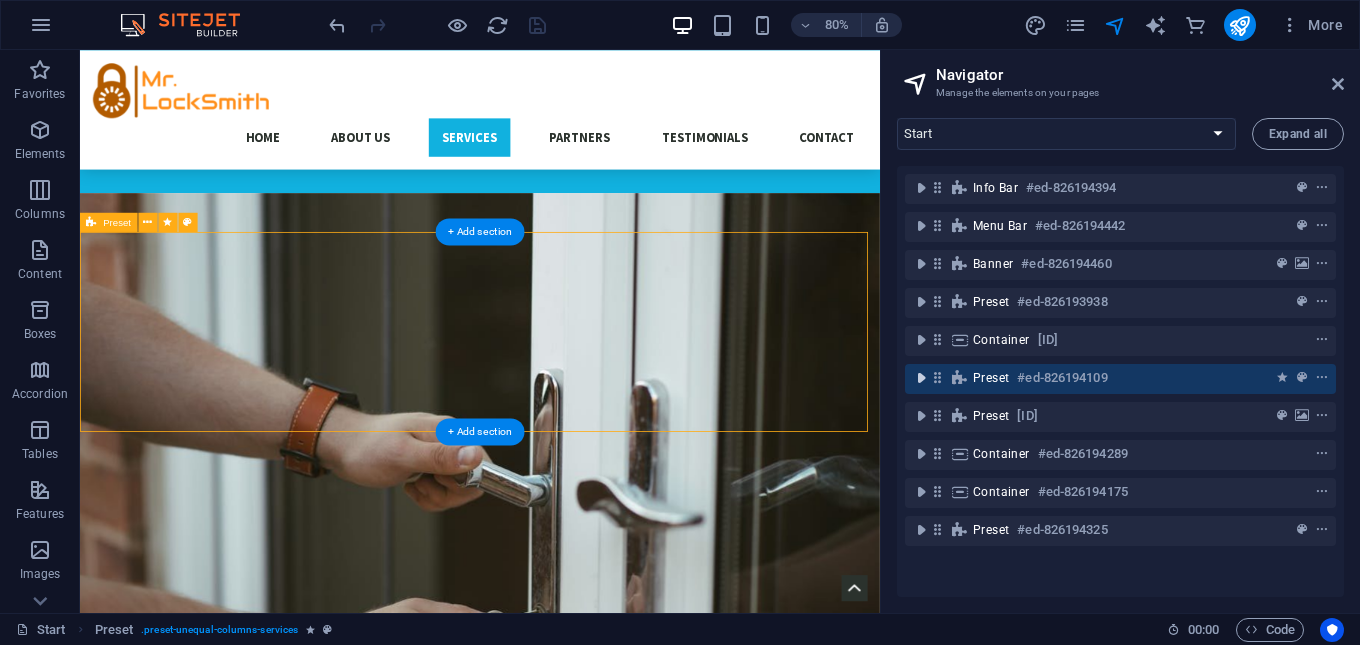 click at bounding box center [921, 378] 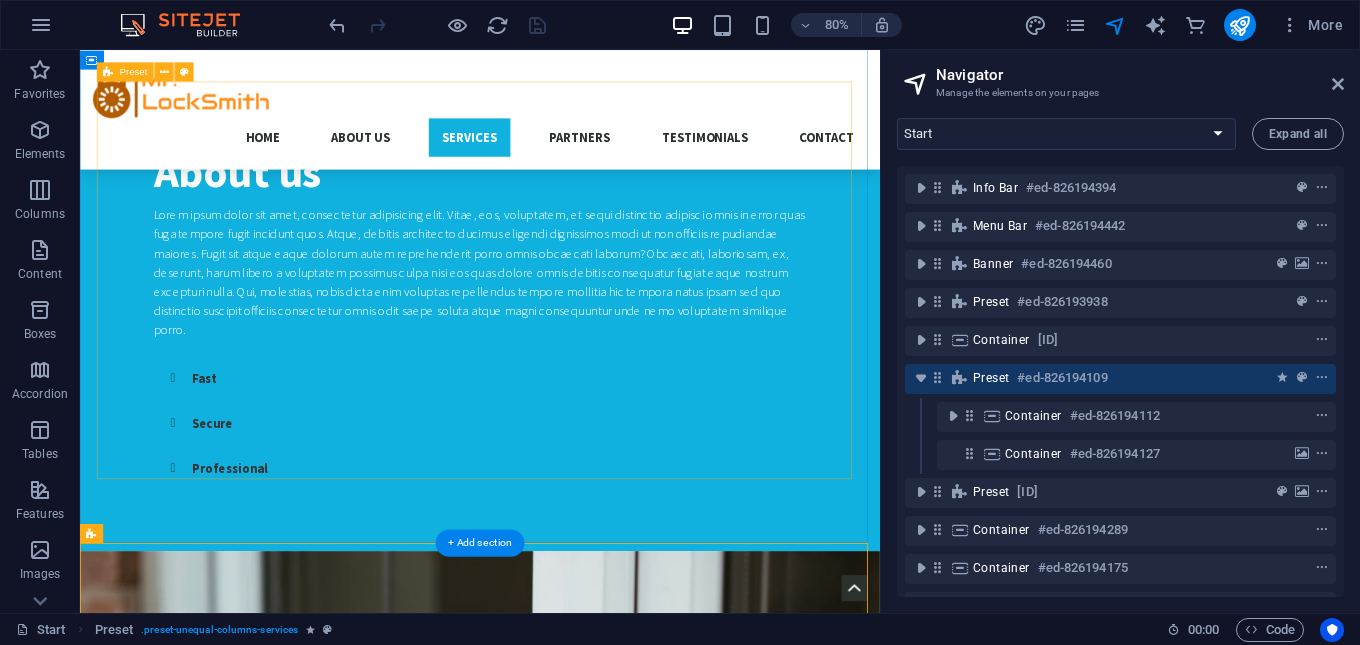 scroll, scrollTop: 1495, scrollLeft: 0, axis: vertical 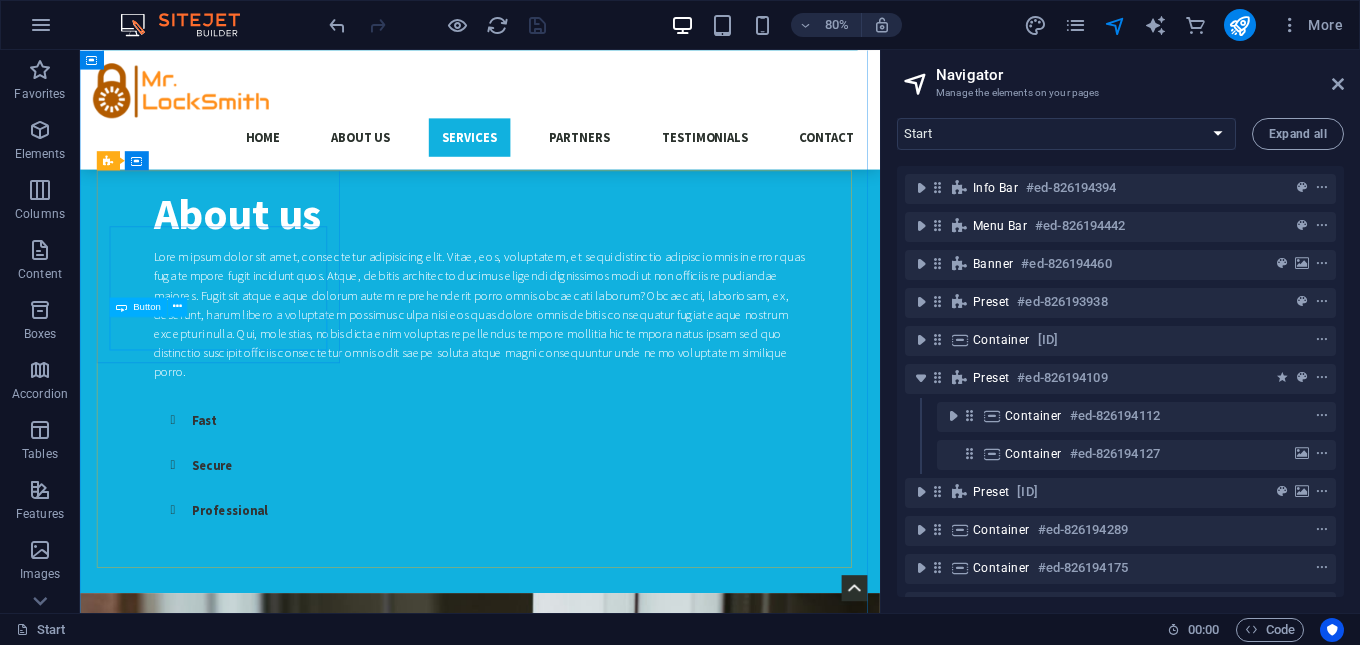 click on "More Details" at bounding box center (580, 2014) 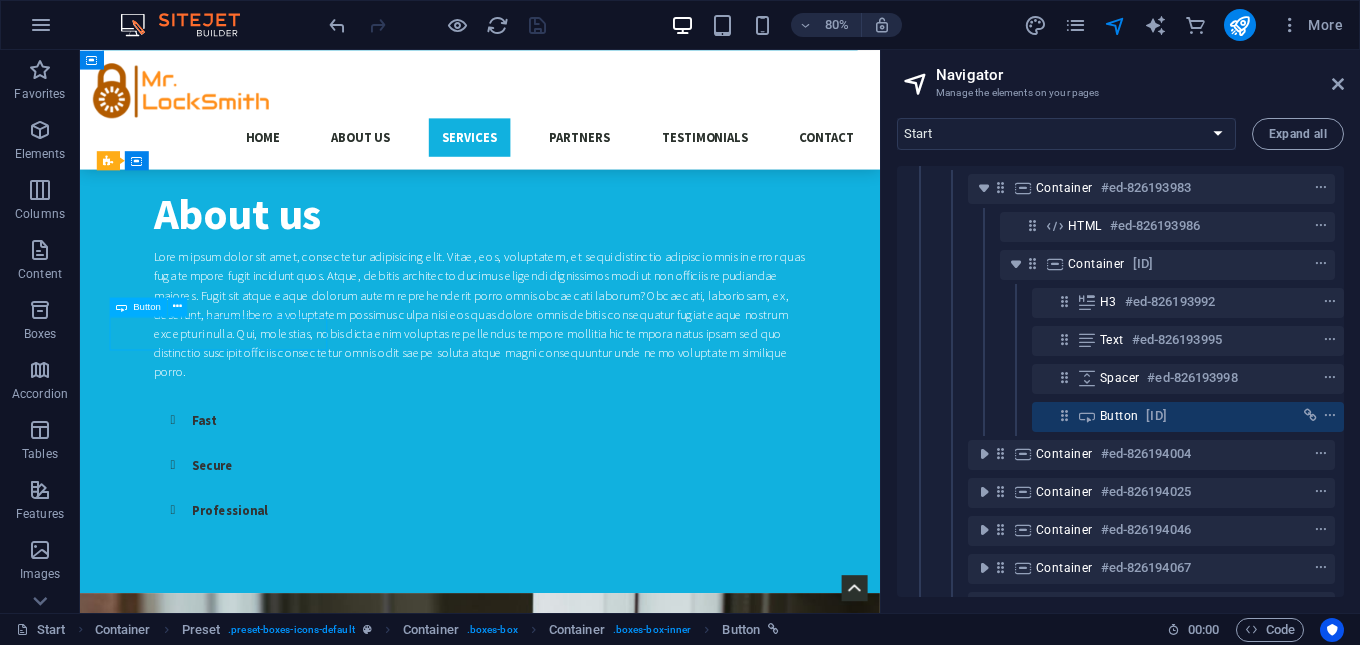 scroll, scrollTop: 347, scrollLeft: 5, axis: both 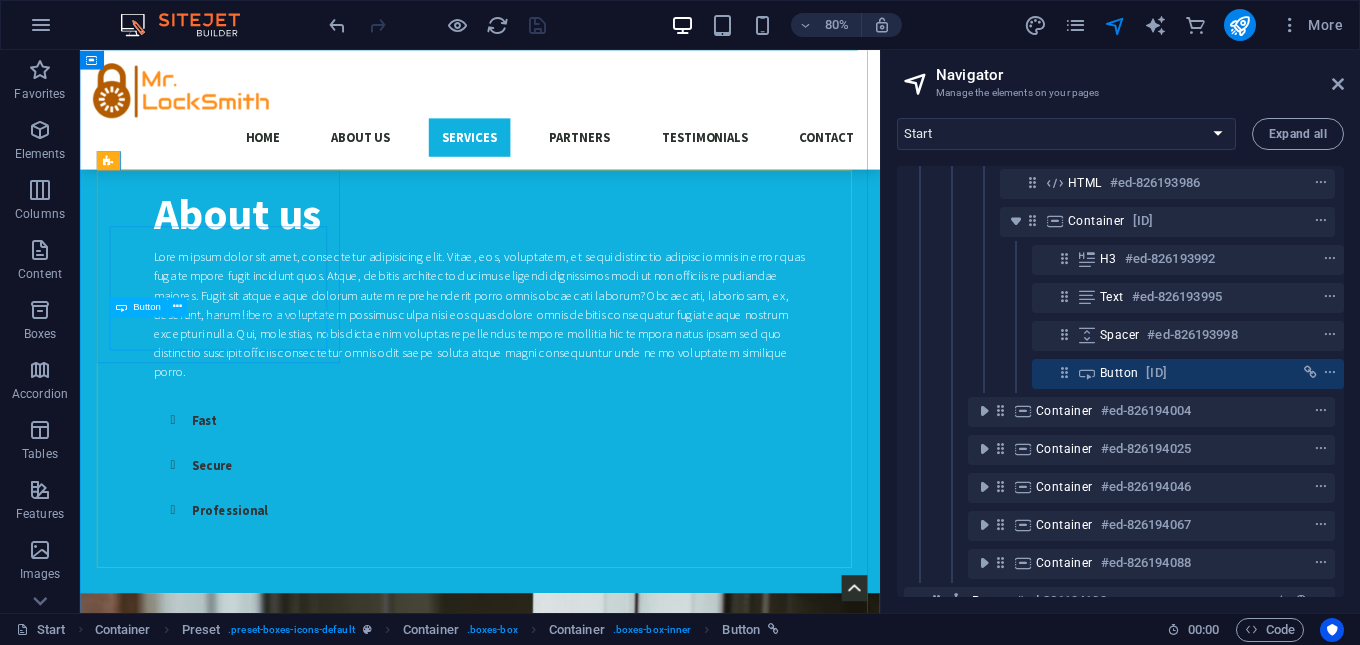 click on "Button #ed-826194001" at bounding box center [1172, 373] 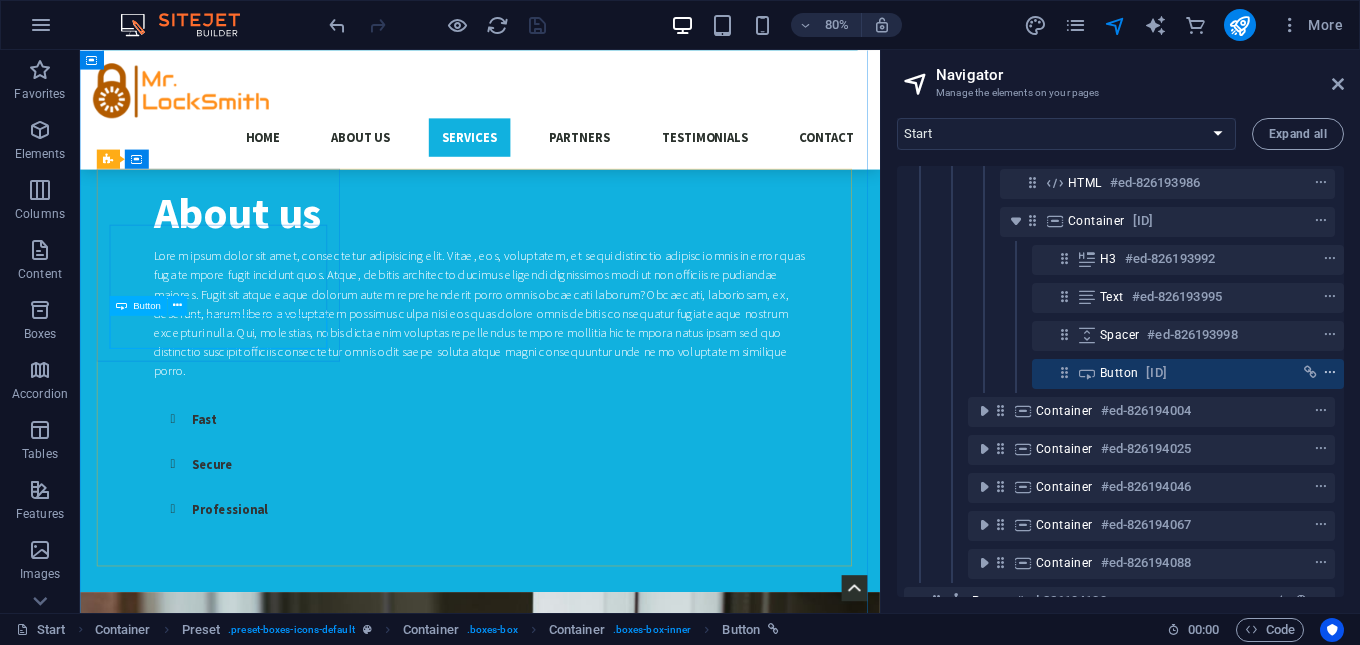 click at bounding box center (1330, 373) 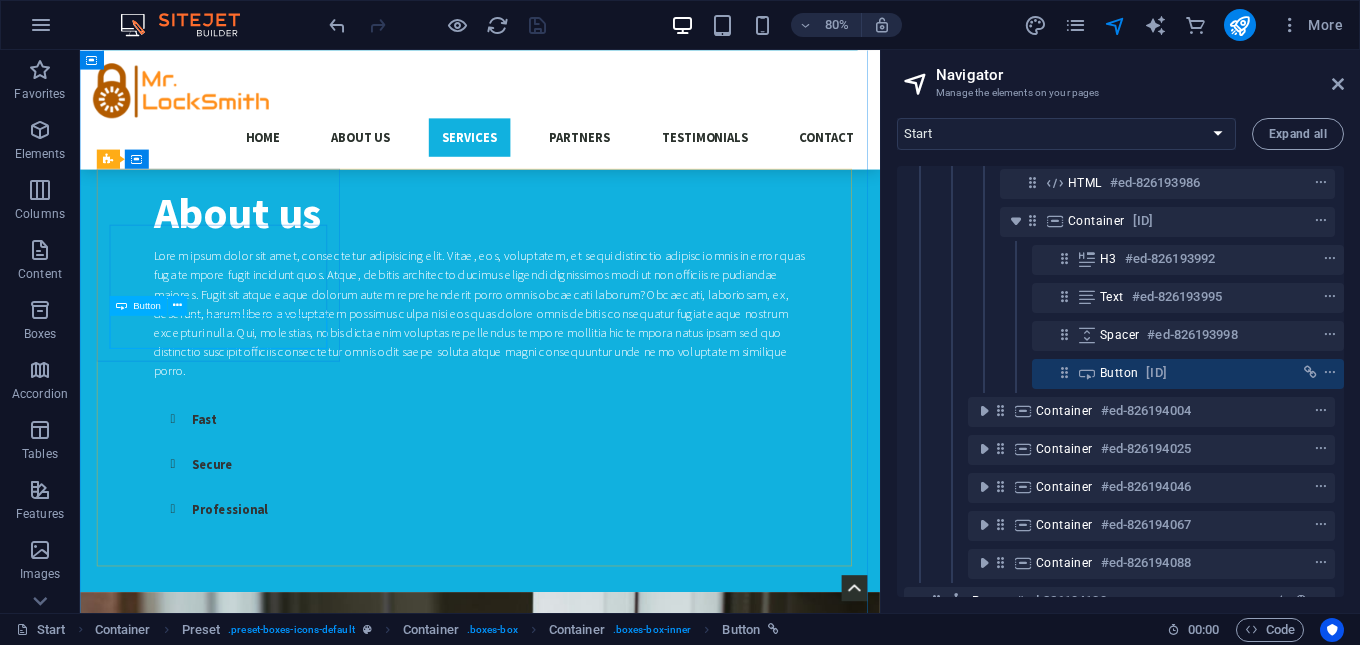 click on "Button" at bounding box center [1119, 373] 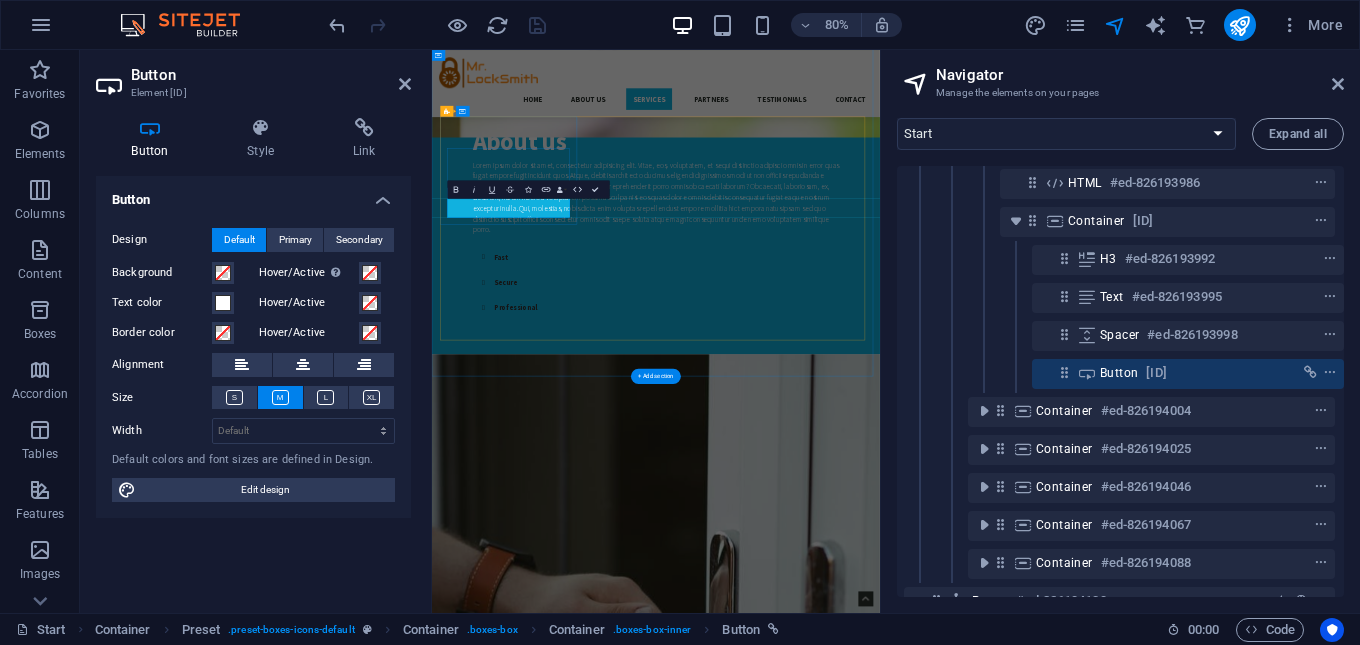 scroll, scrollTop: 1990, scrollLeft: 0, axis: vertical 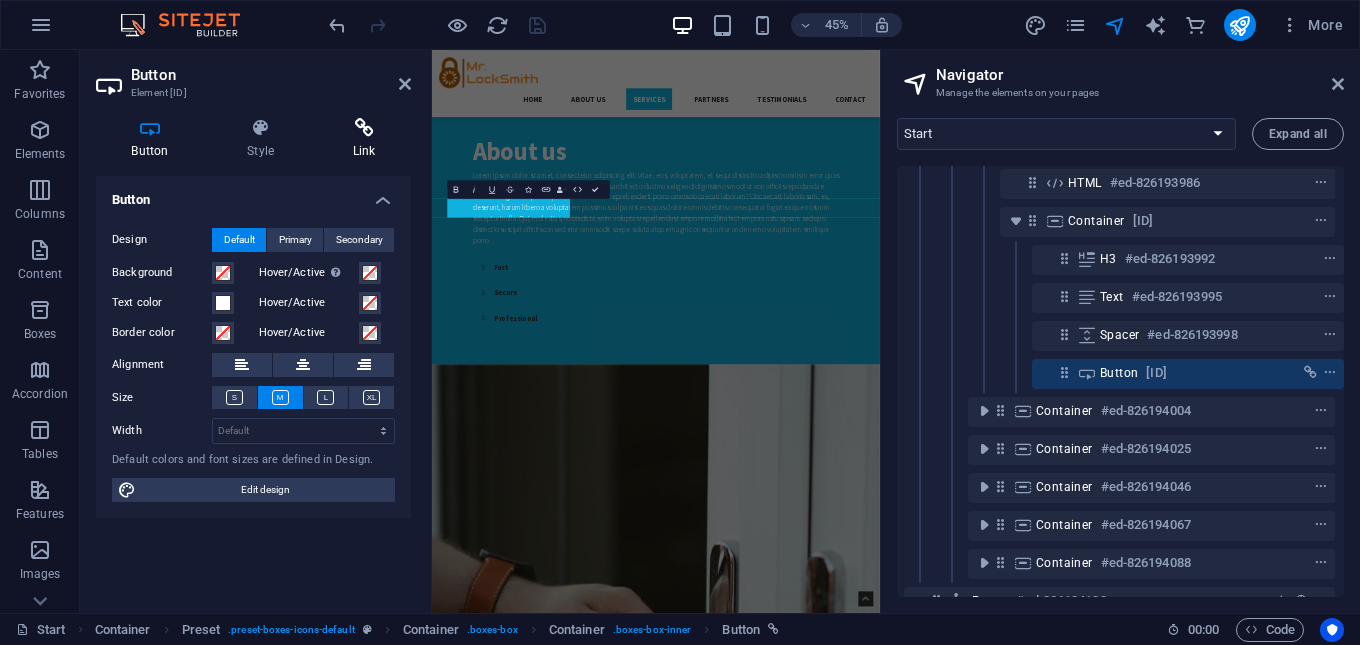 click on "Link" at bounding box center [364, 139] 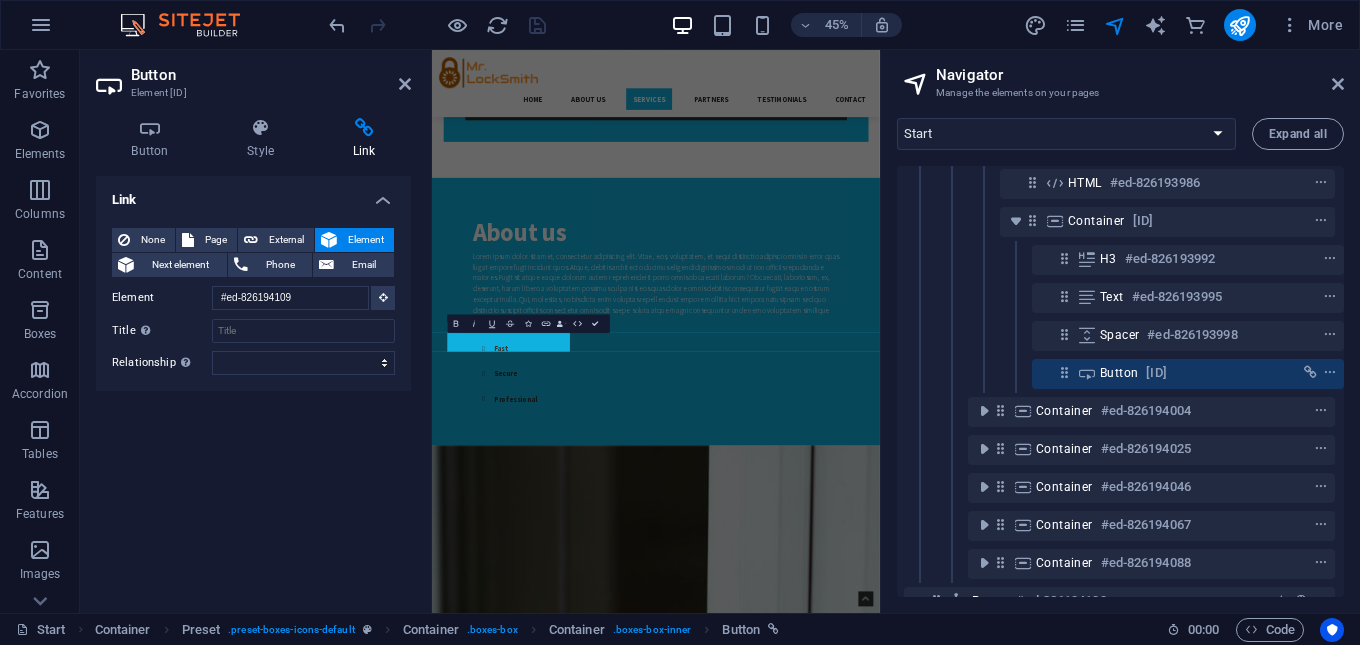 scroll, scrollTop: 1692, scrollLeft: 0, axis: vertical 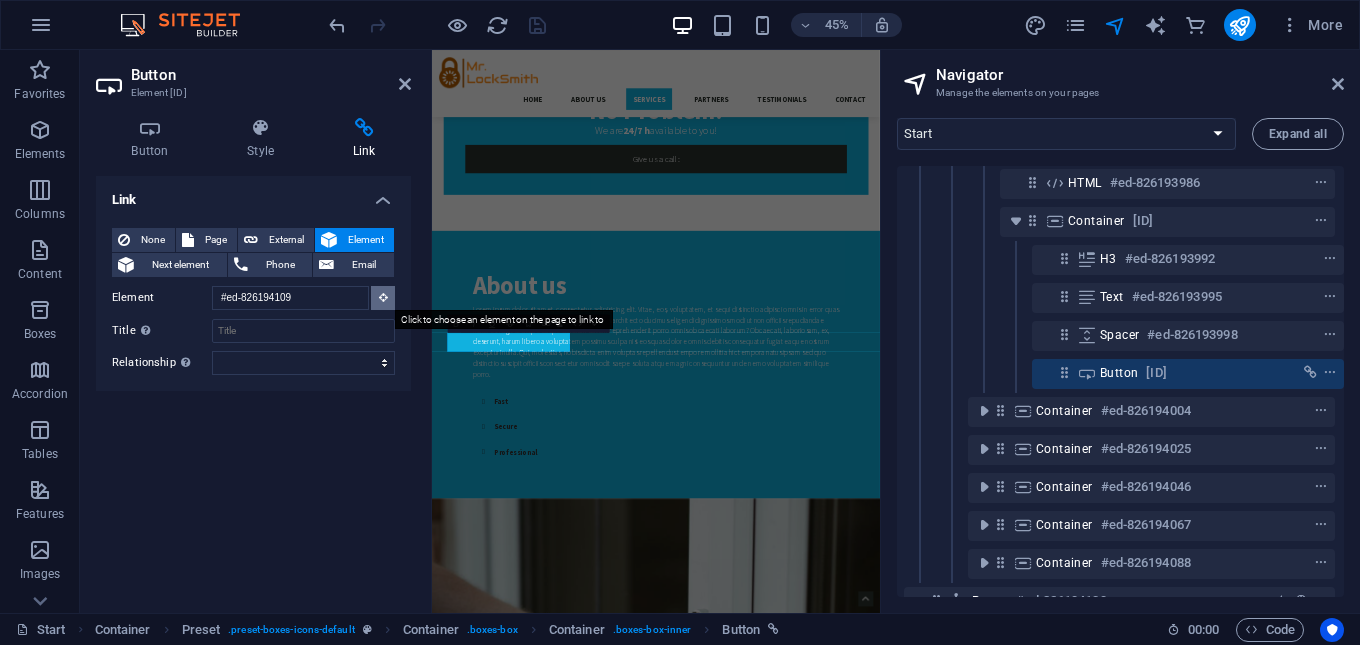 click at bounding box center [383, 297] 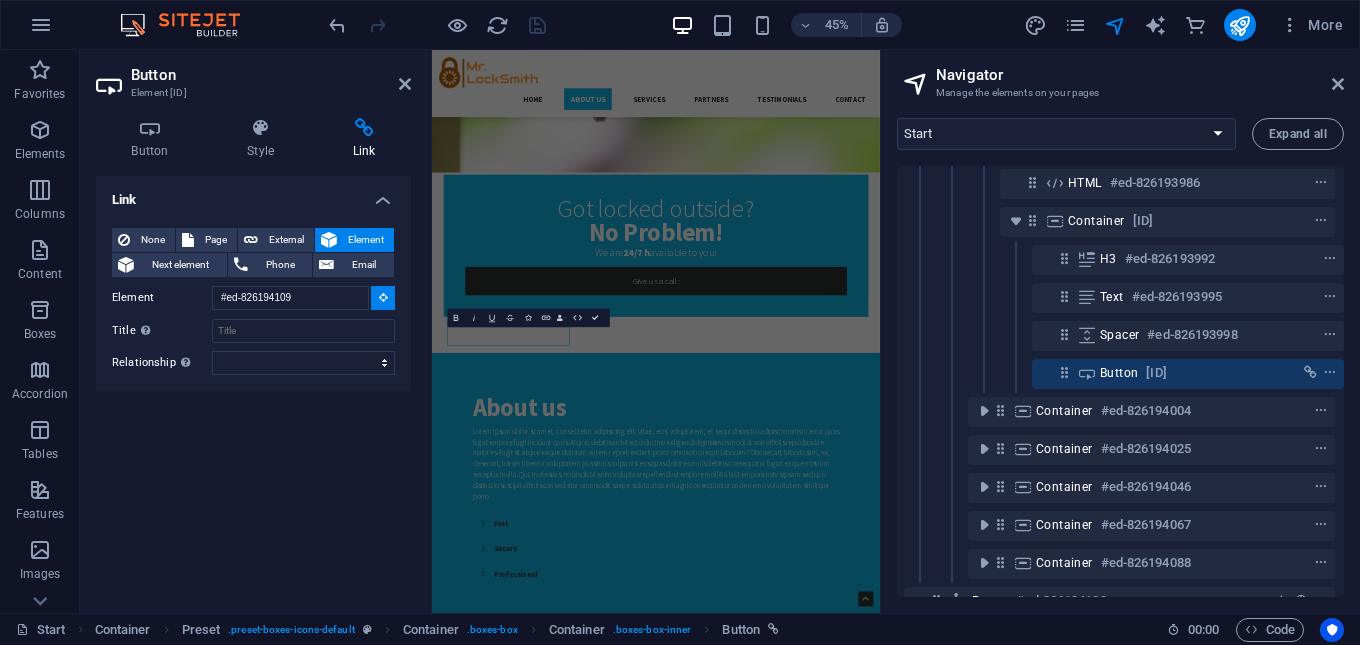 scroll, scrollTop: 1245, scrollLeft: 0, axis: vertical 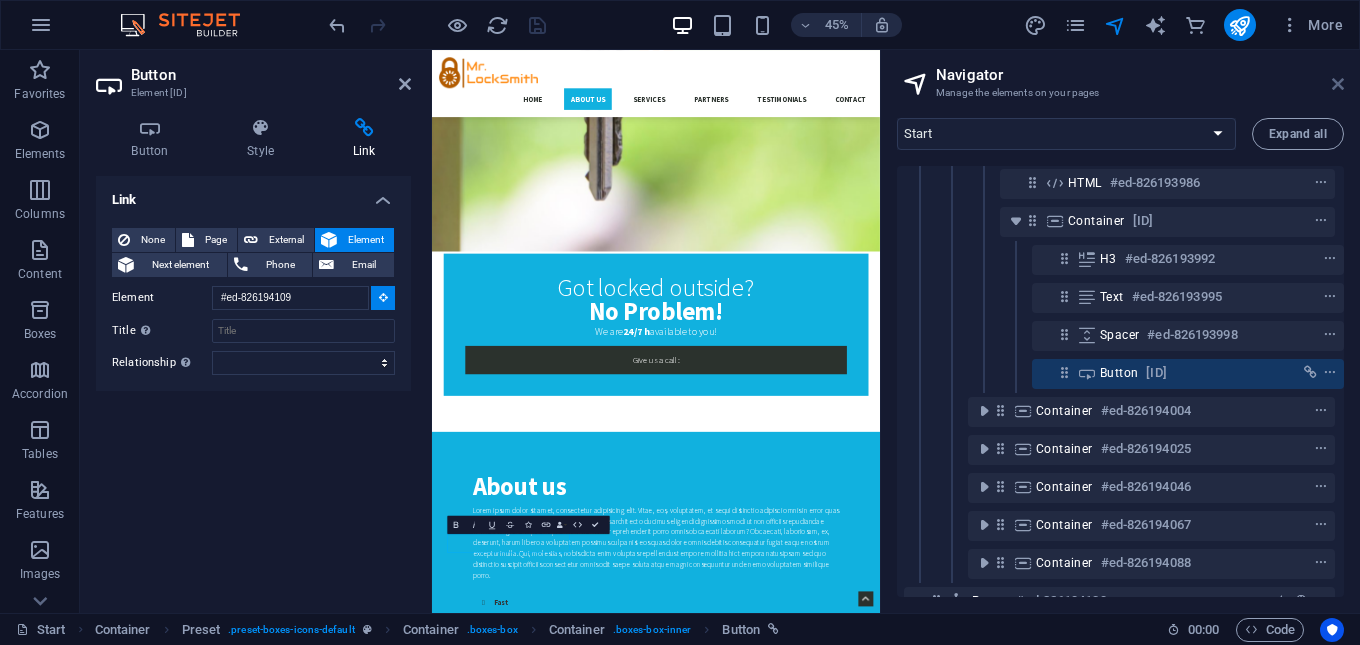 click at bounding box center (1338, 84) 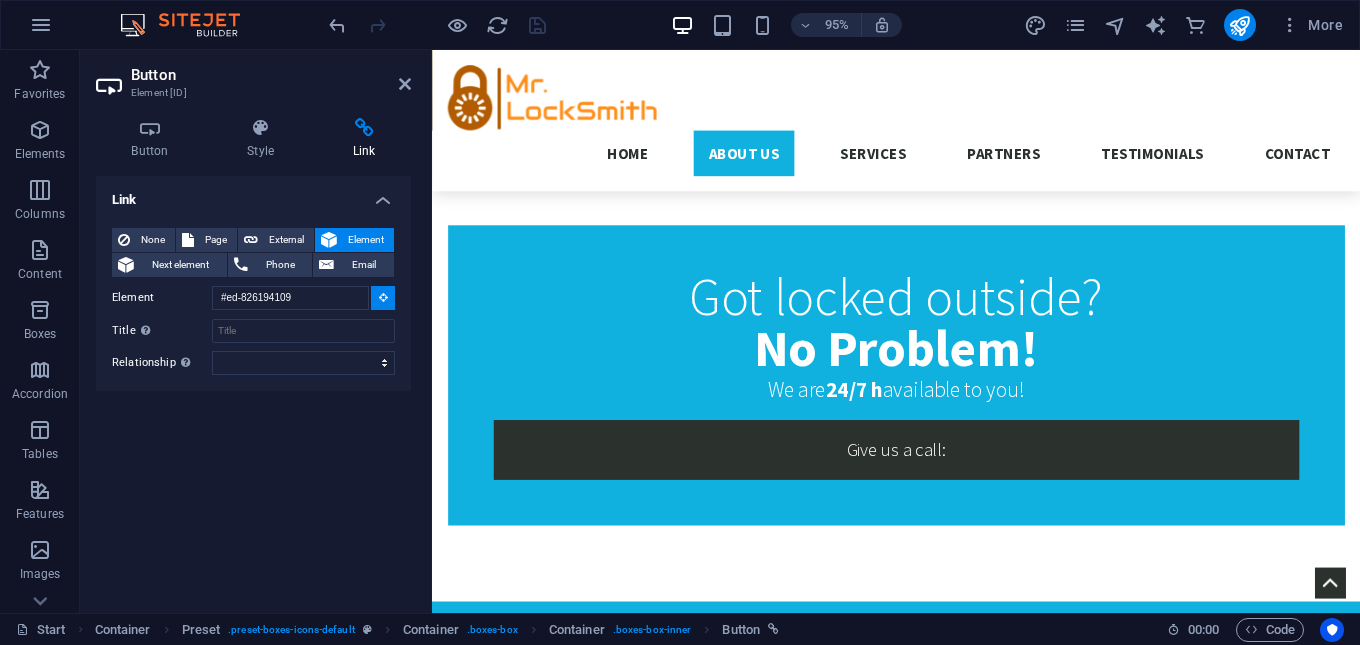 scroll, scrollTop: 944, scrollLeft: 0, axis: vertical 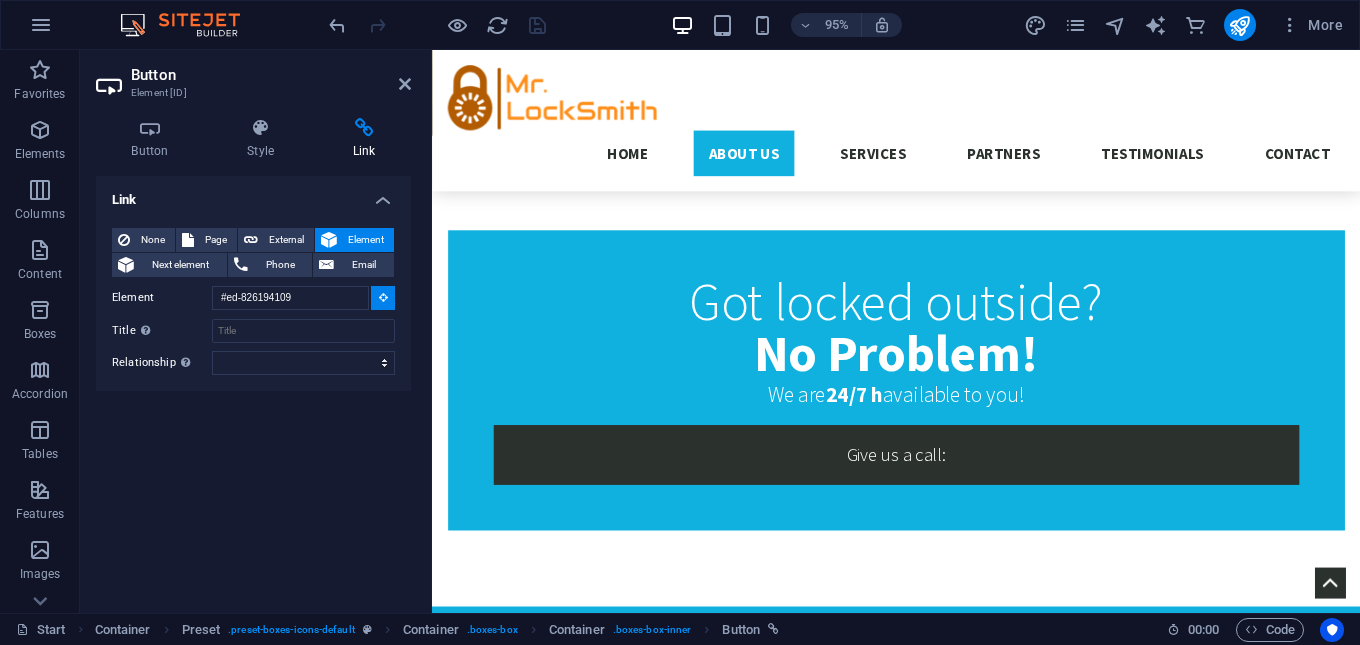 click on "Button" at bounding box center (271, 75) 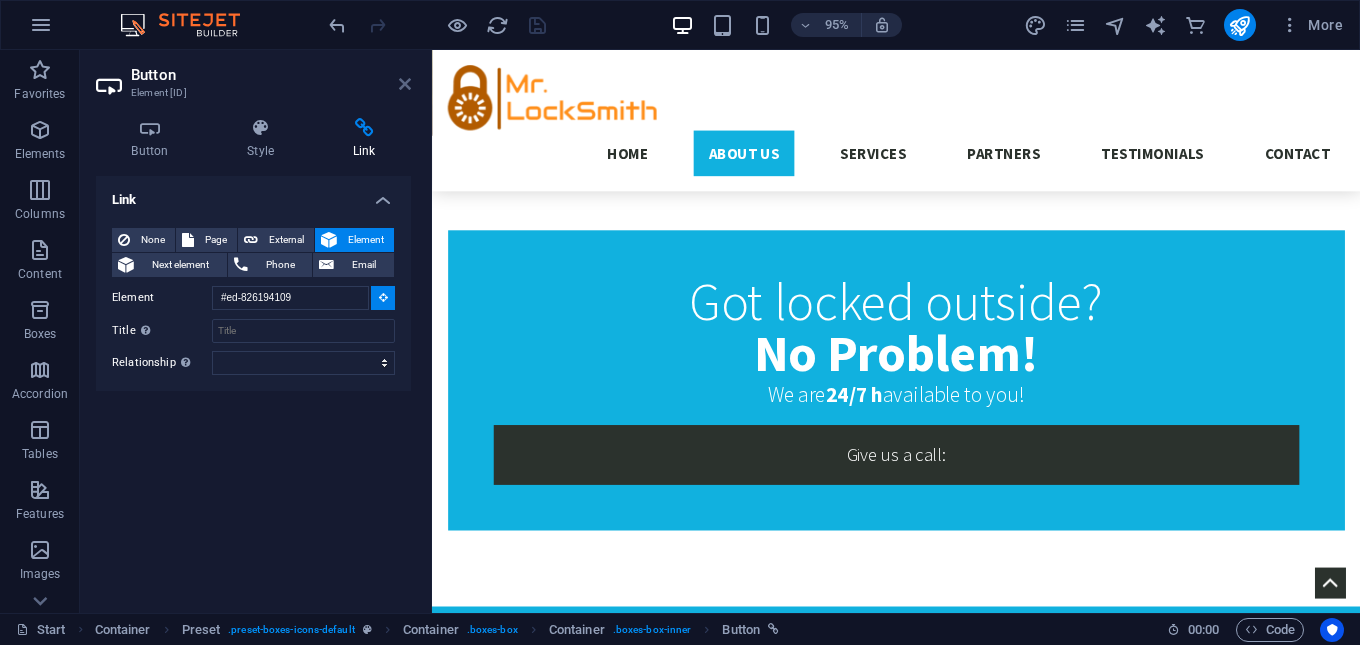 click at bounding box center [405, 84] 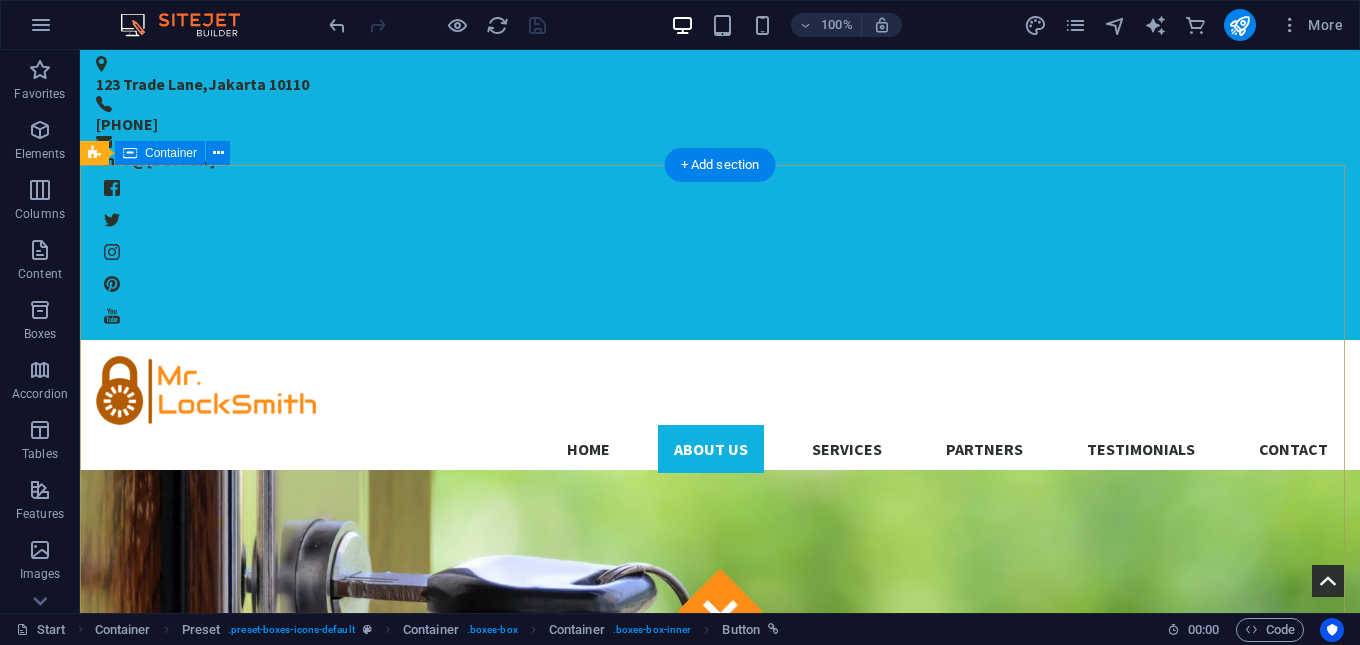 scroll, scrollTop: 0, scrollLeft: 0, axis: both 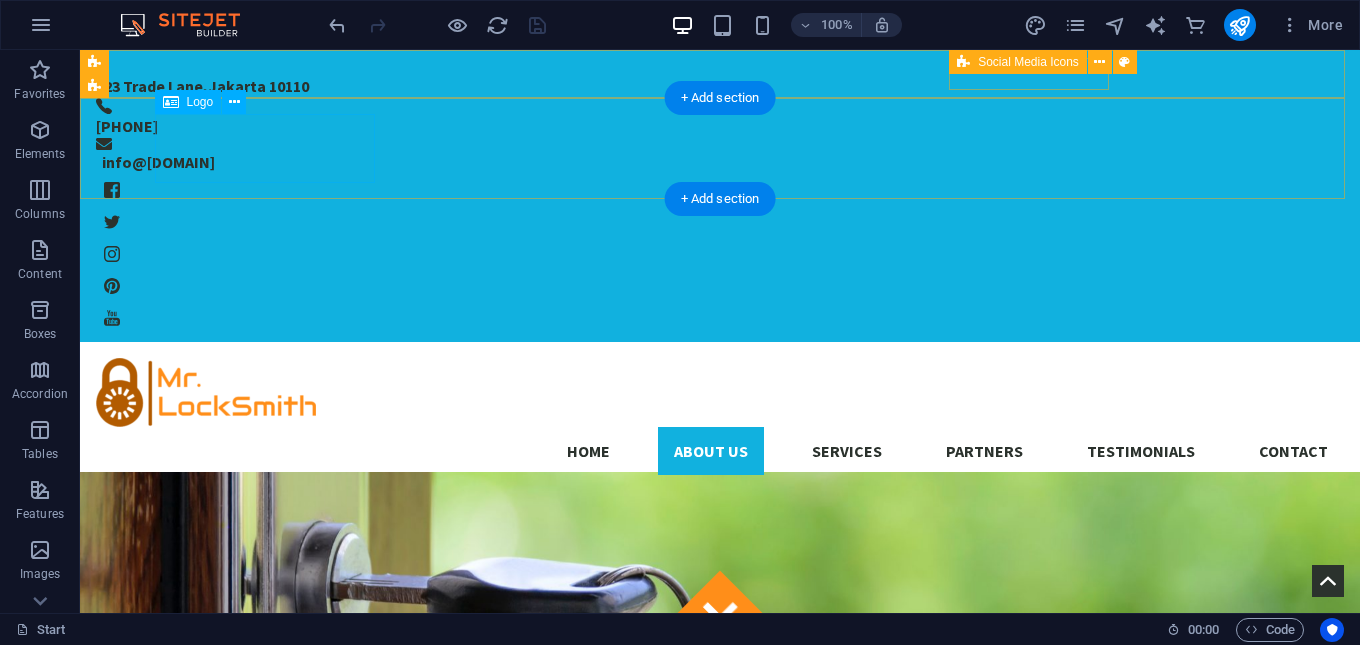 click at bounding box center [720, 392] 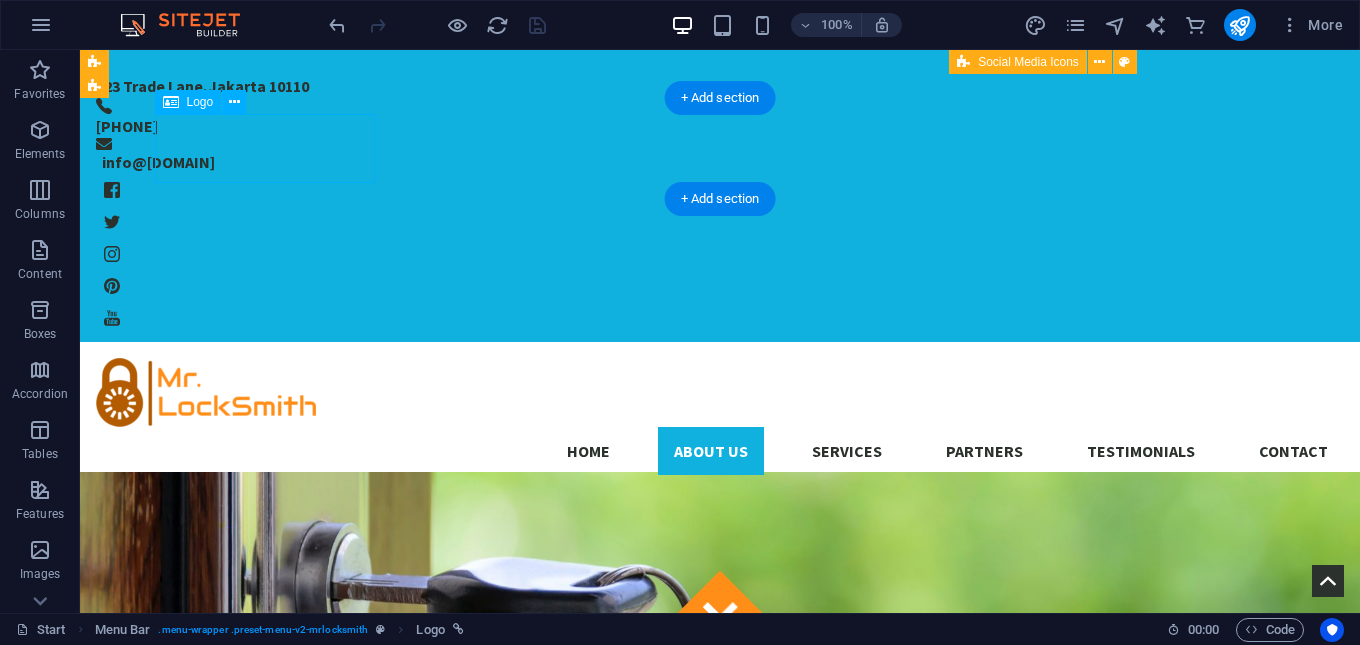 click at bounding box center (720, 392) 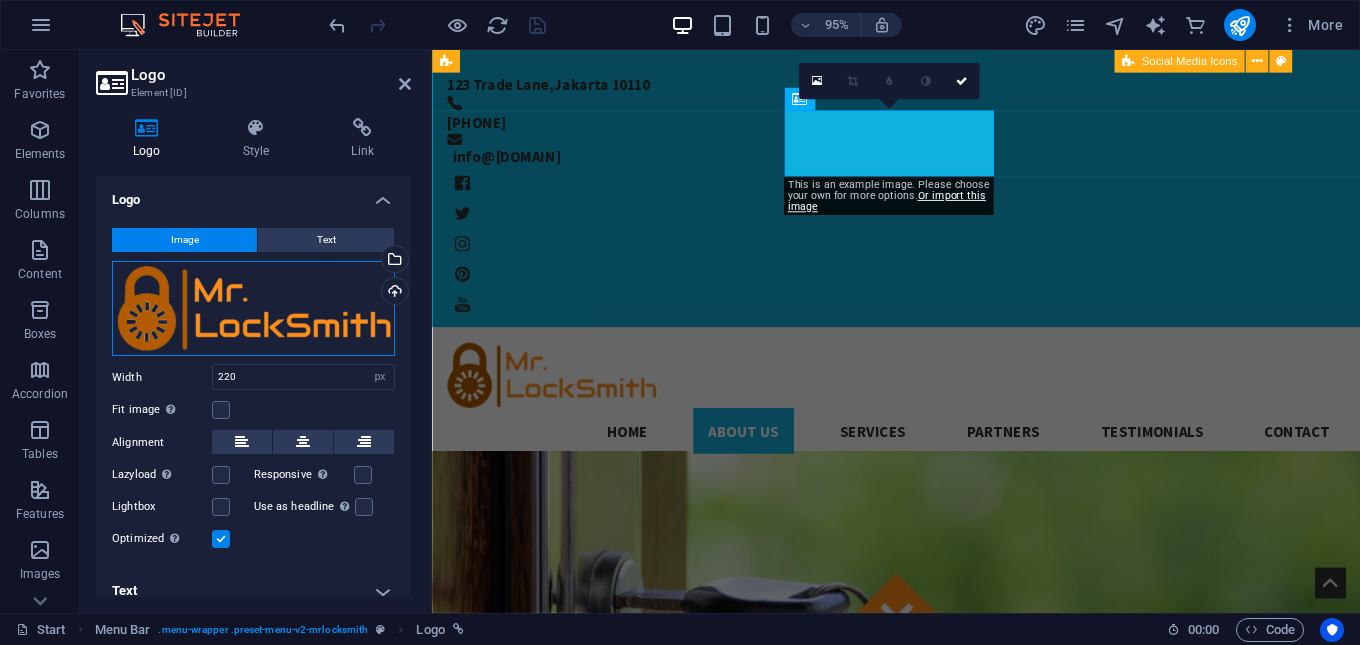 click on "Drag files here, click to choose files or select files from Files or our free stock photos & videos" at bounding box center [253, 309] 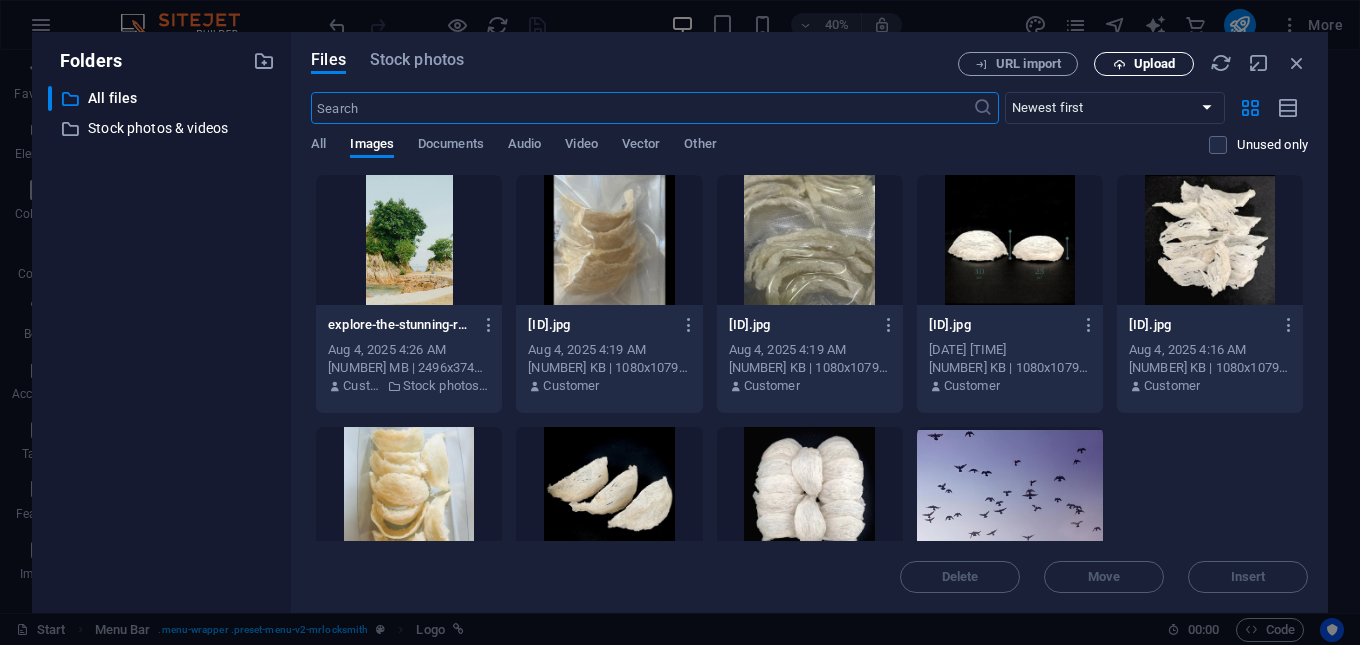 click on "Upload" at bounding box center (1154, 64) 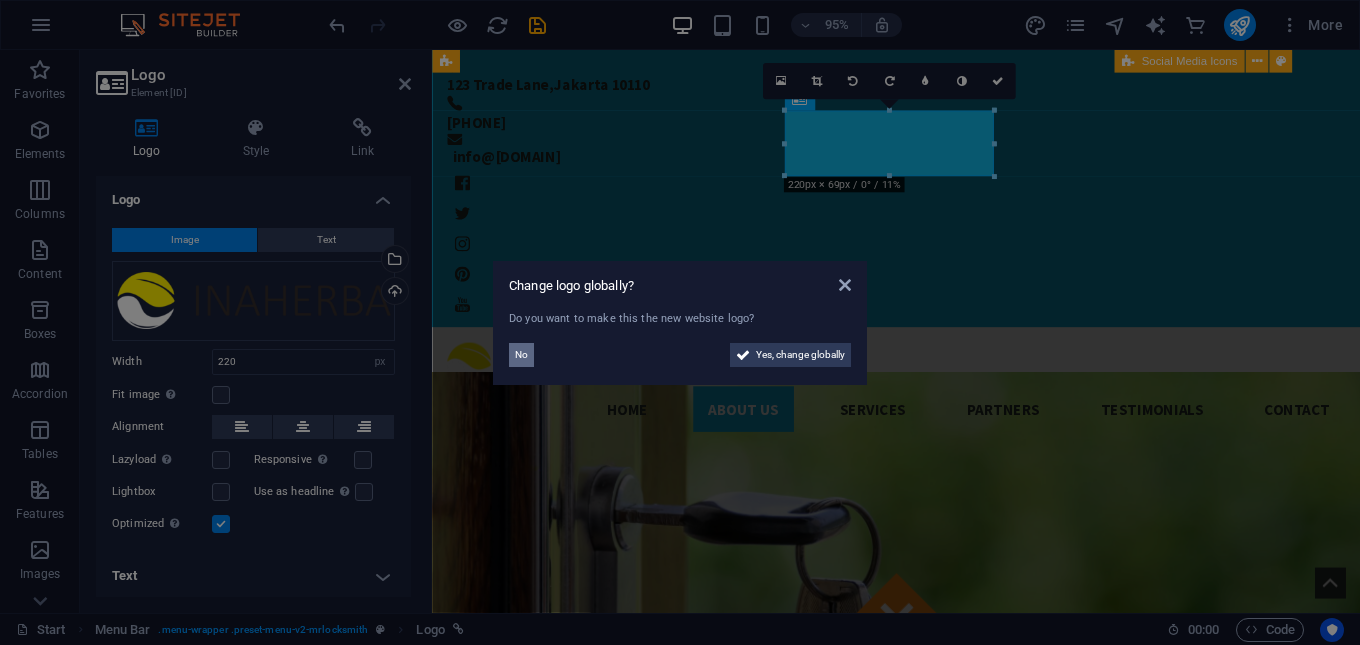 drag, startPoint x: 514, startPoint y: 360, endPoint x: 87, endPoint y: 327, distance: 428.2733 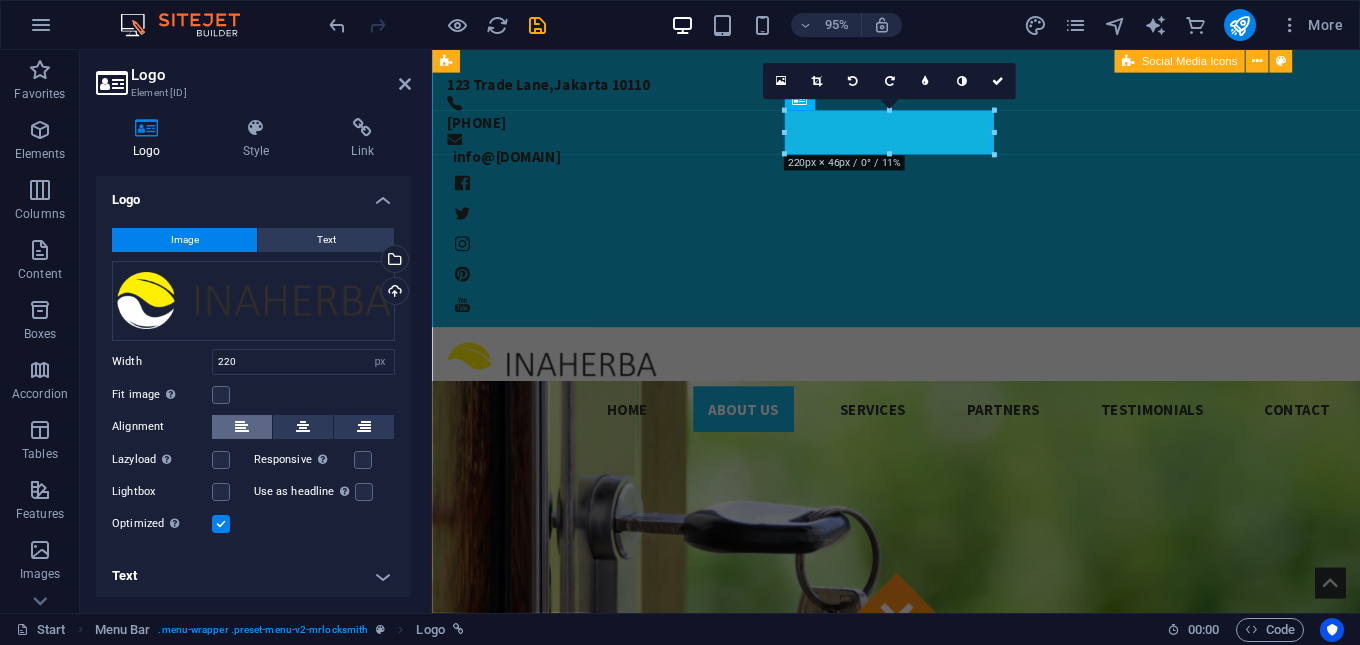 click at bounding box center [242, 427] 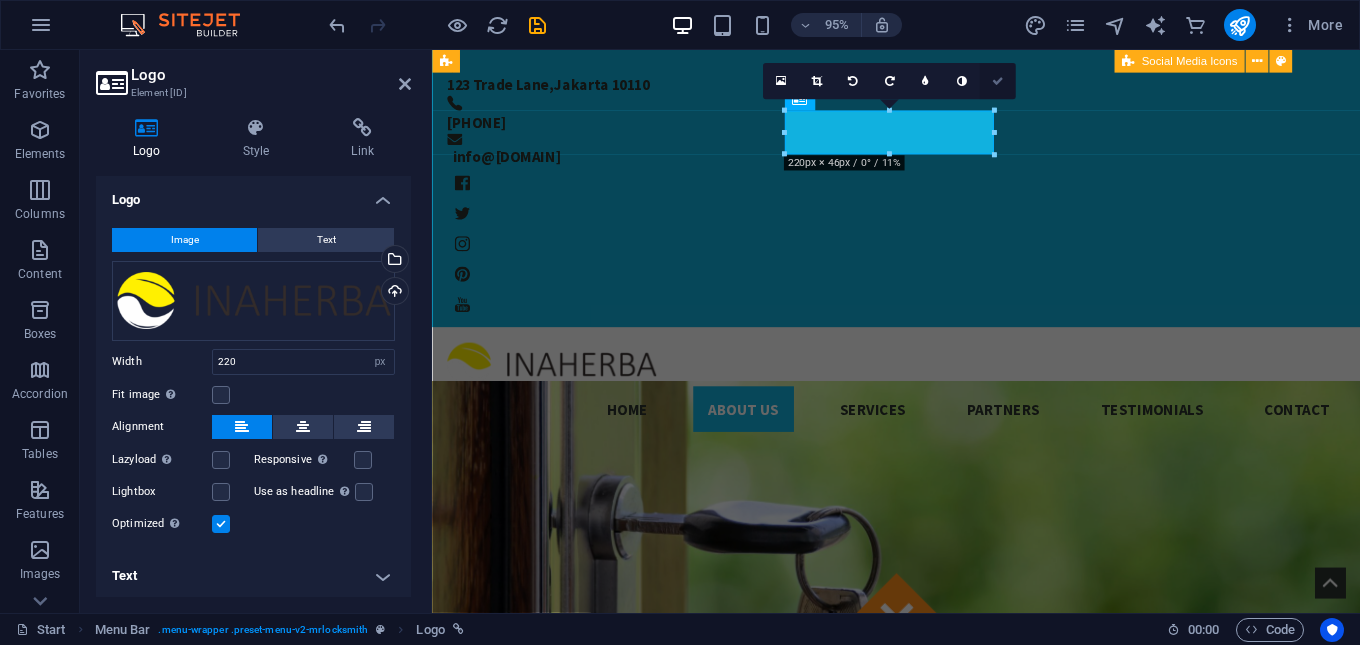 click at bounding box center (997, 81) 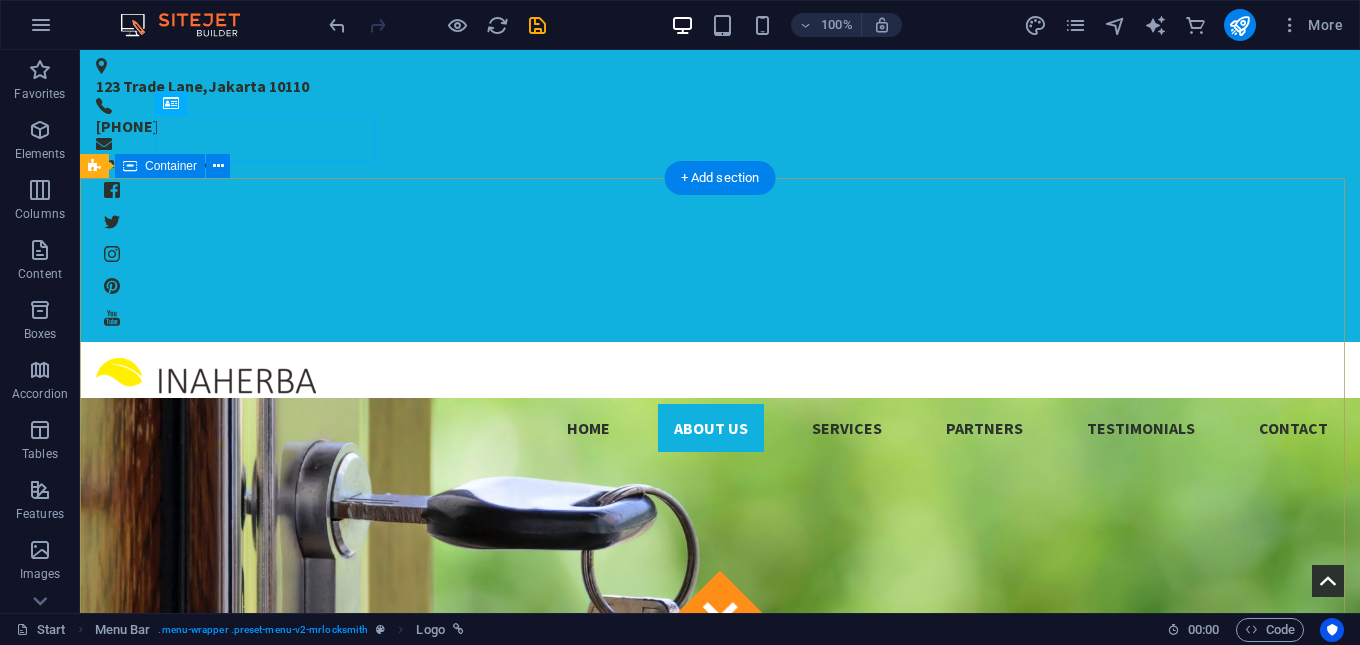 click on "Got locked outside? No Problem! We are  24/7 h  available to you!   Give us a call:" at bounding box center (720, 1264) 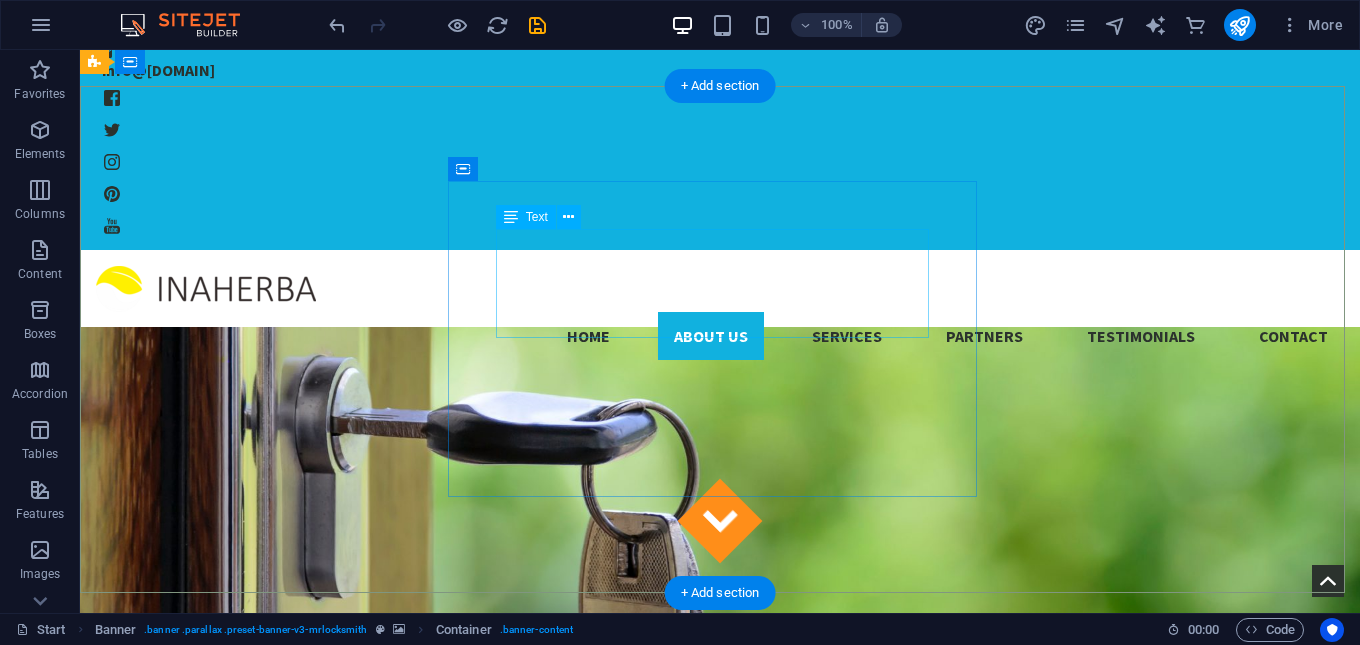 scroll, scrollTop: 0, scrollLeft: 0, axis: both 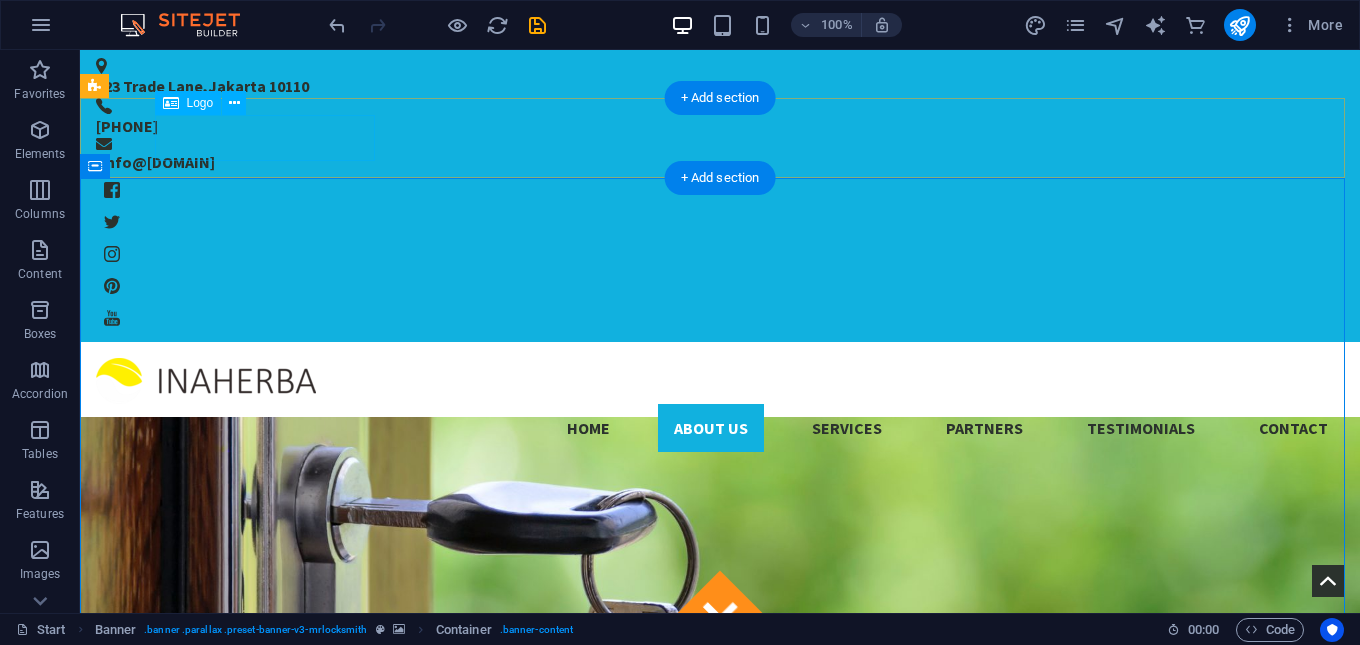 click at bounding box center (720, 381) 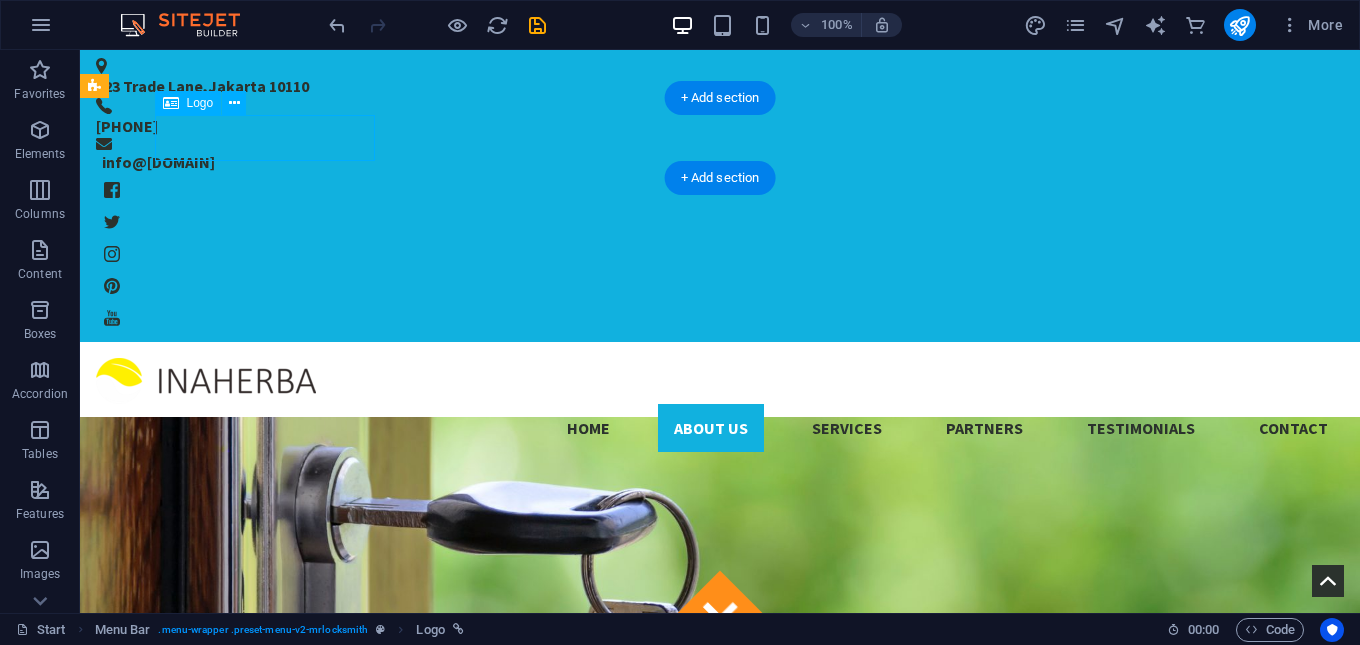 click at bounding box center (720, 381) 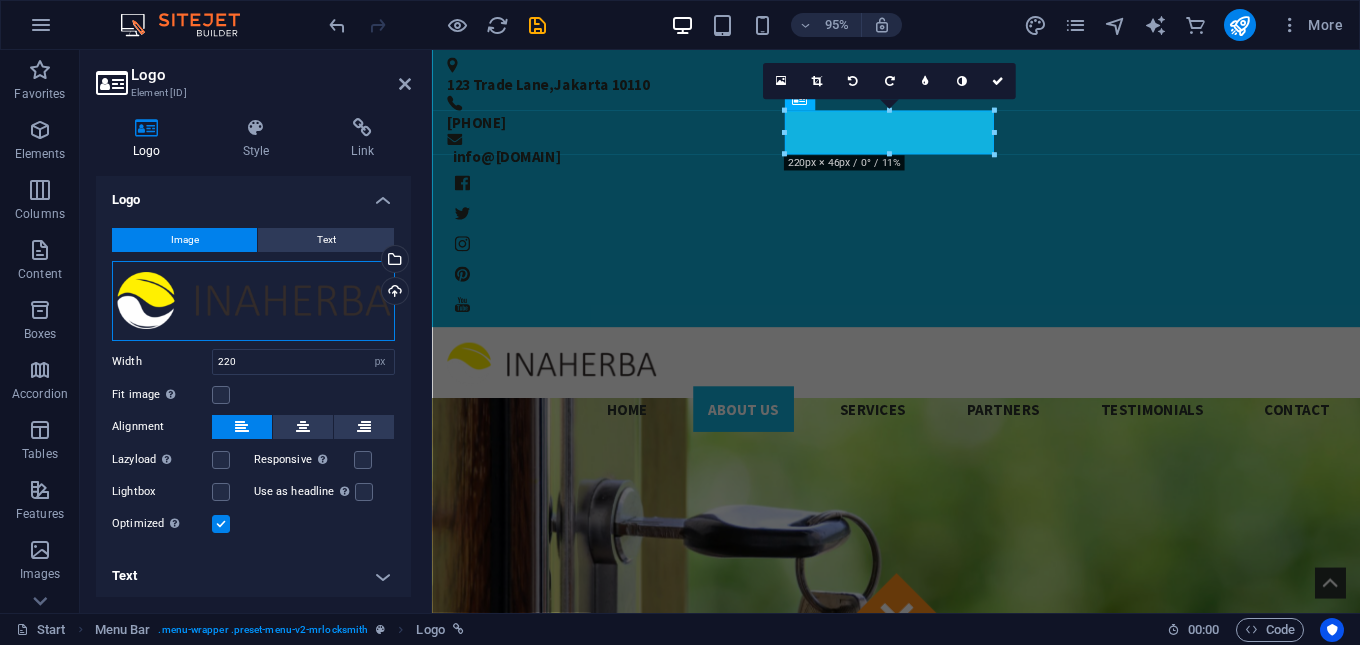 click on "Drag files here, click to choose files or select files from Files or our free stock photos & videos" at bounding box center (253, 301) 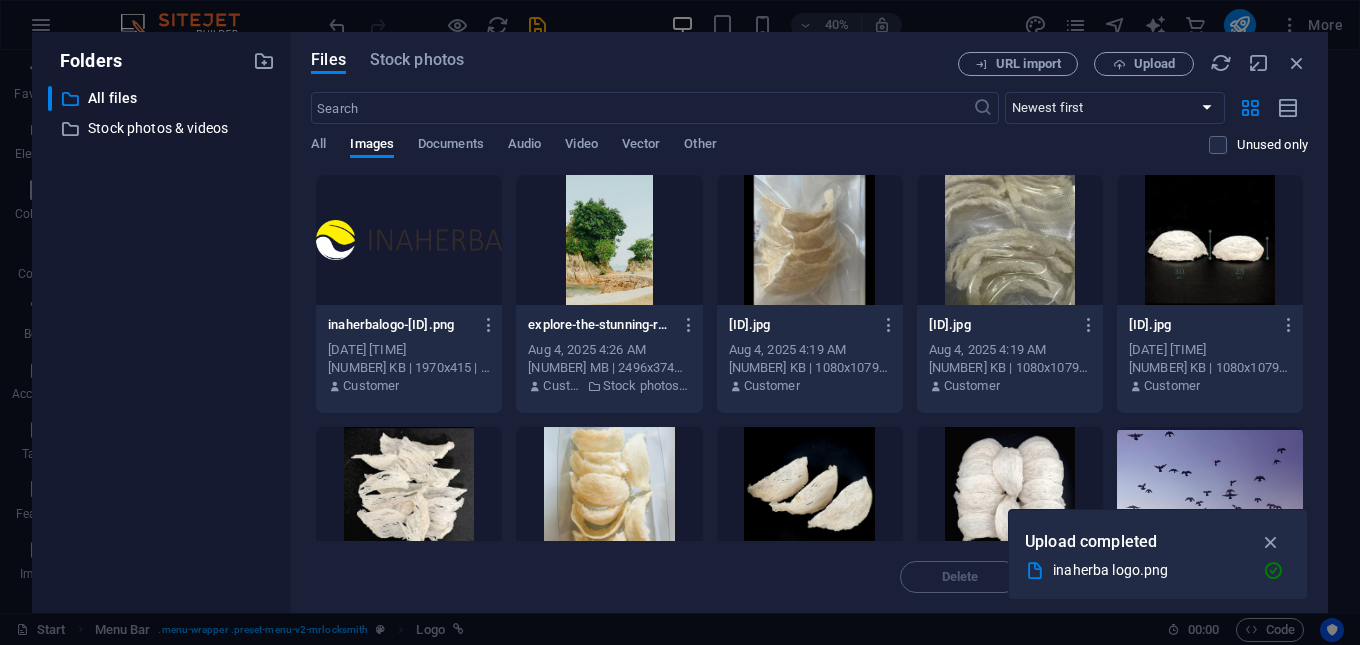 click at bounding box center (409, 240) 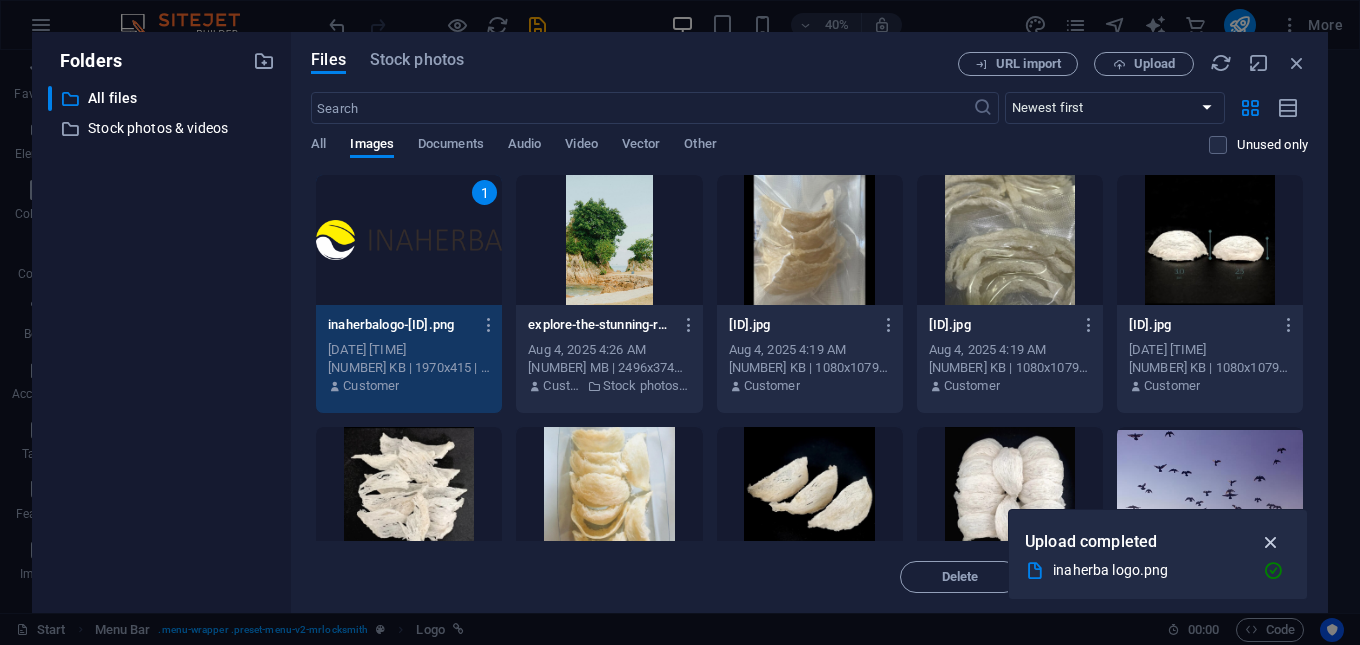 click at bounding box center [1271, 542] 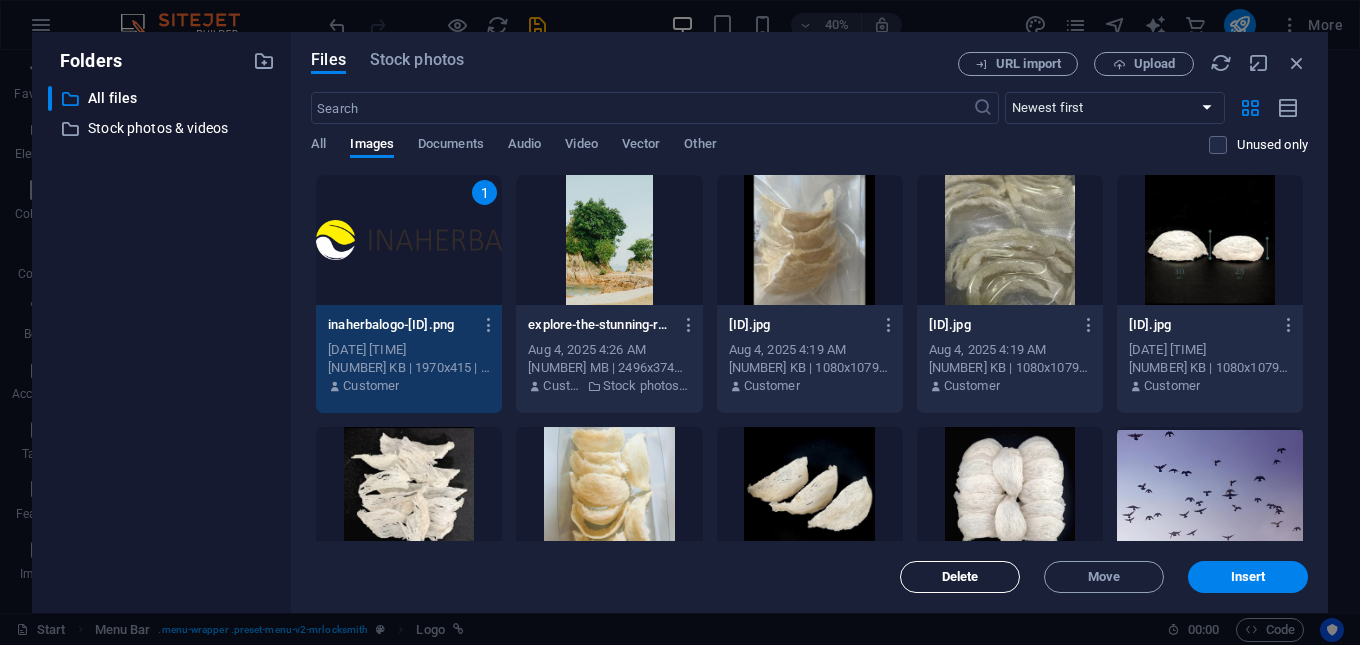 click on "Delete" at bounding box center [960, 577] 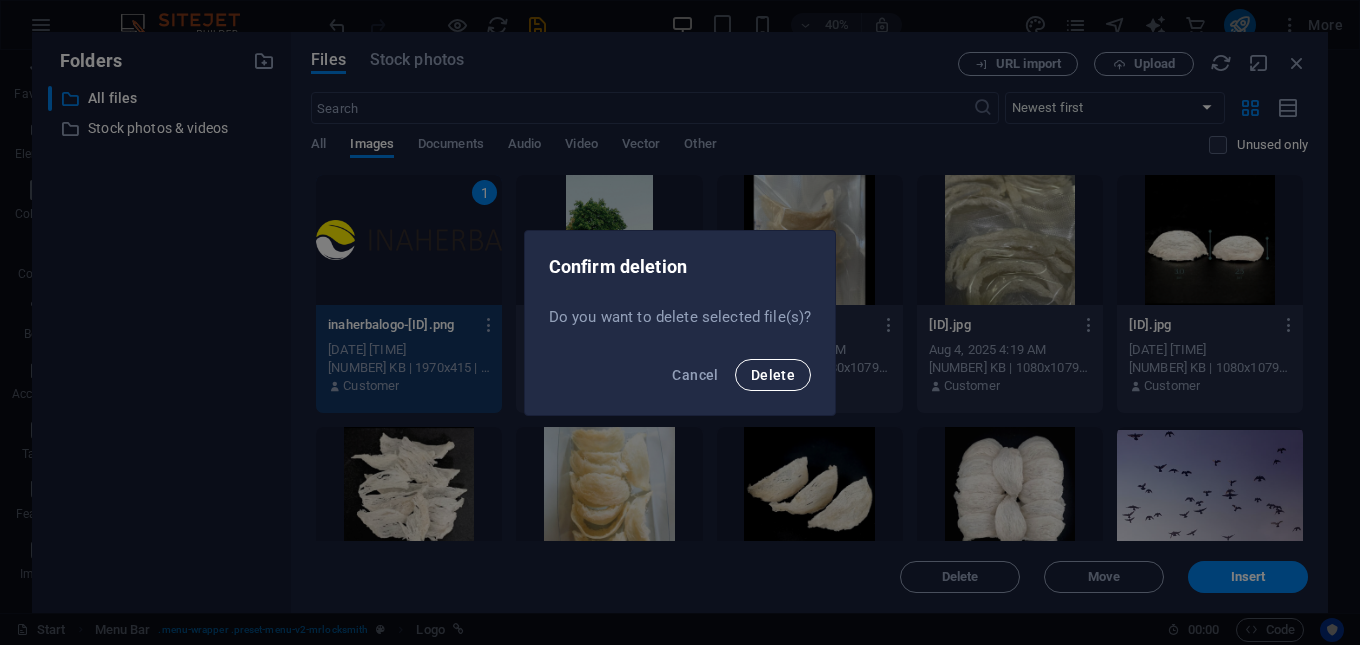 click on "Delete" at bounding box center [773, 375] 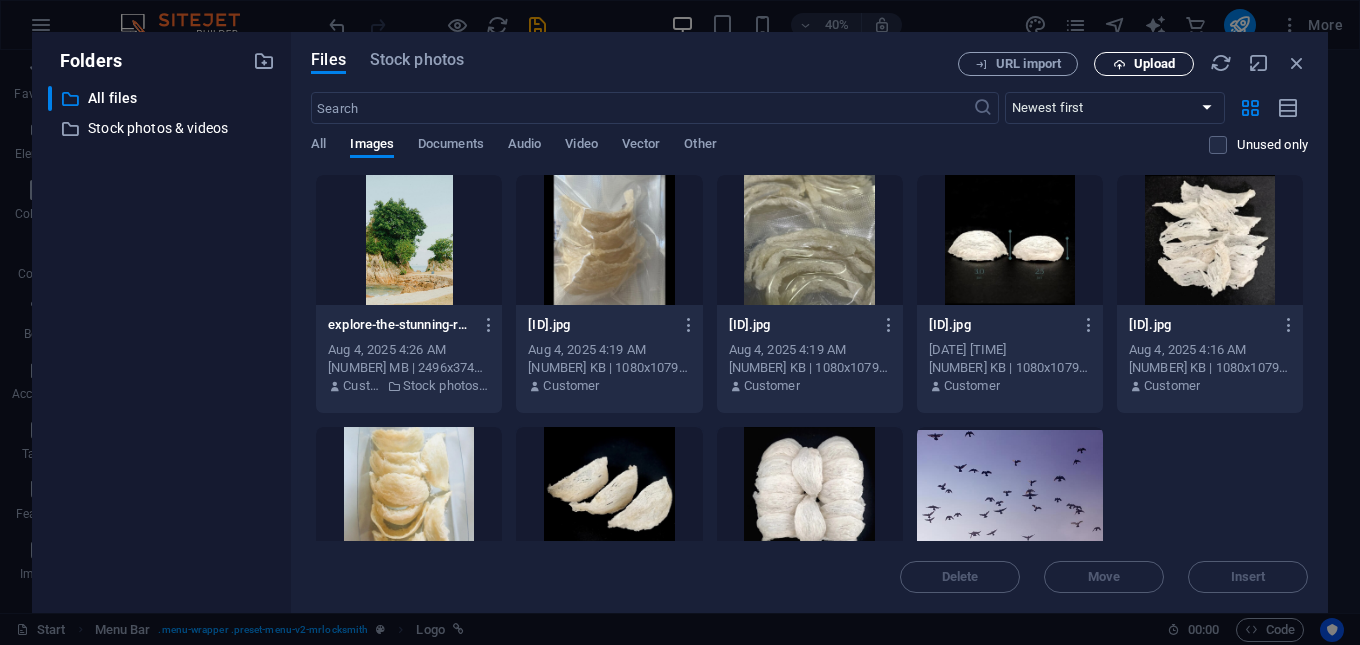 click at bounding box center (1119, 64) 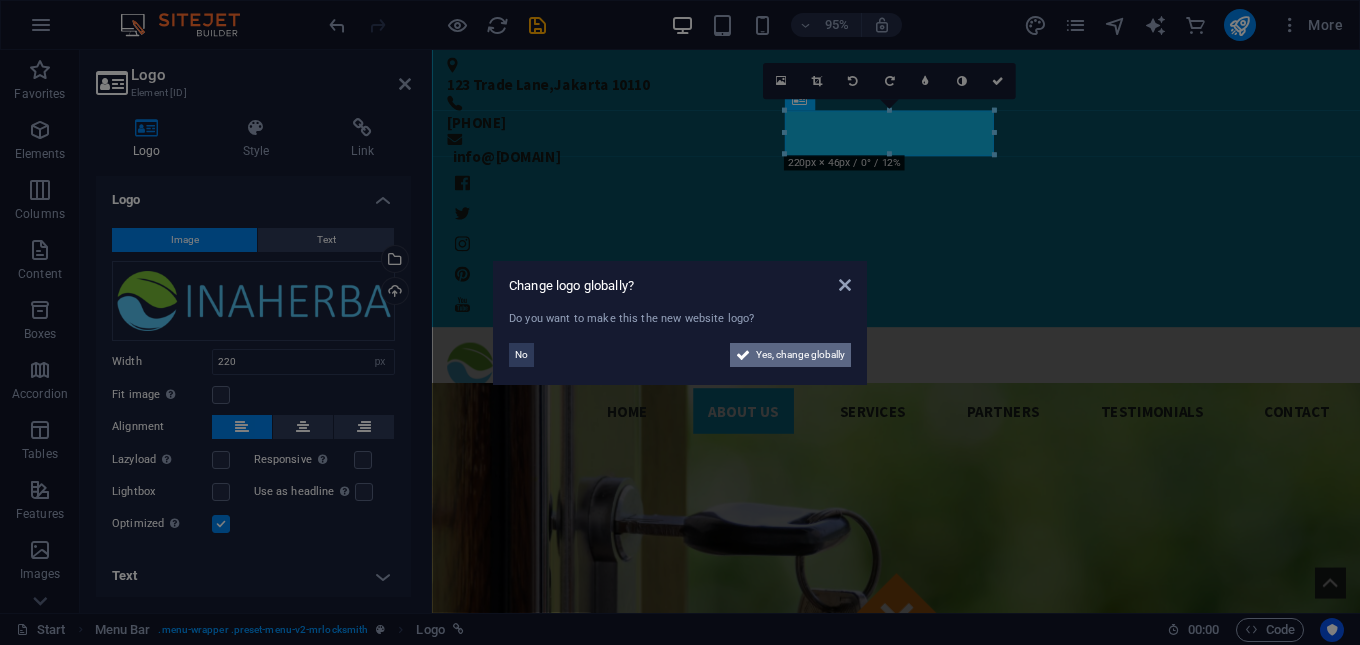click at bounding box center (743, 355) 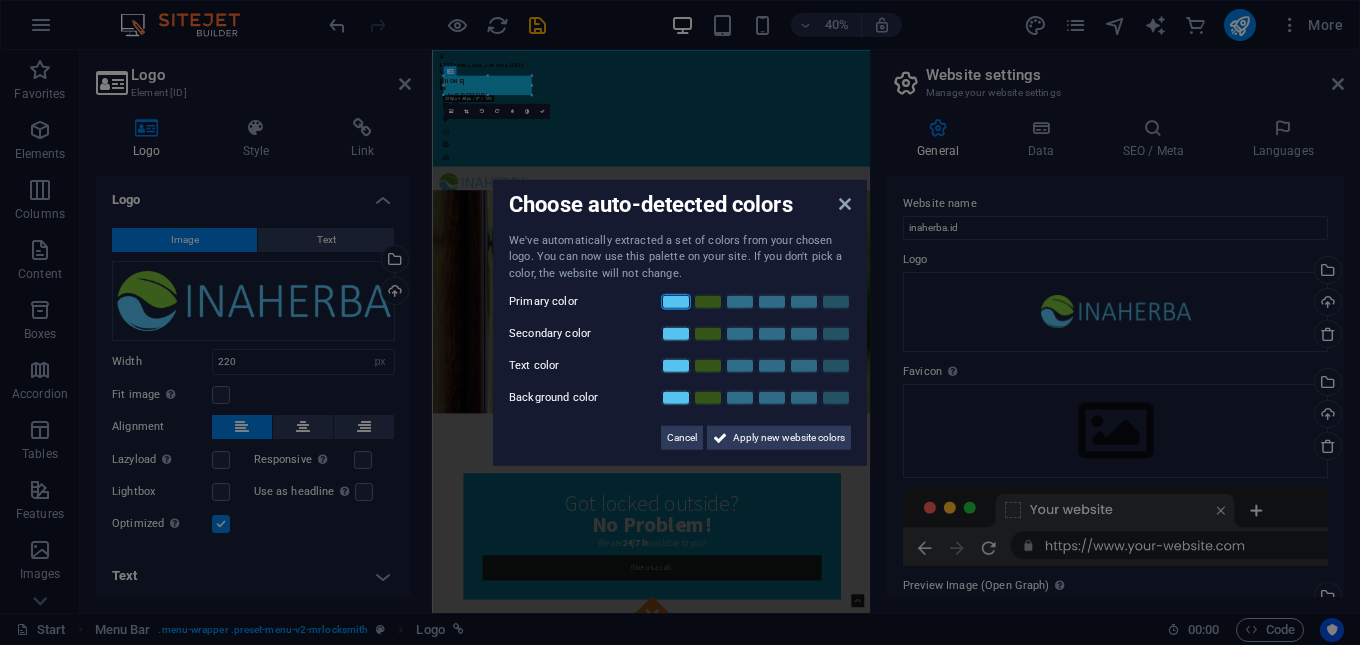 click at bounding box center [676, 302] 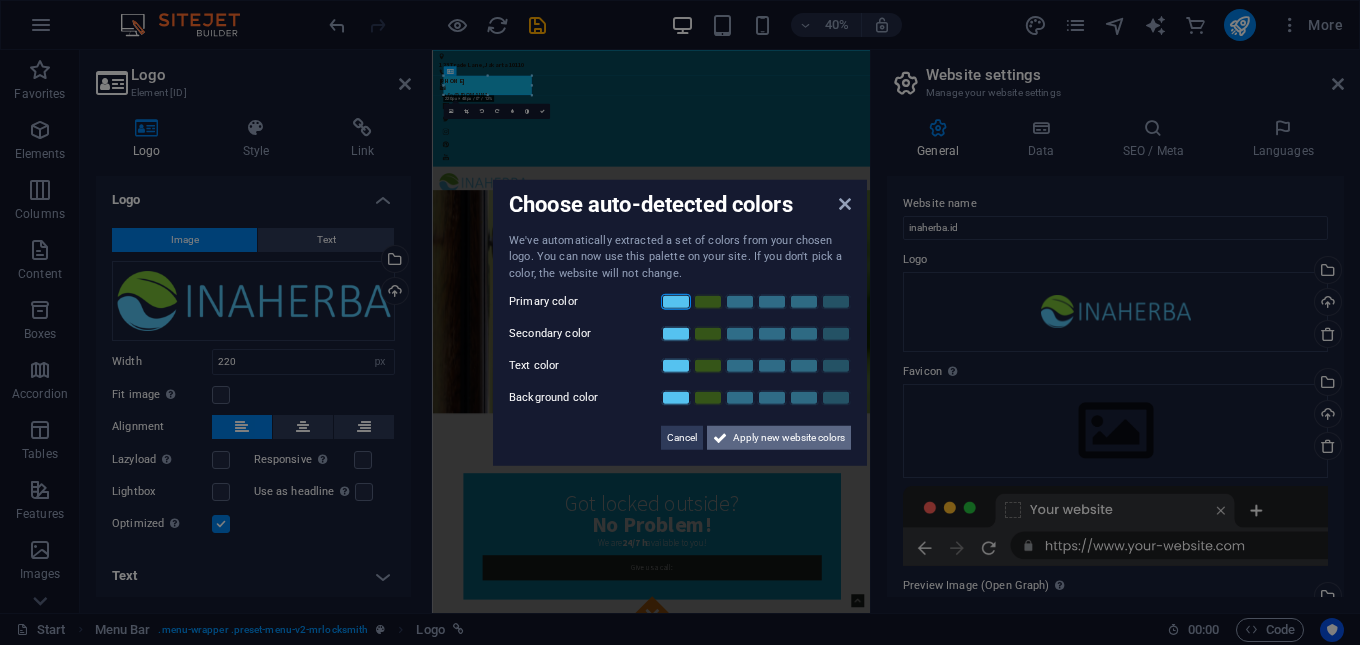 click on "Apply new website colors" at bounding box center (789, 438) 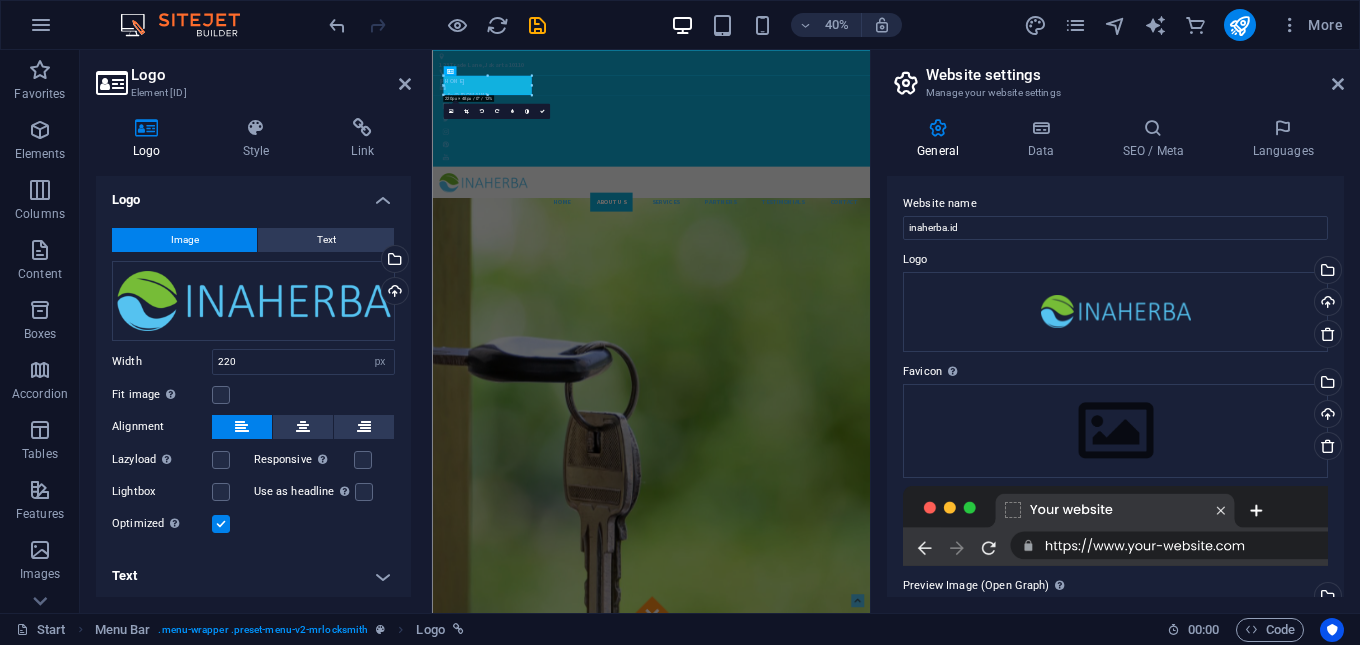 click on "Logo" at bounding box center [271, 75] 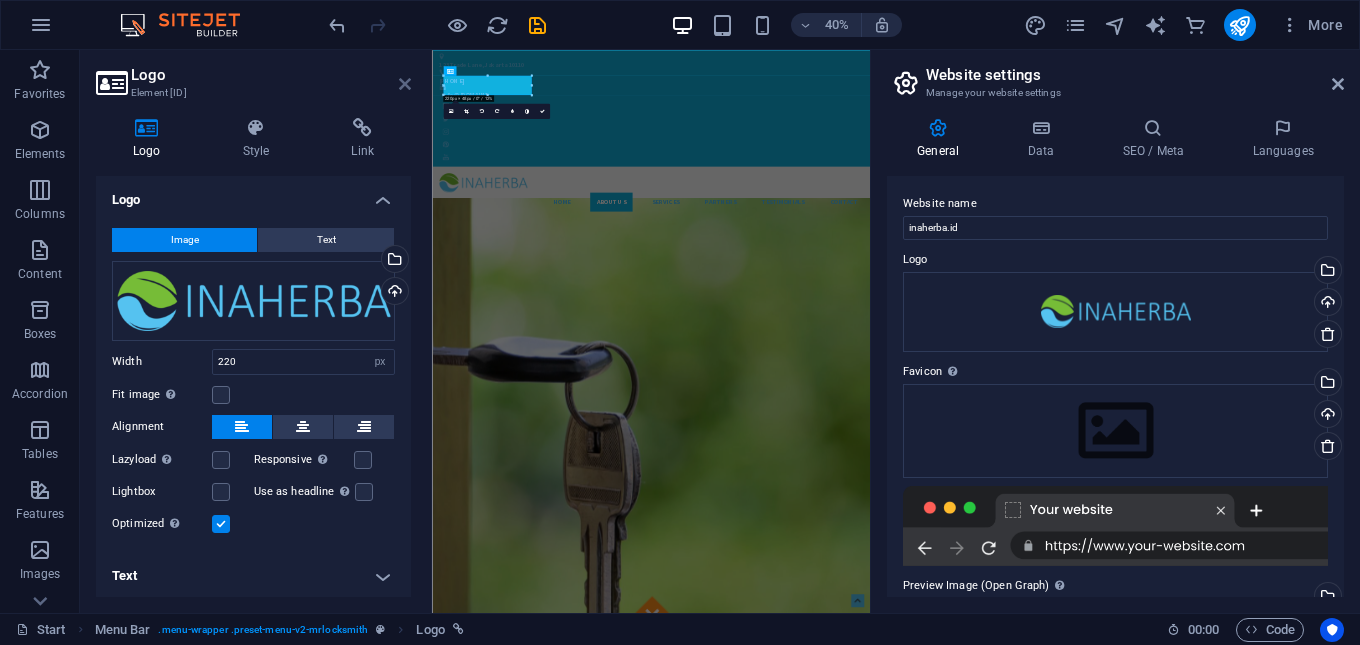 click at bounding box center (405, 84) 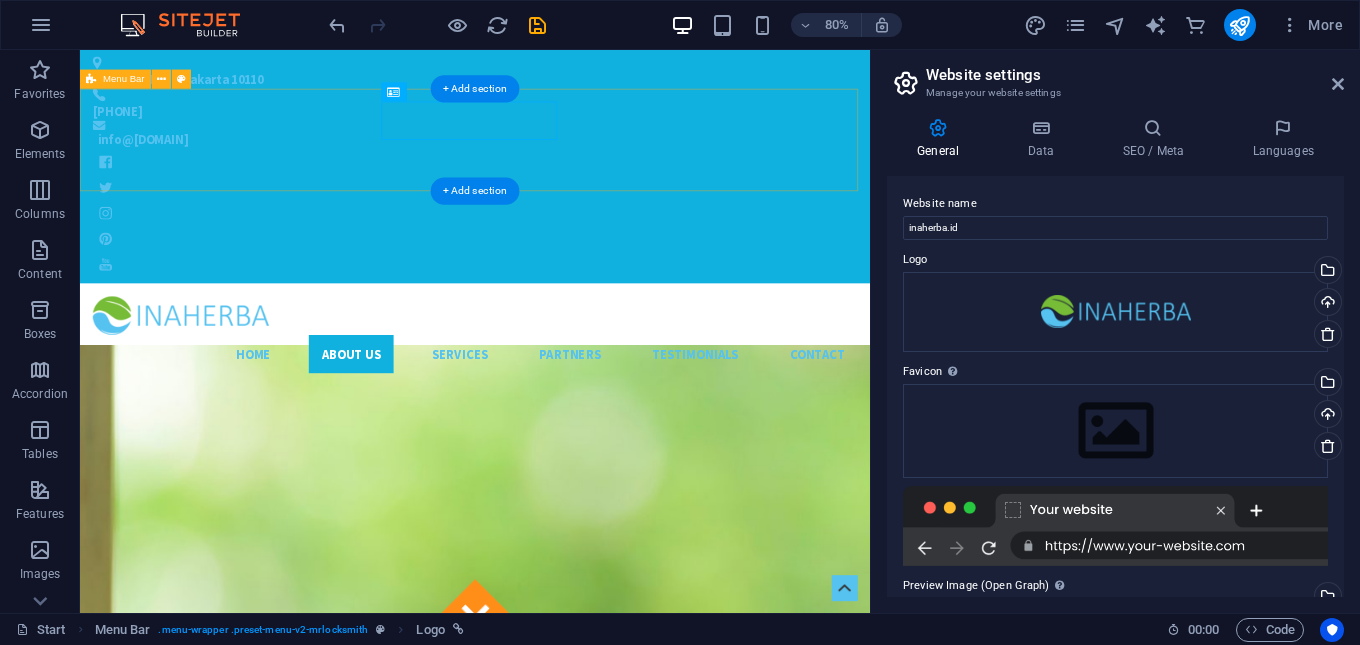 click on "Home About us Services Partners Testimonials Contact" at bounding box center [574, 406] 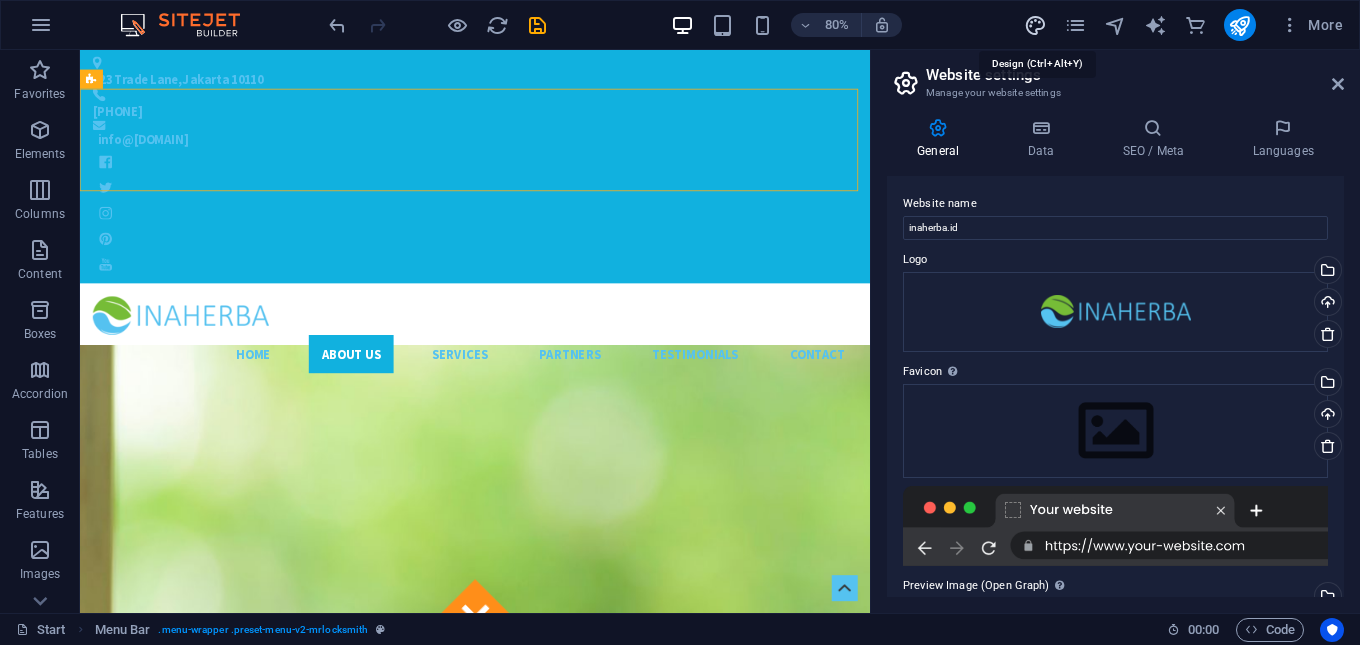 click at bounding box center [1035, 25] 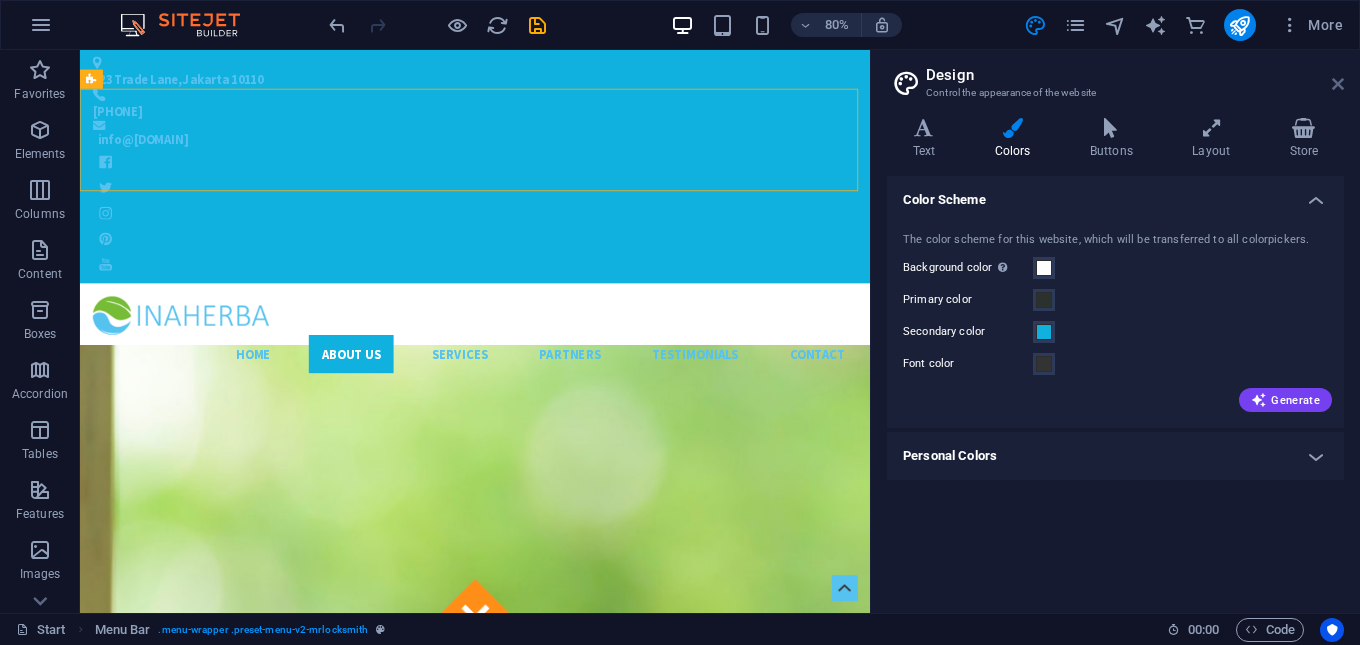 click at bounding box center [1338, 84] 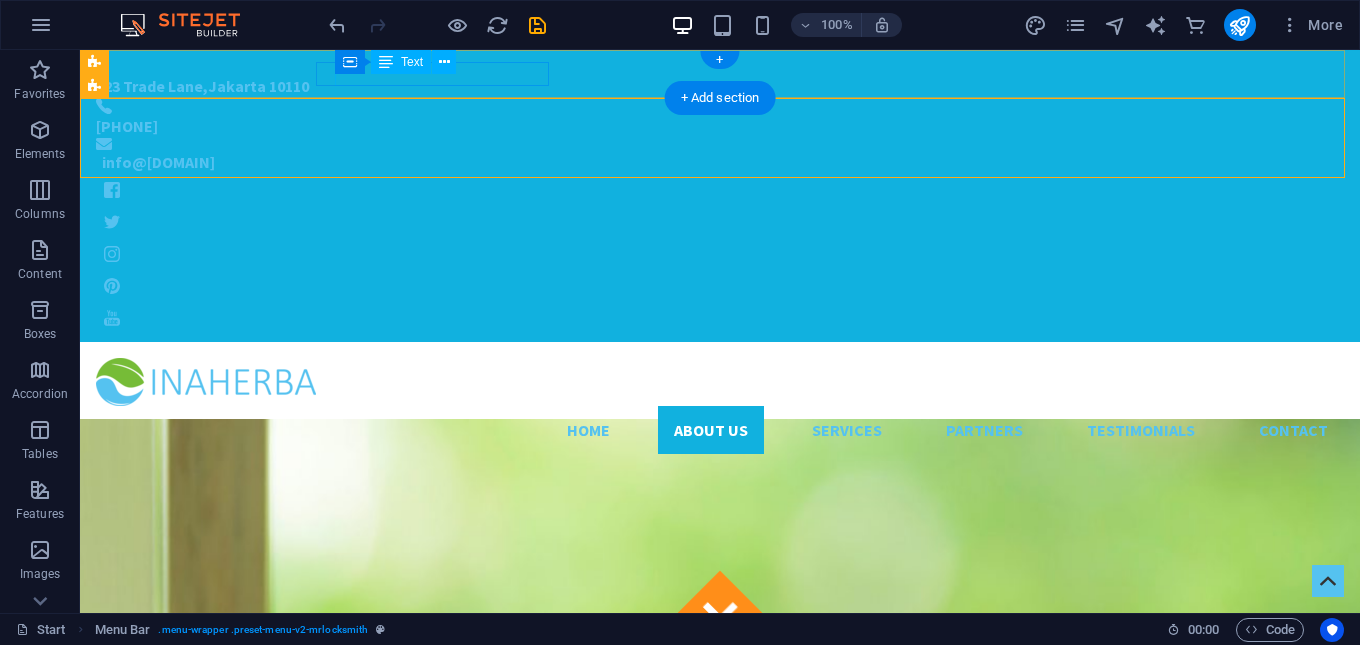 click on "[NUMBER] [STREET] ,  [CITY]   [POSTAL_CODE]" at bounding box center [704, 86] 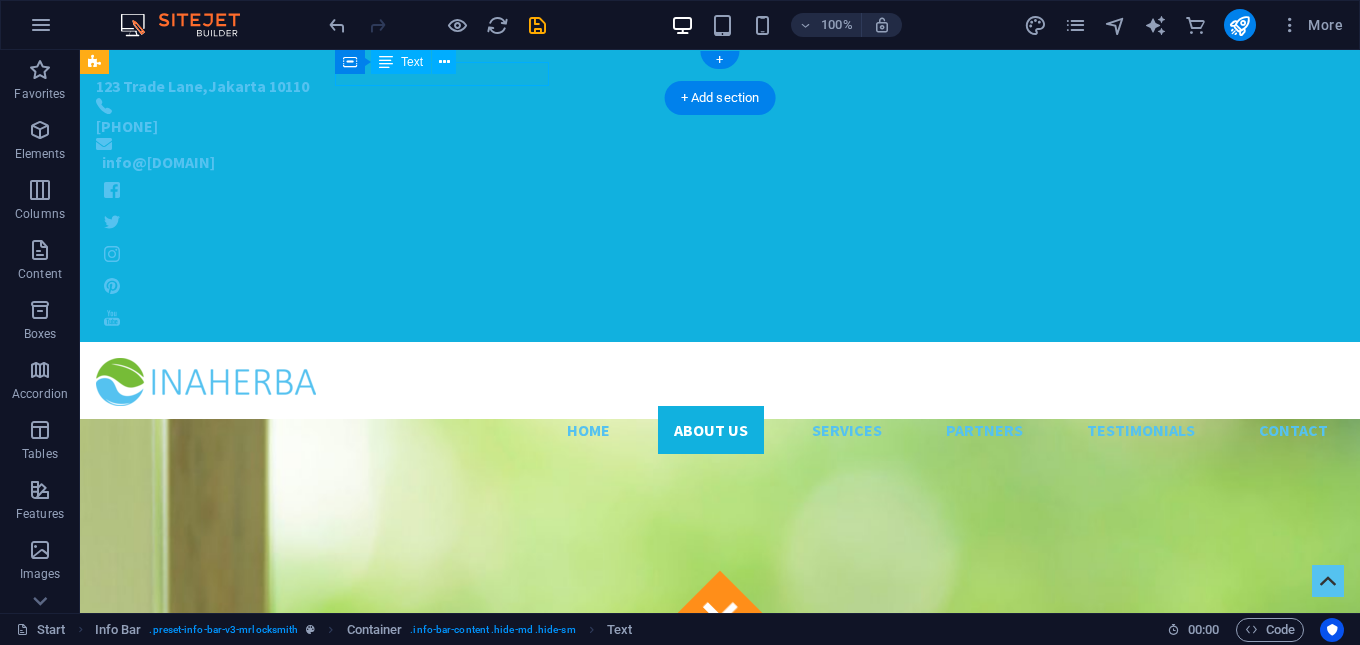 click on "[NUMBER] [STREET] ,  [CITY]   [POSTAL_CODE]" at bounding box center (704, 86) 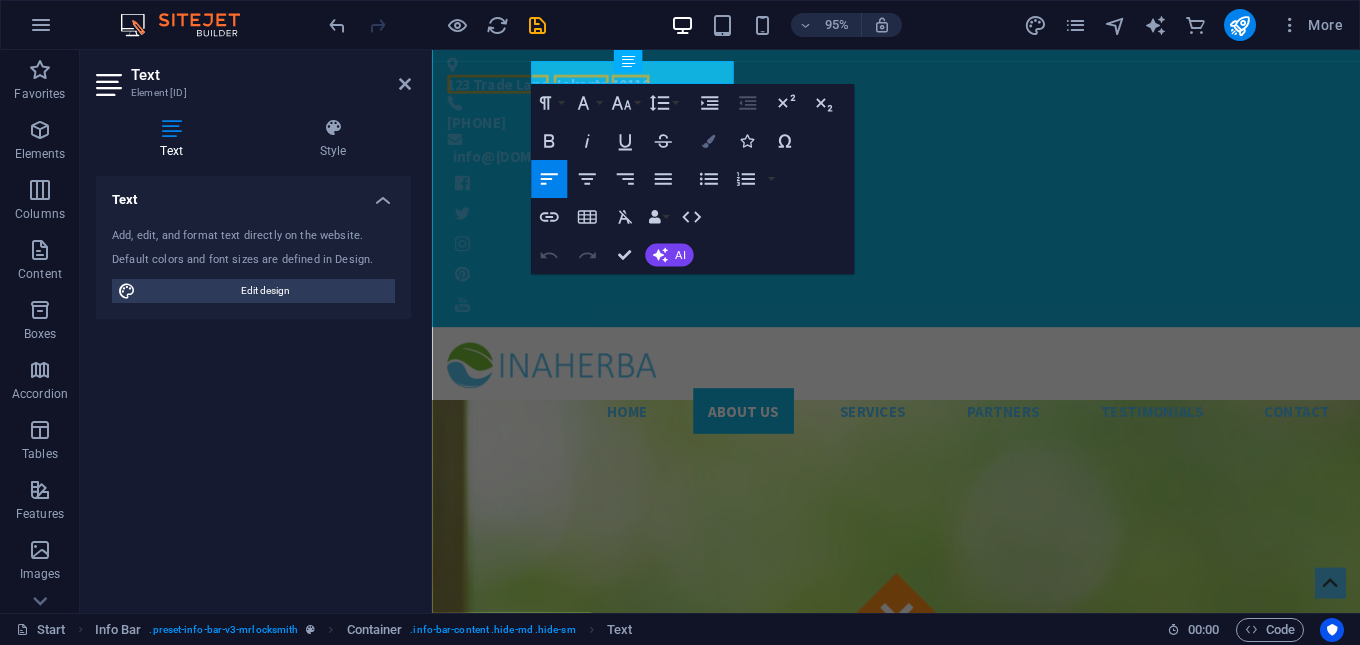 click at bounding box center (707, 141) 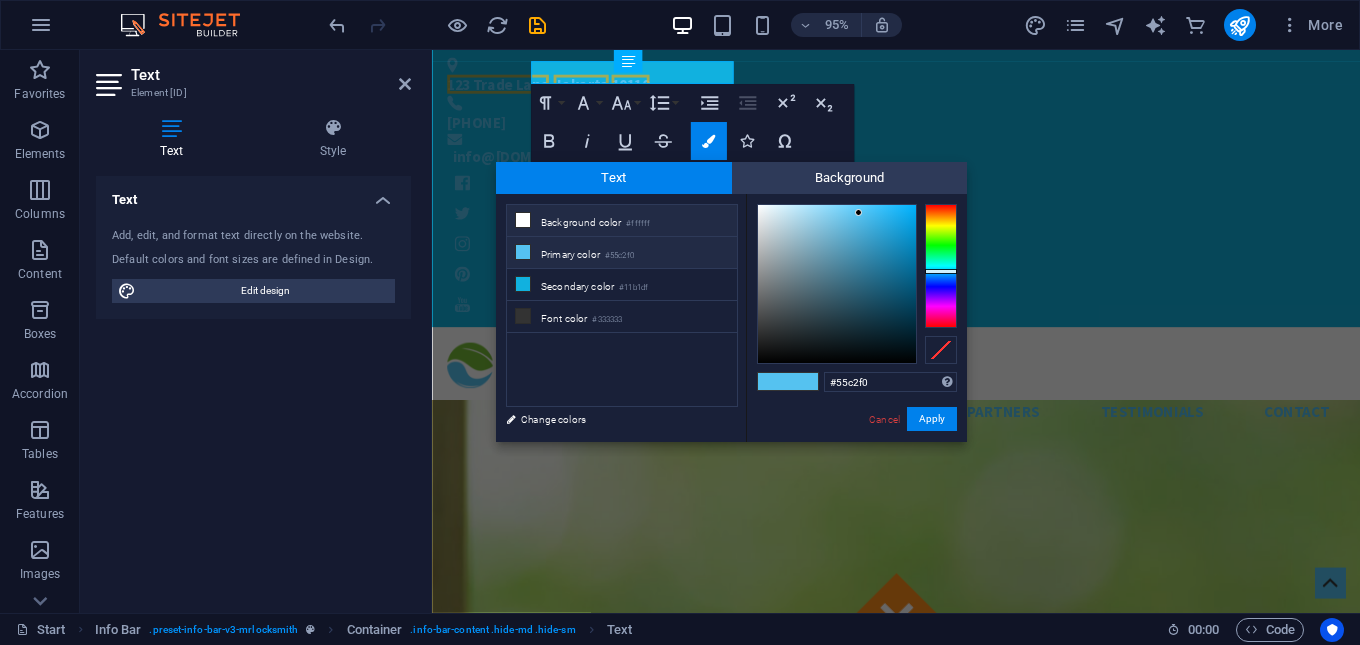 click on "Background color
#ffffff" at bounding box center [622, 221] 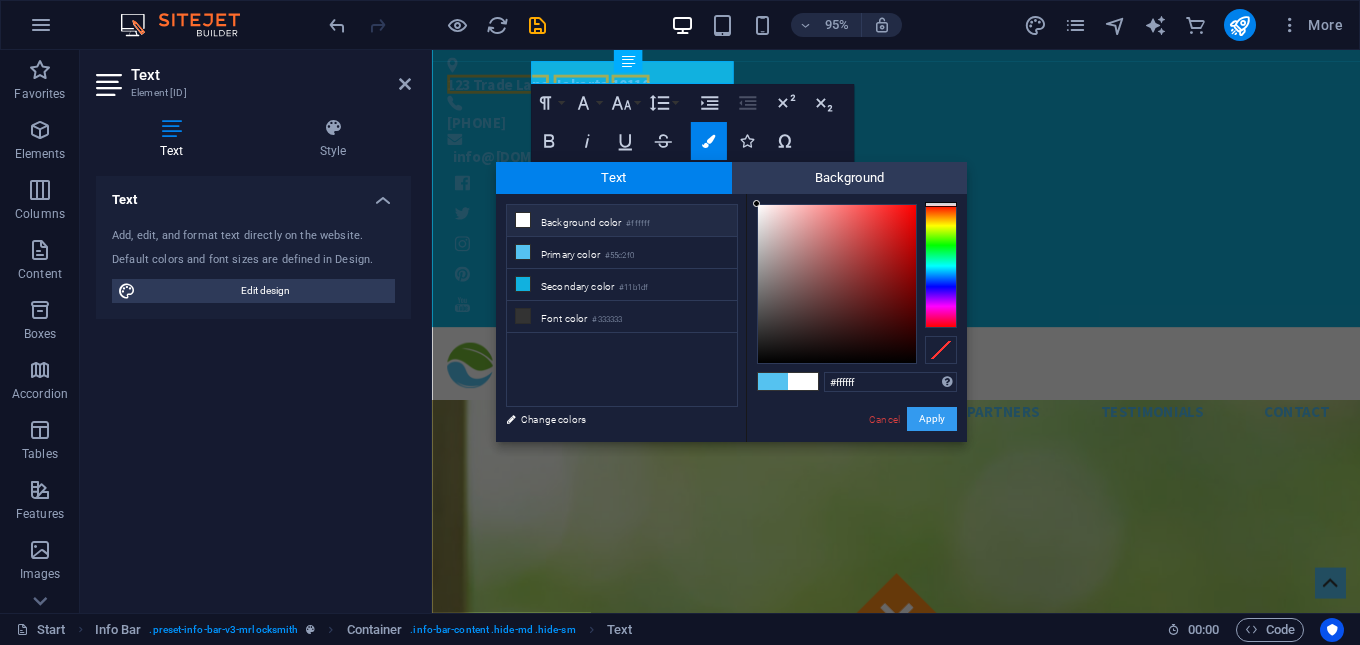 click on "Apply" at bounding box center (932, 419) 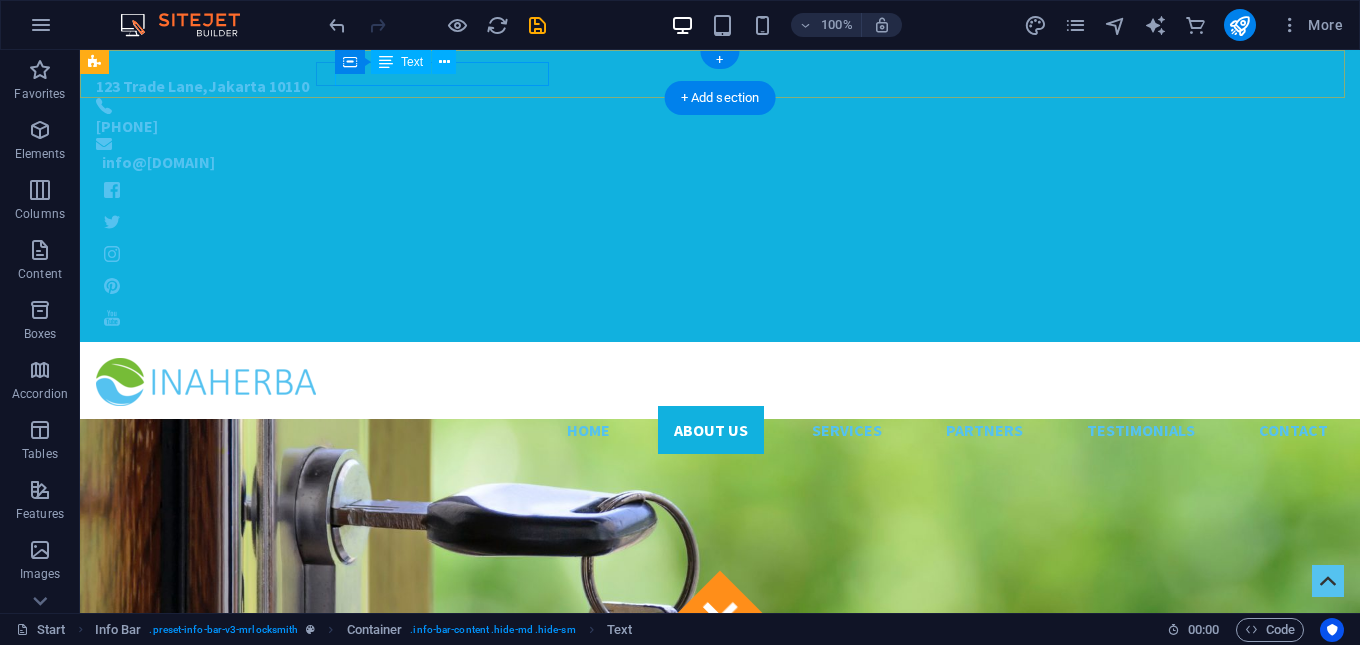 click on "123 Trade Lane" at bounding box center [149, 86] 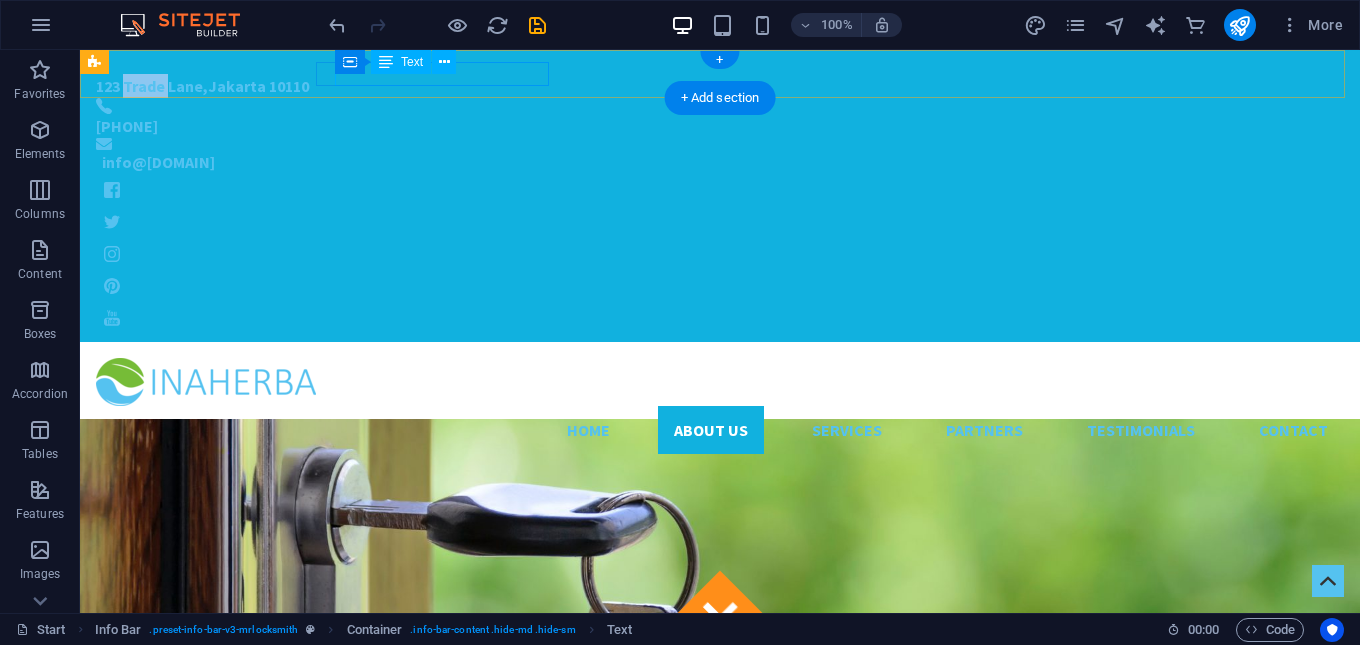 click on "123 Trade Lane" at bounding box center [149, 86] 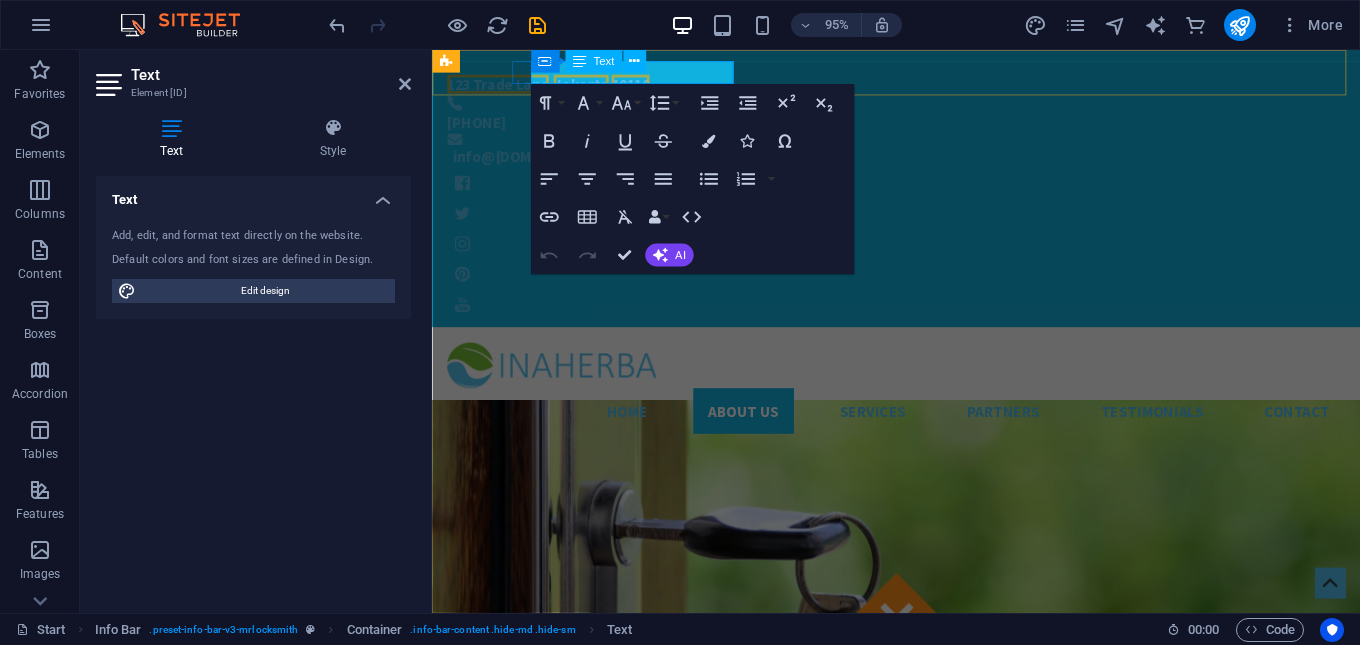 click on "Jakarta" at bounding box center [589, 86] 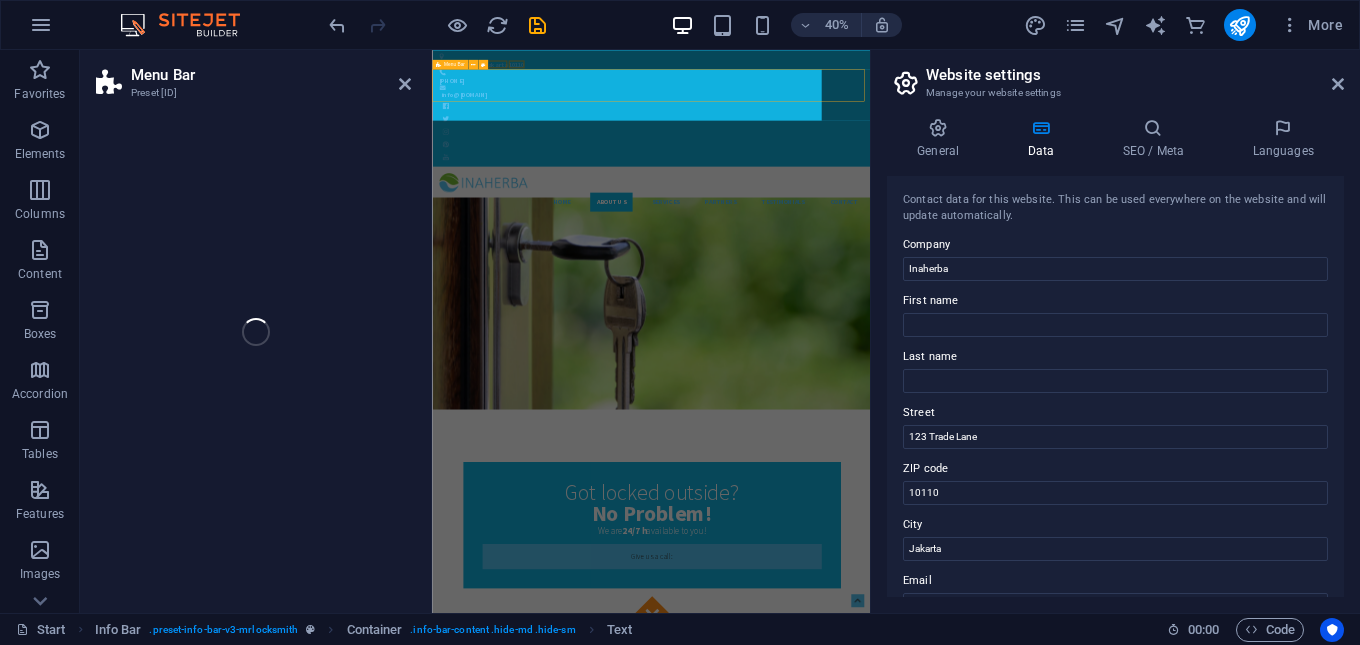 click on "Home About us Services Partners Testimonials Contact" at bounding box center [979, 406] 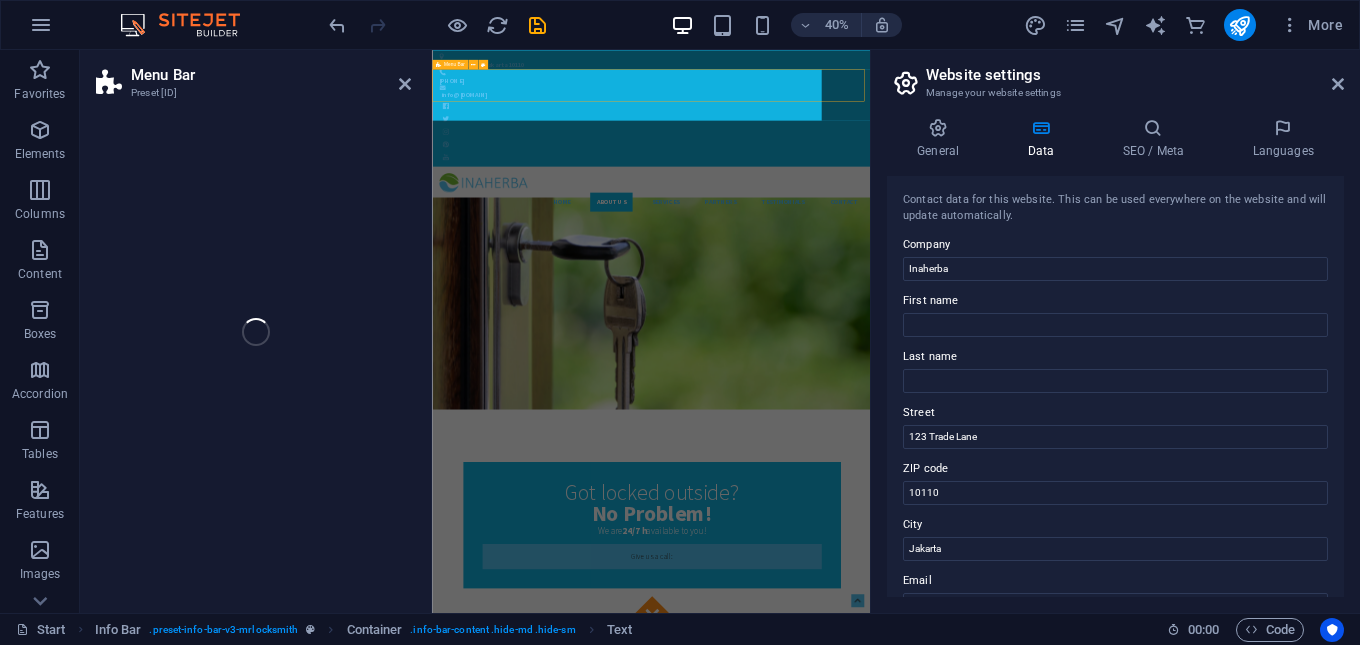 select on "header" 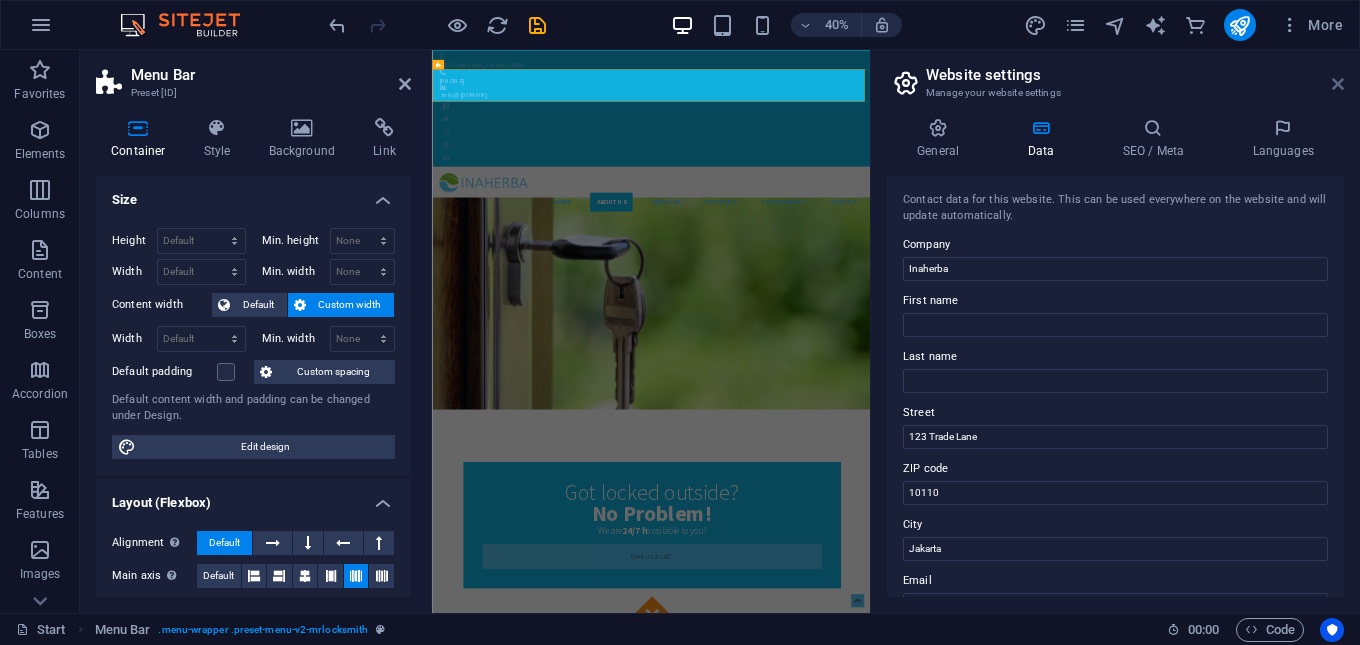 click at bounding box center [1338, 84] 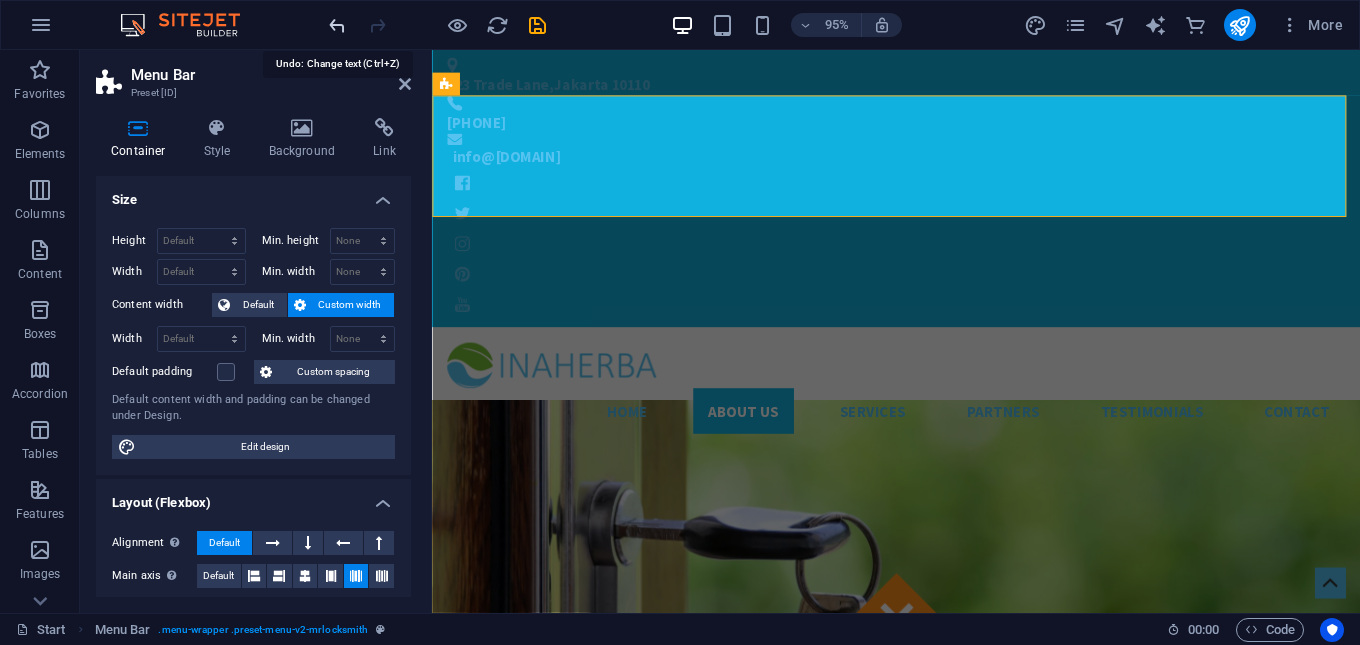 click at bounding box center (337, 25) 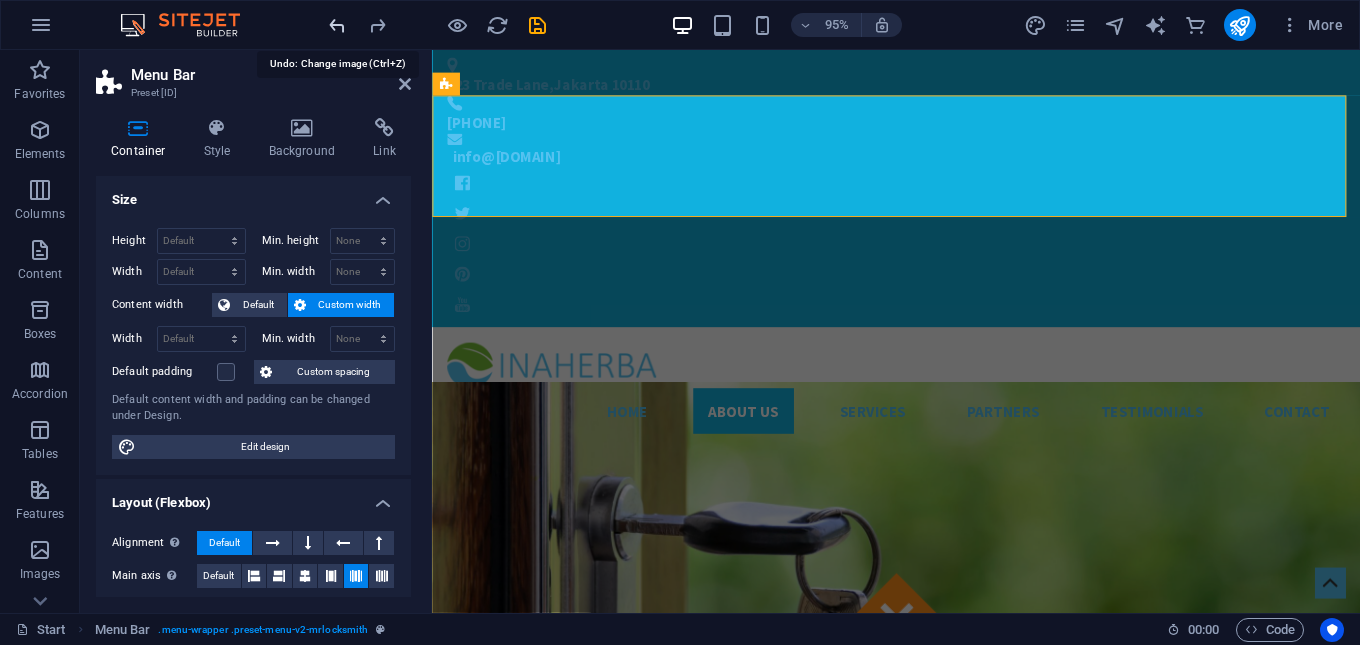 click at bounding box center [337, 25] 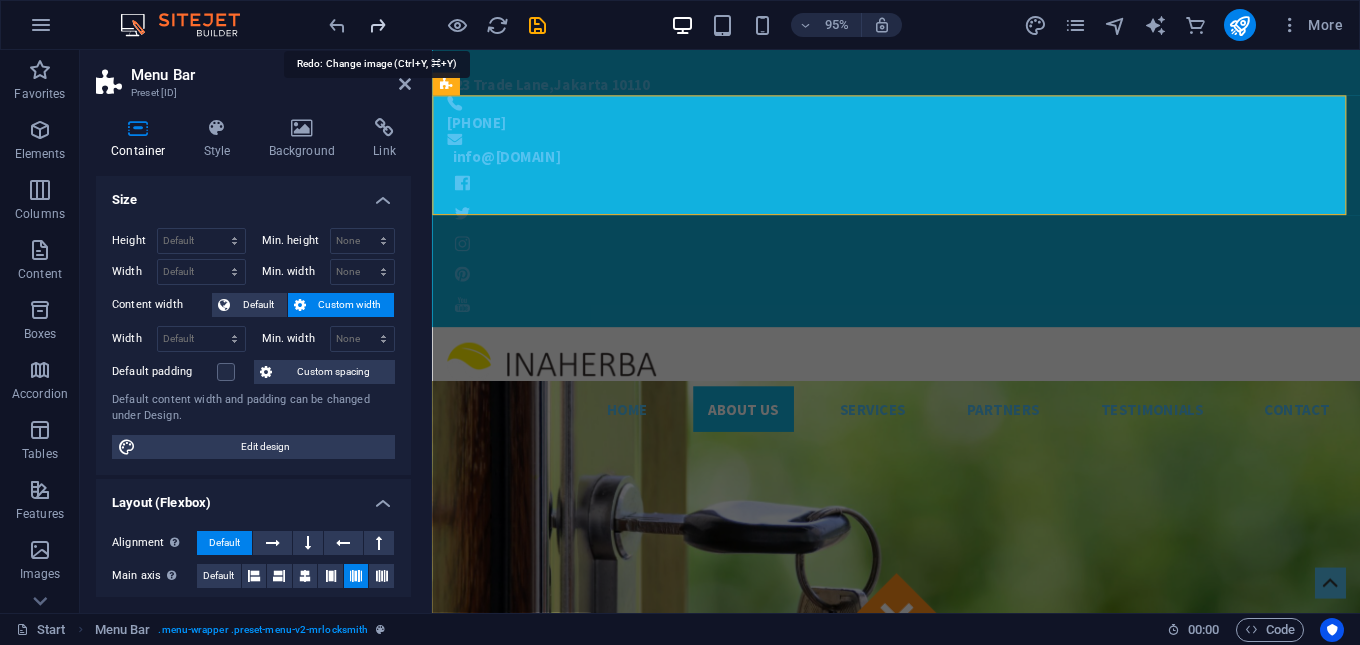 click at bounding box center (377, 25) 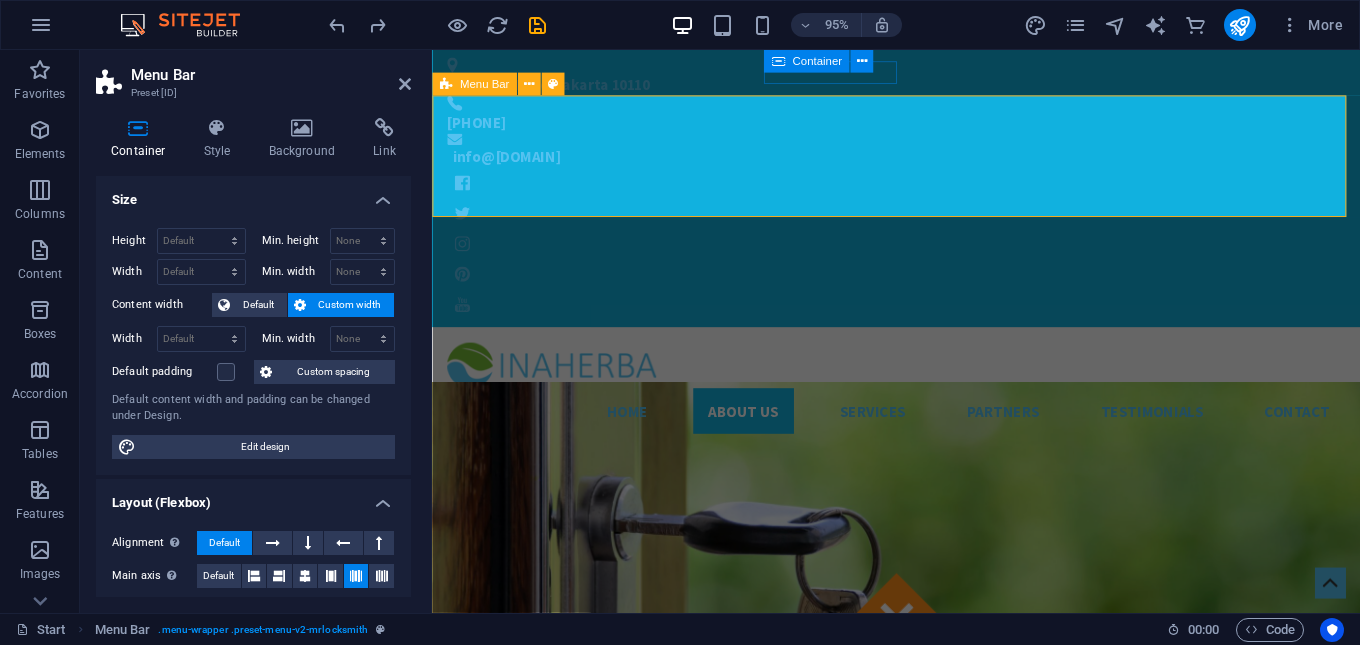 click on "Home About us Services Partners Testimonials Contact" at bounding box center [920, 406] 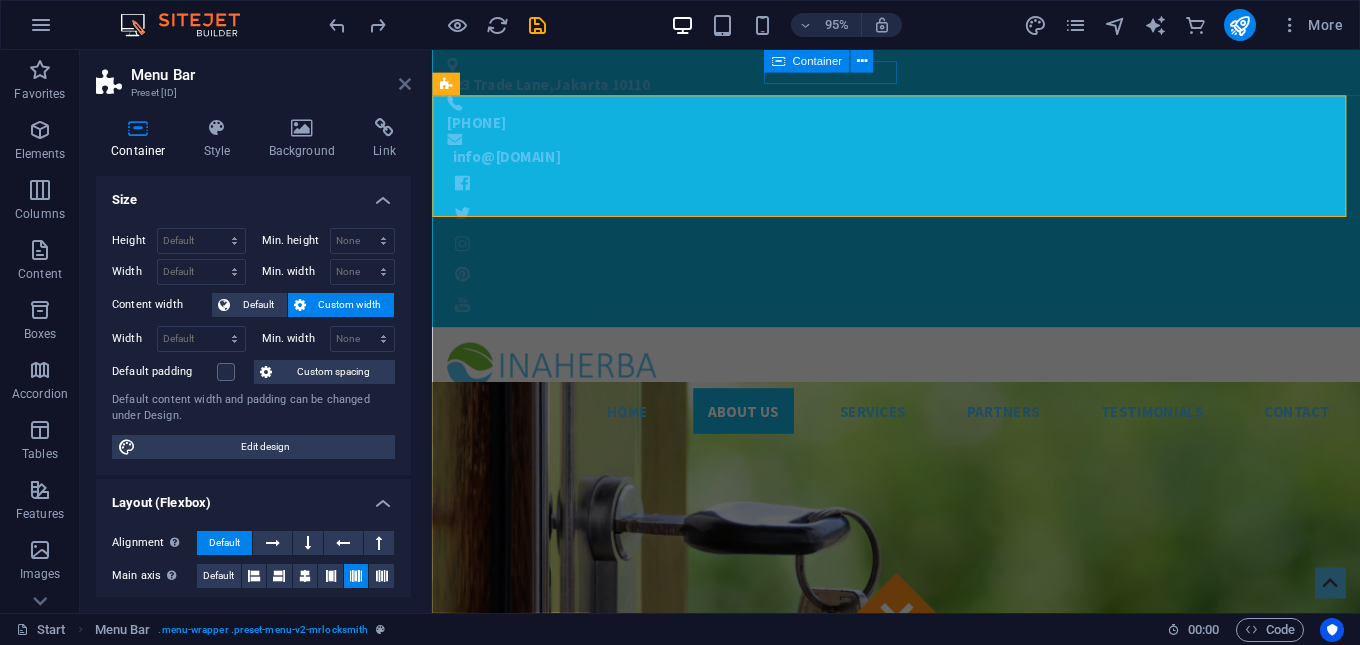 click at bounding box center (405, 84) 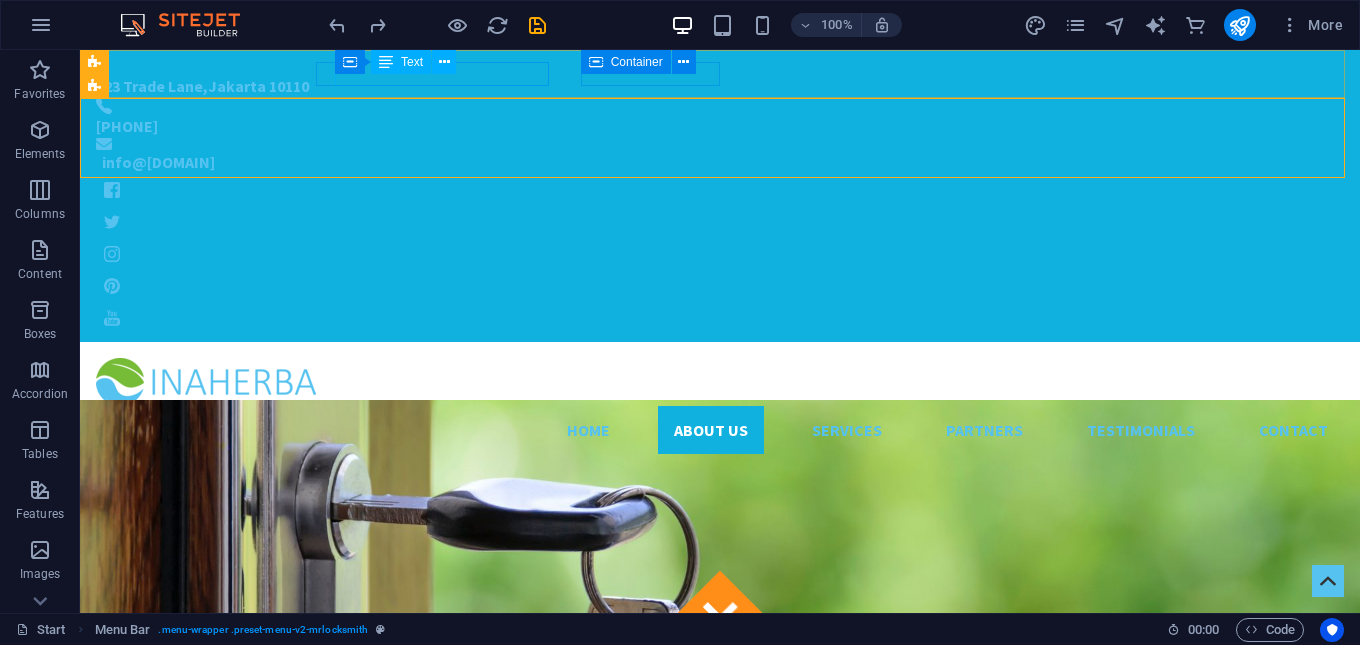 click on "Container   Text" at bounding box center (402, 62) 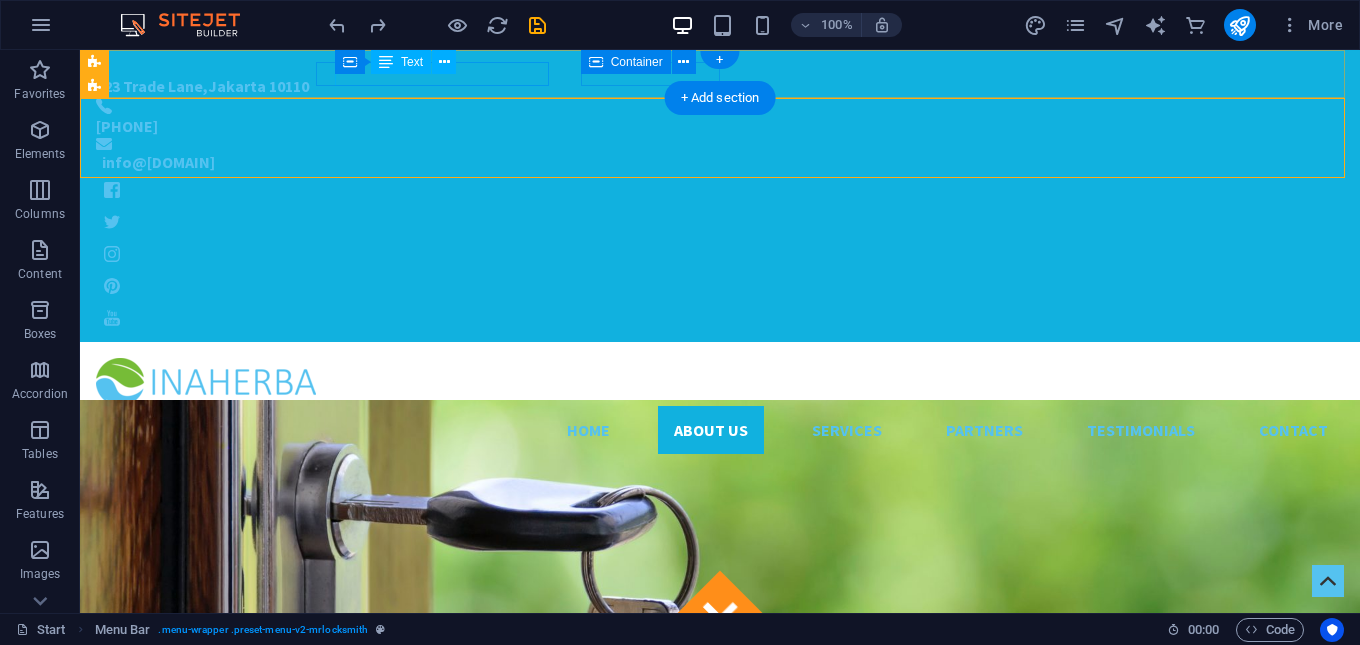 click on "[NUMBER] [STREET] ,  [CITY]   [POSTAL_CODE]" at bounding box center [704, 86] 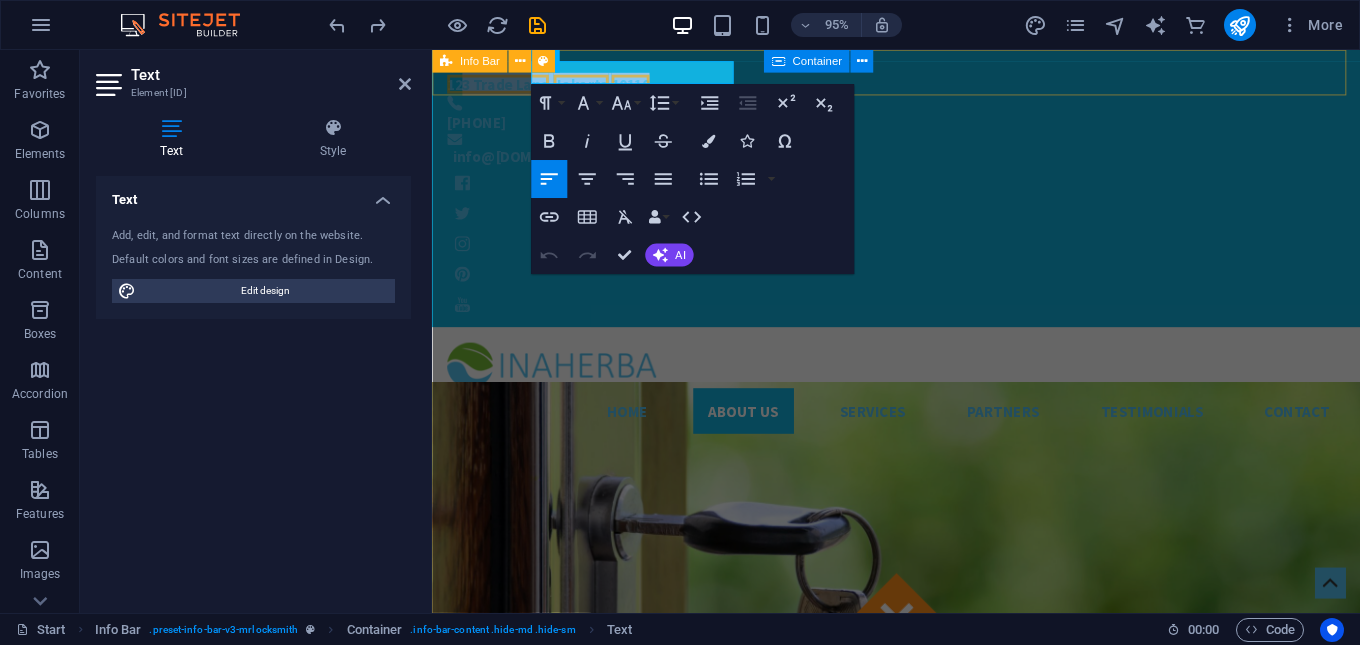 drag, startPoint x: 556, startPoint y: 76, endPoint x: 757, endPoint y: 79, distance: 201.02238 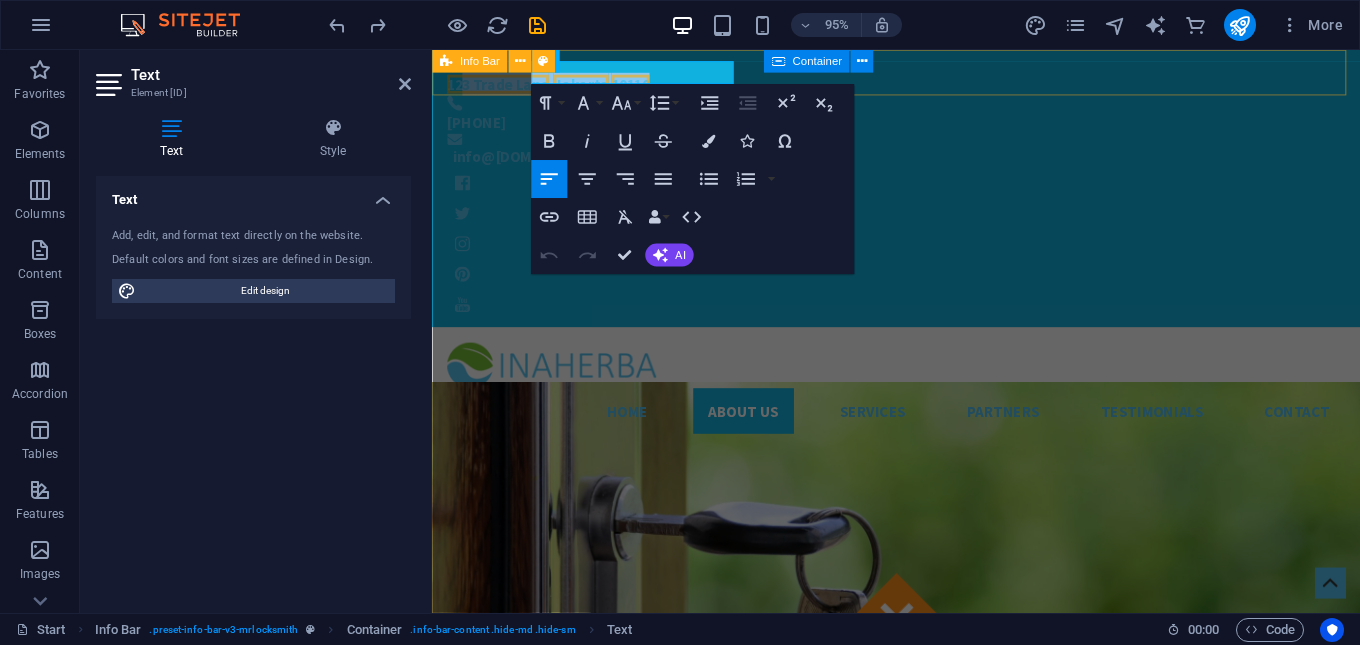 click on "123 Trade Lane ,  Jakarta   10110 +62-21-12345678 info@inaherba.com" at bounding box center [920, 196] 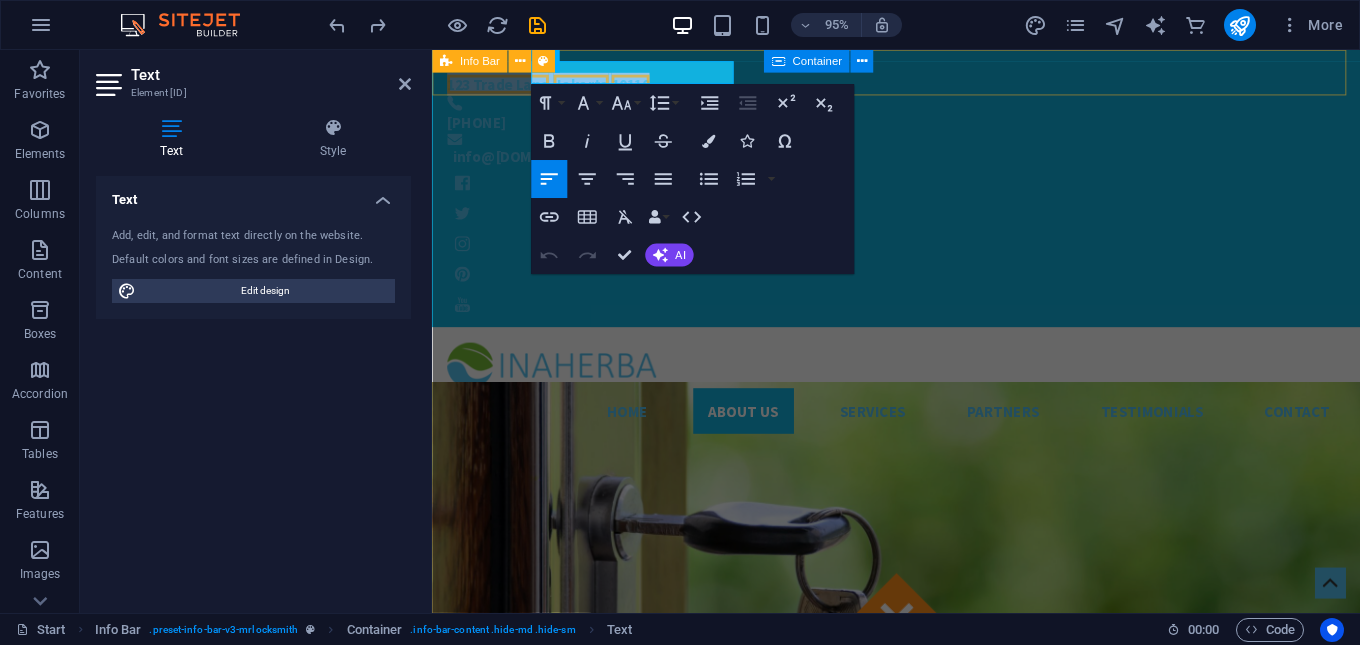 drag, startPoint x: 538, startPoint y: 79, endPoint x: 1168, endPoint y: 135, distance: 632.484 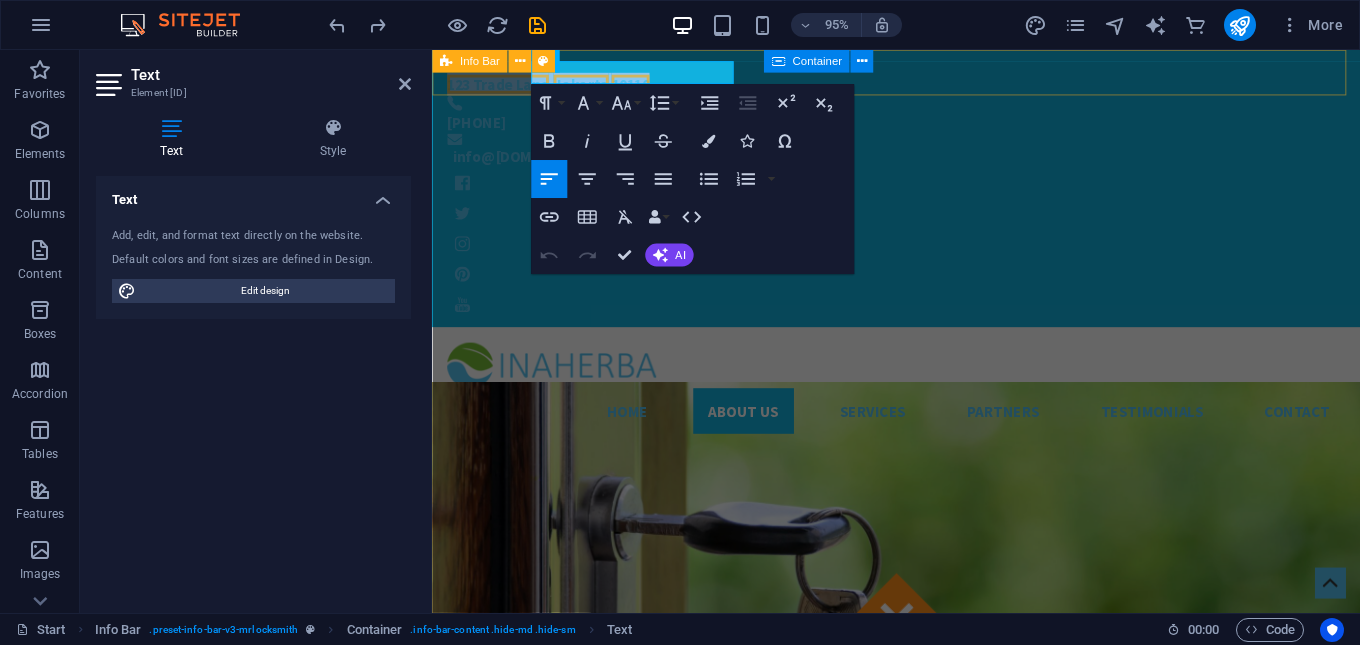 click on "123 Trade Lane ,  Jakarta   10110 +62-21-12345678 info@inaherba.com" at bounding box center (920, 196) 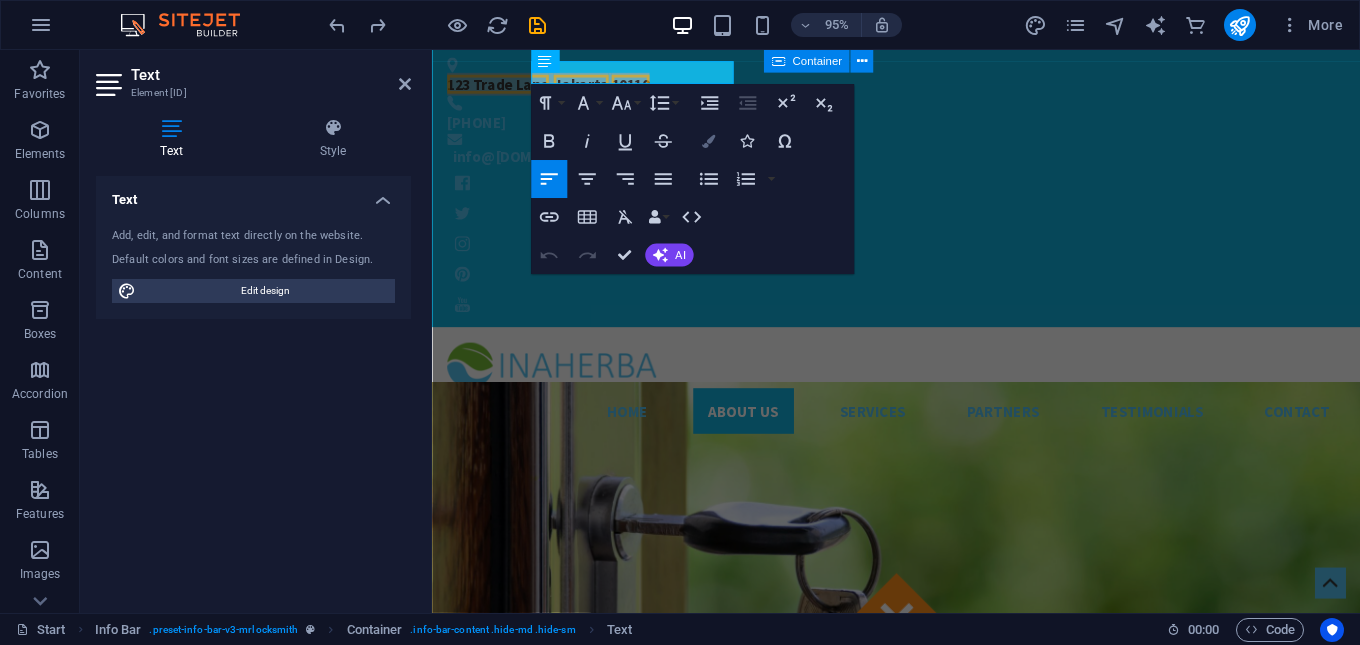 click at bounding box center (707, 141) 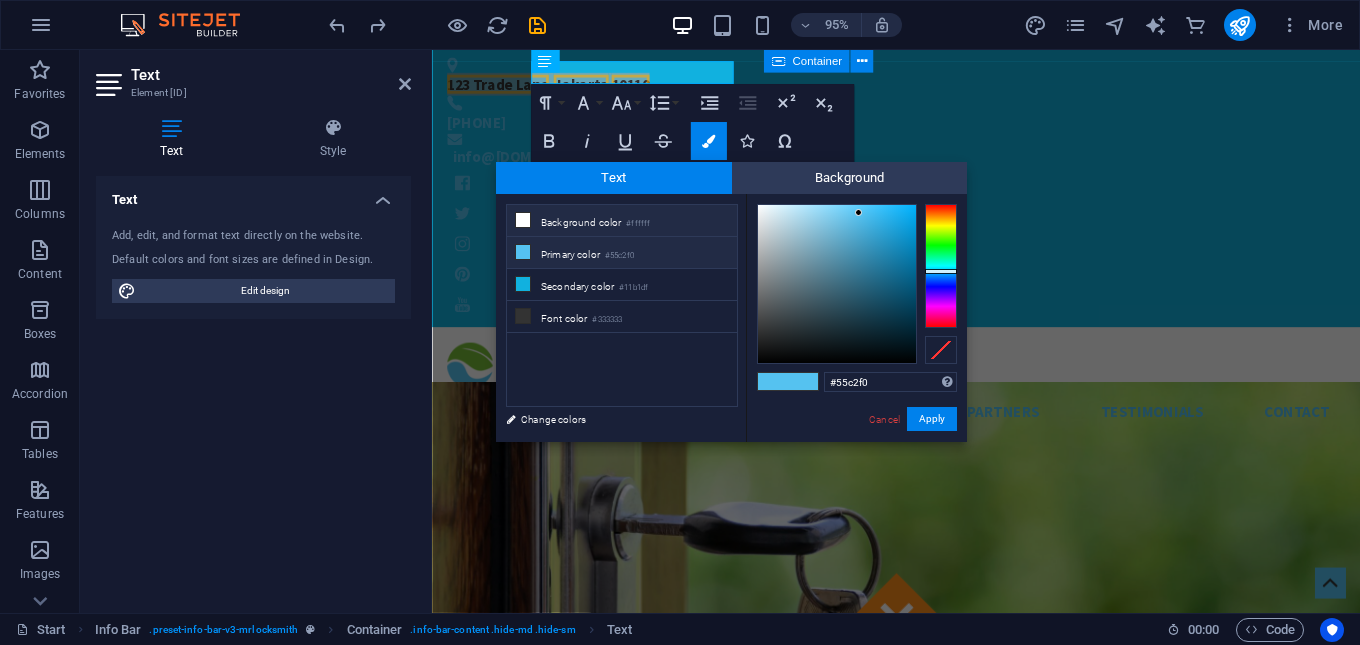 click at bounding box center [523, 220] 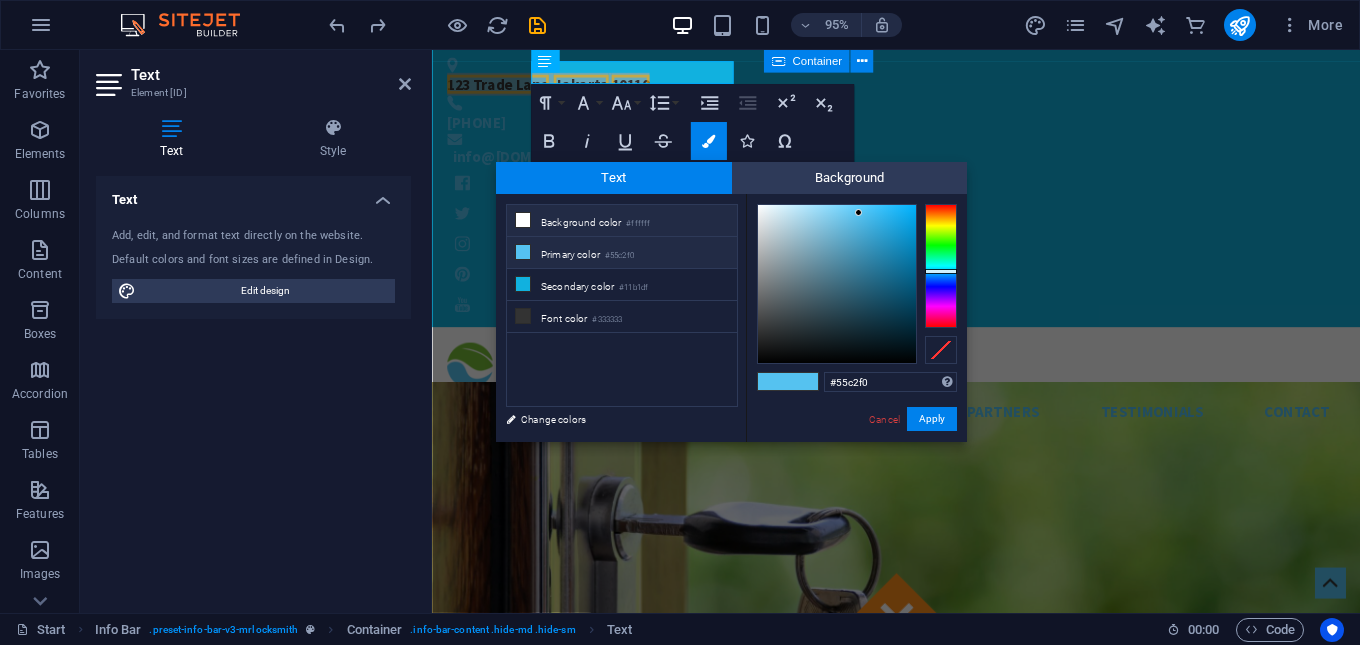 type on "#ffffff" 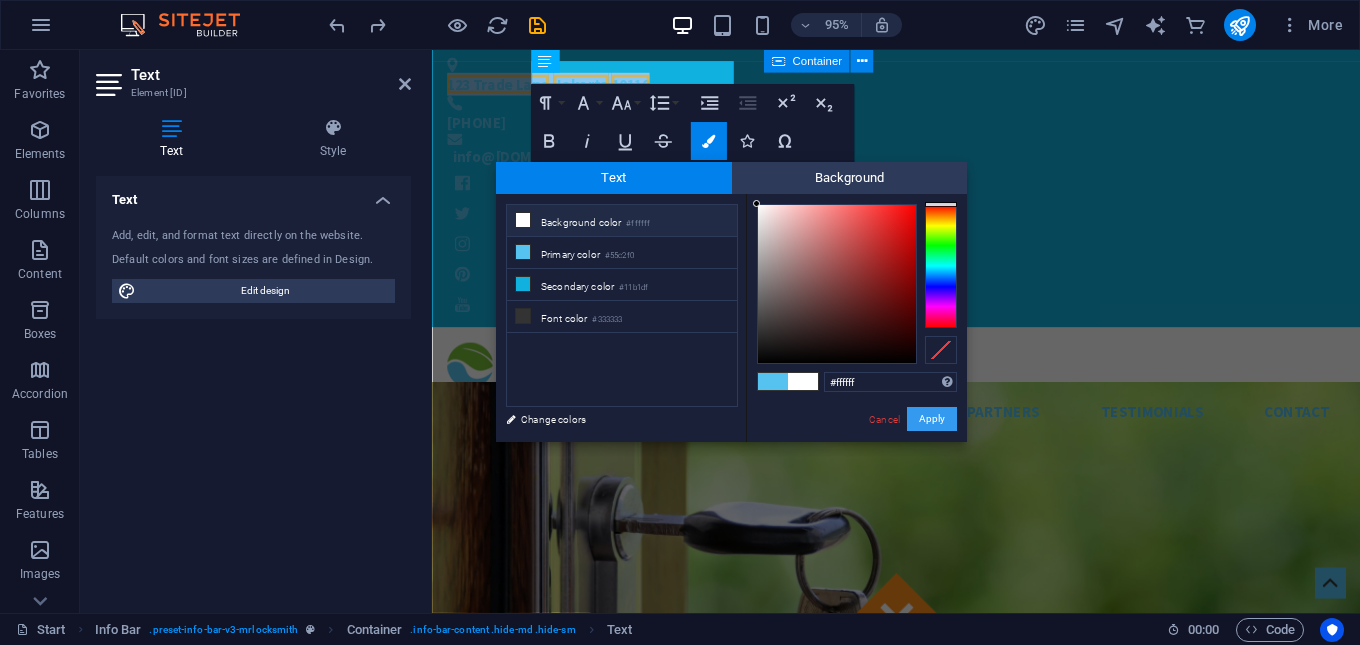 click on "Apply" at bounding box center [932, 419] 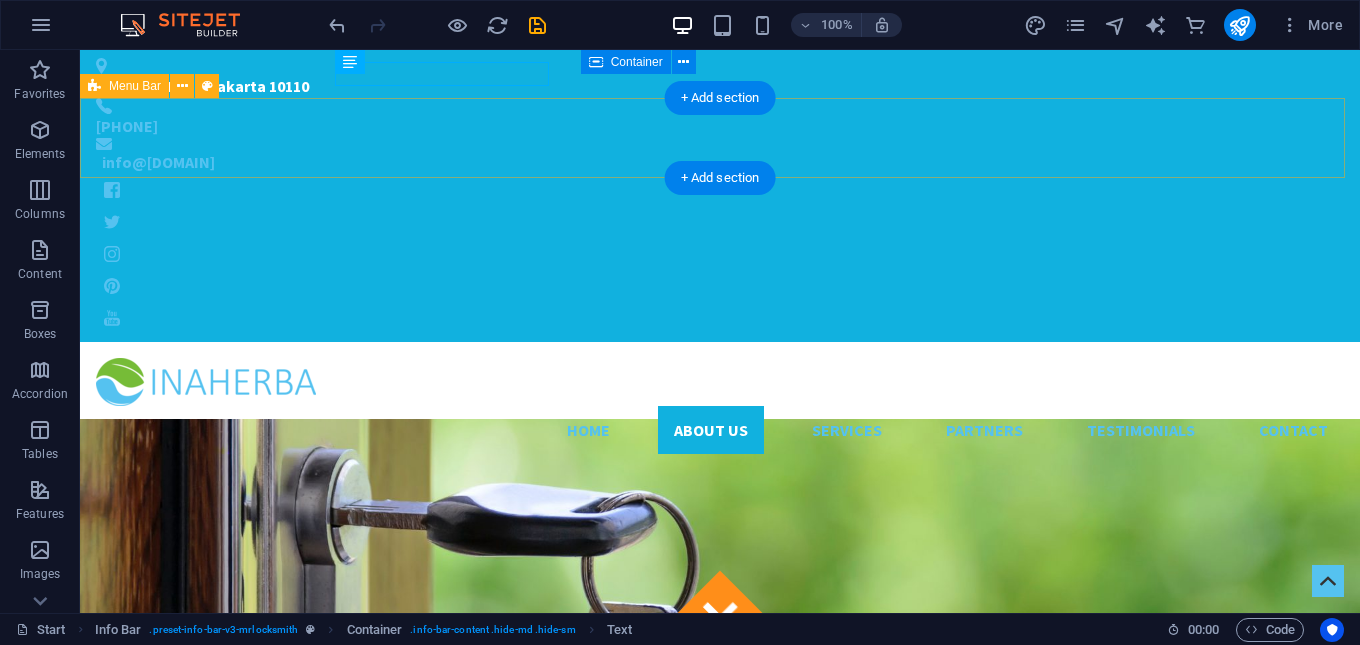 click on "Home About us Services Partners Testimonials Contact" at bounding box center [720, 406] 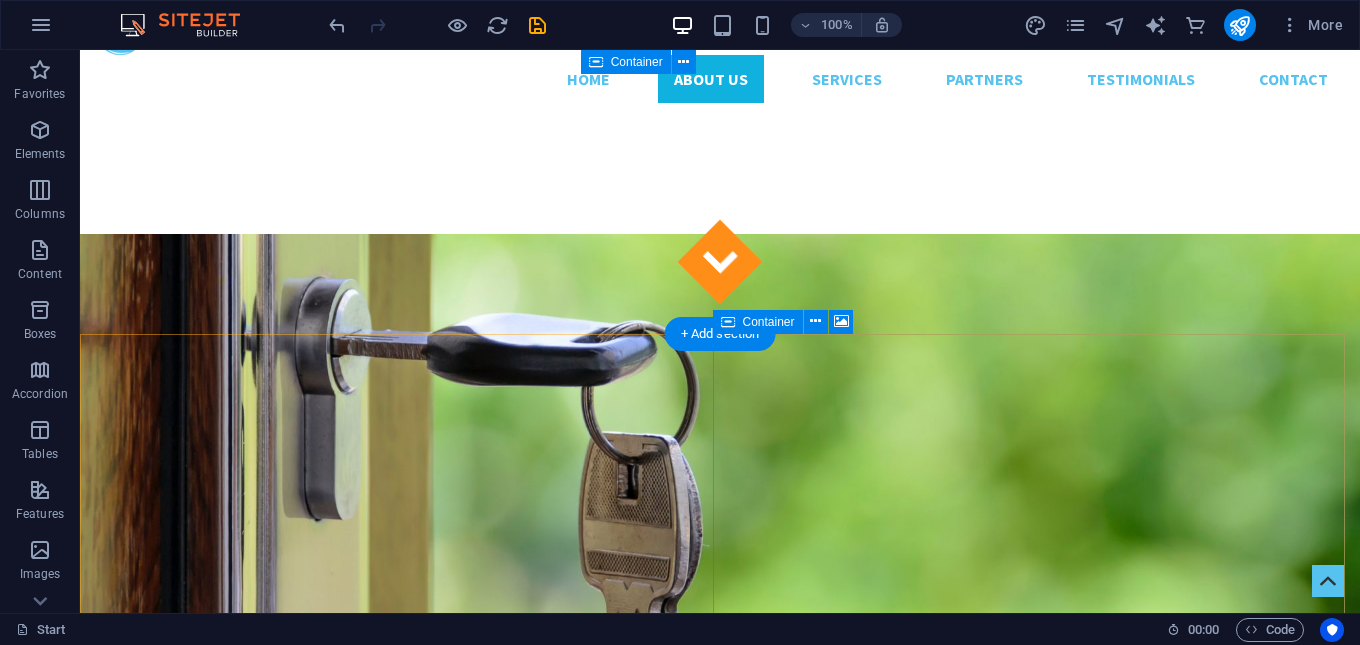 scroll, scrollTop: 0, scrollLeft: 0, axis: both 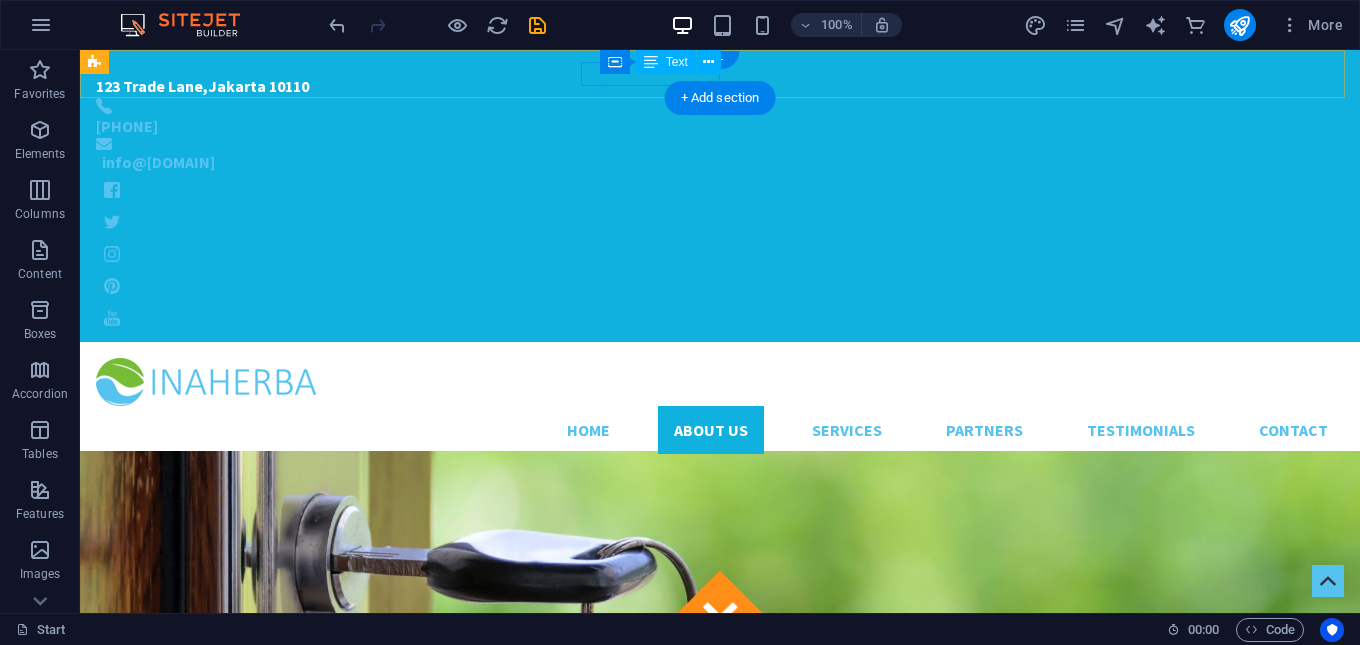click on "+[COUNTRY_CODE]-[AREA_CODE]-[PHONE]" at bounding box center (704, 126) 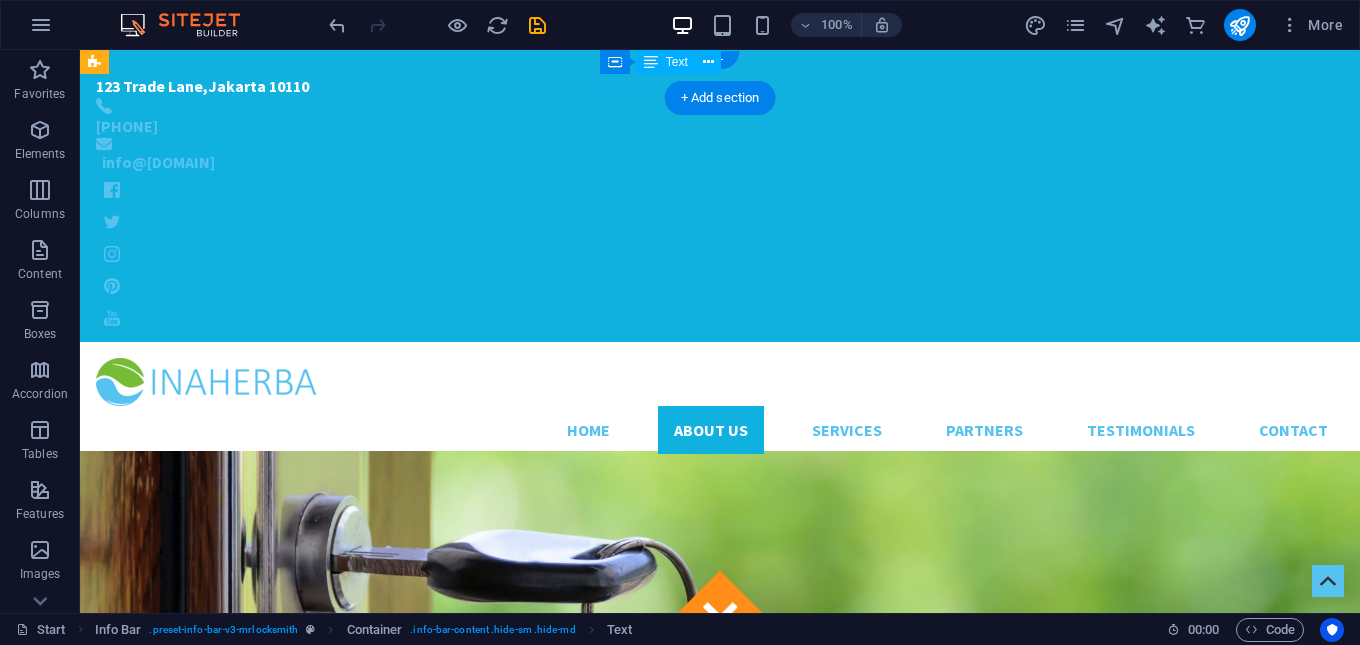click on "+[COUNTRY_CODE]-[AREA_CODE]-[PHONE]" at bounding box center [704, 126] 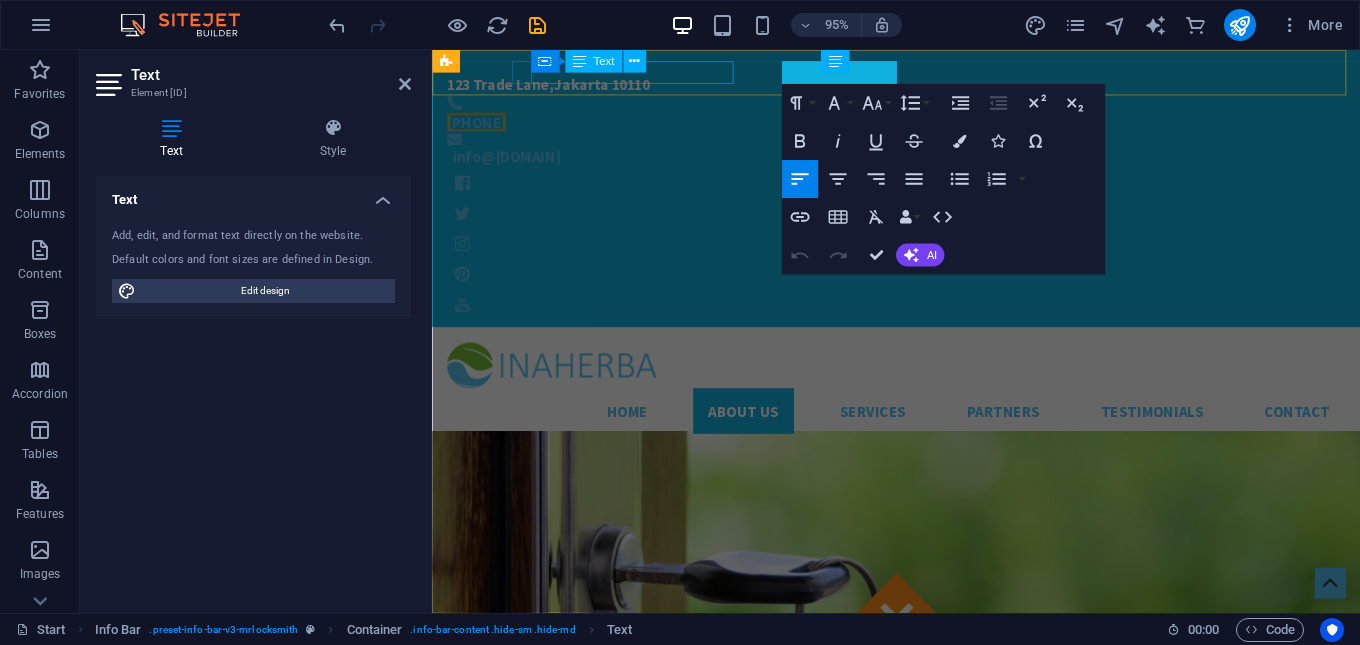 click on "Jakarta" at bounding box center [589, 86] 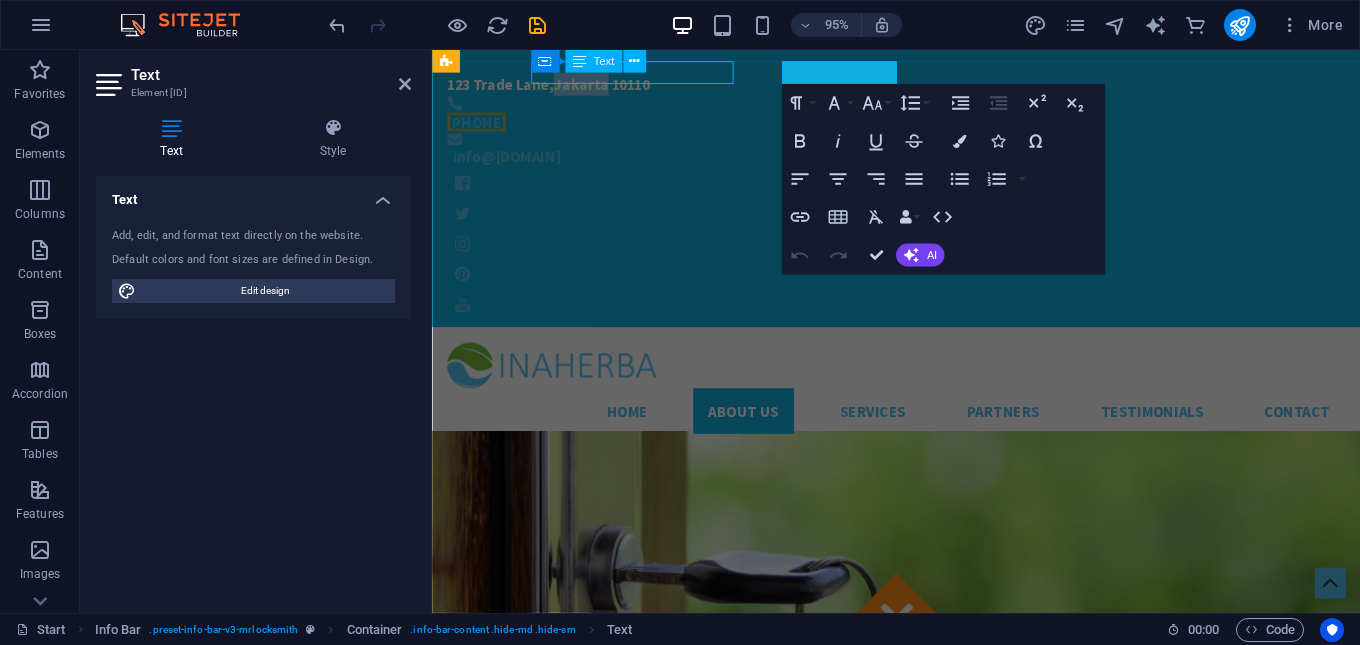 click on "Jakarta" at bounding box center [589, 86] 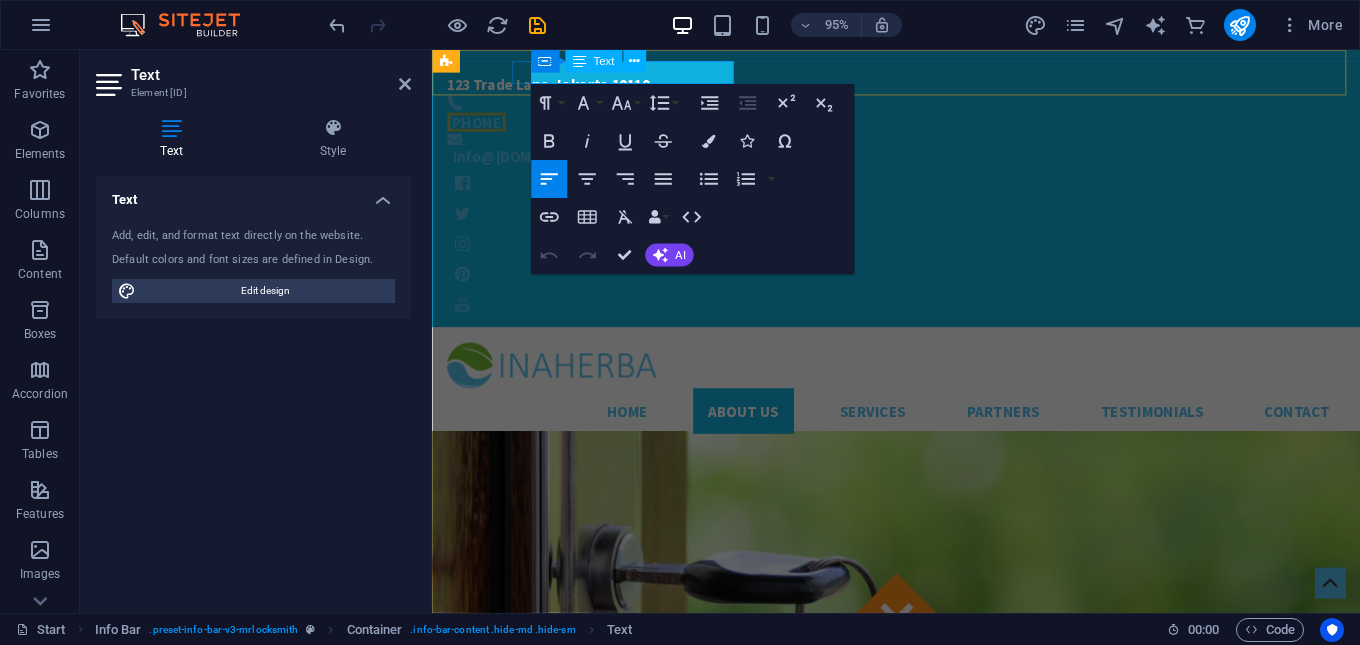 click on "123 Trade Lane ,  Jakarta   10110 +62-21-12345678 info@inaherba.com" at bounding box center [920, 196] 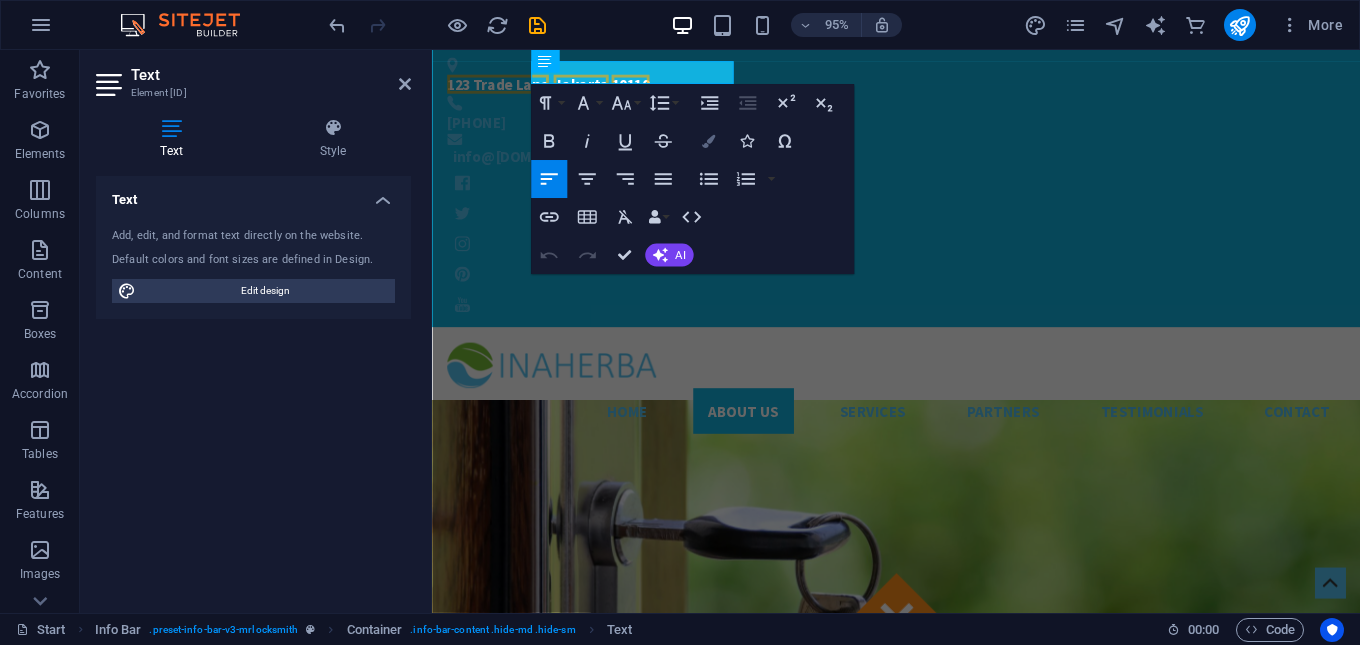 click on "Colors" at bounding box center [708, 141] 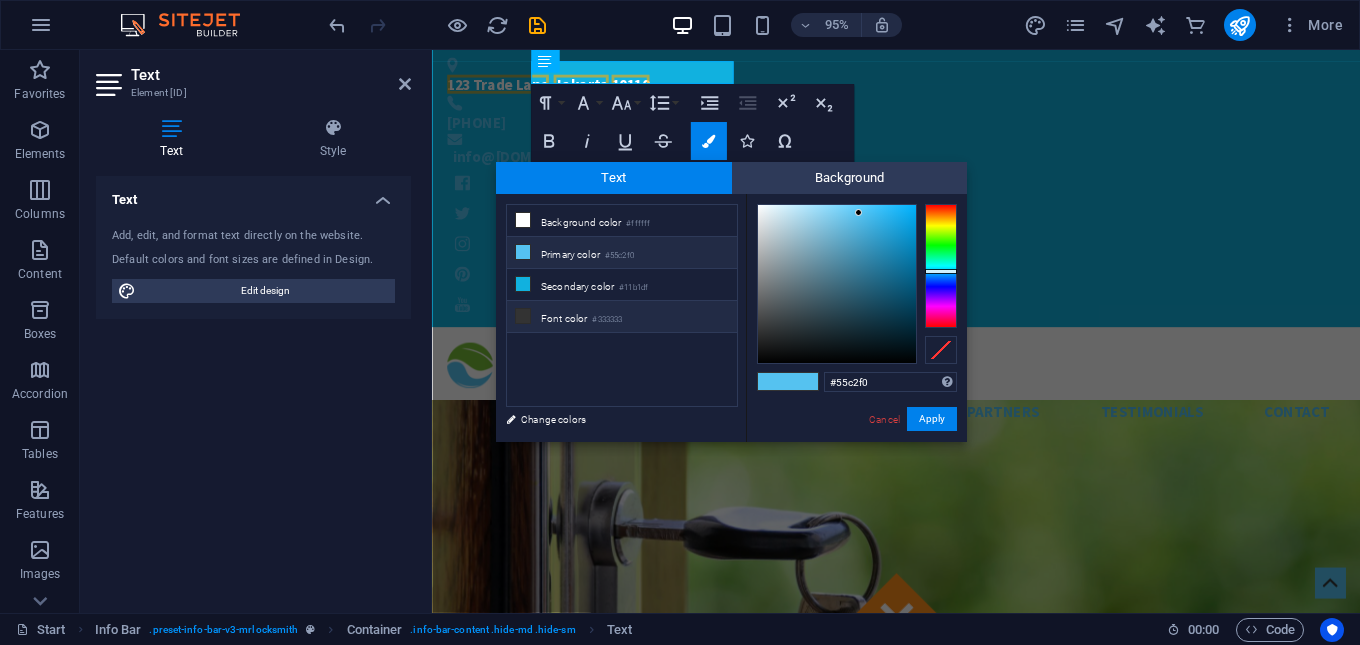 click at bounding box center (523, 316) 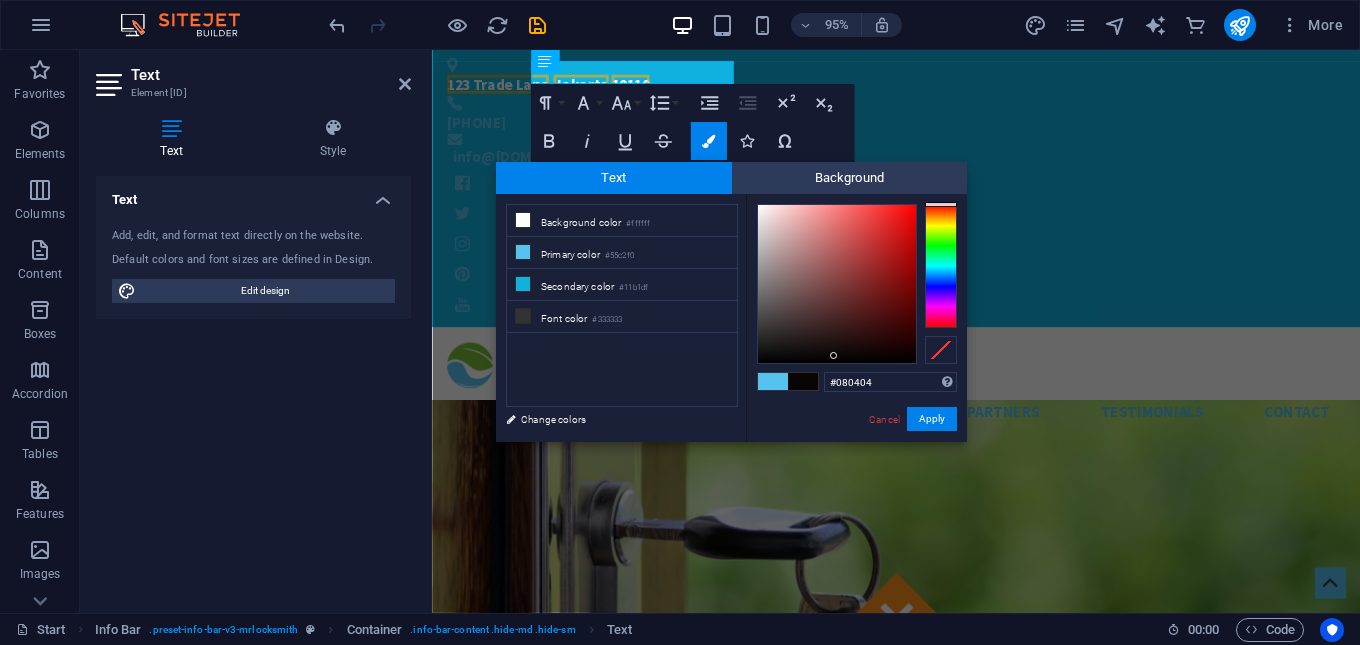 type on "#070303" 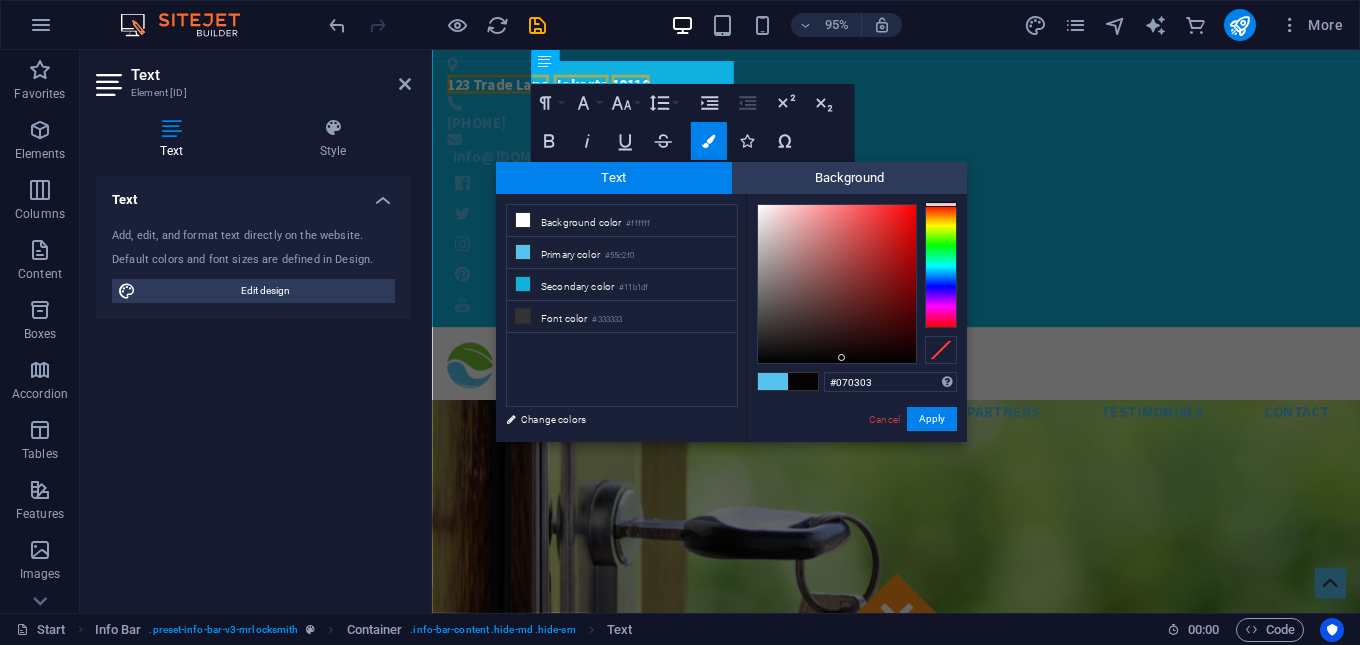 drag, startPoint x: 816, startPoint y: 349, endPoint x: 842, endPoint y: 358, distance: 27.513634 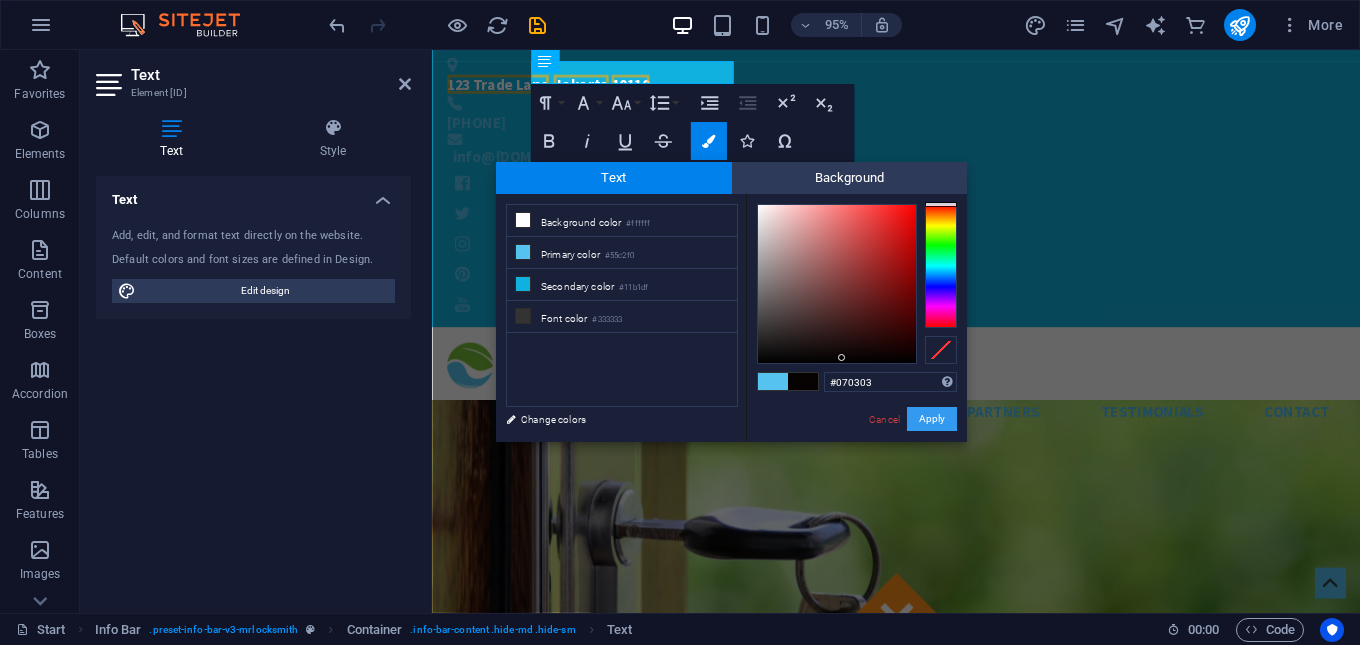 click on "Apply" at bounding box center [932, 419] 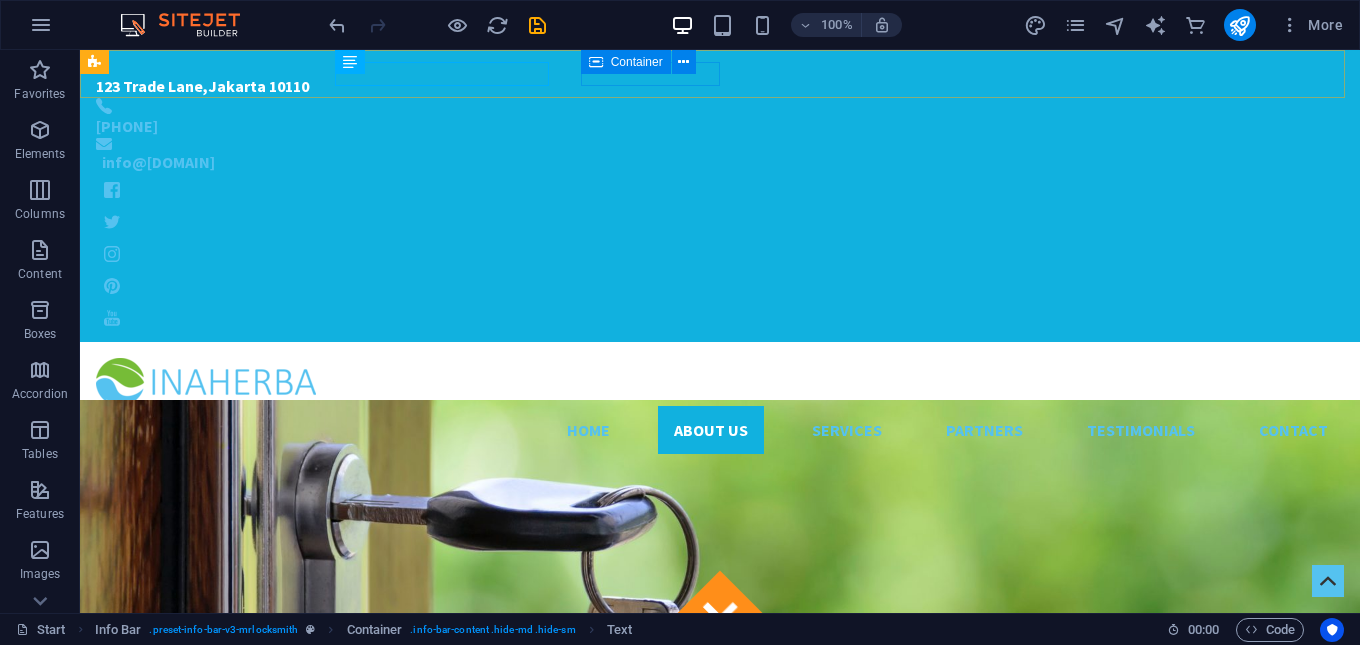 click on "Container" at bounding box center (626, 62) 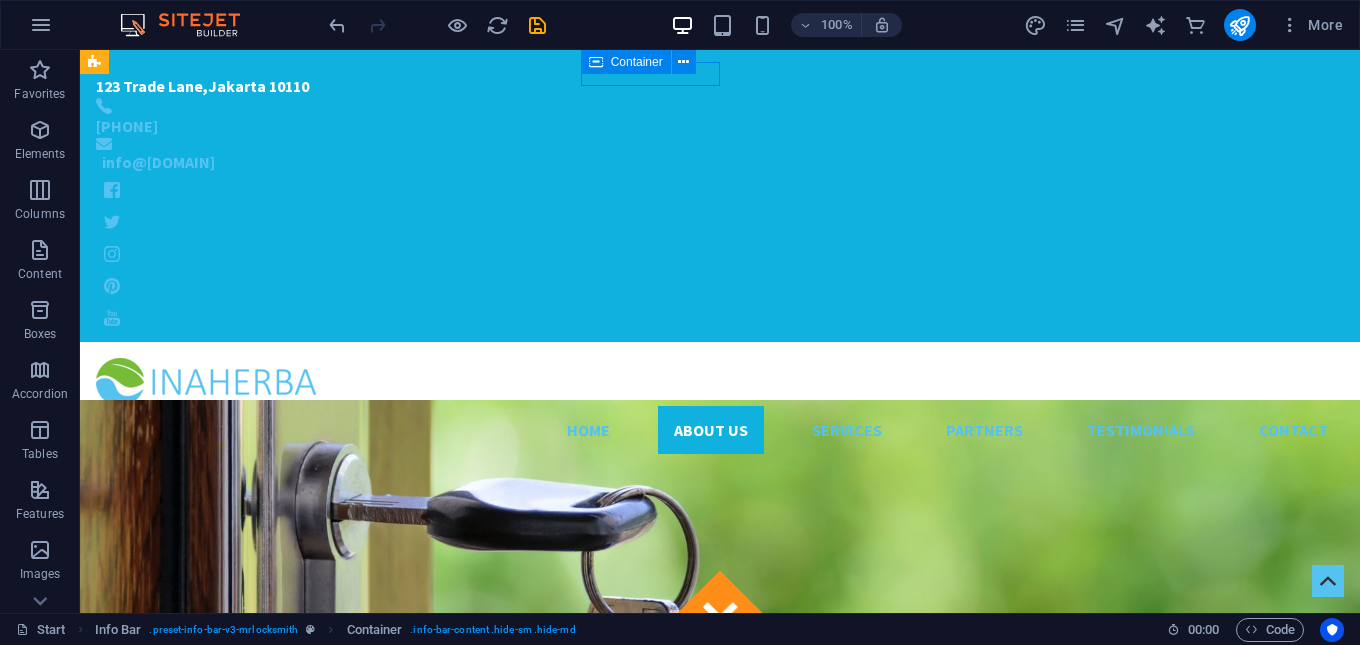 click on "Container" at bounding box center [626, 62] 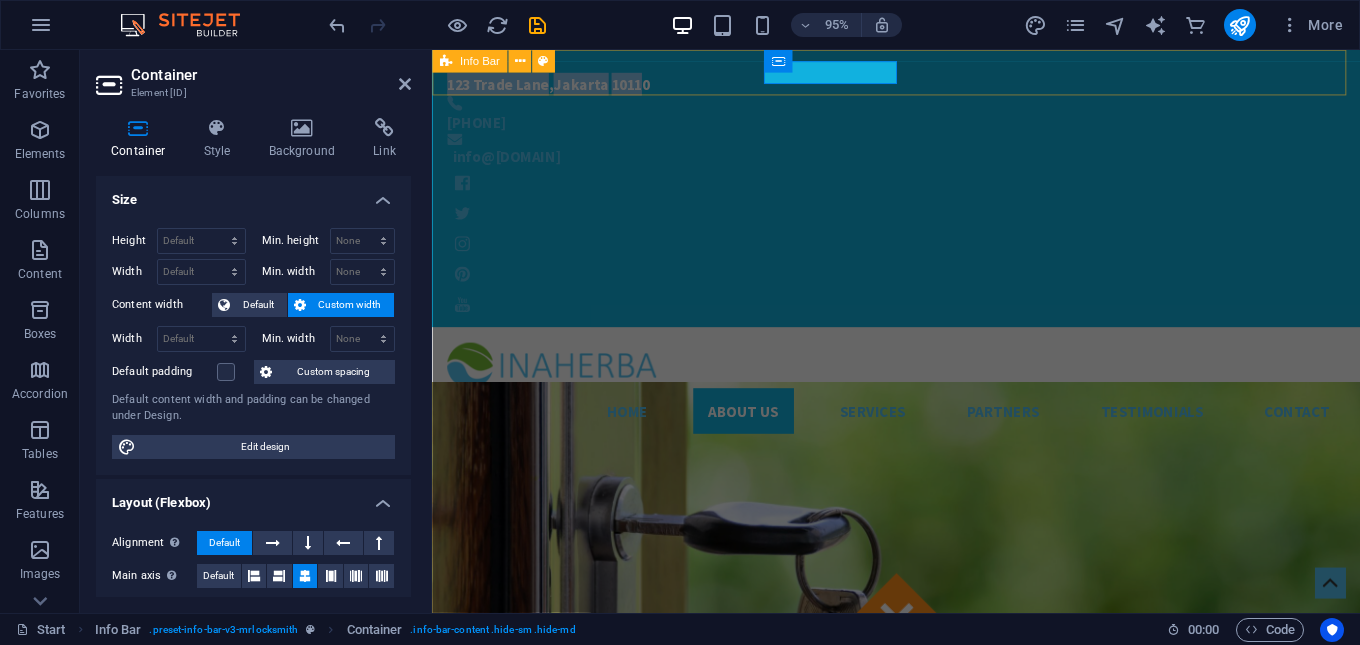 drag, startPoint x: 742, startPoint y: 74, endPoint x: 502, endPoint y: 79, distance: 240.05208 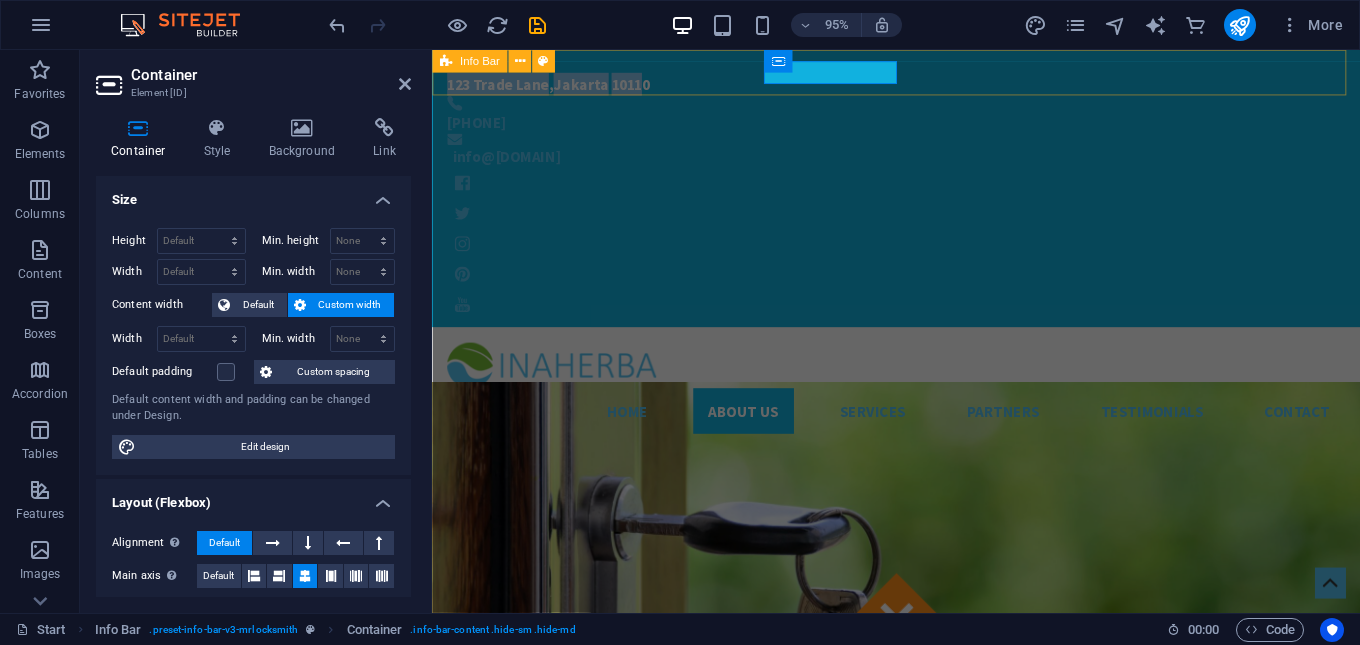 click on "123 Trade Lane ,  Jakarta   10110 +62-21-12345678 info@inaherba.com" at bounding box center [920, 196] 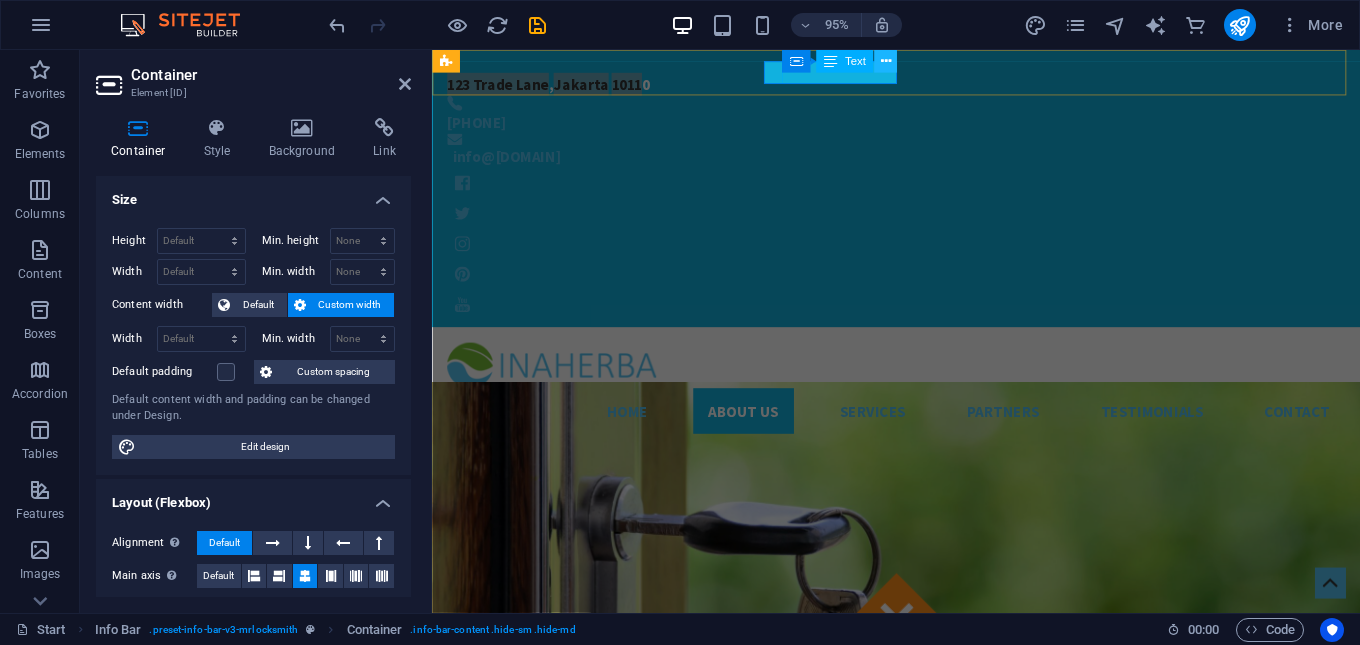 click at bounding box center (885, 61) 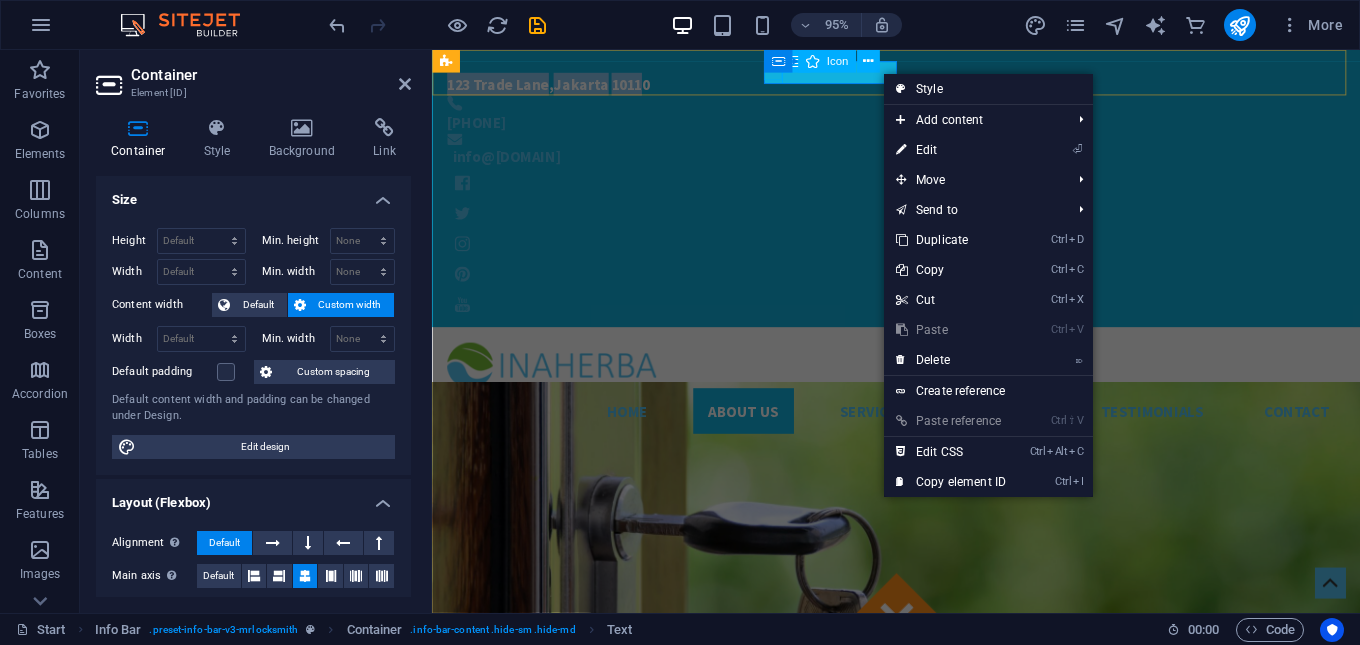 click at bounding box center (904, 106) 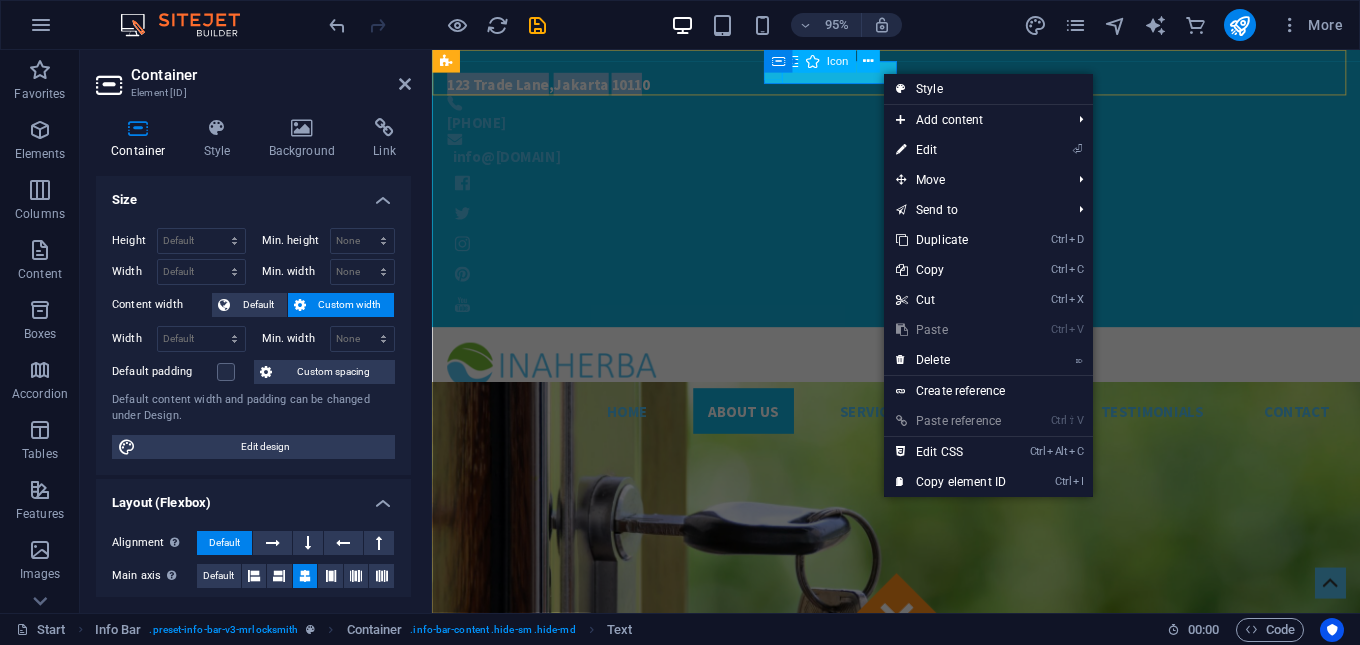 click at bounding box center [904, 106] 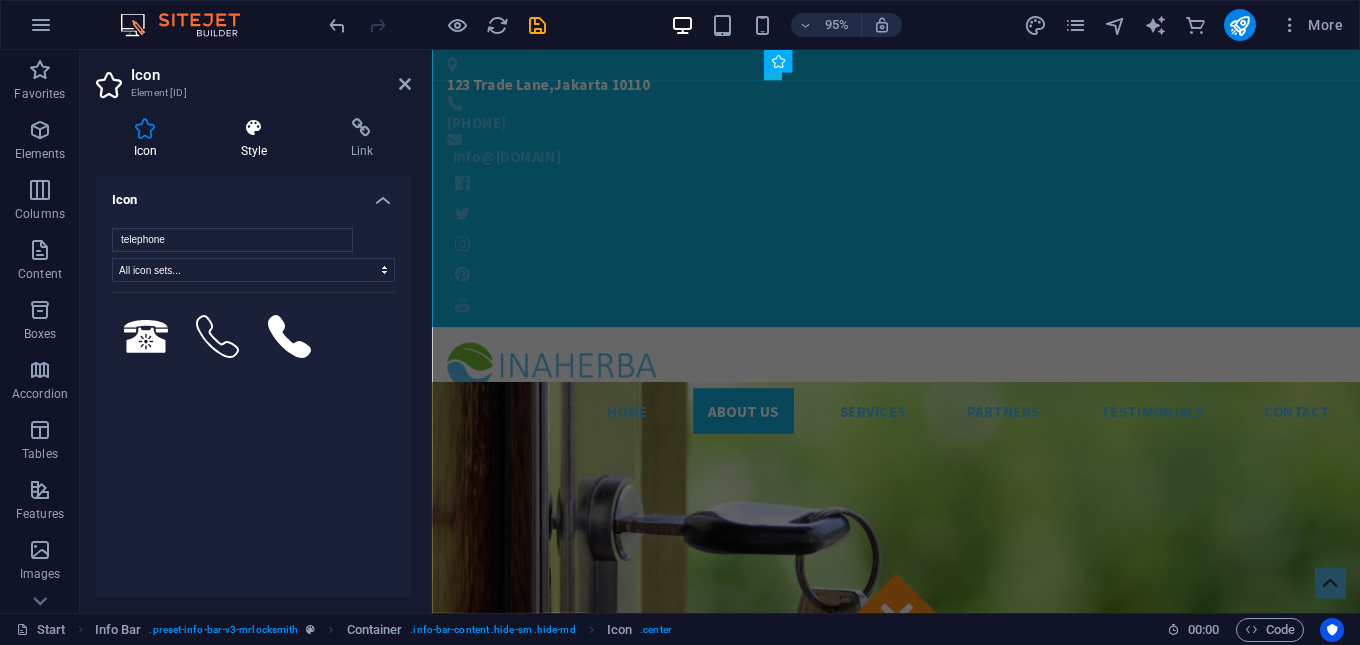 click on "Style" at bounding box center (258, 139) 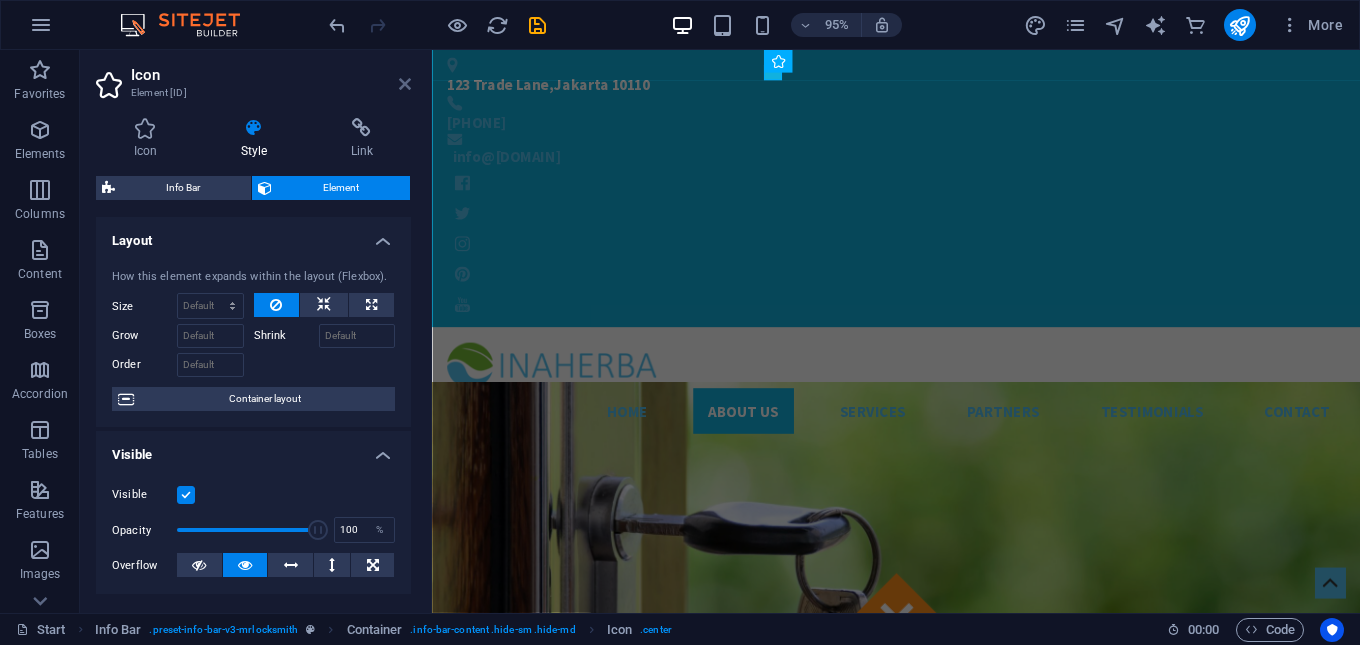 click at bounding box center [405, 84] 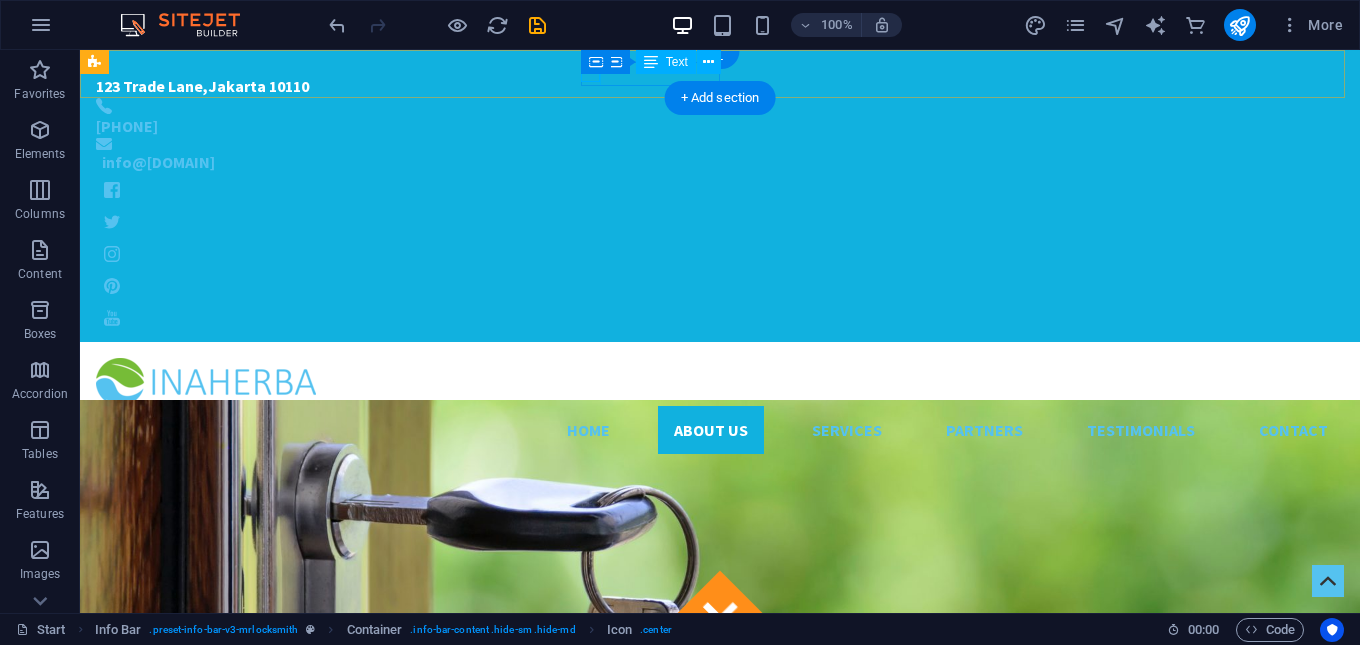 click on "+[COUNTRY_CODE]-[AREA_CODE]-[PHONE]" at bounding box center [704, 126] 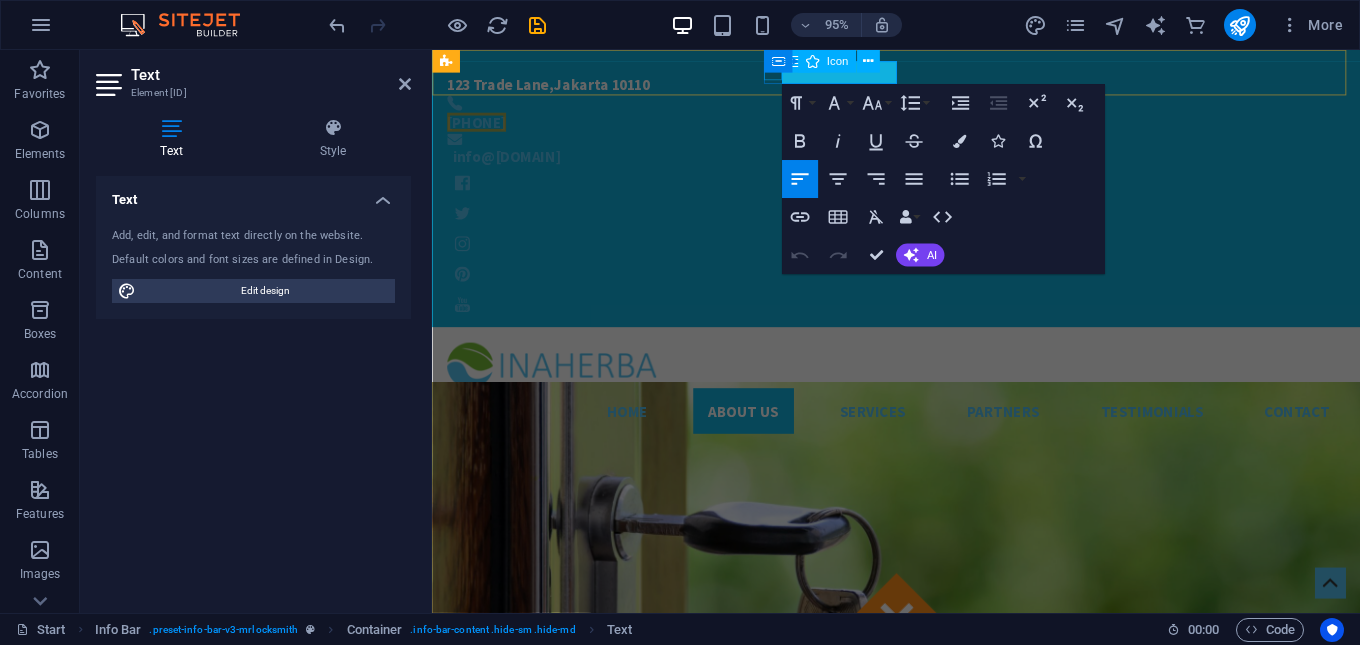 drag, startPoint x: 914, startPoint y: 80, endPoint x: 782, endPoint y: 76, distance: 132.0606 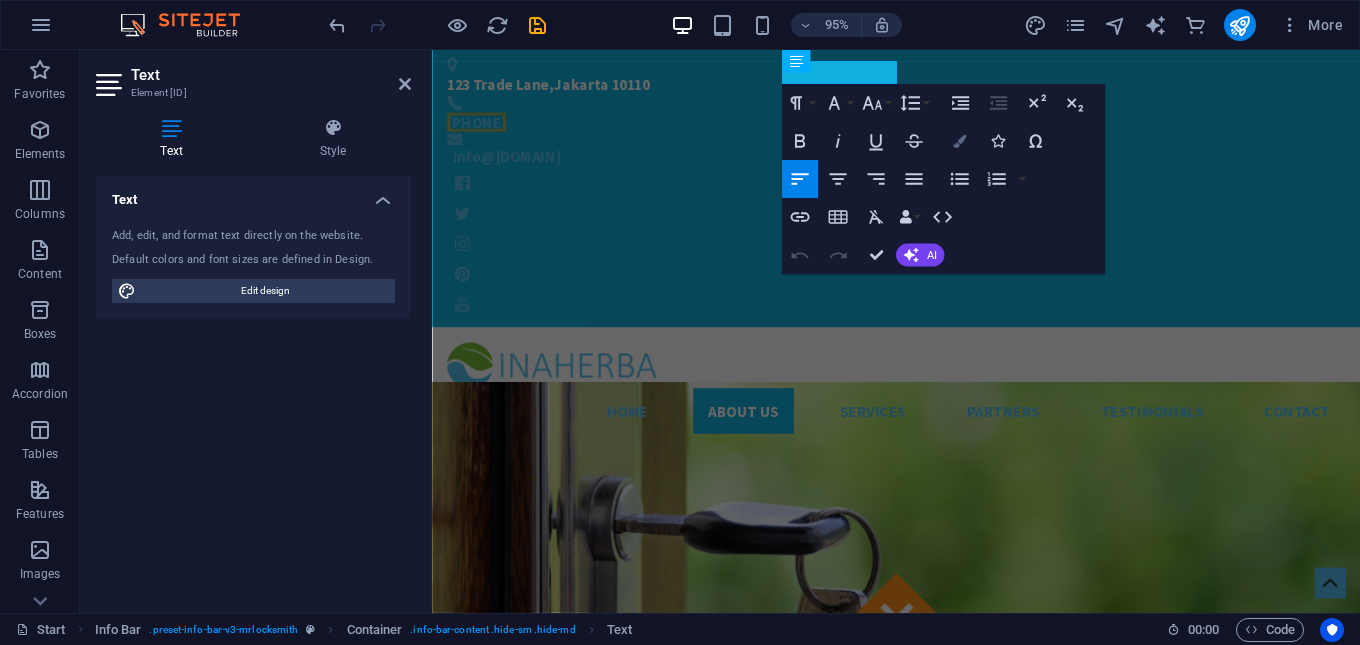click at bounding box center (959, 141) 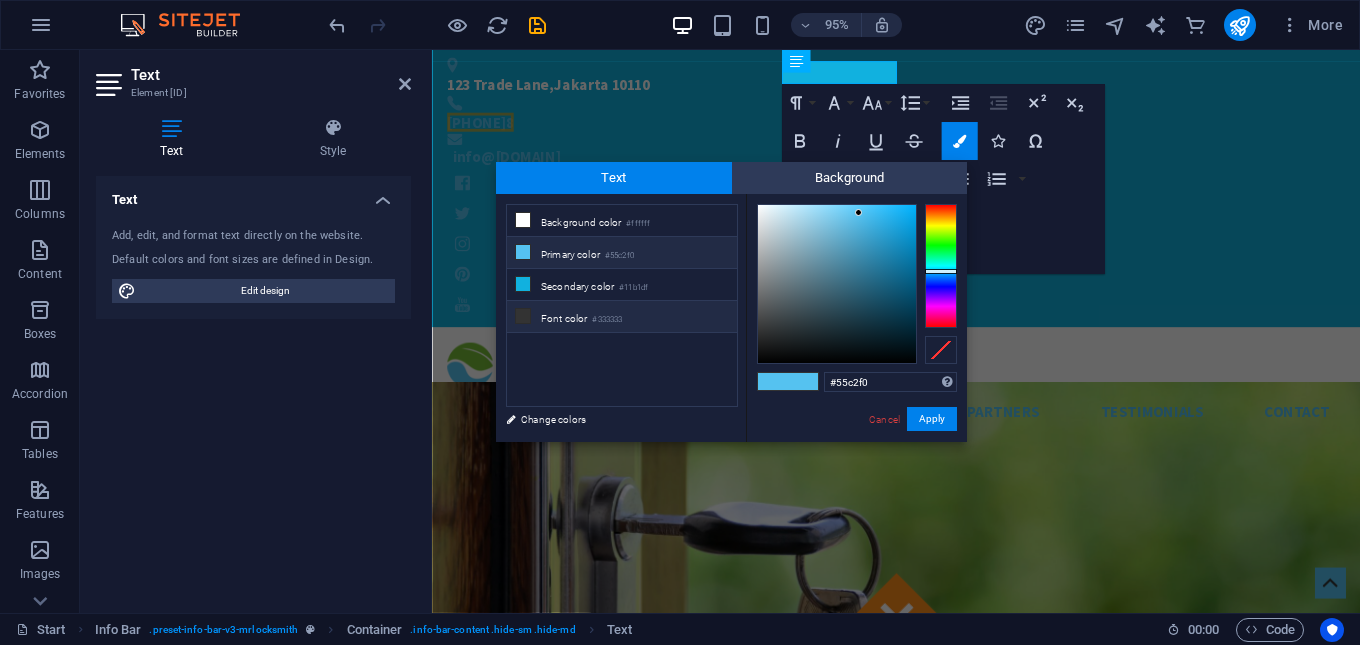 click on "Font color
#333333" at bounding box center (622, 317) 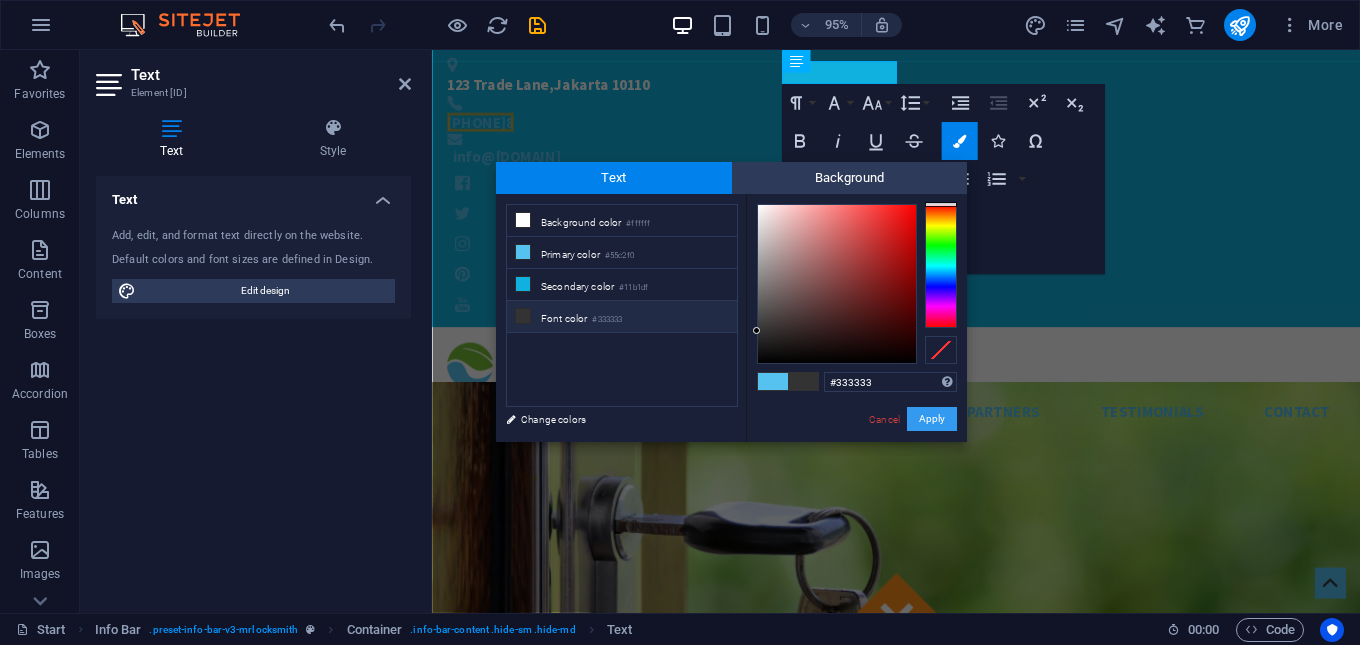 click on "Apply" at bounding box center (932, 419) 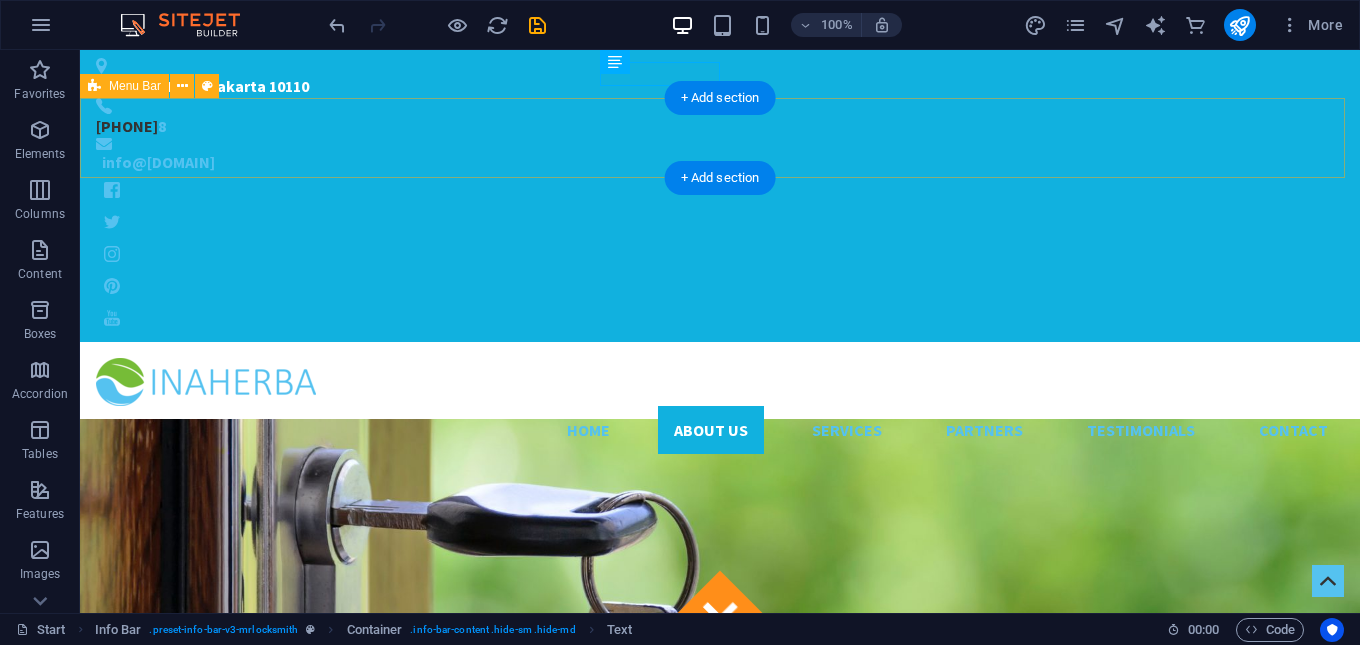 click on "Home About us Services Partners Testimonials Contact" at bounding box center (720, 406) 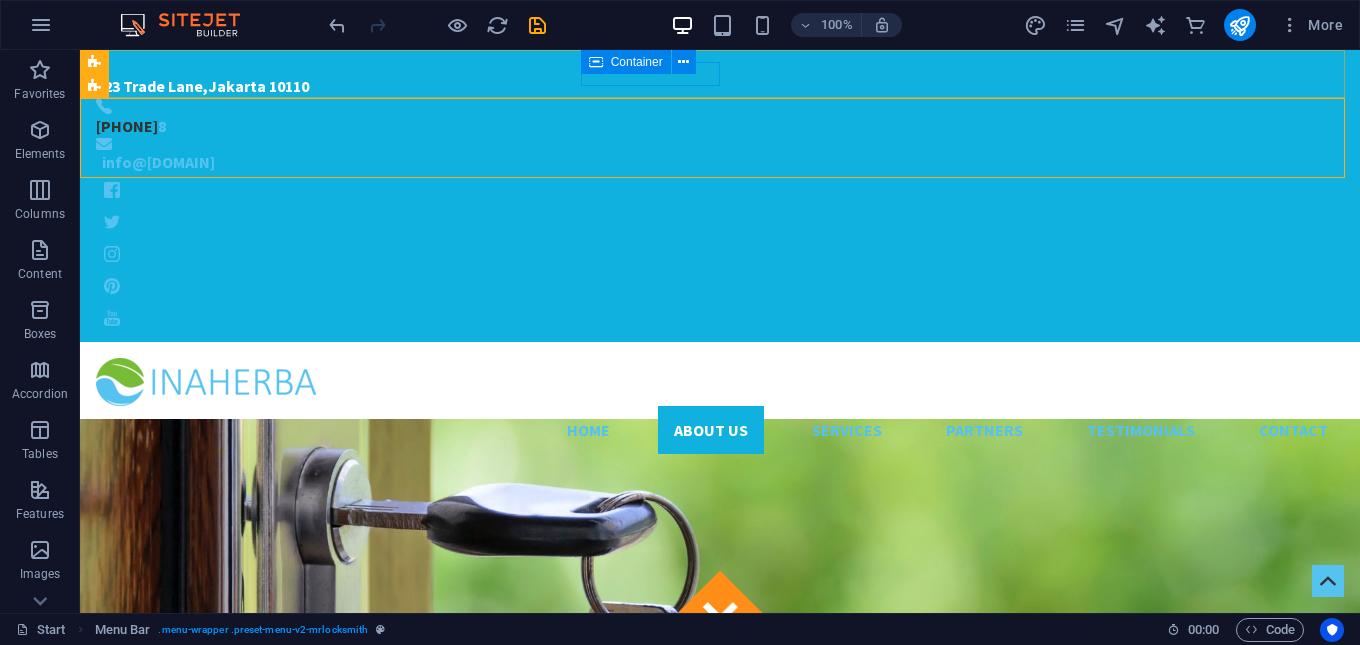 click at bounding box center [596, 62] 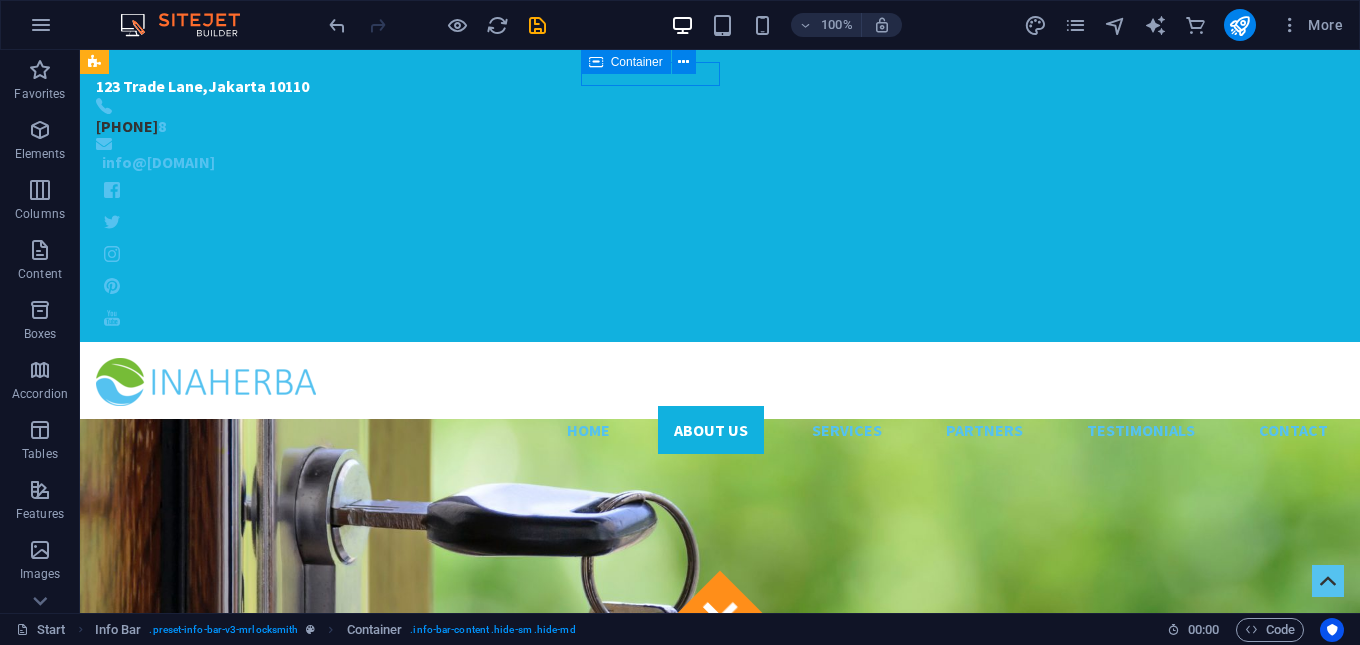 click at bounding box center [596, 62] 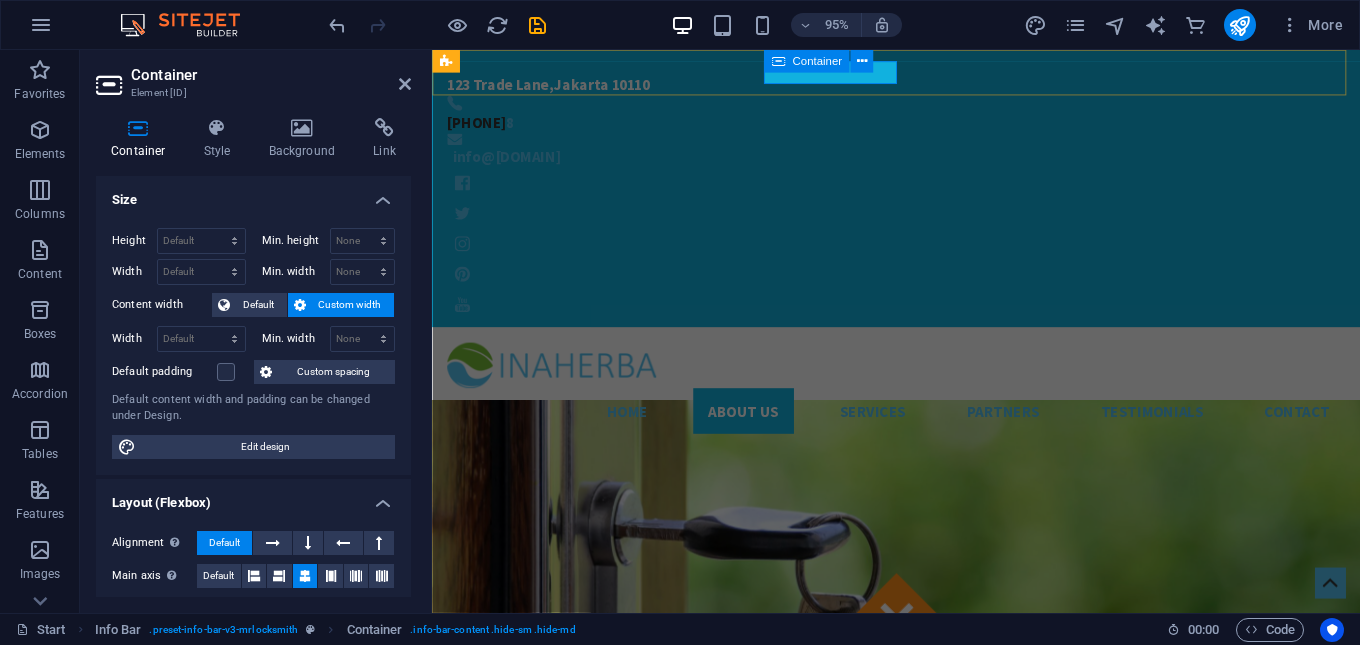 click on "+62-21-1234567 8" at bounding box center [904, 118] 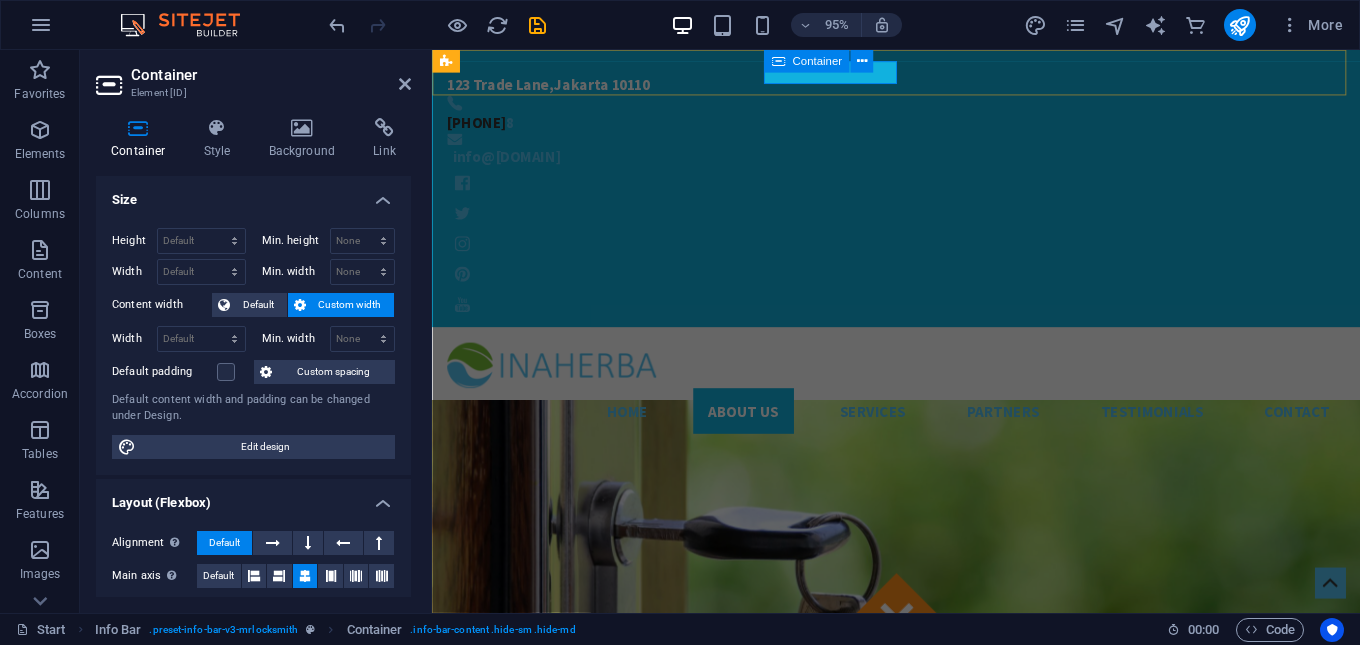 click on "+62-21-1234567 8" at bounding box center [904, 118] 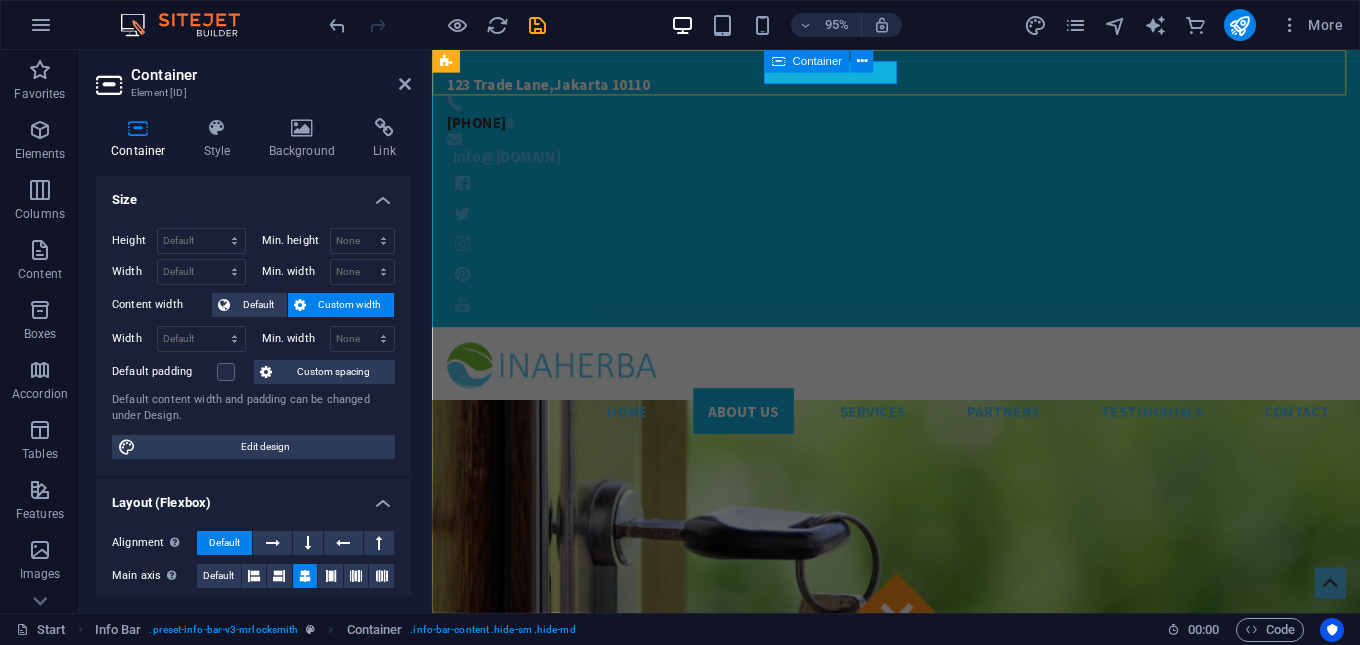 click on "Container" at bounding box center (807, 61) 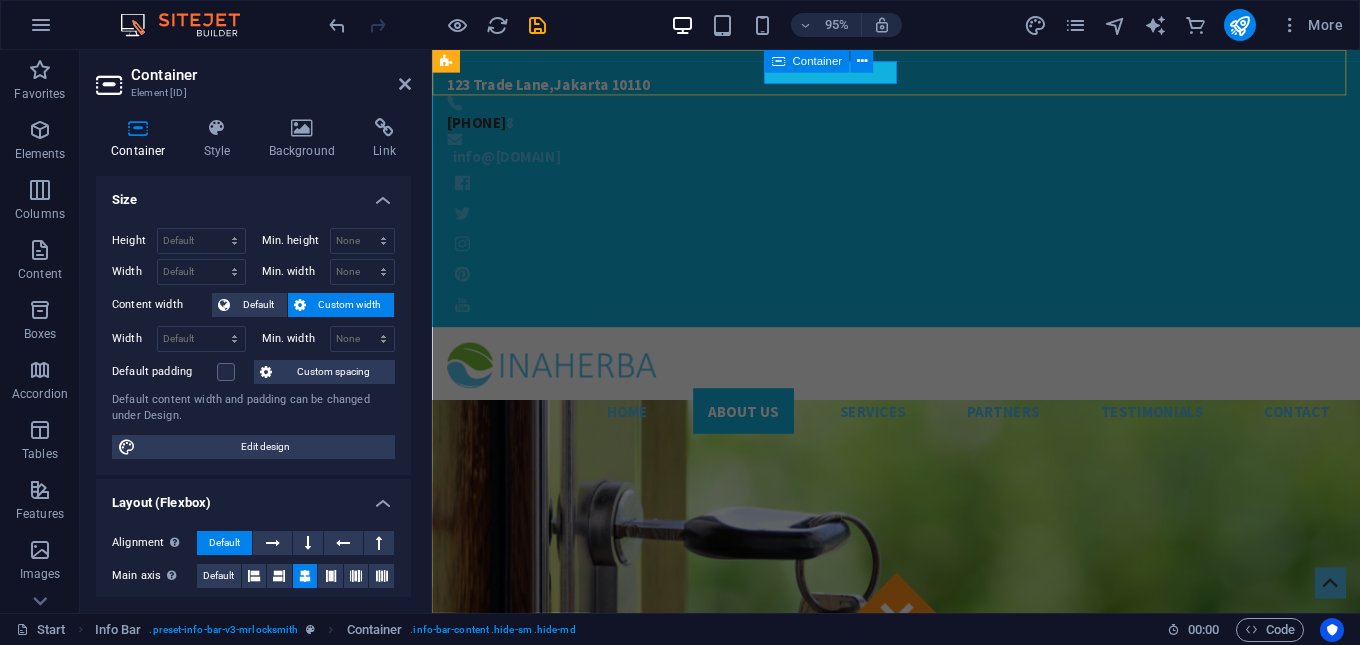 click on "Container" at bounding box center (807, 61) 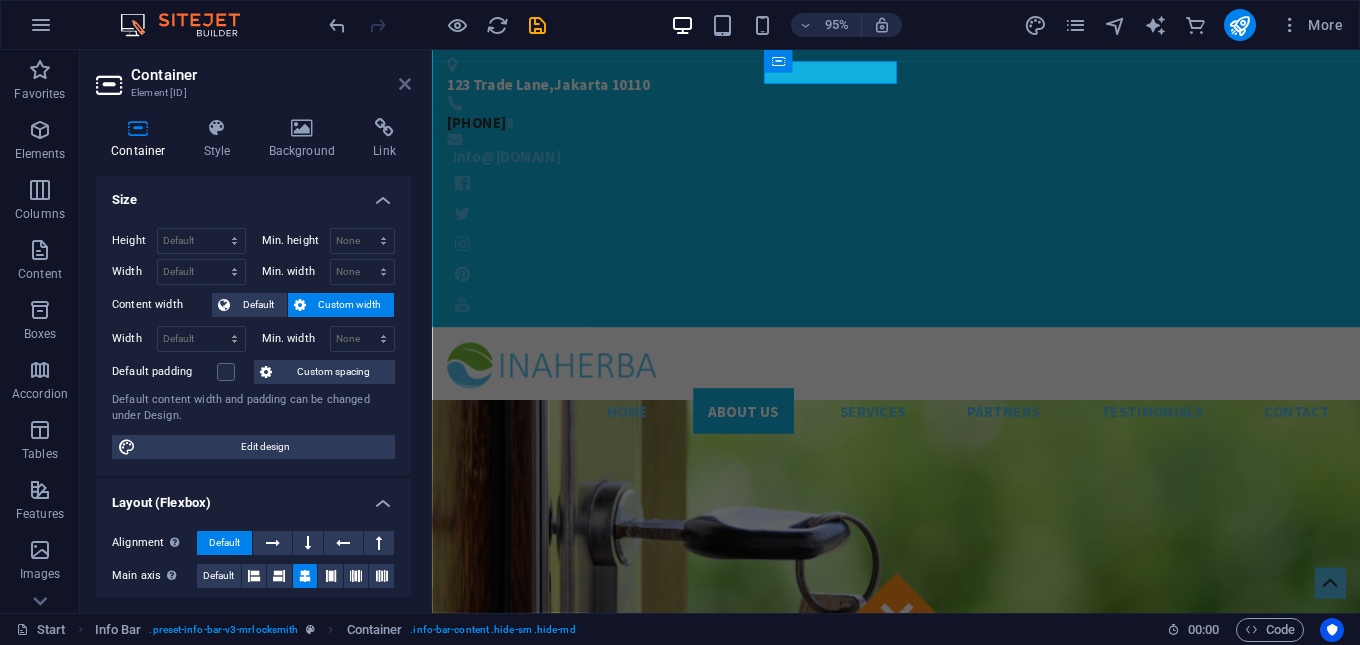 click at bounding box center [405, 84] 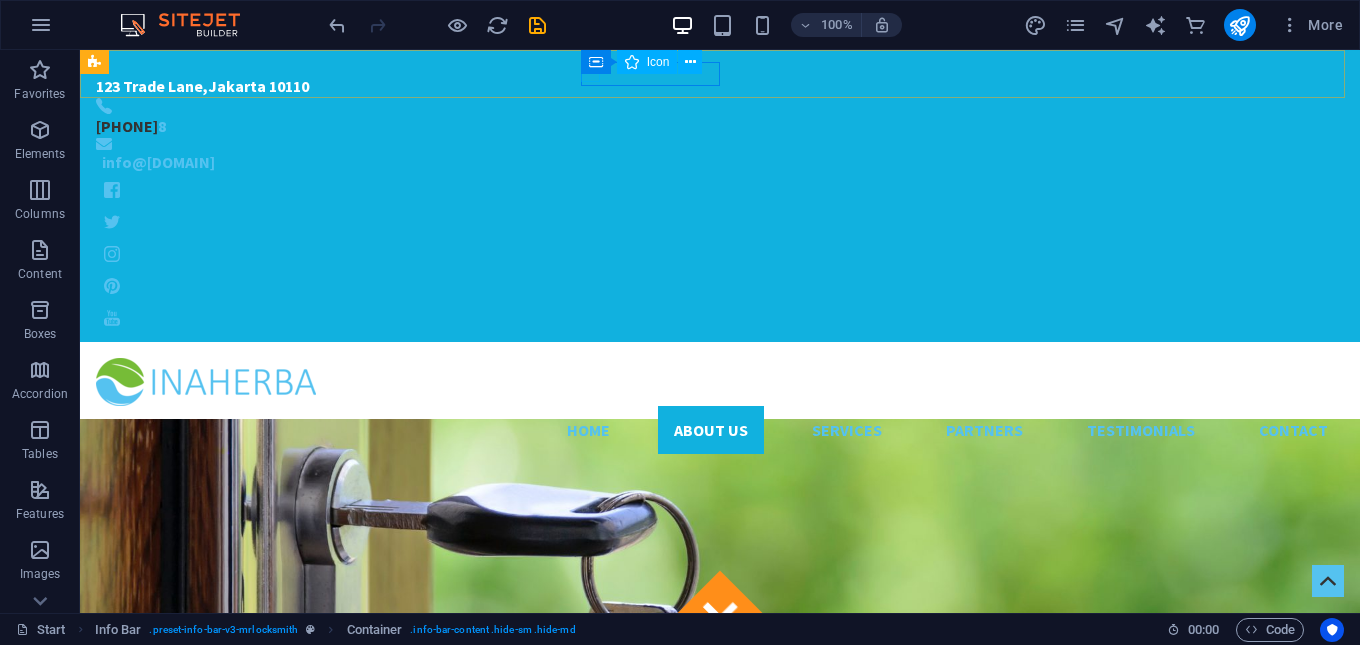 click on "Container   Icon" at bounding box center (648, 62) 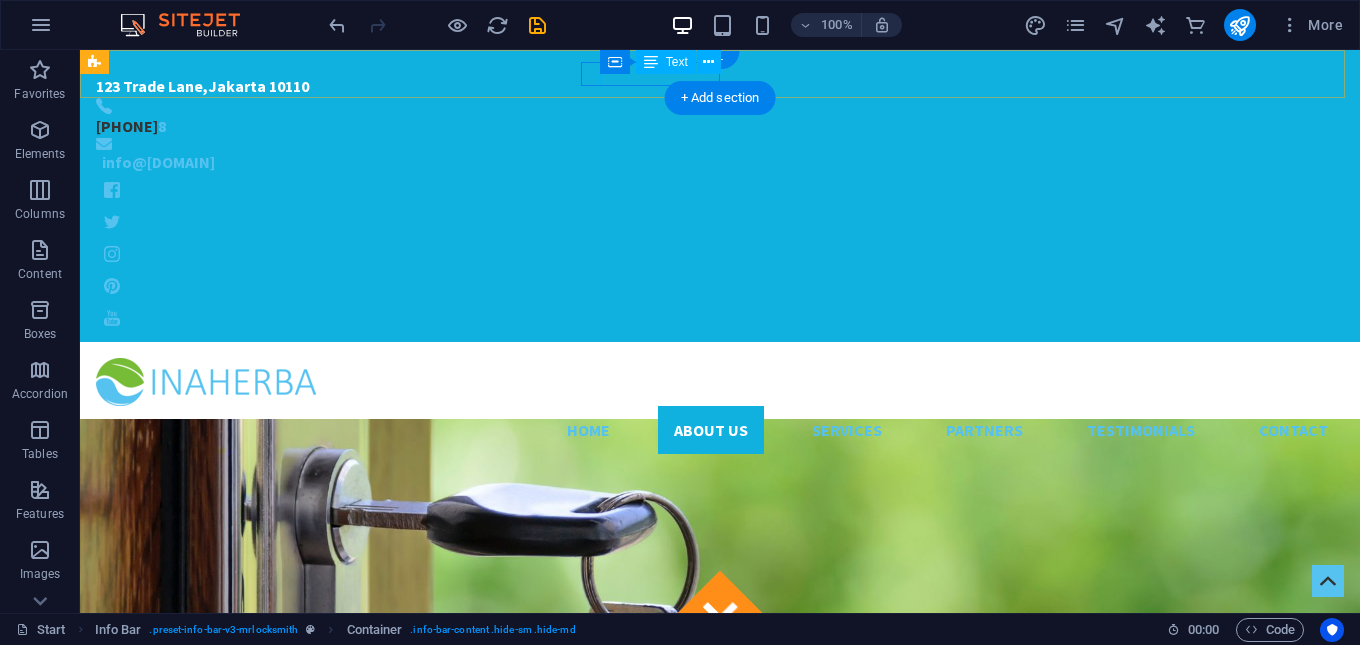 click on "+62-21-1234567 8" at bounding box center [704, 126] 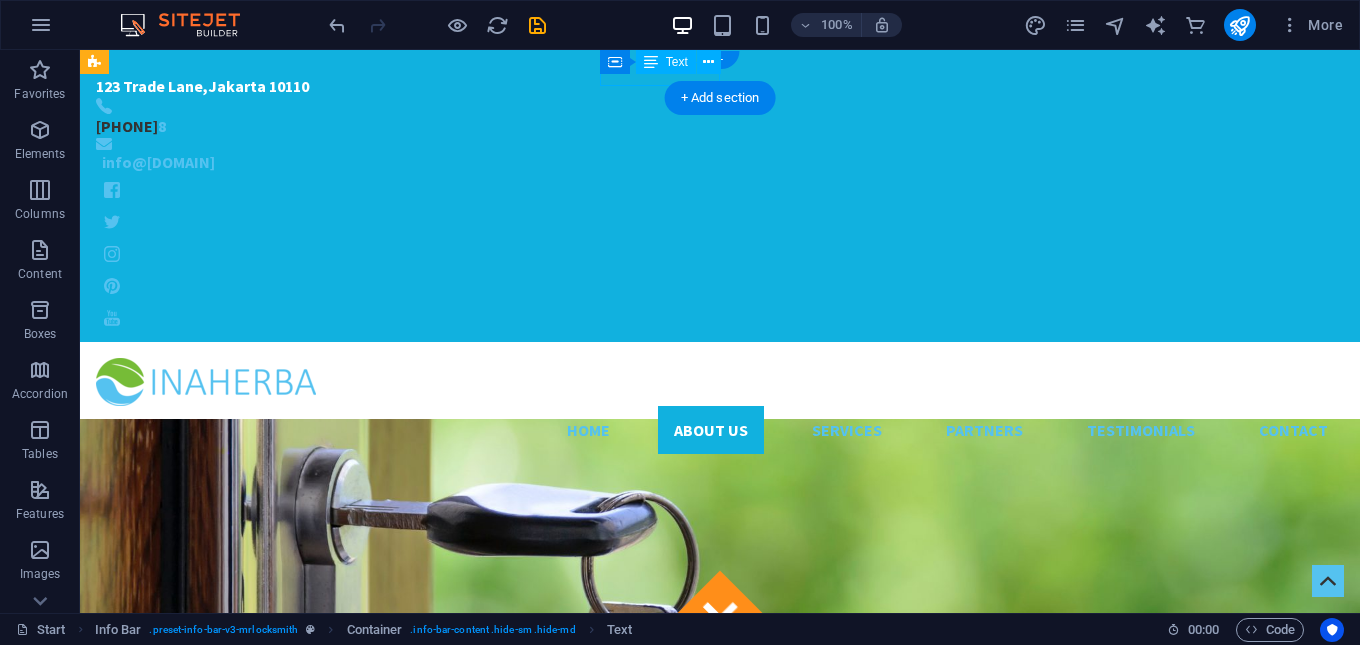 click on "+62-21-1234567 8" at bounding box center (704, 126) 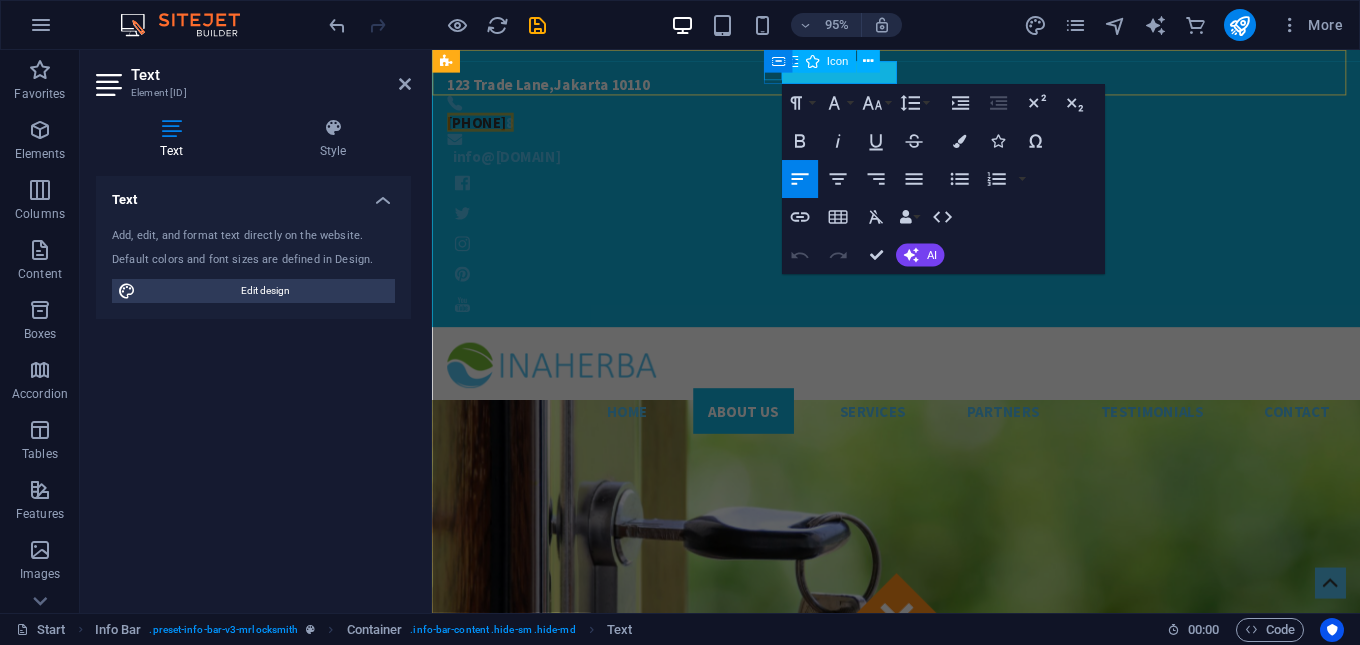 click at bounding box center [904, 106] 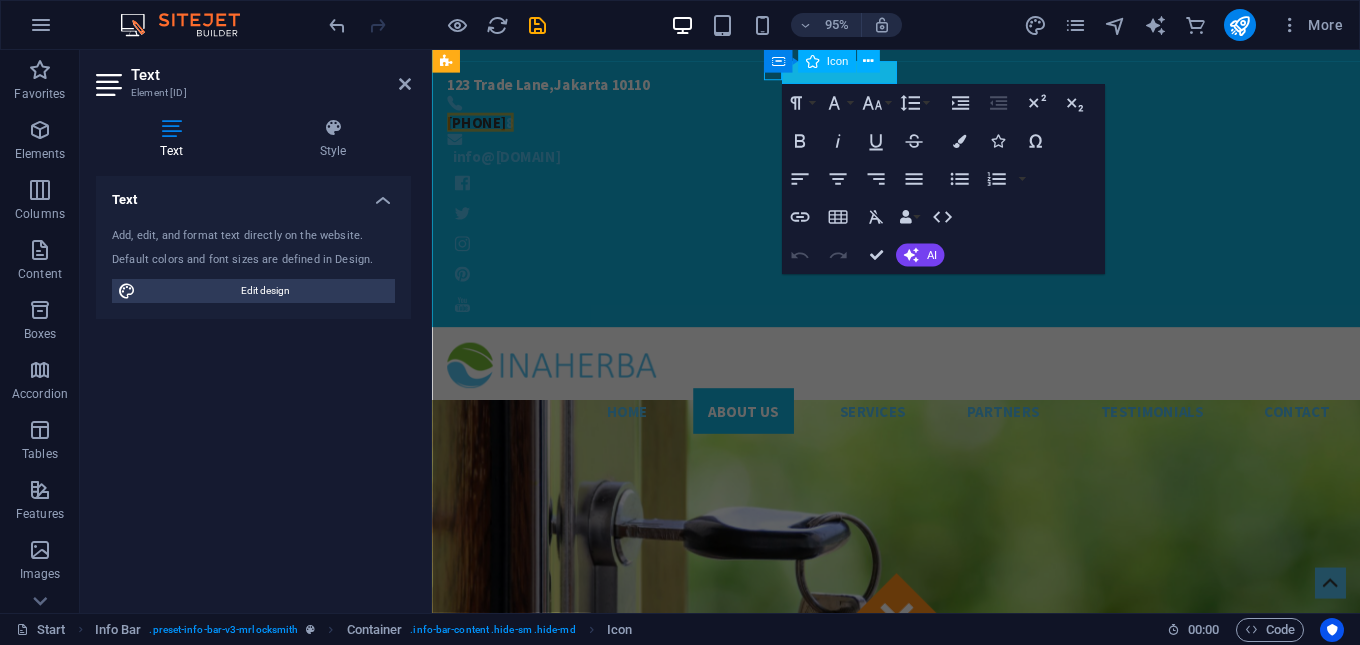 click at bounding box center [904, 106] 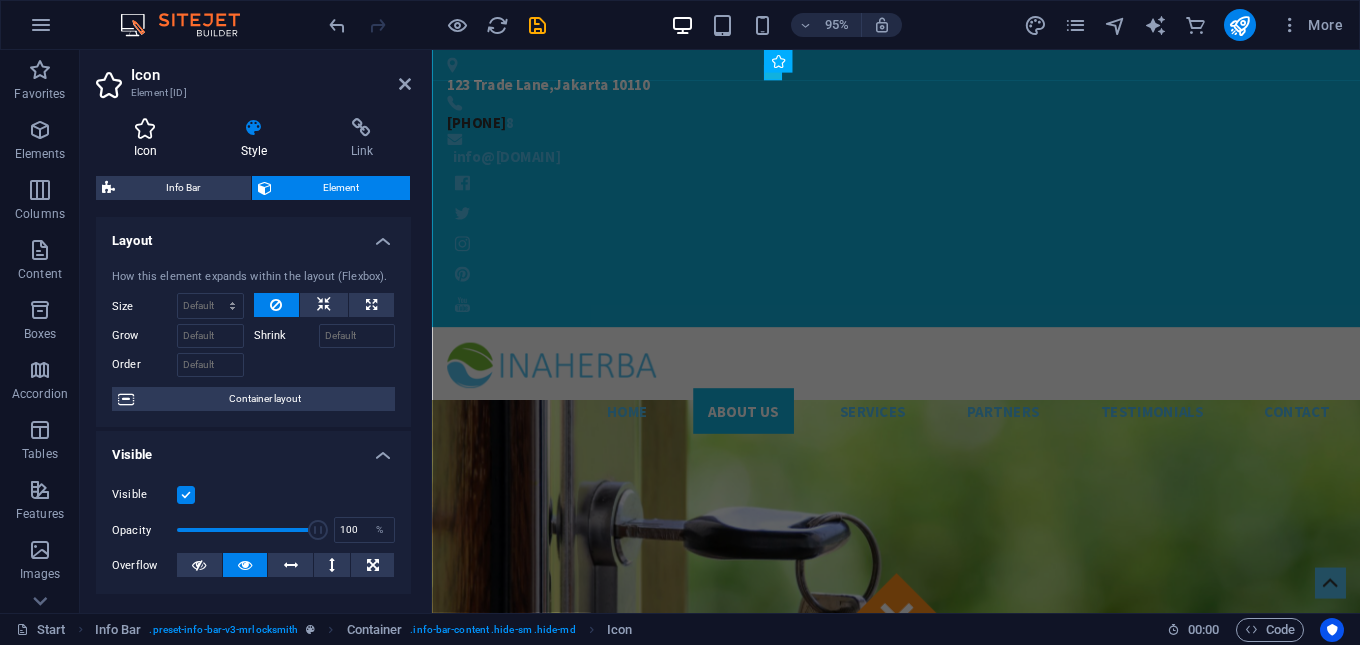 click at bounding box center [145, 128] 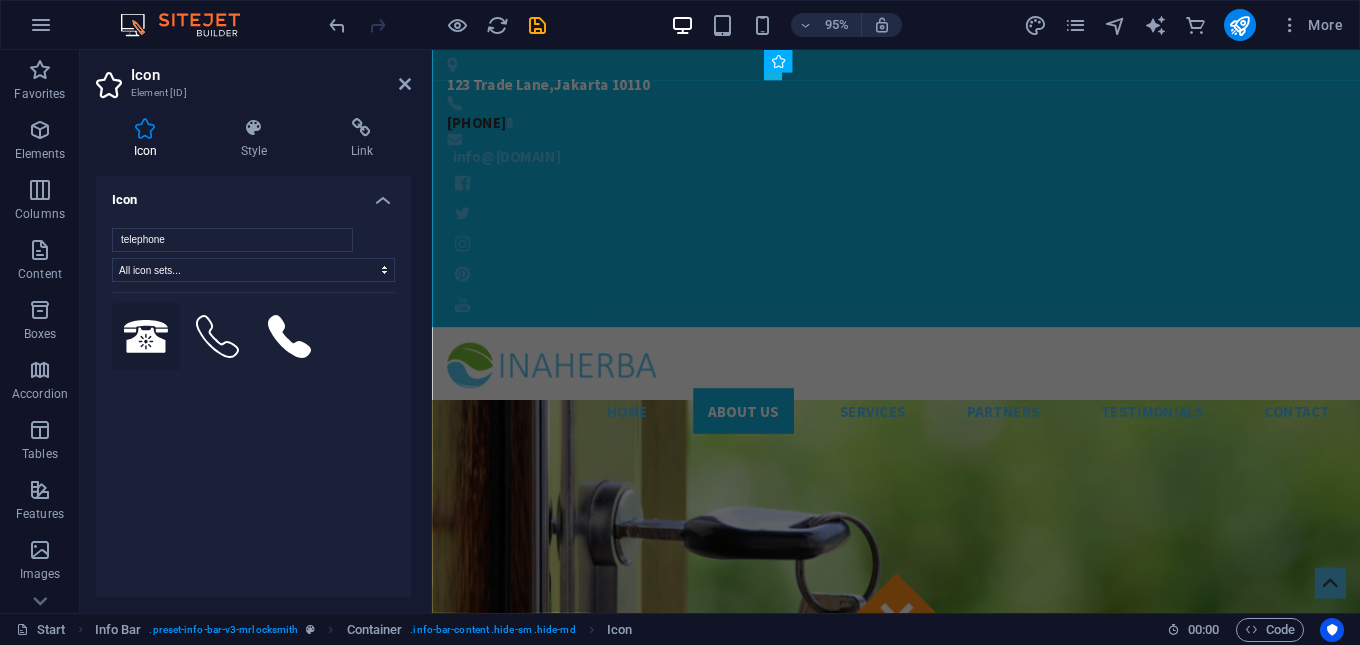 click 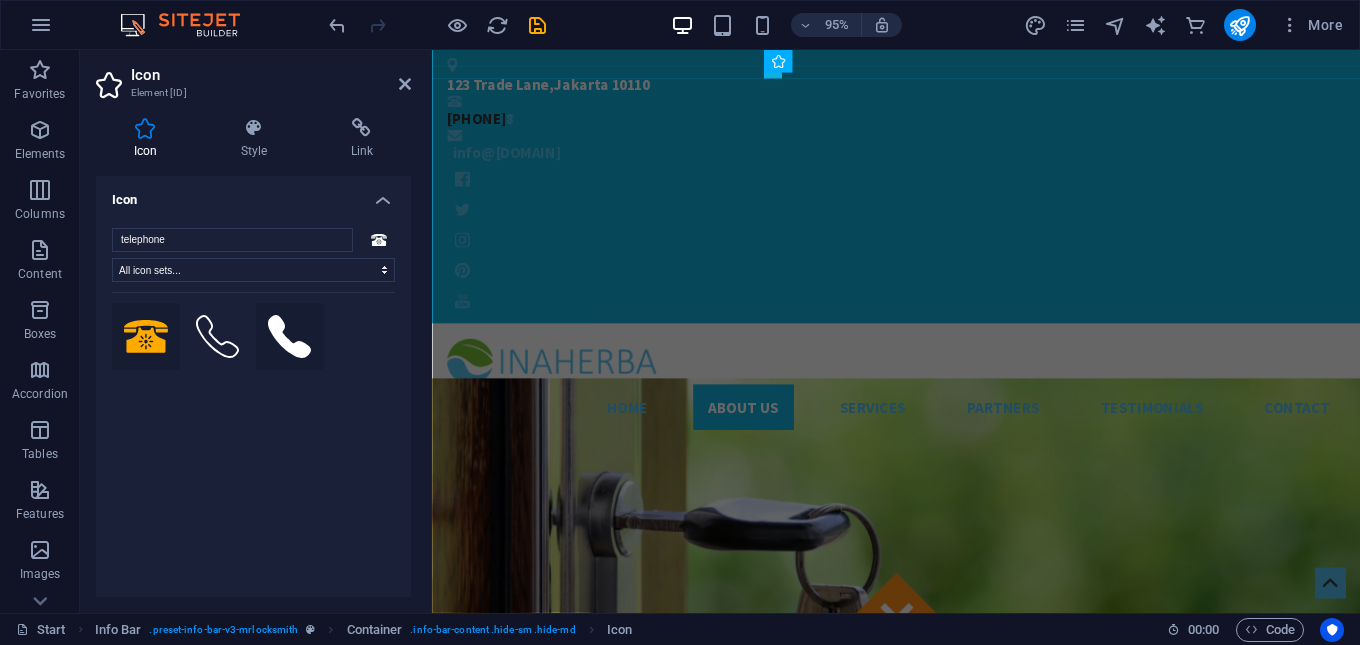 click 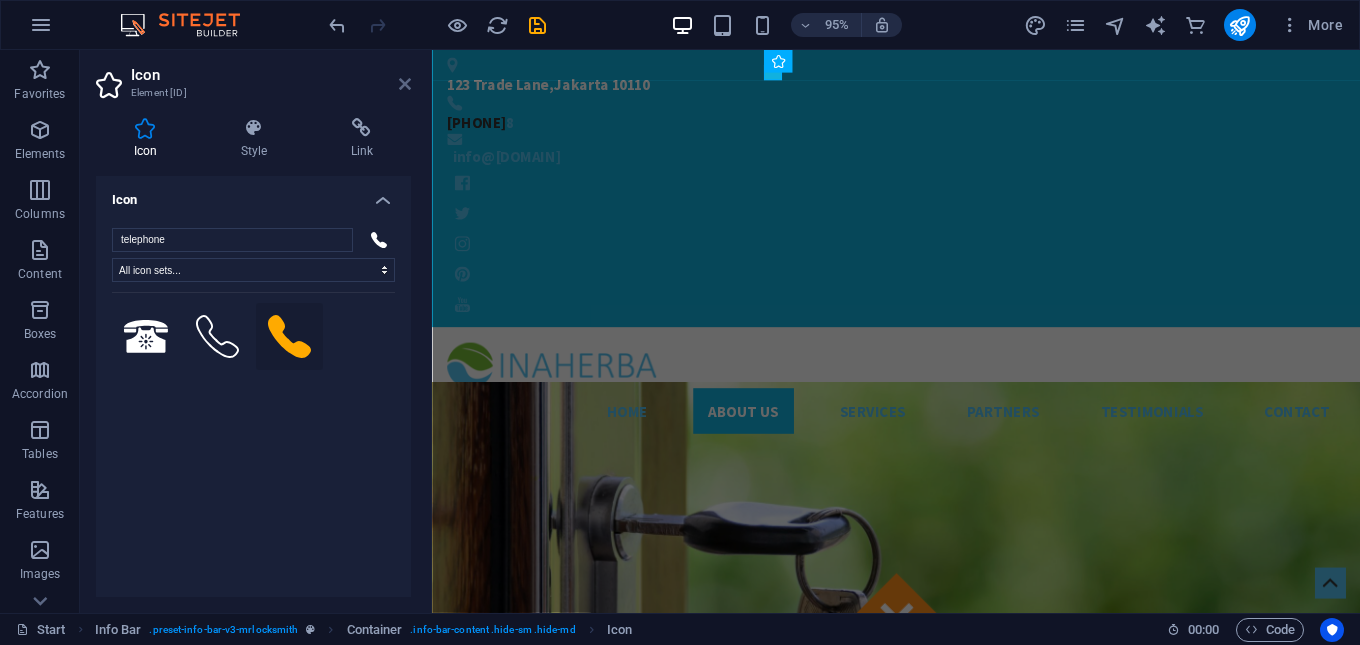 click at bounding box center [405, 84] 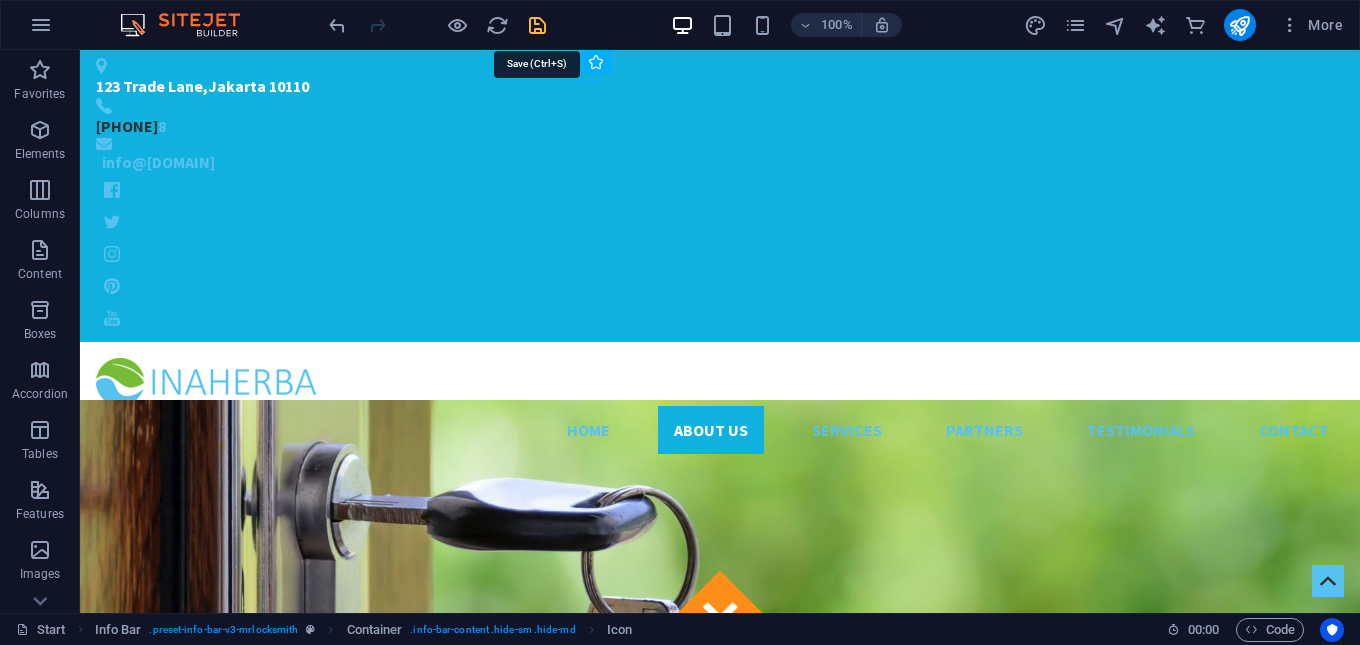 click at bounding box center (537, 25) 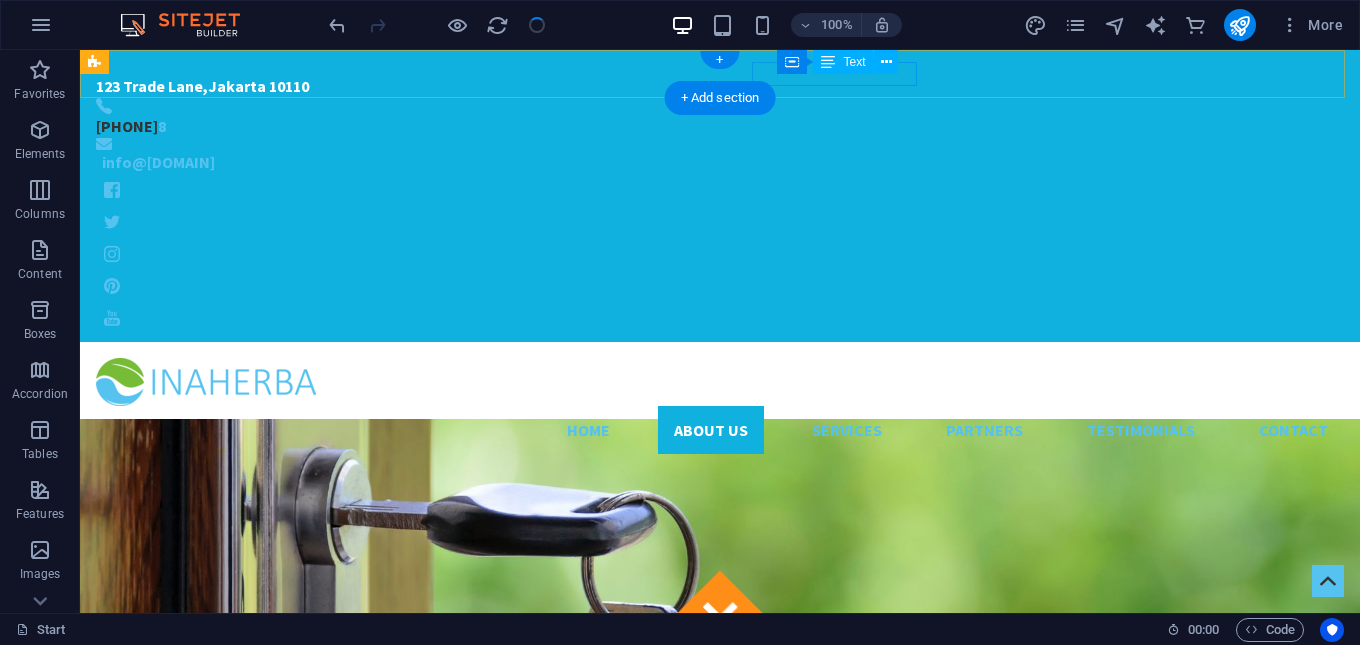 click on "info@inaherba.com" at bounding box center (707, 162) 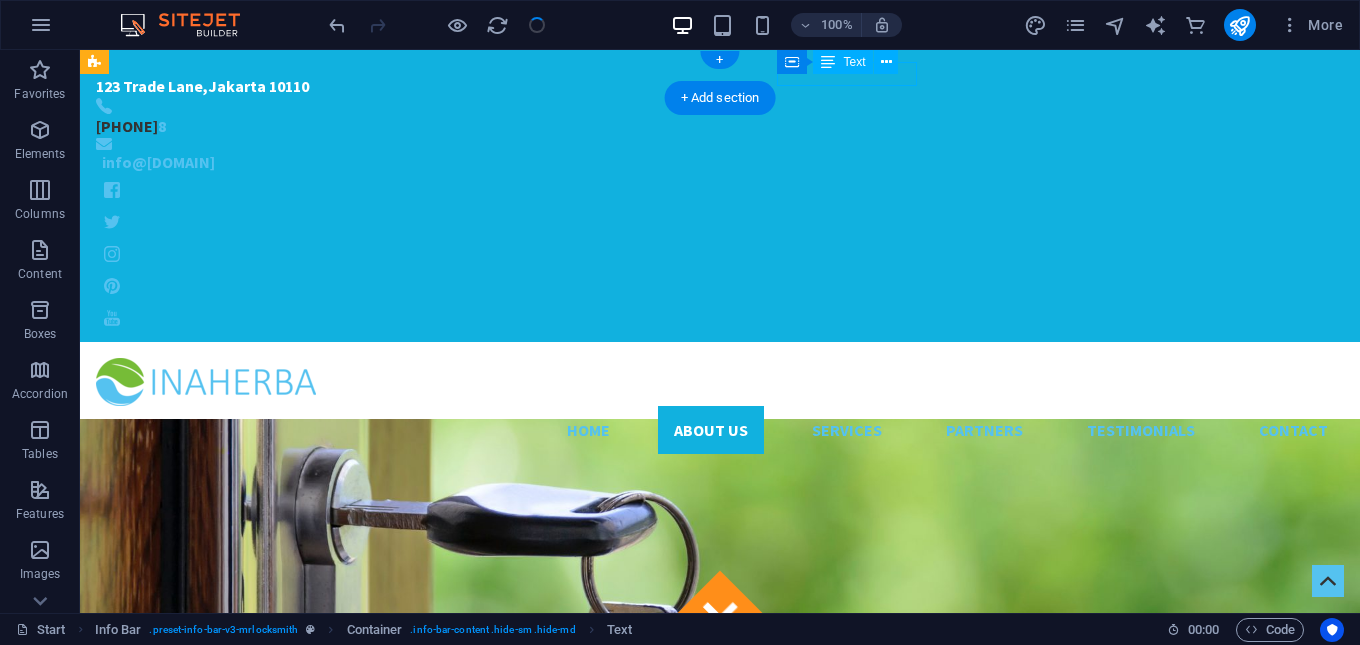 click on "info@inaherba.com" at bounding box center [707, 162] 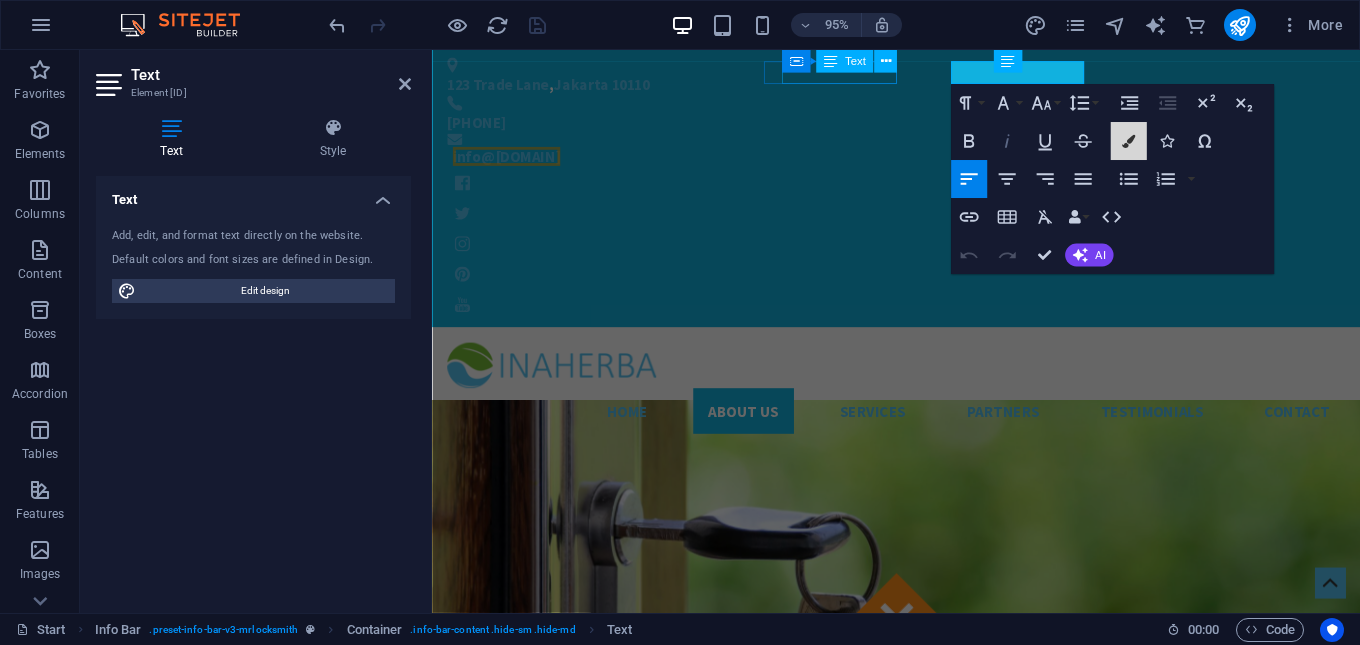 drag, startPoint x: 1124, startPoint y: 150, endPoint x: 1010, endPoint y: 131, distance: 115.57249 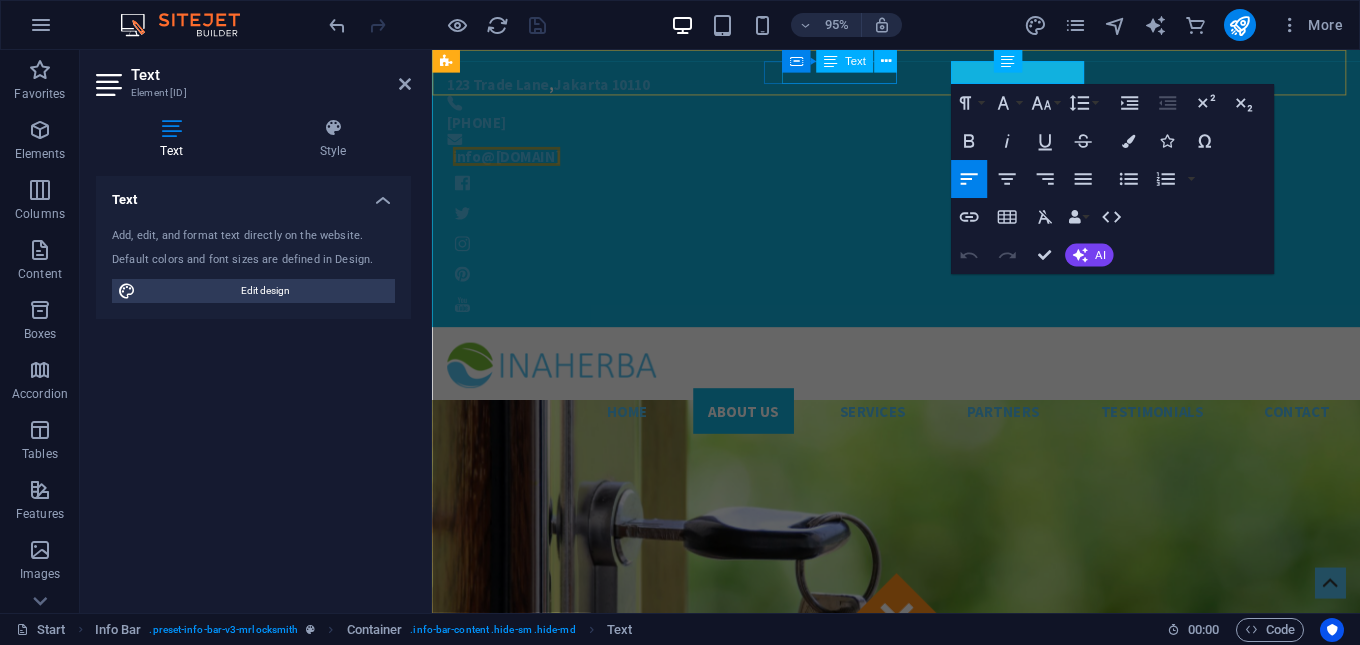 click on "Container   Text" at bounding box center (845, 62) 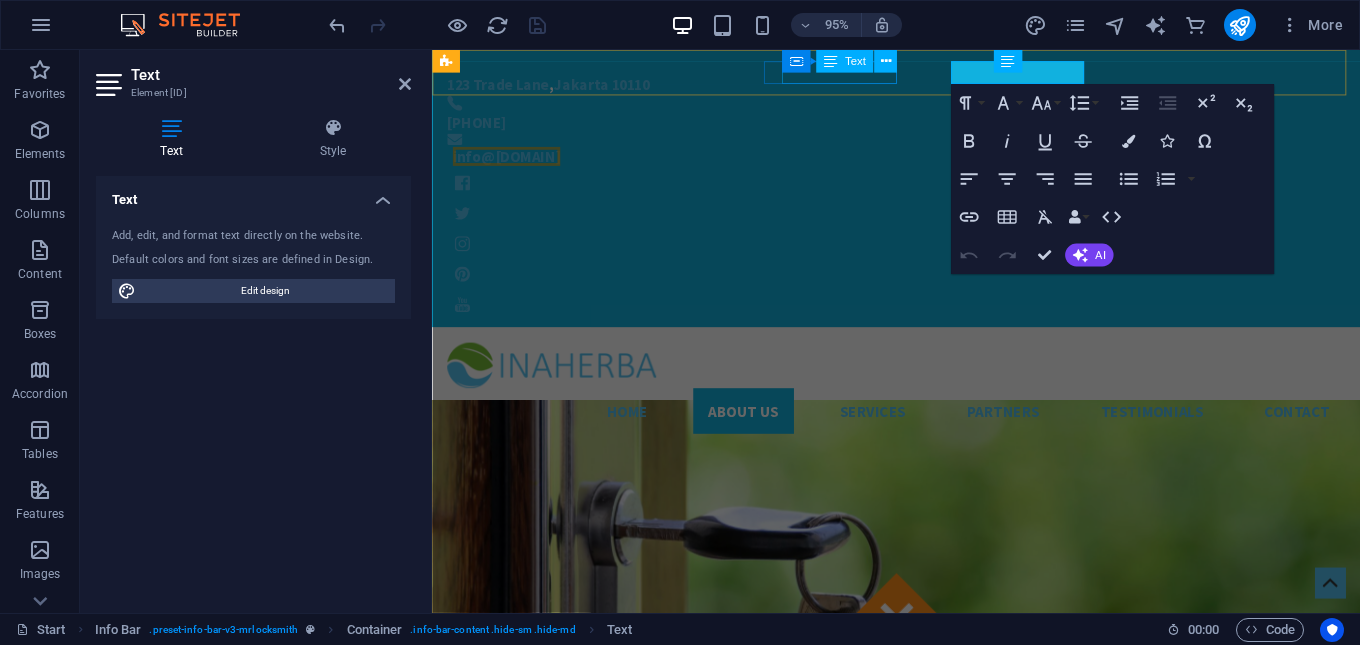 click on "Container   Text" at bounding box center [845, 62] 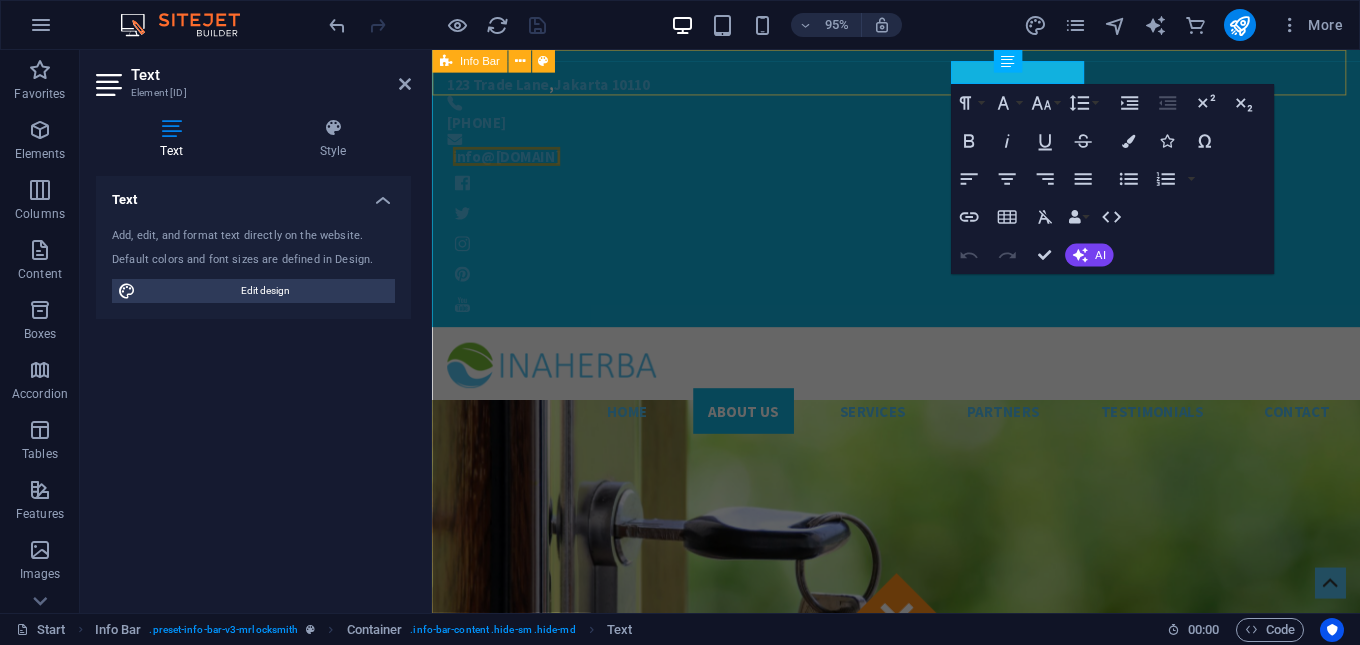 drag, startPoint x: 805, startPoint y: 76, endPoint x: 939, endPoint y: 75, distance: 134.00374 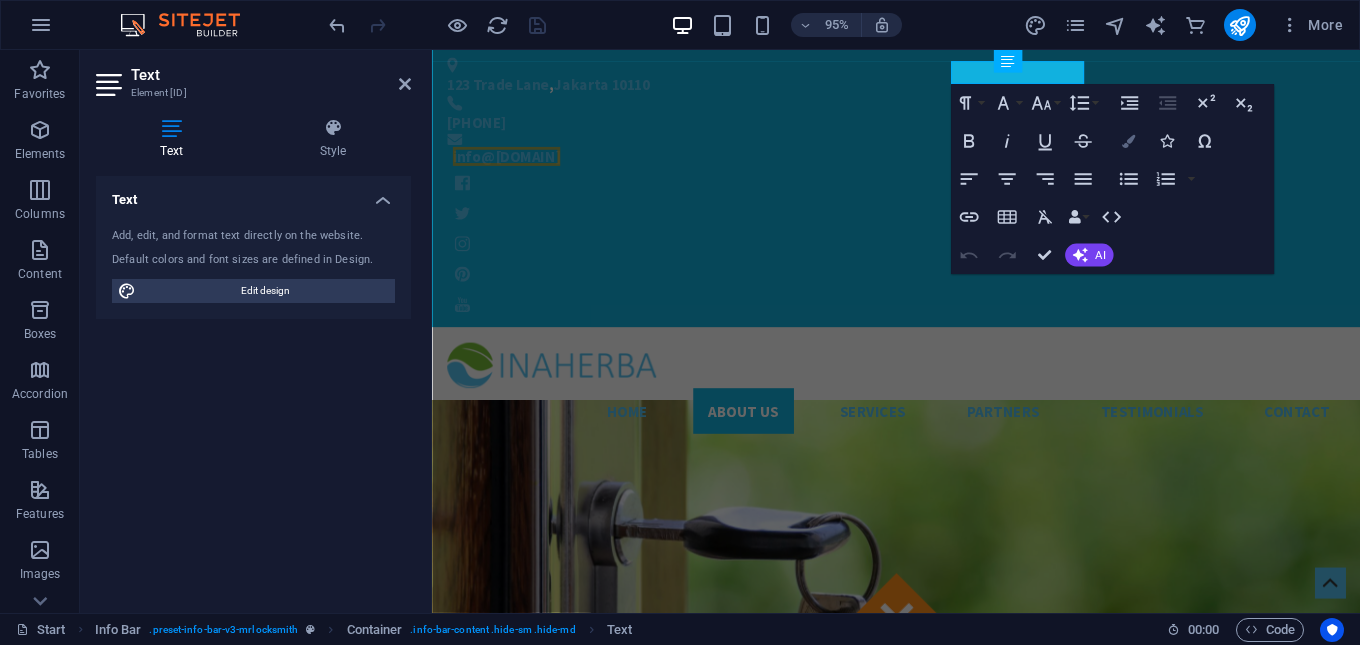 click on "Colors" at bounding box center (1128, 141) 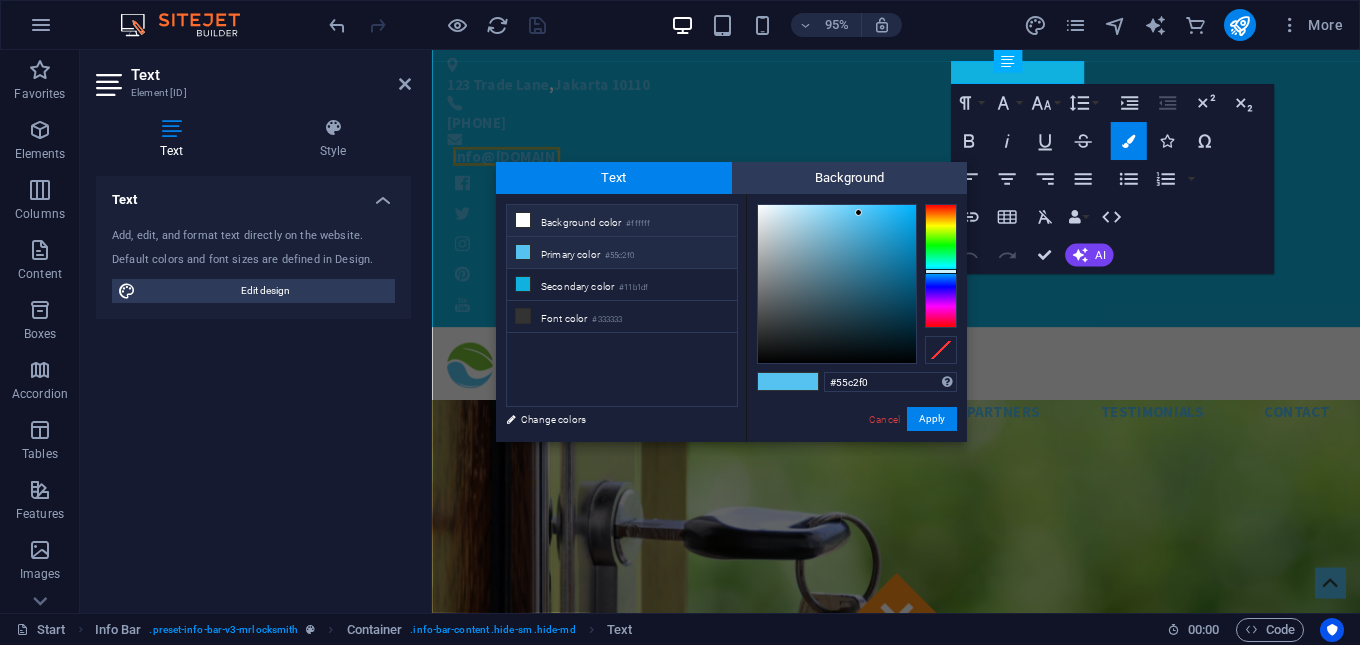click on "Background color
#ffffff" at bounding box center (622, 221) 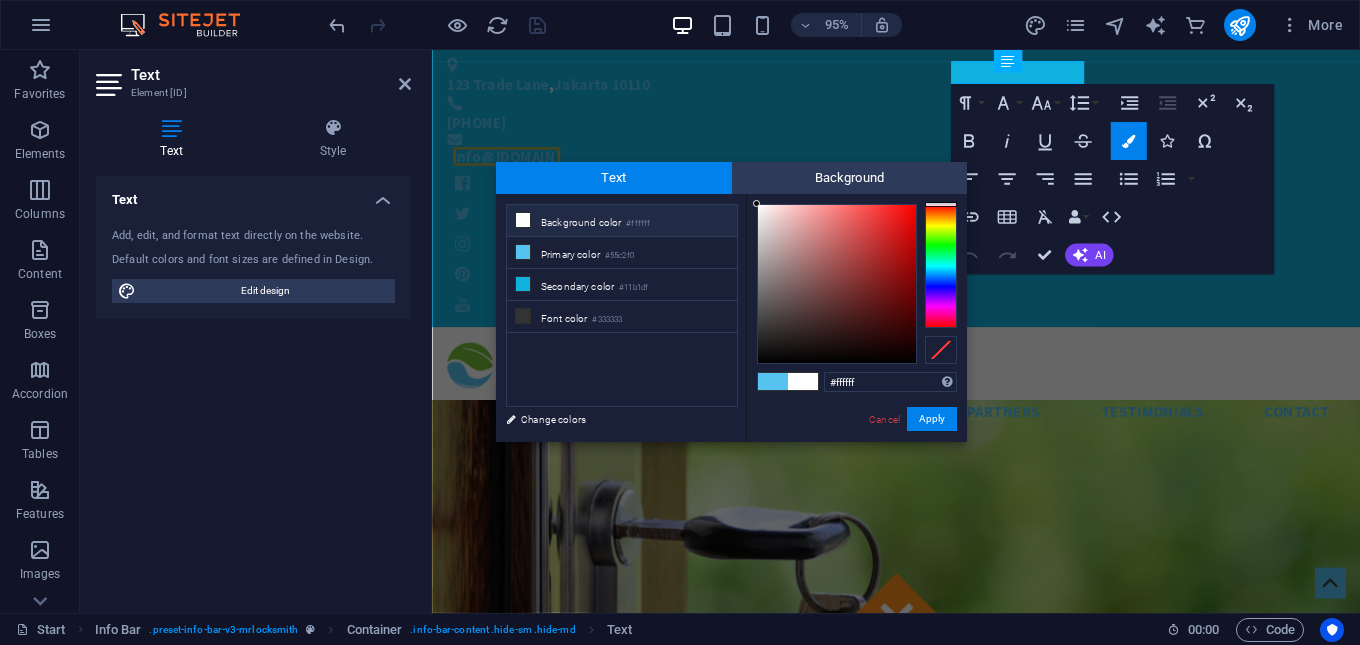 click at bounding box center (523, 220) 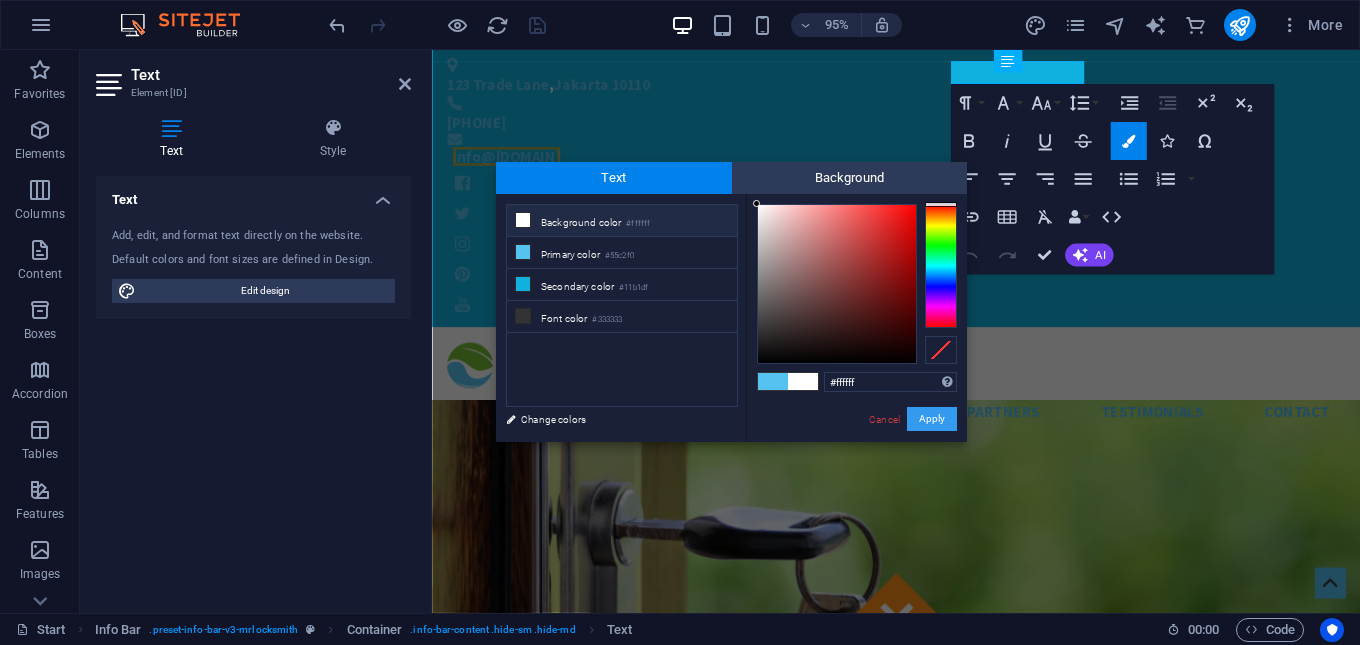 click on "Apply" at bounding box center [932, 419] 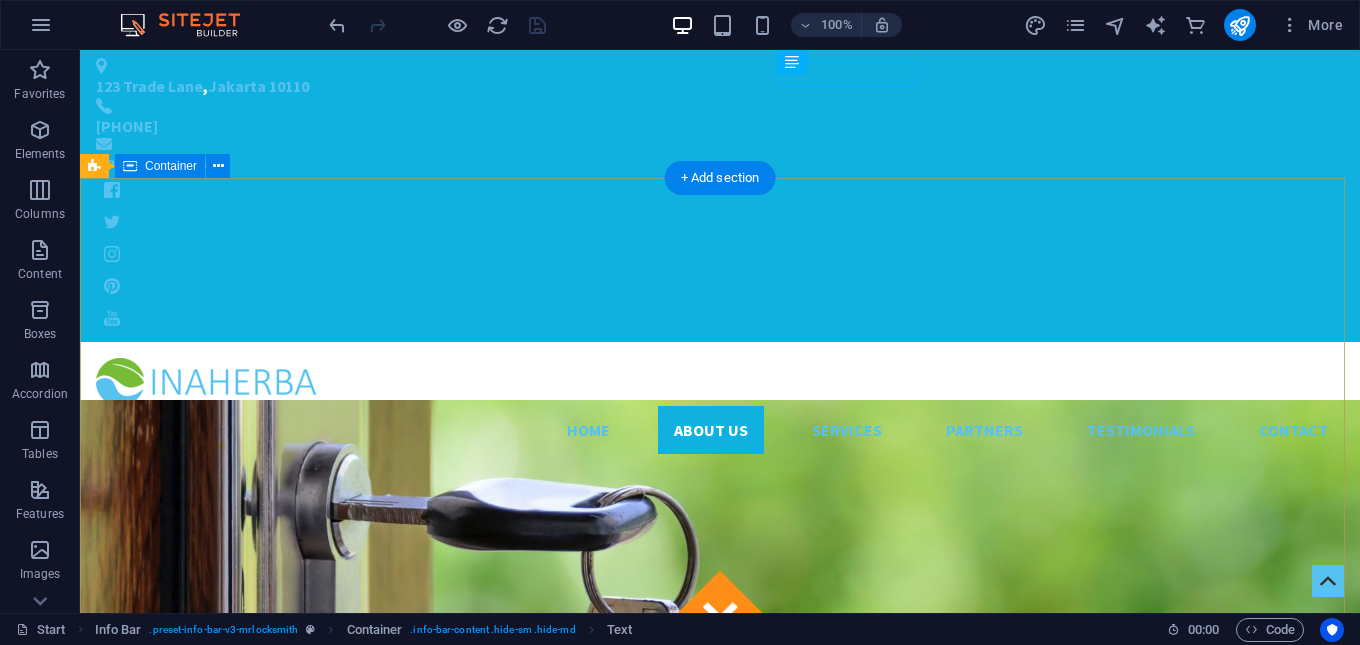 click on "Got locked outside? No Problem! We are  24/7 h  available to you!   Give us a call:" at bounding box center [720, 1266] 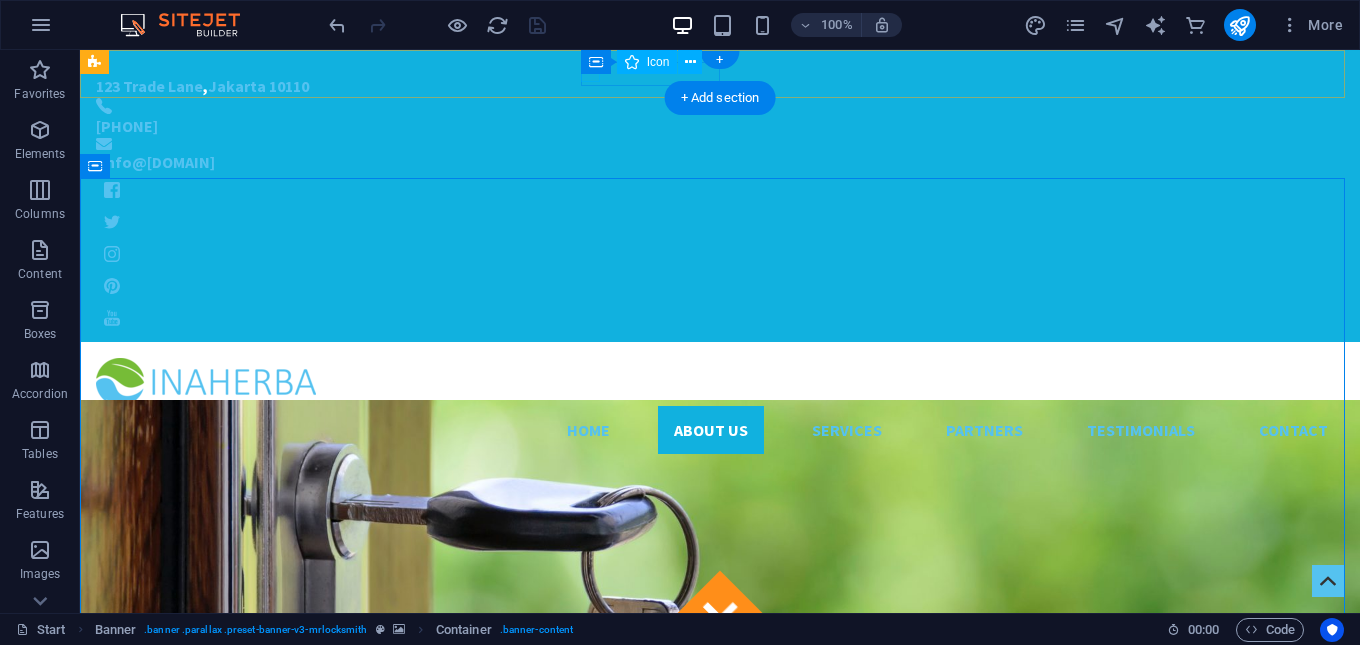 click at bounding box center [704, 106] 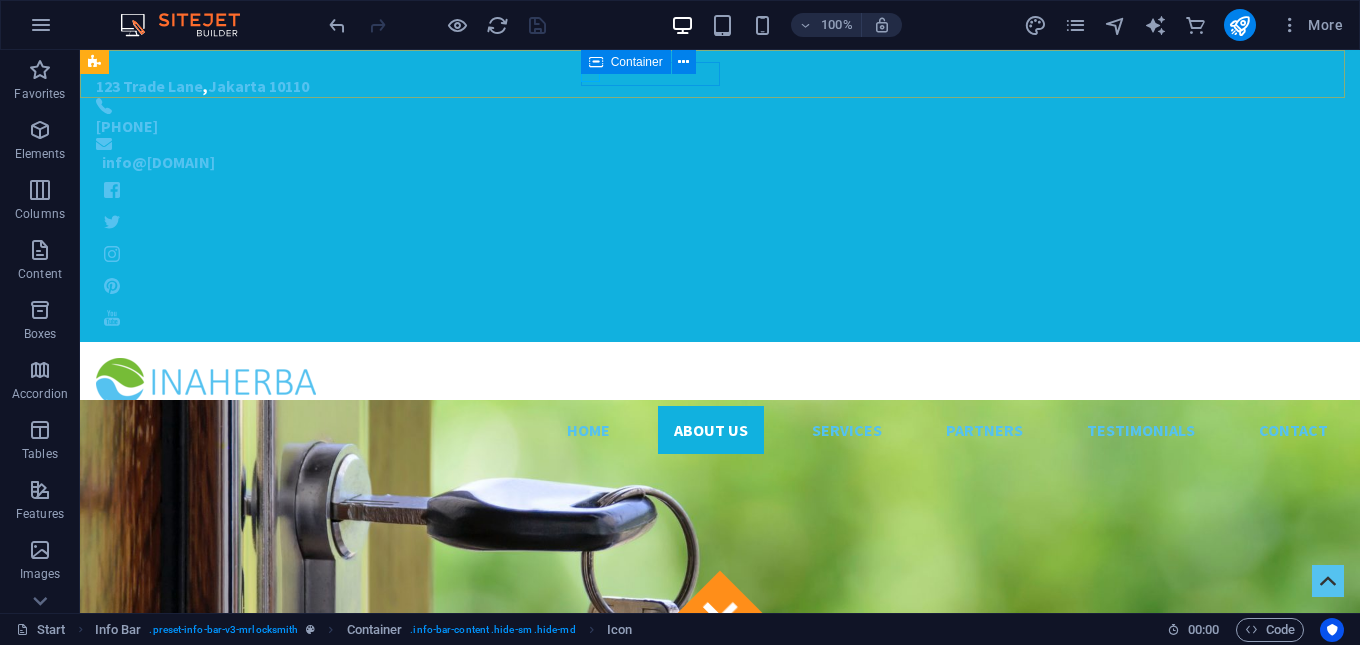 click at bounding box center (596, 62) 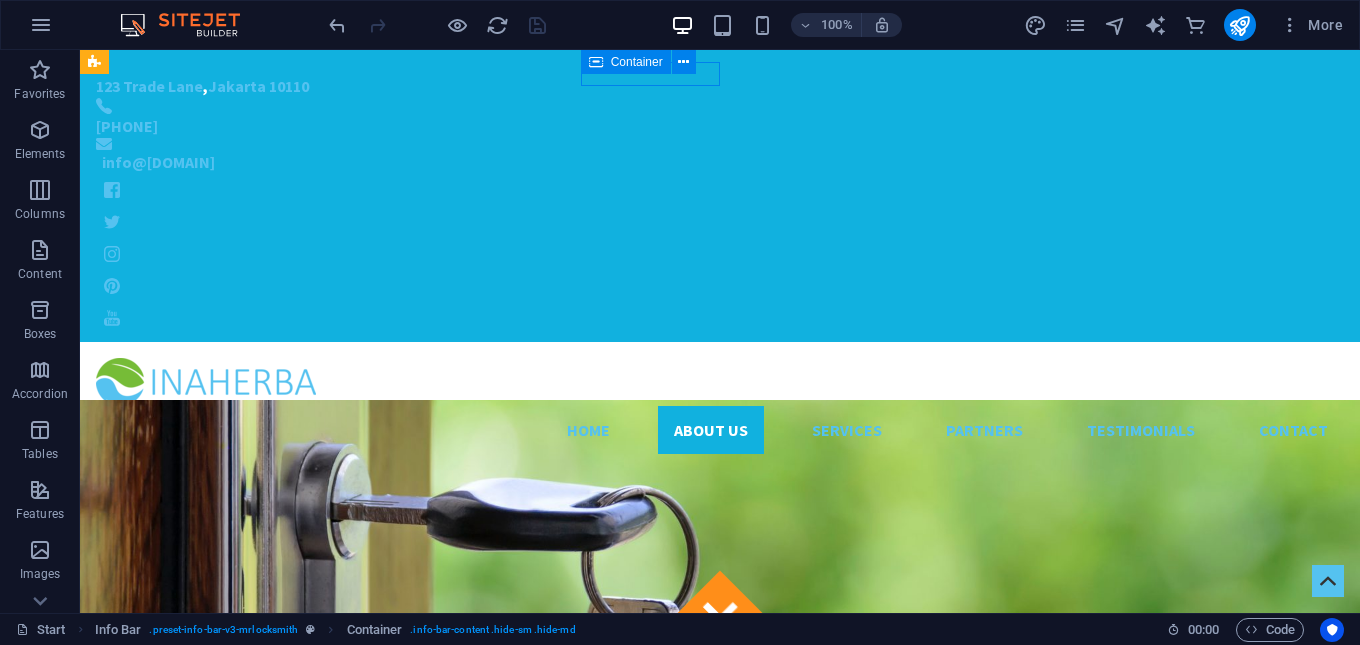 click at bounding box center (596, 62) 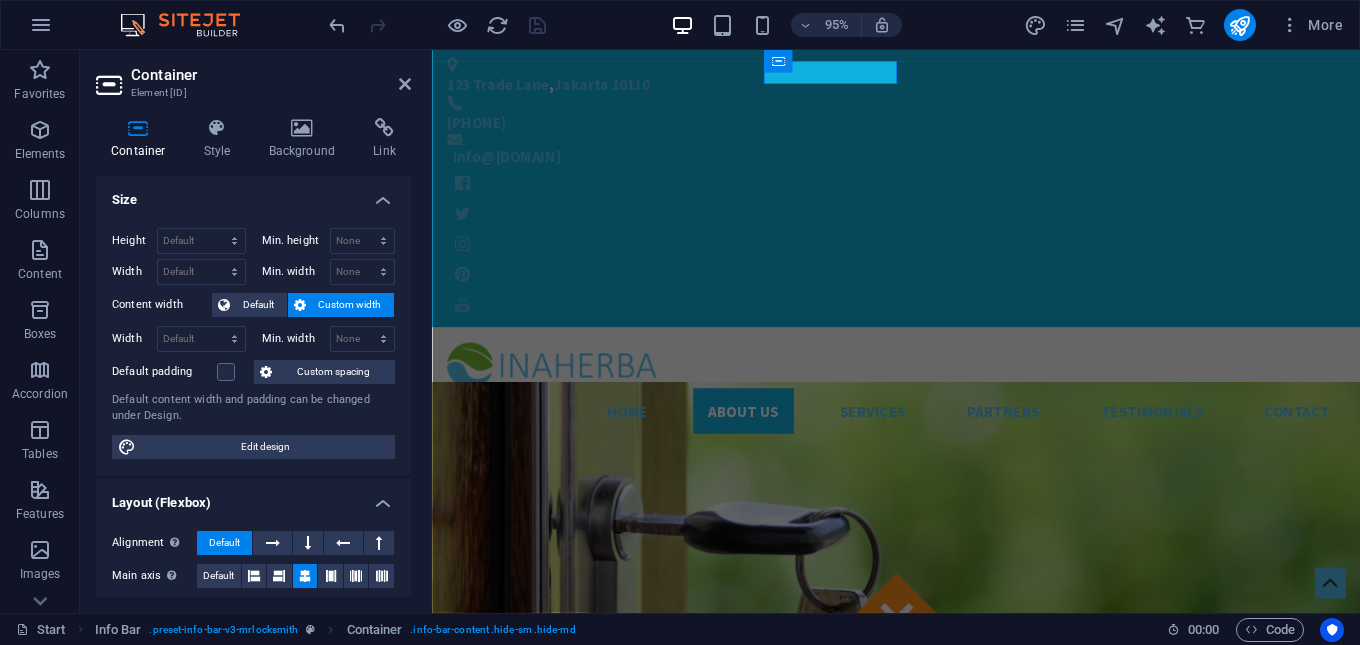 click on "Container" at bounding box center [142, 139] 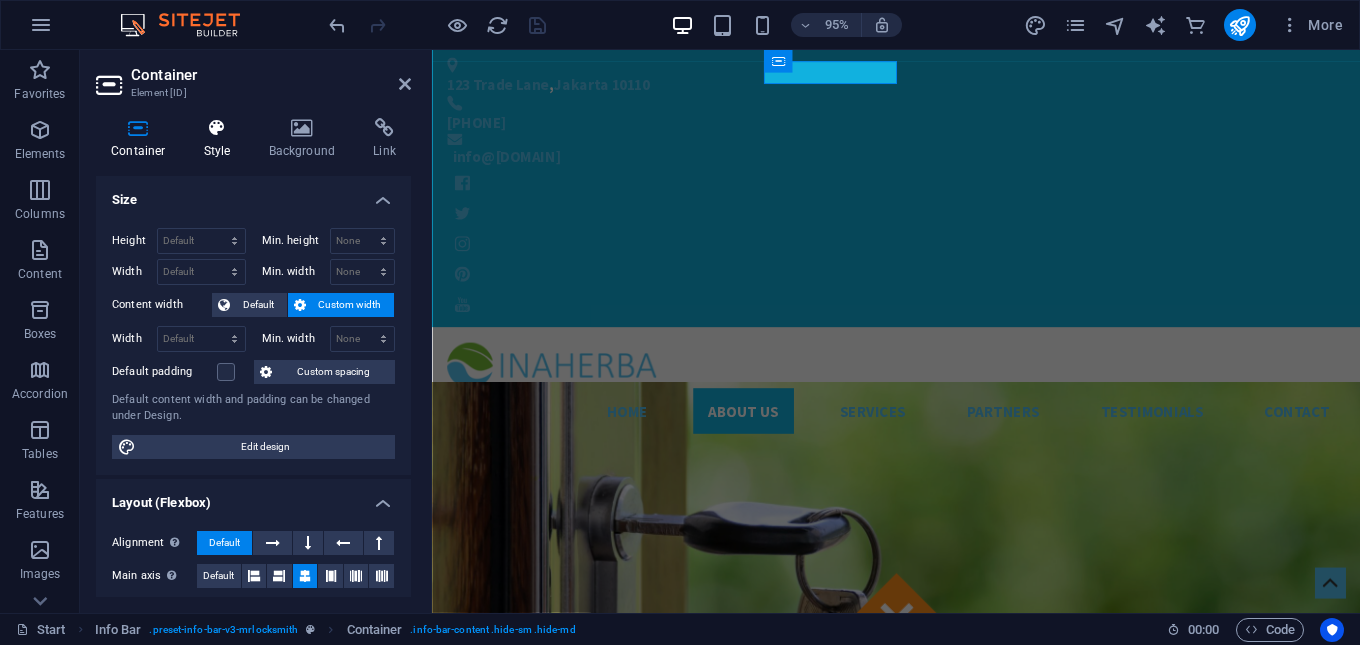 click on "Style" at bounding box center (221, 139) 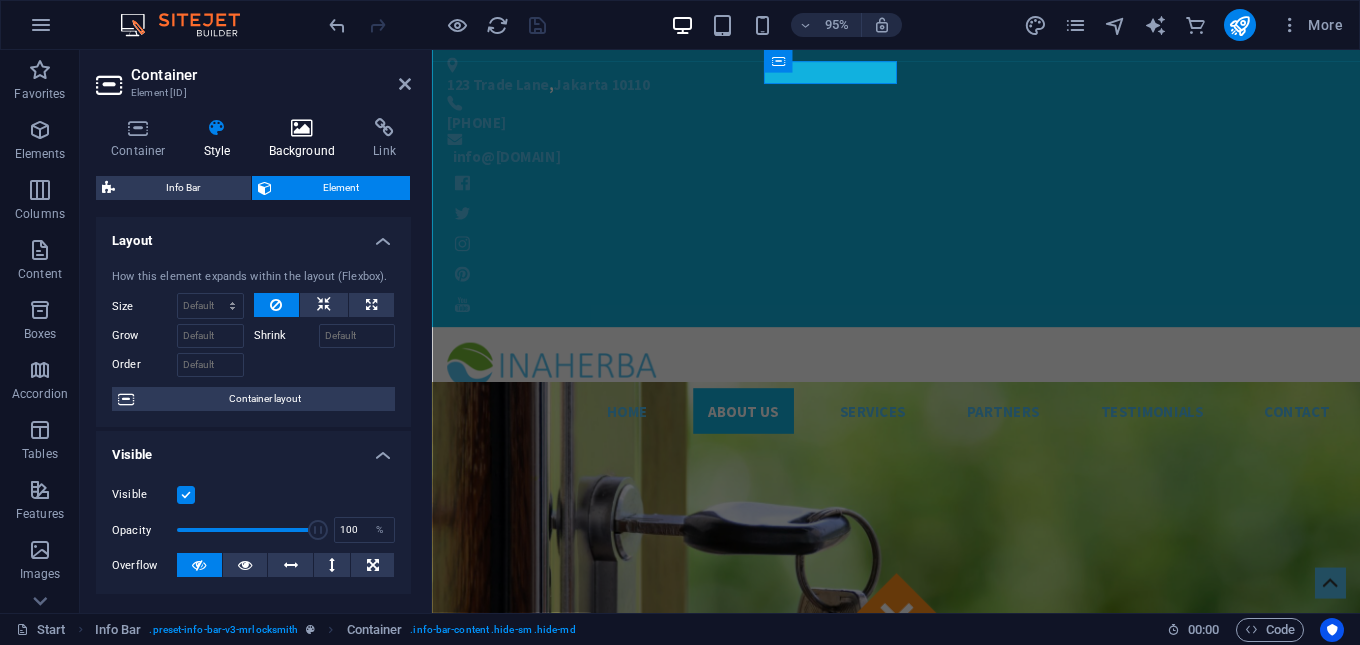 click on "Background" at bounding box center (306, 139) 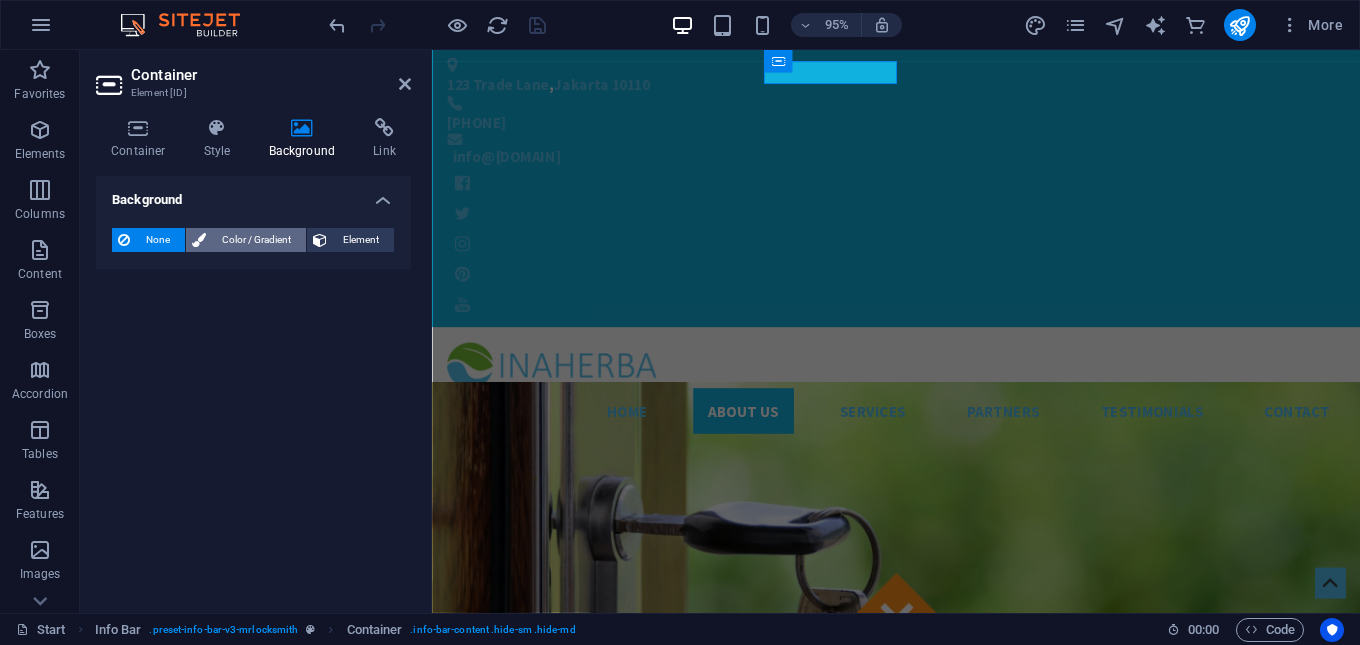 click on "Color / Gradient" at bounding box center (256, 240) 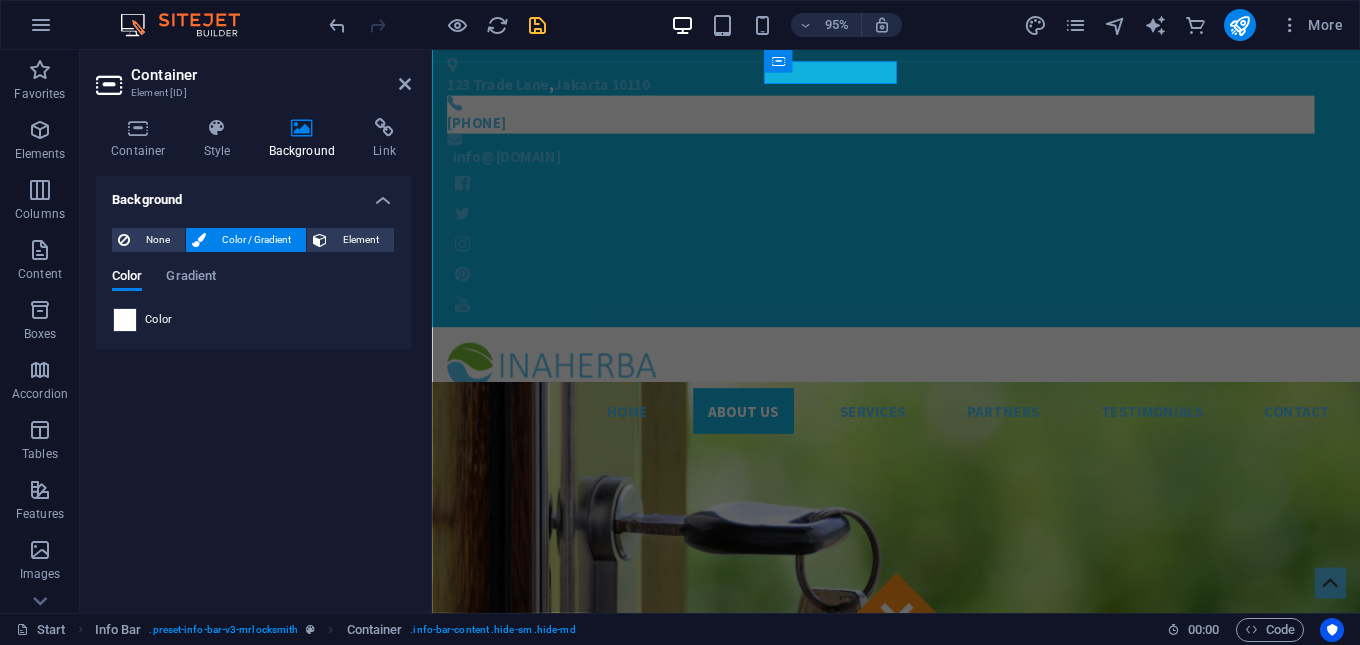 click at bounding box center (125, 320) 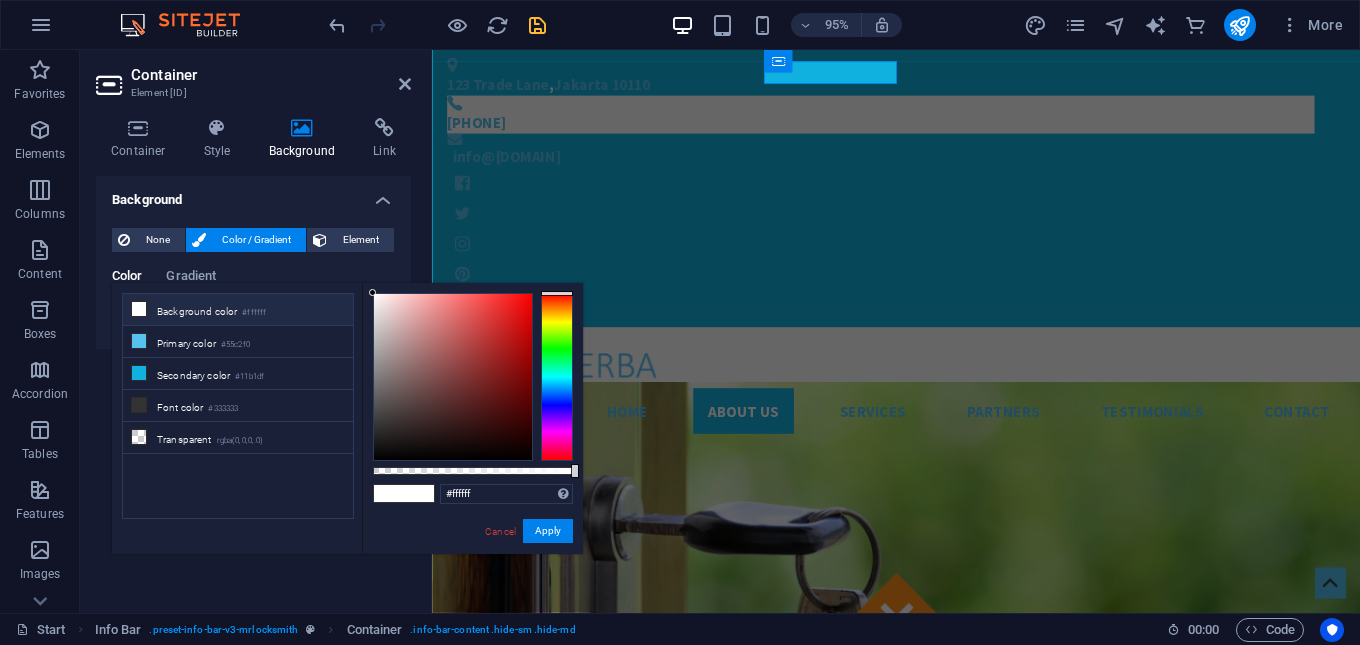 click at bounding box center [139, 309] 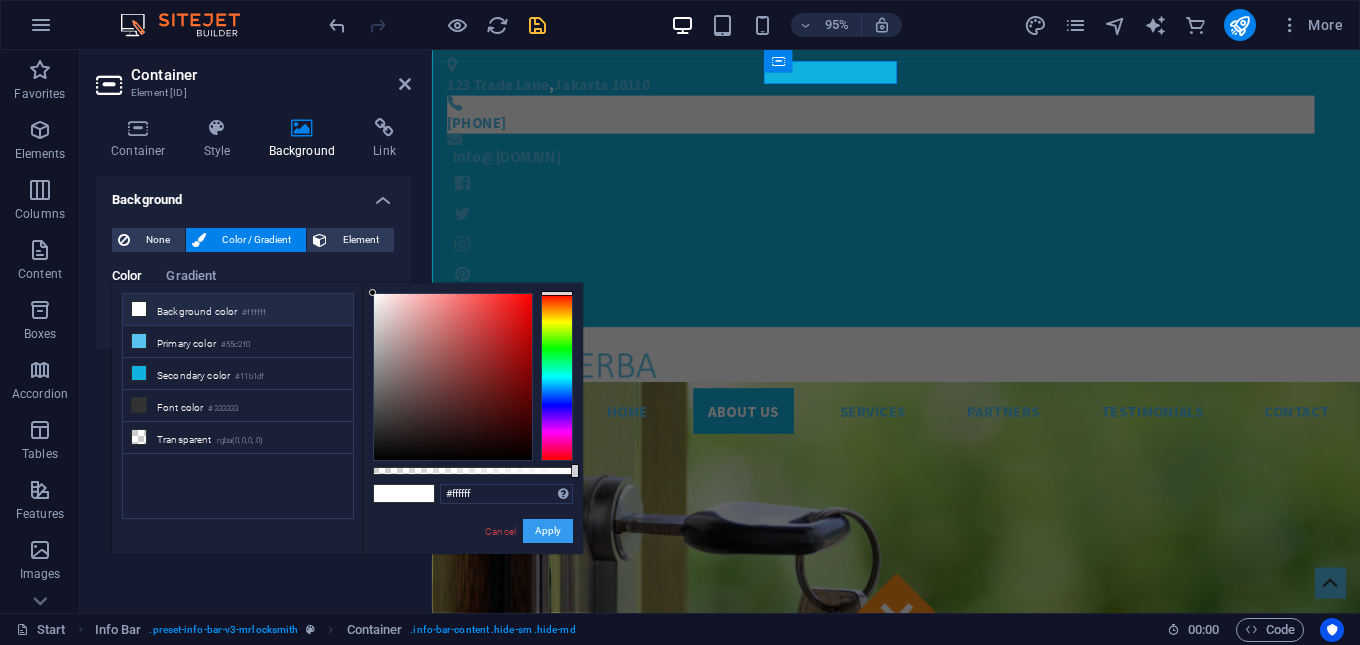 click on "Apply" at bounding box center (548, 531) 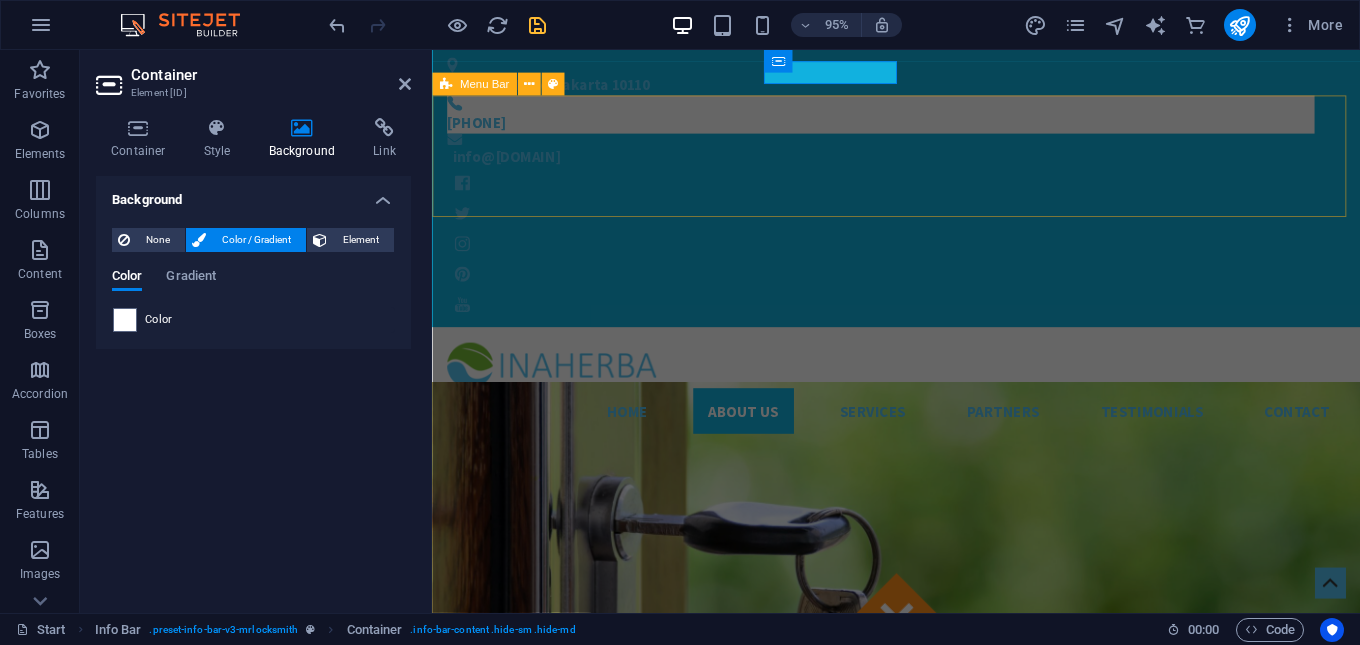 click on "Home About us Services Partners Testimonials Contact" at bounding box center (920, 406) 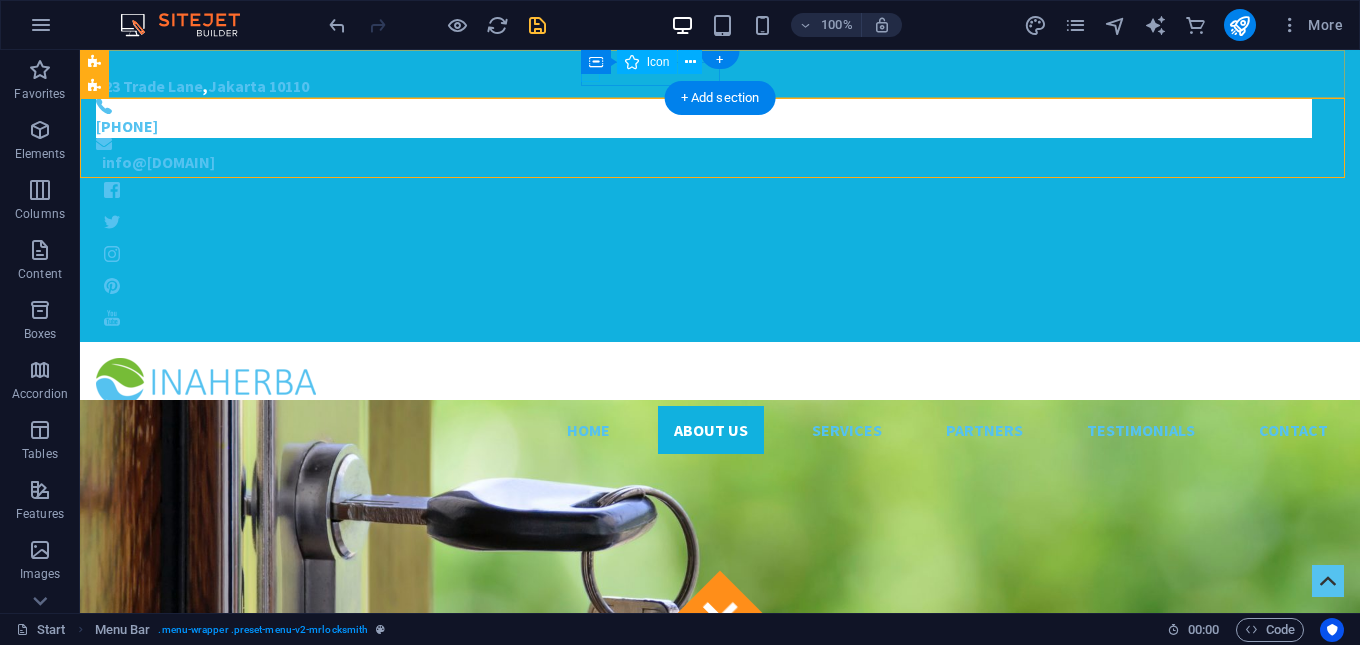 click at bounding box center [704, 106] 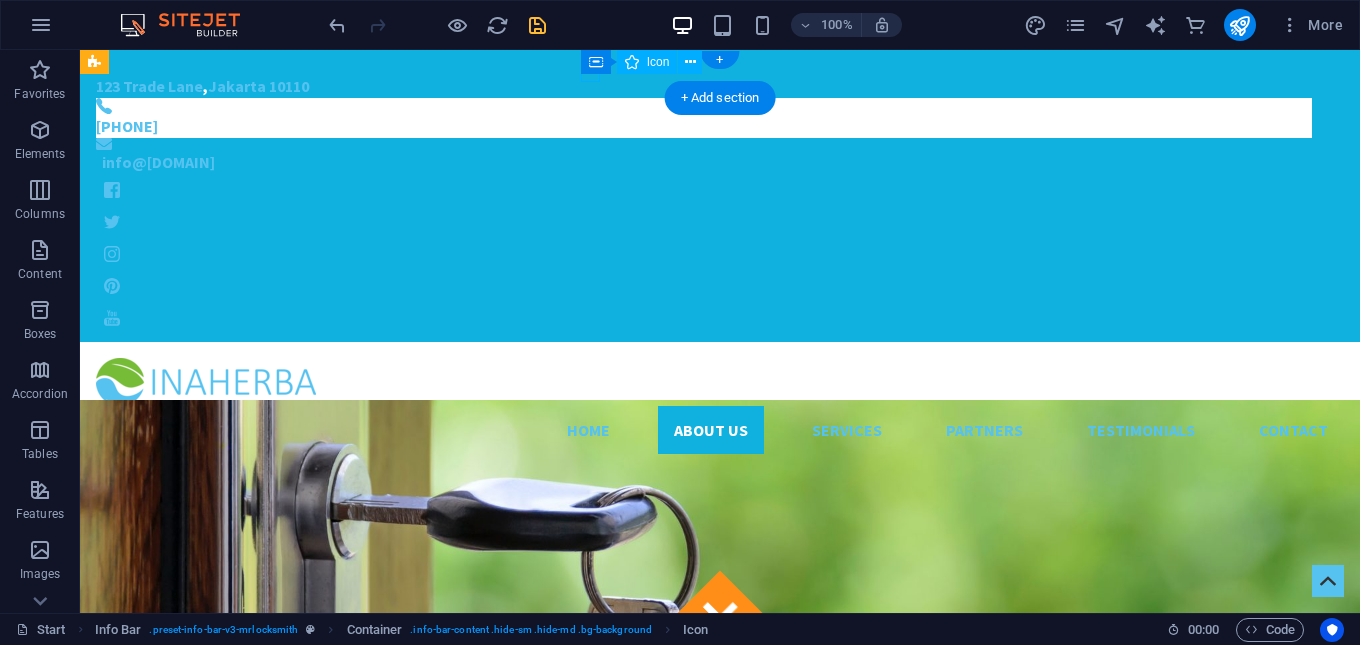 click at bounding box center (704, 106) 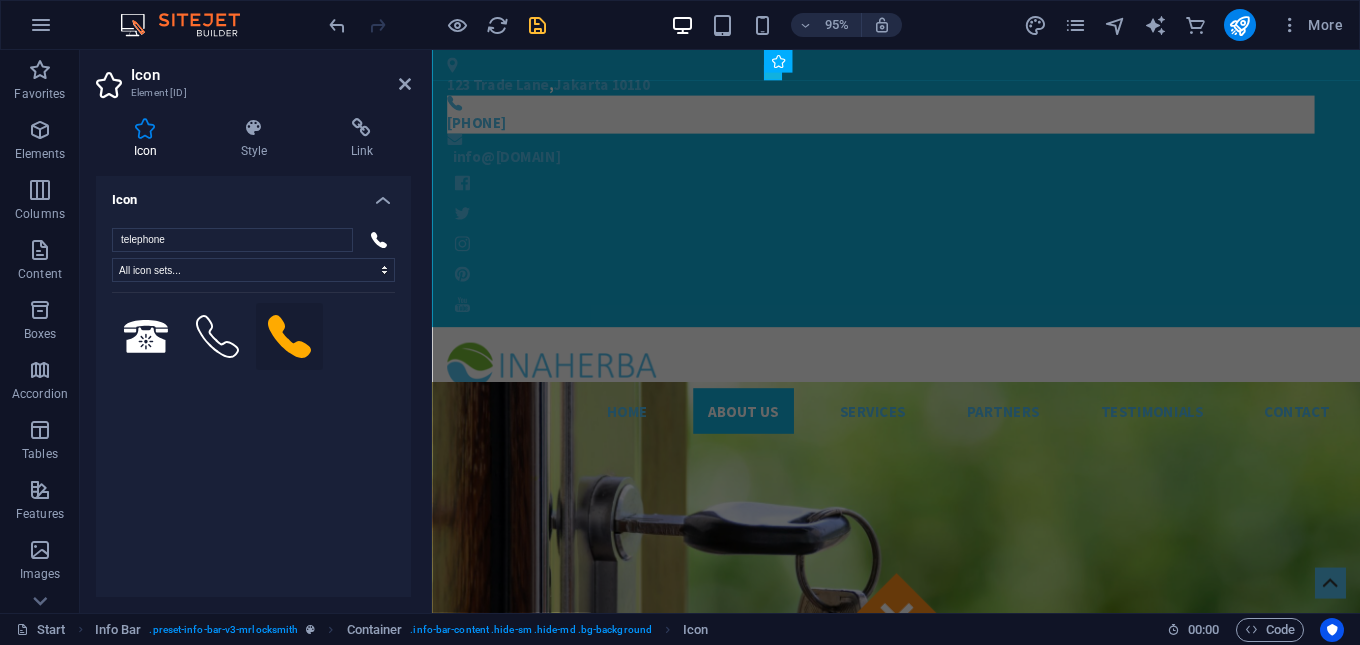 click at bounding box center [145, 128] 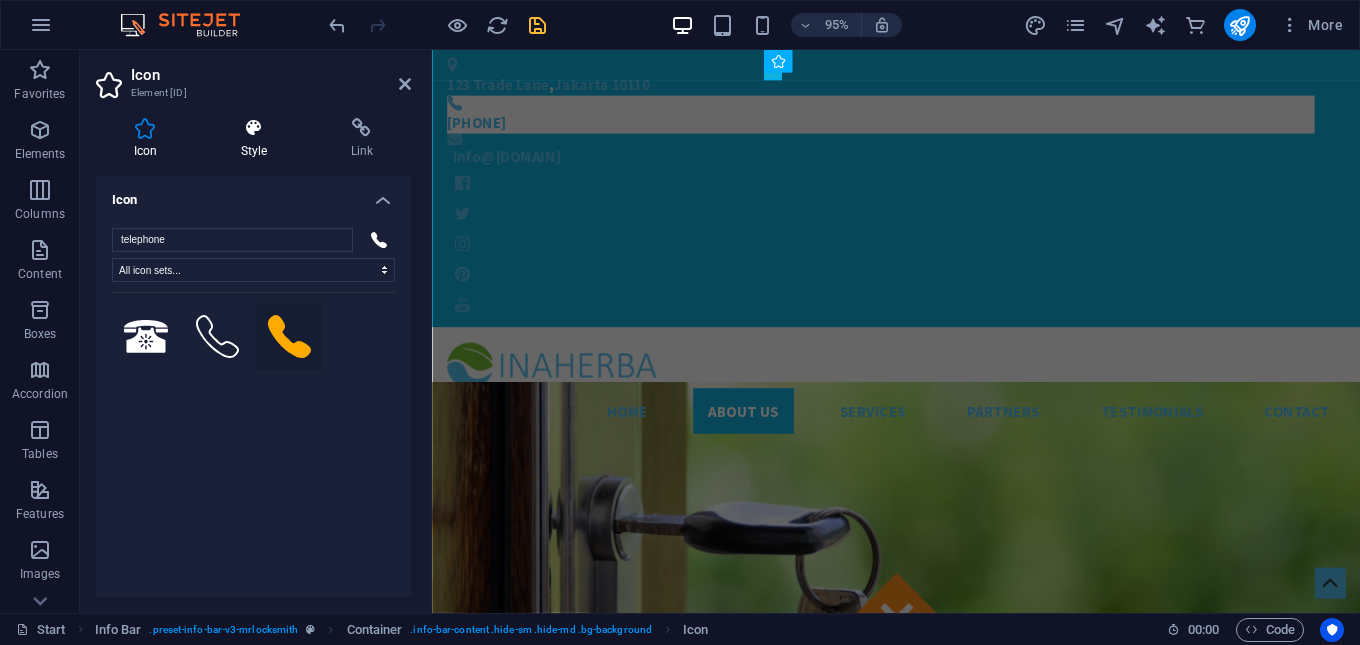 click at bounding box center (254, 128) 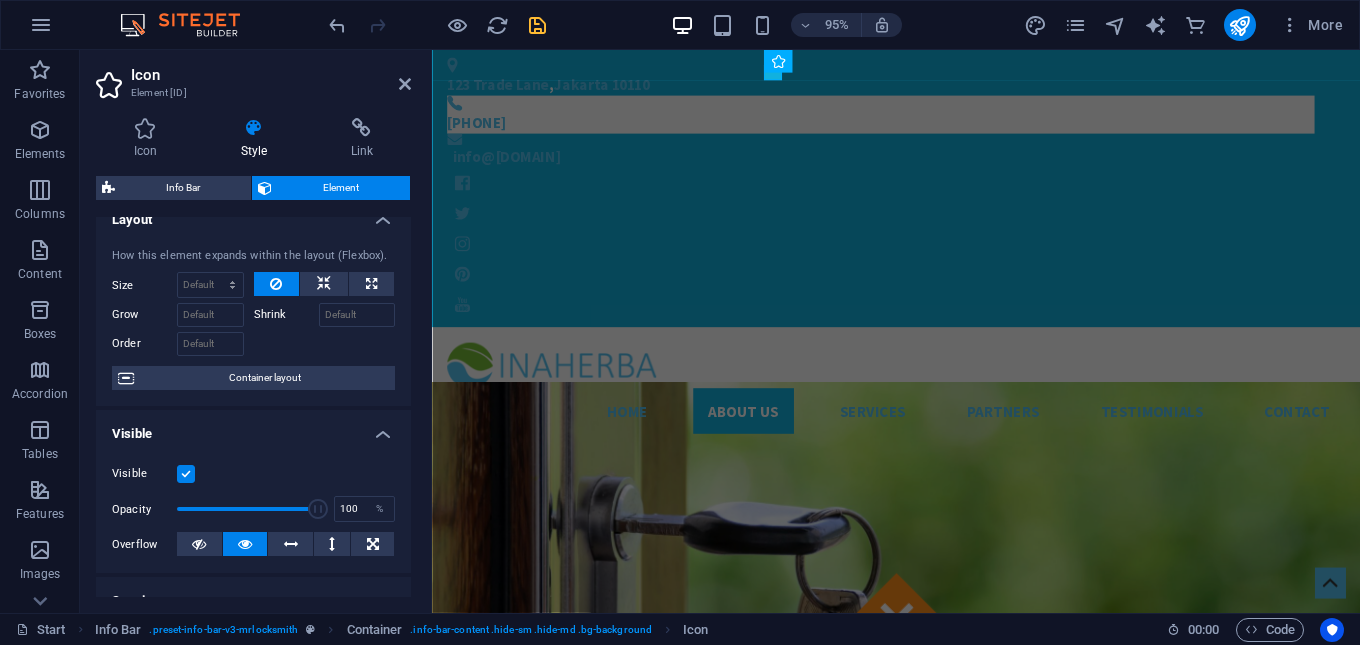 scroll, scrollTop: 0, scrollLeft: 0, axis: both 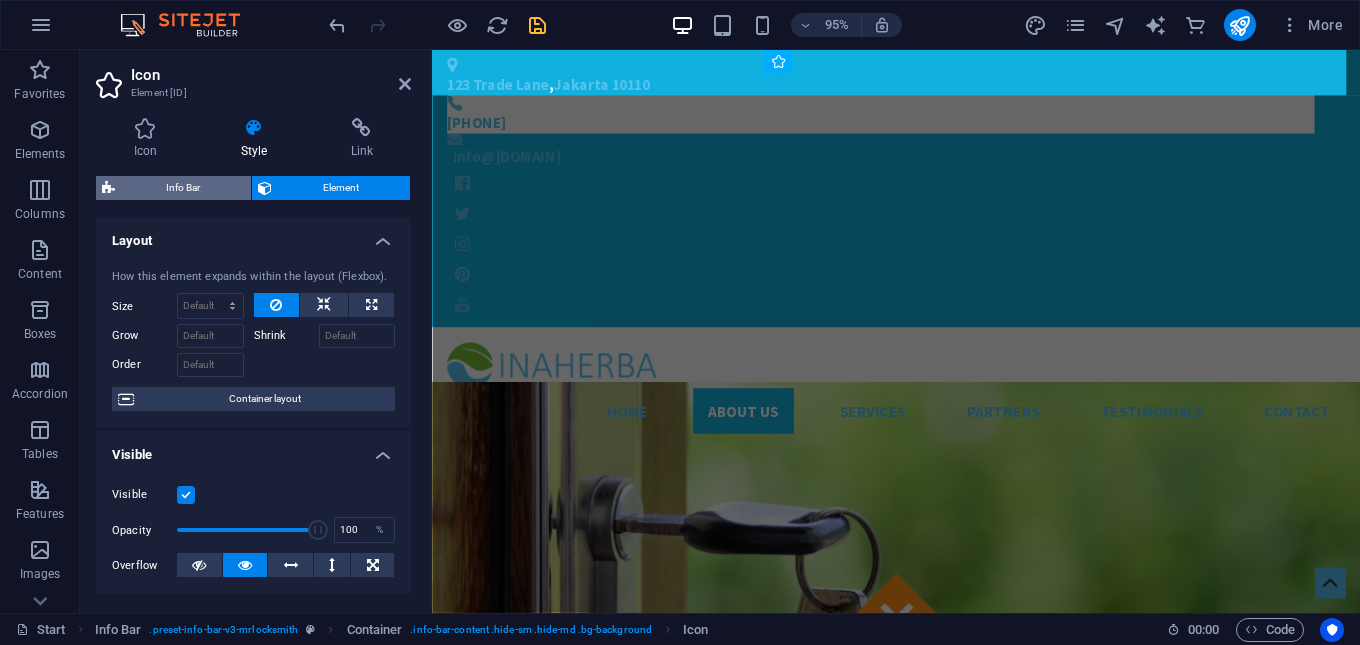 click on "Info Bar" at bounding box center [183, 188] 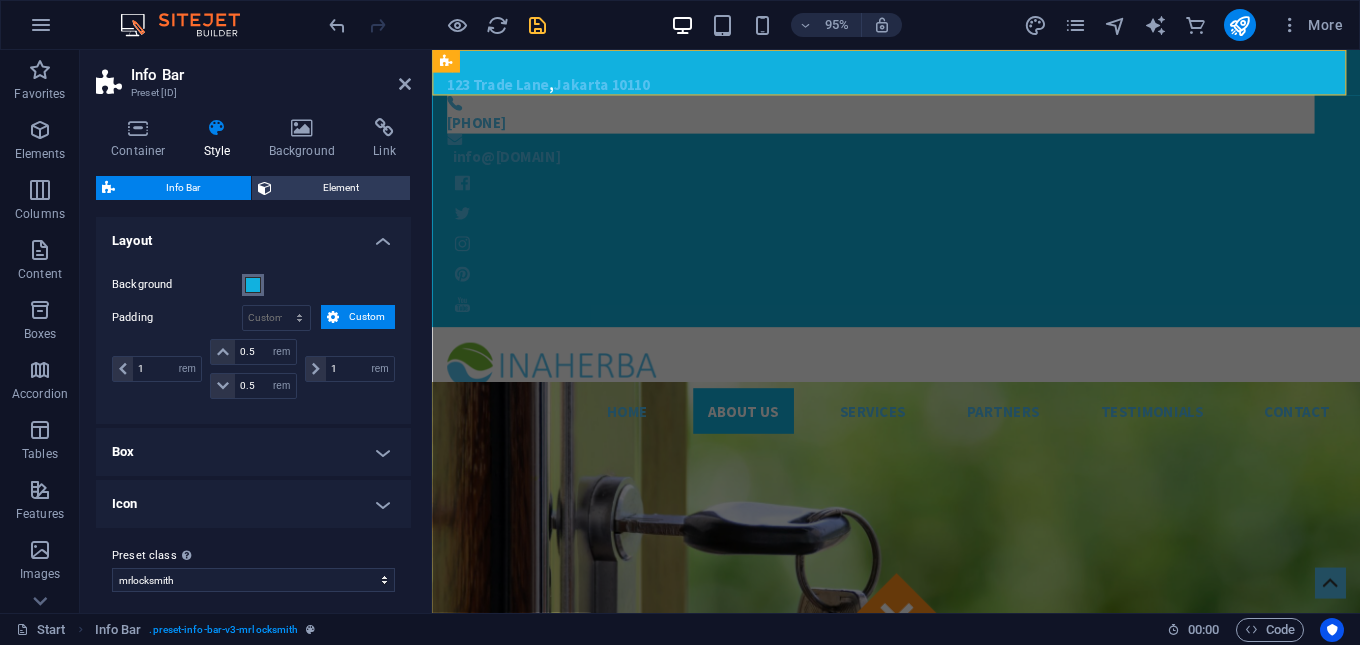 click at bounding box center (253, 285) 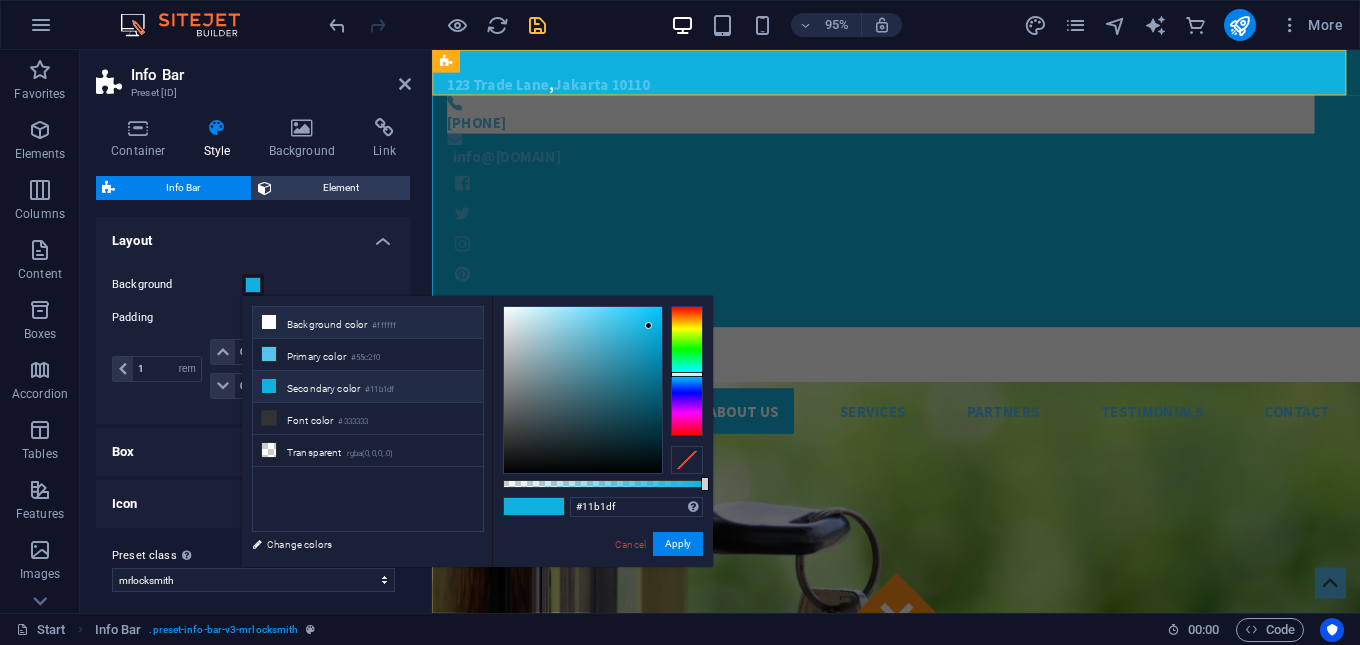 click at bounding box center [269, 322] 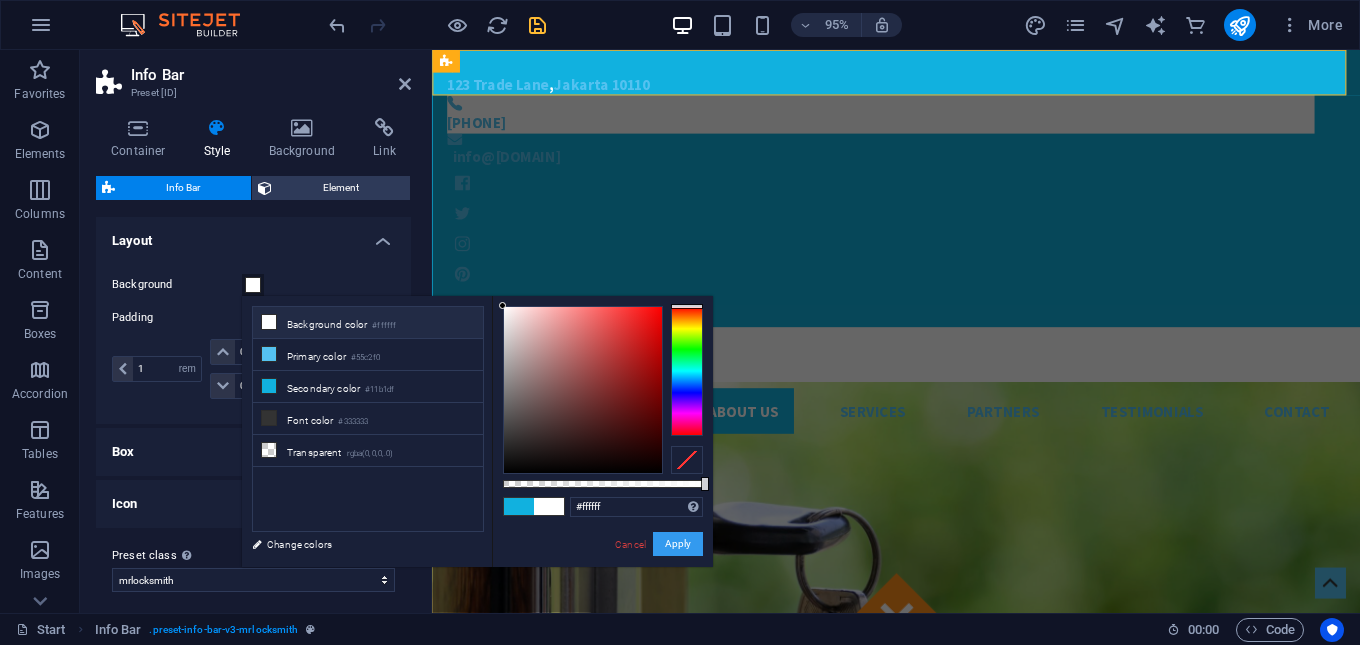 click on "Apply" at bounding box center [678, 544] 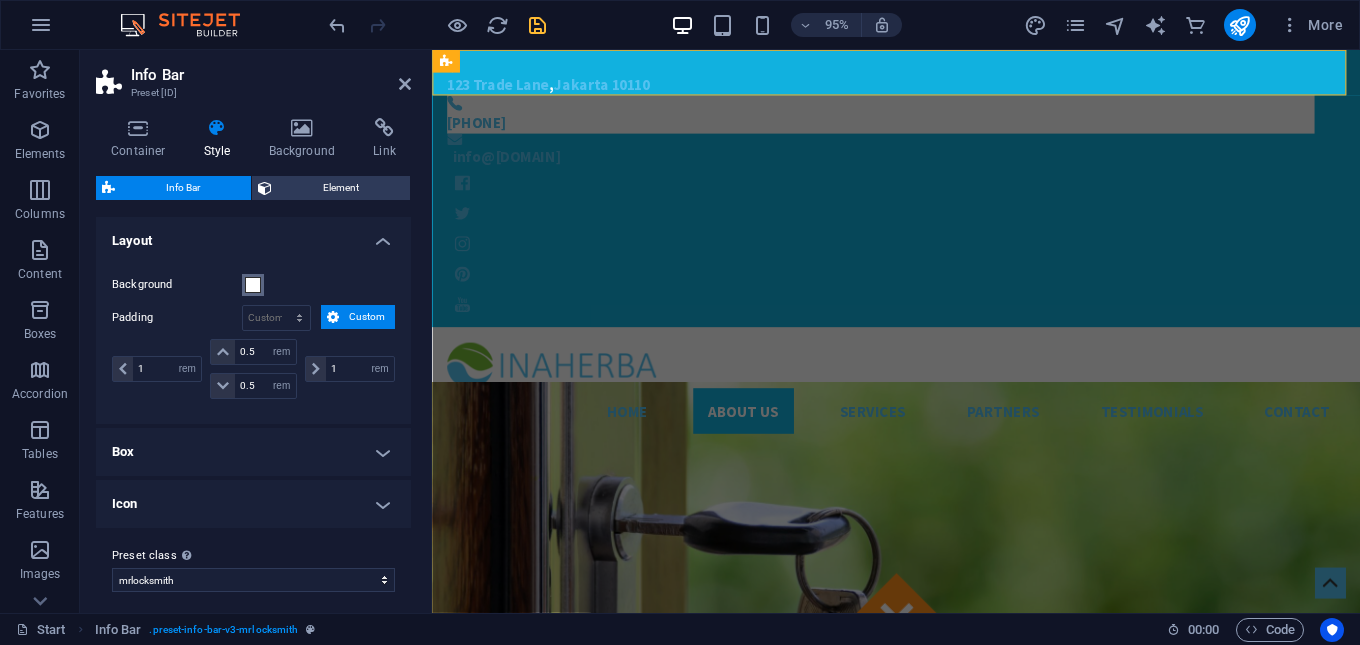 click at bounding box center [253, 285] 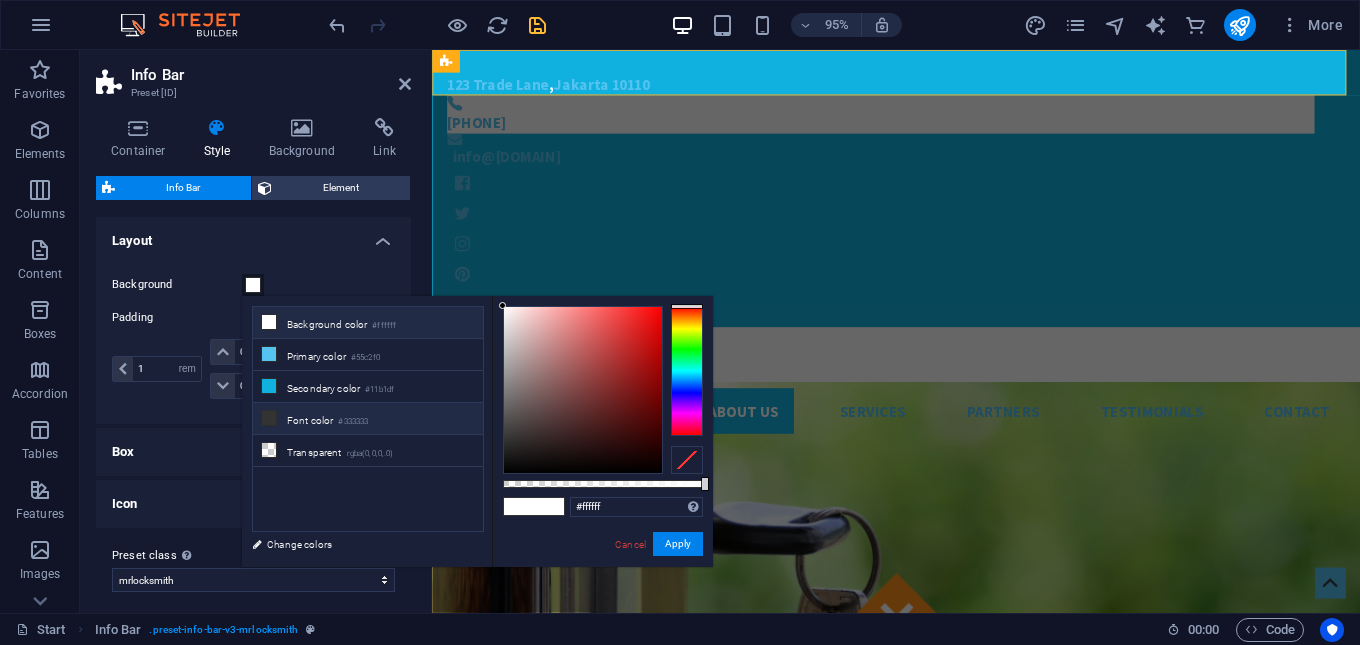 click on "Font color
#333333" at bounding box center (368, 419) 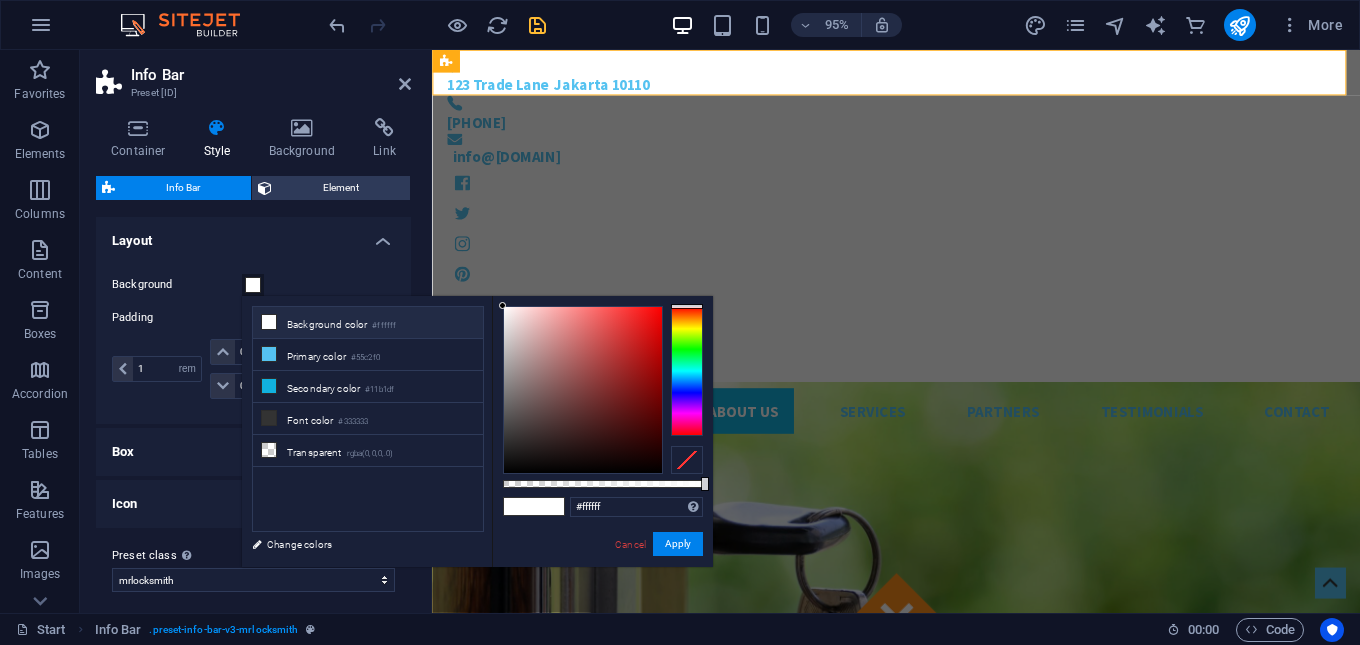 type on "#333333" 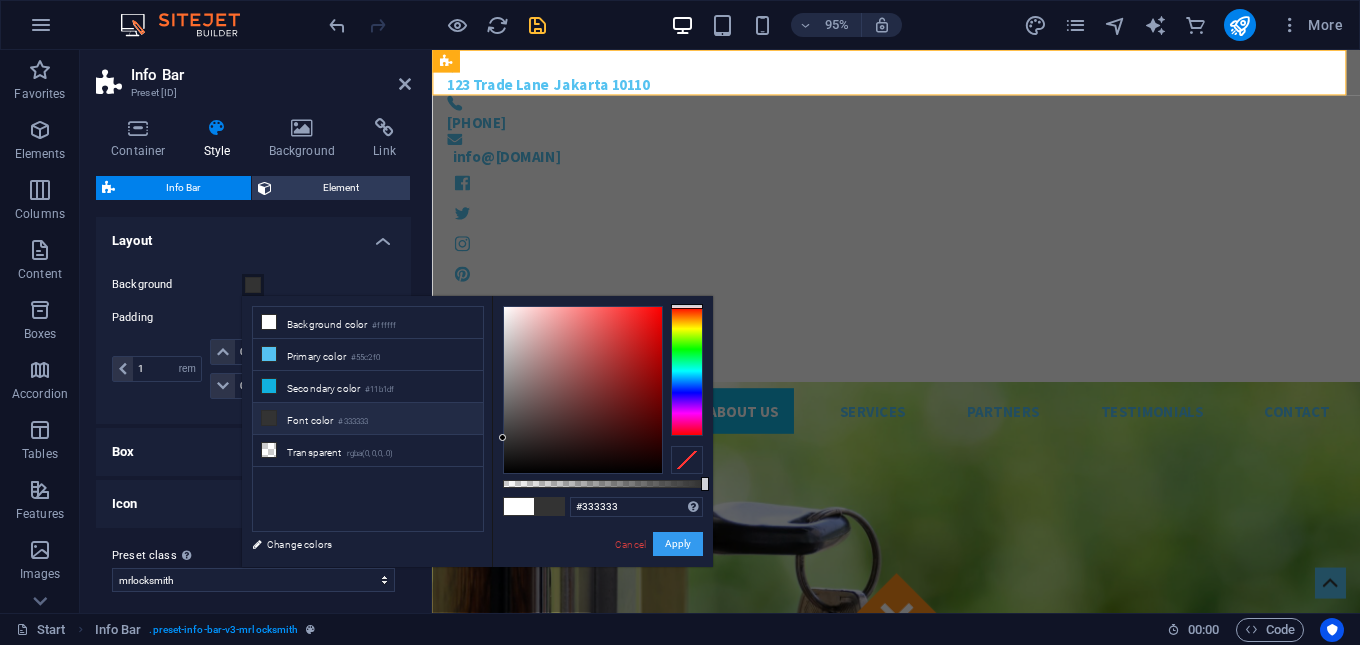 click on "Apply" at bounding box center (678, 544) 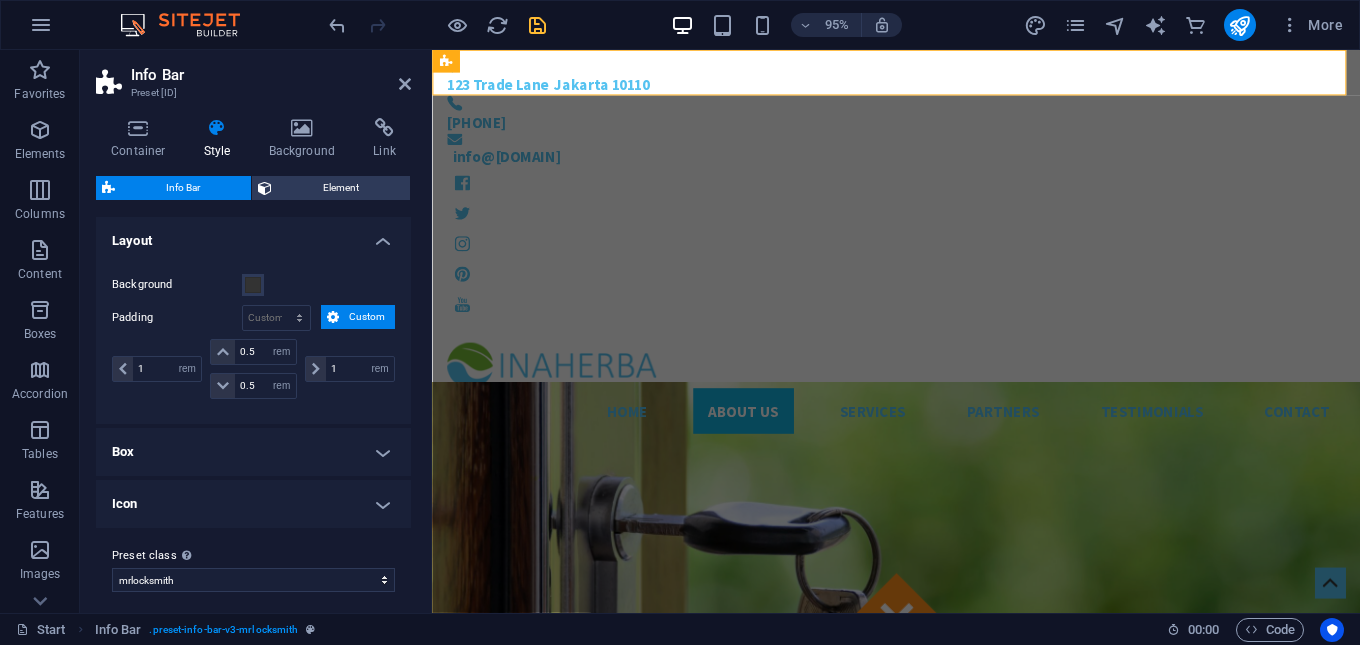 click on "Info Bar Preset #ed-826194394
Container Style Background Link Size Height Default px rem % vh vw Min. height None px rem % vh vw Width Default px rem % em vh vw Min. width None px rem % vh vw Content width Default Custom width Width Default px rem % em vh vw Min. width None px rem % vh vw Default padding Custom spacing Default content width and padding can be changed under Design. Edit design Layout (Flexbox) Alignment Determines the flex direction. Default Main axis Determine how elements should behave along the main axis inside this container (justify content). Default Side axis Control the vertical direction of the element inside of the container (align items). Default Wrap Default On Off Fill Controls the distances and direction of elements on the y-axis across several lines (align content). Default Accessibility ARIA helps assistive technologies (like screen readers) to understand the role, state, and behavior of web elements Role The ARIA role defines the purpose of an element.  None %" at bounding box center (256, 331) 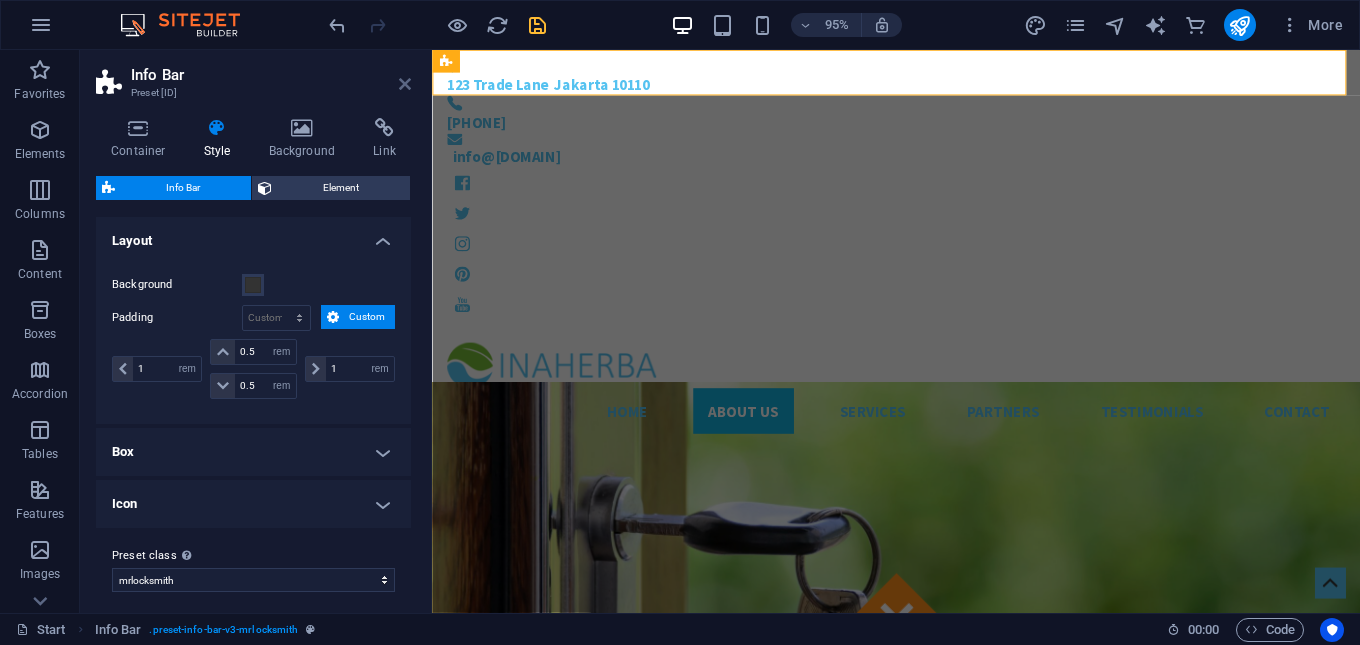 click at bounding box center [405, 84] 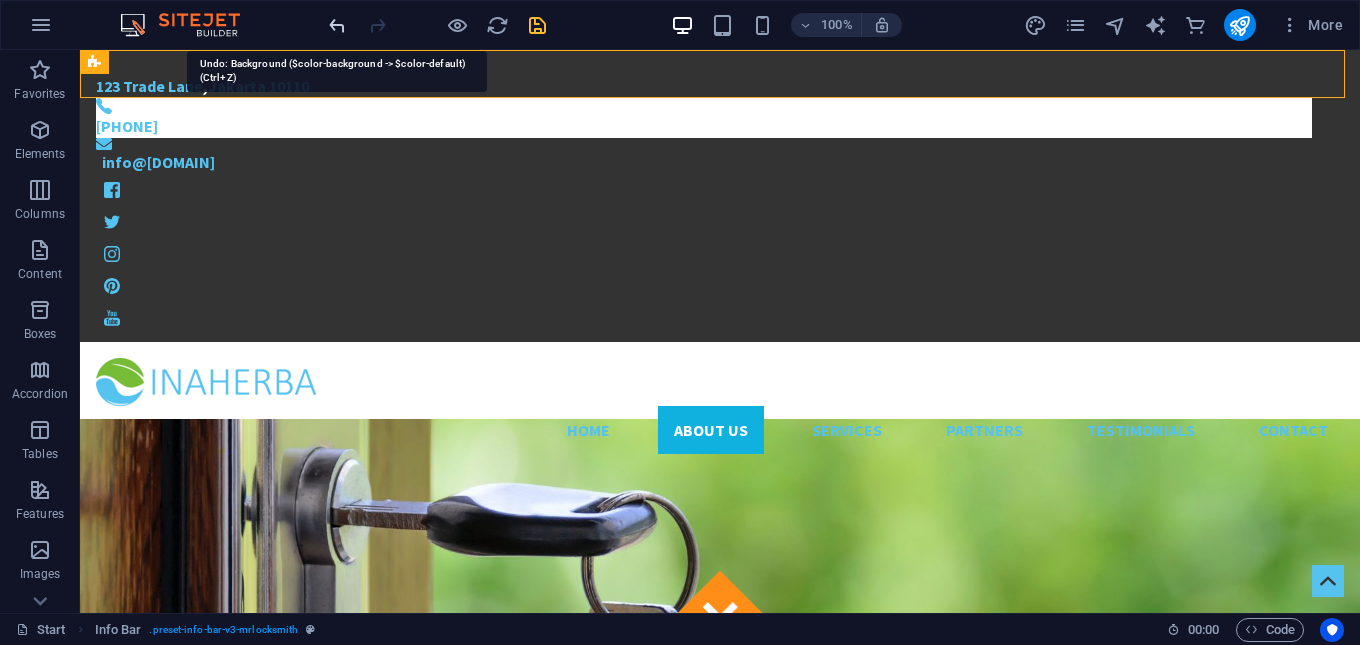 click at bounding box center (337, 25) 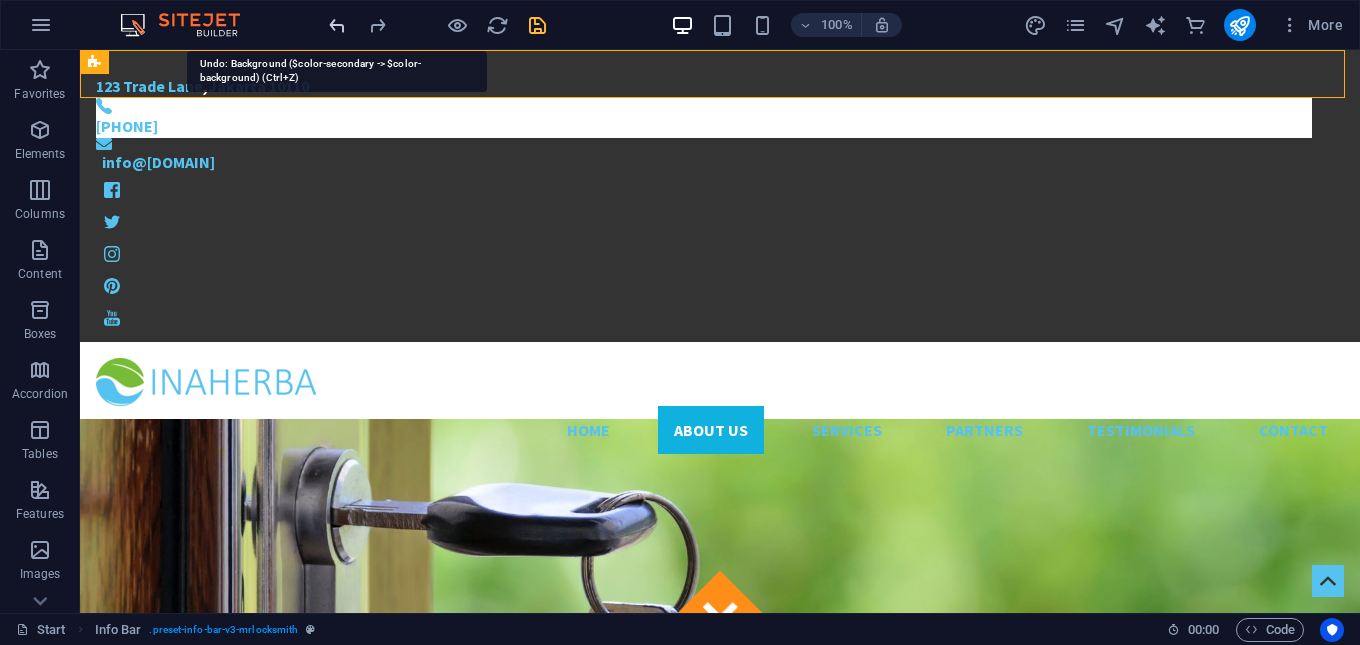 click at bounding box center [337, 25] 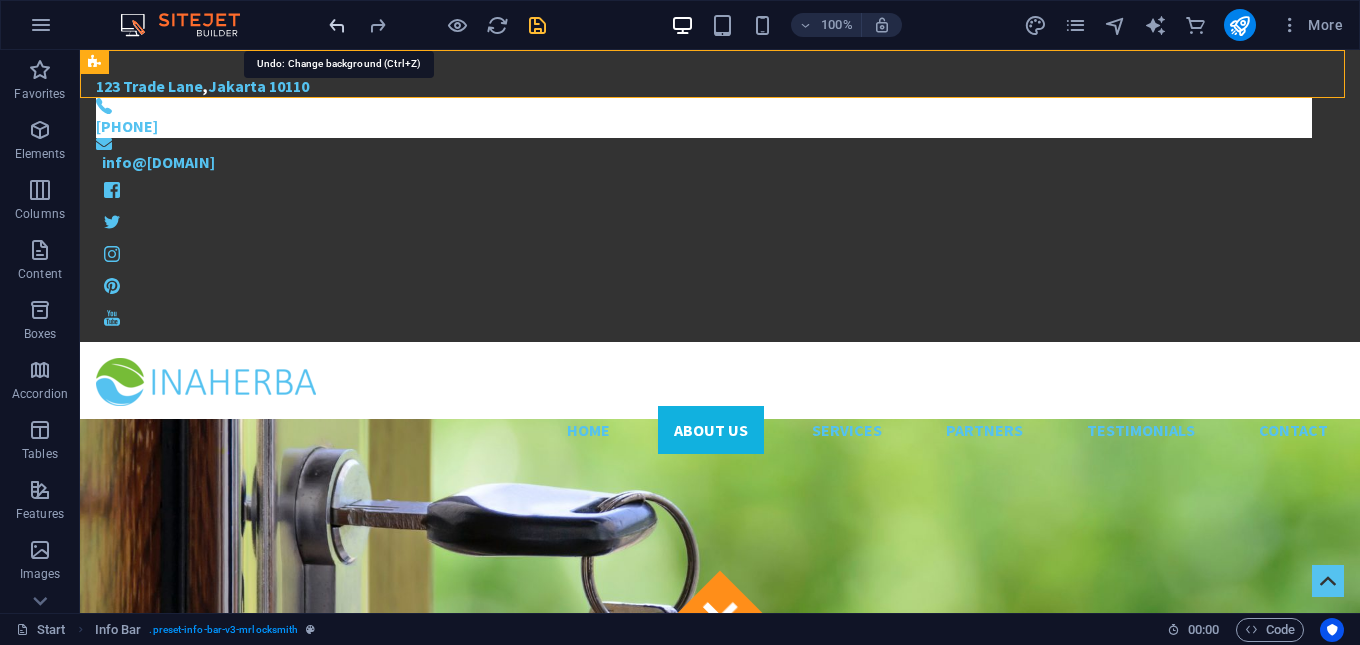 click at bounding box center (337, 25) 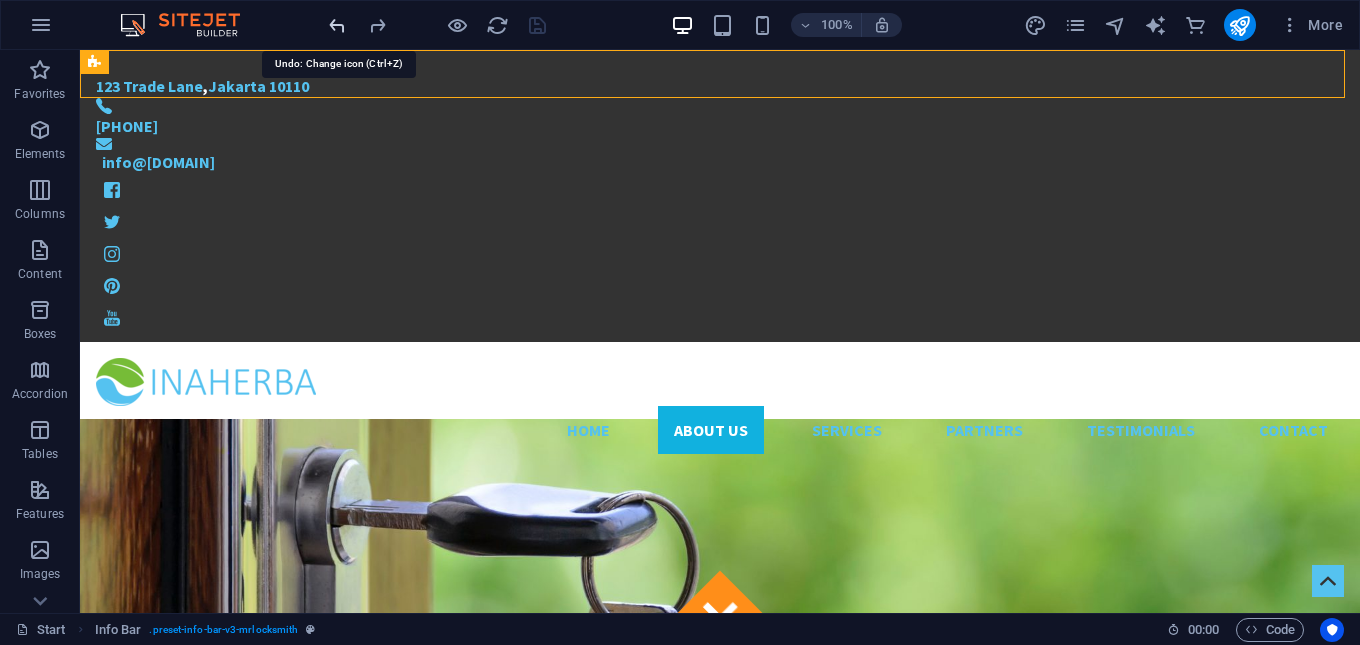 click at bounding box center (337, 25) 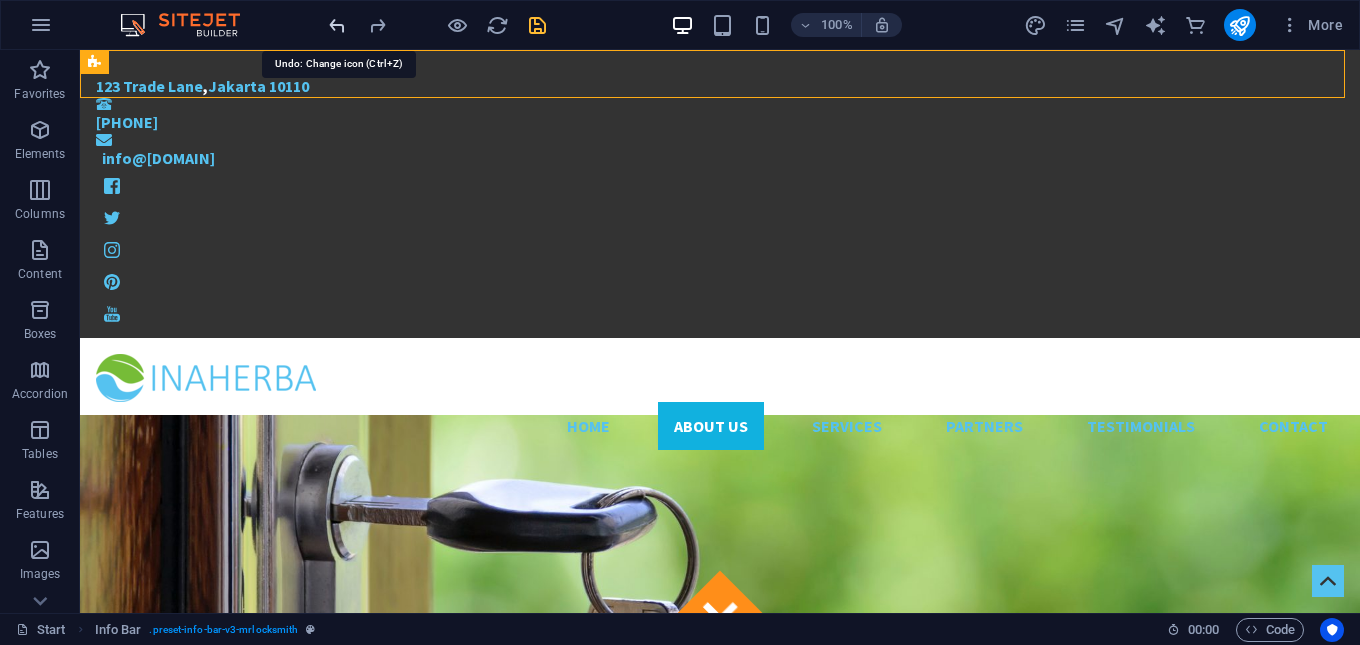 click at bounding box center (337, 25) 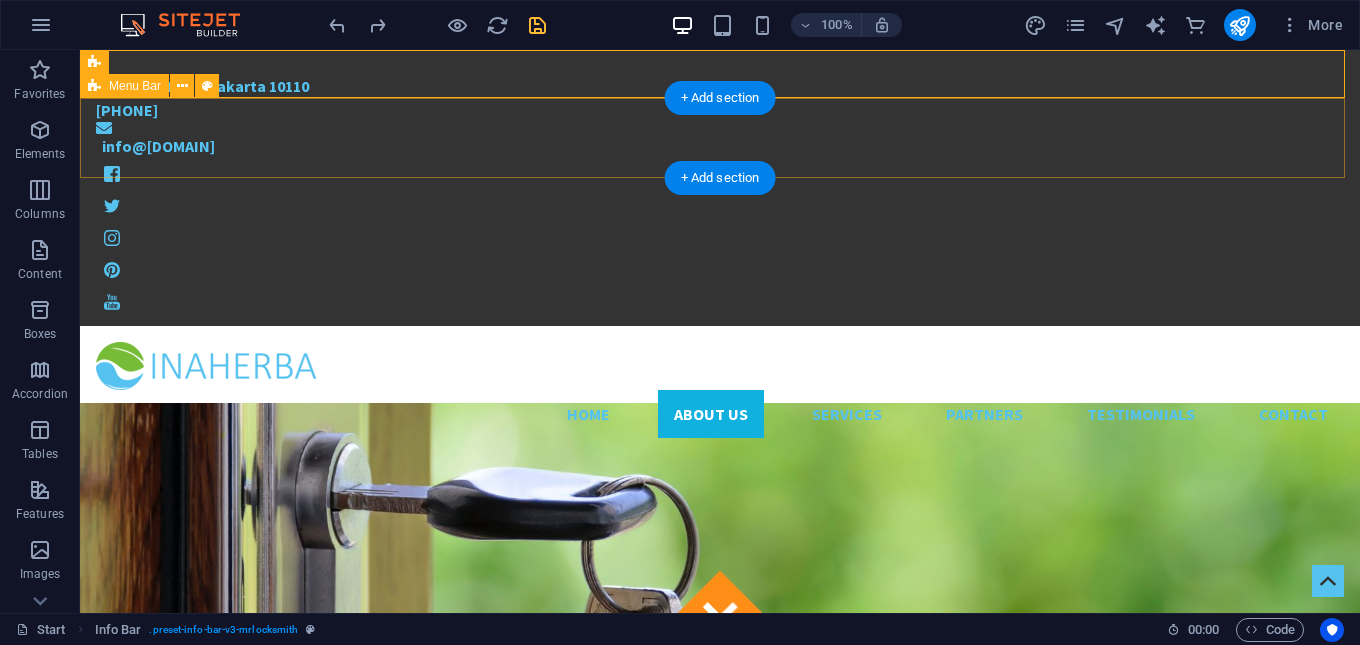 click on "Home About us Services Partners Testimonials Contact" at bounding box center [720, 390] 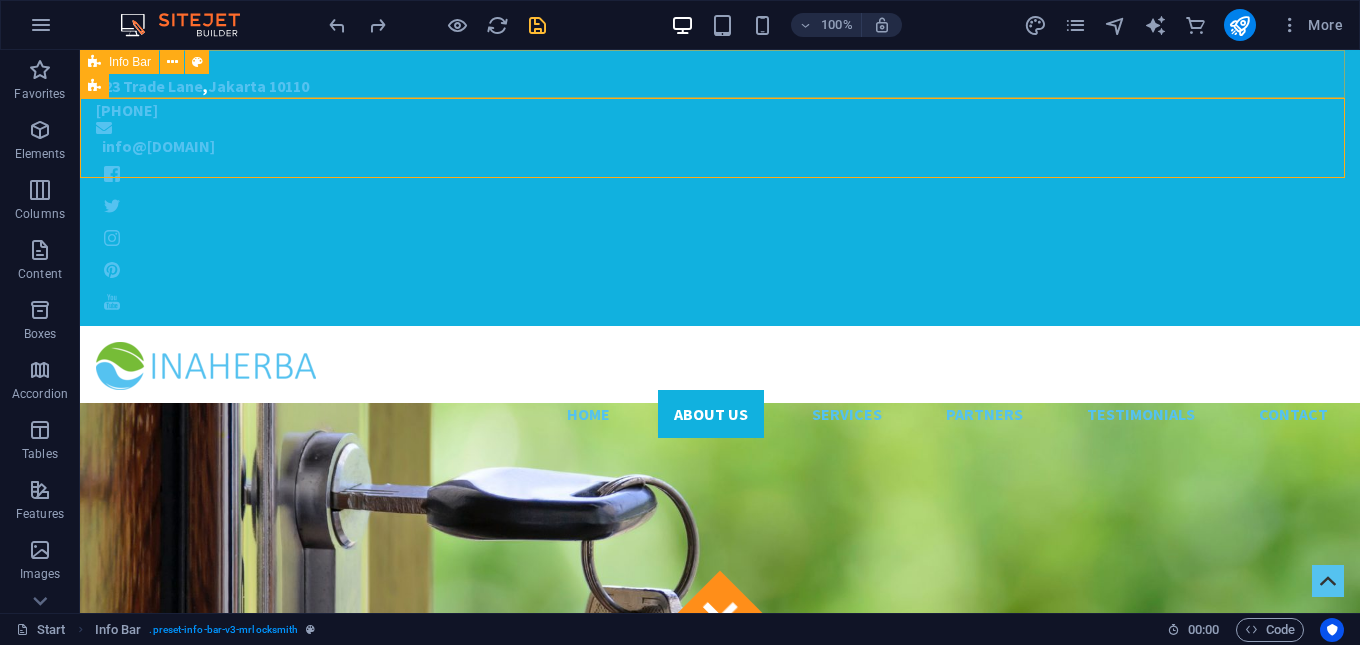 click on "Info Bar" at bounding box center [151, 62] 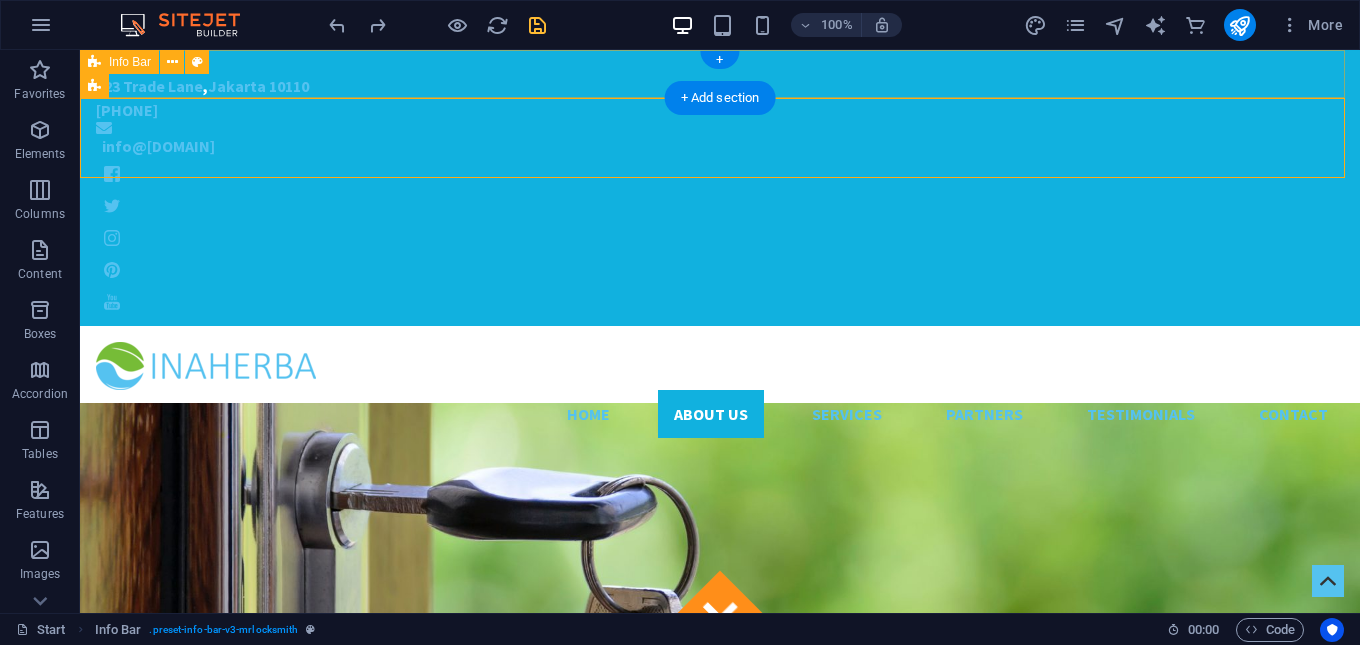 click on "123 Trade Lane ,  Jakarta   10110 +62-21-12345678 info@inaherba.com" at bounding box center [720, 188] 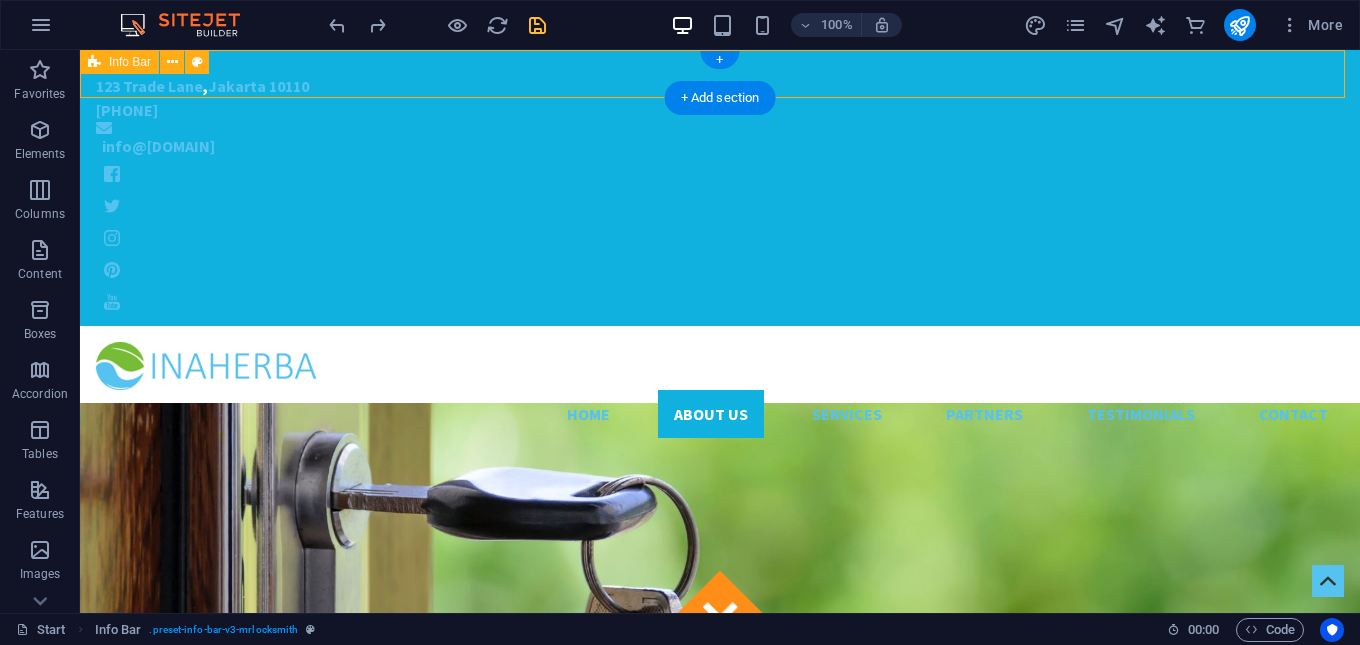 click on "123 Trade Lane ,  Jakarta   10110 +62-21-12345678 info@inaherba.com" at bounding box center (720, 188) 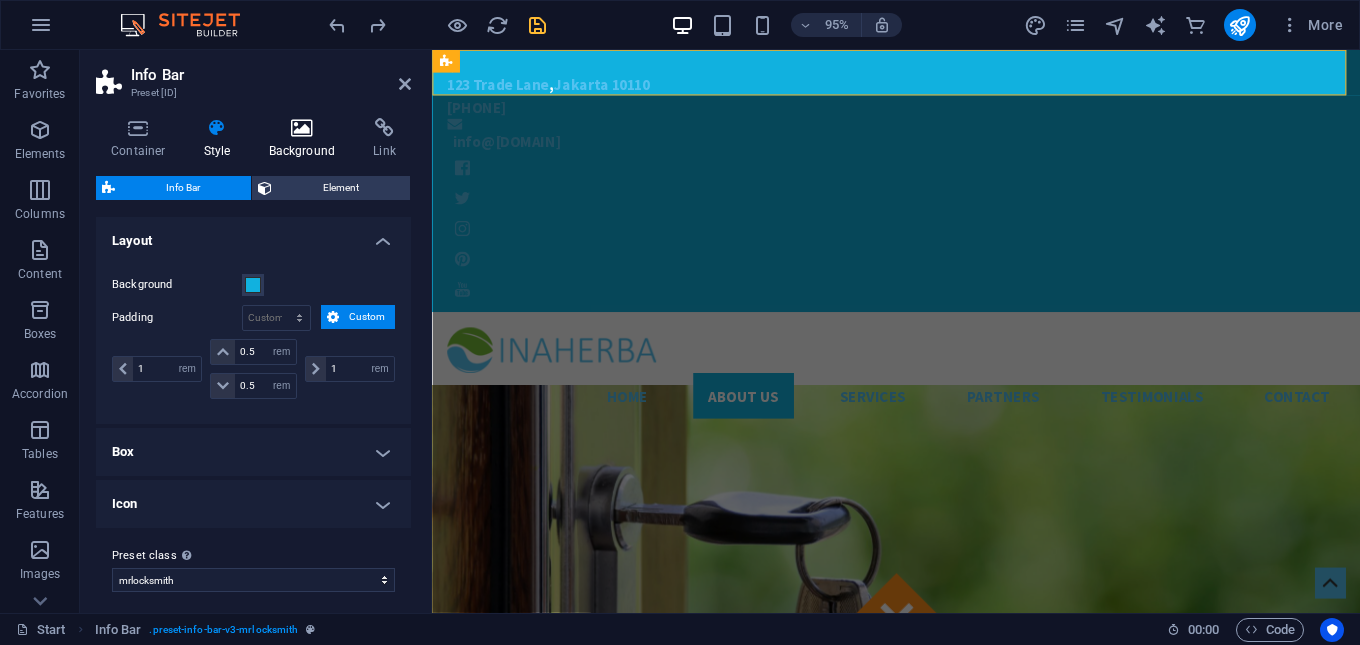 click at bounding box center [302, 128] 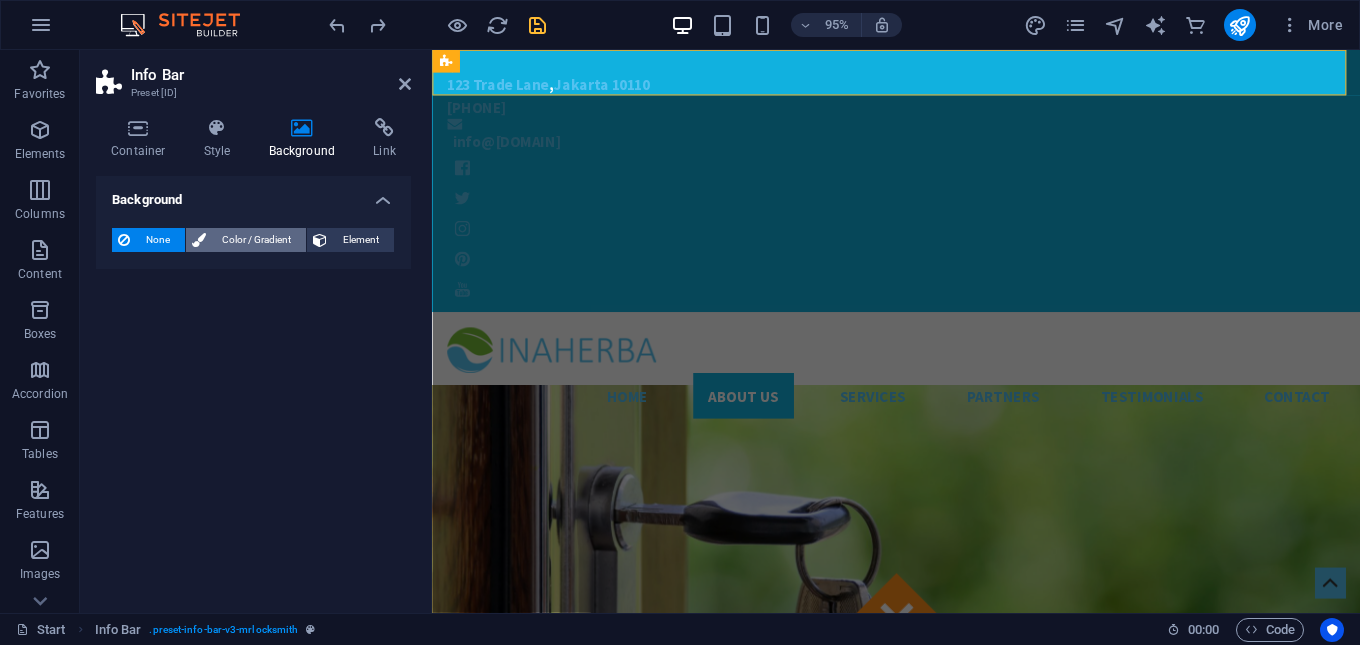 click on "Color / Gradient" at bounding box center (256, 240) 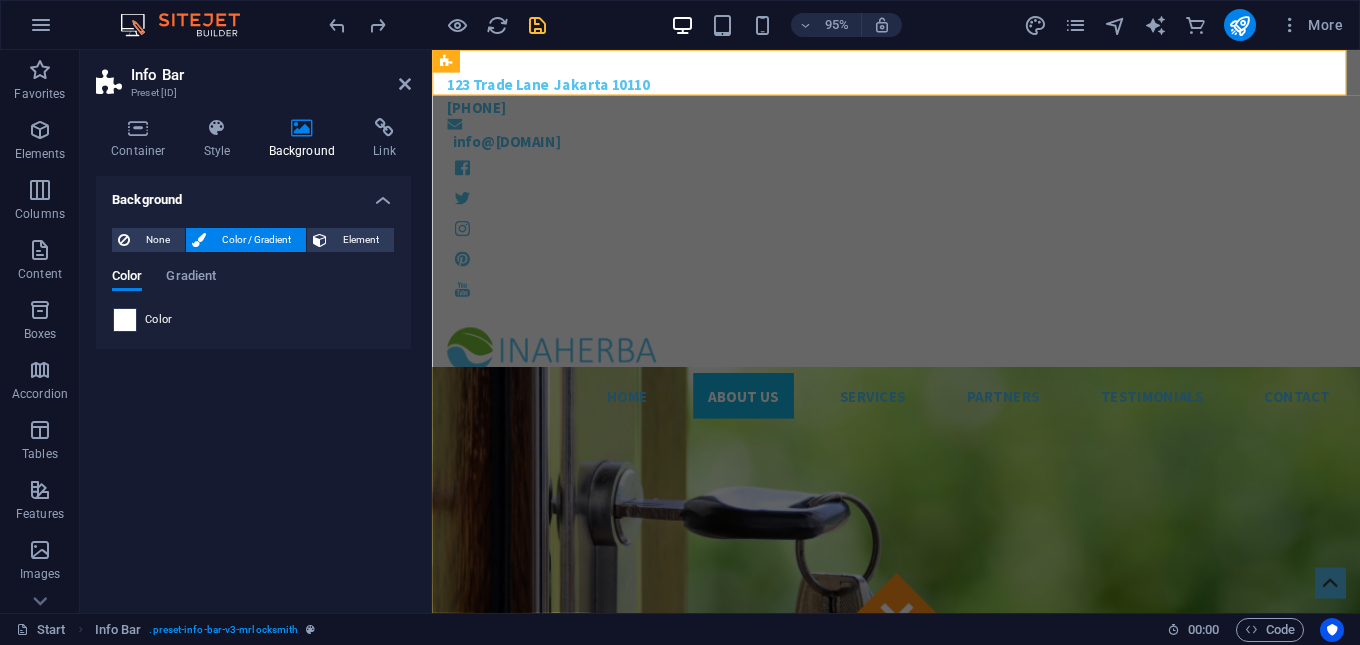 click at bounding box center (125, 320) 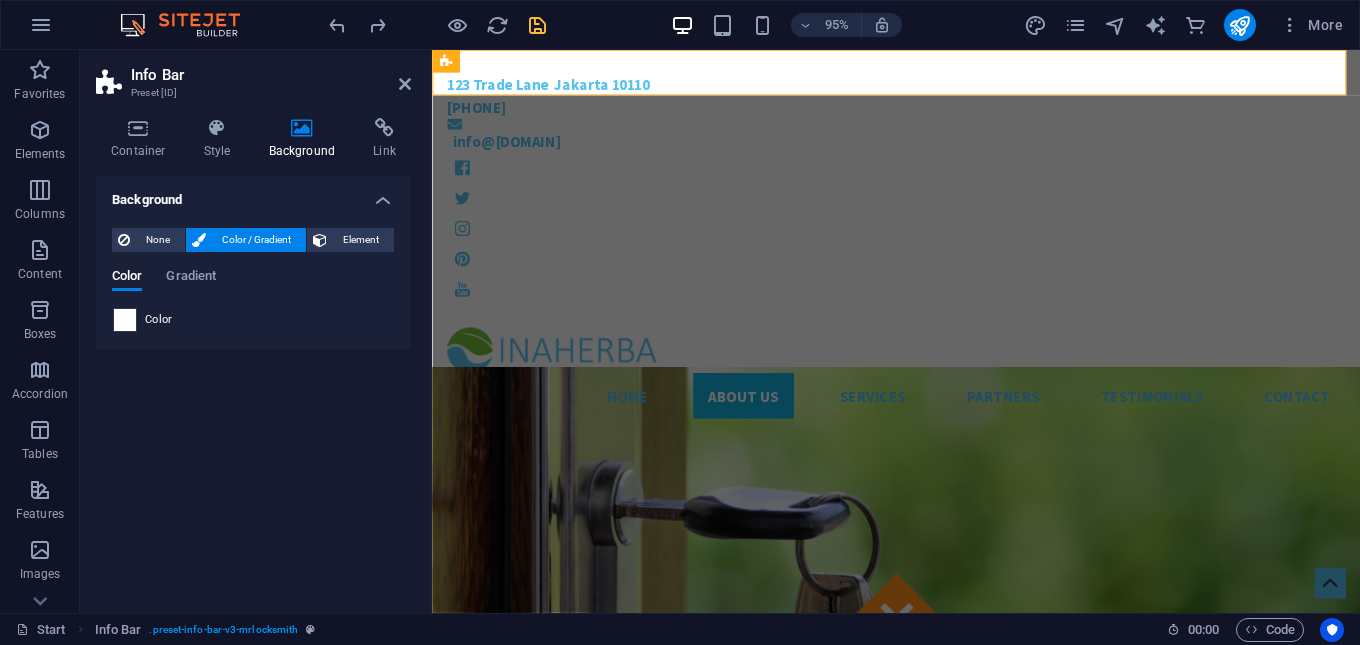 click at bounding box center [125, 320] 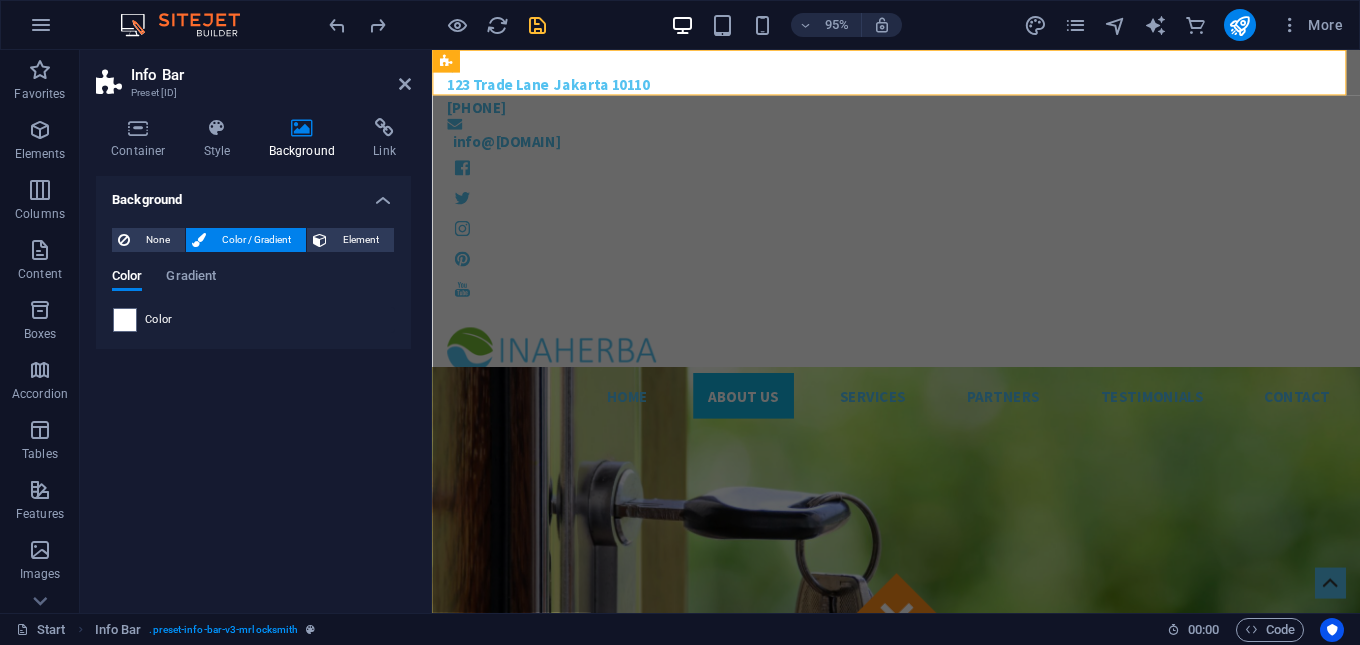 click on "Color" at bounding box center [159, 320] 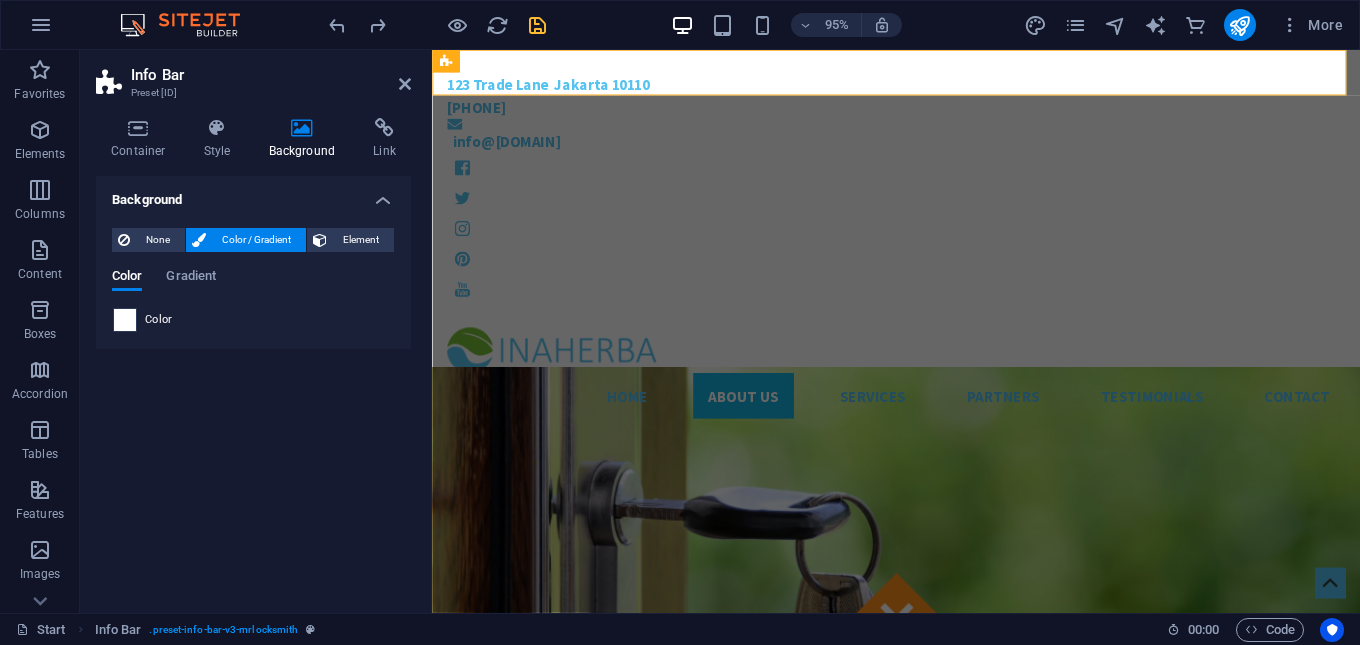 click at bounding box center [125, 320] 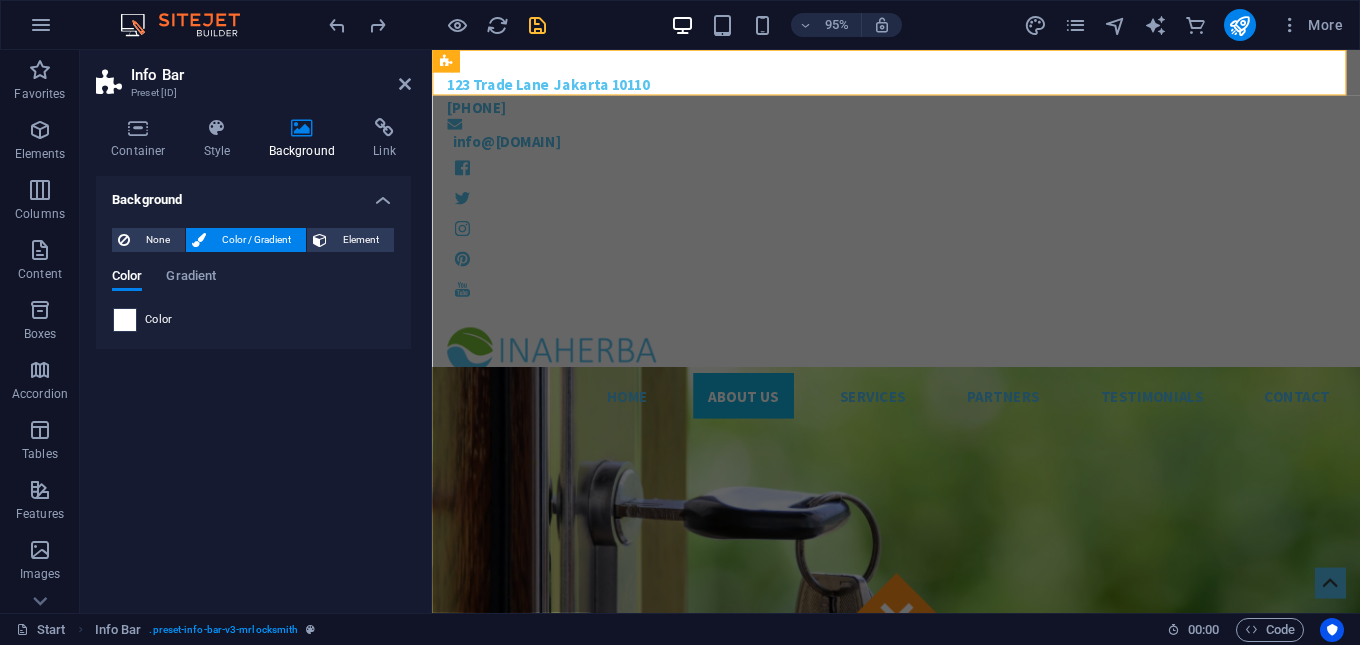 click at bounding box center [125, 320] 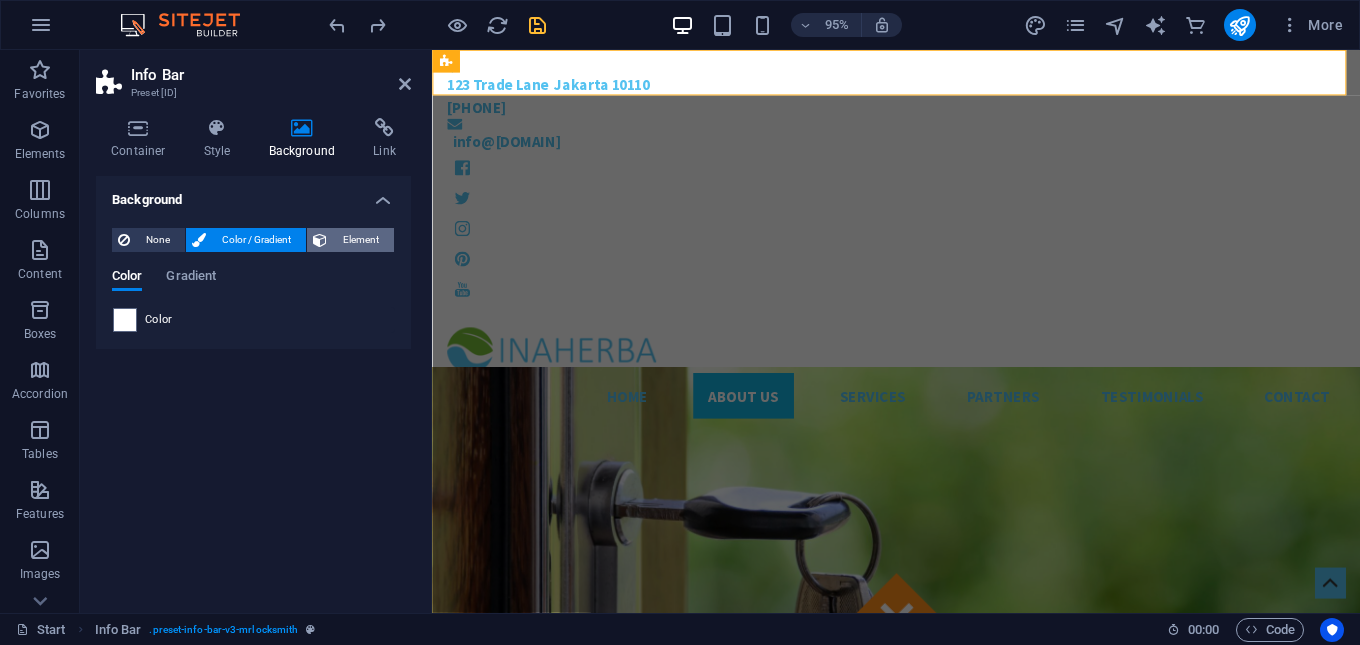 click on "Element" at bounding box center [360, 240] 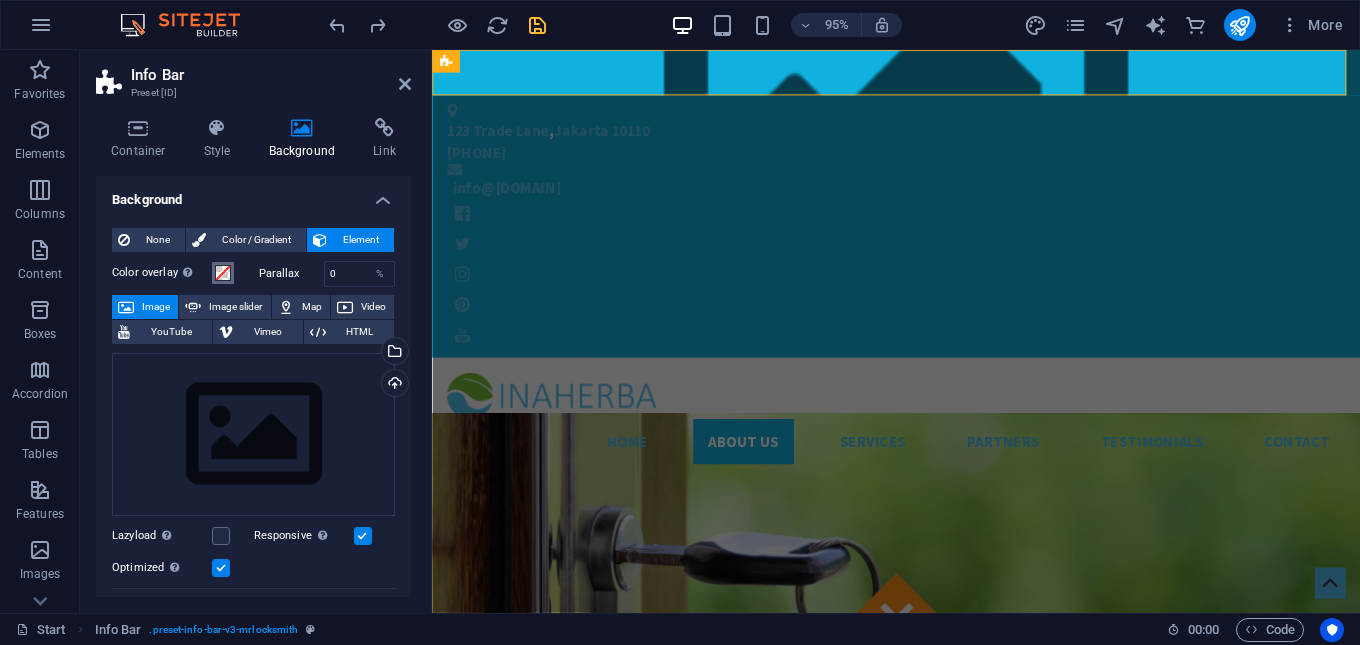 click at bounding box center [223, 273] 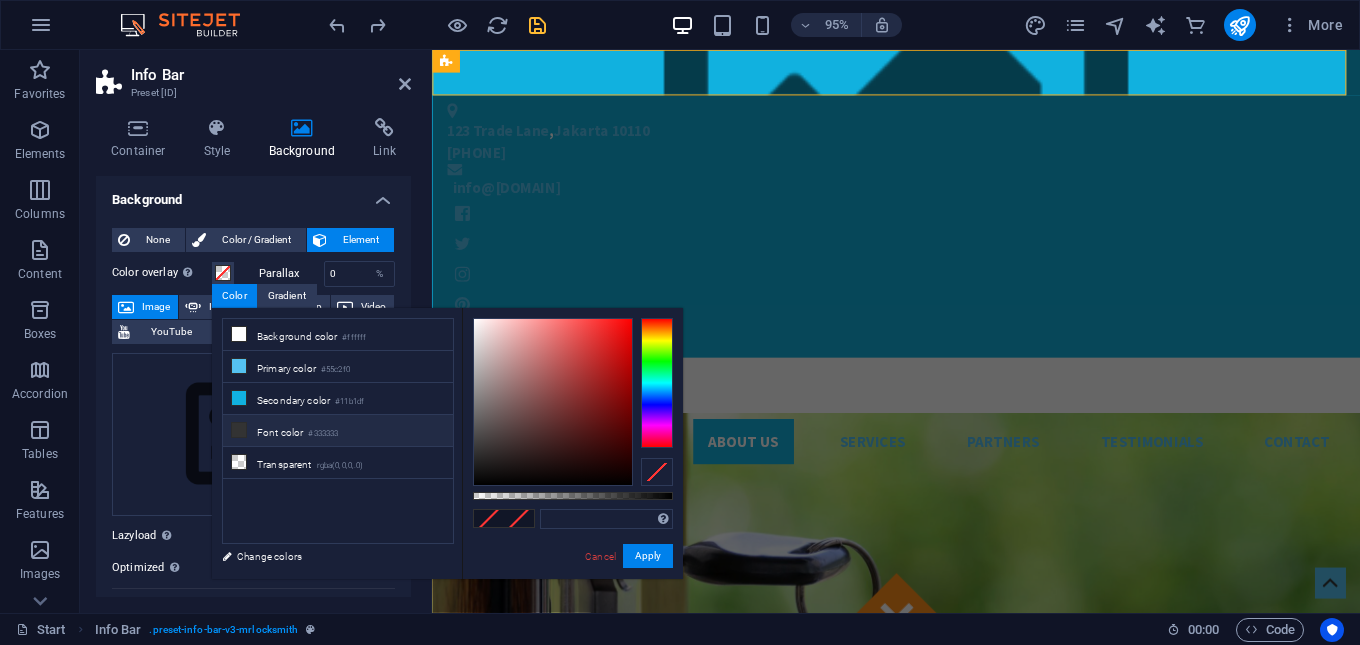 click on "Font color
#333333" at bounding box center (338, 431) 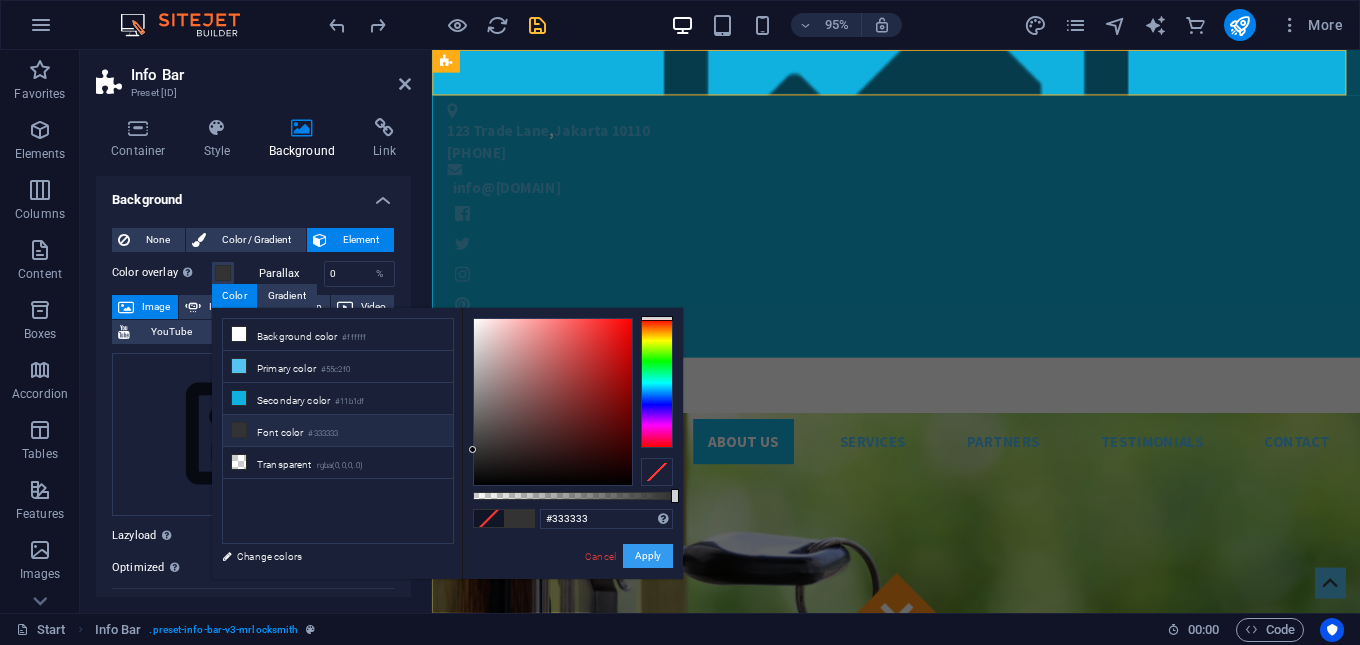 click on "Apply" at bounding box center [648, 556] 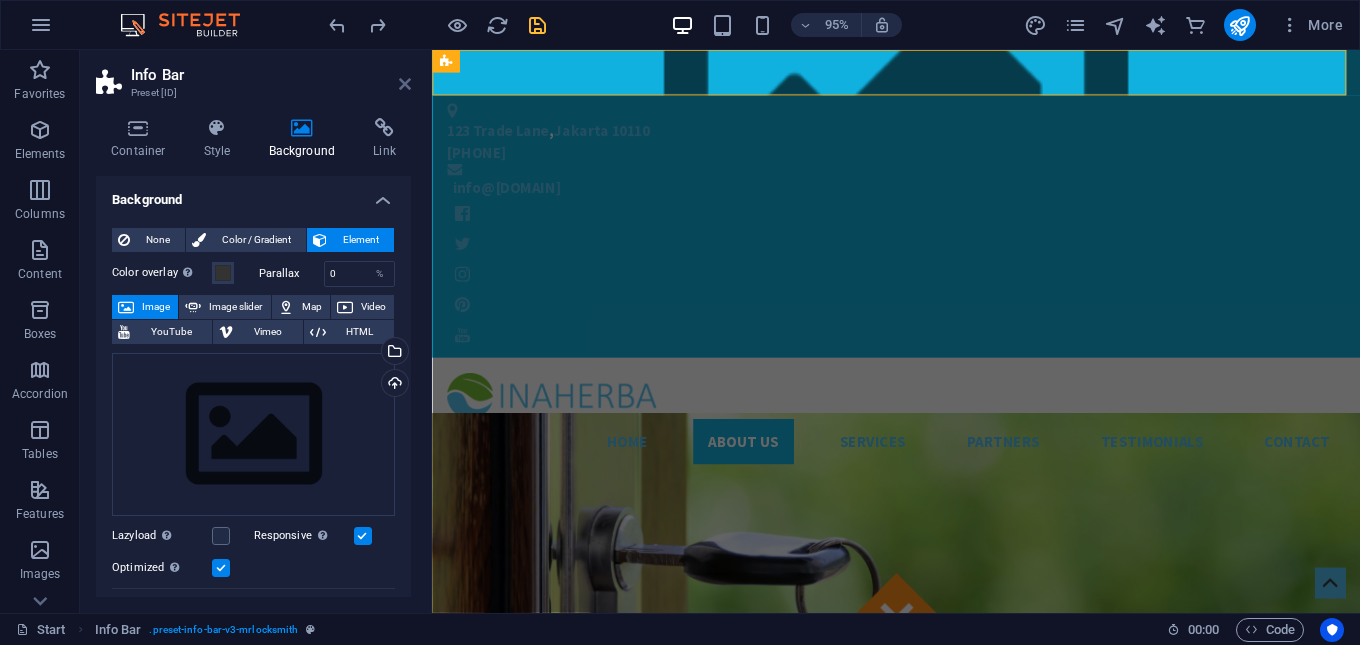 click at bounding box center (405, 84) 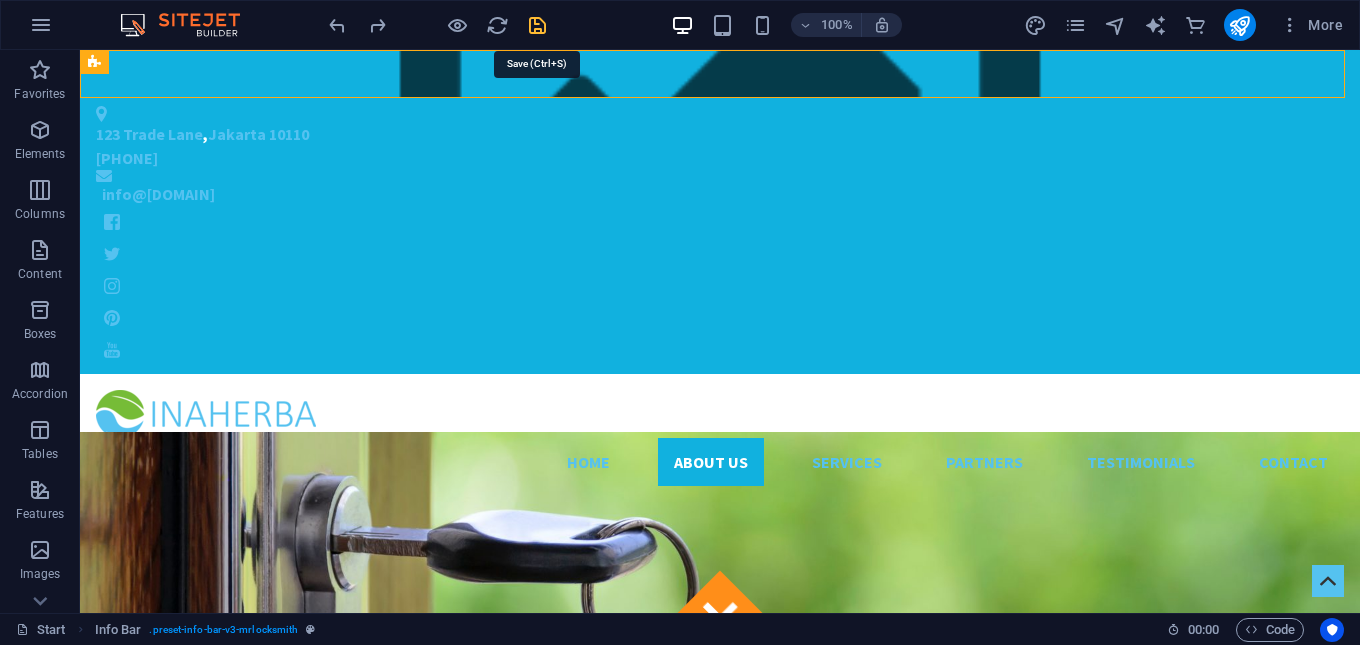 click at bounding box center (537, 25) 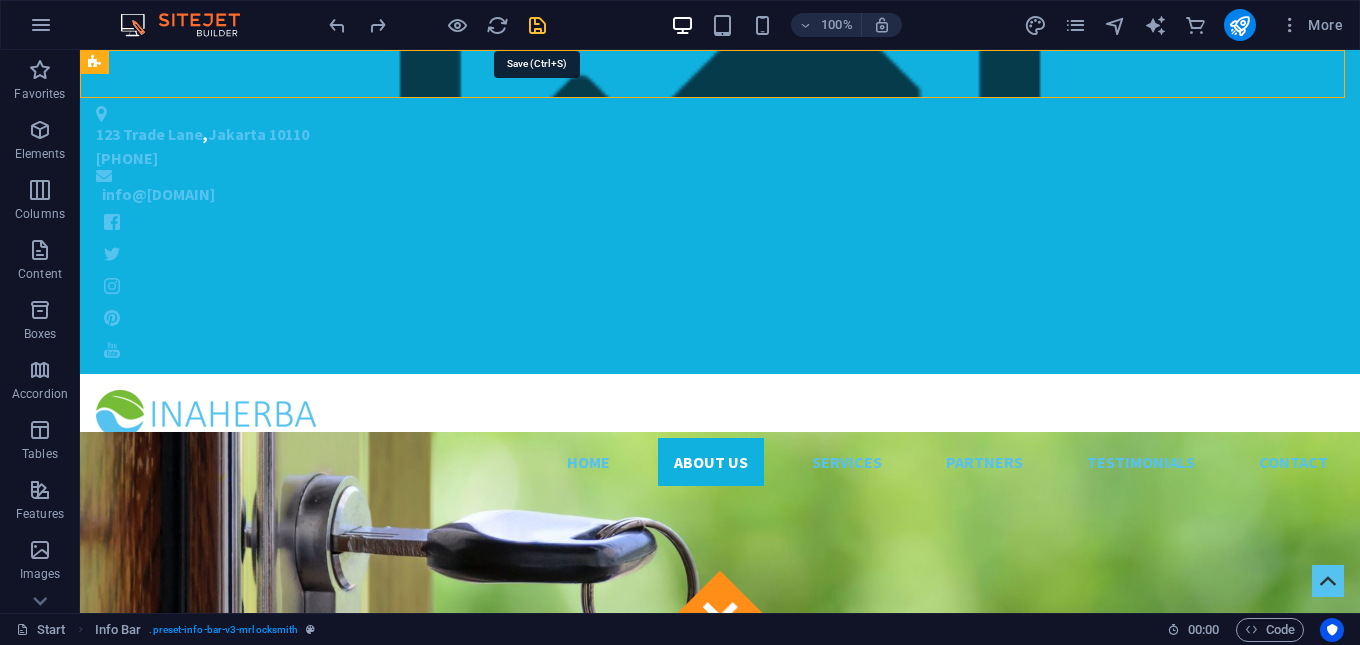 click at bounding box center [537, 25] 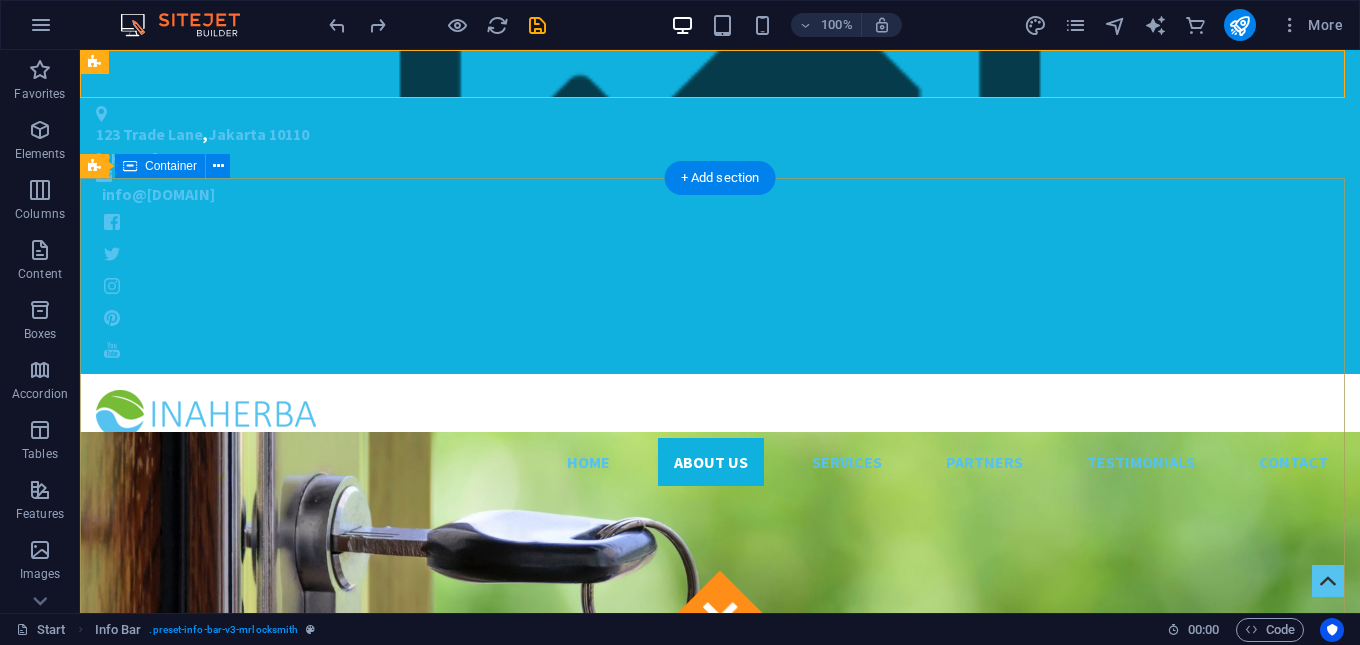 click on "Got locked outside? No Problem! We are  24/7 h  available to you!   Give us a call:" at bounding box center [720, 1298] 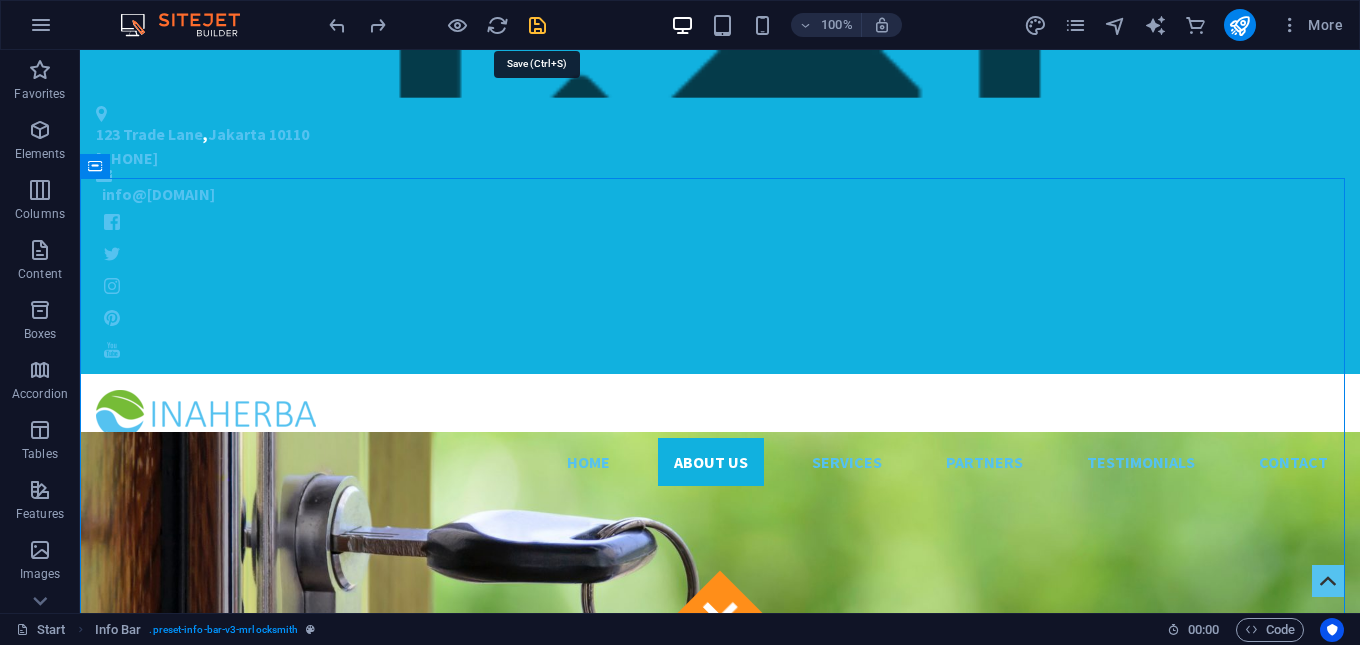 click at bounding box center [537, 25] 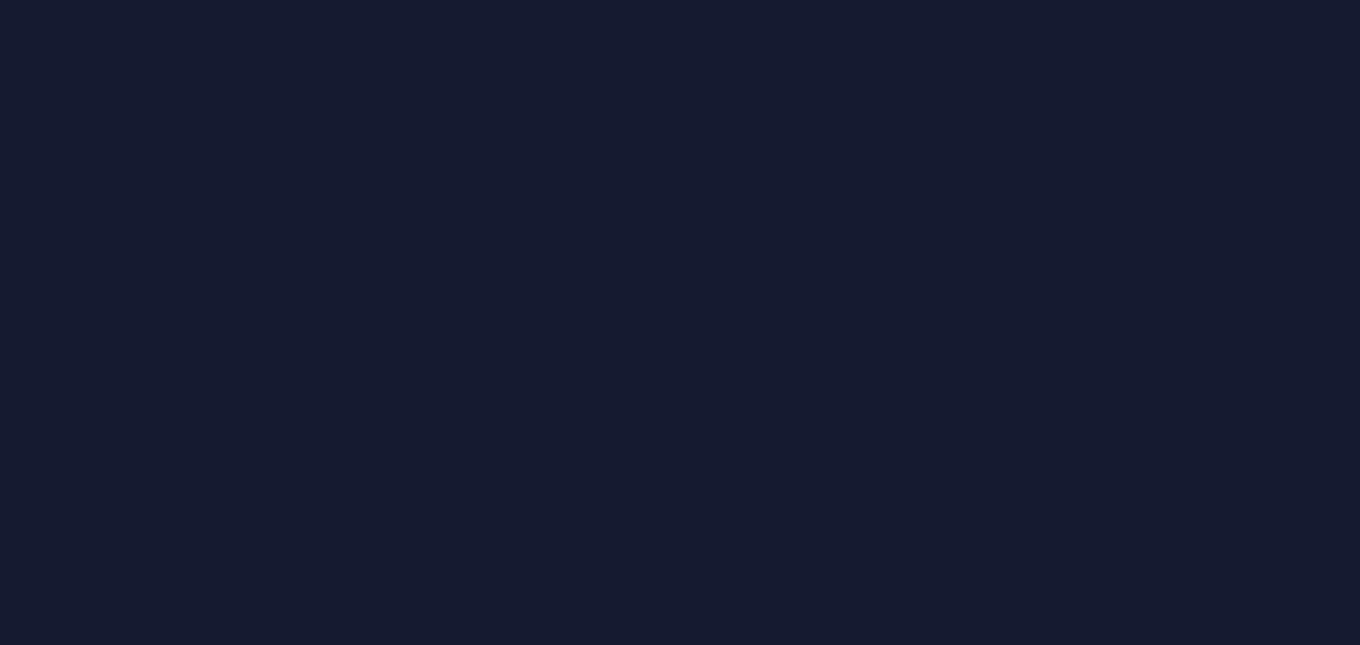 scroll, scrollTop: 0, scrollLeft: 0, axis: both 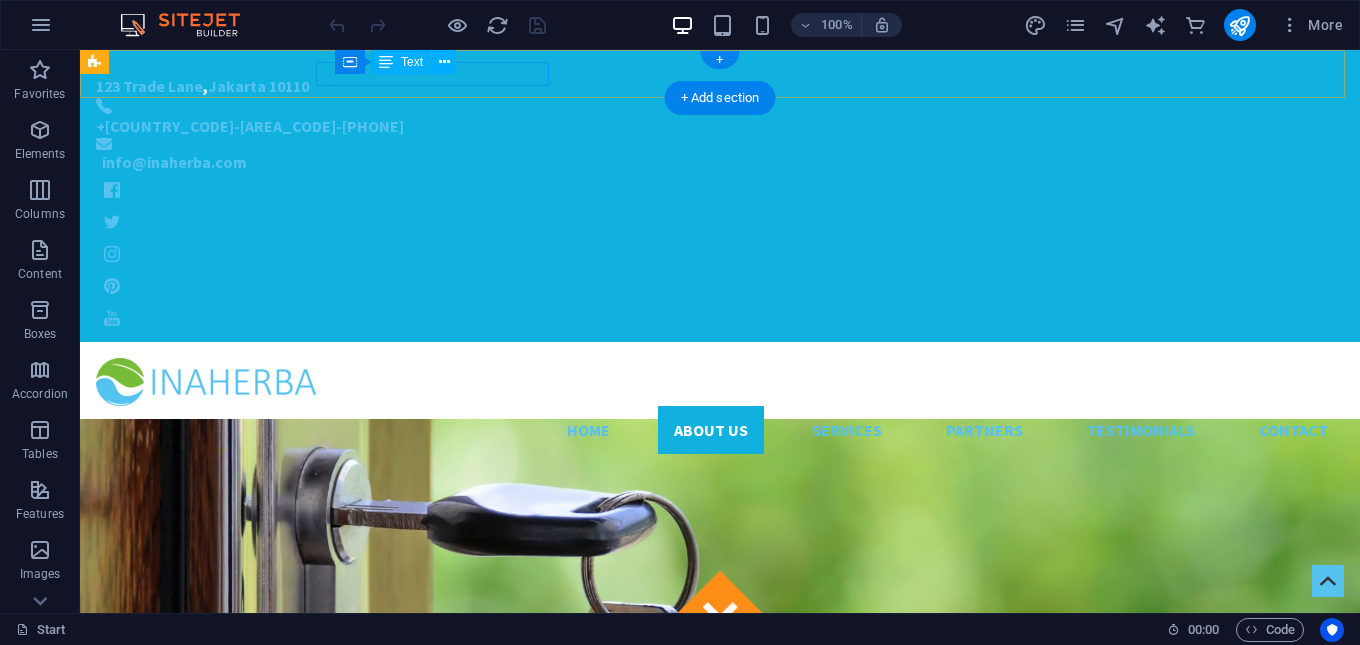click on "[NUMBER] [STREET] ,  [CITY]   [POSTAL_CODE]" at bounding box center (704, 86) 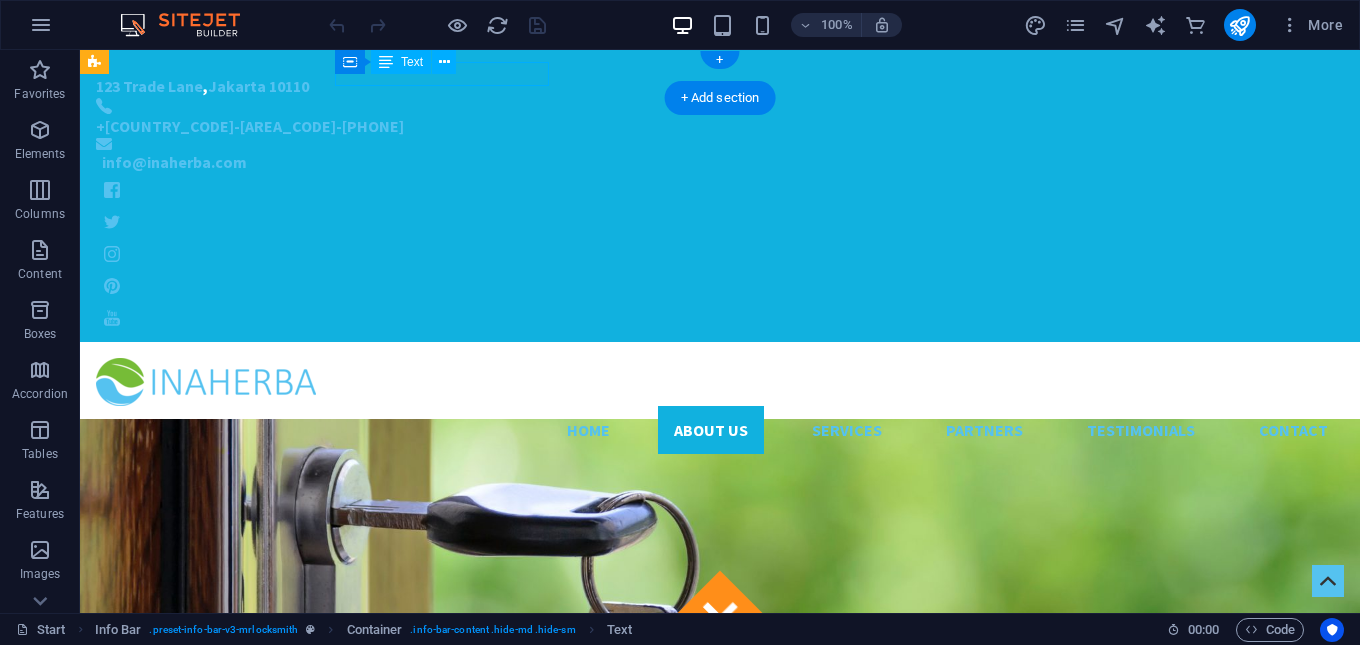 click on "[NUMBER] [STREET] ,  [CITY]   [POSTAL_CODE]" at bounding box center [704, 86] 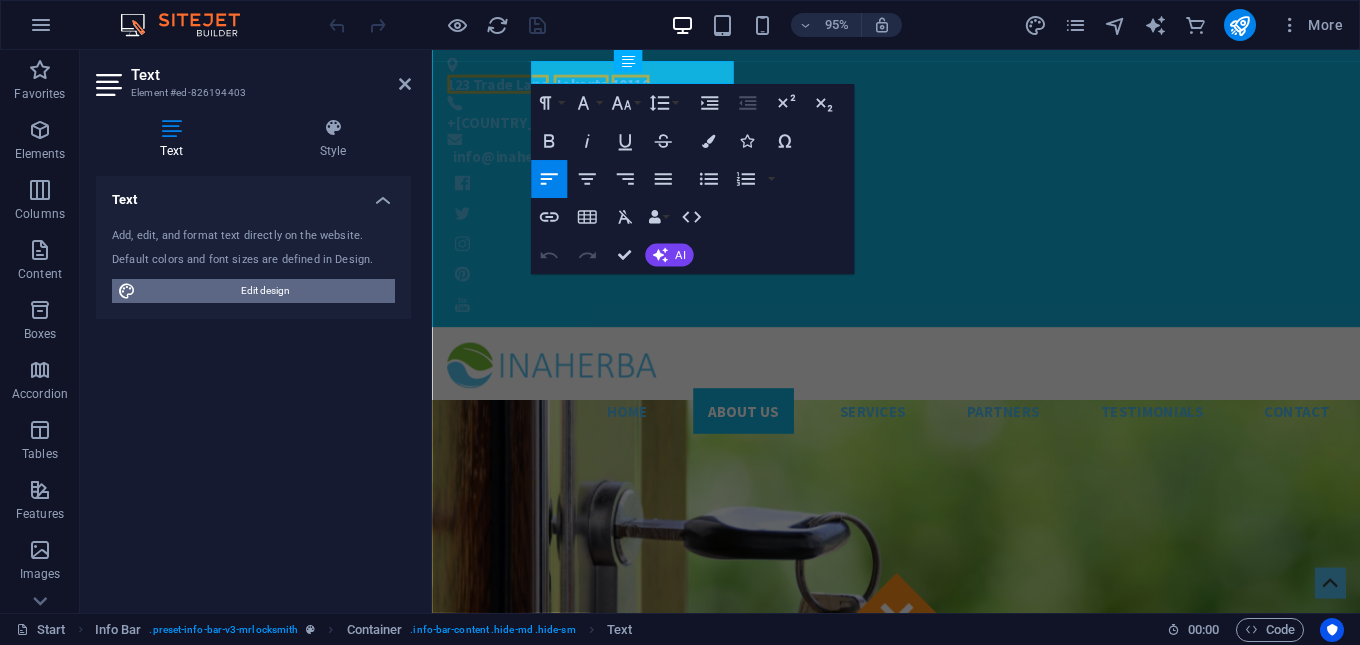 click on "Edit design" at bounding box center (265, 291) 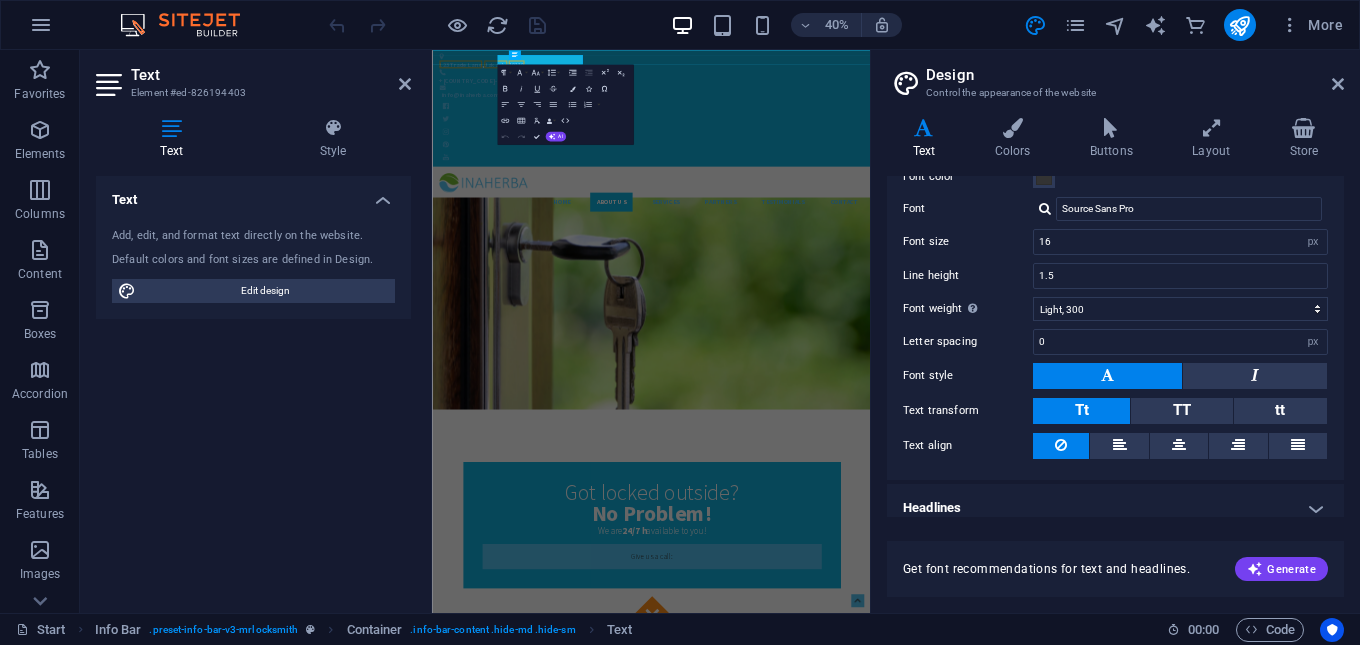 scroll, scrollTop: 0, scrollLeft: 0, axis: both 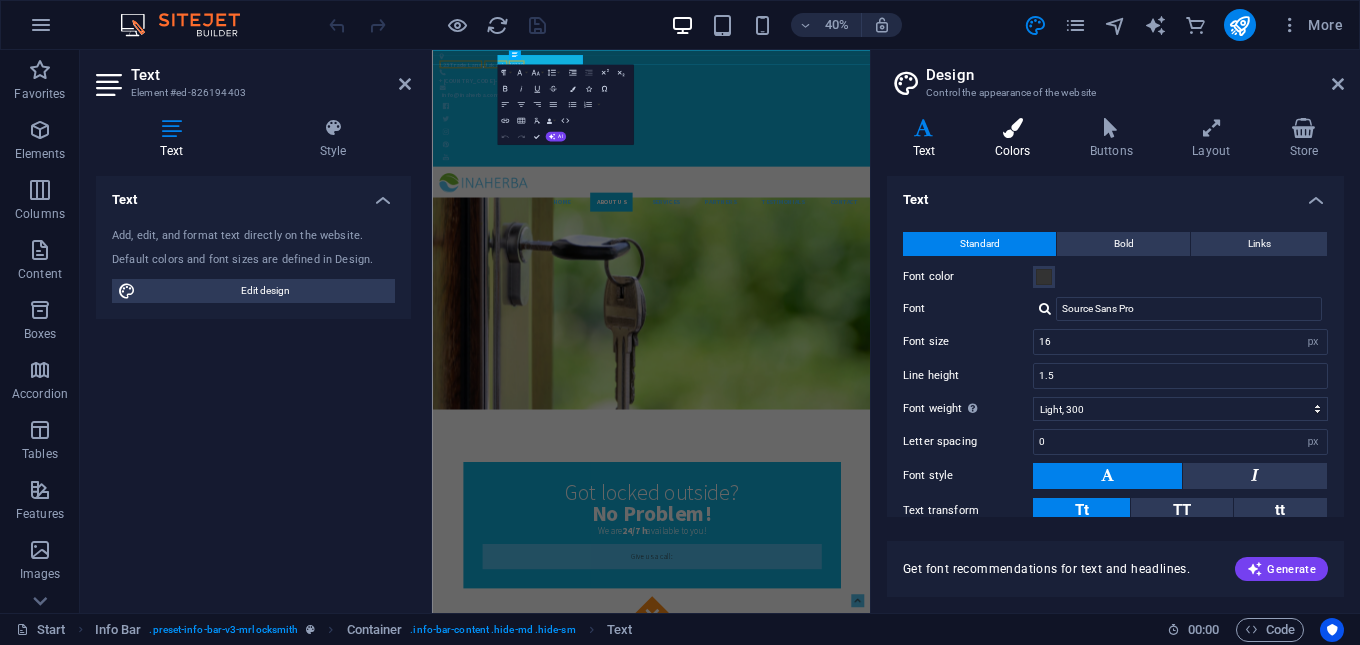 click on "Colors" at bounding box center (1016, 139) 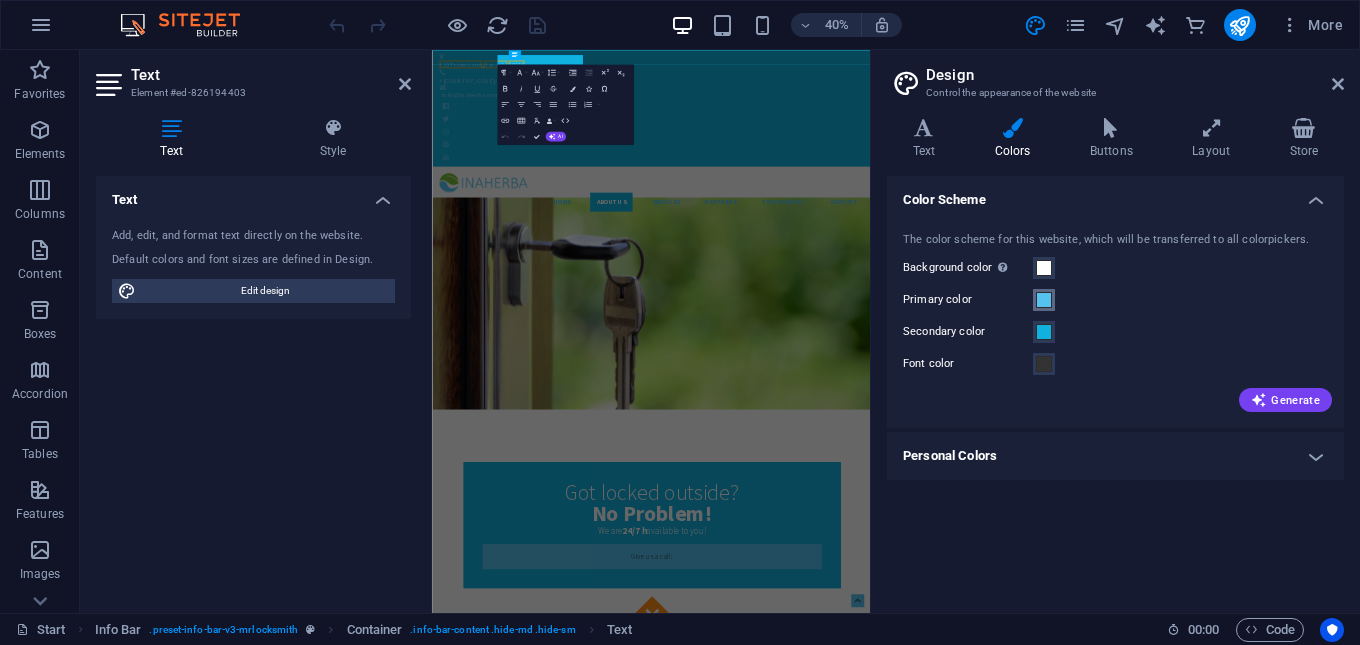 click at bounding box center [1044, 300] 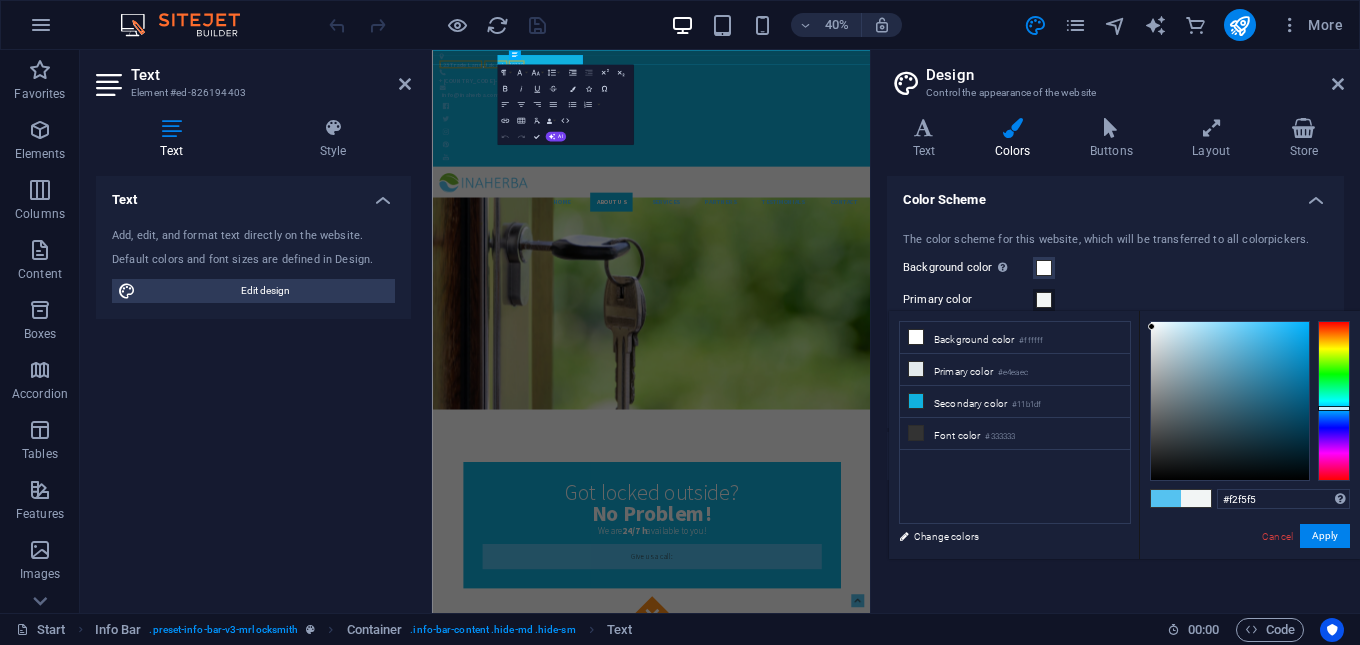 type on "#f4f6f7" 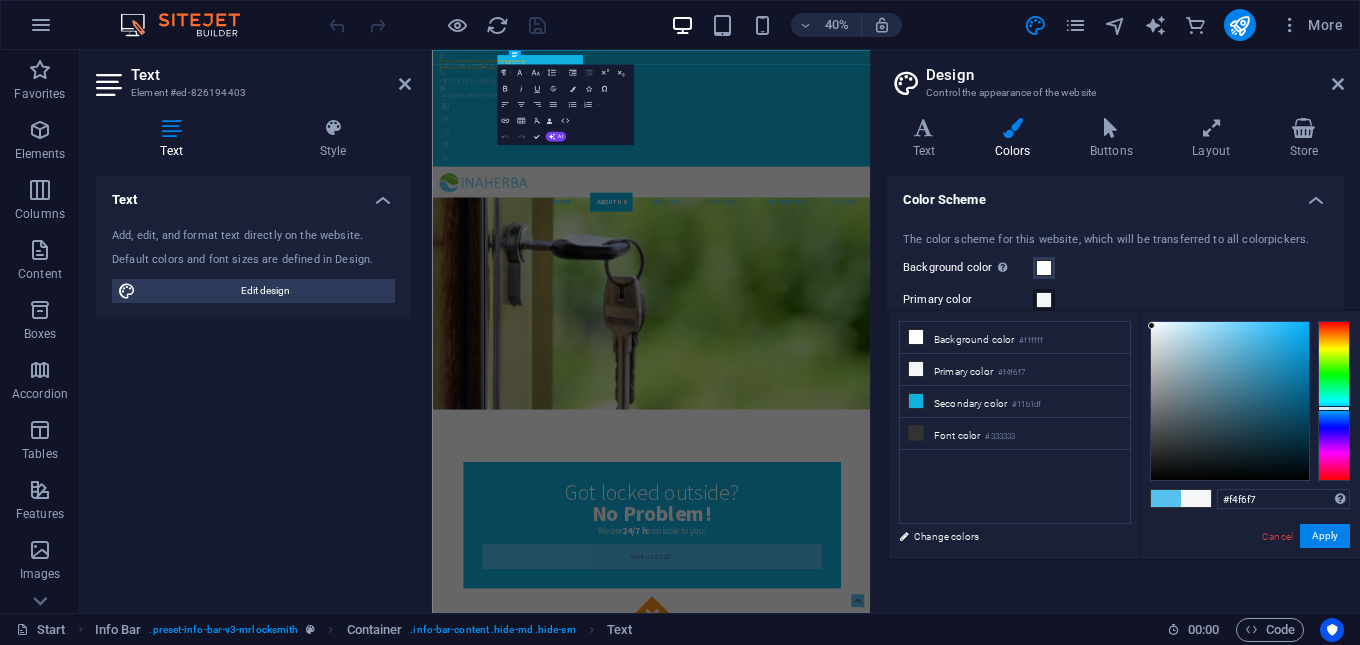click at bounding box center (1230, 401) 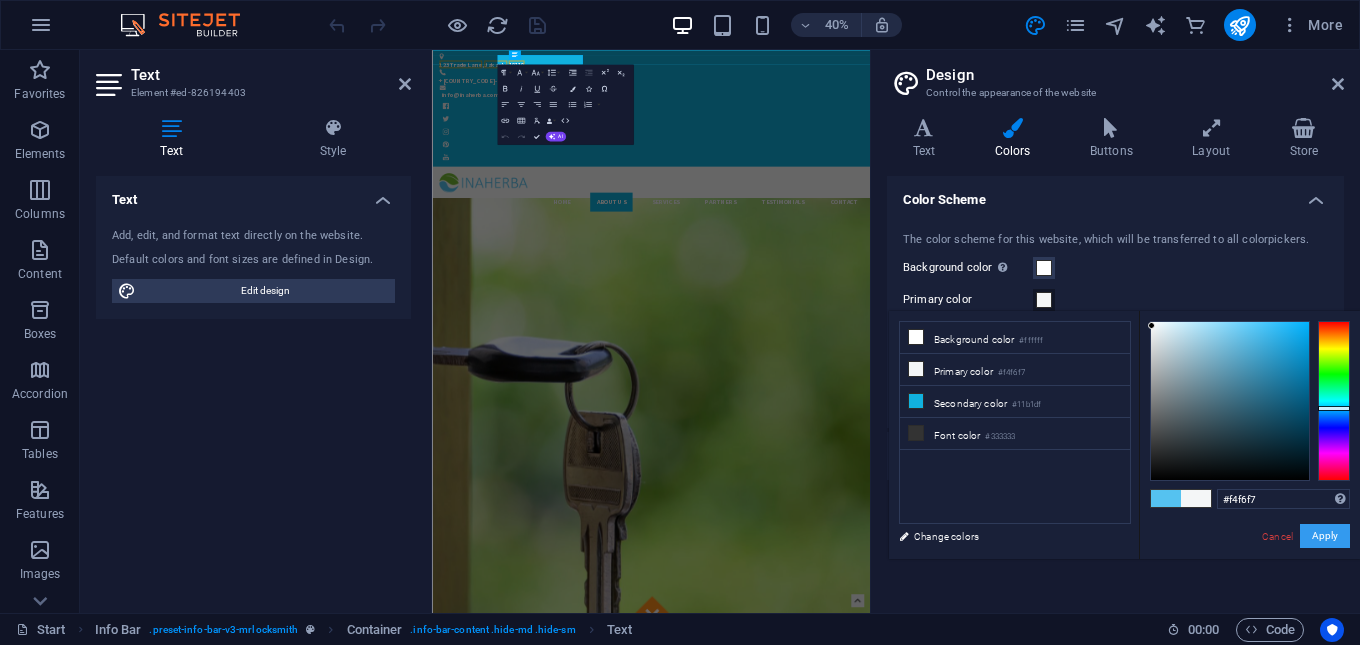 click on "Apply" at bounding box center [1325, 536] 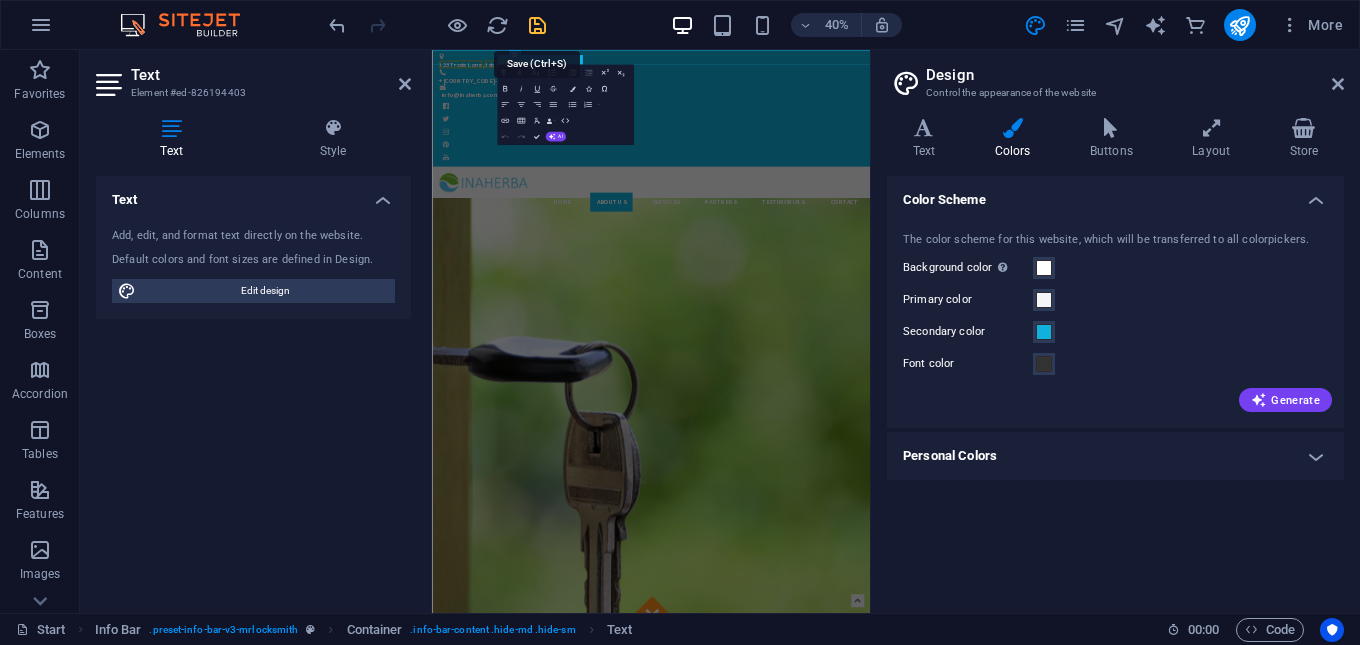 click at bounding box center [537, 25] 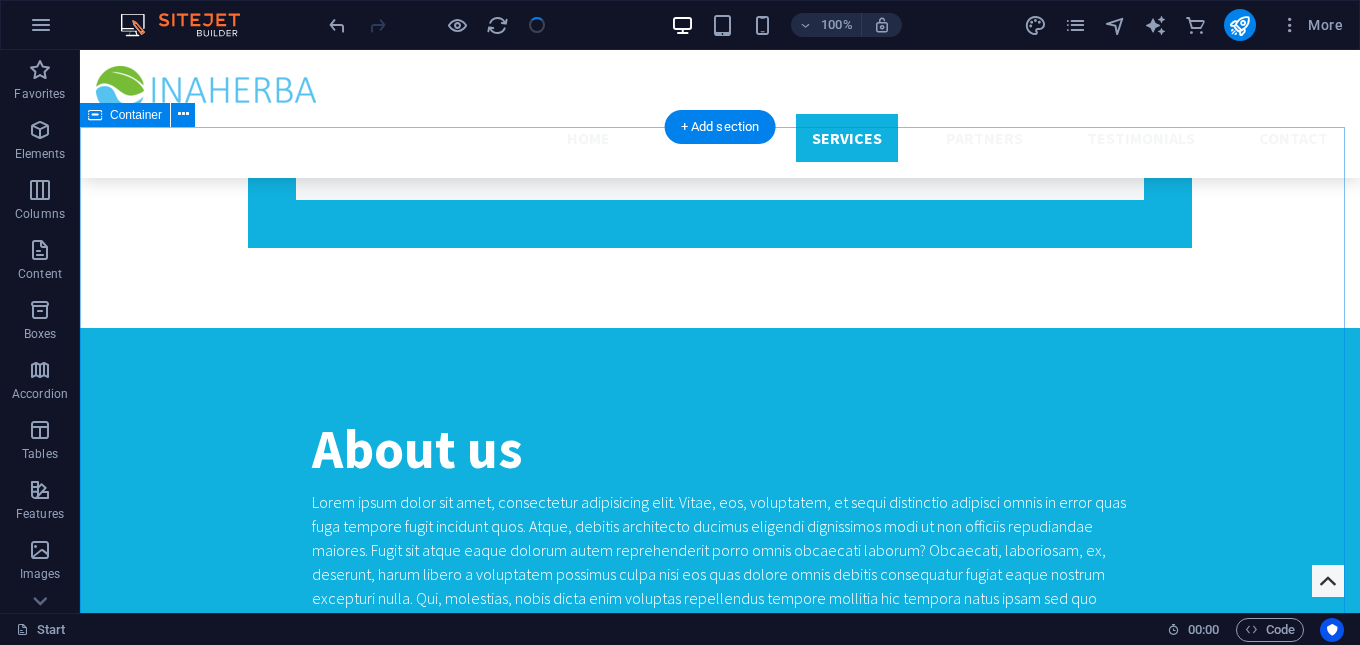 scroll, scrollTop: 1300, scrollLeft: 0, axis: vertical 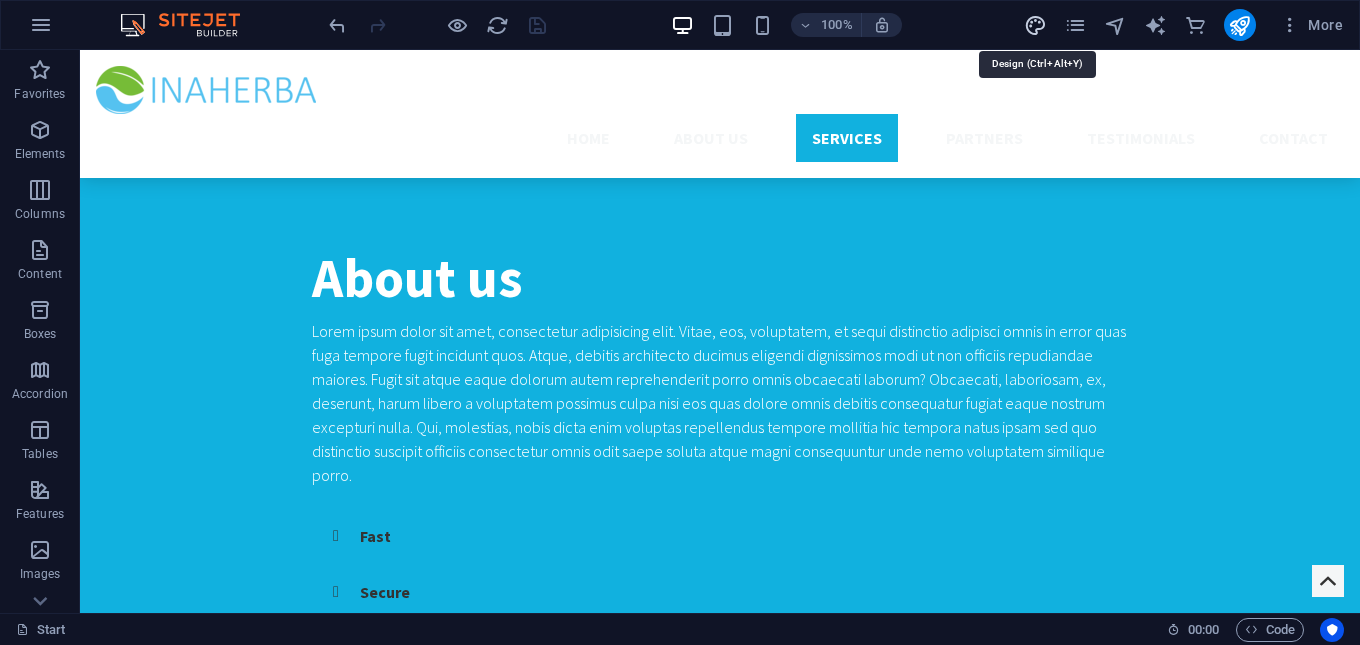 click at bounding box center (1035, 25) 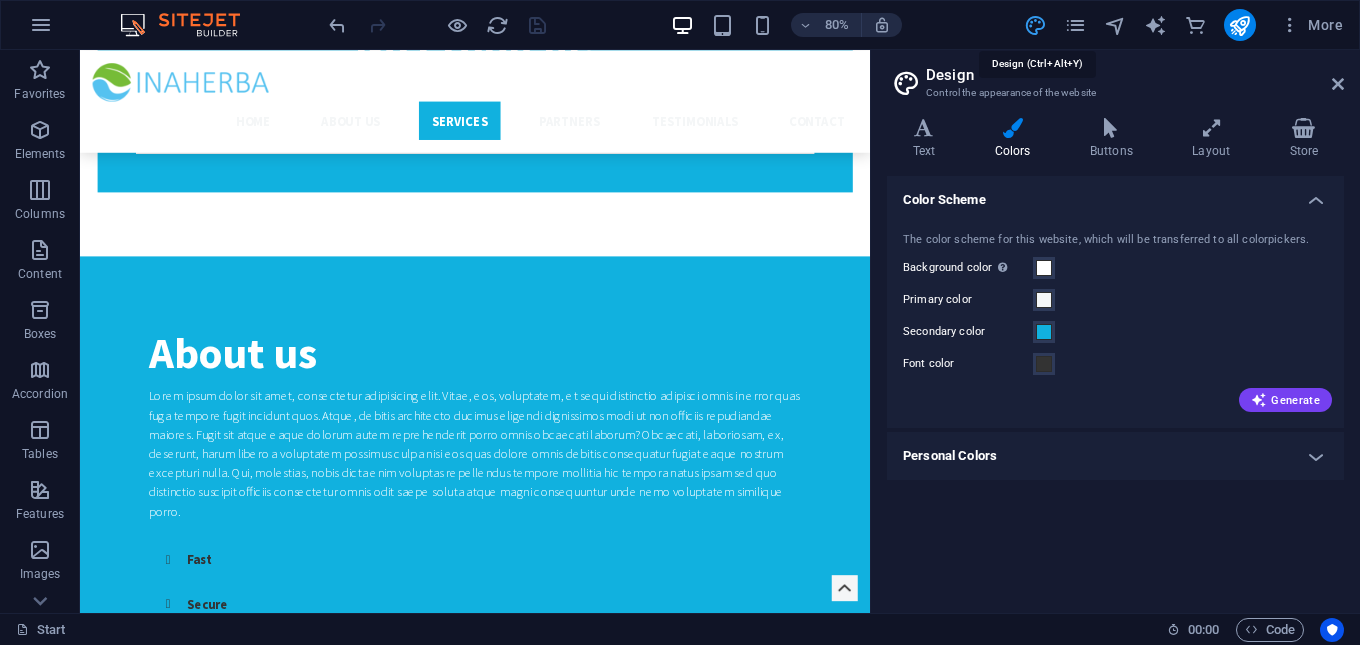 scroll, scrollTop: 1585, scrollLeft: 0, axis: vertical 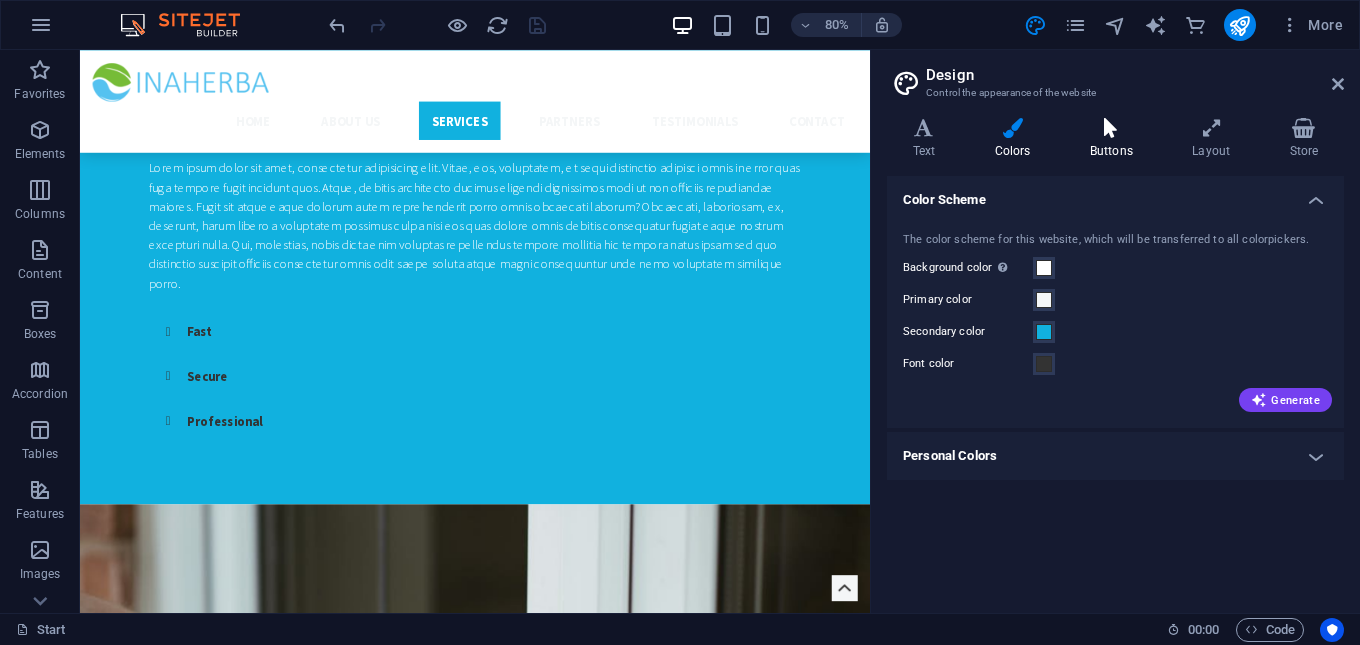click on "Buttons" at bounding box center (1115, 139) 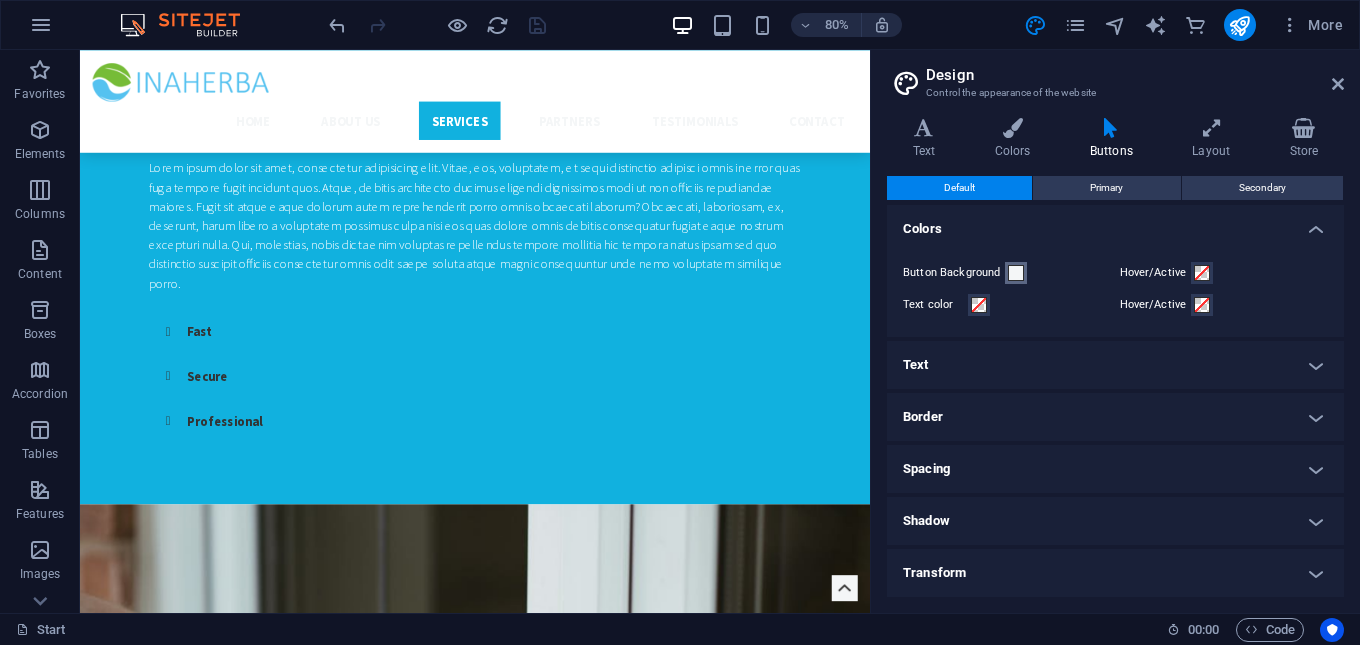 click at bounding box center [1016, 273] 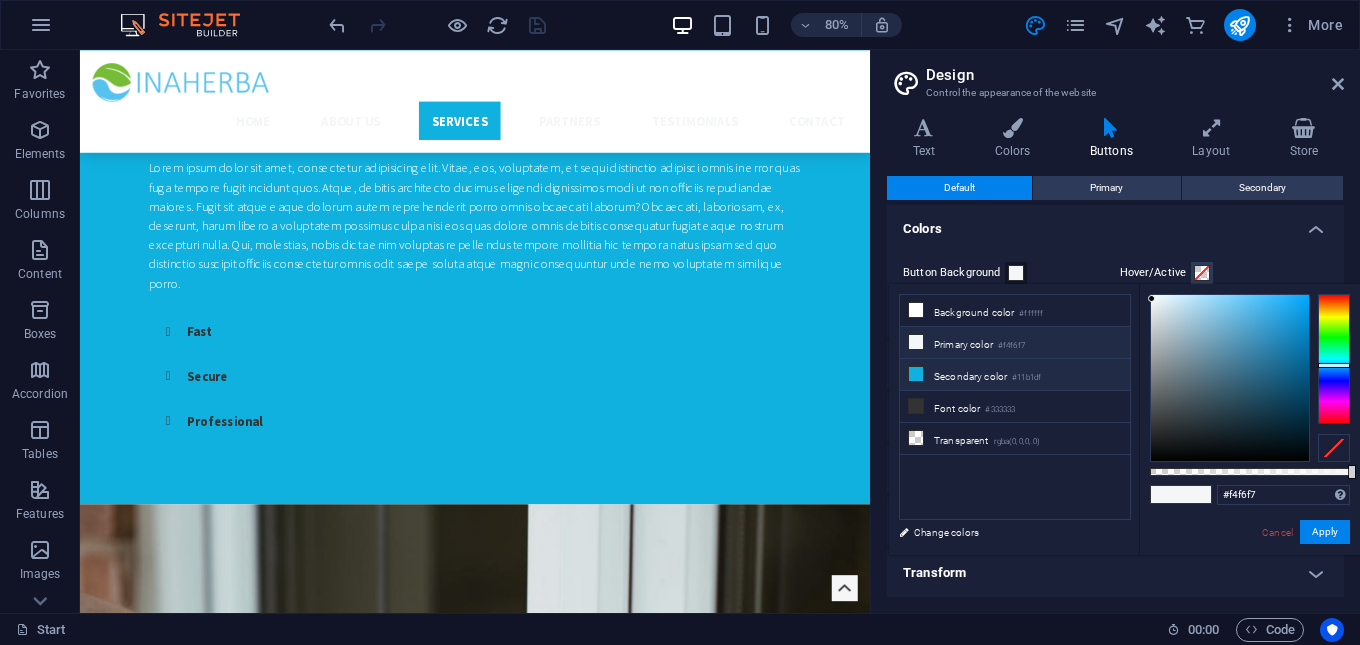 click on "Secondary color
#11b1df" at bounding box center (1015, 375) 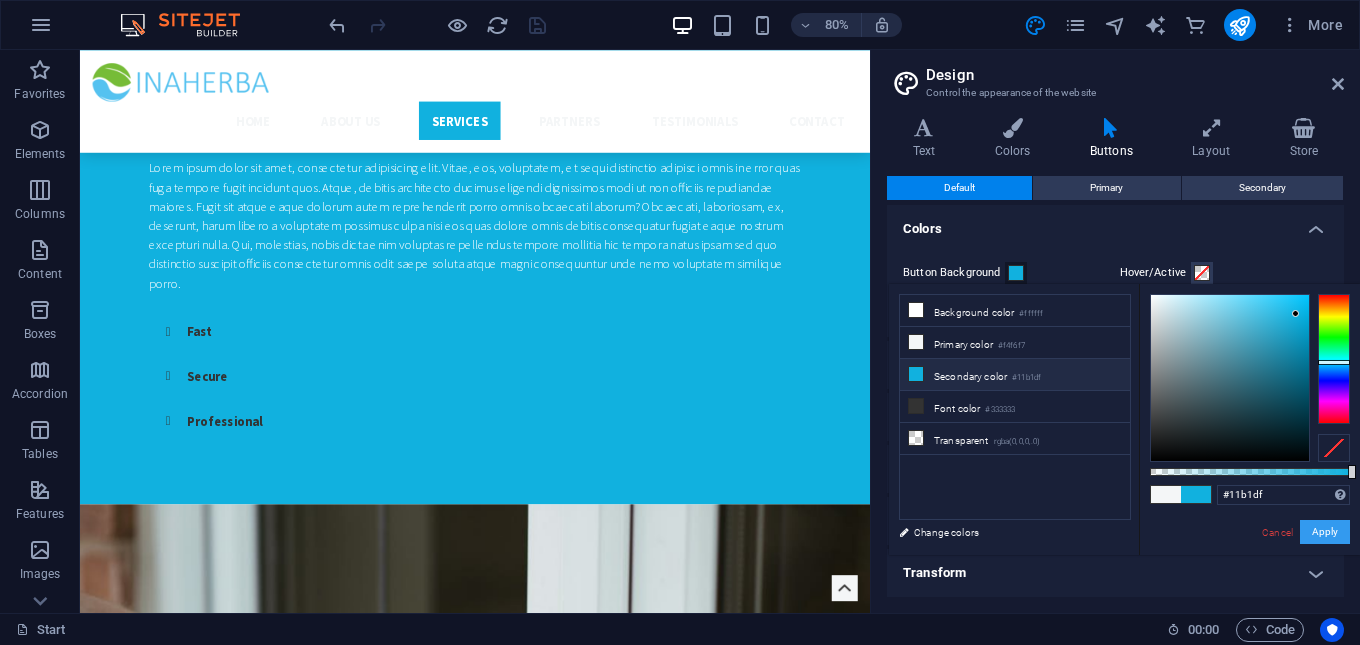 click on "Apply" at bounding box center [1325, 532] 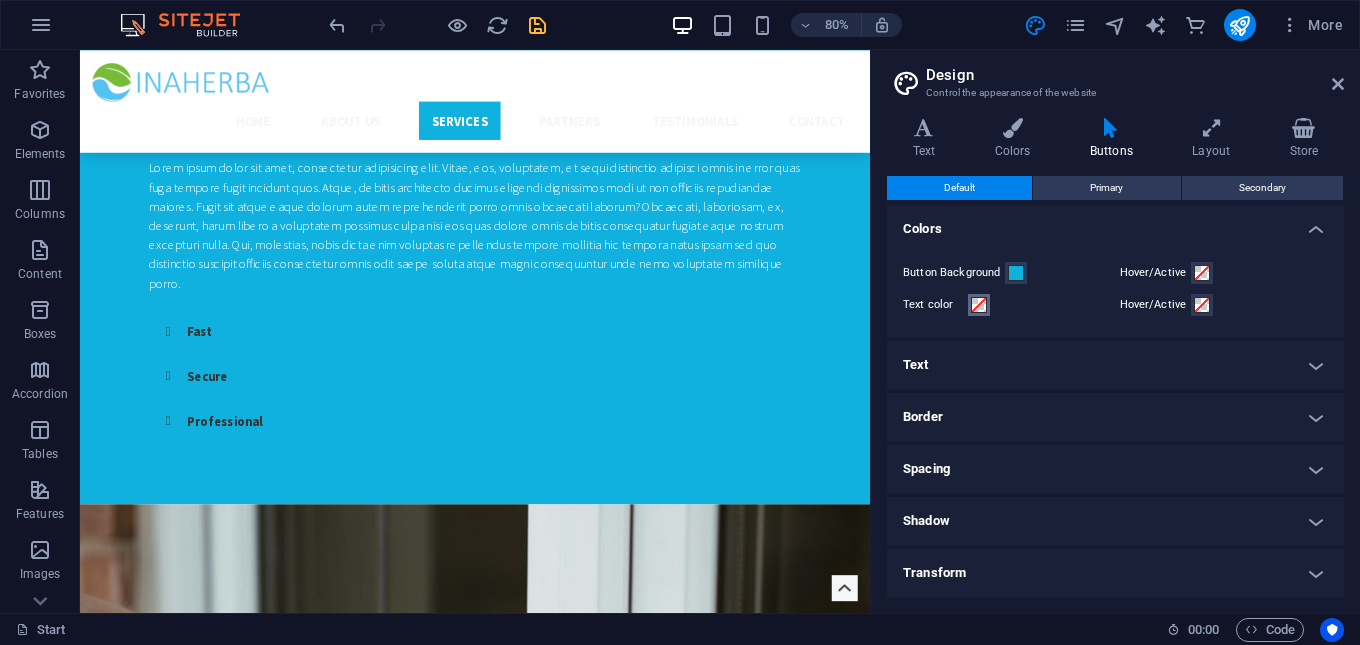 click at bounding box center (979, 305) 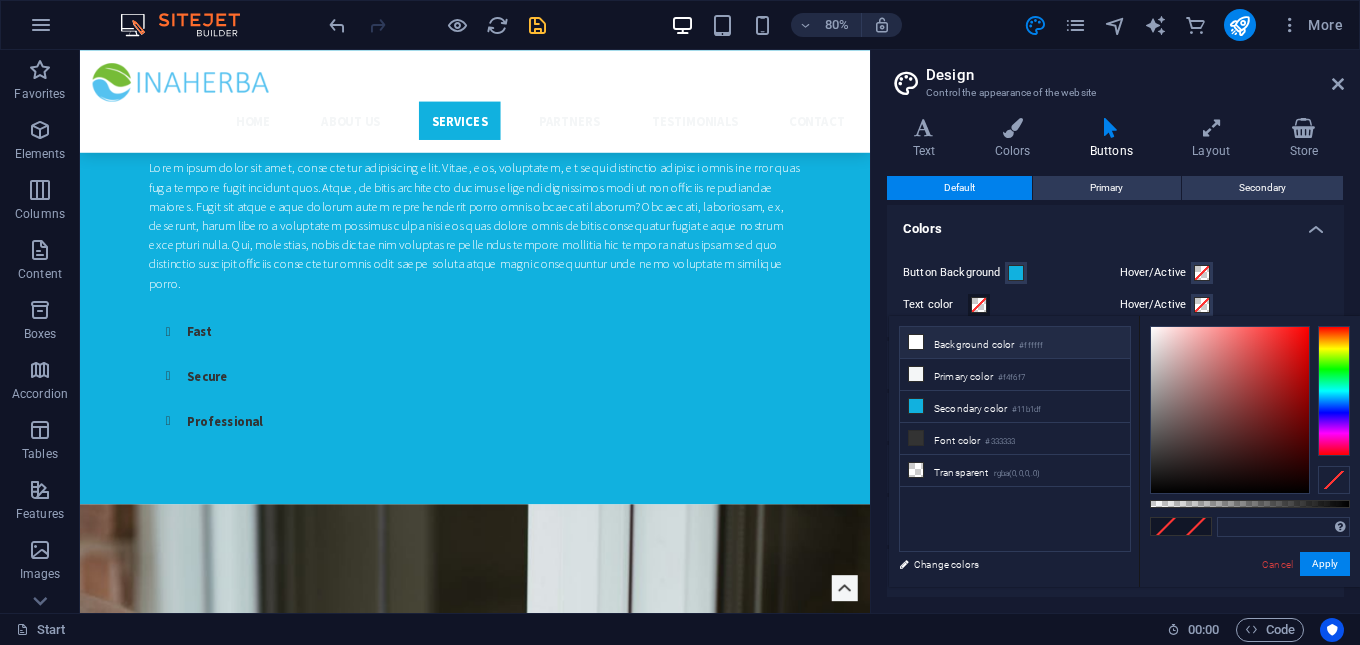 click at bounding box center (916, 342) 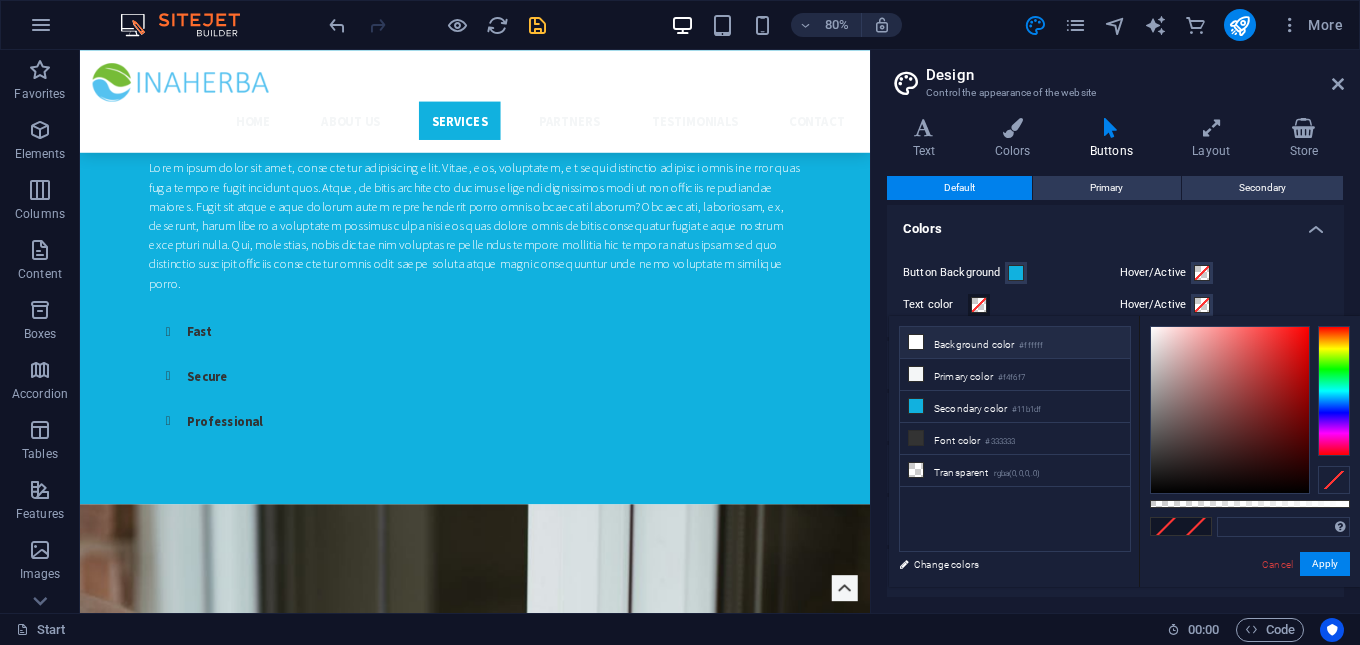 type on "#ffffff" 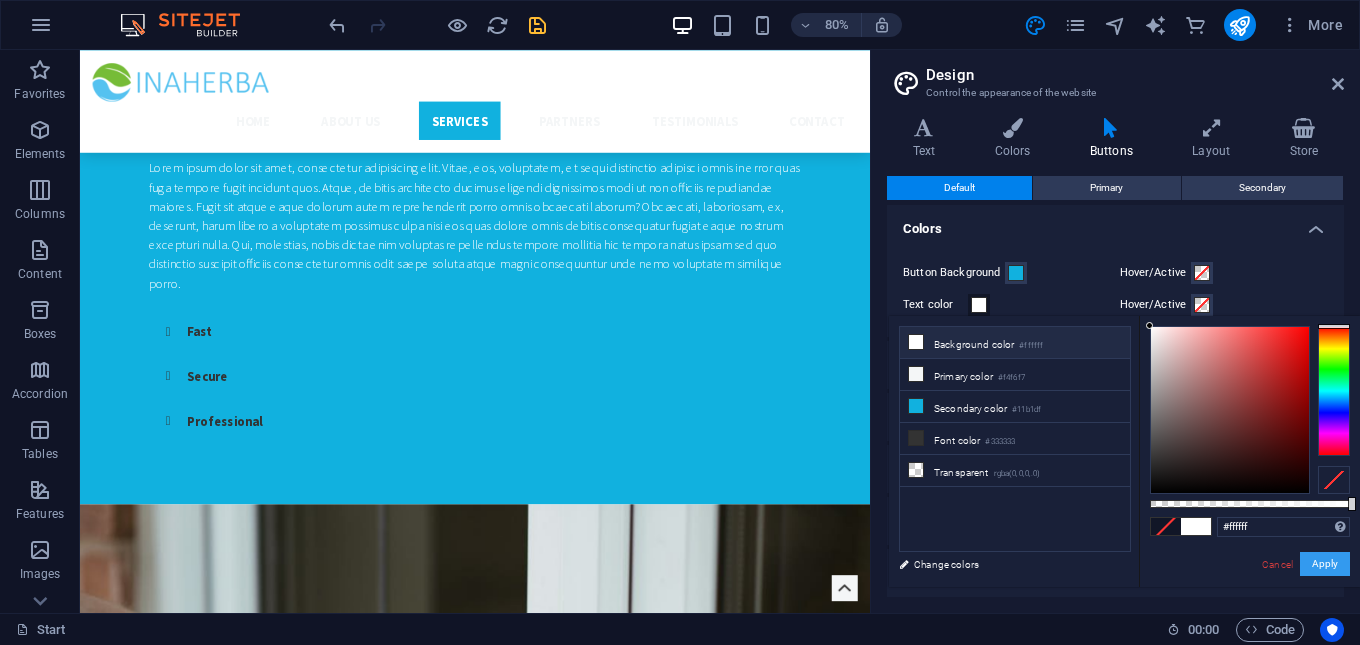 click on "Apply" at bounding box center (1325, 564) 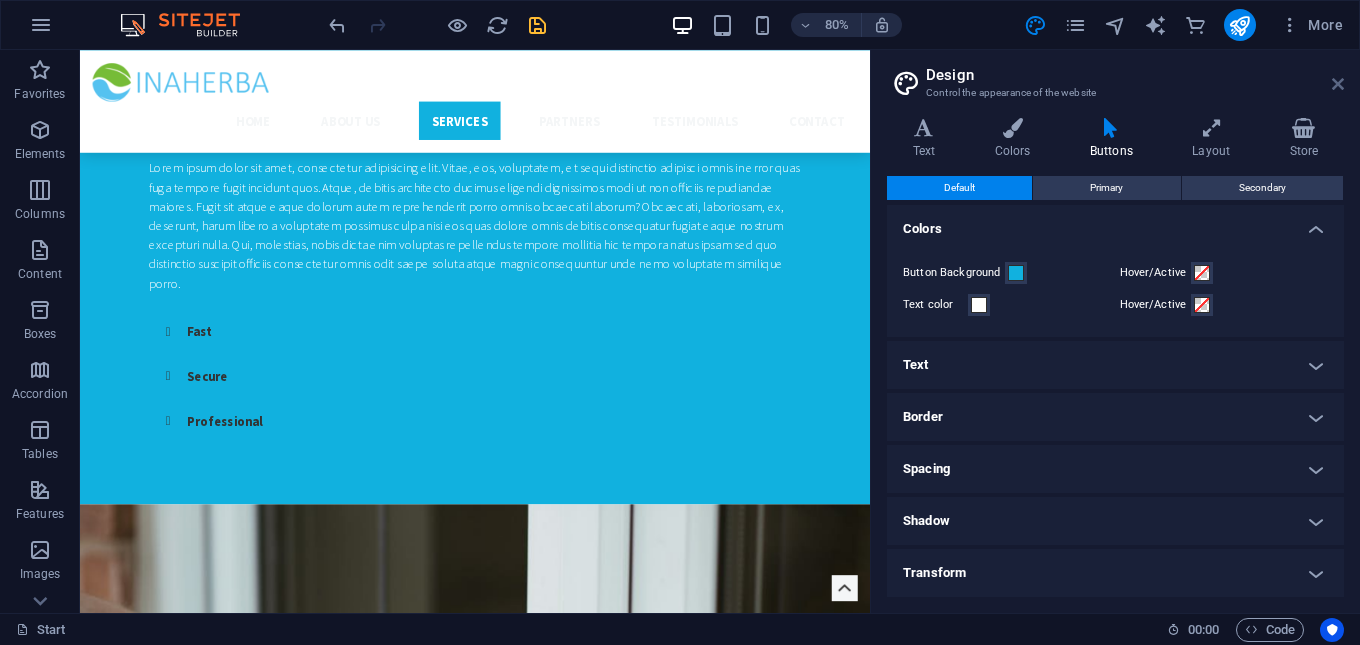 click at bounding box center [1338, 84] 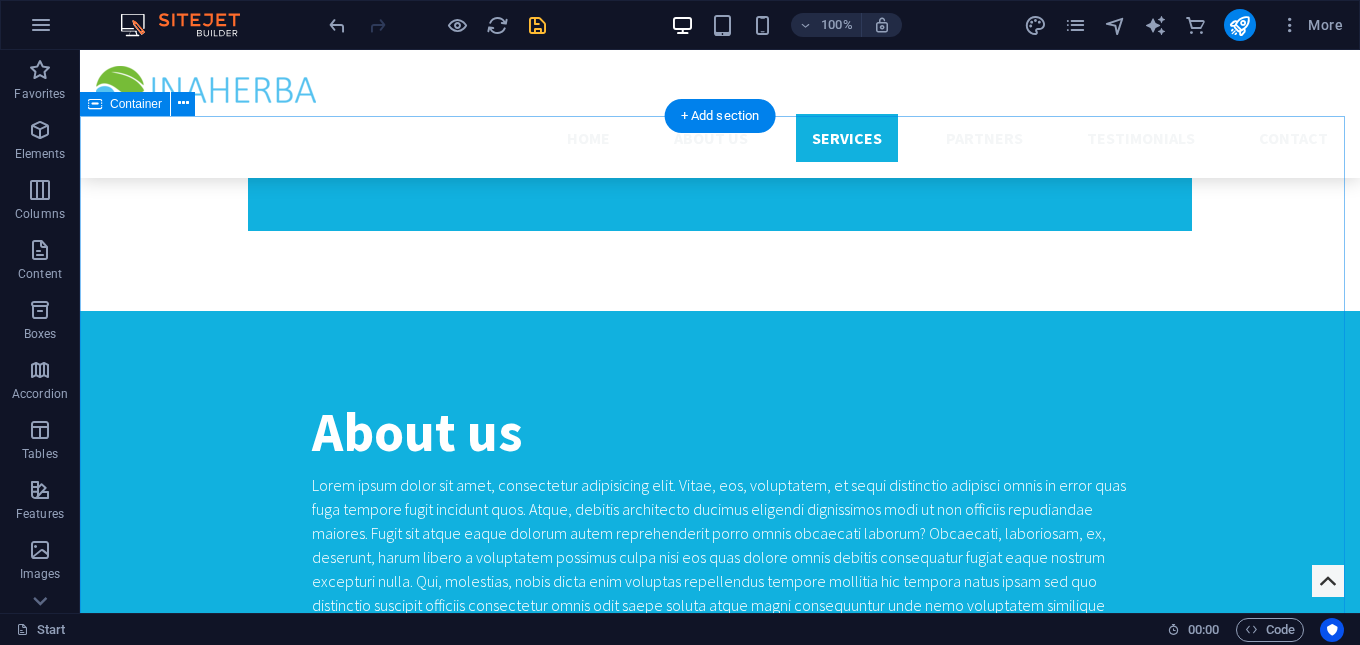 scroll, scrollTop: 1400, scrollLeft: 0, axis: vertical 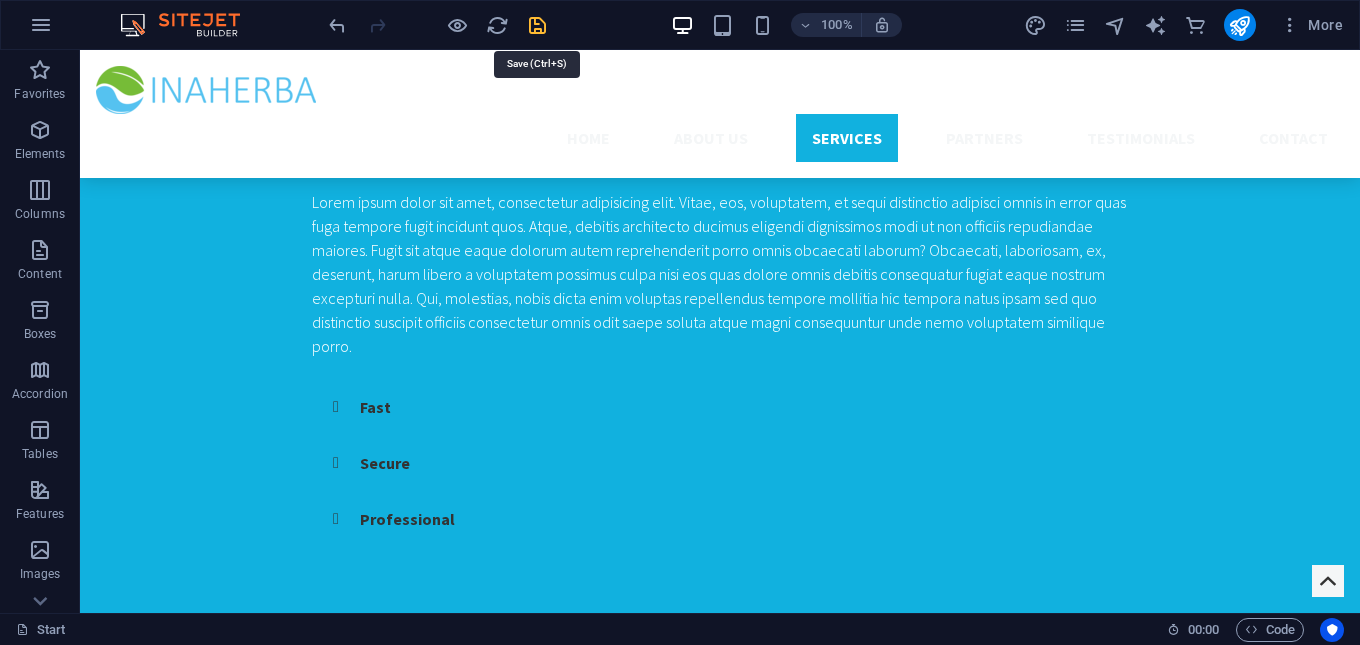 click at bounding box center [537, 25] 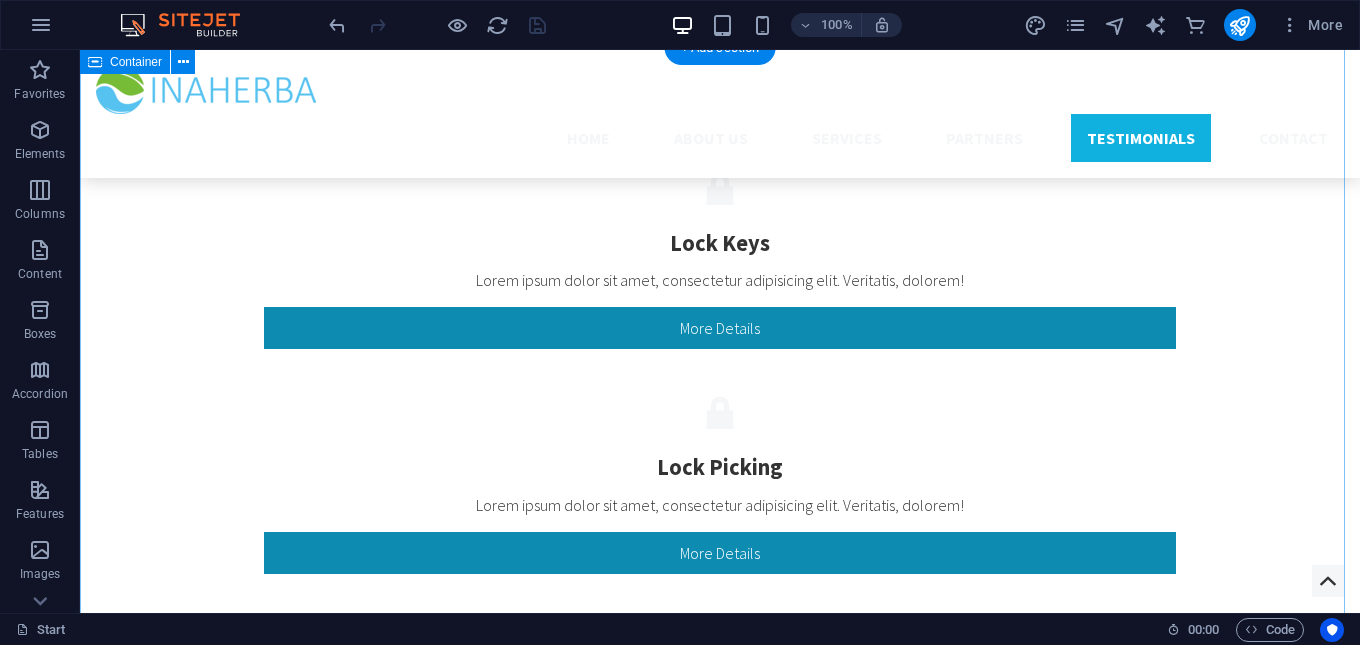scroll, scrollTop: 2800, scrollLeft: 0, axis: vertical 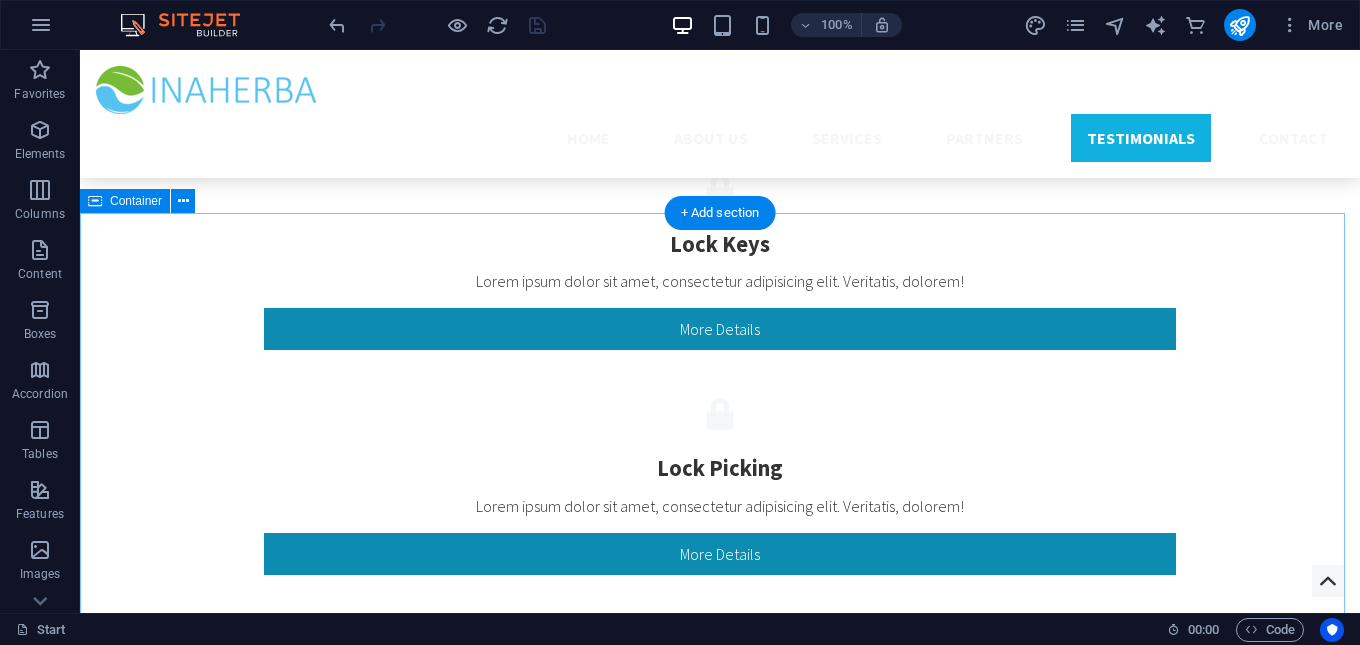 click on "[FIRST] [LAST] Lorem ipsum dolor sit amet, consetetur sadipscing elitr, sed diam nonumy eirmod tempor invidunt ut labore et dolore magna aliquyam erat, sed diam voluptua. Company Name [FIRST] [LAST] Lorem ipsum dolor sit amet, consetetur sadipscing elitr, sed diam nonumy eirmod tempor invidunt ut labore et dolore magna aliquyam erat, sed diam voluptua. Company Name [FIRST] [LAST] Lorem ipsum dolor sit amet, consetetur sadipscing elitr, sed diam nonumy eirmod tempor invidunt ut labore et dolore magna aliquyam erat, sed diam voluptua. Company Name [FIRST] [LAST] Lorem ipsum dolor sit amet, consetetur sadipscing elitr, sed diam nonumy eirmod tempor invidunt ut labore et dolore magna aliquyam erat, sed diam voluptua. Company Name [FIRST] [LAST] Lorem ipsum dolor sit amet, consetetur sadipscing elitr, sed diam nonumy eirmod tempor invidunt ut labore et dolore magna aliquyam erat, sed diam voluptua. Company Name" at bounding box center [720, 4673] 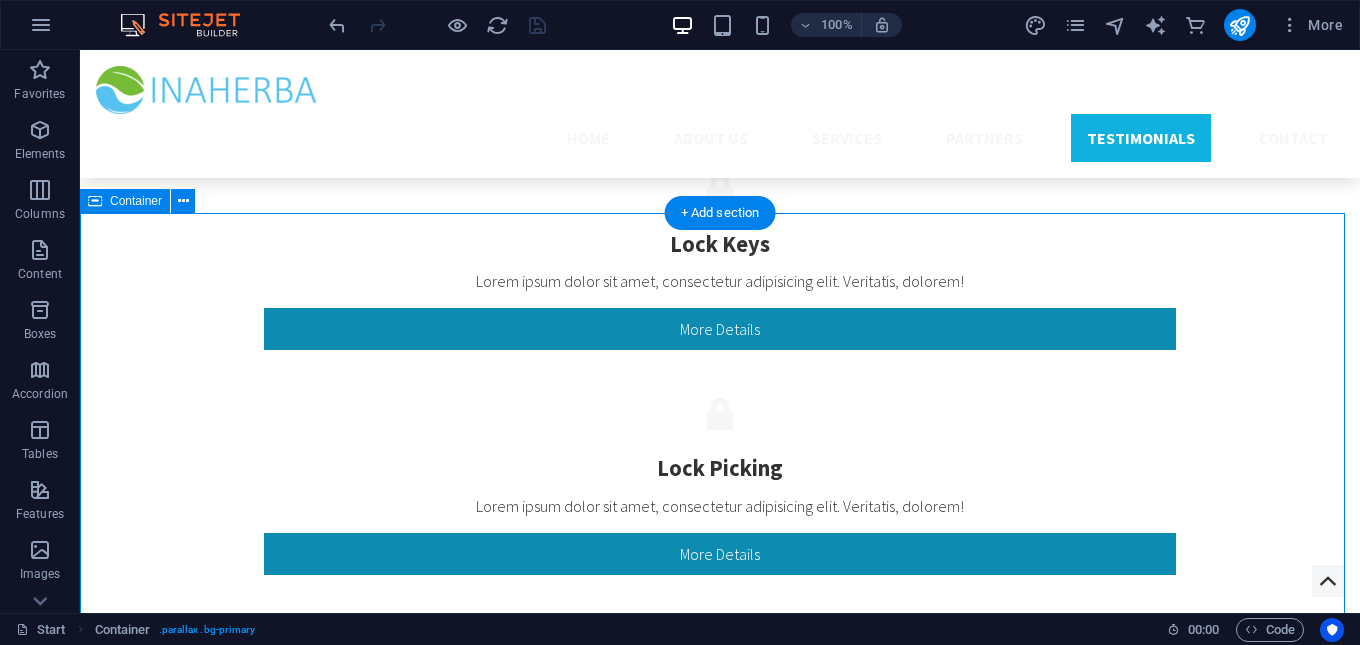 click on "[FIRST] [LAST] Lorem ipsum dolor sit amet, consetetur sadipscing elitr, sed diam nonumy eirmod tempor invidunt ut labore et dolore magna aliquyam erat, sed diam voluptua. Company Name [FIRST] [LAST] Lorem ipsum dolor sit amet, consetetur sadipscing elitr, sed diam nonumy eirmod tempor invidunt ut labore et dolore magna aliquyam erat, sed diam voluptua. Company Name [FIRST] [LAST] Lorem ipsum dolor sit amet, consetetur sadipscing elitr, sed diam nonumy eirmod tempor invidunt ut labore et dolore magna aliquyam erat, sed diam voluptua. Company Name [FIRST] [LAST] Lorem ipsum dolor sit amet, consetetur sadipscing elitr, sed diam nonumy eirmod tempor invidunt ut labore et dolore magna aliquyam erat, sed diam voluptua. Company Name [FIRST] [LAST] Lorem ipsum dolor sit amet, consetetur sadipscing elitr, sed diam nonumy eirmod tempor invidunt ut labore et dolore magna aliquyam erat, sed diam voluptua. Company Name" at bounding box center (720, 4673) 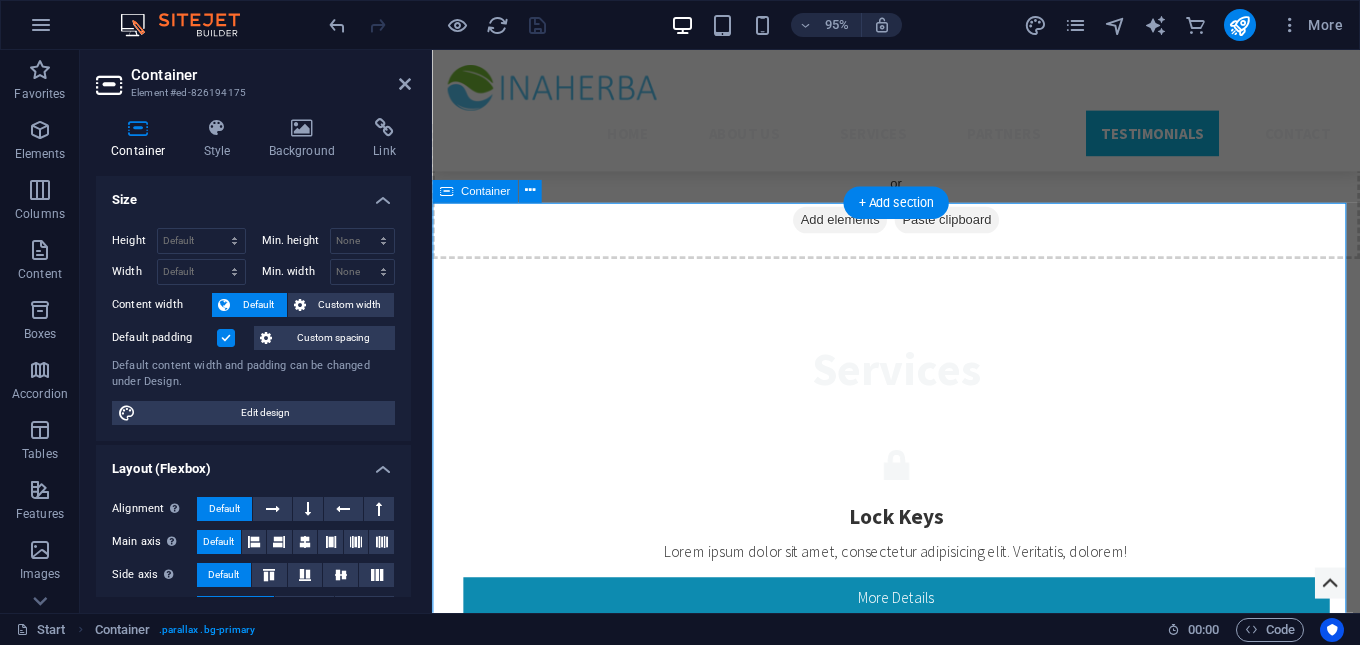 scroll, scrollTop: 3055, scrollLeft: 0, axis: vertical 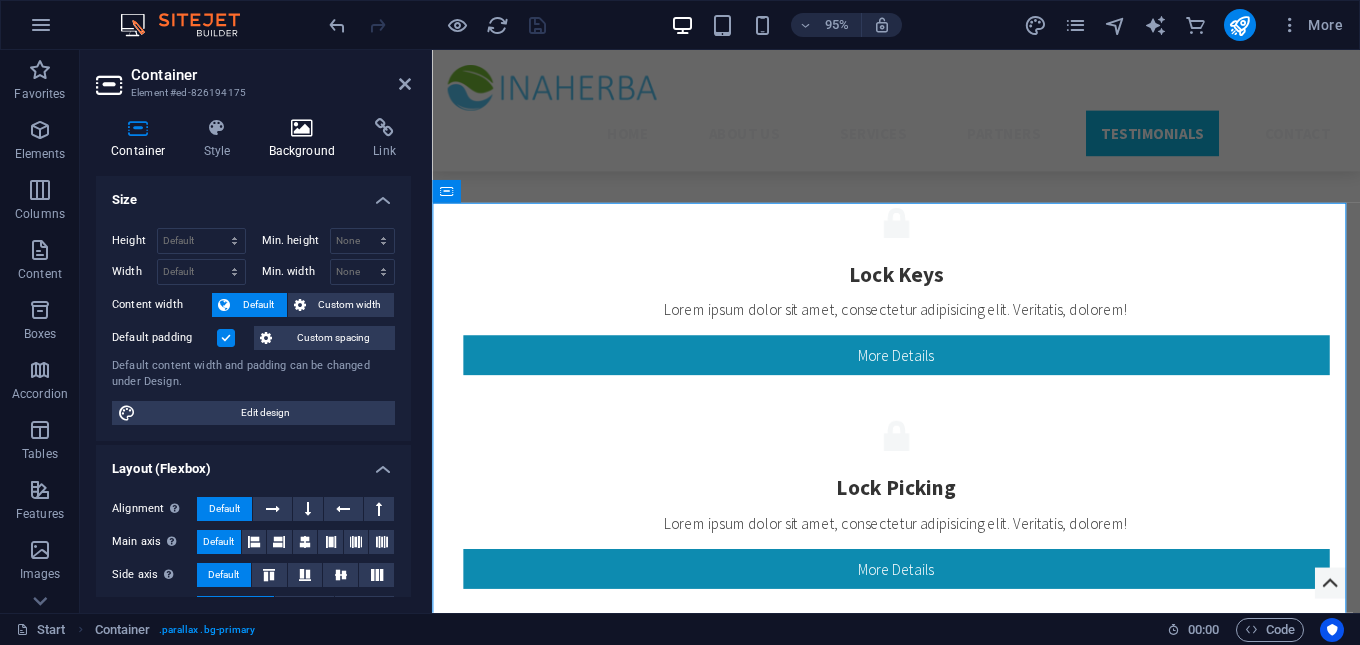 click at bounding box center (302, 128) 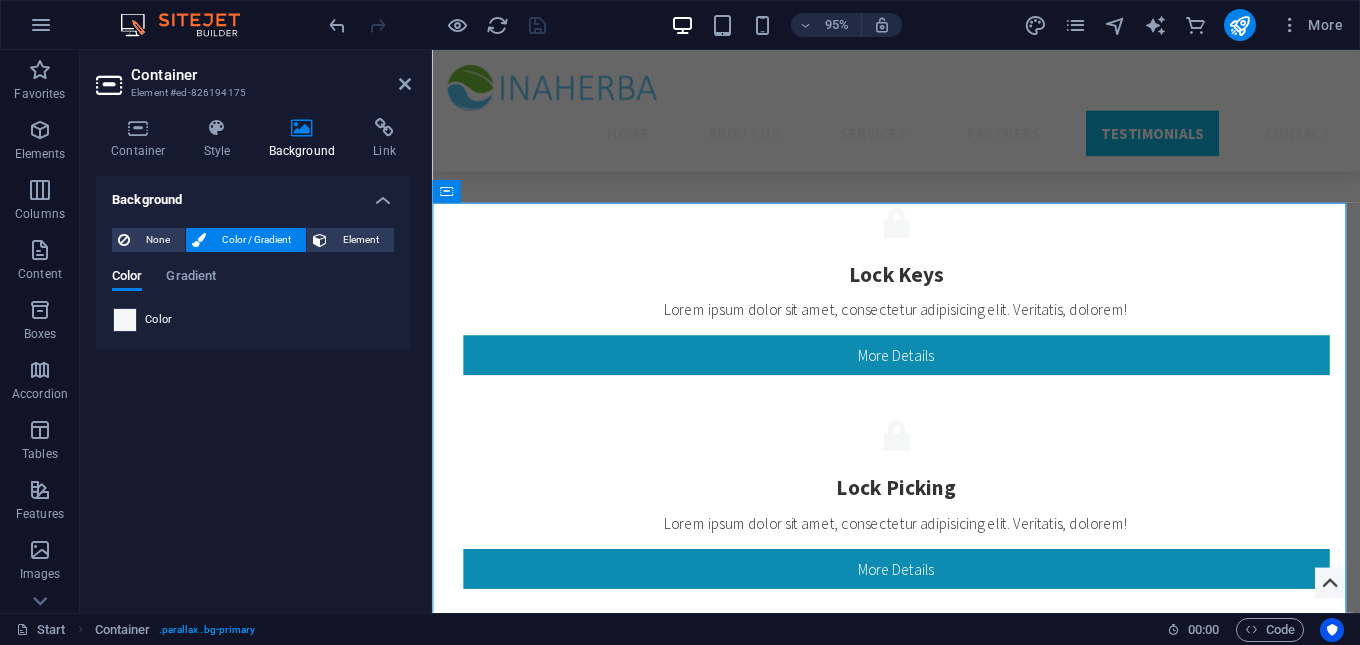 click at bounding box center (125, 320) 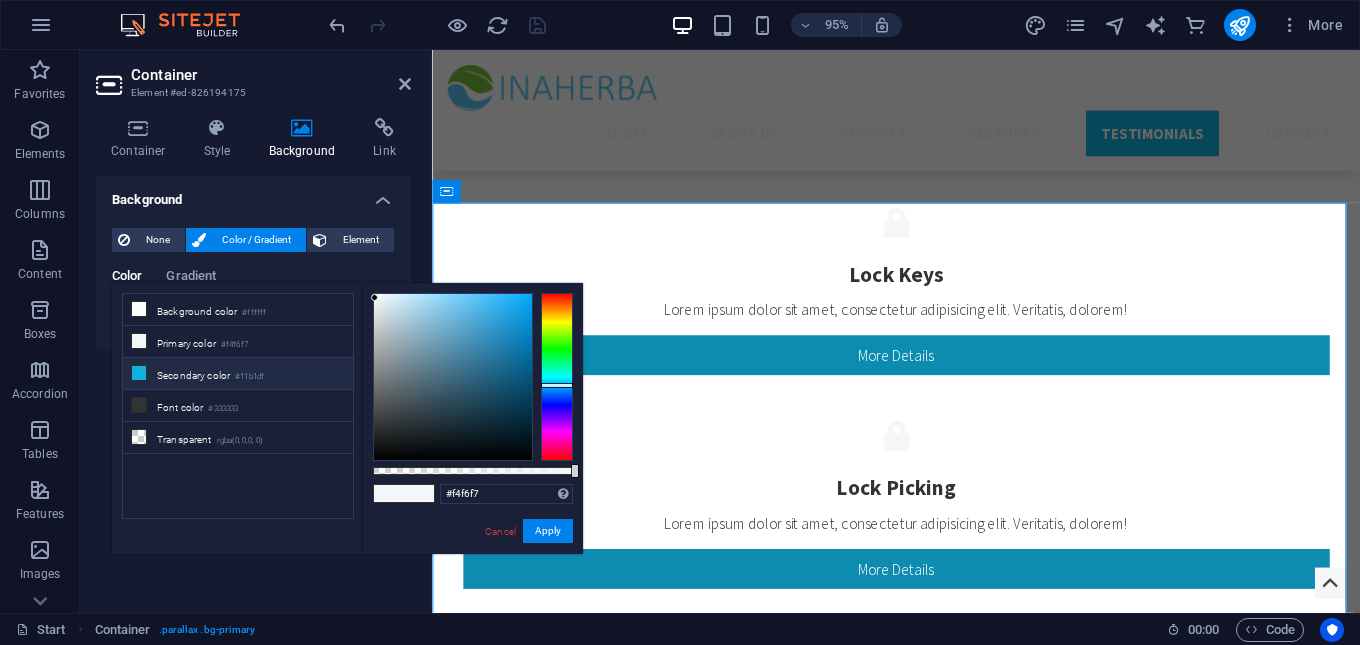 click on "Secondary color
#11b1df" at bounding box center [238, 374] 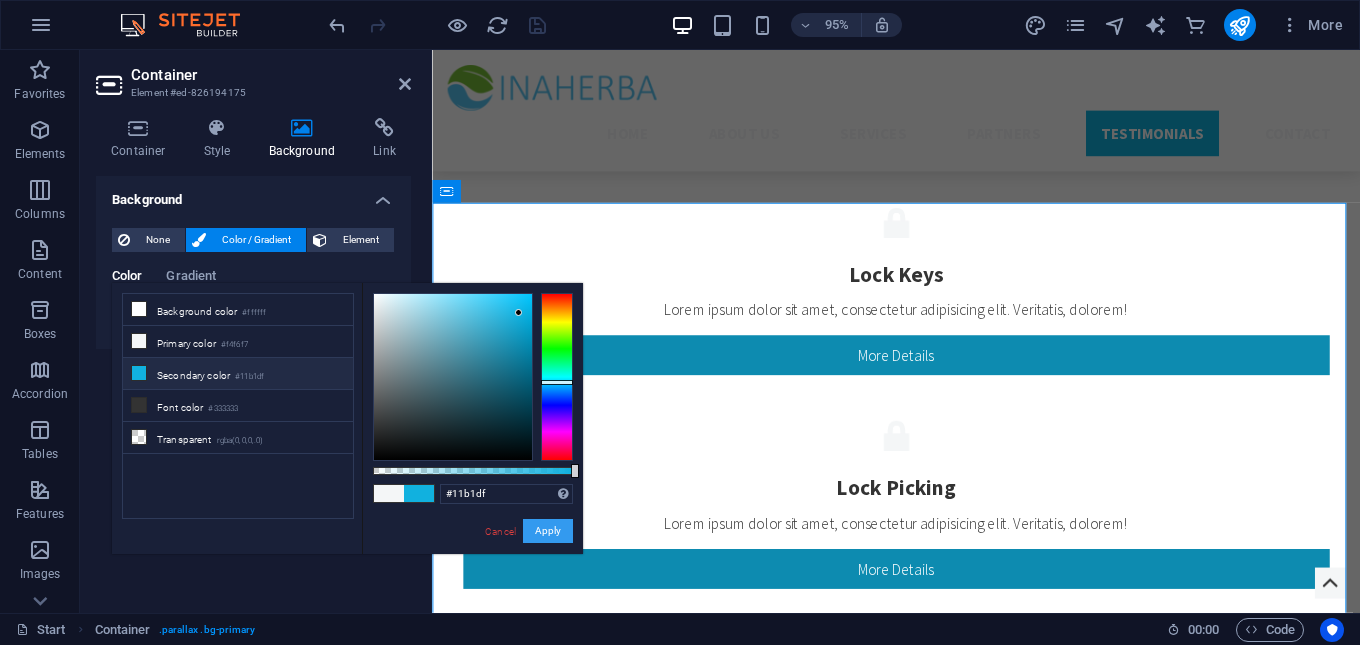 click on "Apply" at bounding box center [548, 531] 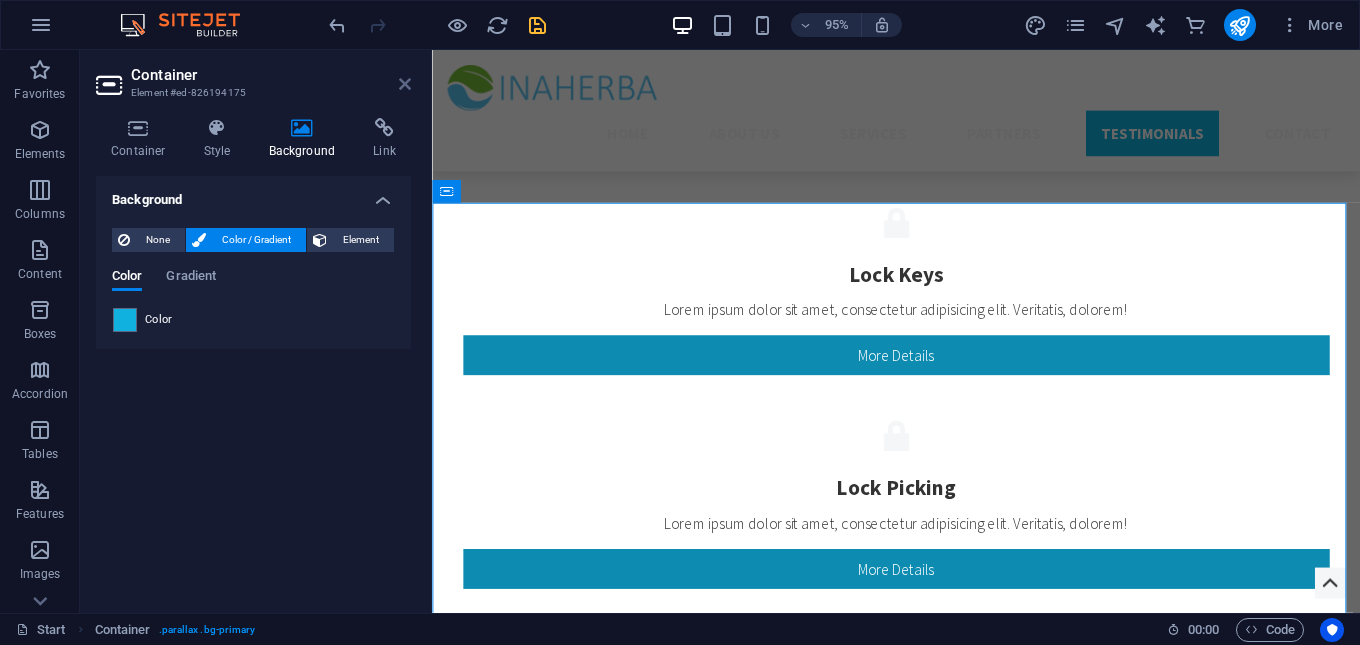 click at bounding box center (405, 84) 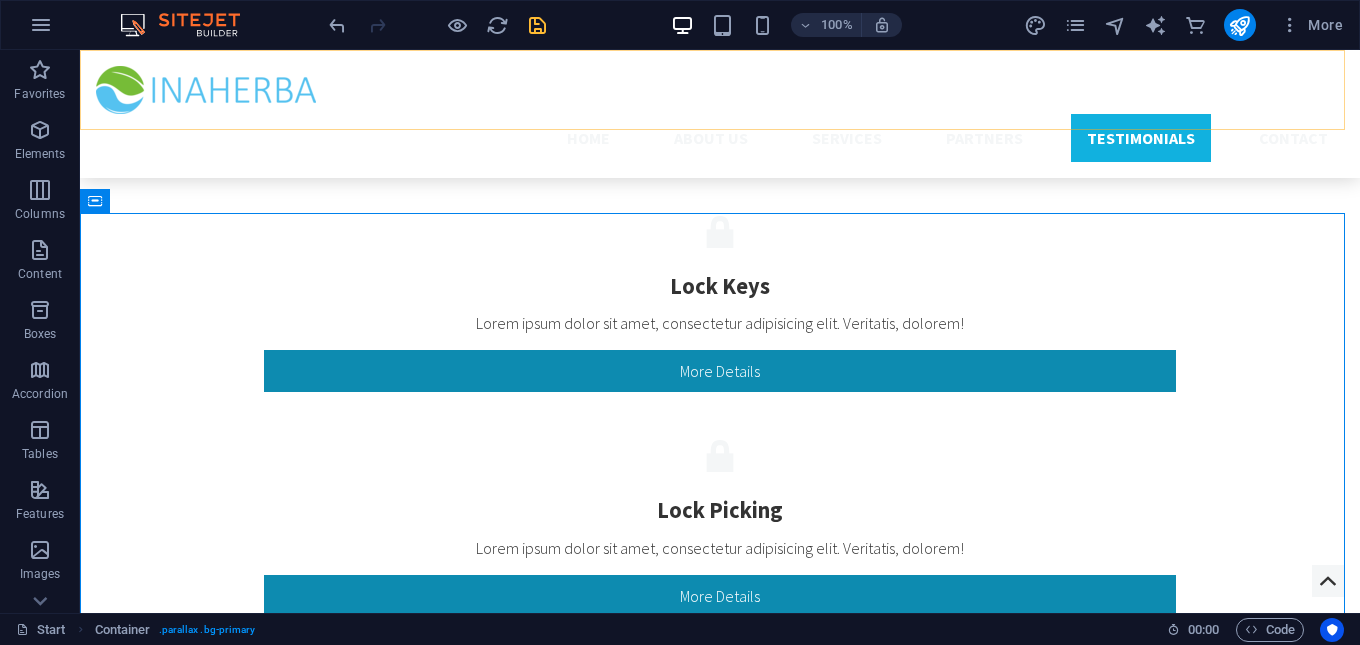 scroll, scrollTop: 2800, scrollLeft: 0, axis: vertical 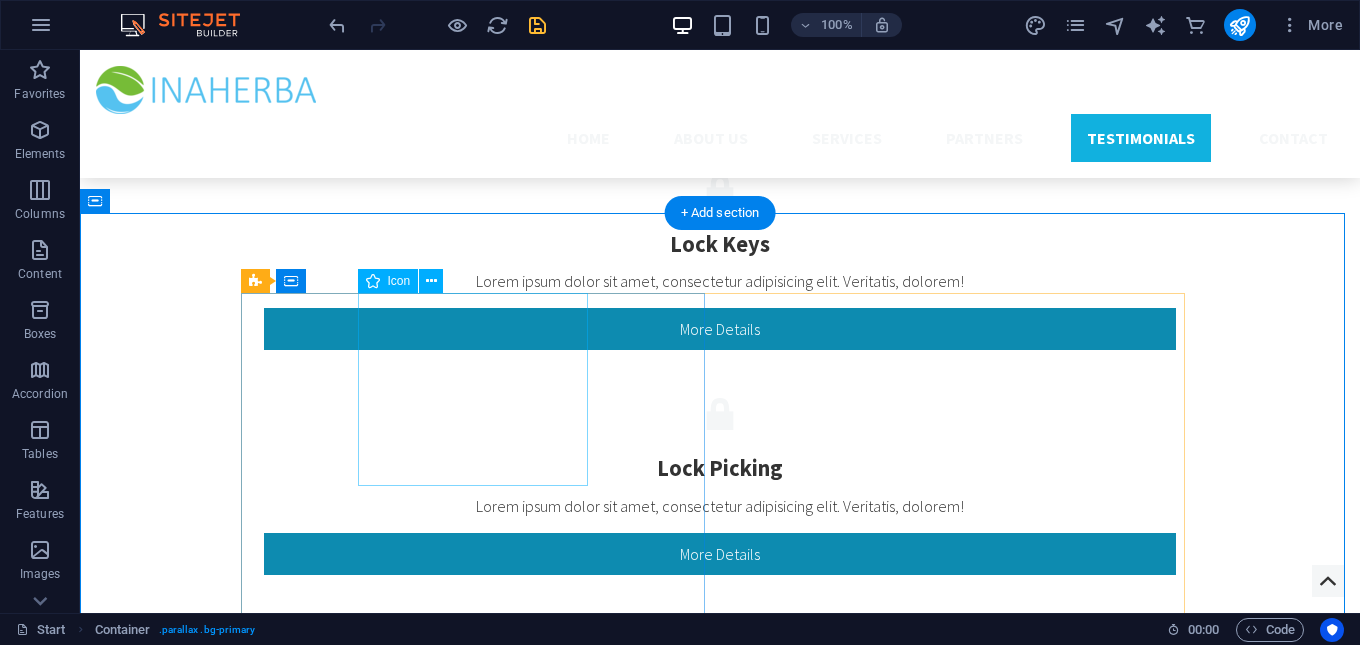 click at bounding box center [720, 4189] 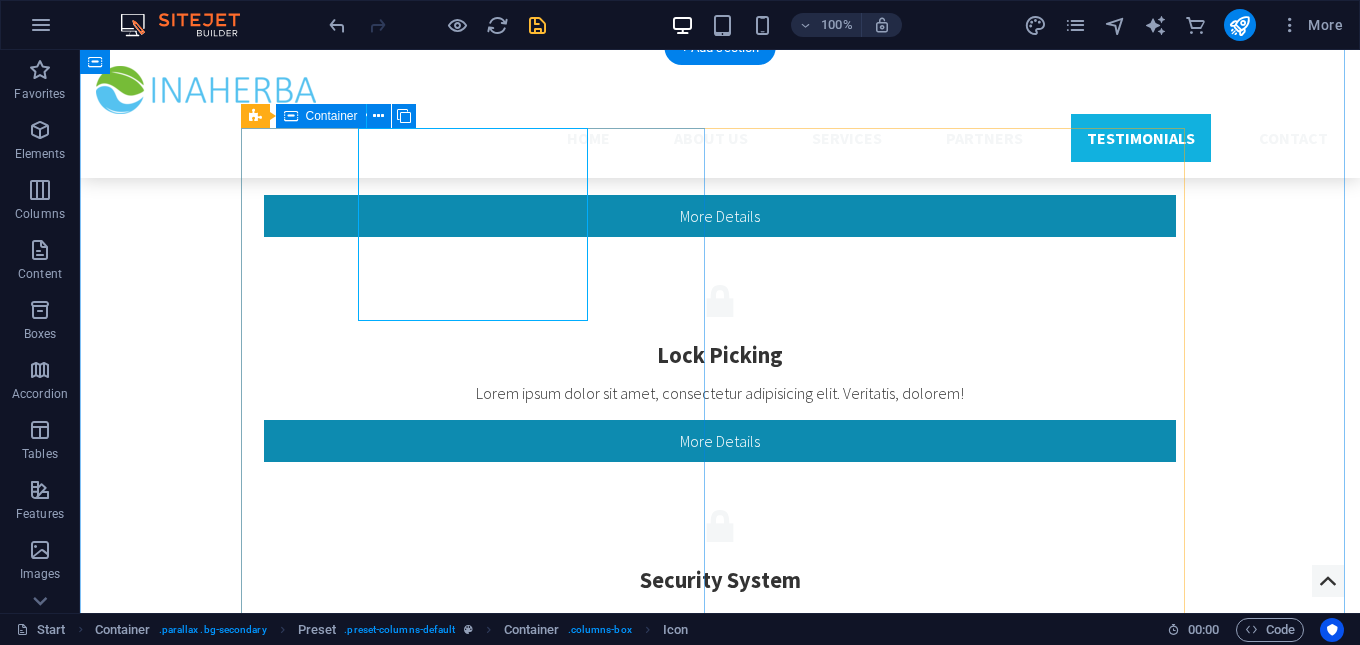 scroll, scrollTop: 3000, scrollLeft: 0, axis: vertical 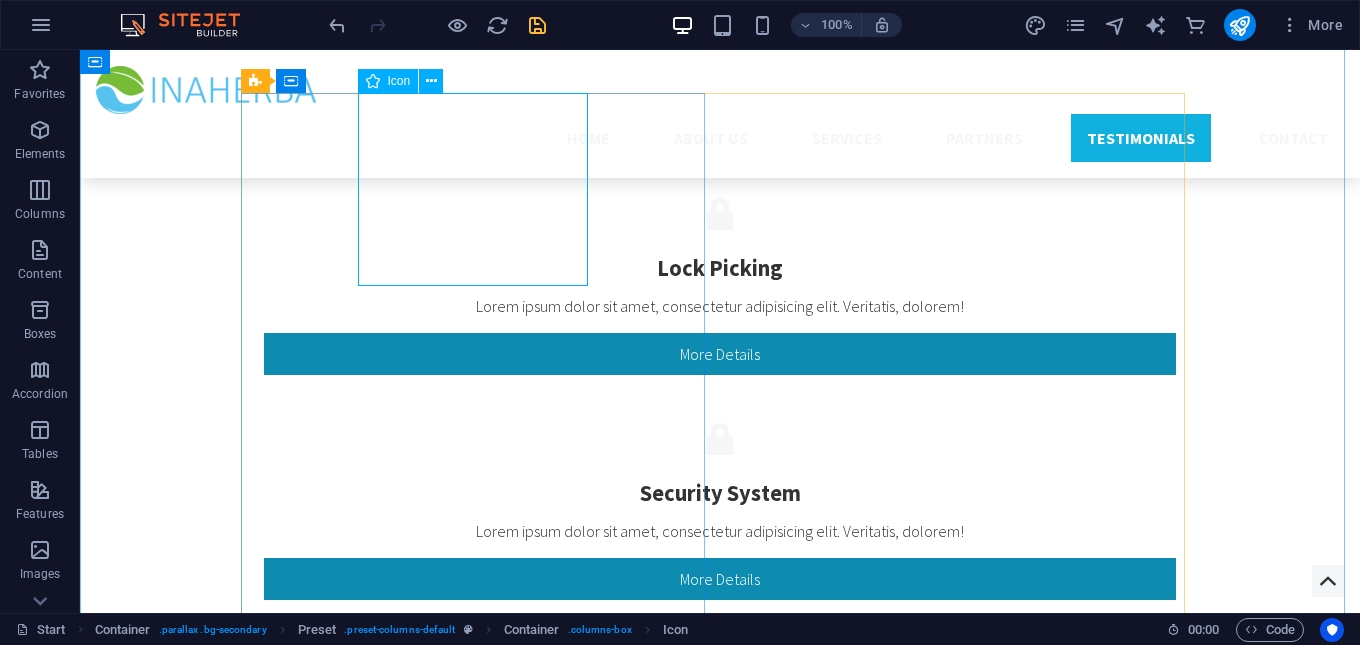 click at bounding box center [720, 3989] 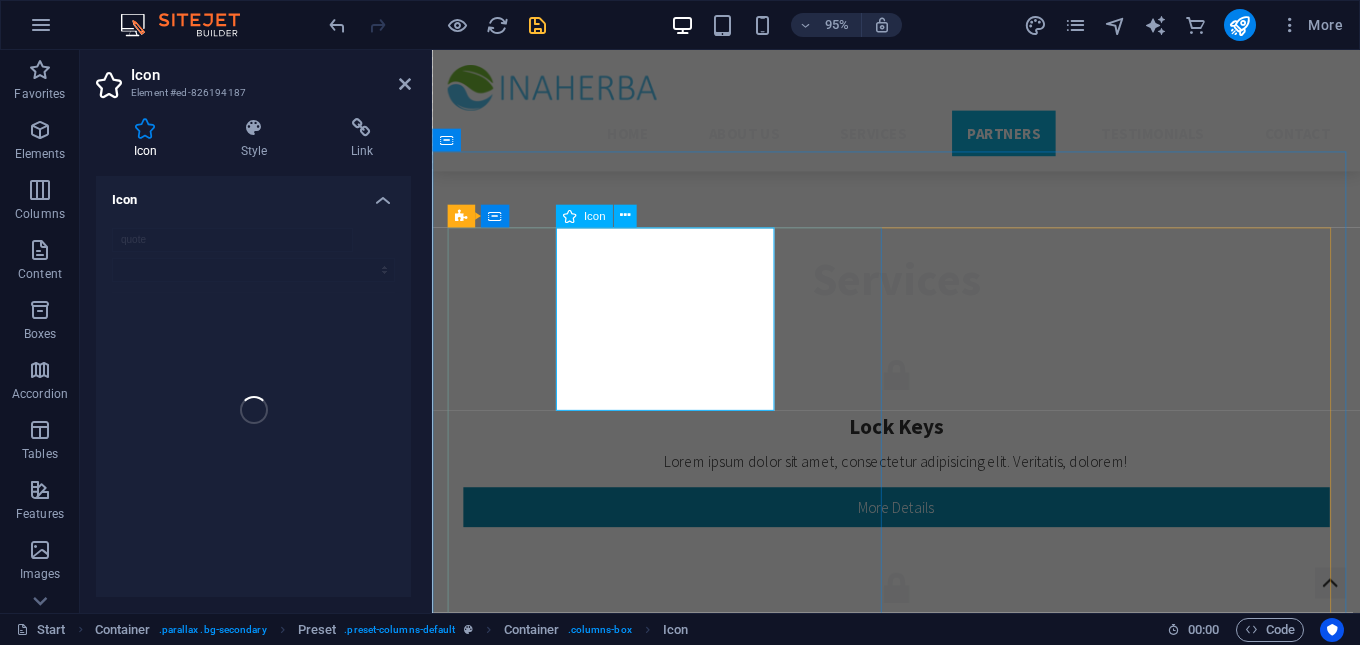 scroll, scrollTop: 2753, scrollLeft: 0, axis: vertical 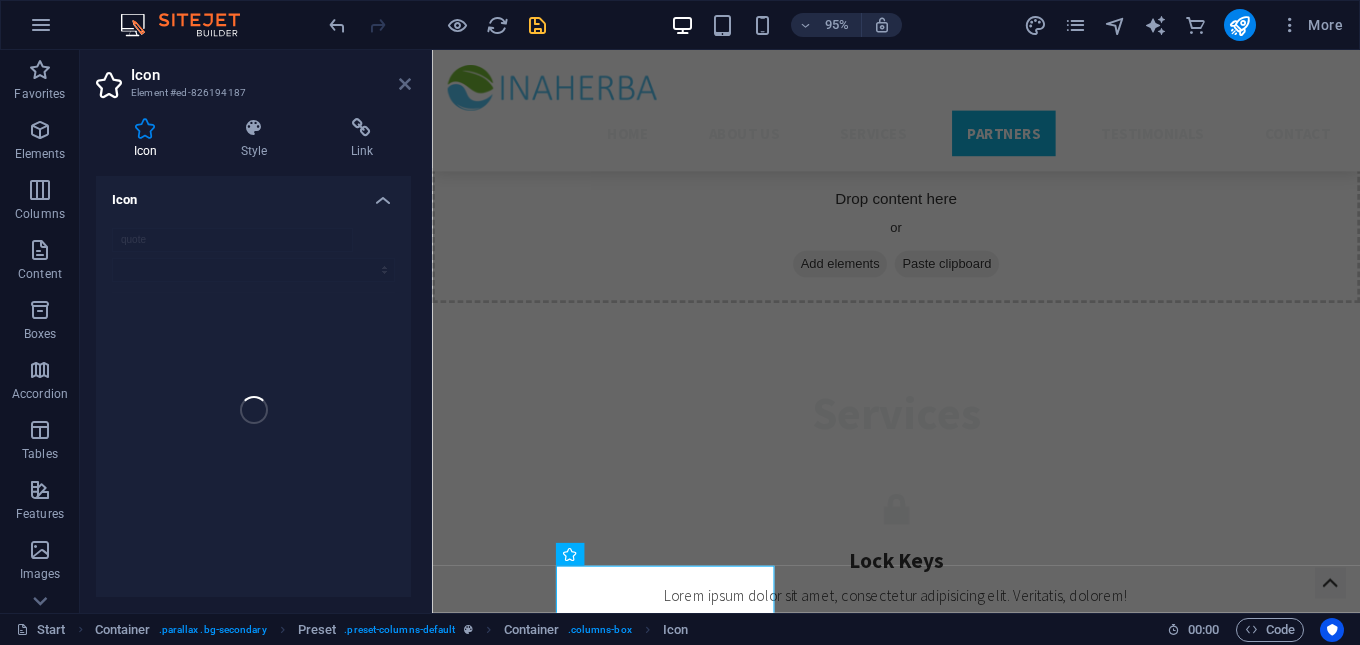 click at bounding box center [405, 84] 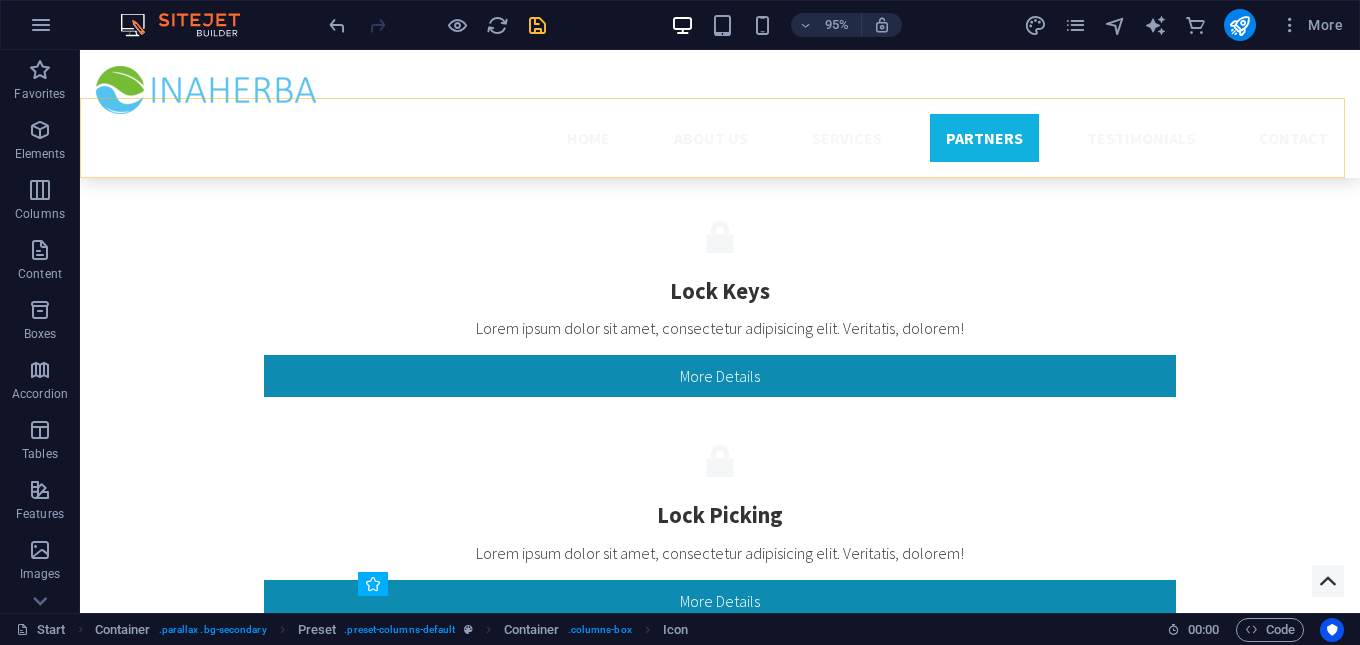scroll, scrollTop: 2497, scrollLeft: 0, axis: vertical 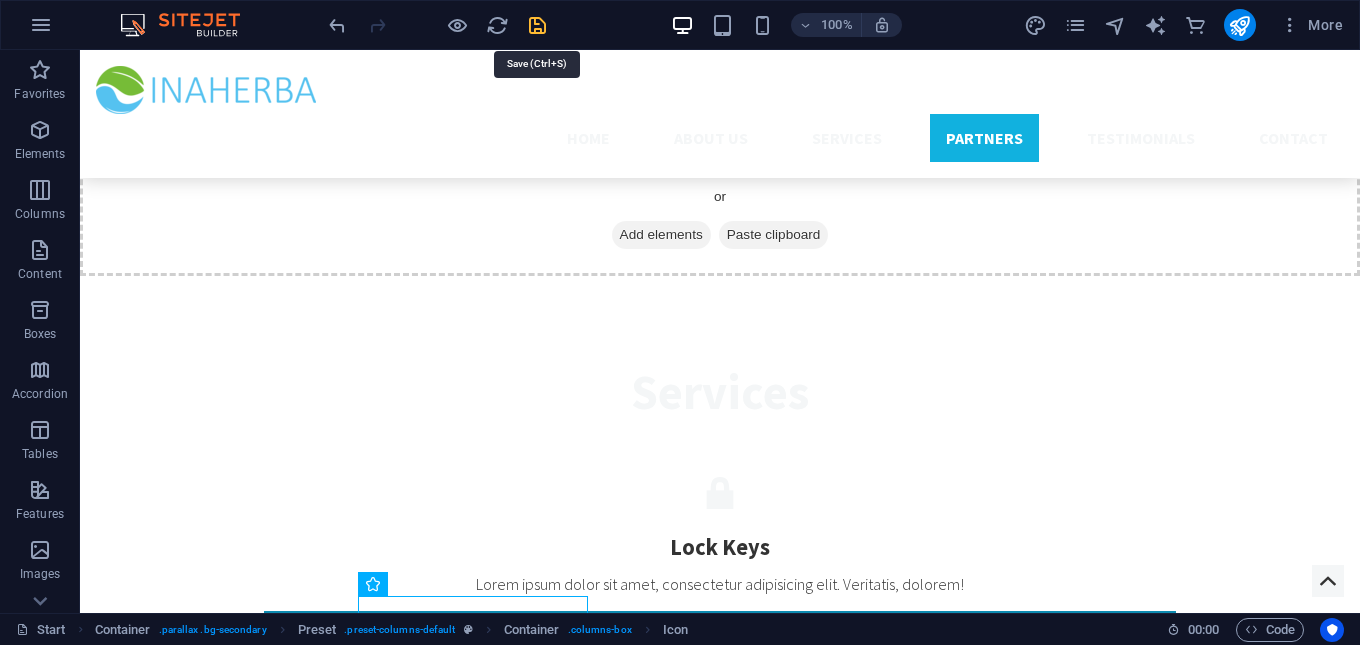 click at bounding box center [537, 25] 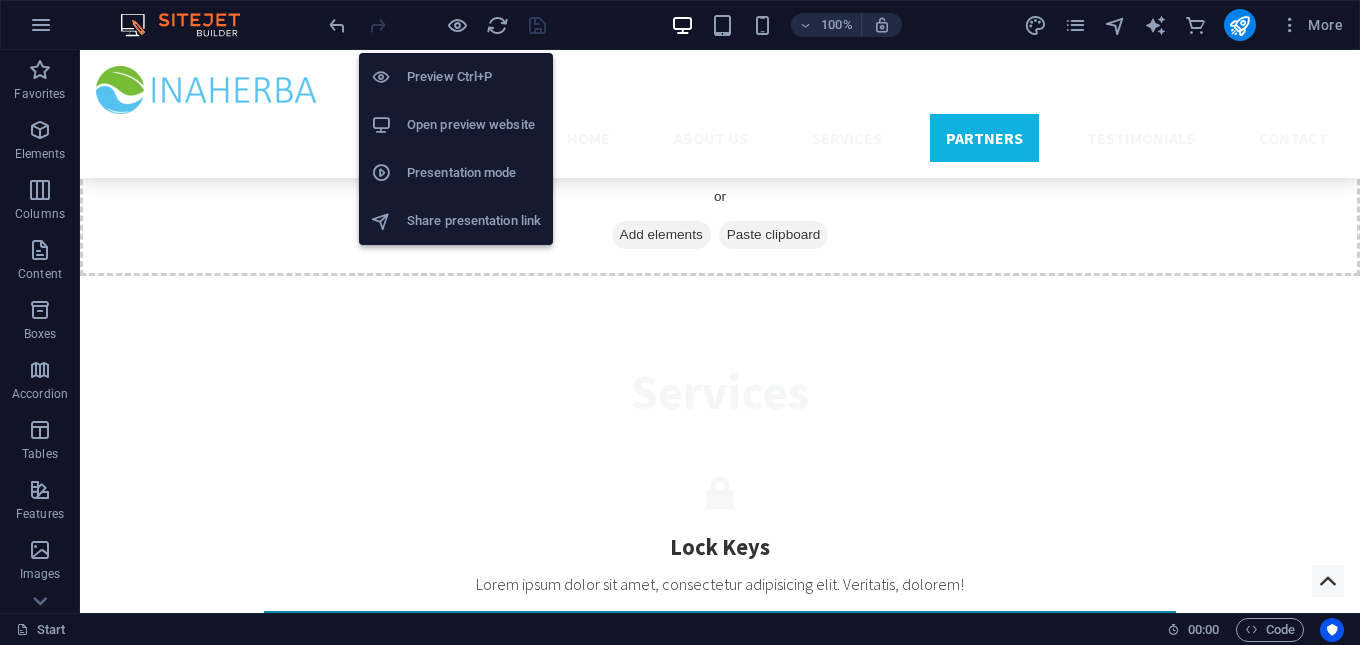 click on "Open preview website" at bounding box center [474, 125] 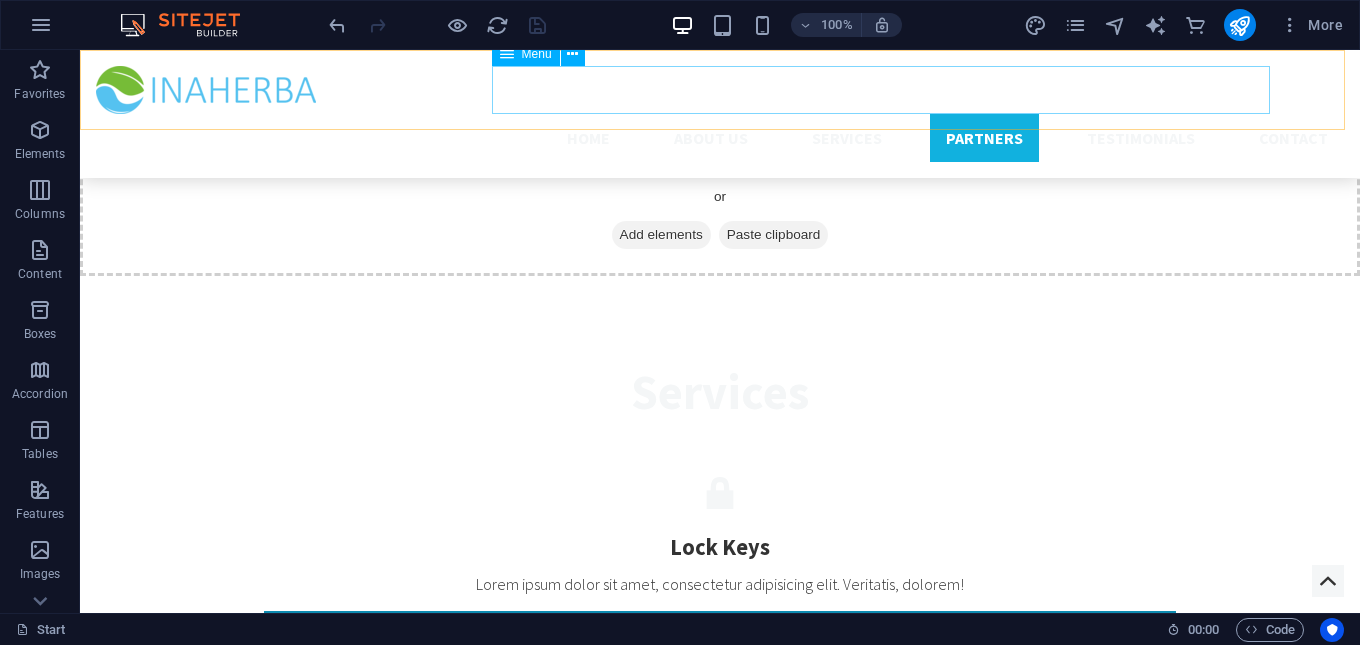 click on "Home About us Services Partners Testimonials Contact" at bounding box center (720, 138) 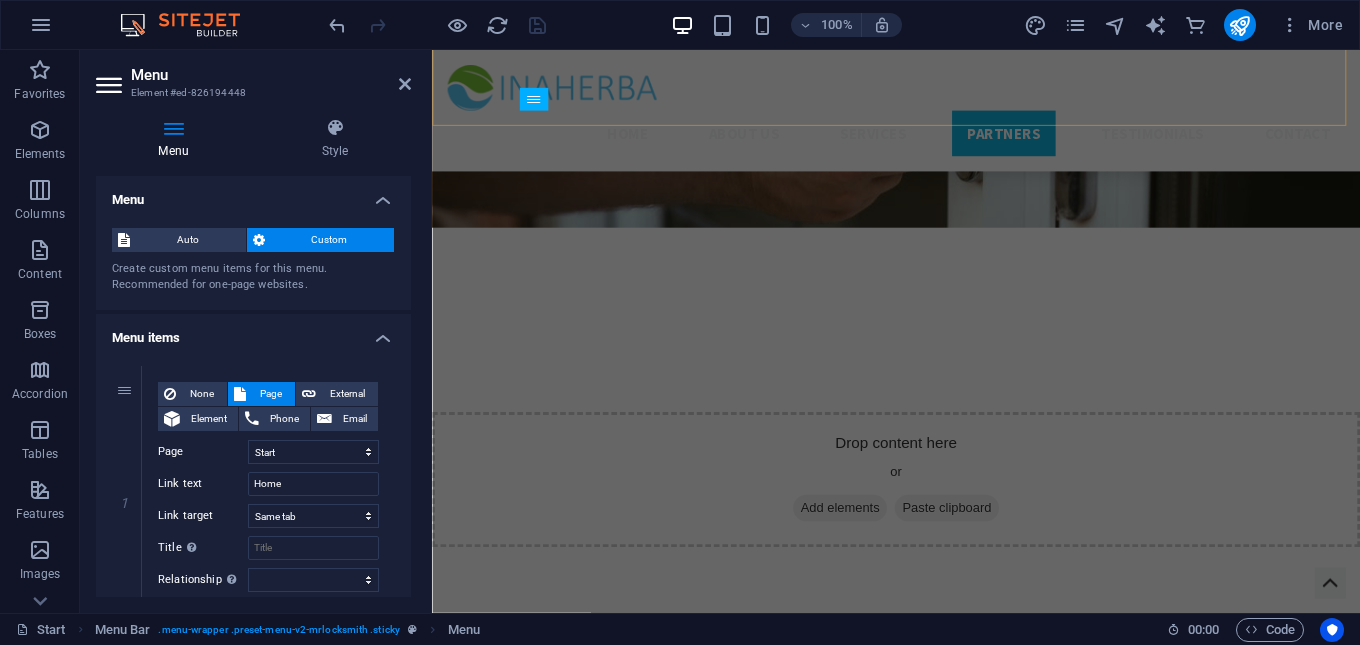 scroll, scrollTop: 2753, scrollLeft: 0, axis: vertical 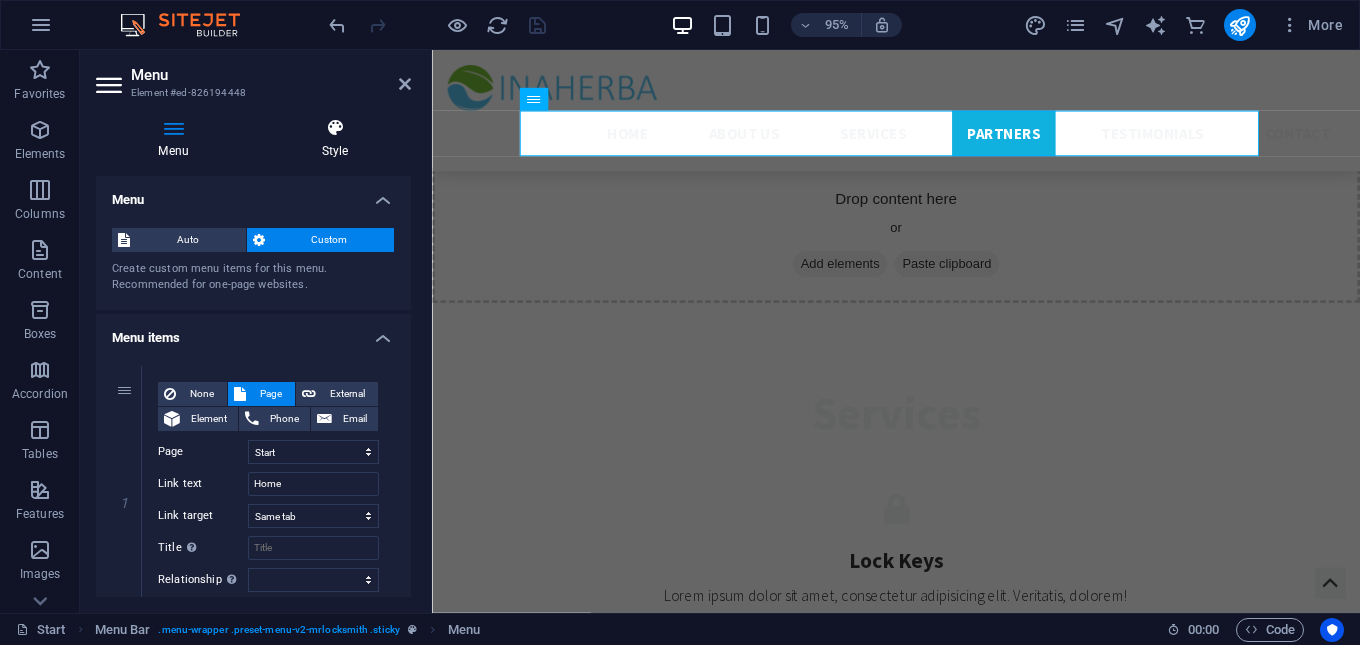 click on "Style" at bounding box center (335, 139) 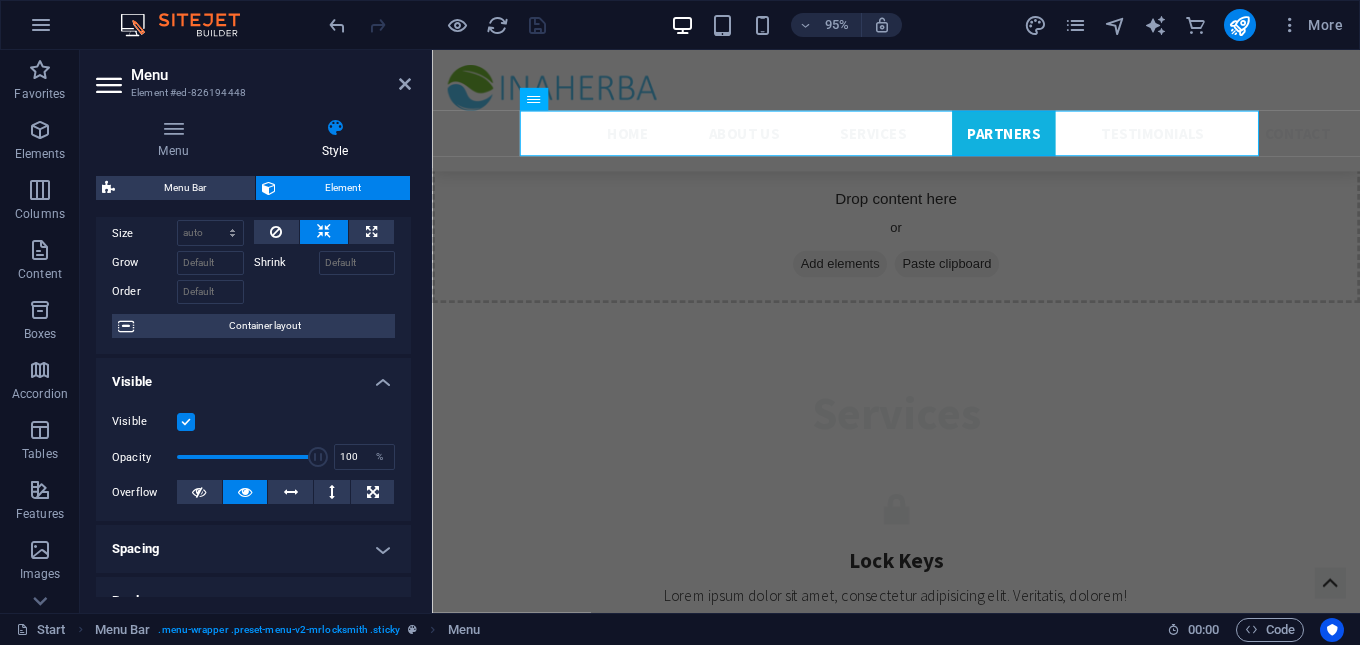 scroll, scrollTop: 0, scrollLeft: 0, axis: both 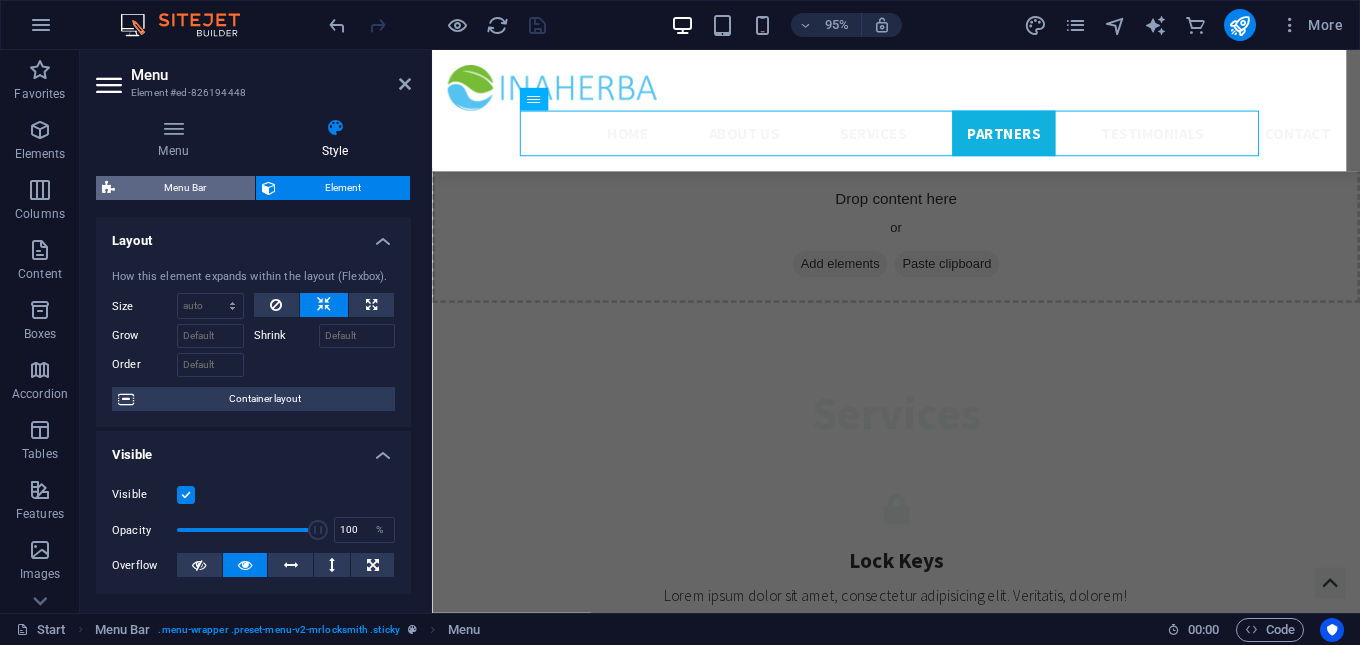 click on "Menu Bar" at bounding box center [185, 188] 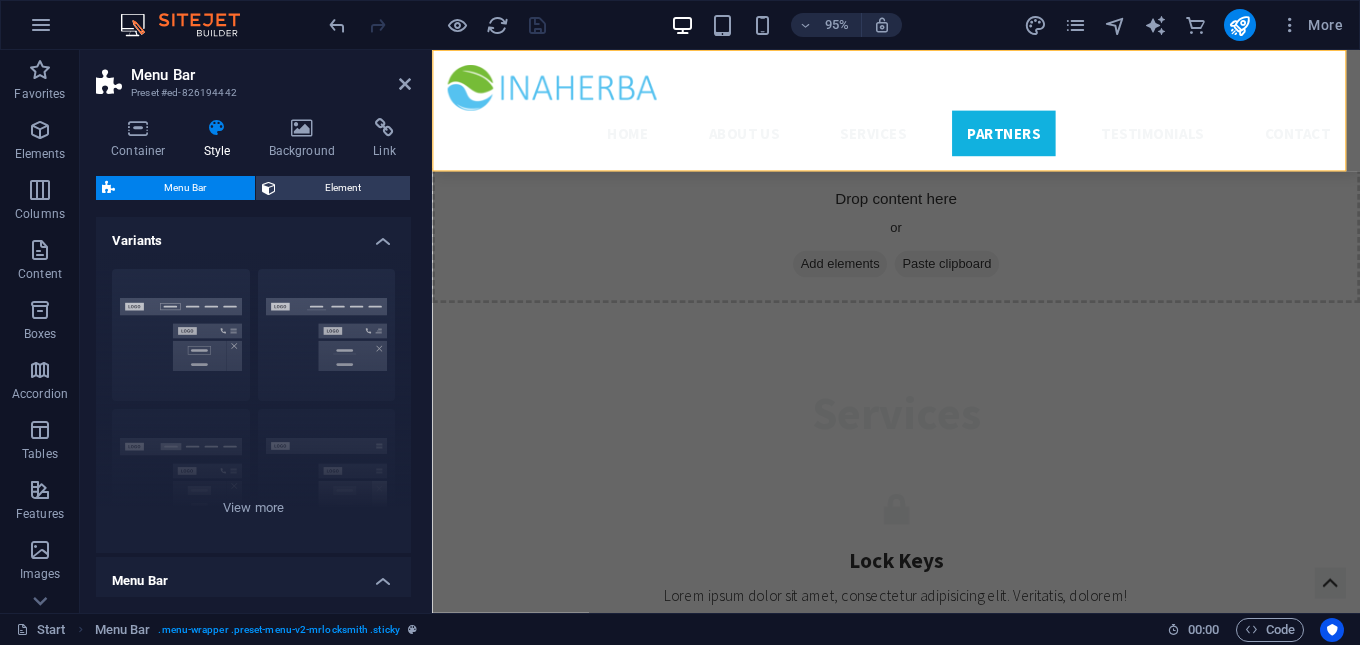 click on "Style" at bounding box center (221, 139) 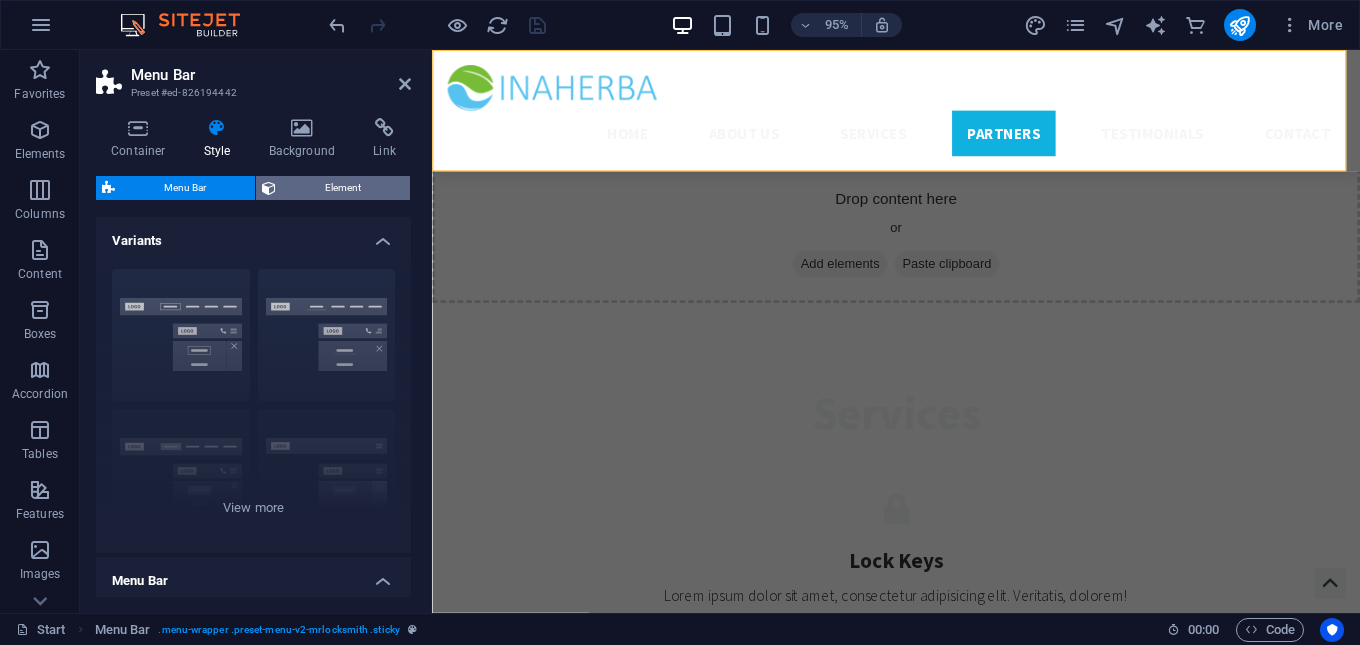 click on "Element" at bounding box center (343, 188) 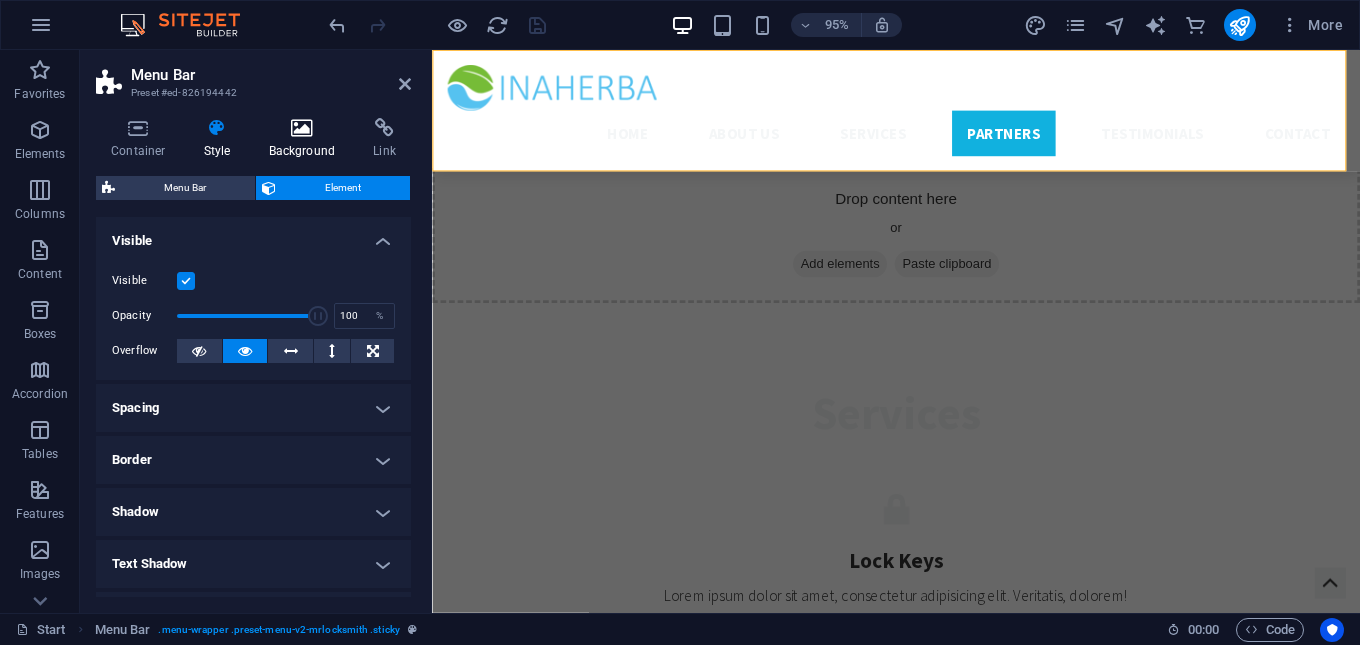 click at bounding box center [302, 128] 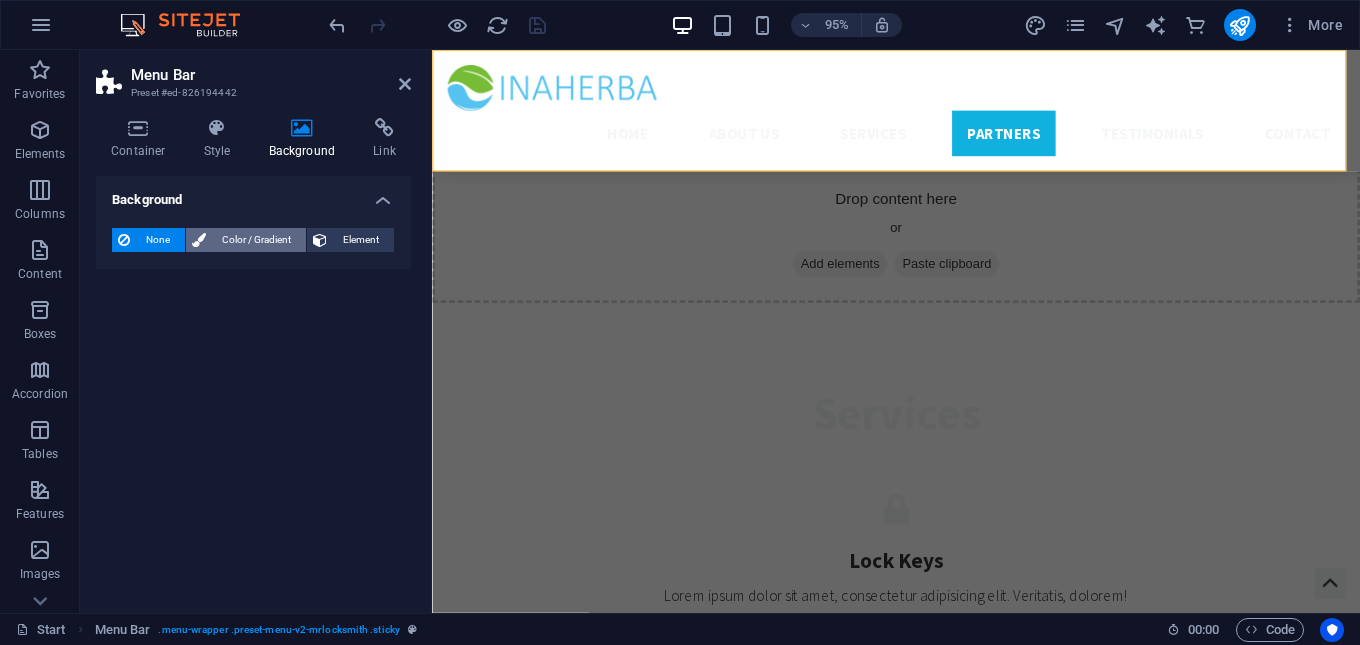 click on "Color / Gradient" at bounding box center (256, 240) 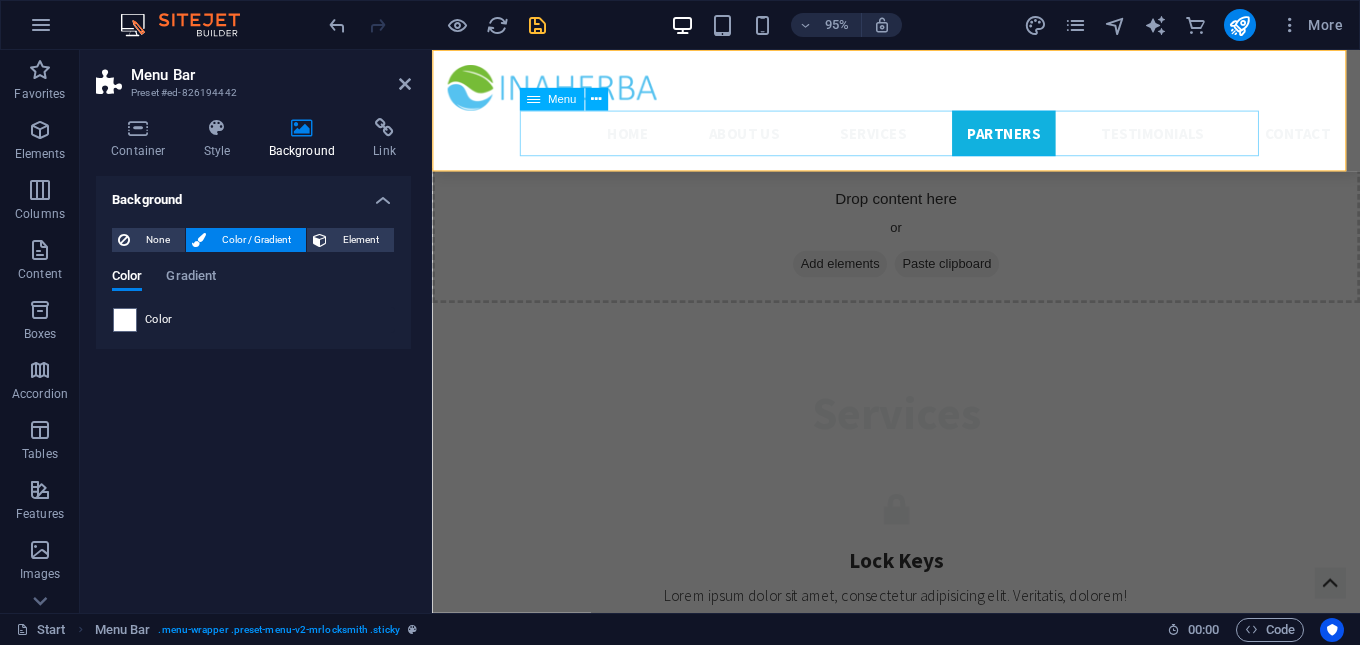 click on "Home About us Services Partners Testimonials Contact" at bounding box center (920, 138) 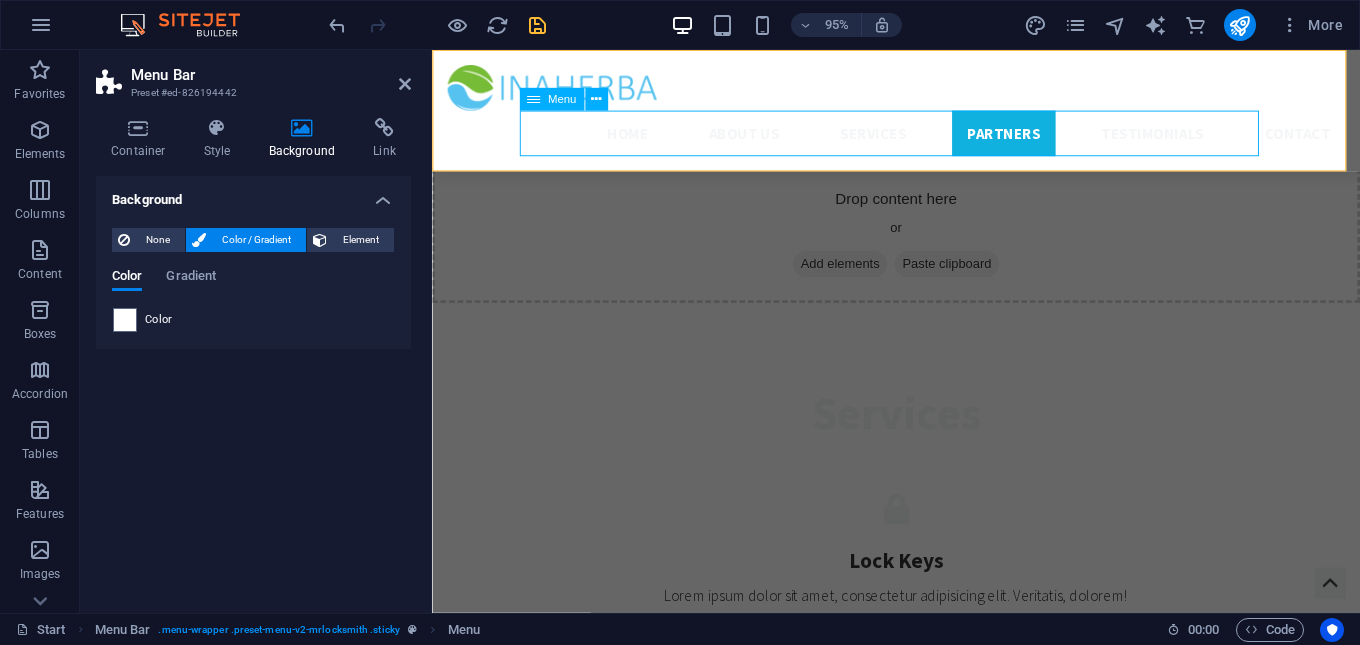 click on "Home About us Services Partners Testimonials Contact" at bounding box center (920, 138) 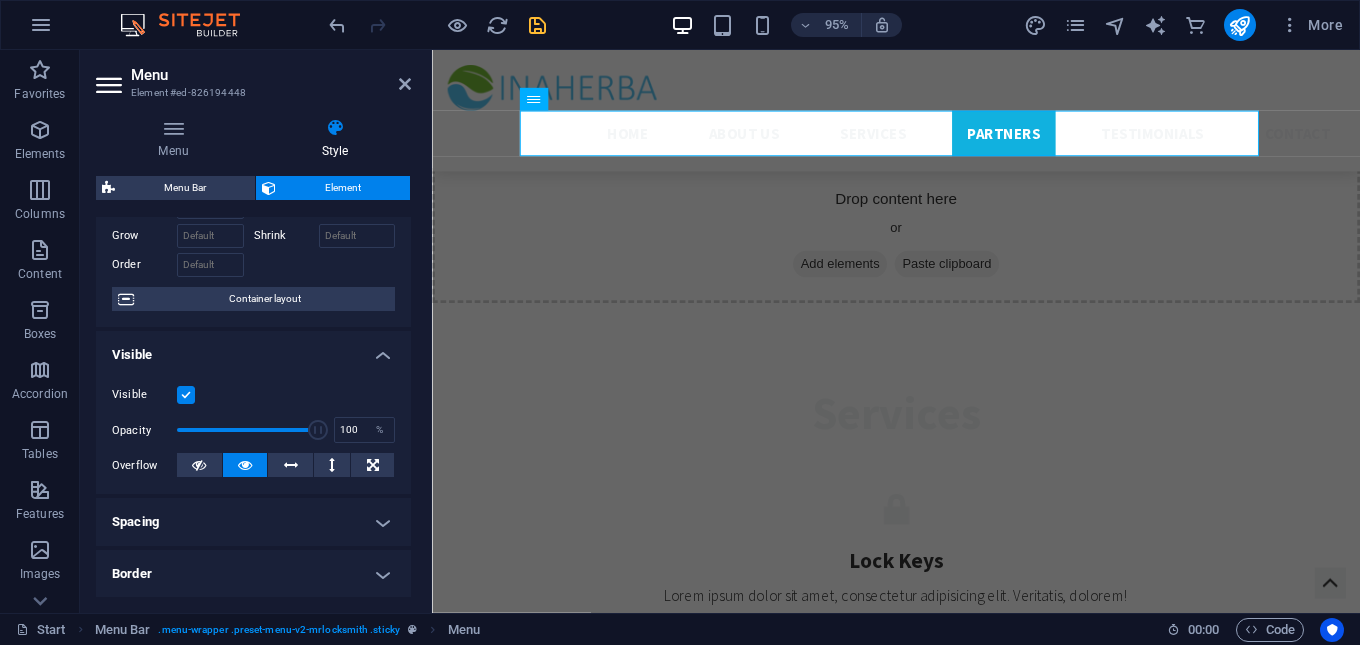 scroll, scrollTop: 0, scrollLeft: 0, axis: both 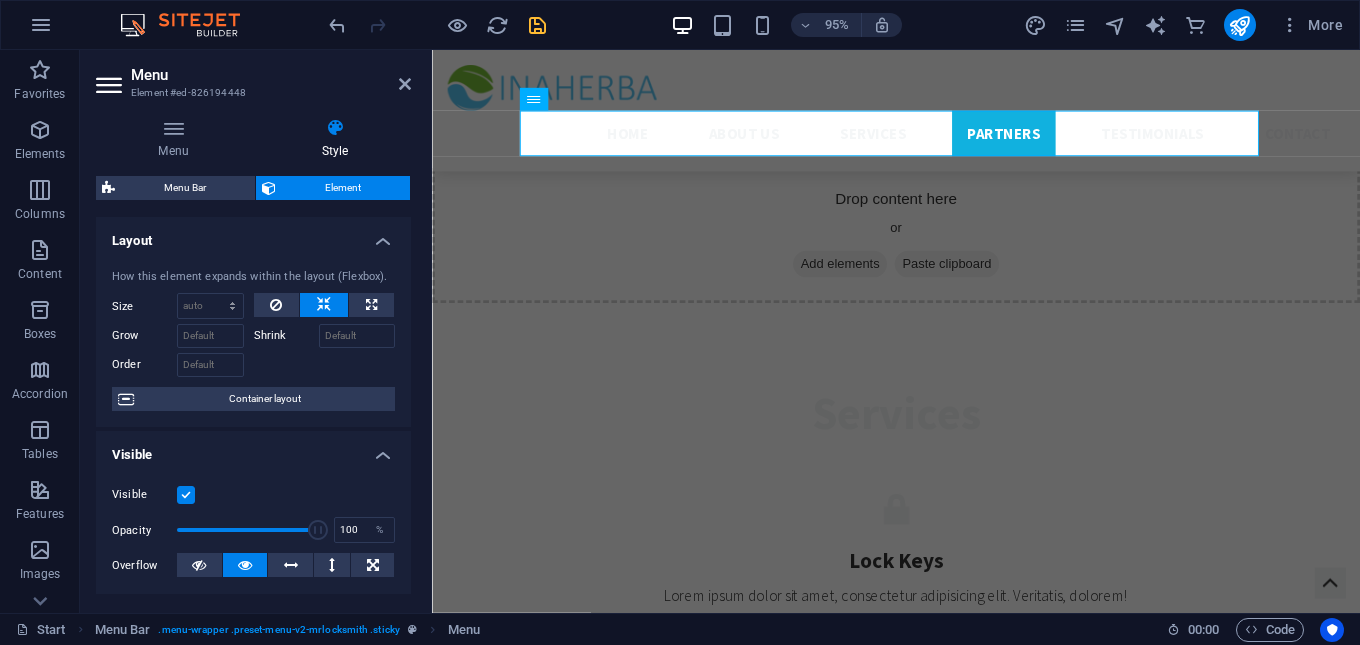 click on "Element" at bounding box center (343, 188) 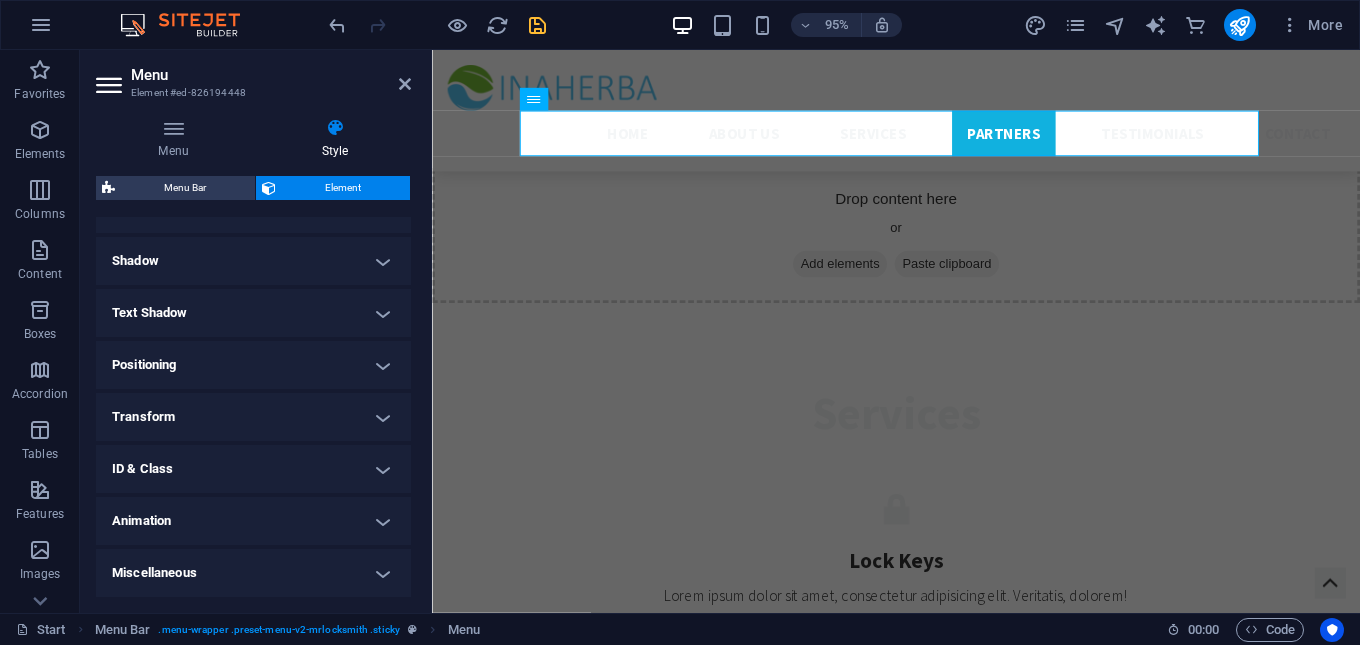 scroll, scrollTop: 0, scrollLeft: 0, axis: both 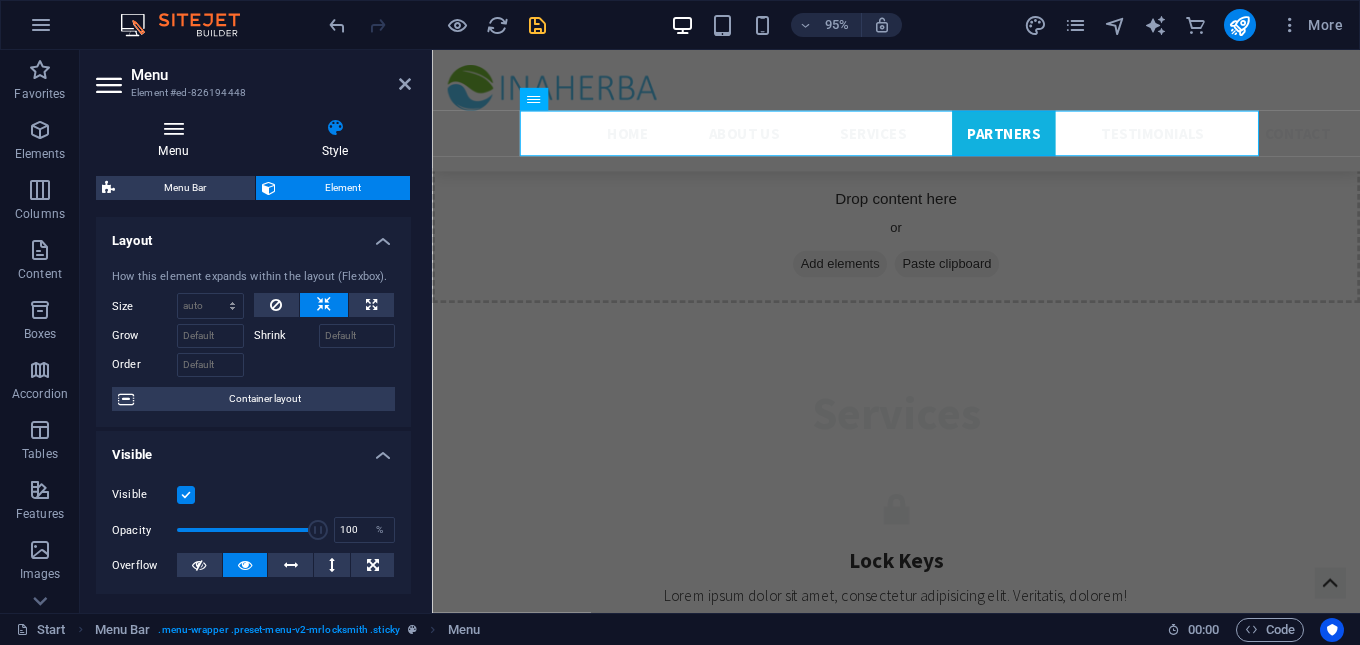 click at bounding box center [173, 128] 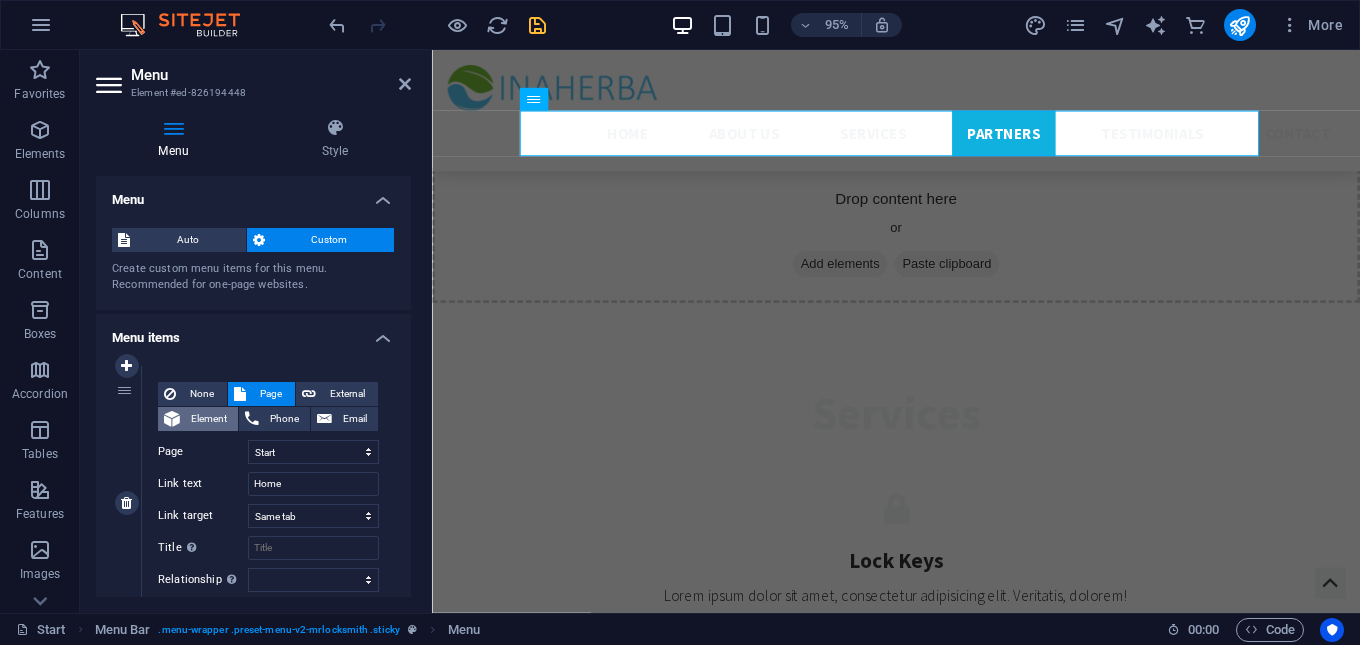 click on "Element" at bounding box center (209, 419) 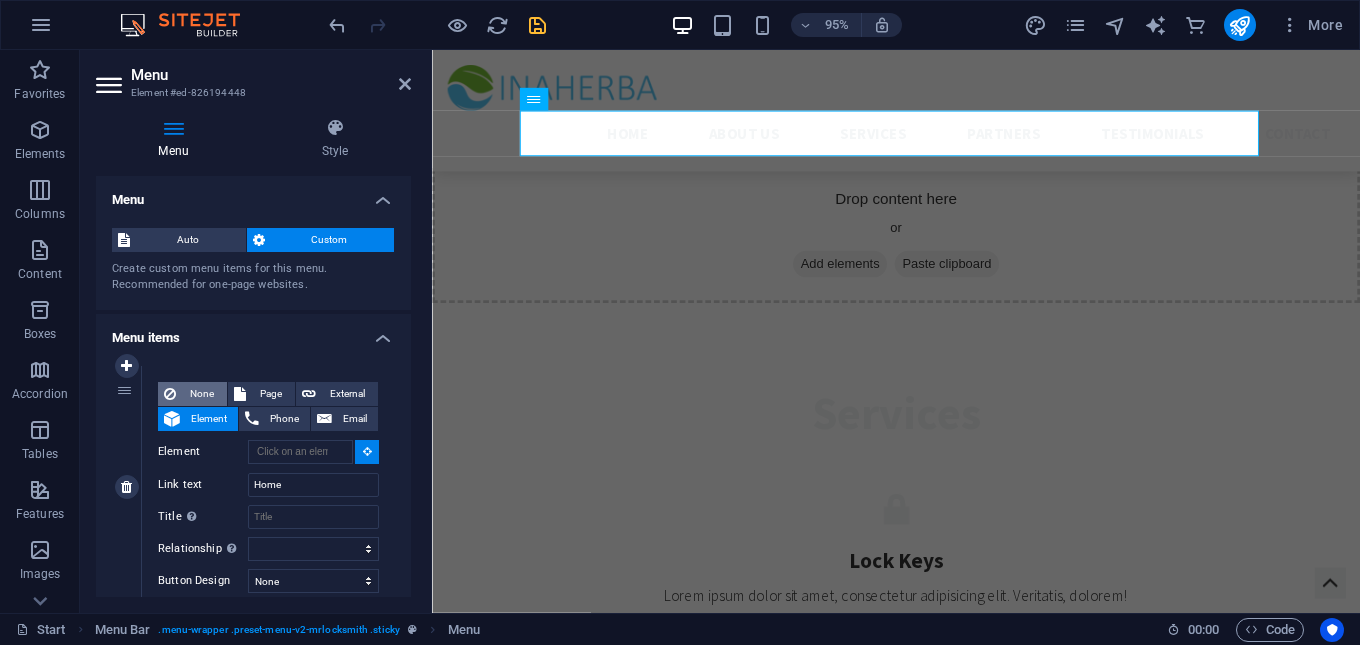 click on "None" at bounding box center (201, 394) 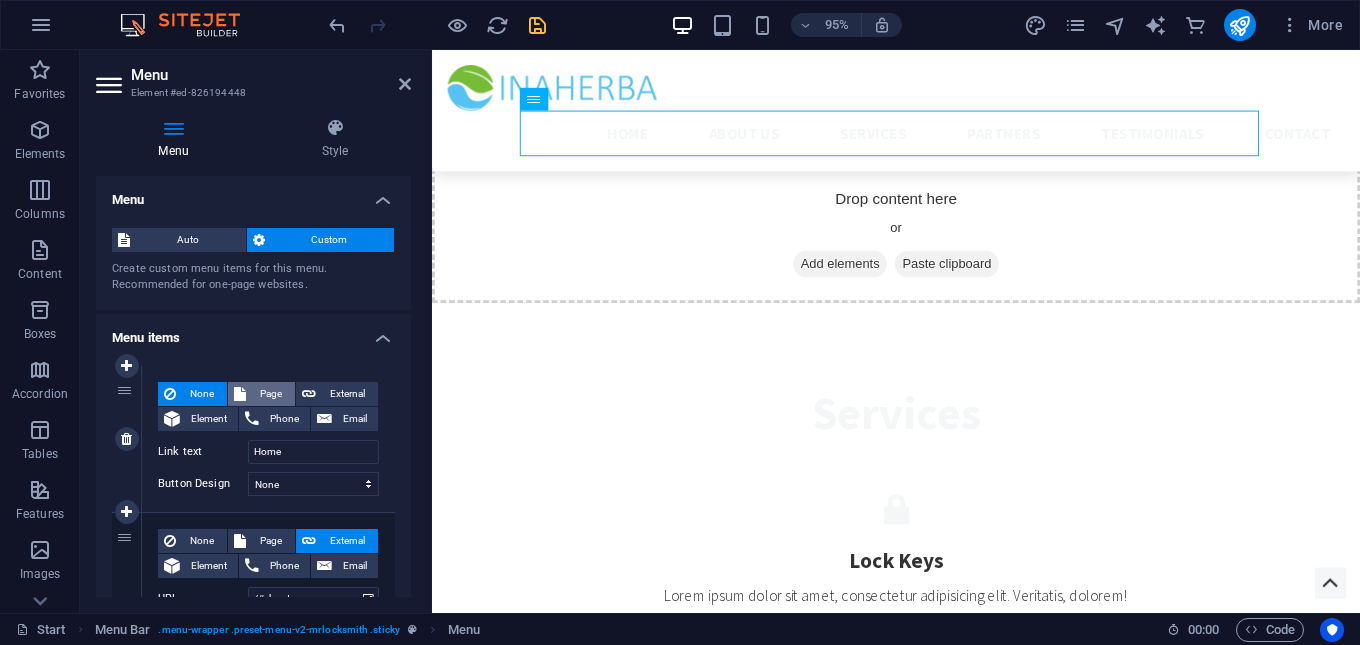 click at bounding box center (240, 394) 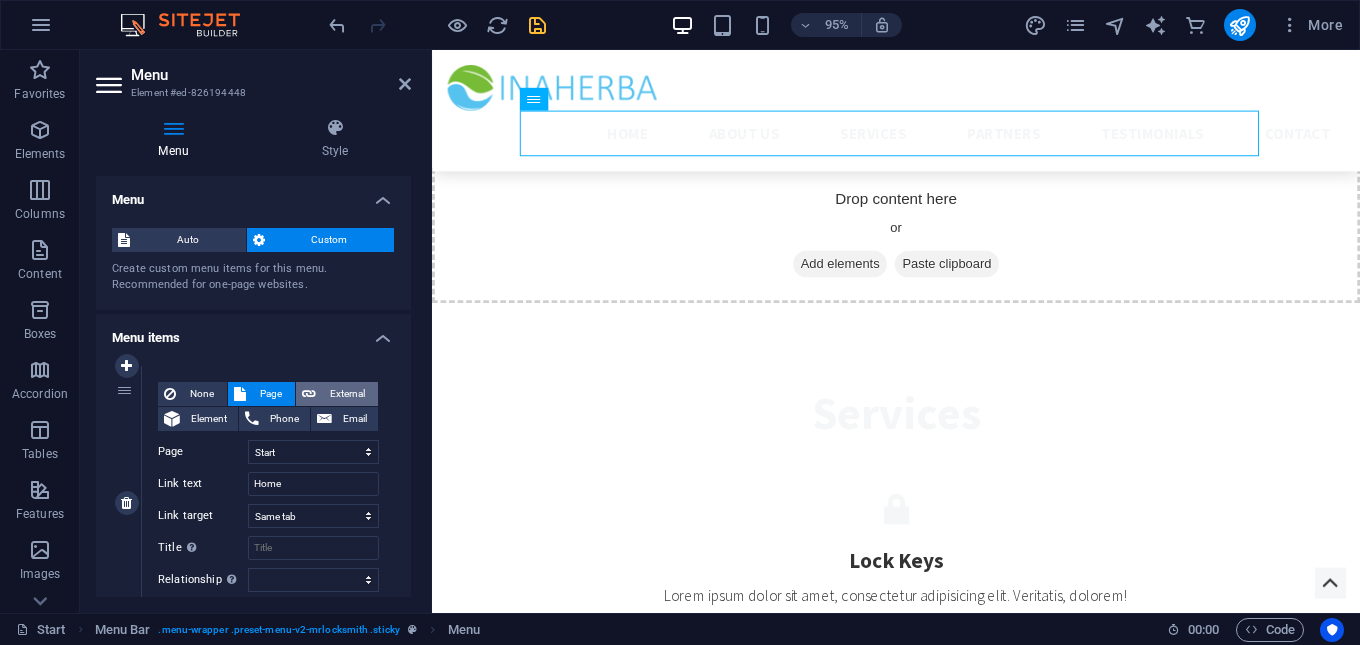 click on "External" at bounding box center [347, 394] 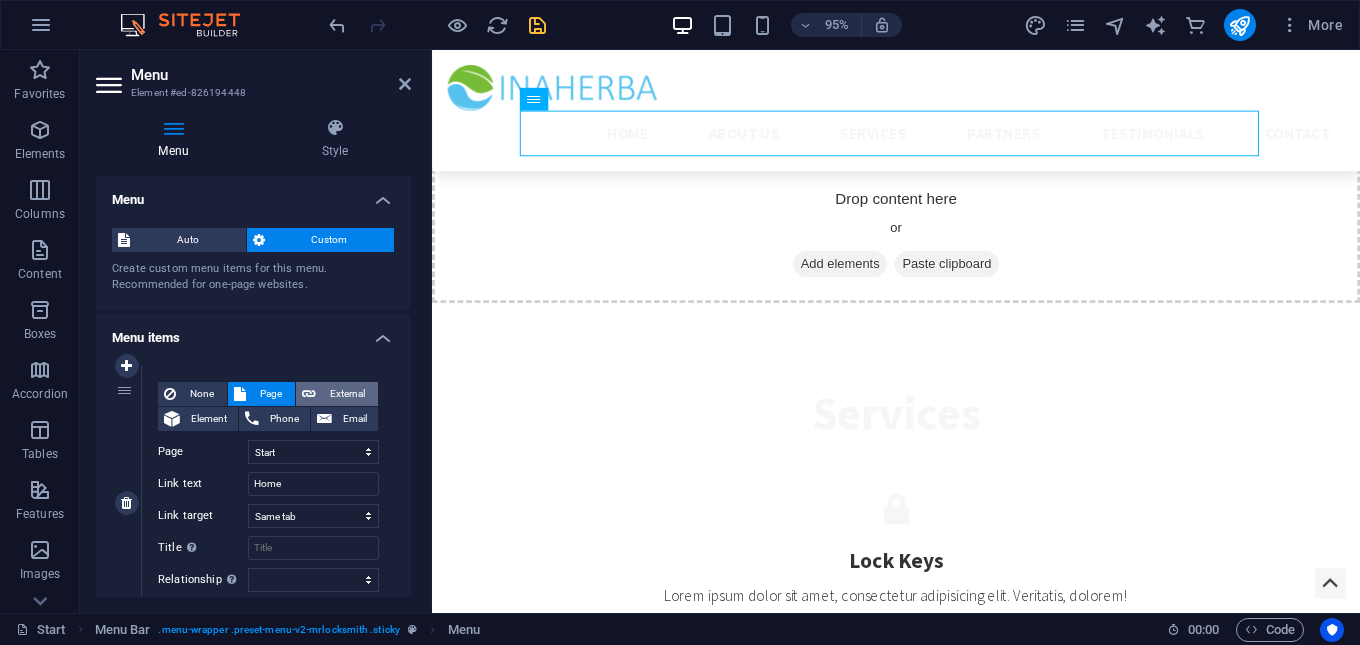 select 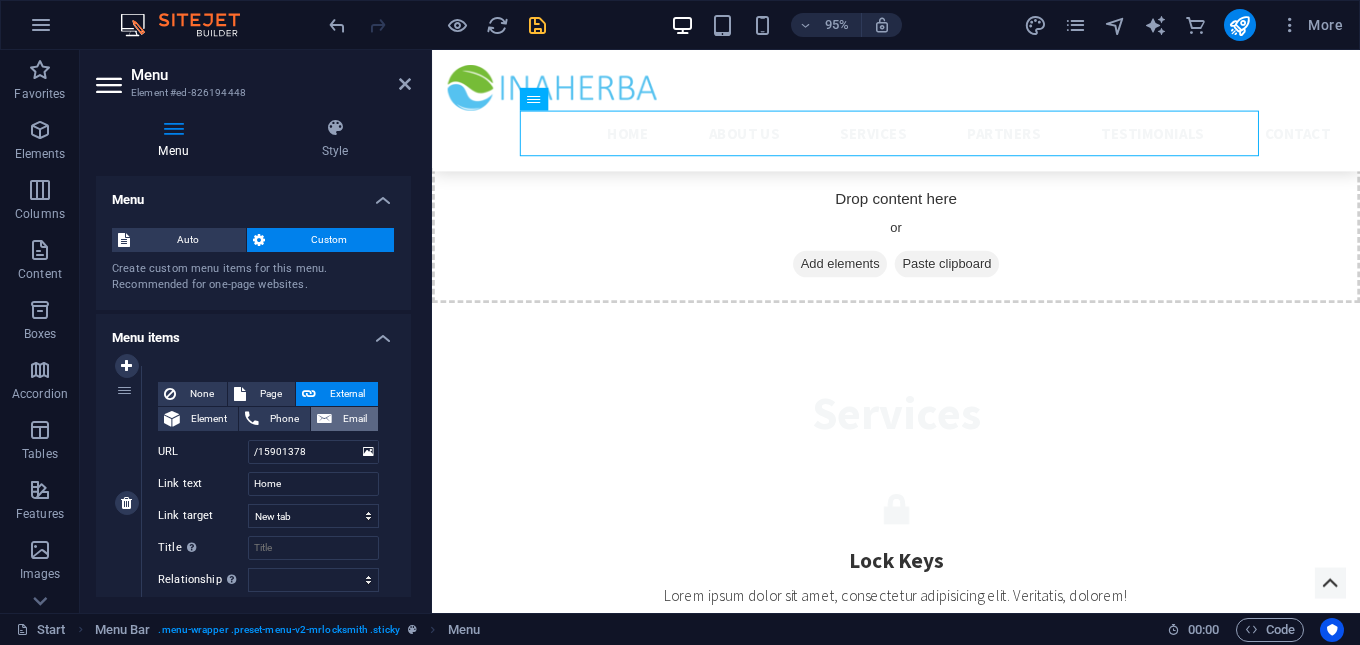 click on "Email" at bounding box center [355, 419] 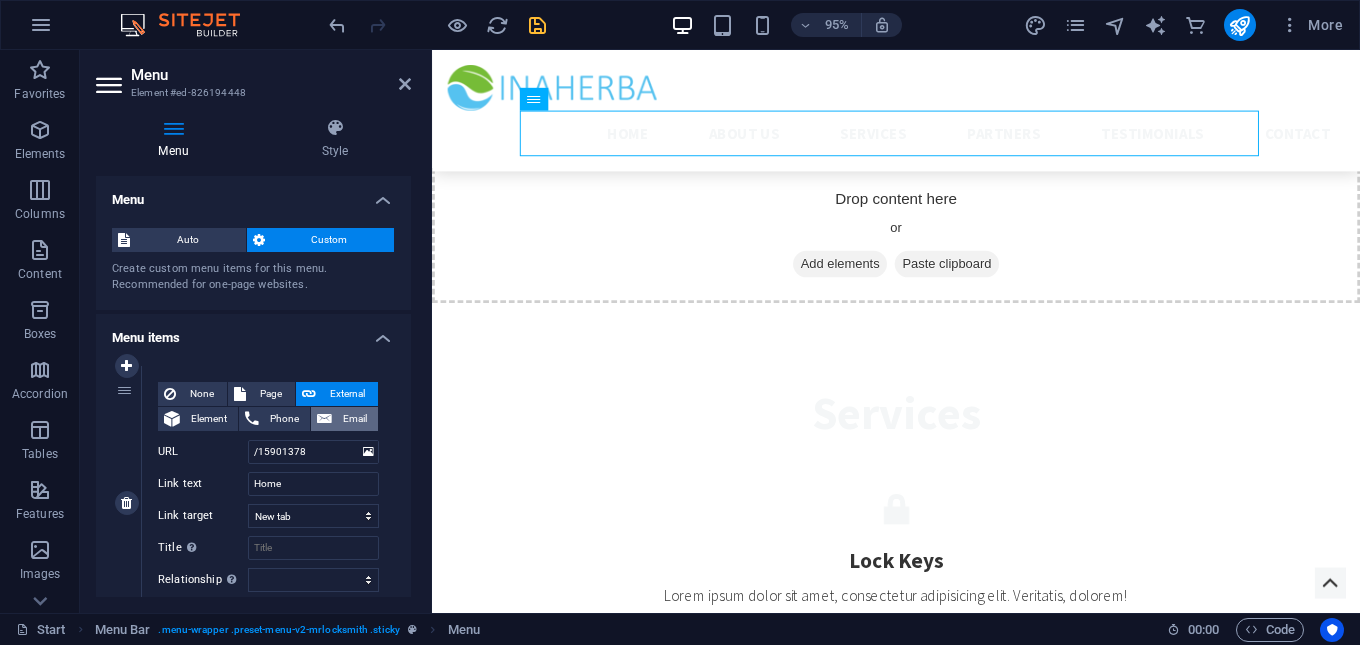select 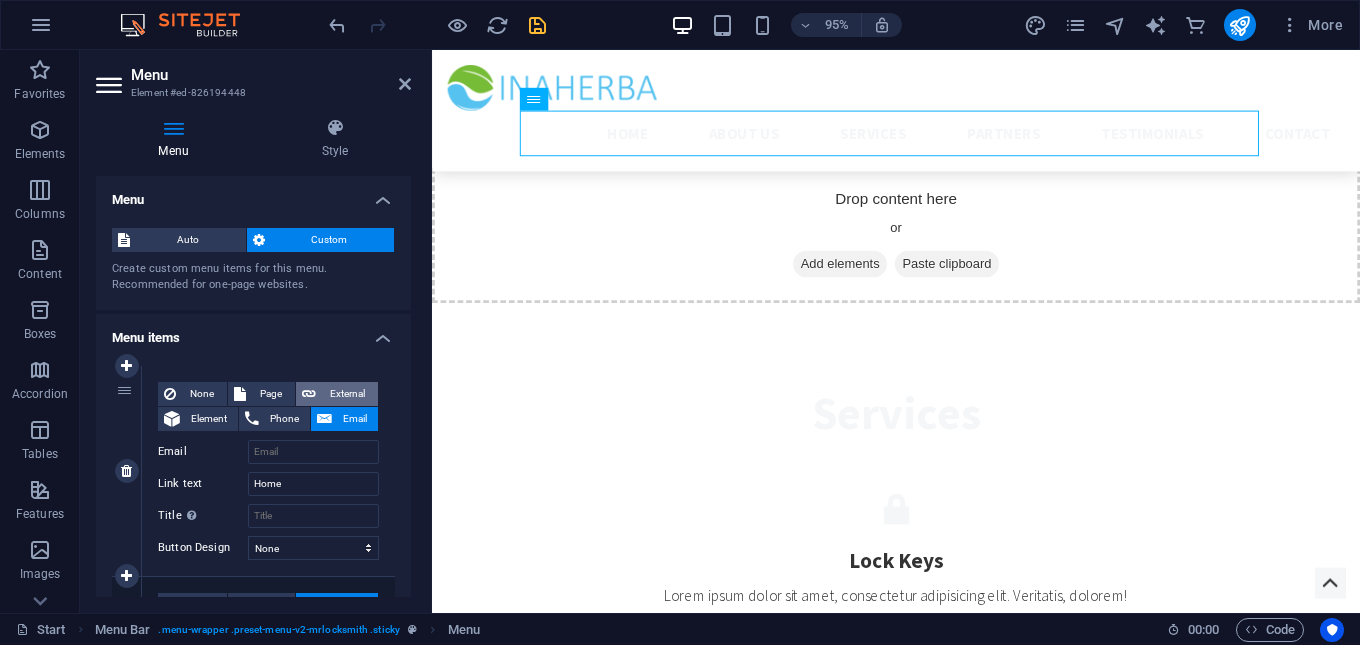 click on "External" at bounding box center (347, 394) 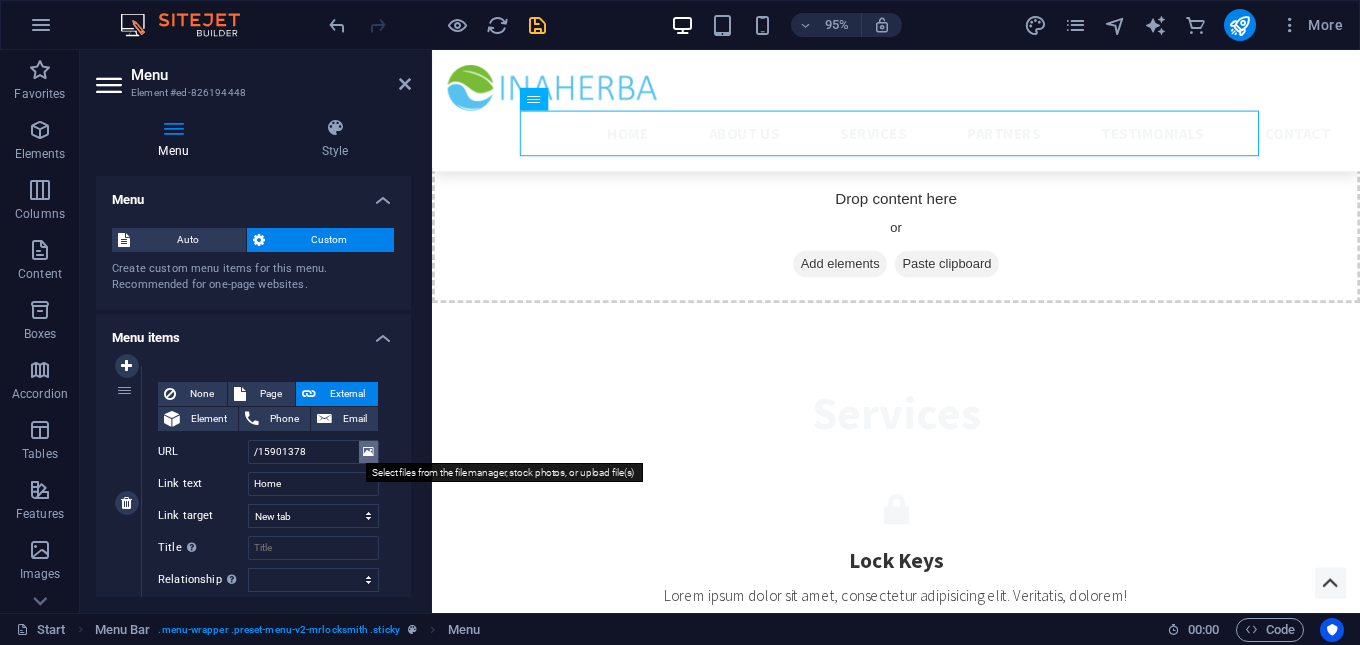 click at bounding box center [368, 452] 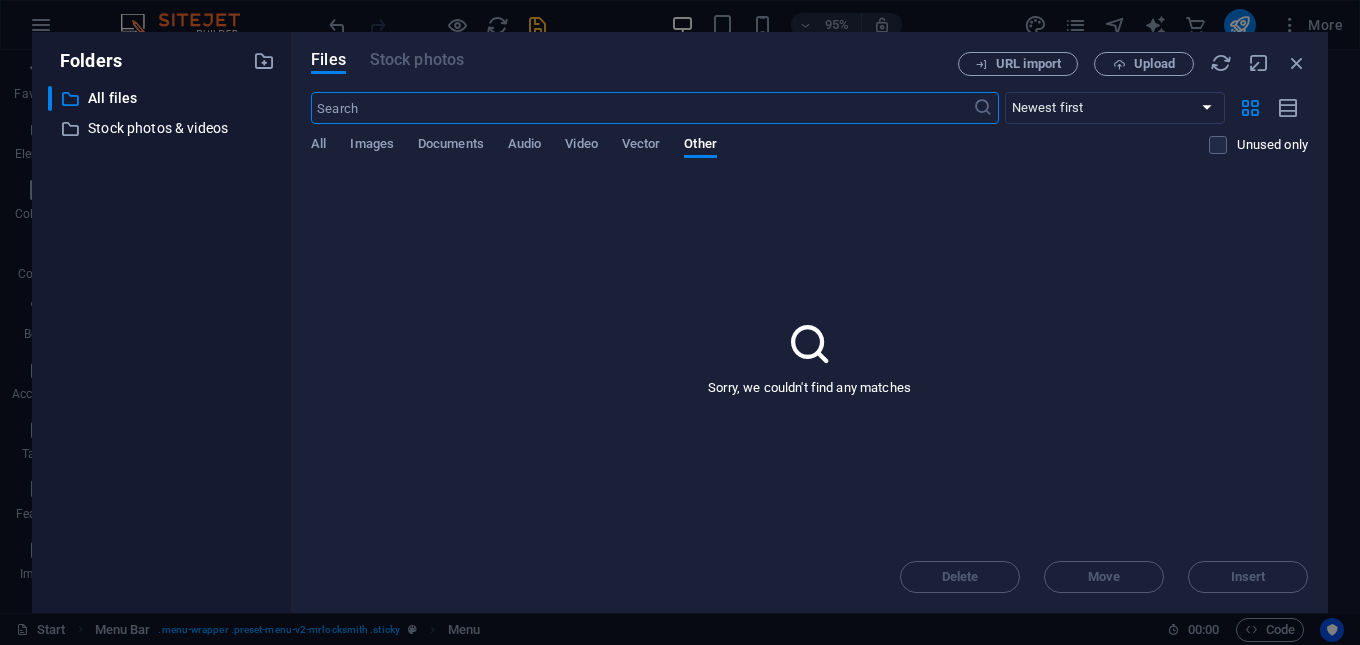 scroll, scrollTop: 3344, scrollLeft: 0, axis: vertical 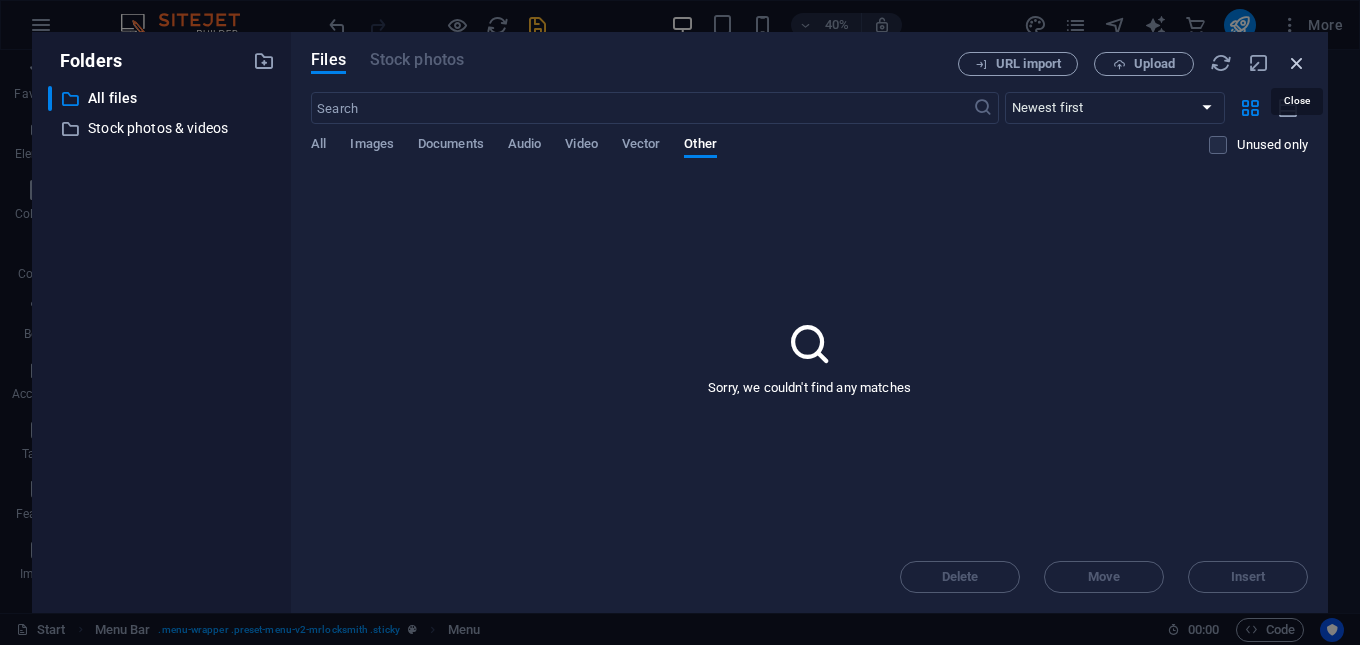 click at bounding box center (1297, 63) 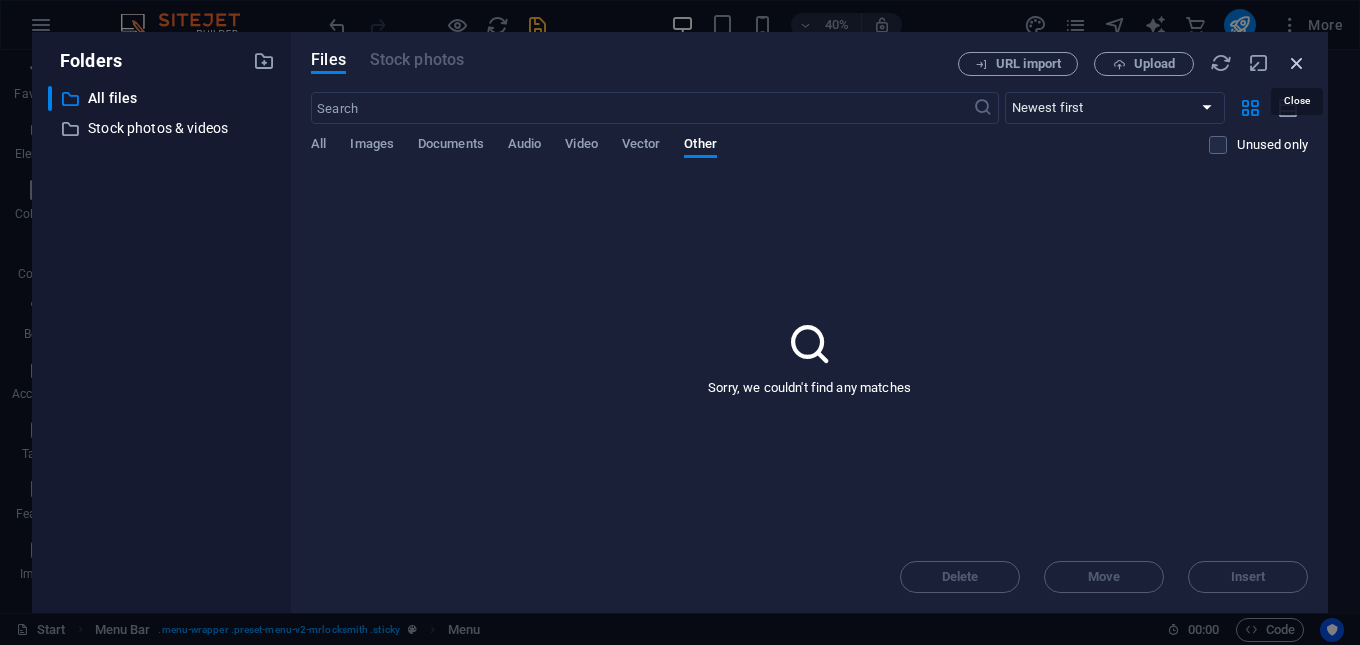 scroll, scrollTop: 2753, scrollLeft: 0, axis: vertical 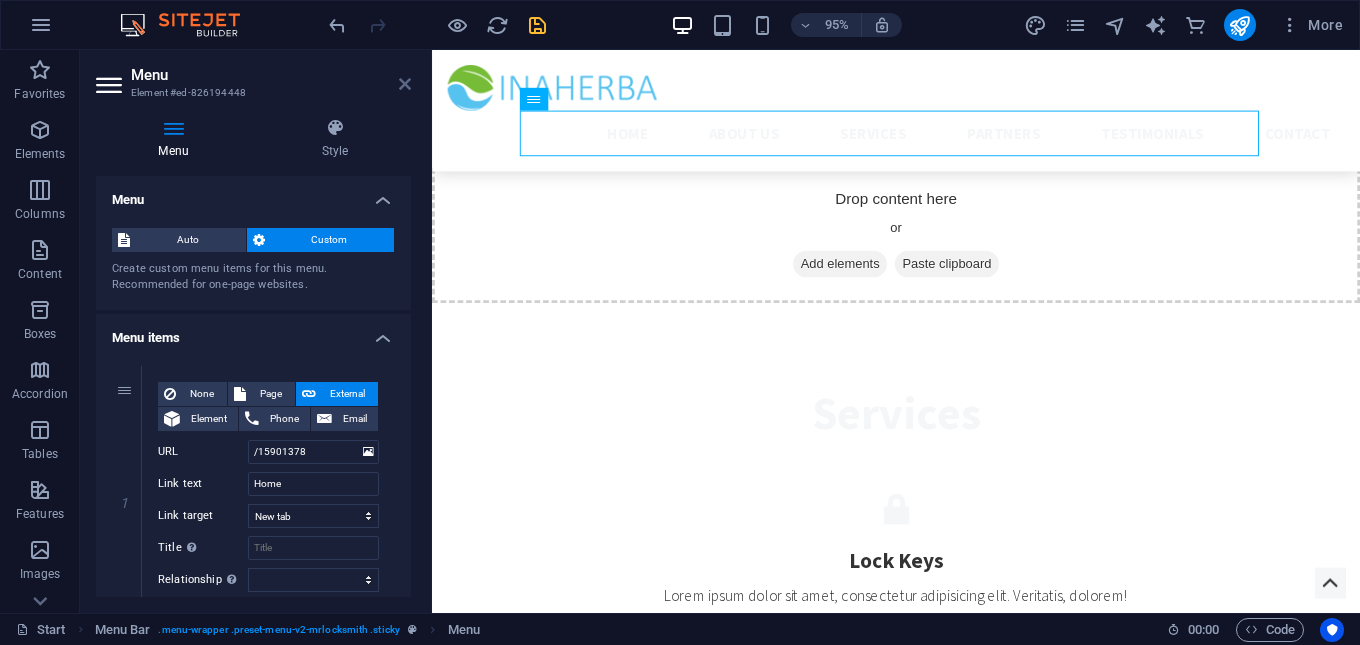 click at bounding box center [405, 84] 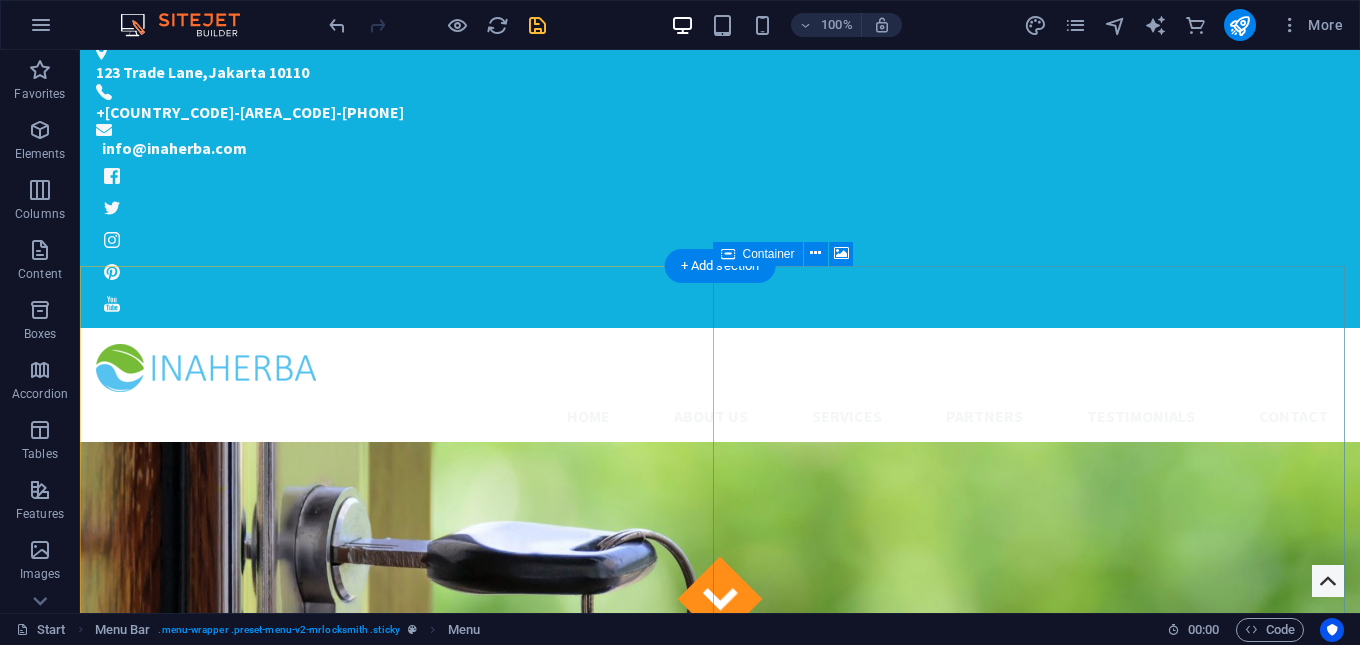 scroll, scrollTop: 0, scrollLeft: 0, axis: both 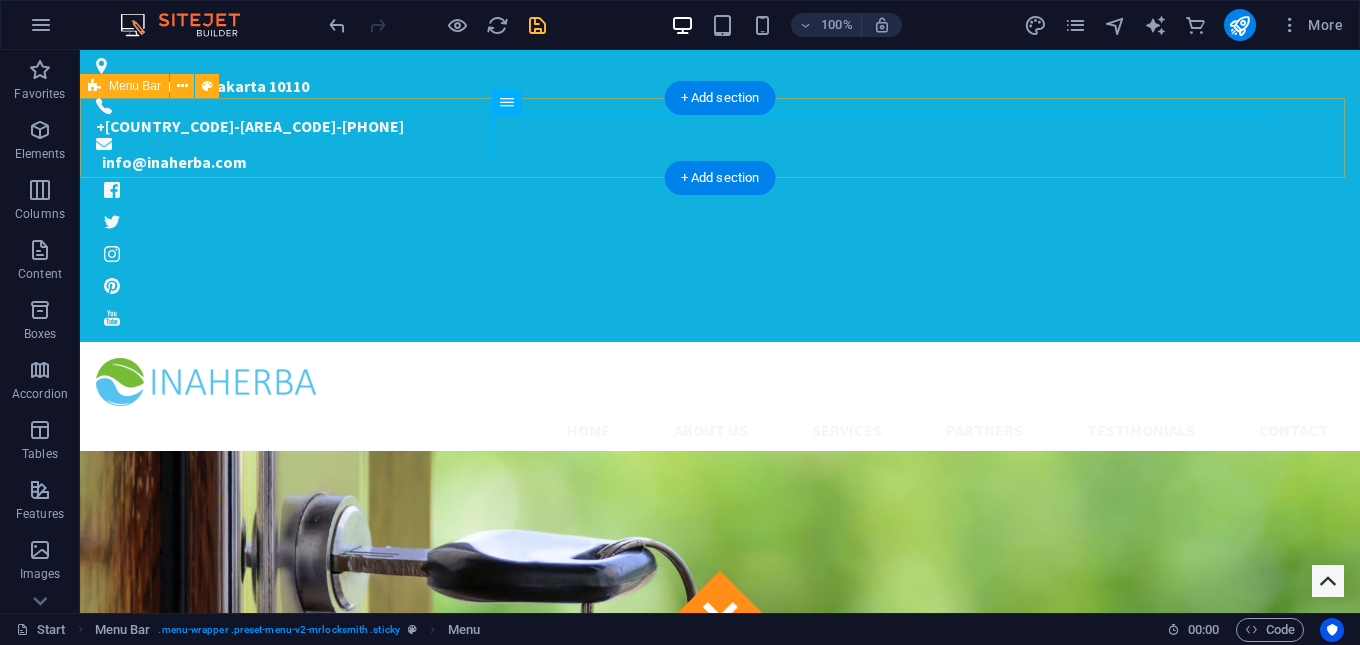 click on "Home About us Services Partners Testimonials Contact" at bounding box center (720, 406) 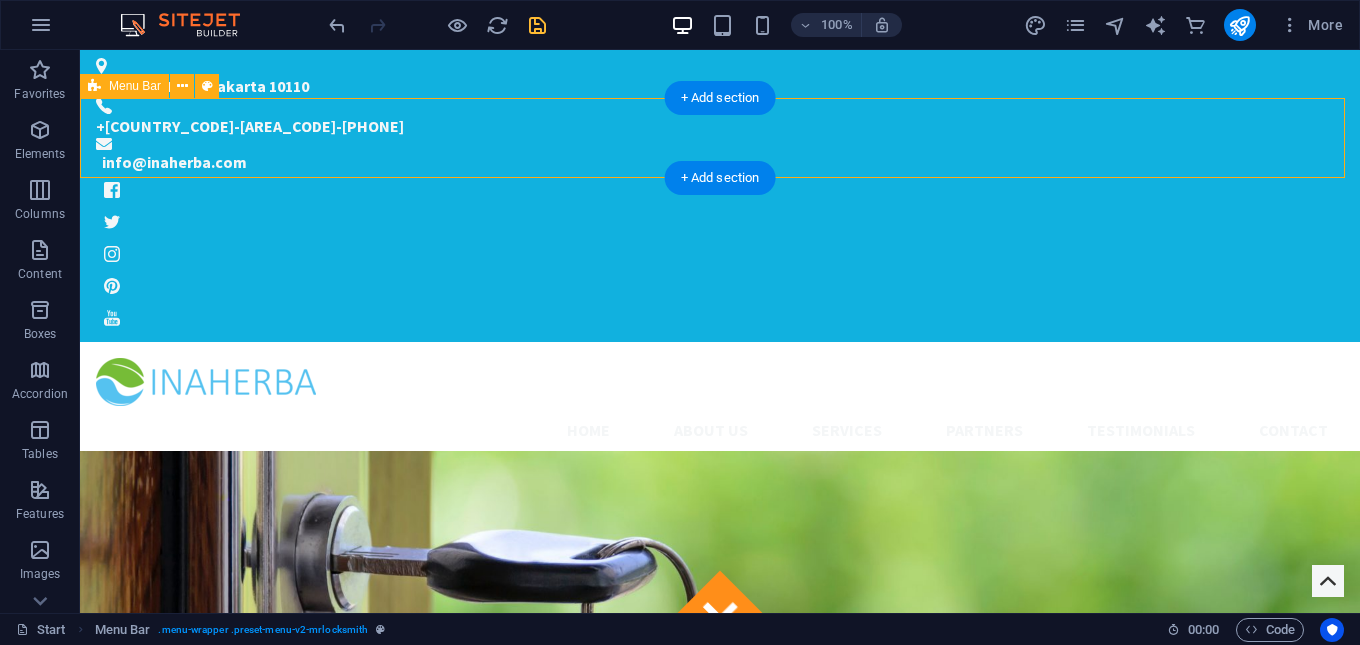 click on "Home About us Services Partners Testimonials Contact" at bounding box center [720, 406] 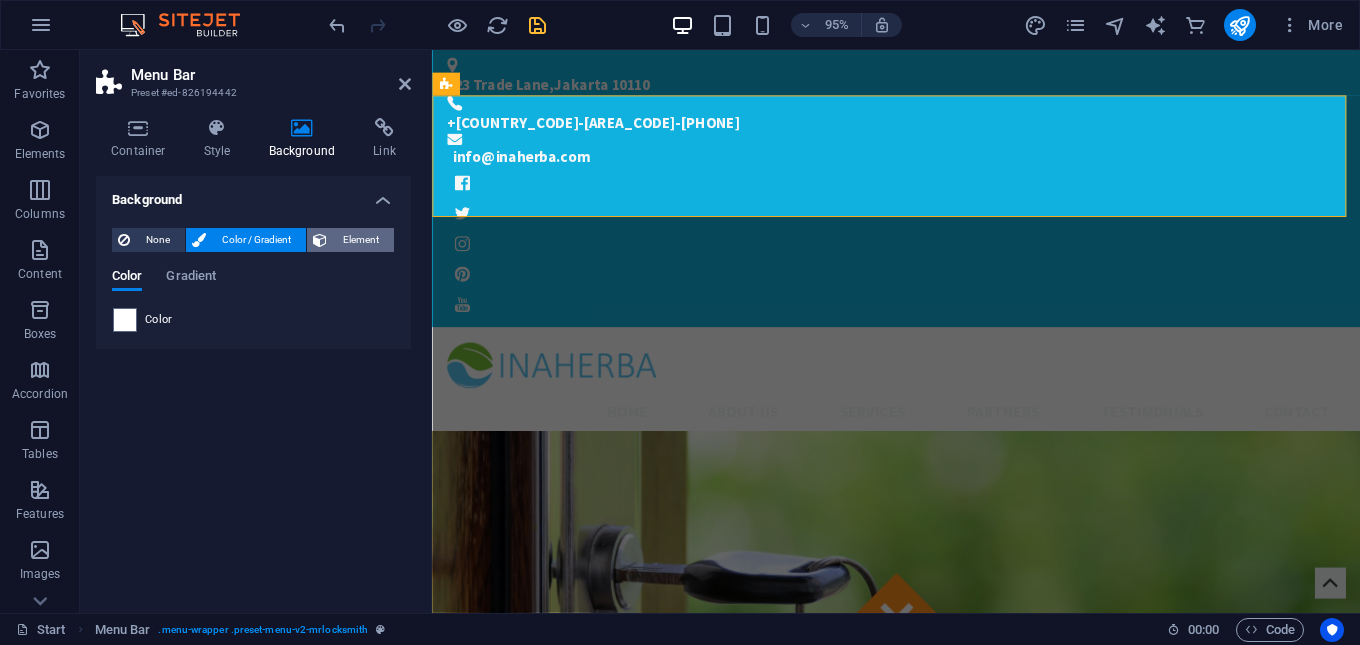 click on "Element" at bounding box center [360, 240] 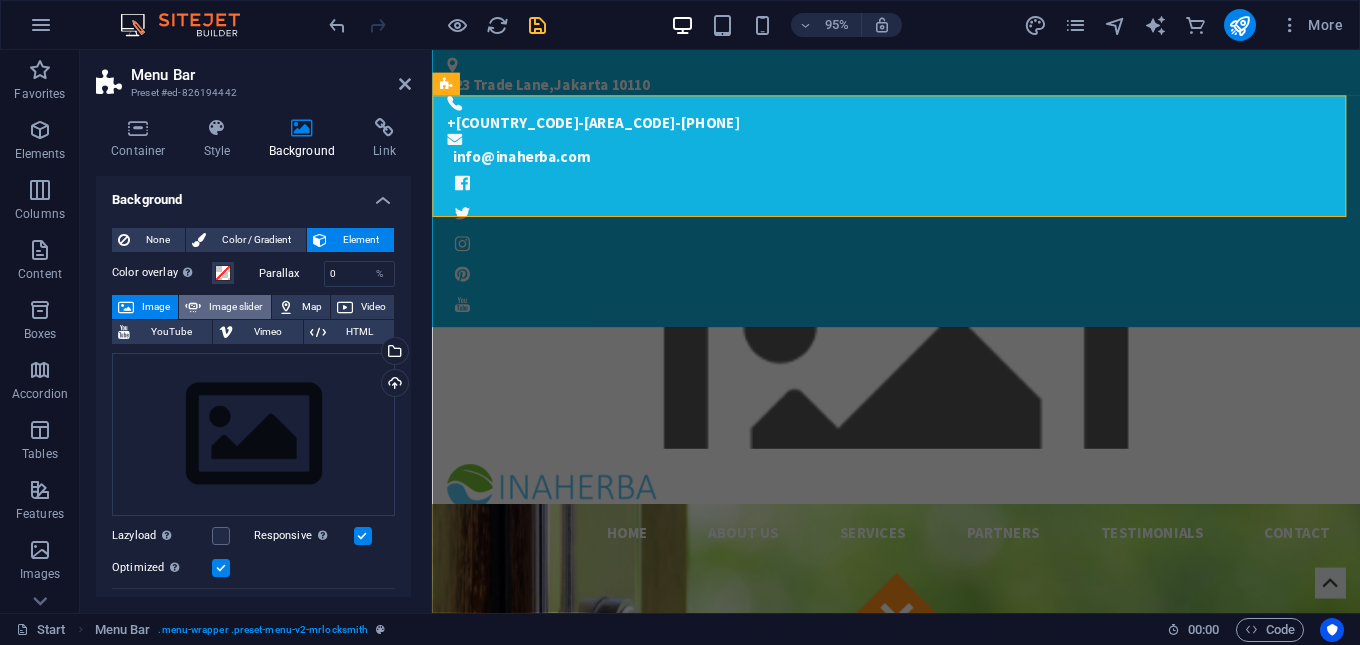 click on "Image slider" at bounding box center [235, 307] 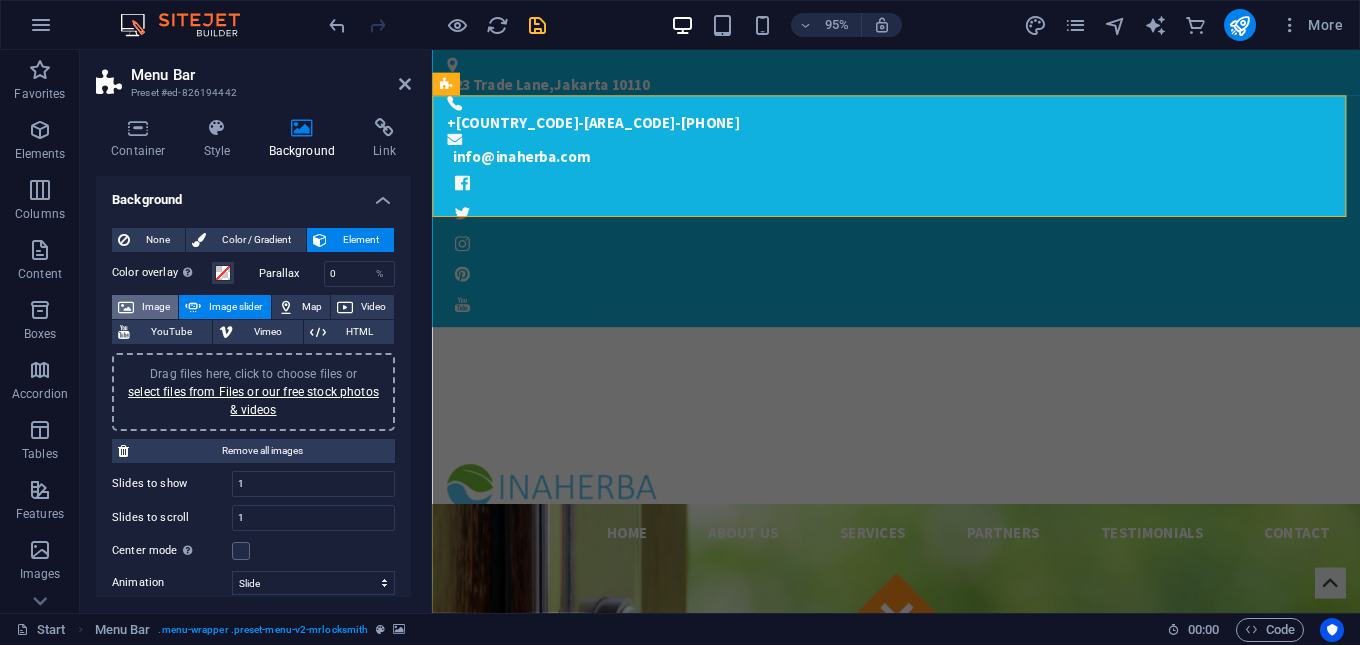 click on "Image" at bounding box center (156, 307) 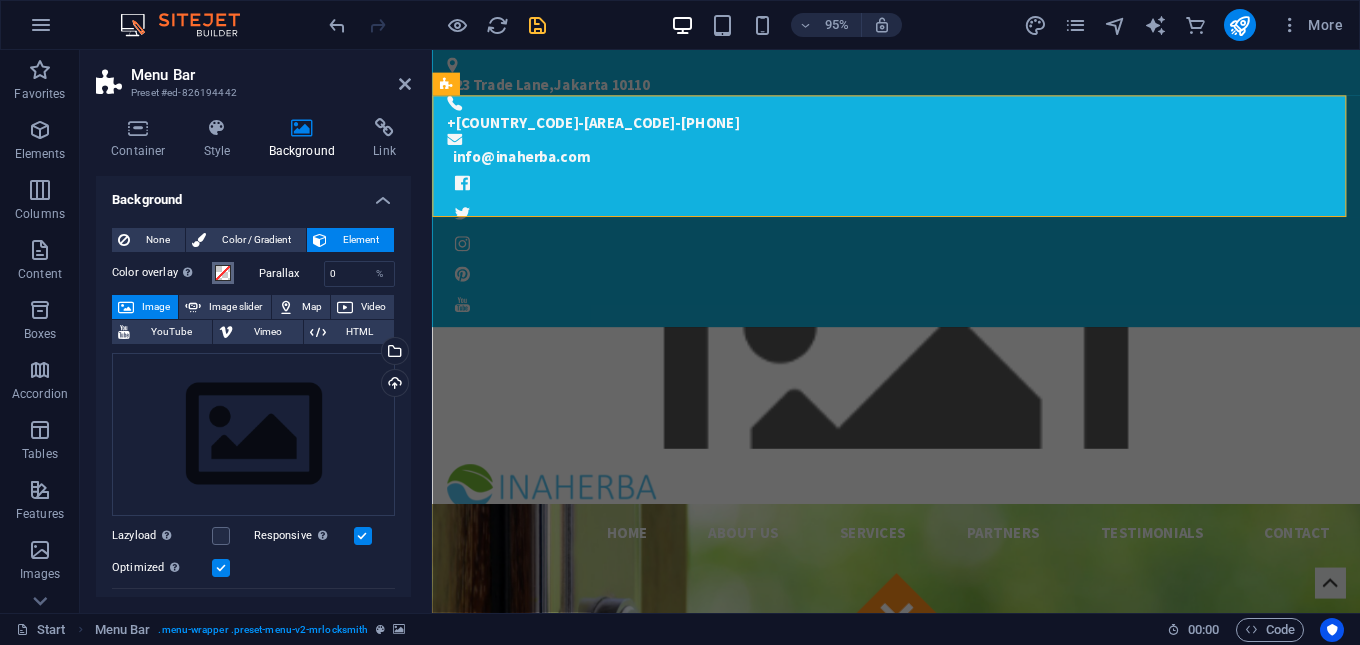 click at bounding box center (223, 273) 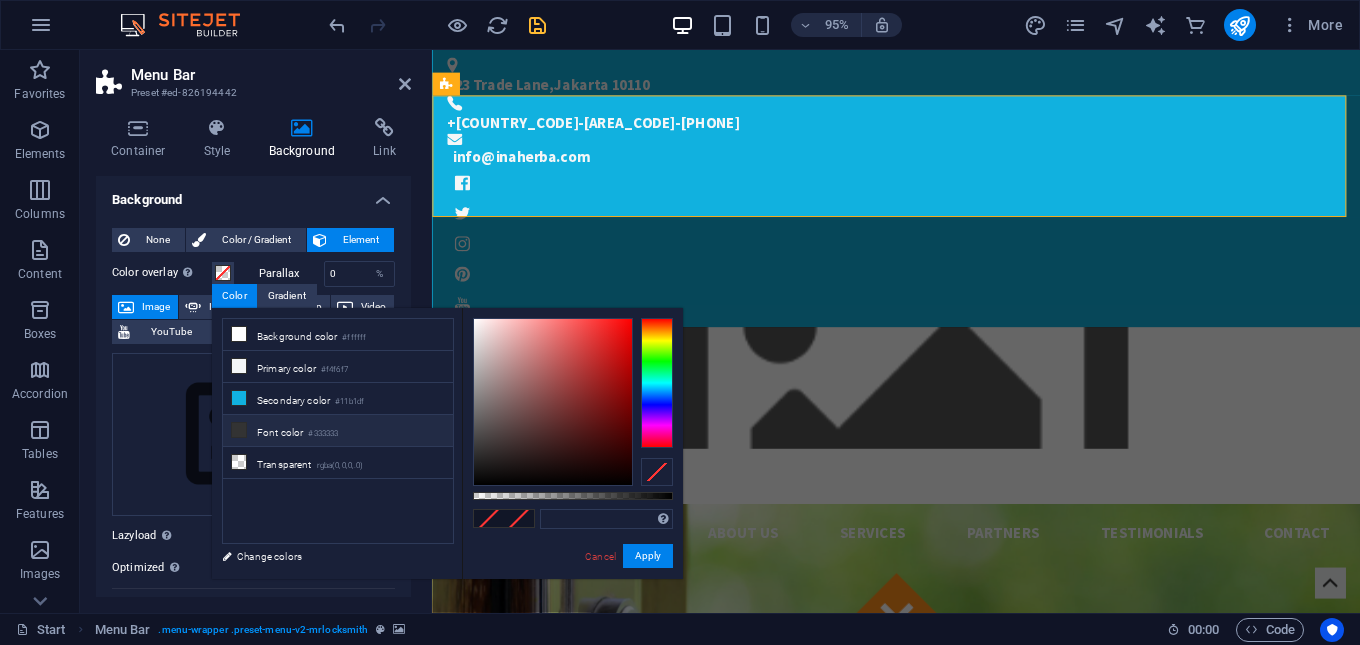 click on "Font color
#333333" at bounding box center (338, 431) 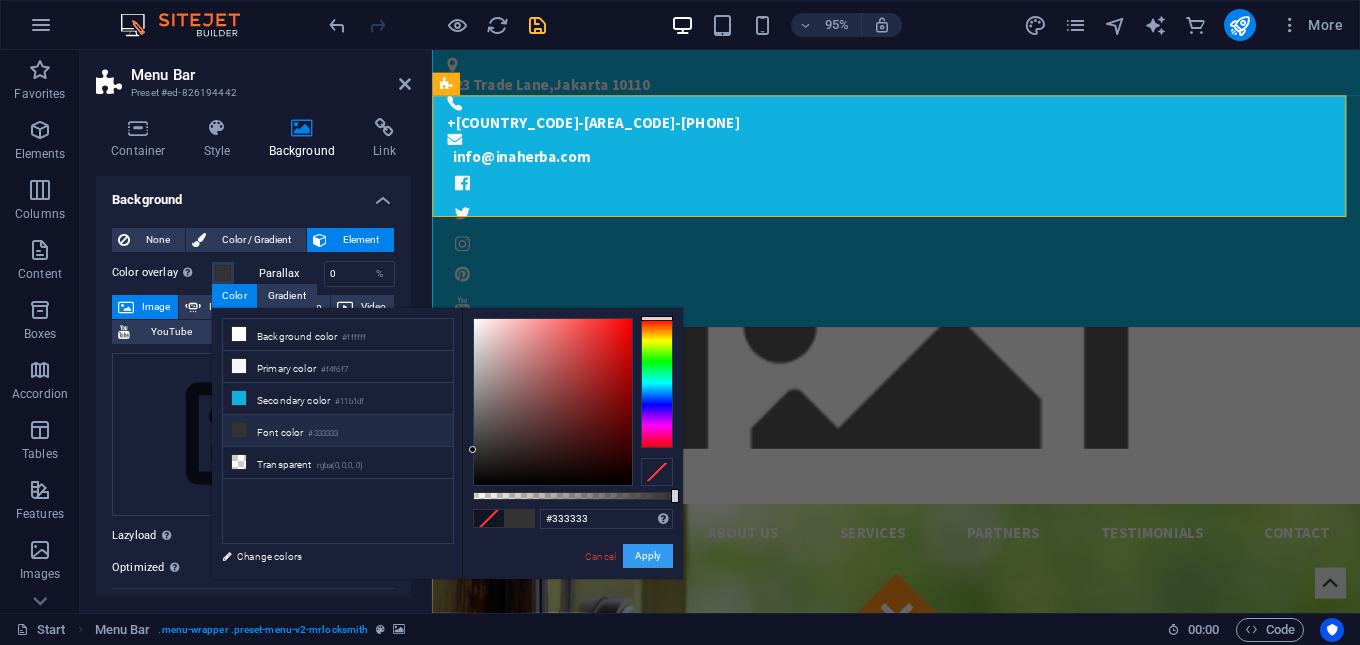click on "Apply" at bounding box center [648, 556] 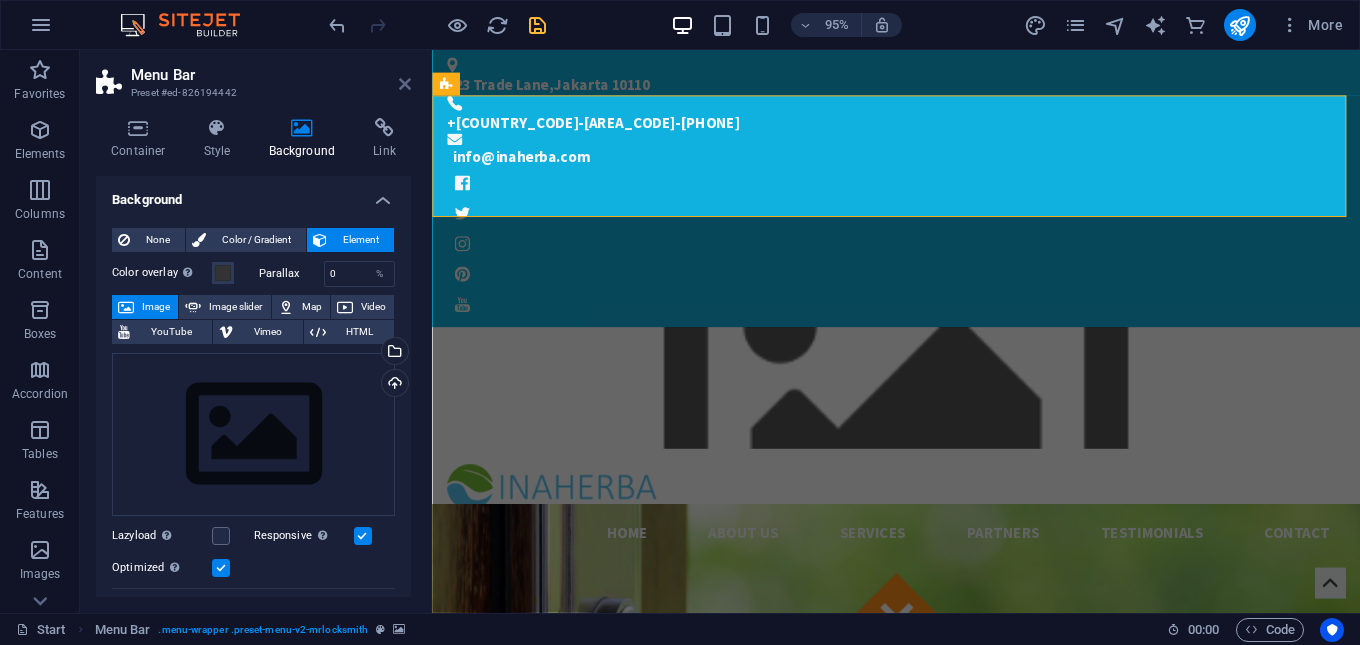 click at bounding box center (405, 84) 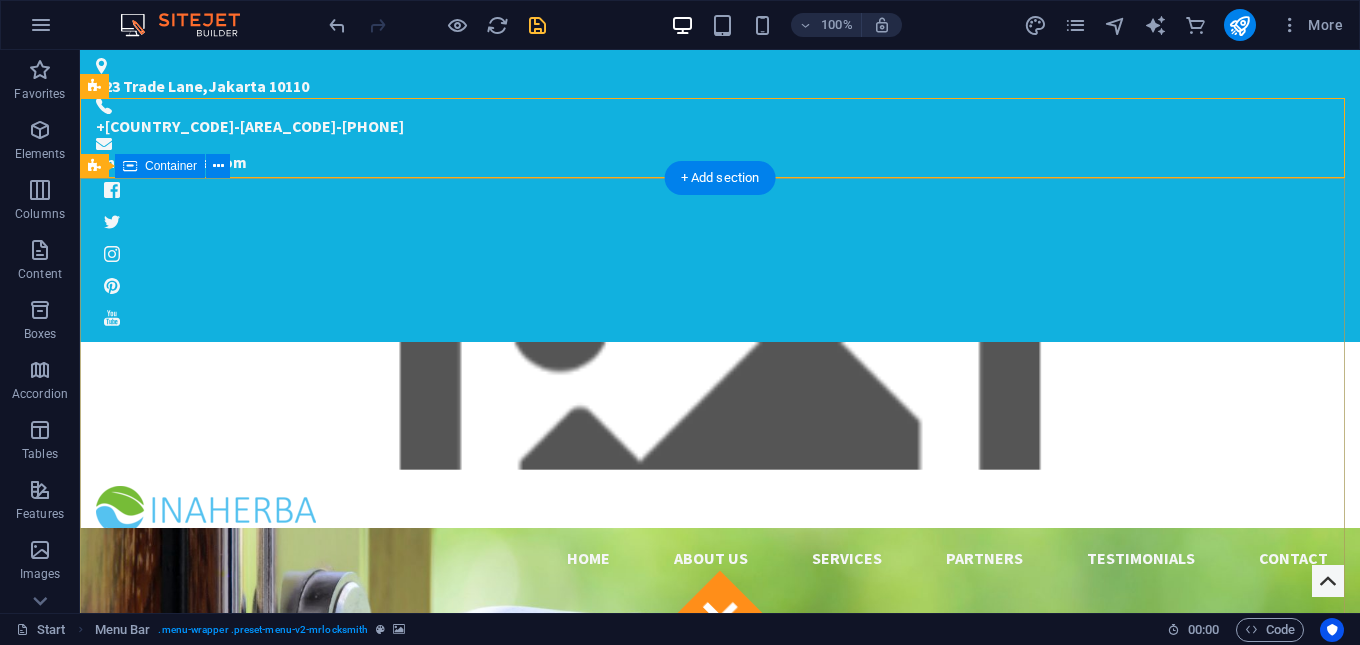 click on "Got locked outside? No Problem! We are  24/7 h  available to you!   Give us a call:" at bounding box center (720, 1394) 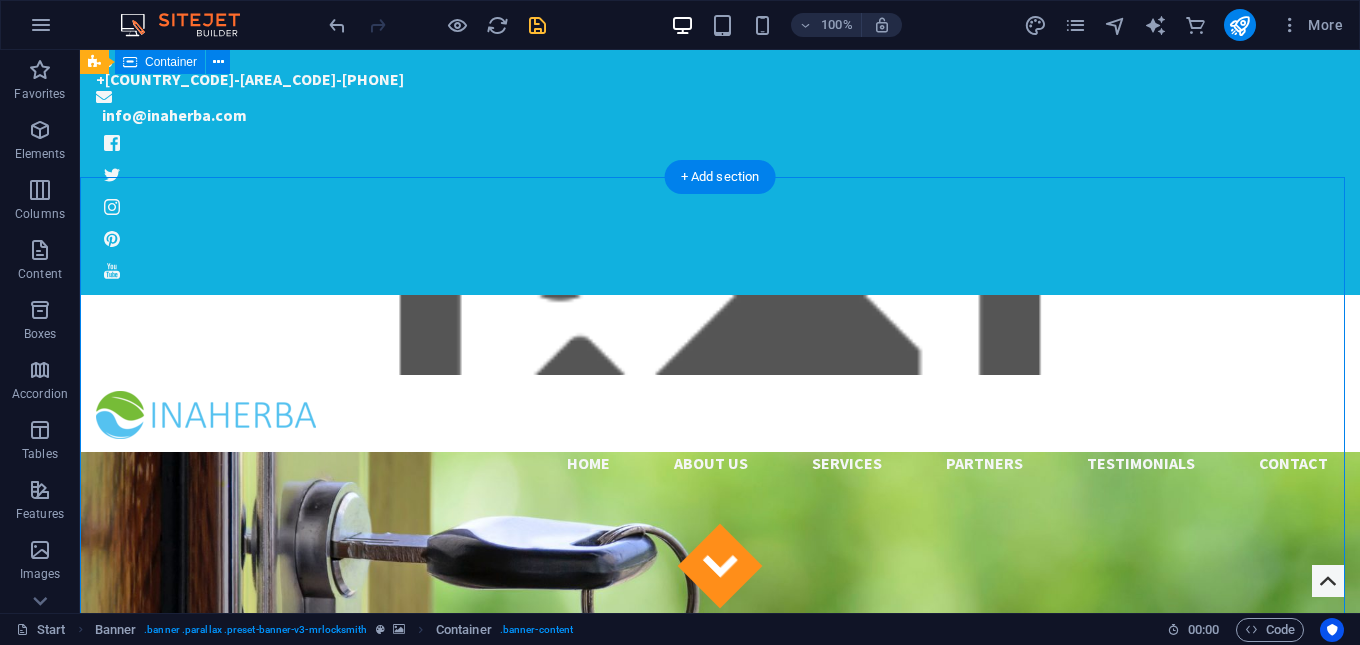 scroll, scrollTop: 0, scrollLeft: 0, axis: both 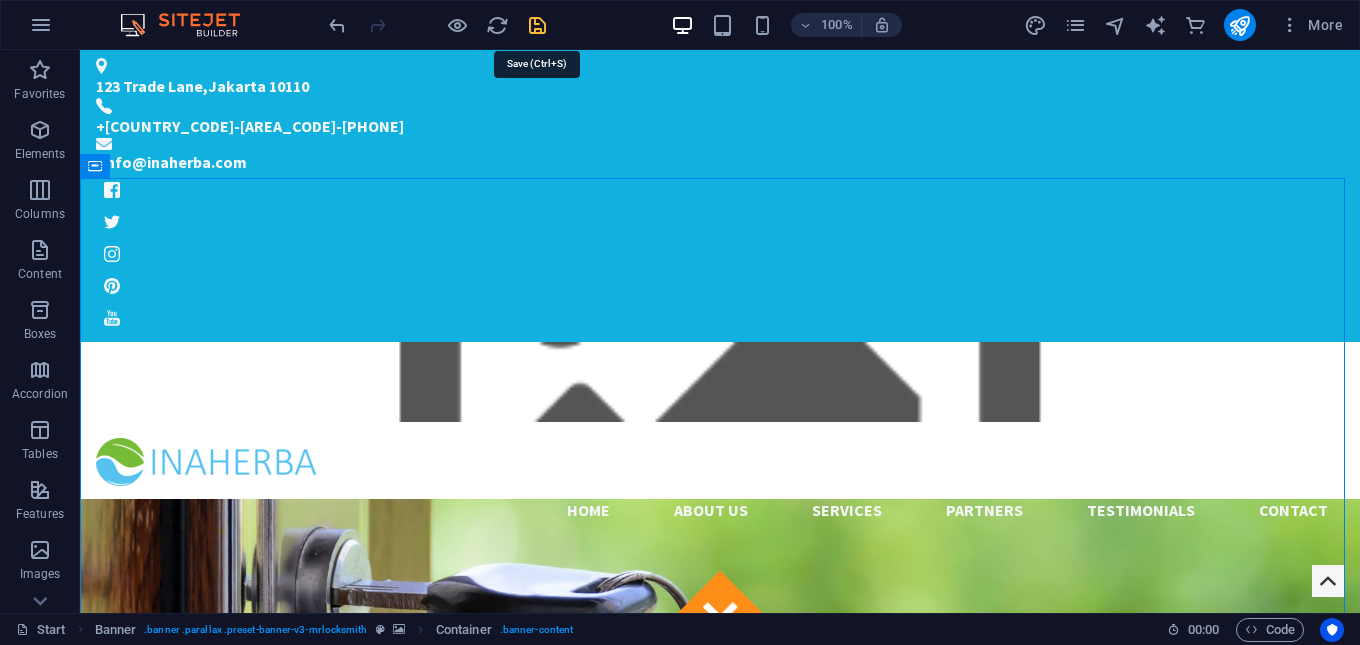 click at bounding box center [537, 25] 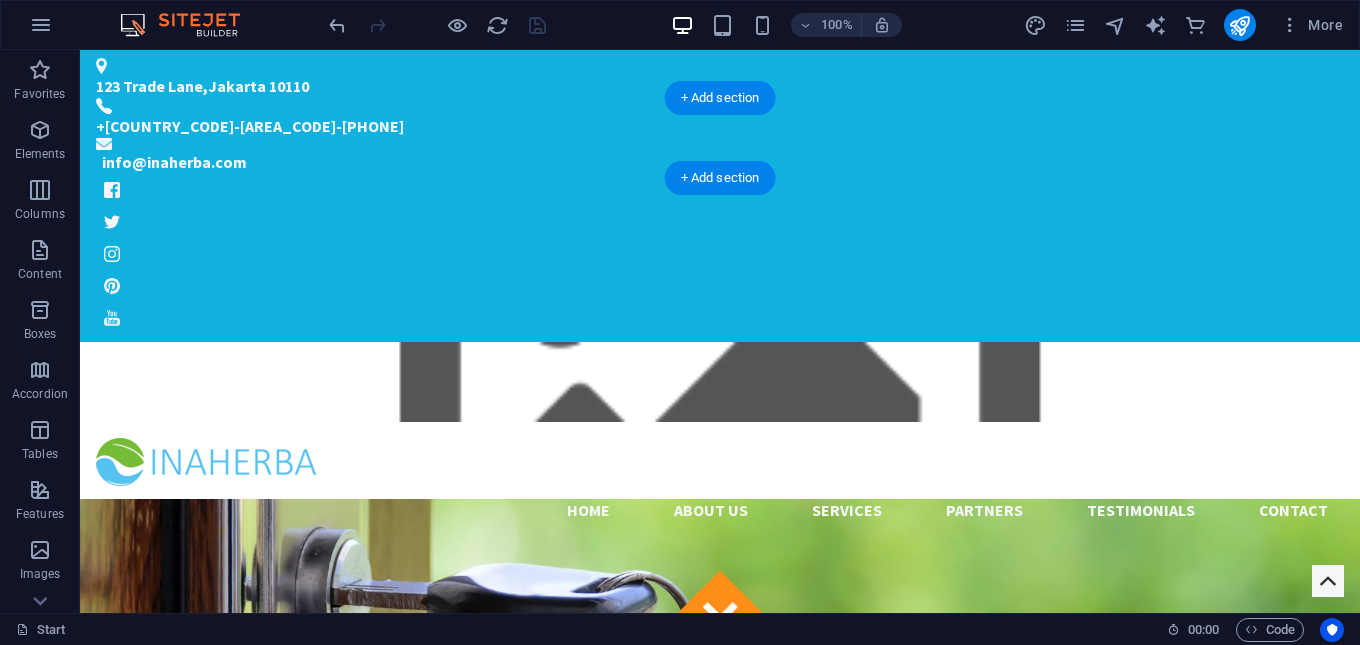 click at bounding box center (720, 382) 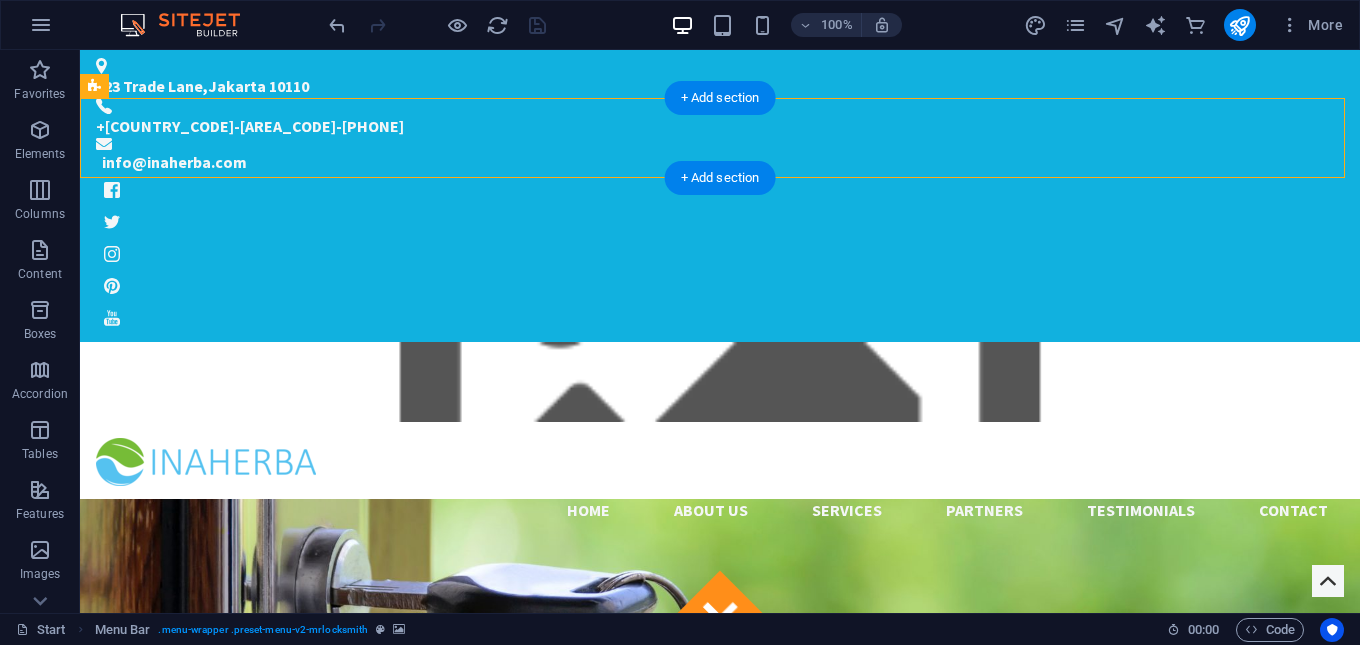 click at bounding box center (720, 382) 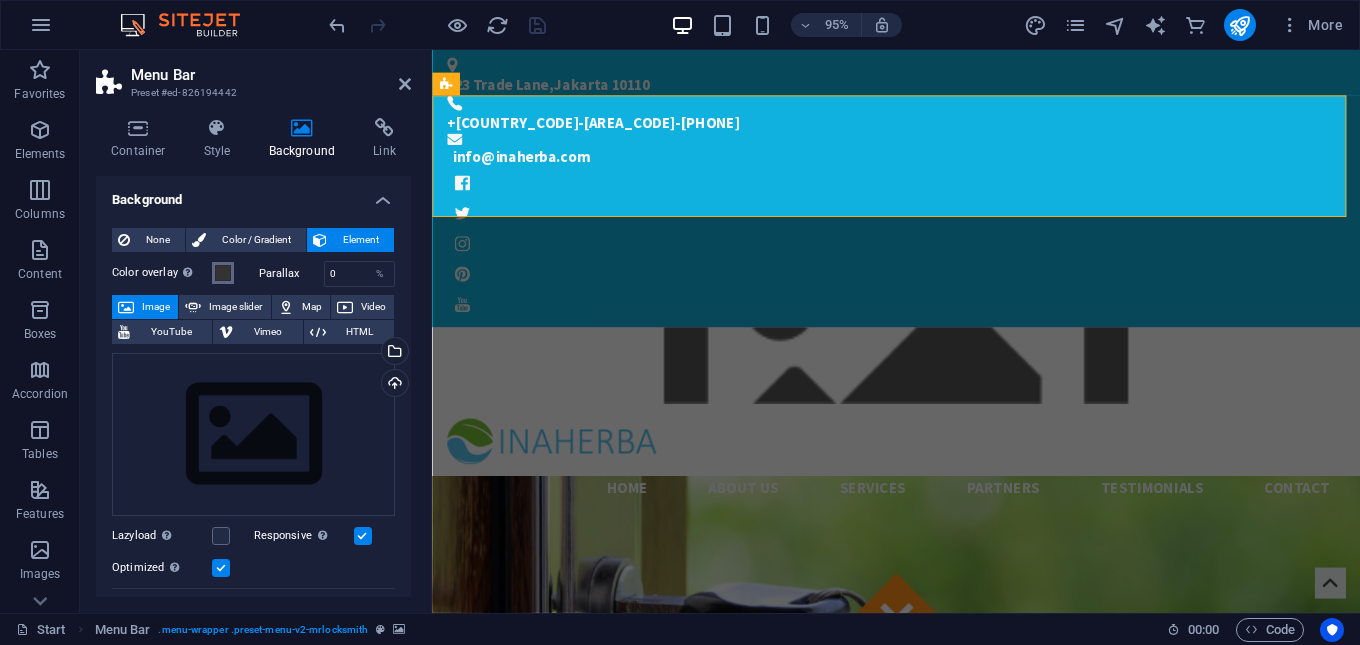click on "Color overlay Places an overlay over the background to colorize it" at bounding box center [223, 273] 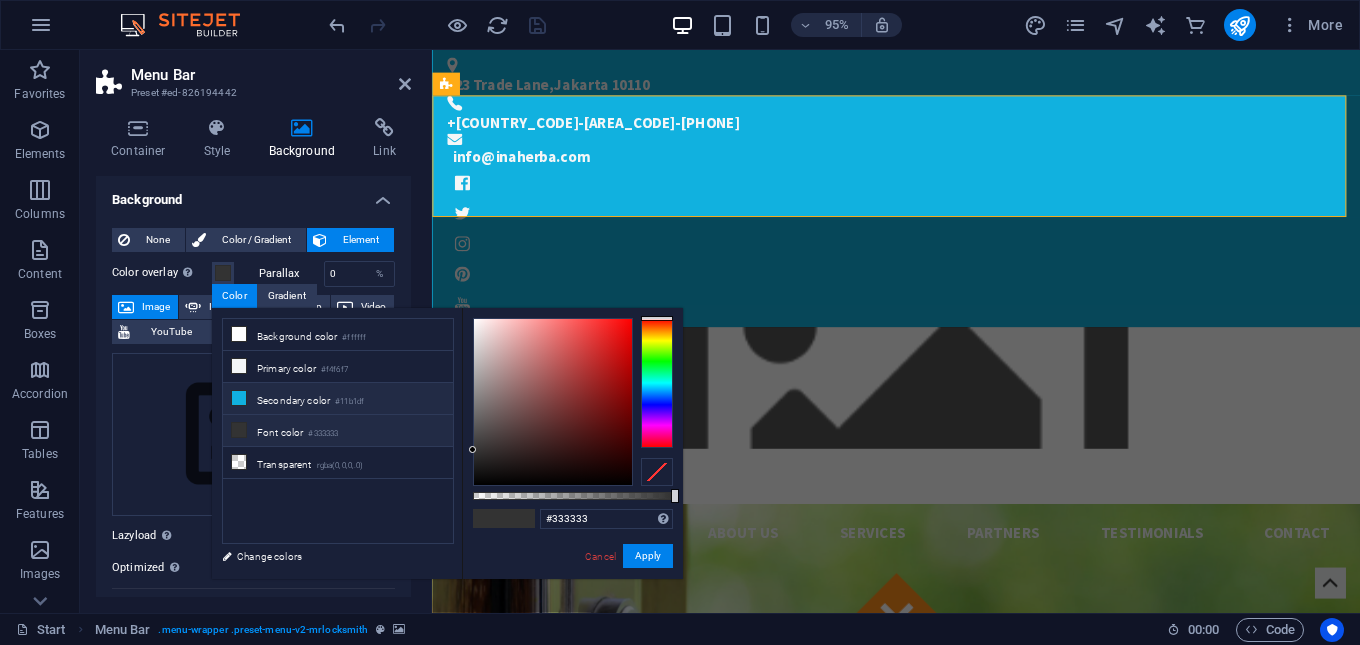 click on "Secondary color
#11b1df" at bounding box center (338, 399) 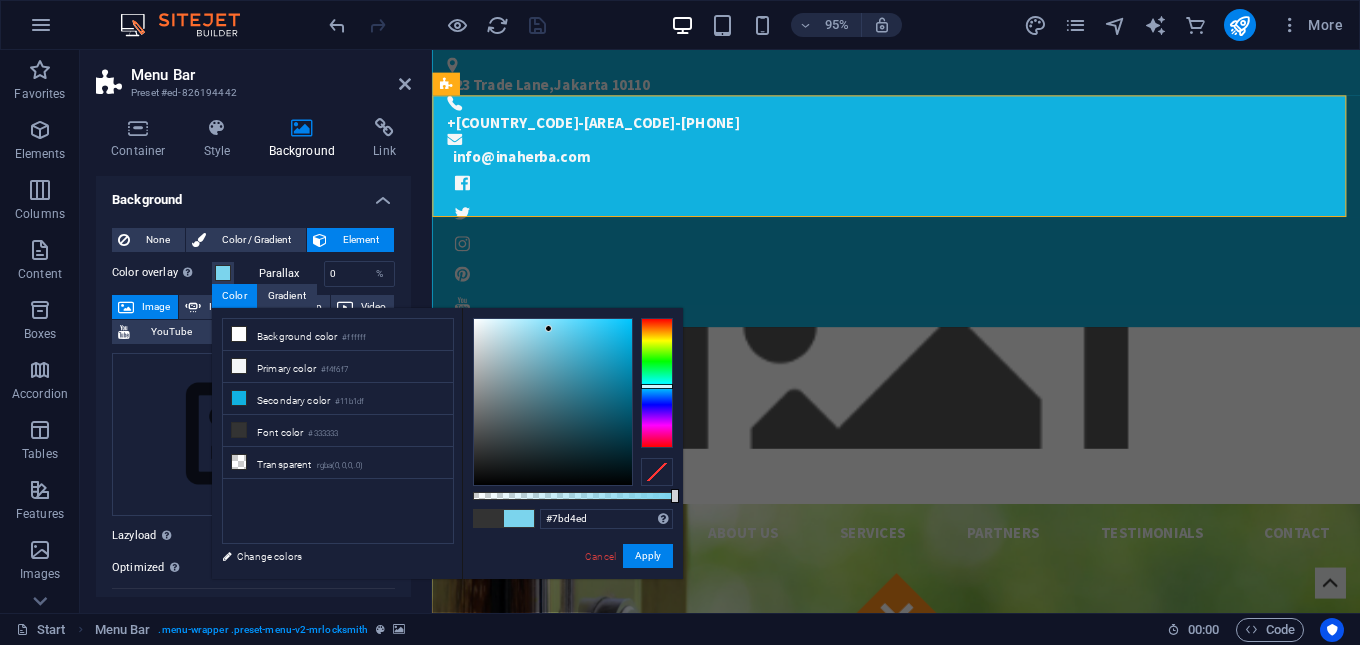 drag, startPoint x: 556, startPoint y: 338, endPoint x: 549, endPoint y: 329, distance: 11.401754 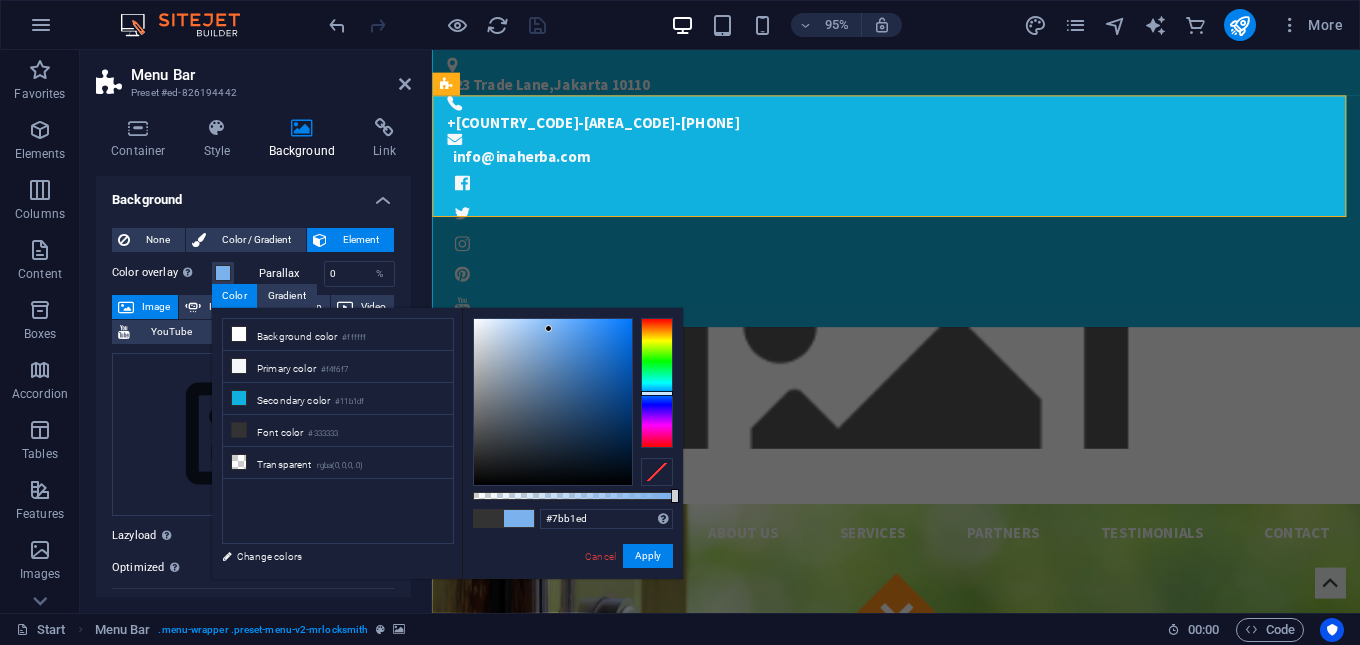 drag, startPoint x: 653, startPoint y: 383, endPoint x: 654, endPoint y: 393, distance: 10.049875 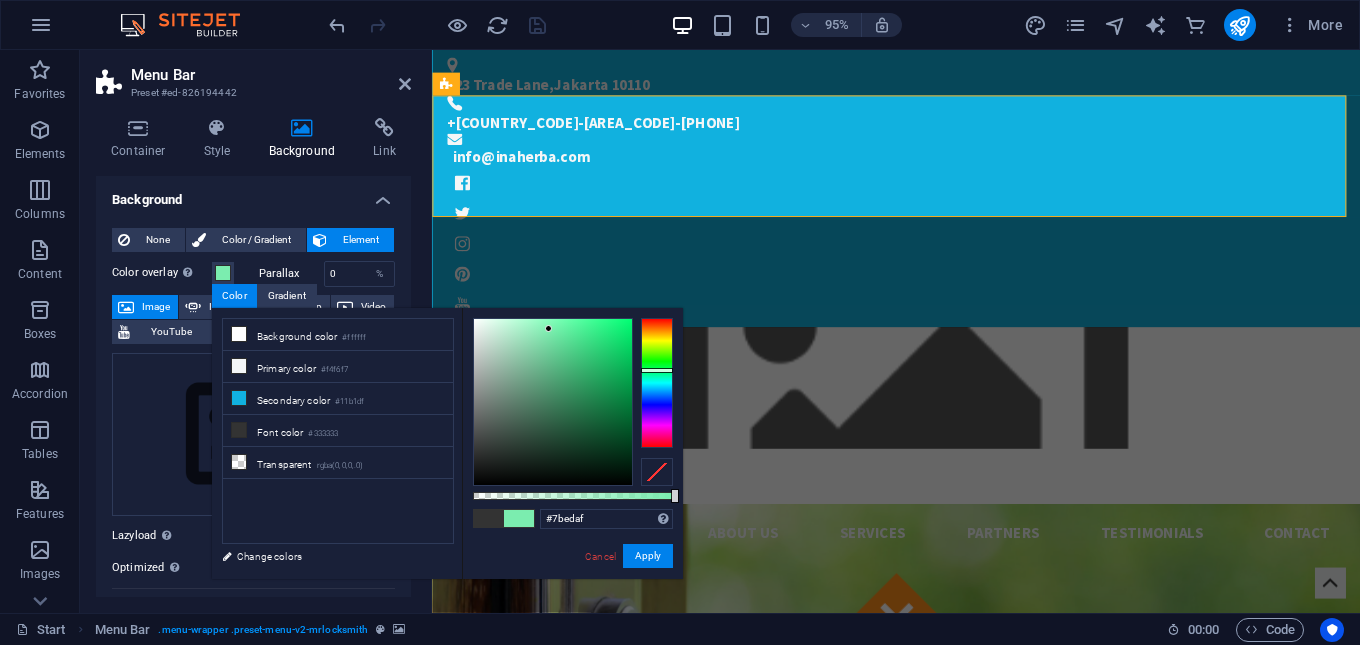 drag, startPoint x: 656, startPoint y: 392, endPoint x: 654, endPoint y: 370, distance: 22.090721 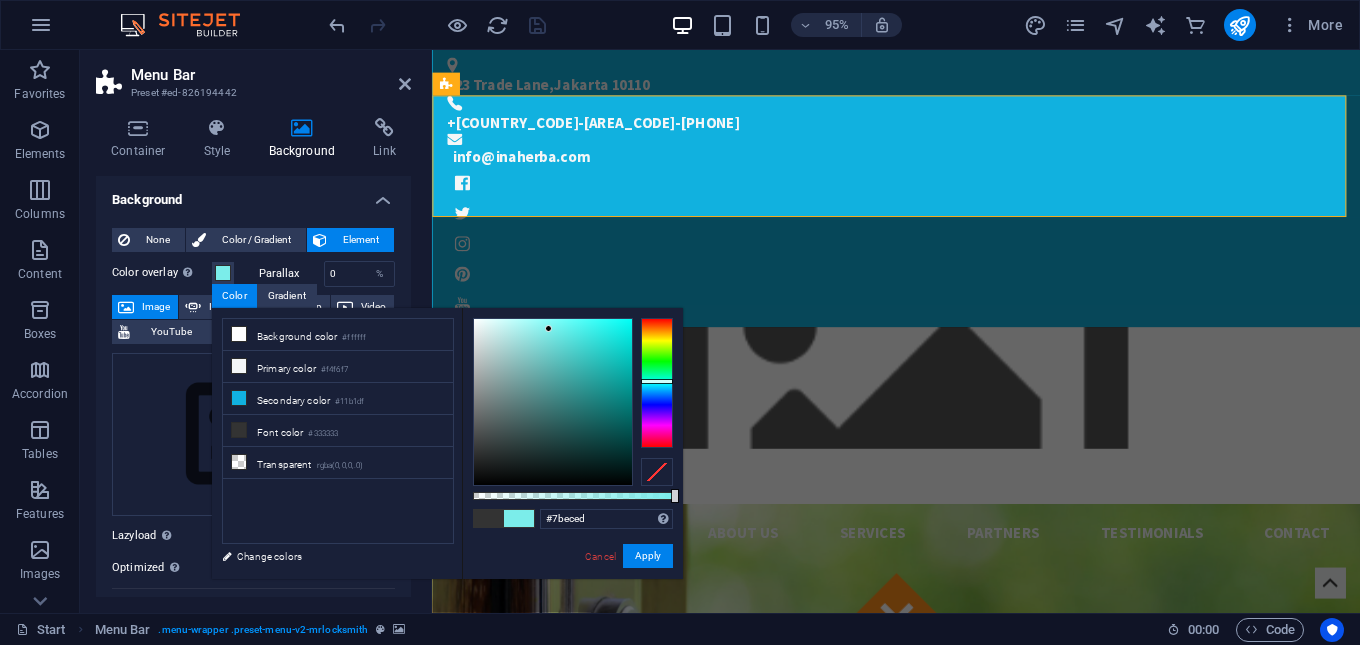drag, startPoint x: 648, startPoint y: 373, endPoint x: 591, endPoint y: 360, distance: 58.463665 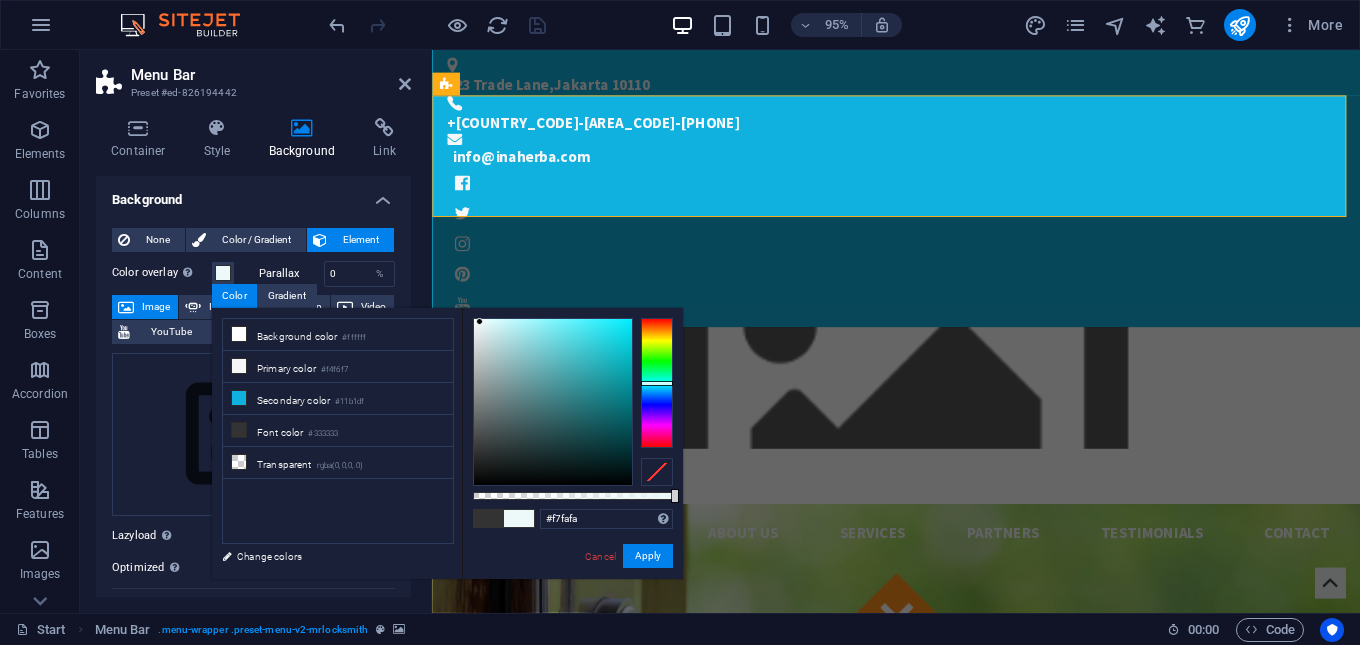 type on "#f8fafa" 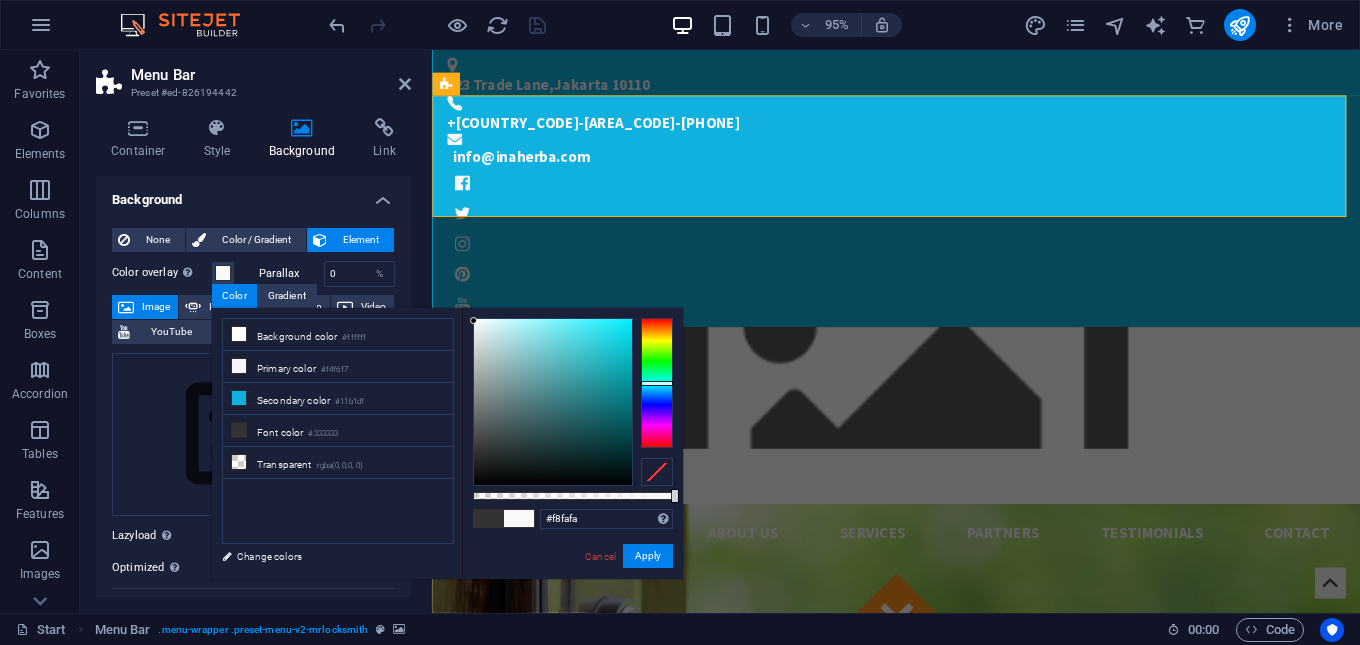 drag, startPoint x: 549, startPoint y: 327, endPoint x: 474, endPoint y: 321, distance: 75.23962 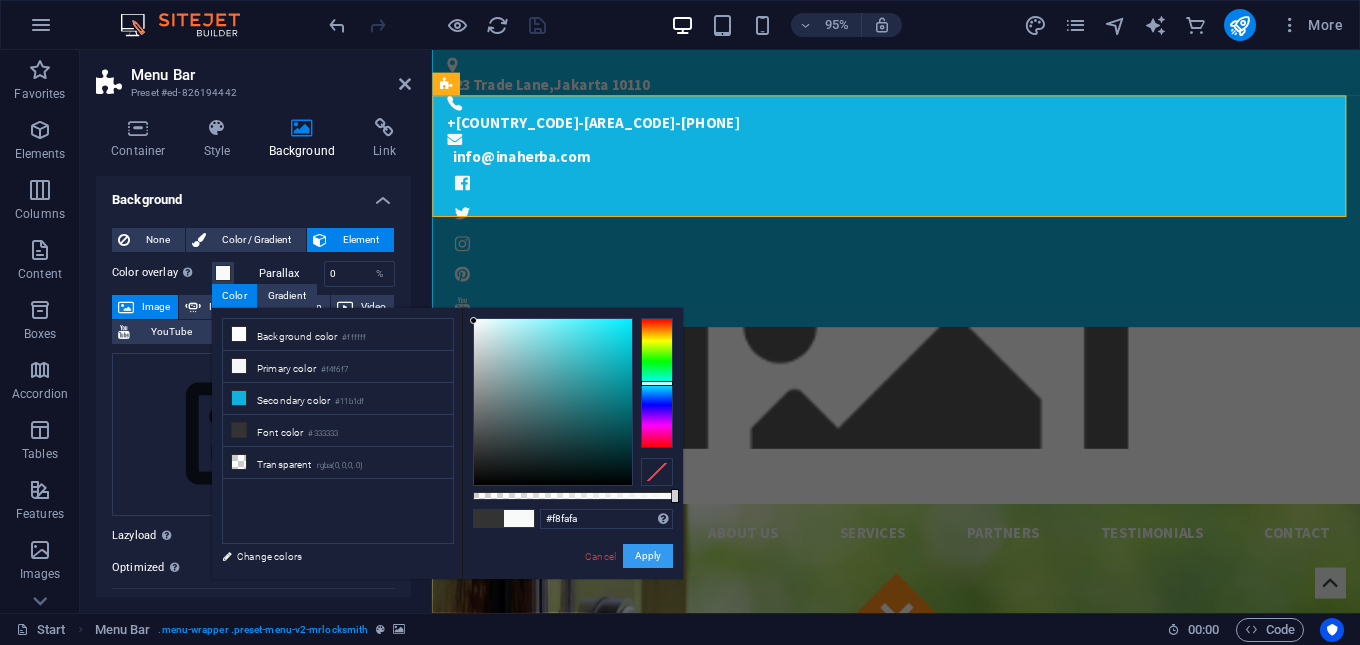 click on "Apply" at bounding box center (648, 556) 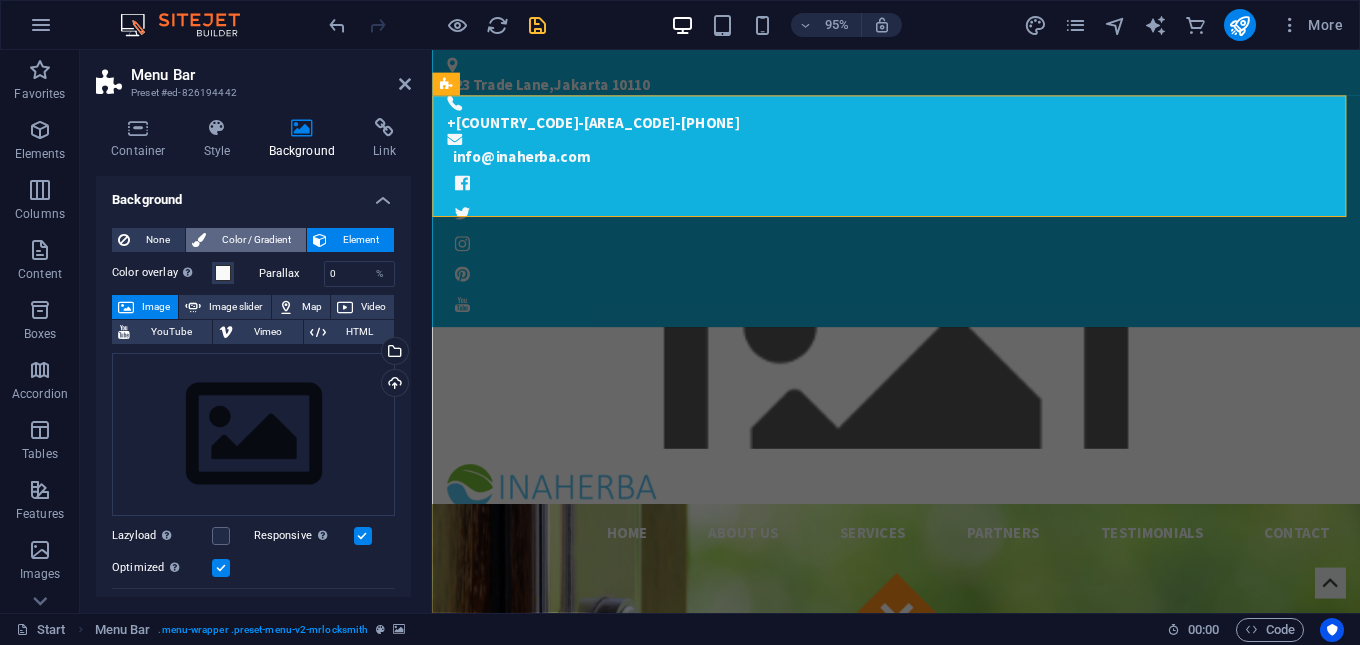 click on "Color / Gradient" at bounding box center (256, 240) 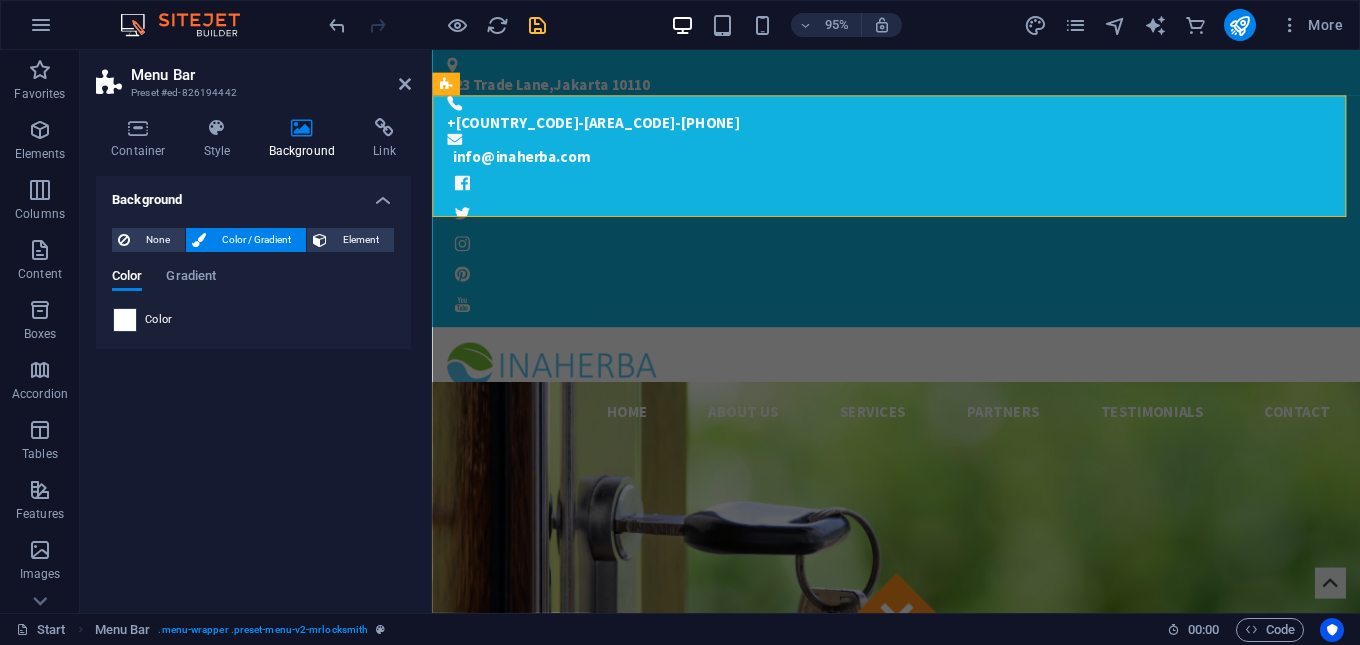 click at bounding box center (125, 320) 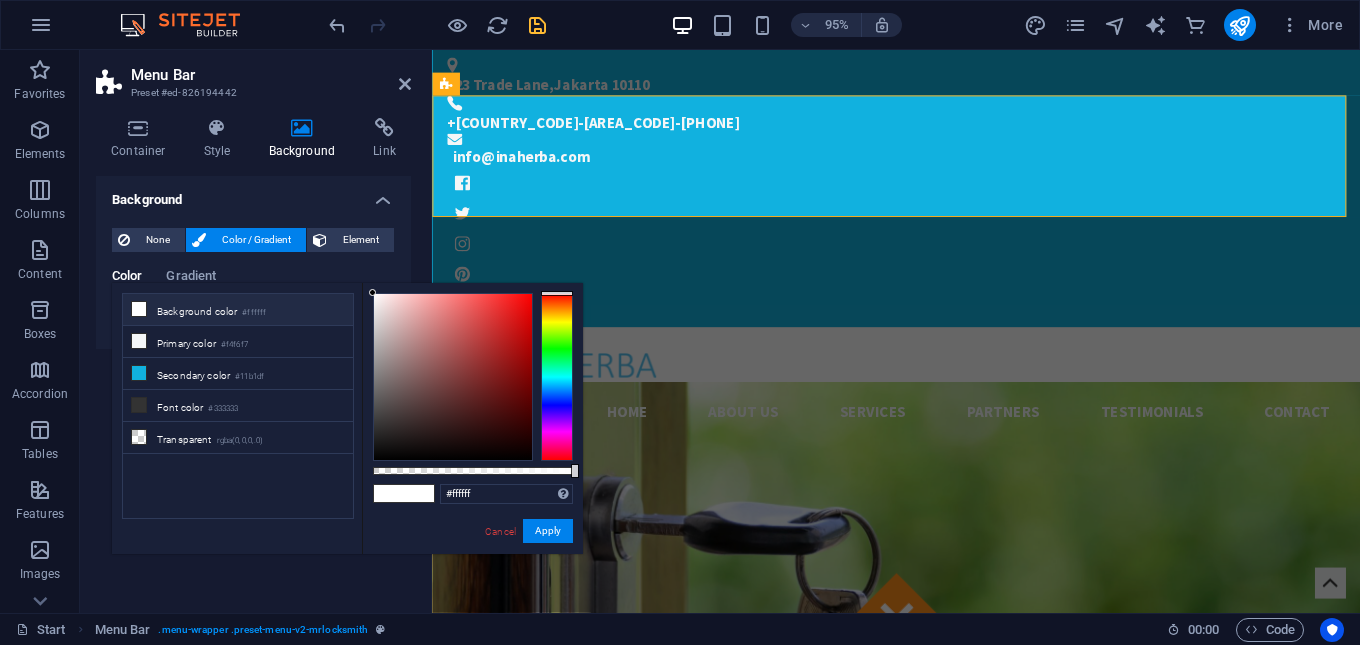 click at bounding box center (139, 309) 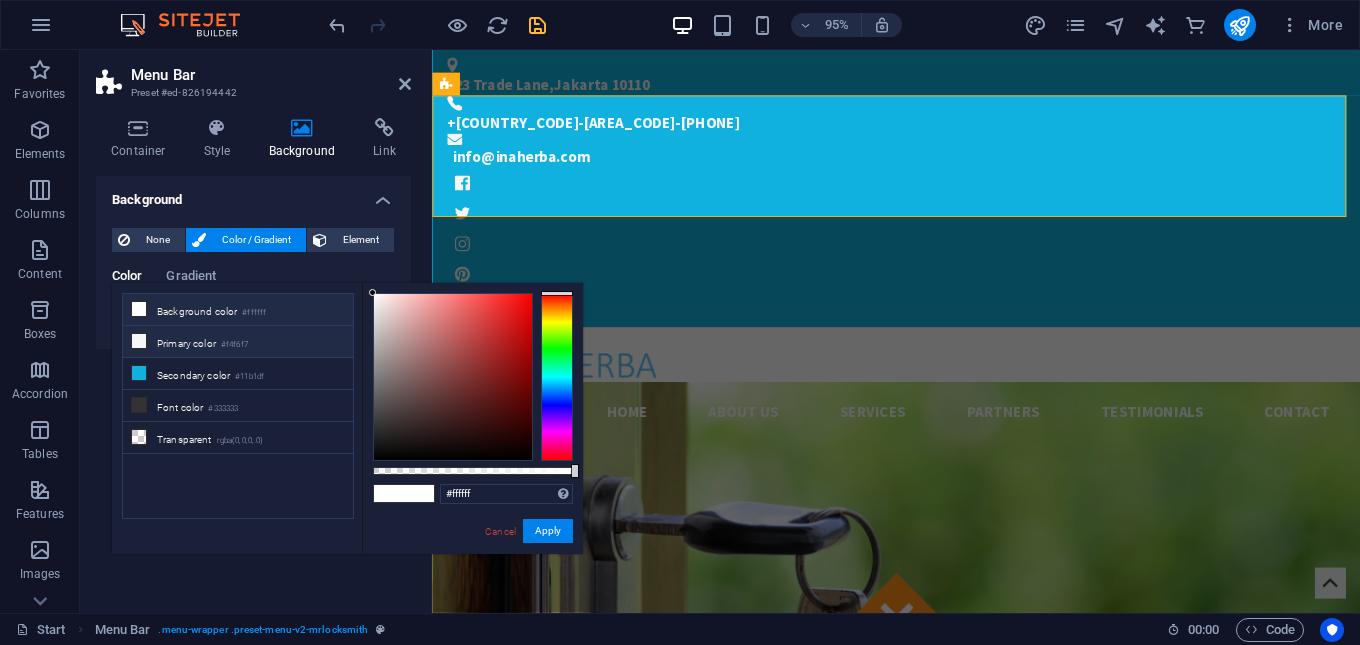 click at bounding box center (139, 341) 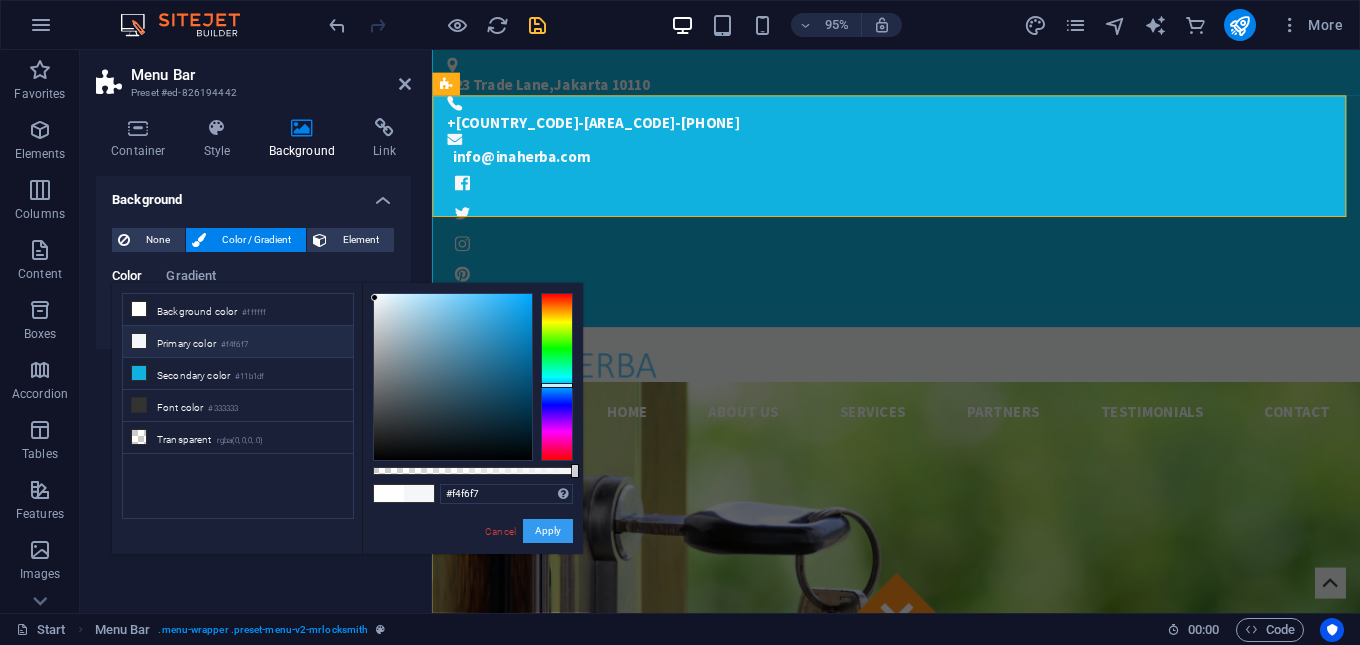 click on "Apply" at bounding box center [548, 531] 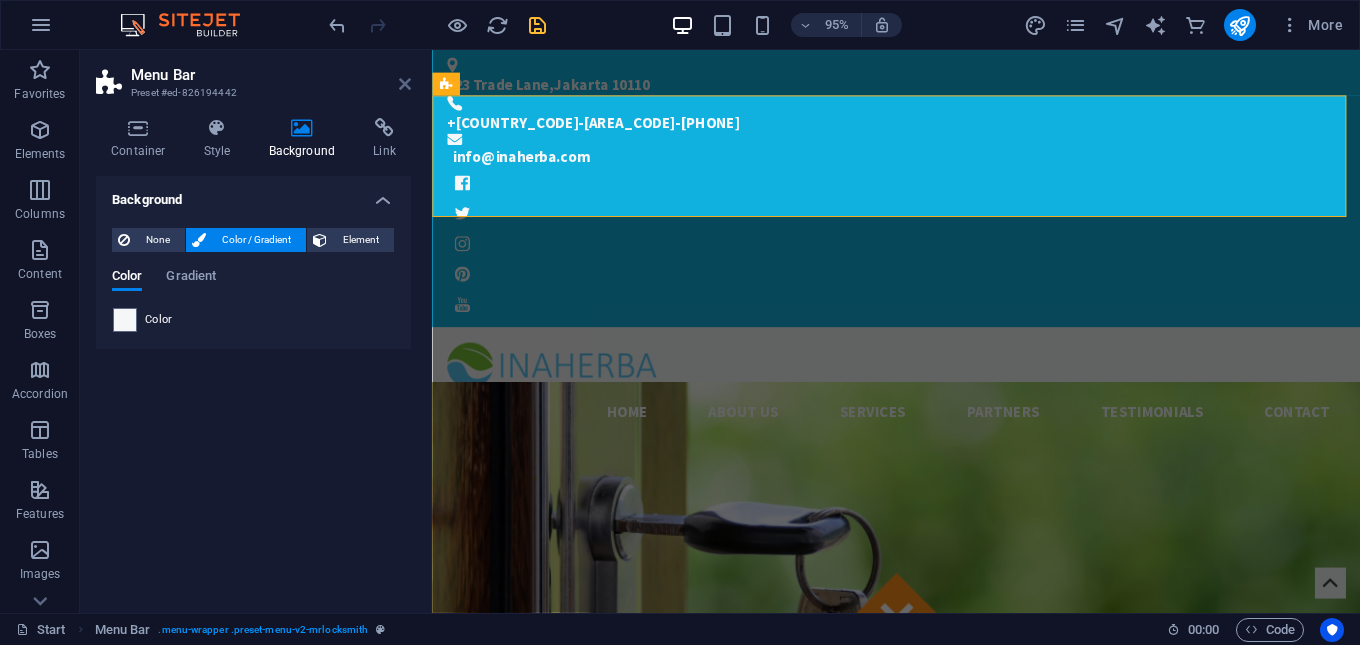 click at bounding box center [405, 84] 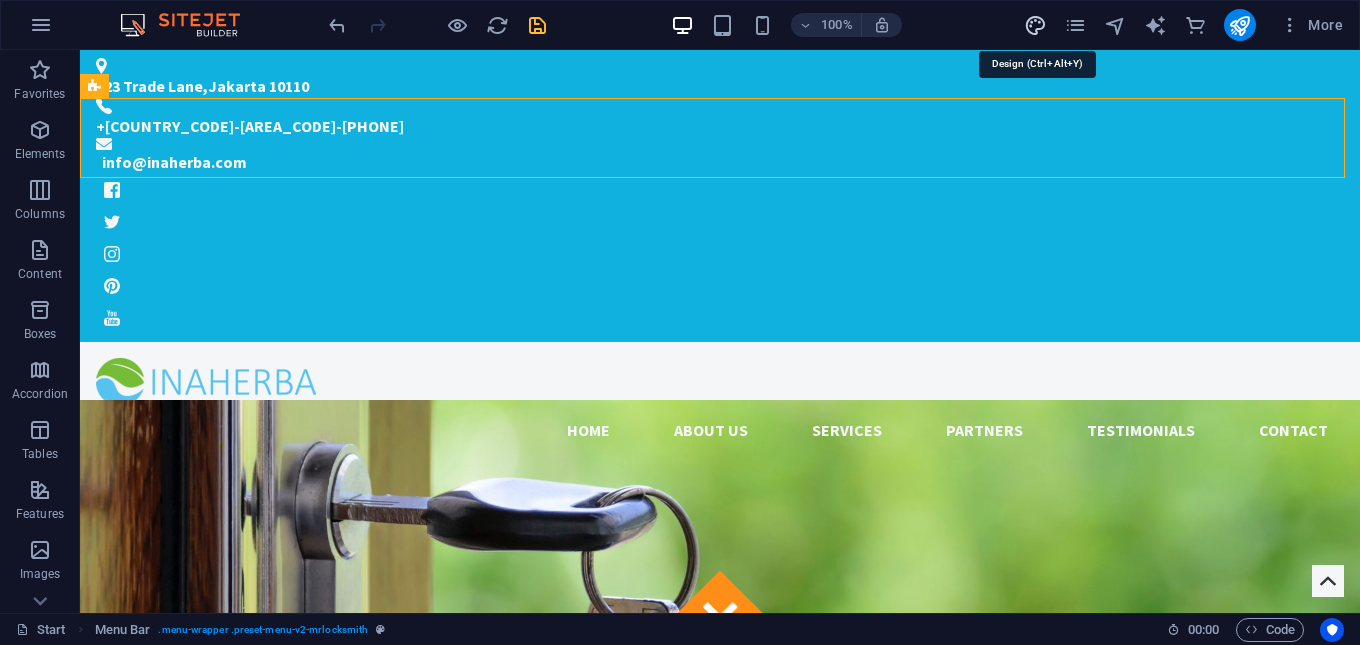 click at bounding box center [1035, 25] 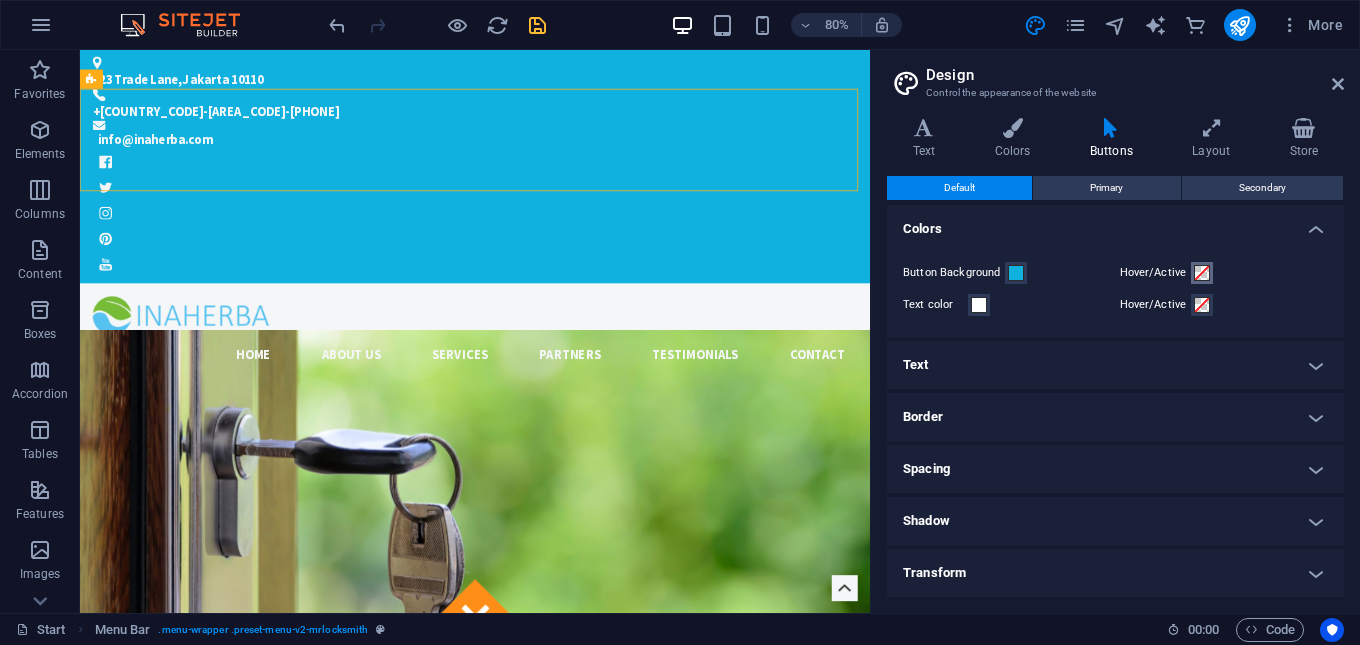 click at bounding box center [1202, 273] 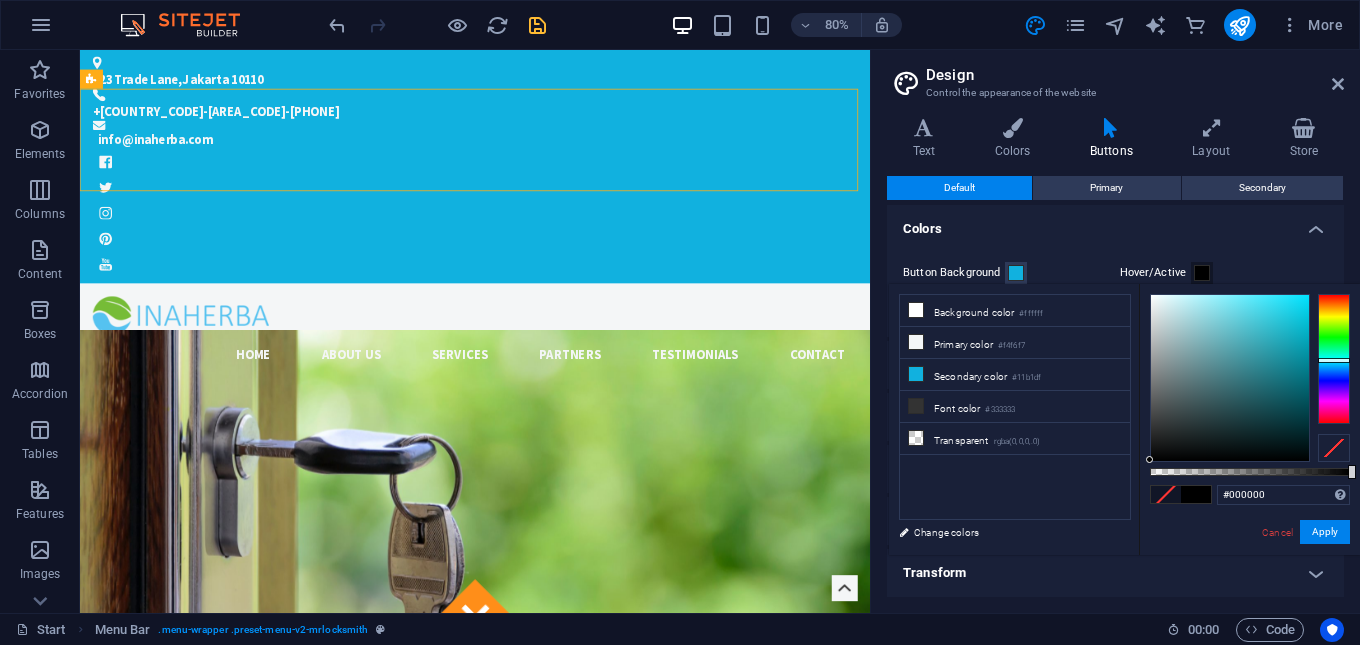 click at bounding box center [1334, 359] 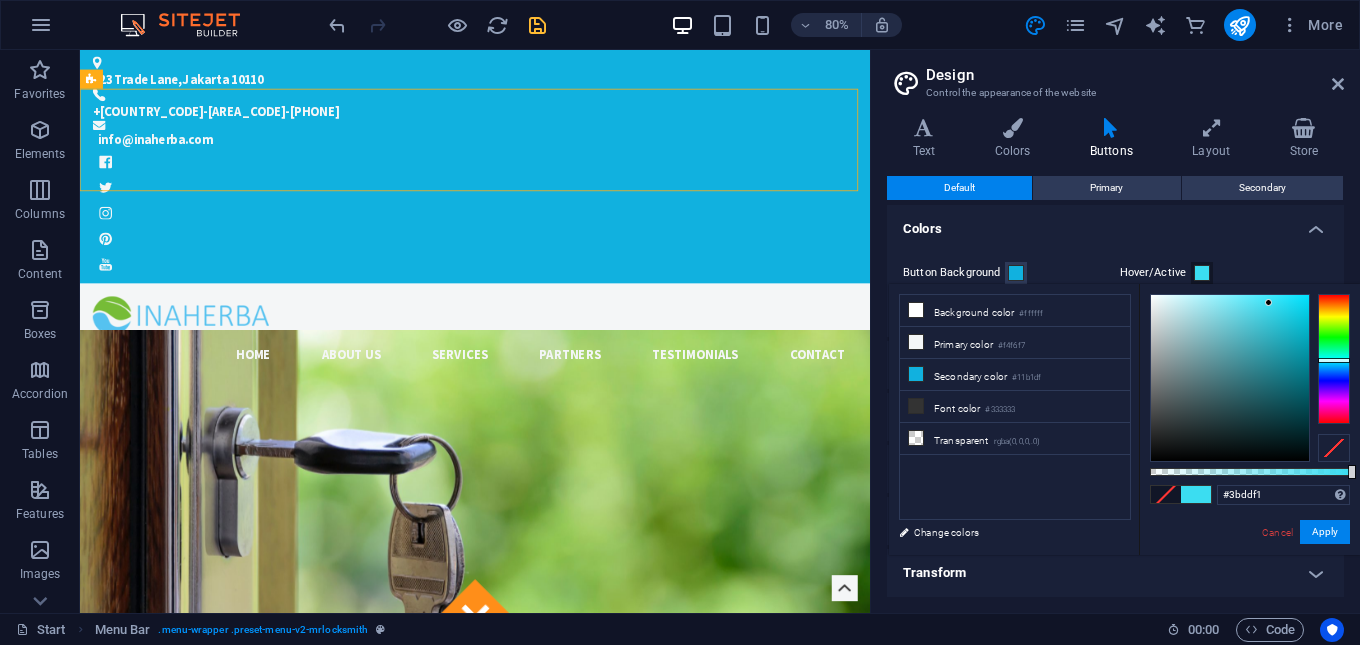 click at bounding box center (1230, 378) 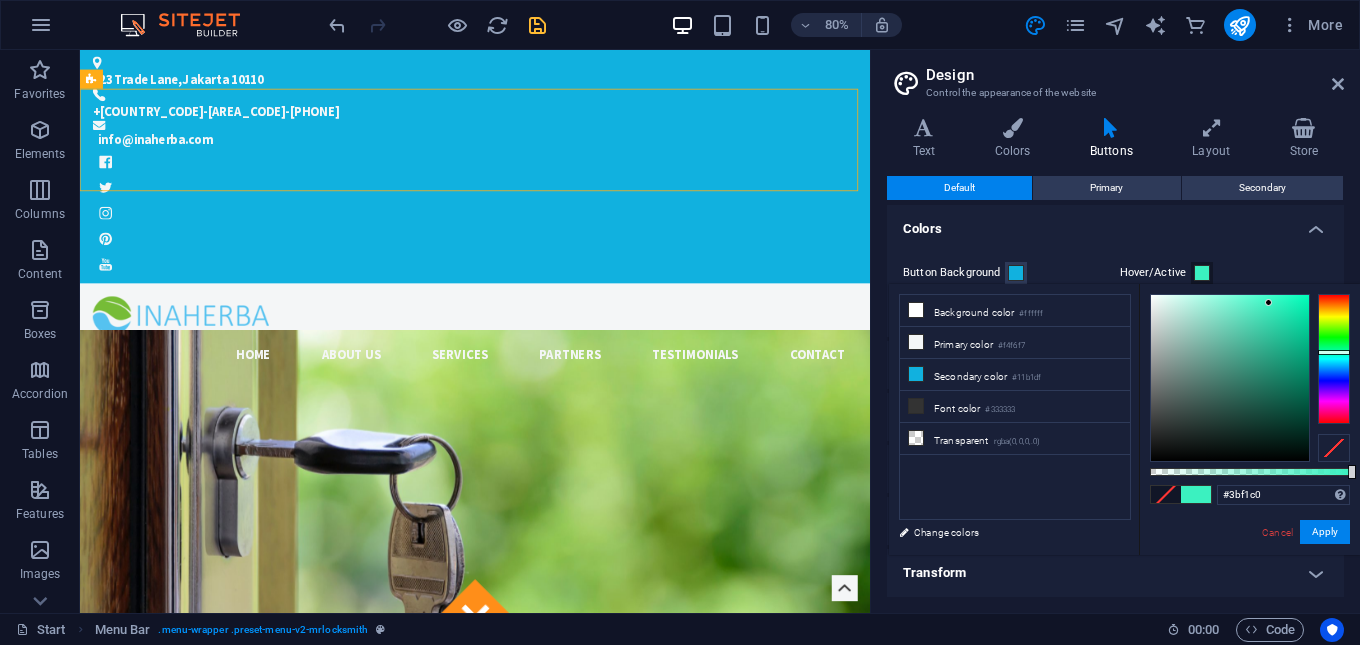 click at bounding box center [1334, 352] 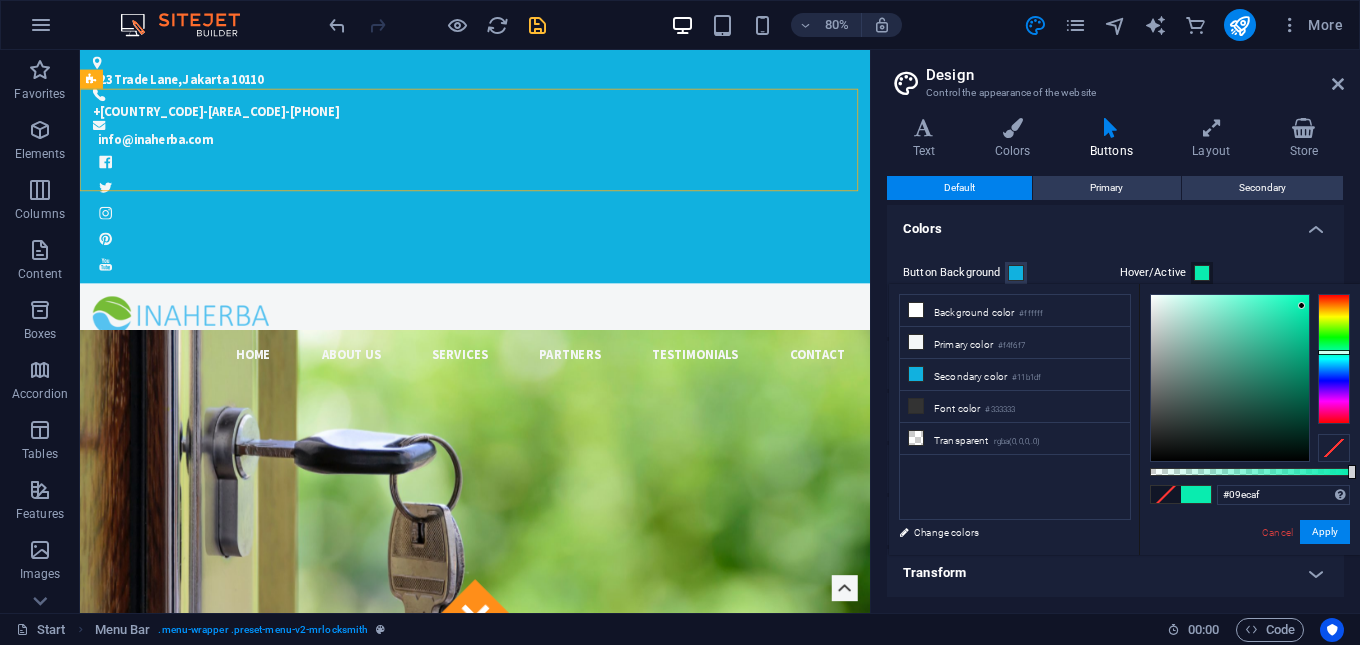 click at bounding box center (1230, 378) 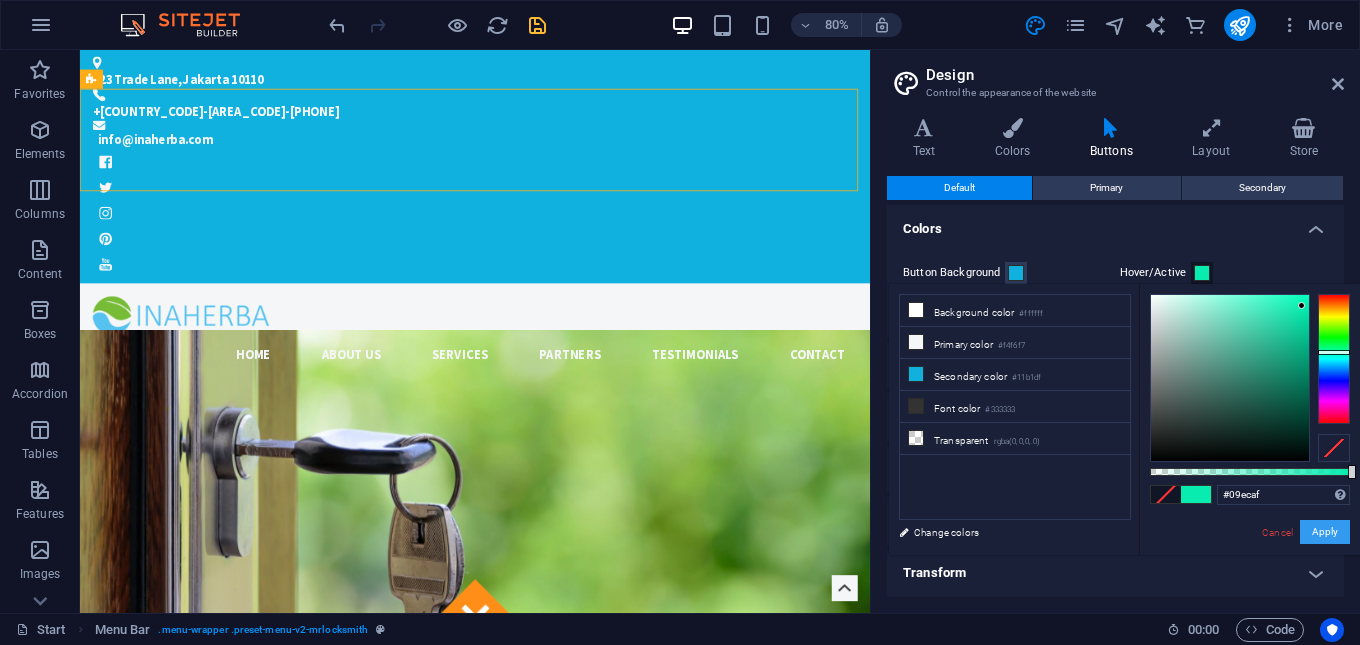 click on "Apply" at bounding box center [1325, 532] 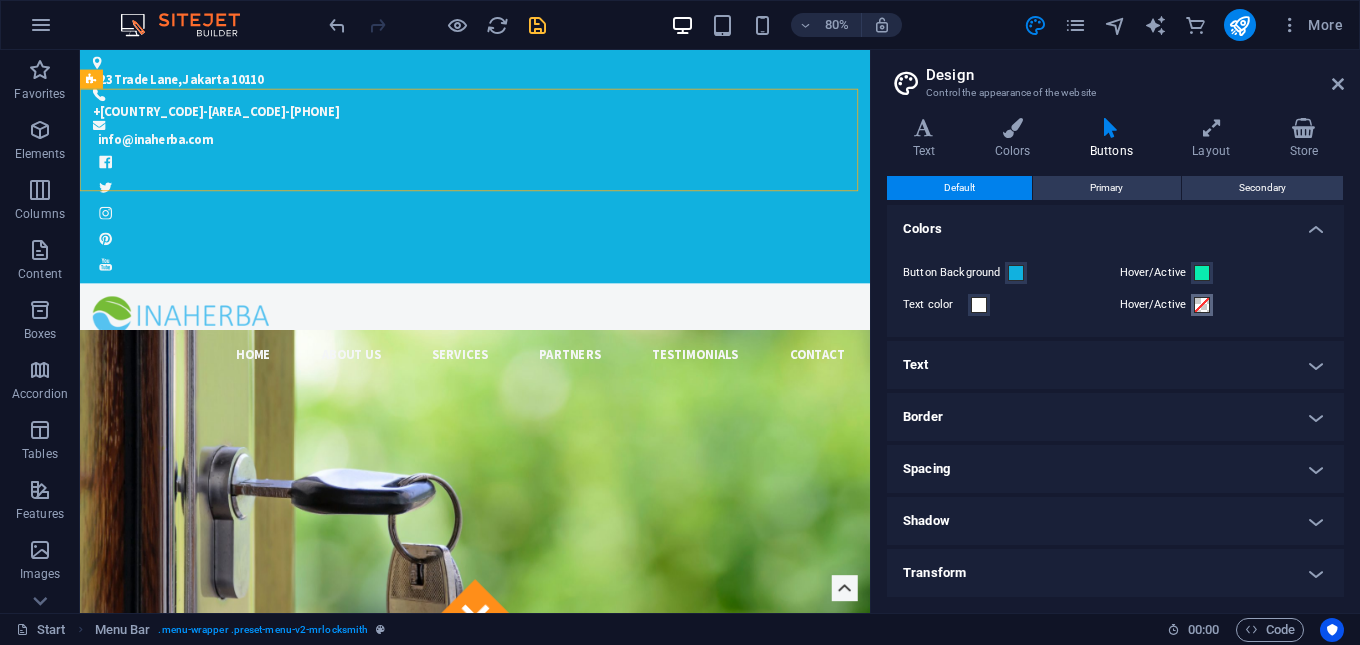 click at bounding box center (1202, 305) 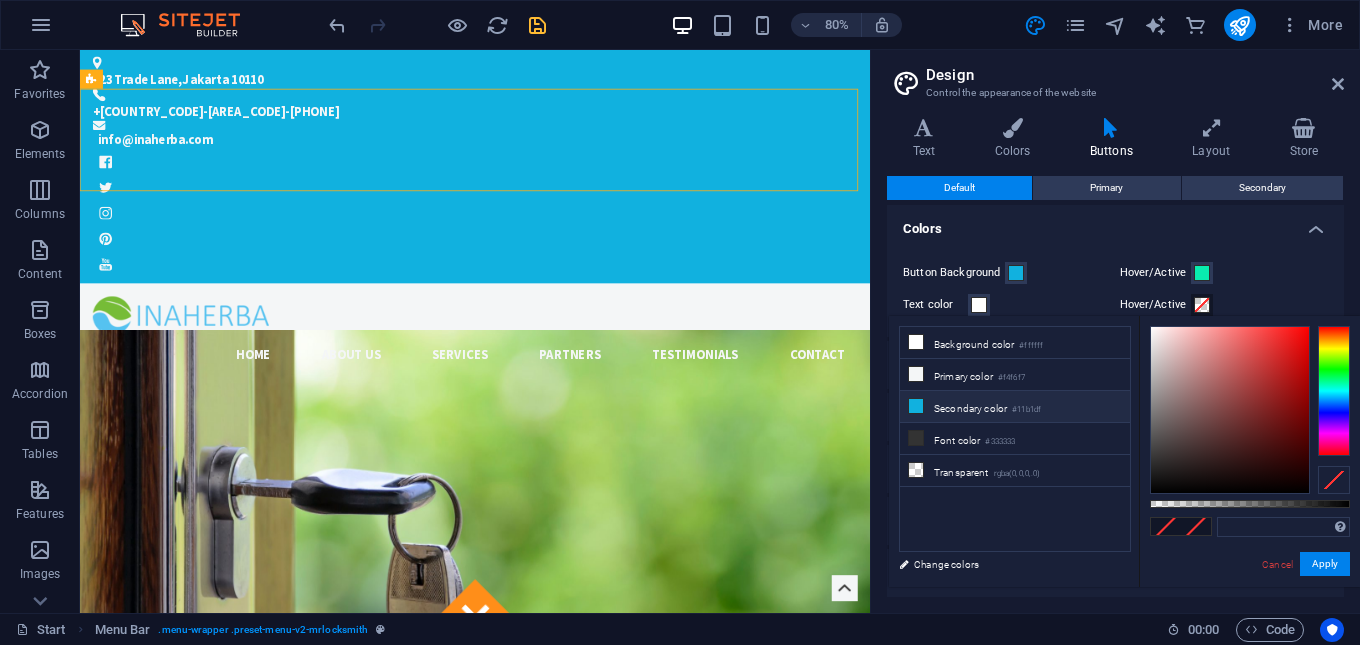 click on "Secondary color
#11b1df" at bounding box center [1015, 407] 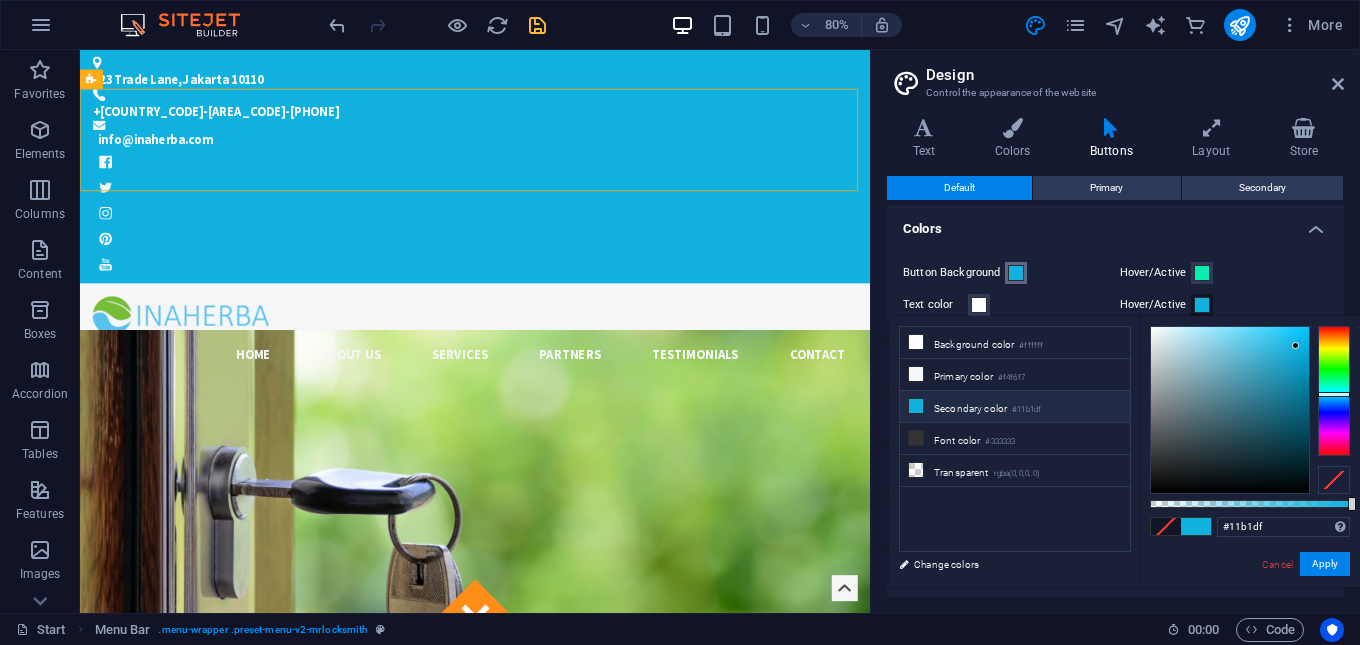 click at bounding box center (1016, 273) 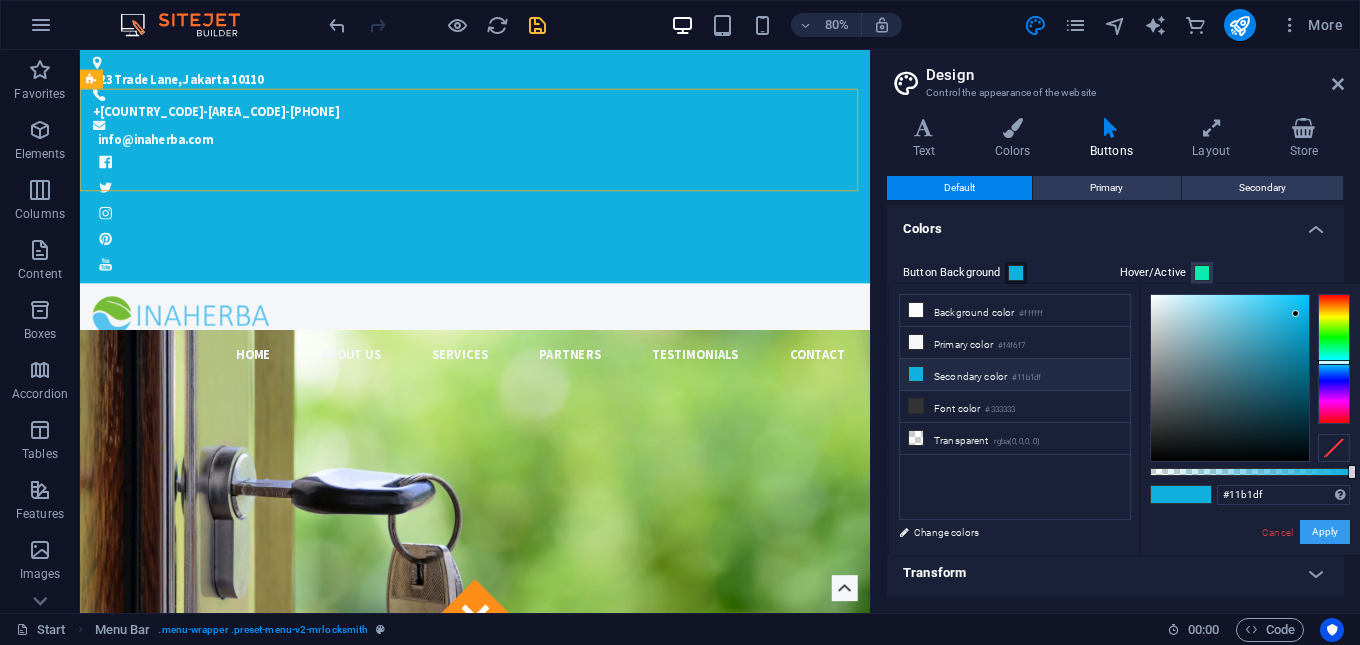 click on "Apply" at bounding box center (1325, 532) 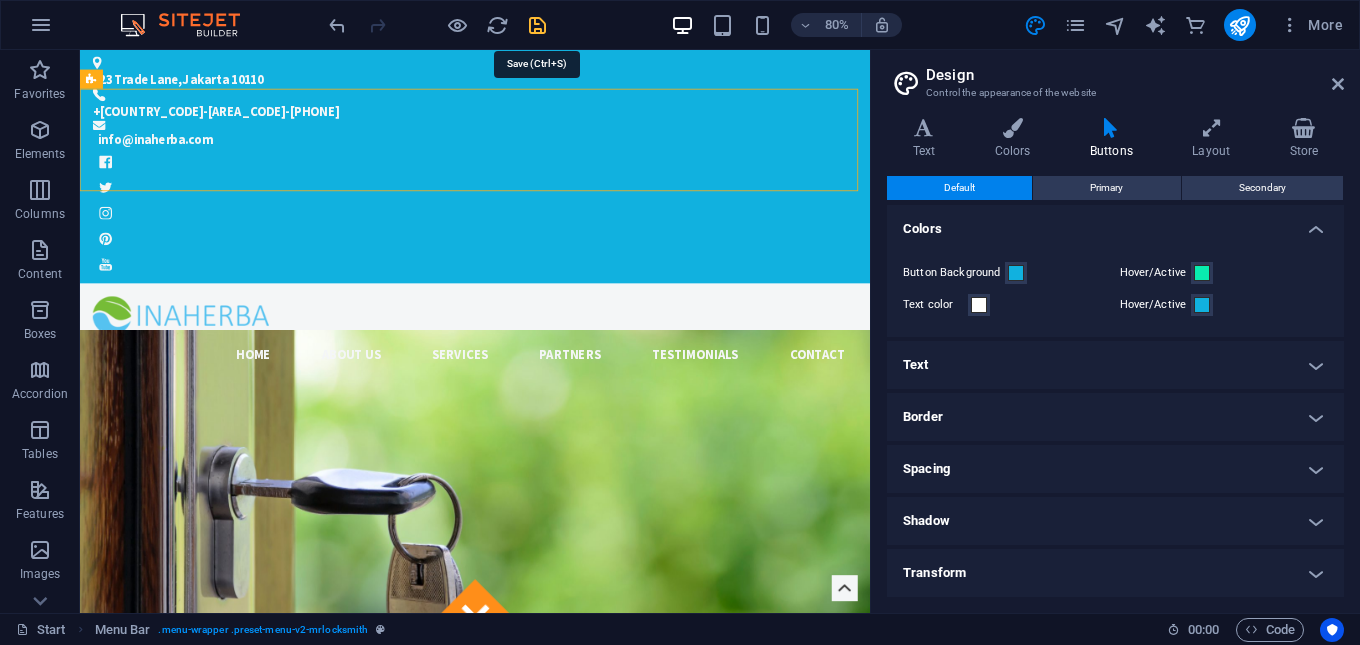 click at bounding box center (537, 25) 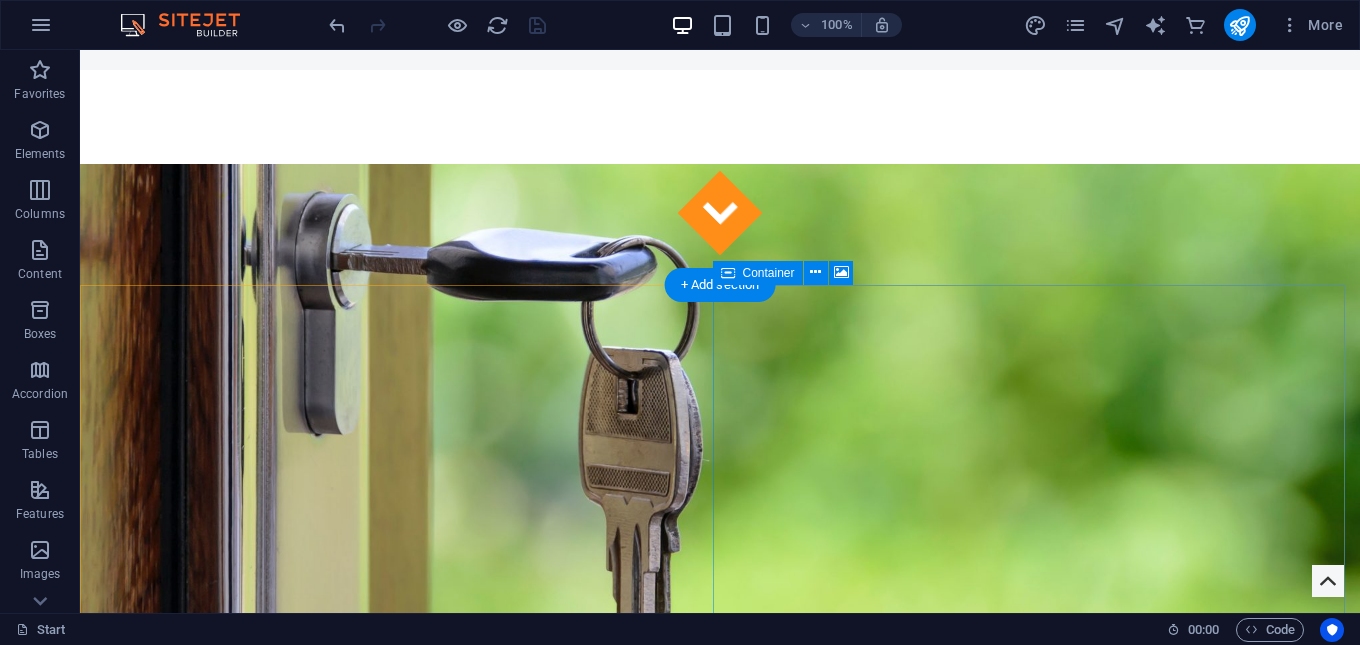 scroll, scrollTop: 0, scrollLeft: 0, axis: both 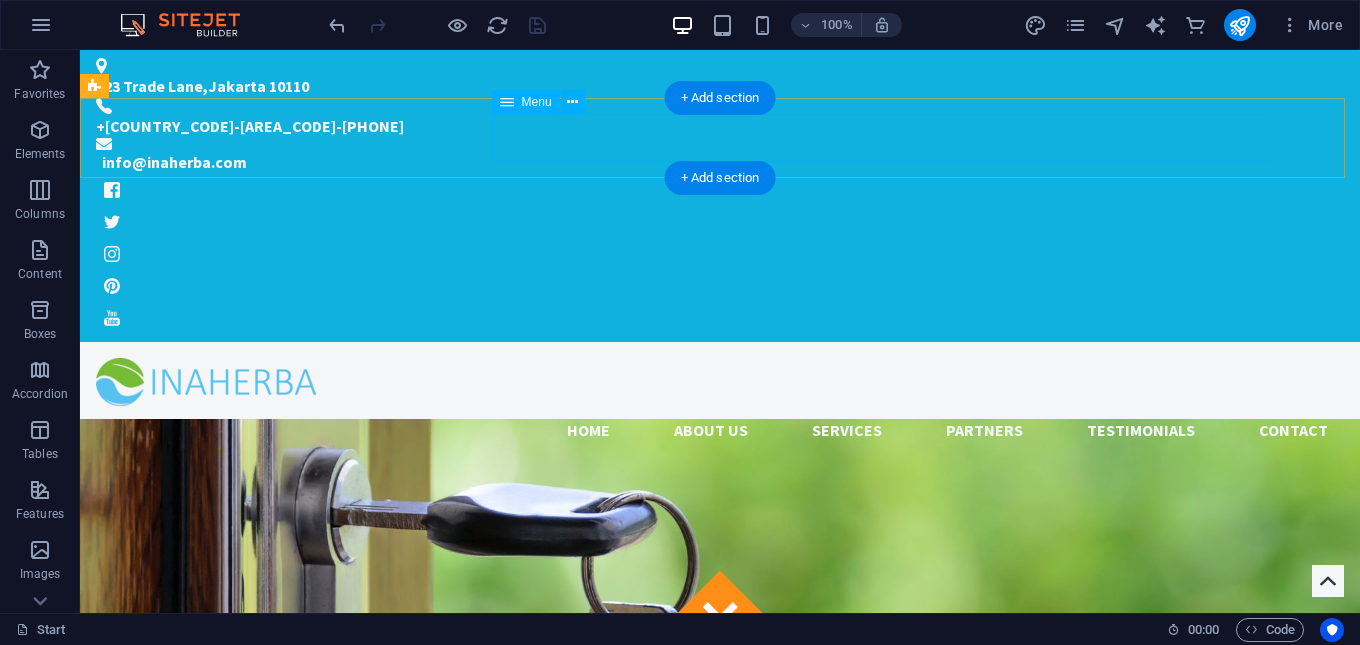 click on "Home About us Services Partners Testimonials Contact" at bounding box center (720, 430) 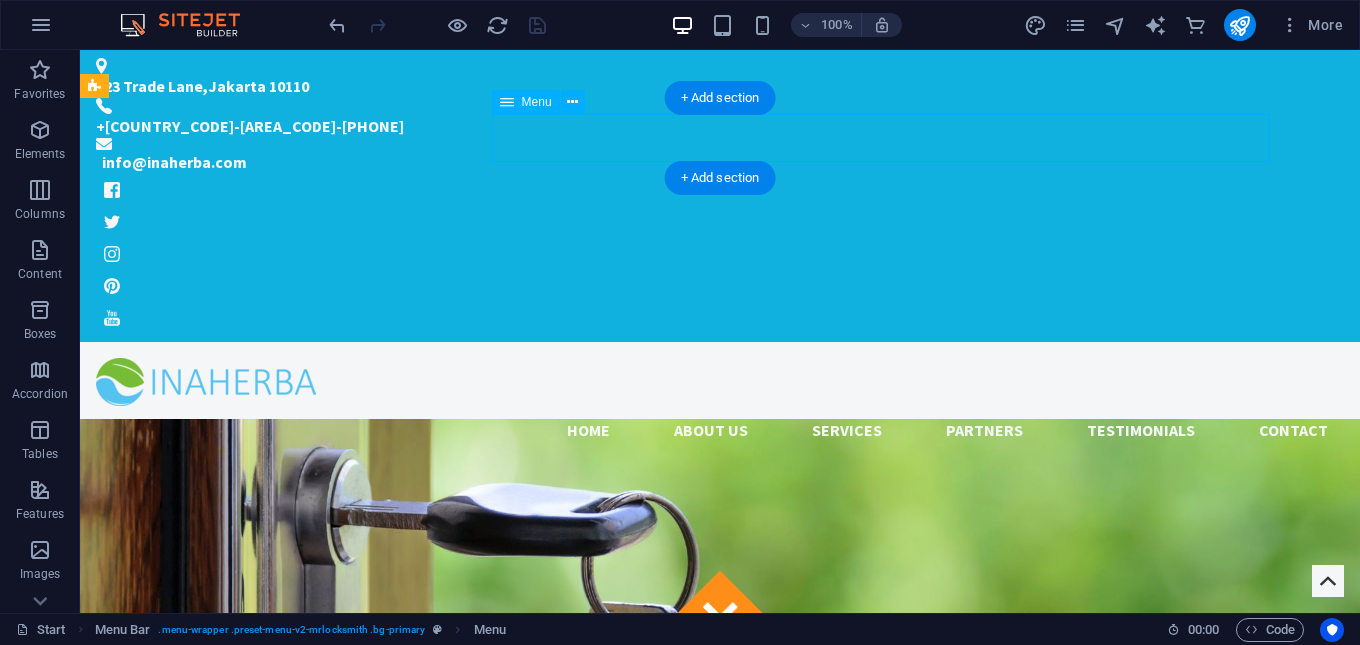 click on "Home About us Services Partners Testimonials Contact" at bounding box center (720, 430) 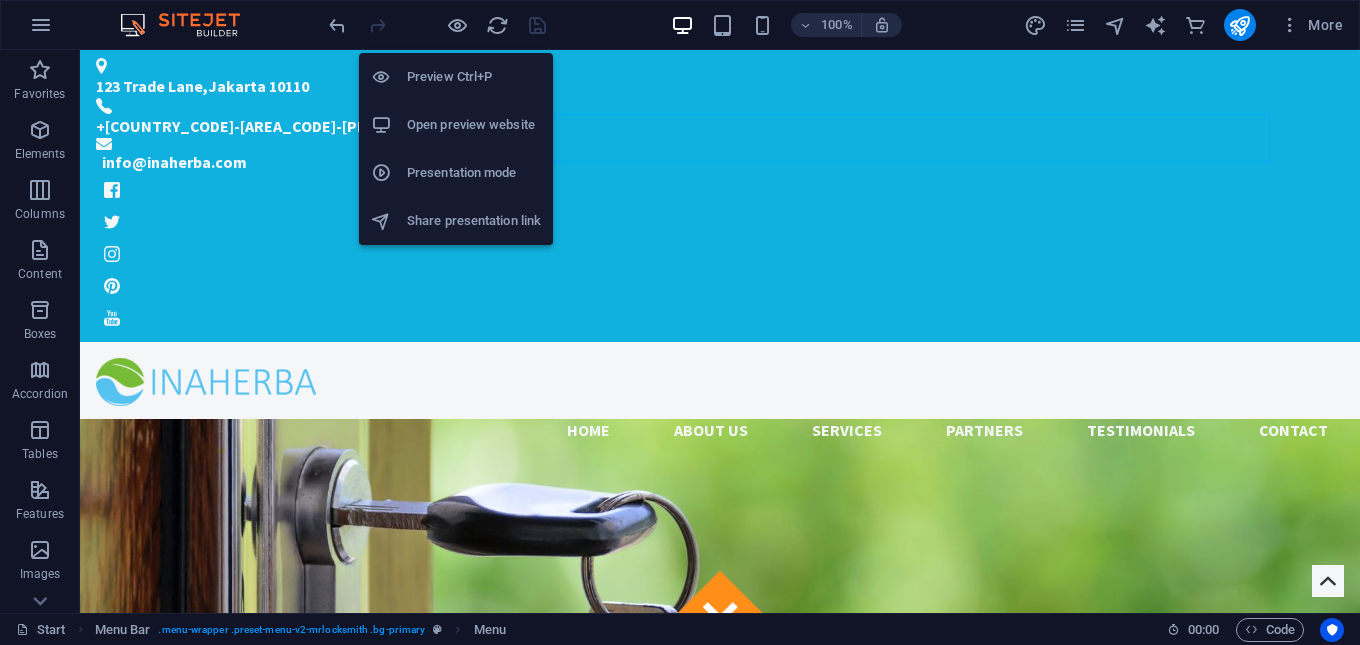 click on "Open preview website" at bounding box center (474, 125) 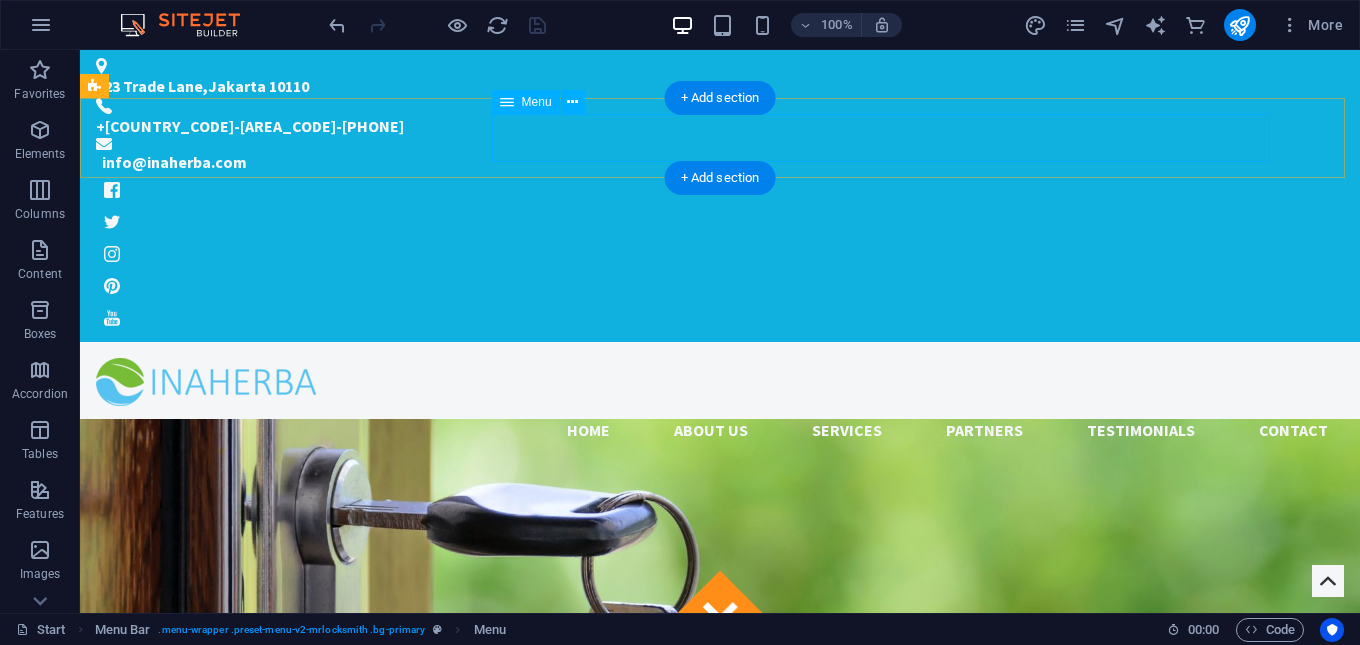 click on "Home About us Services Partners Testimonials Contact" at bounding box center [720, 430] 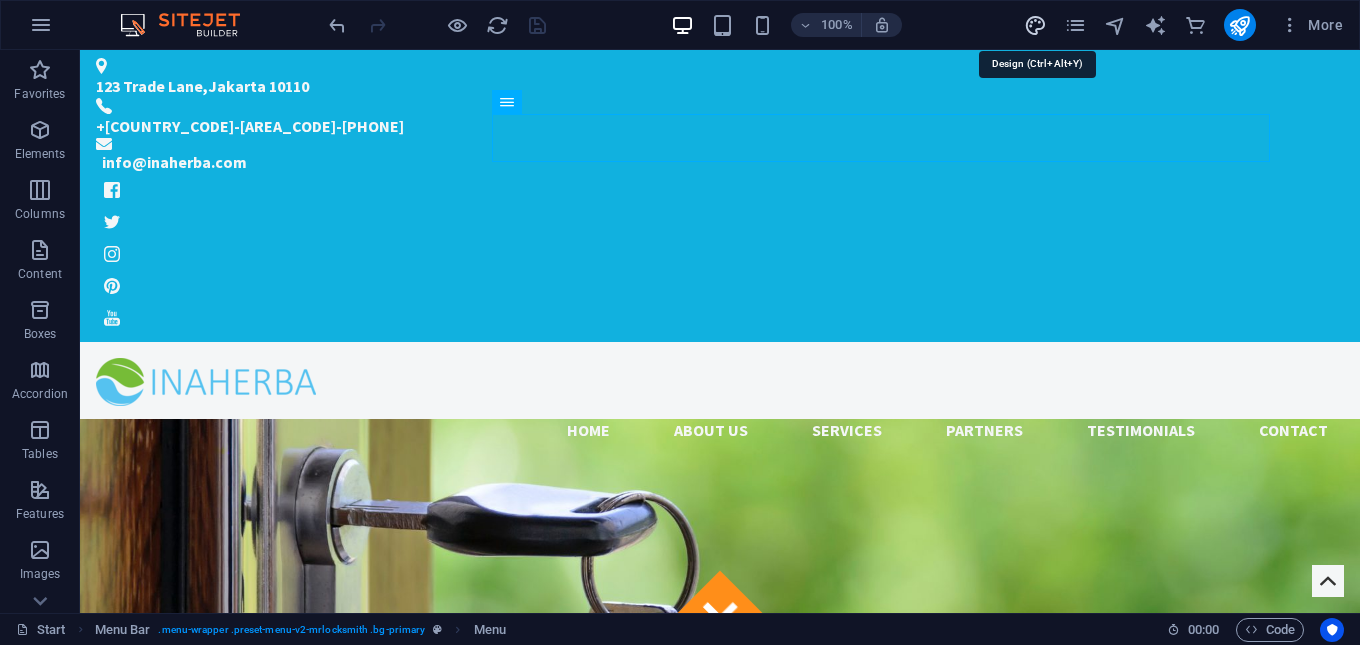 click at bounding box center (1035, 25) 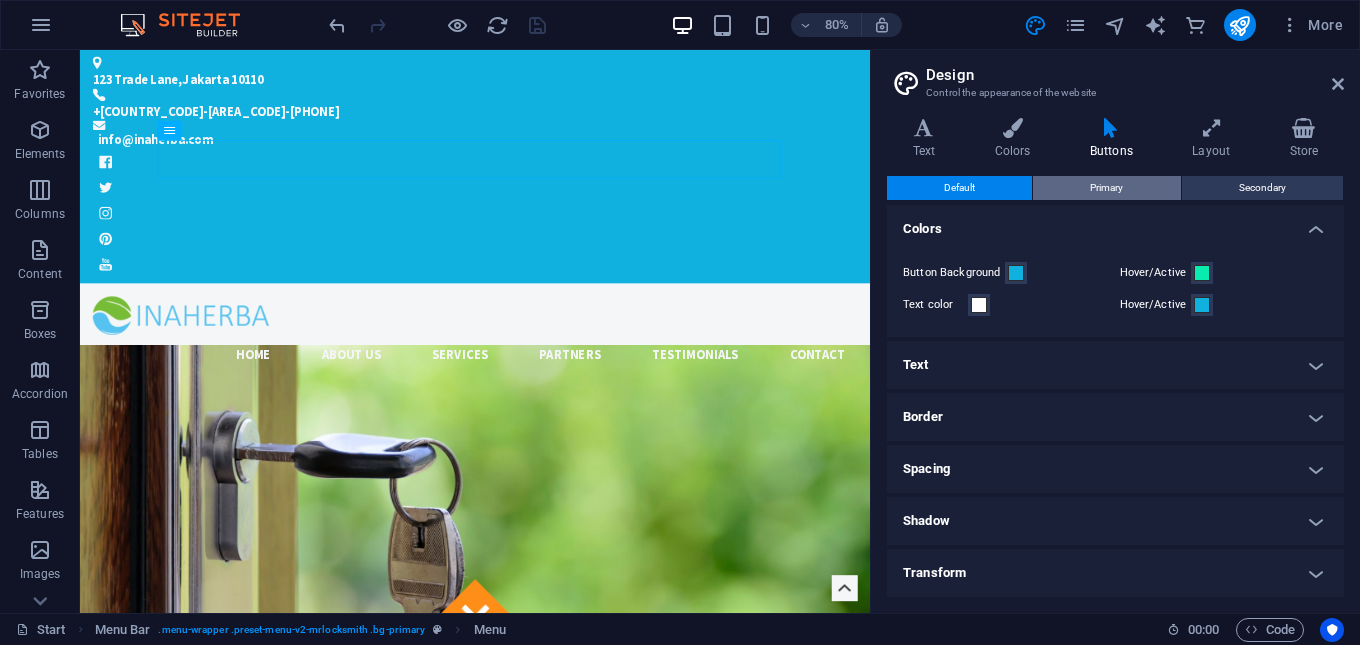 click on "Primary" at bounding box center (1106, 188) 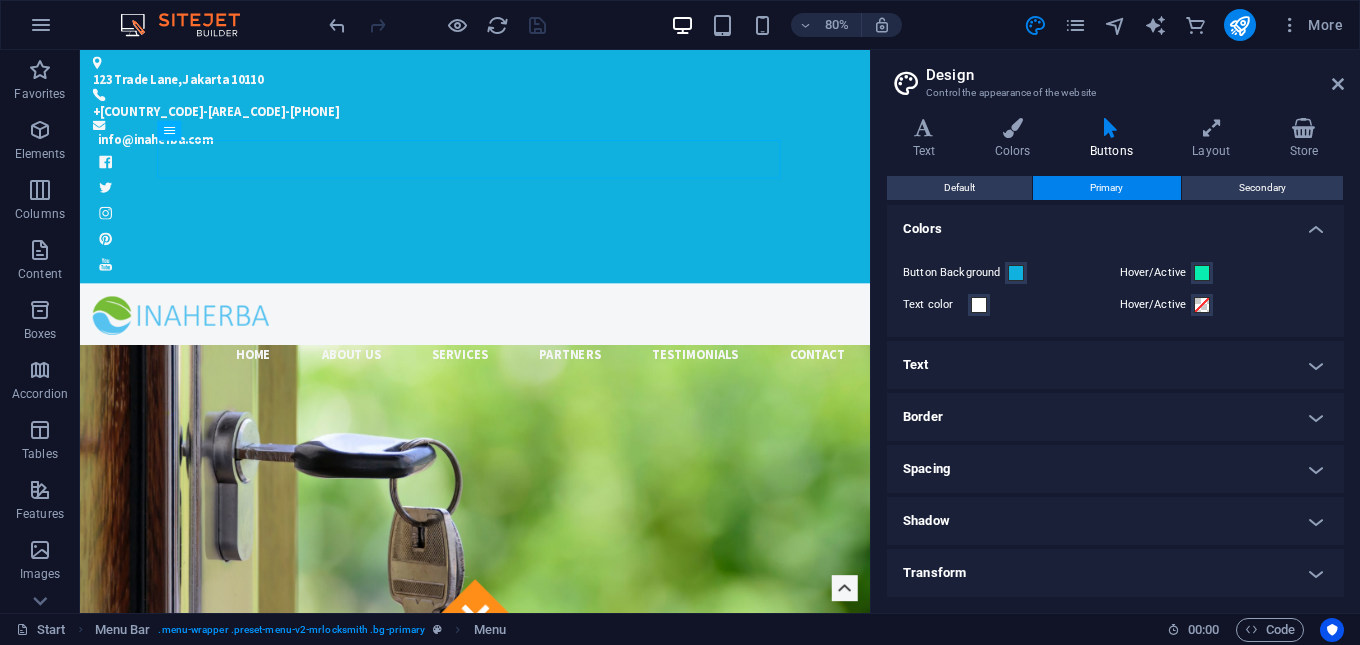 click on "Primary" at bounding box center (1106, 188) 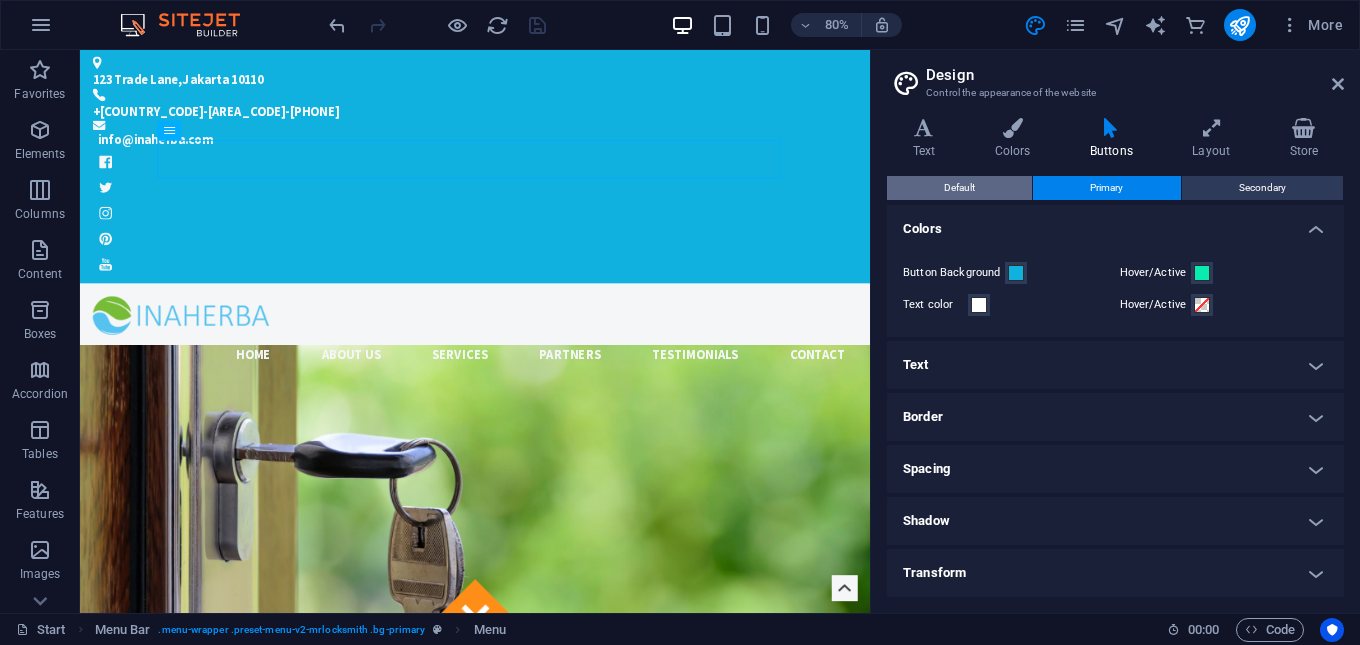 click on "Default" at bounding box center [959, 188] 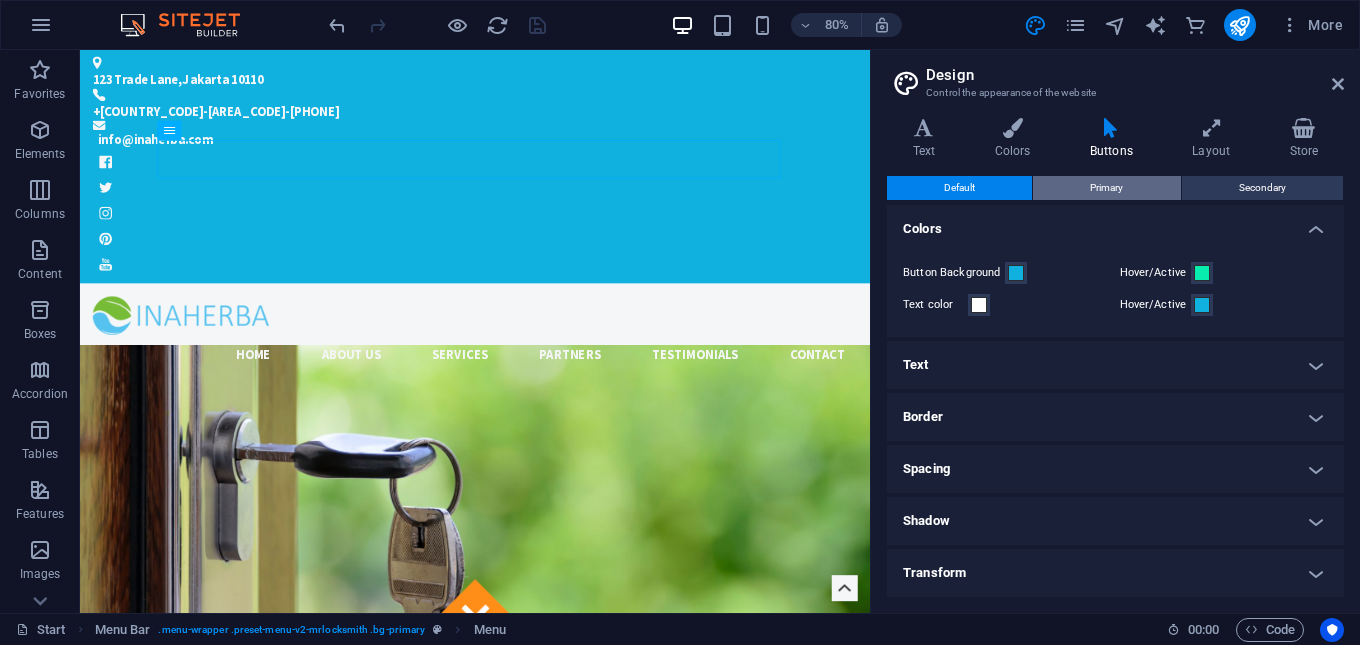 click on "Primary" at bounding box center [1106, 188] 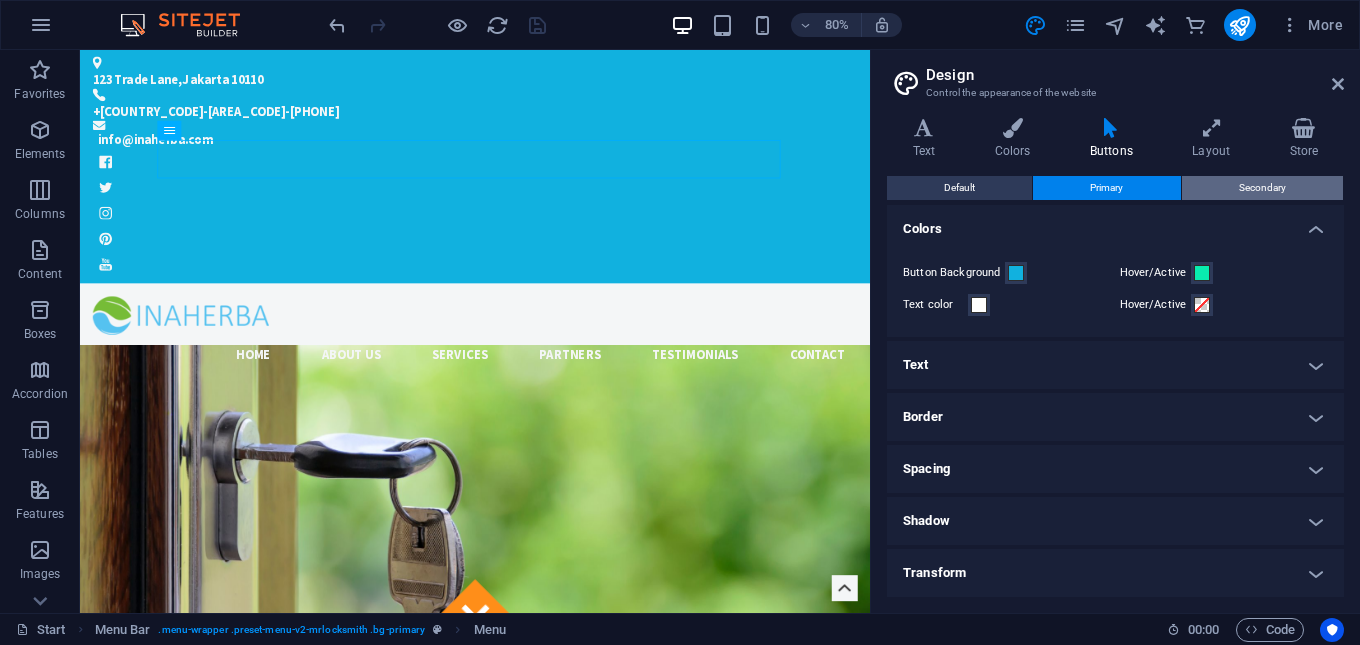 click on "Secondary" at bounding box center [1262, 188] 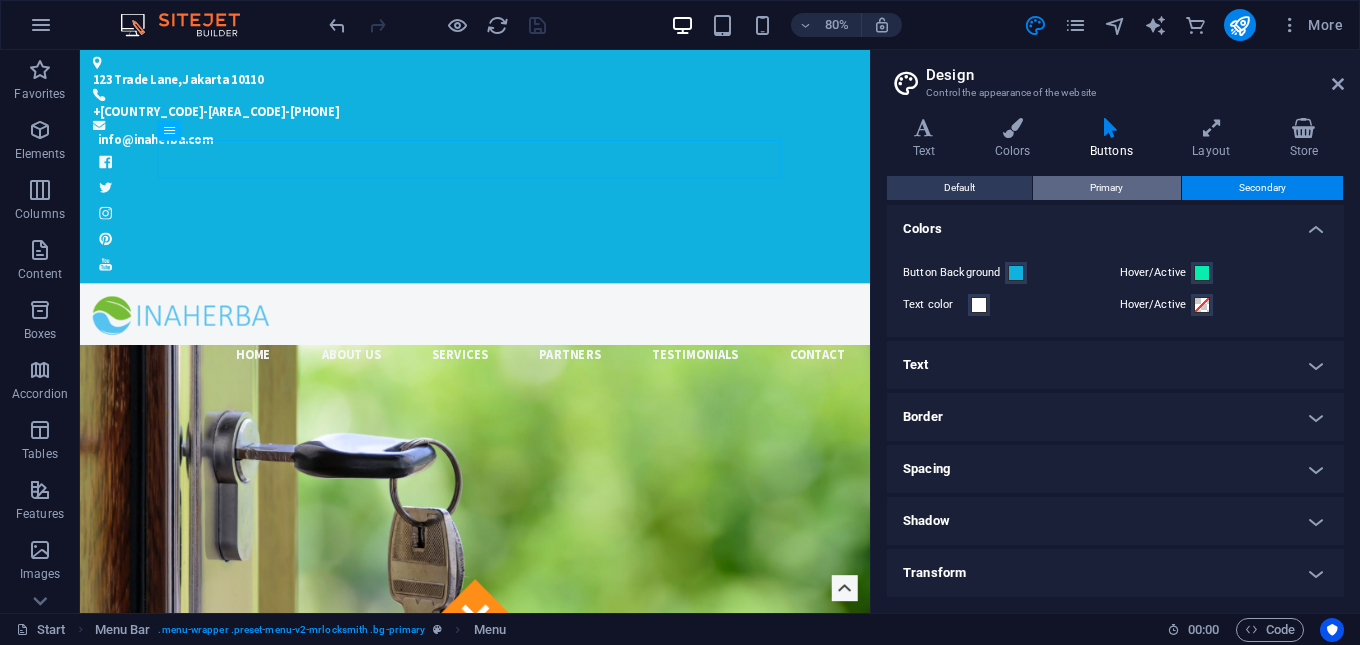 click on "Primary" at bounding box center [1106, 188] 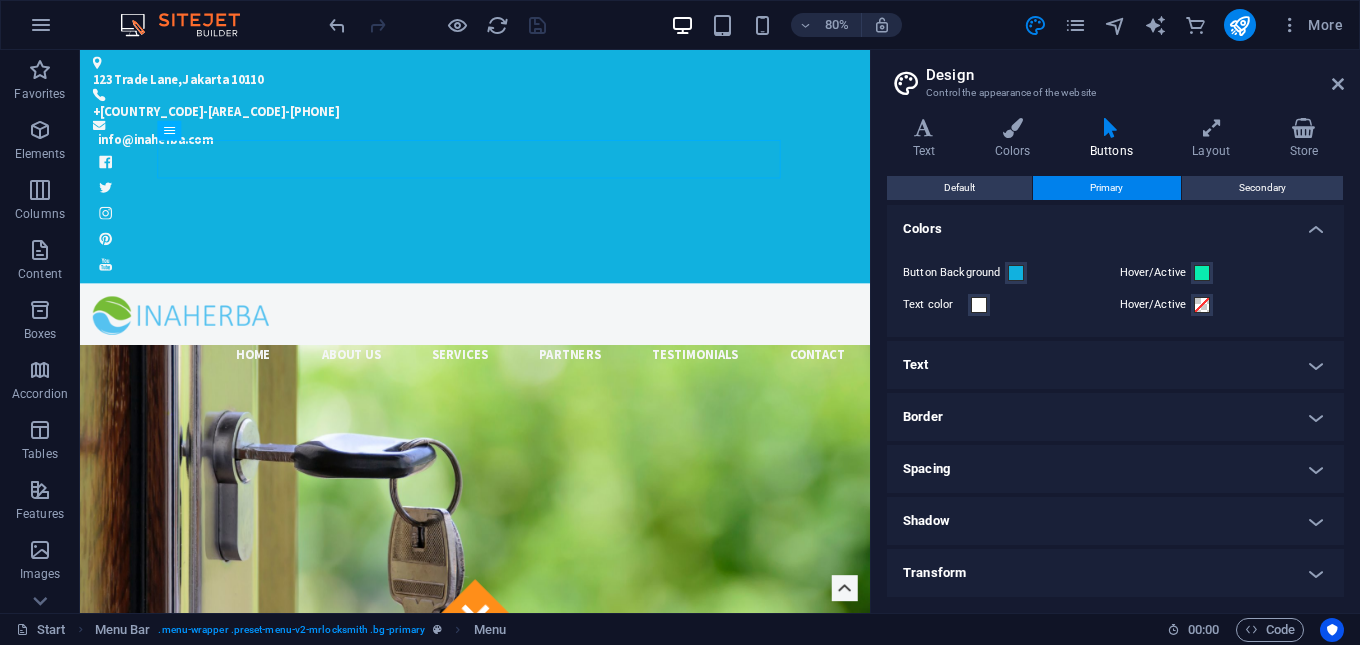 scroll, scrollTop: 52, scrollLeft: 0, axis: vertical 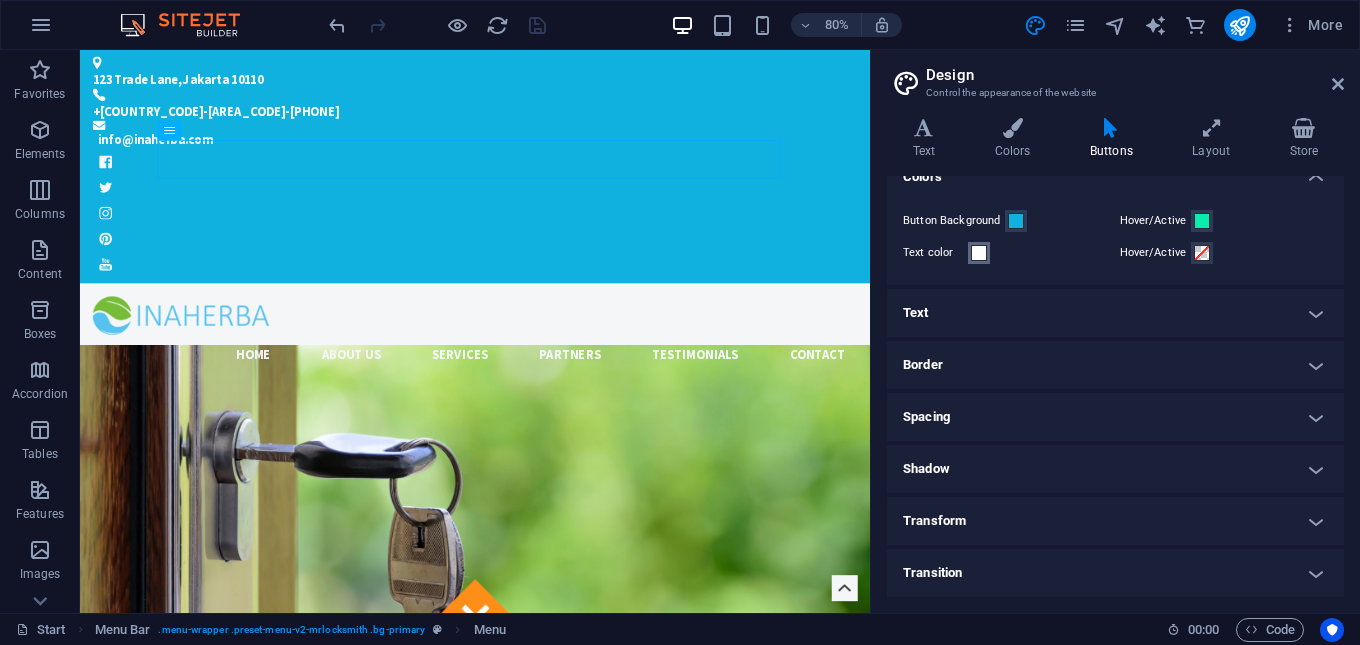 click at bounding box center [979, 253] 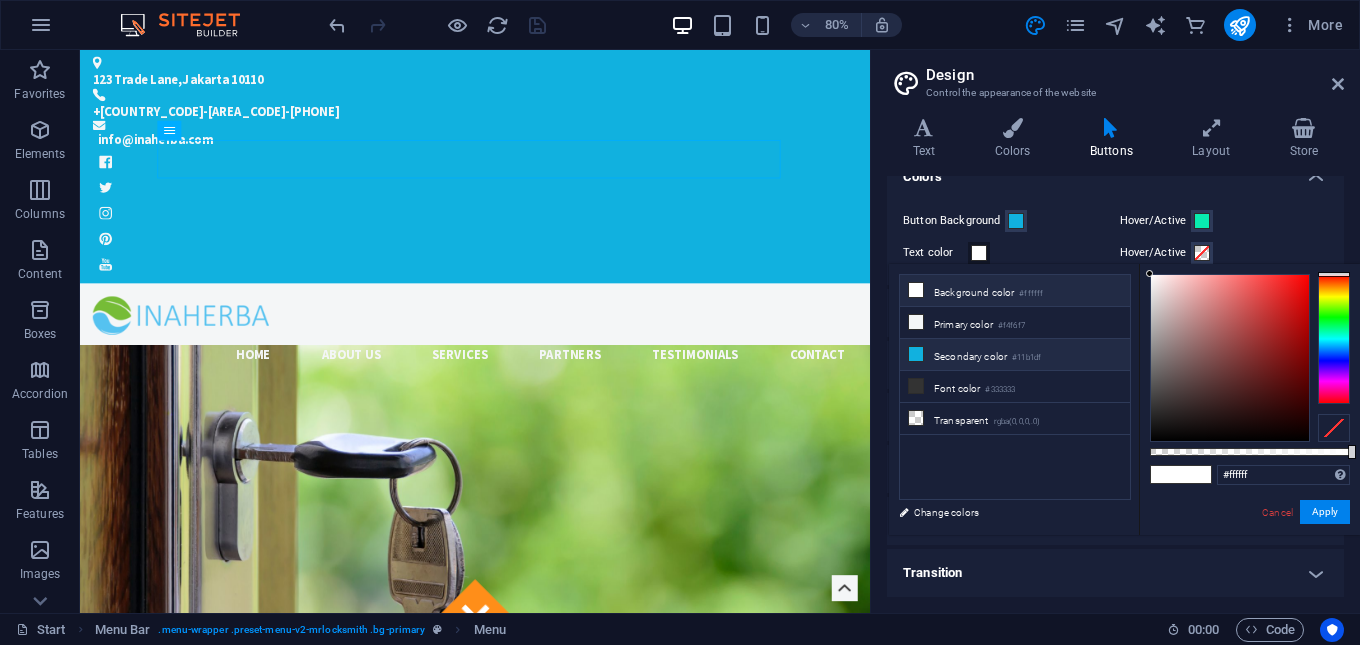 click on "Secondary color
#11b1df" at bounding box center [1015, 355] 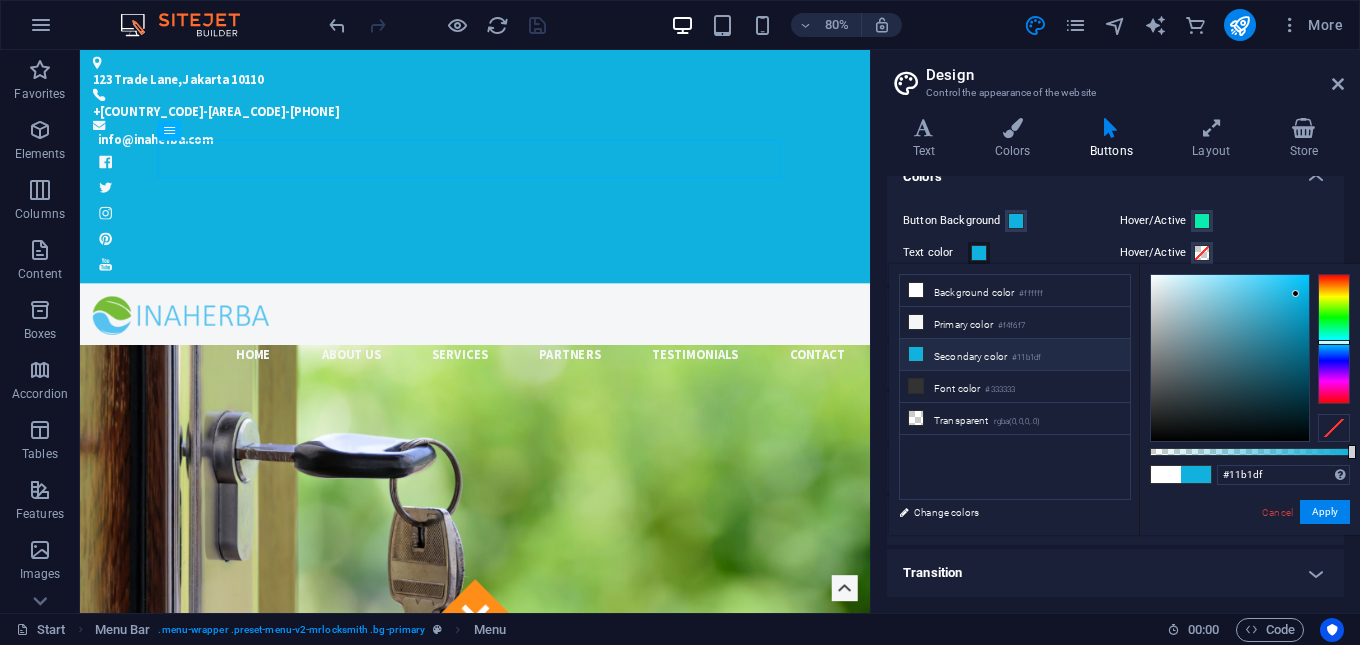 type on "#eaf3f5" 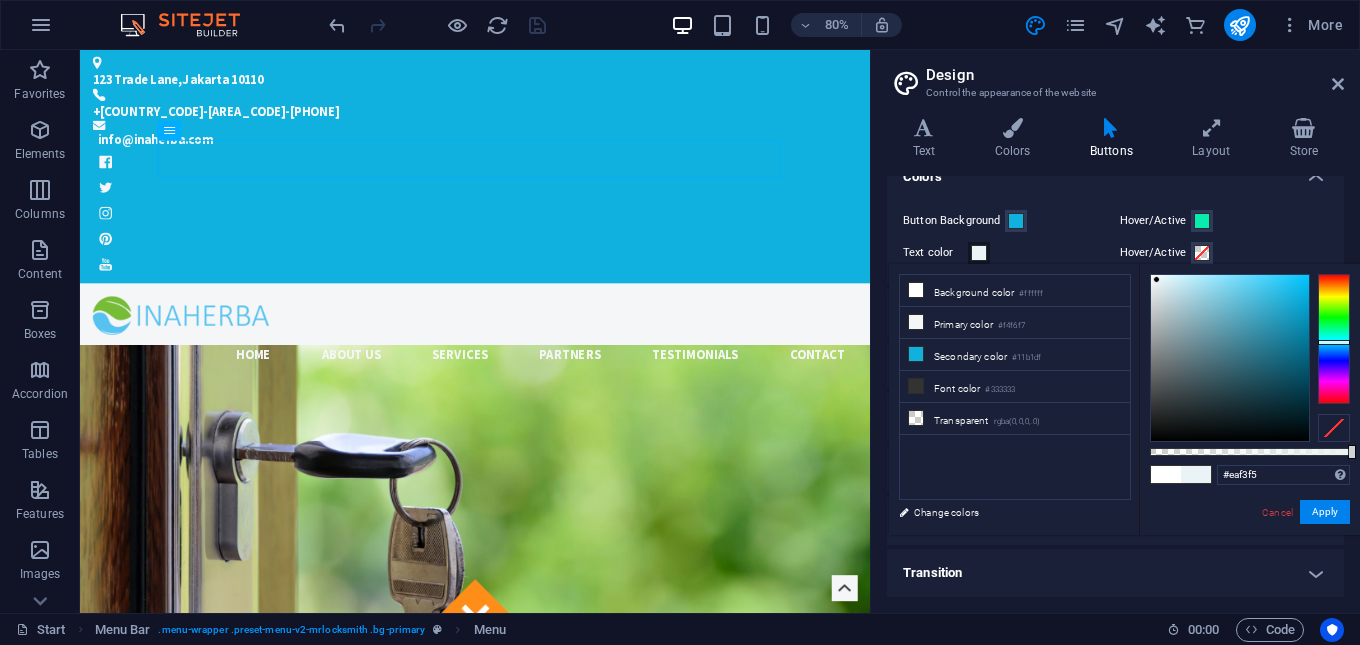 click at bounding box center [1230, 358] 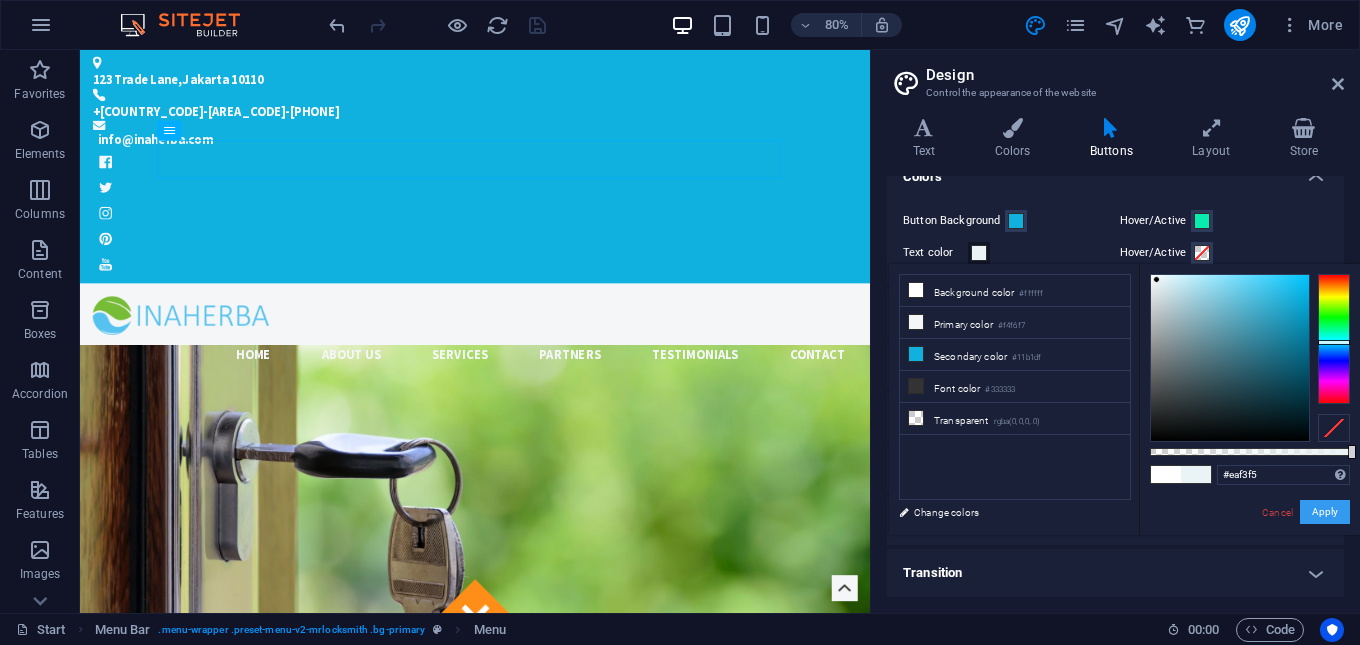 click on "Apply" at bounding box center [1325, 512] 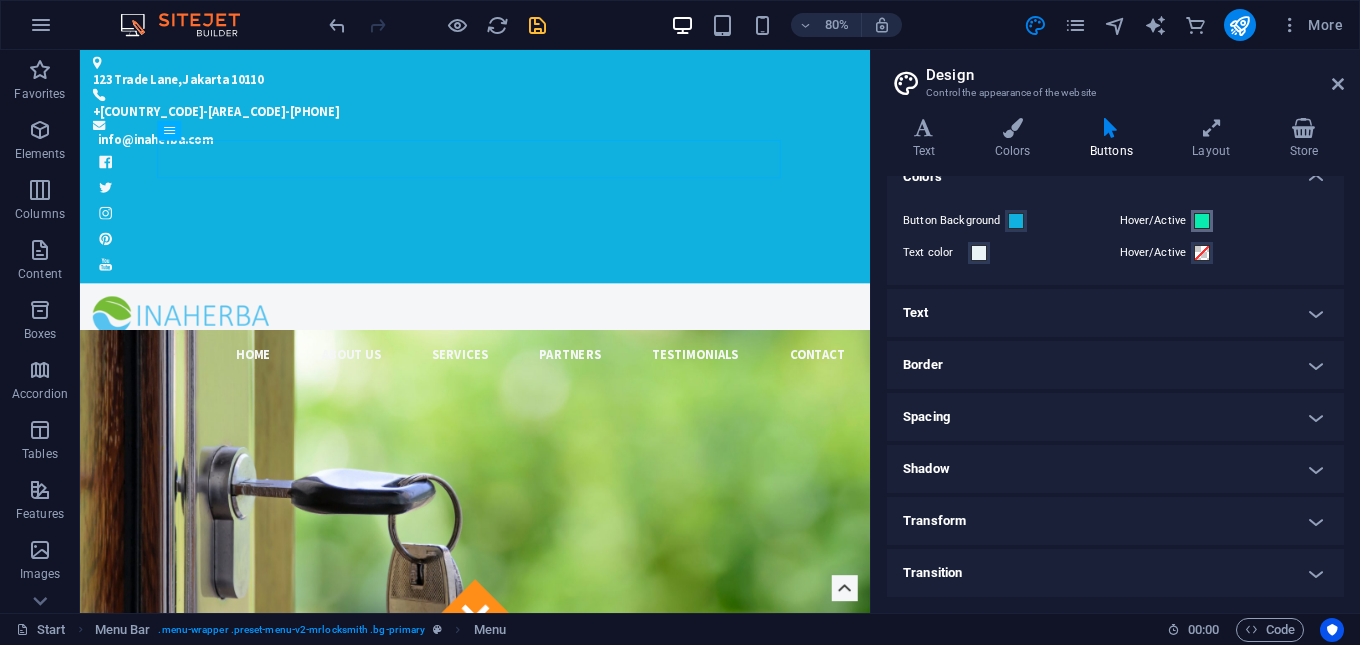 click at bounding box center (1202, 221) 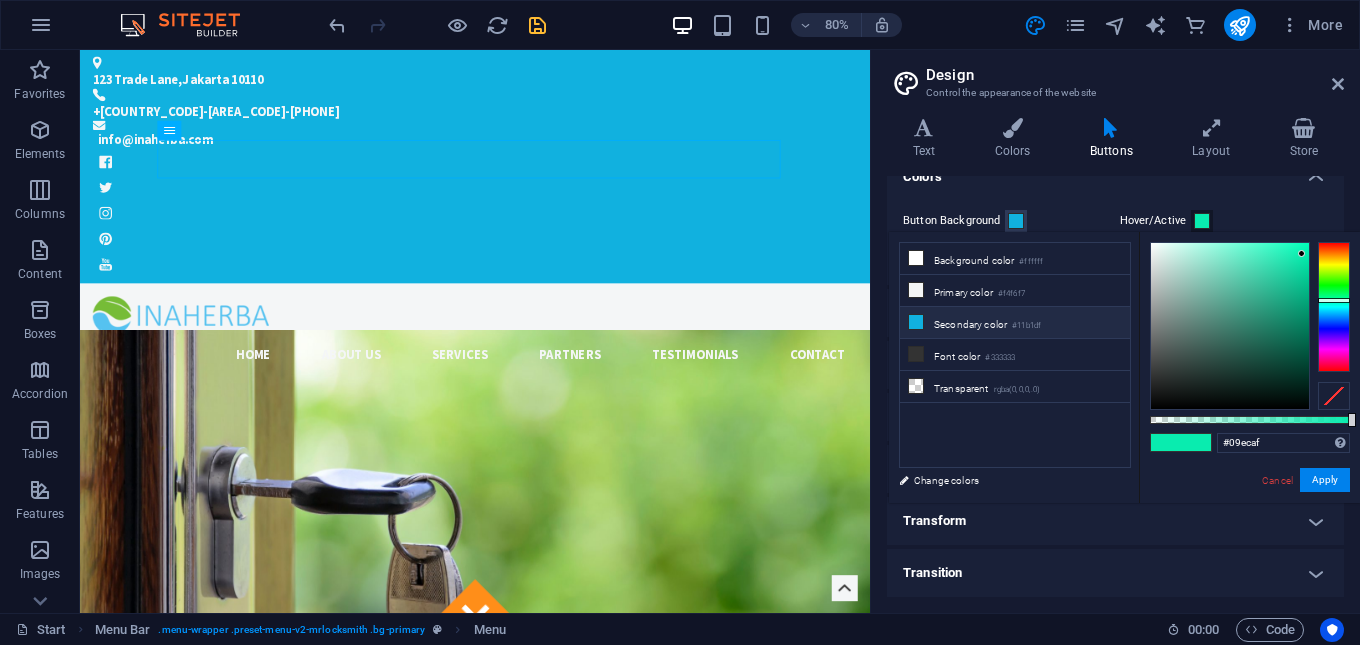 click on "Secondary color
#11b1df" at bounding box center [1015, 323] 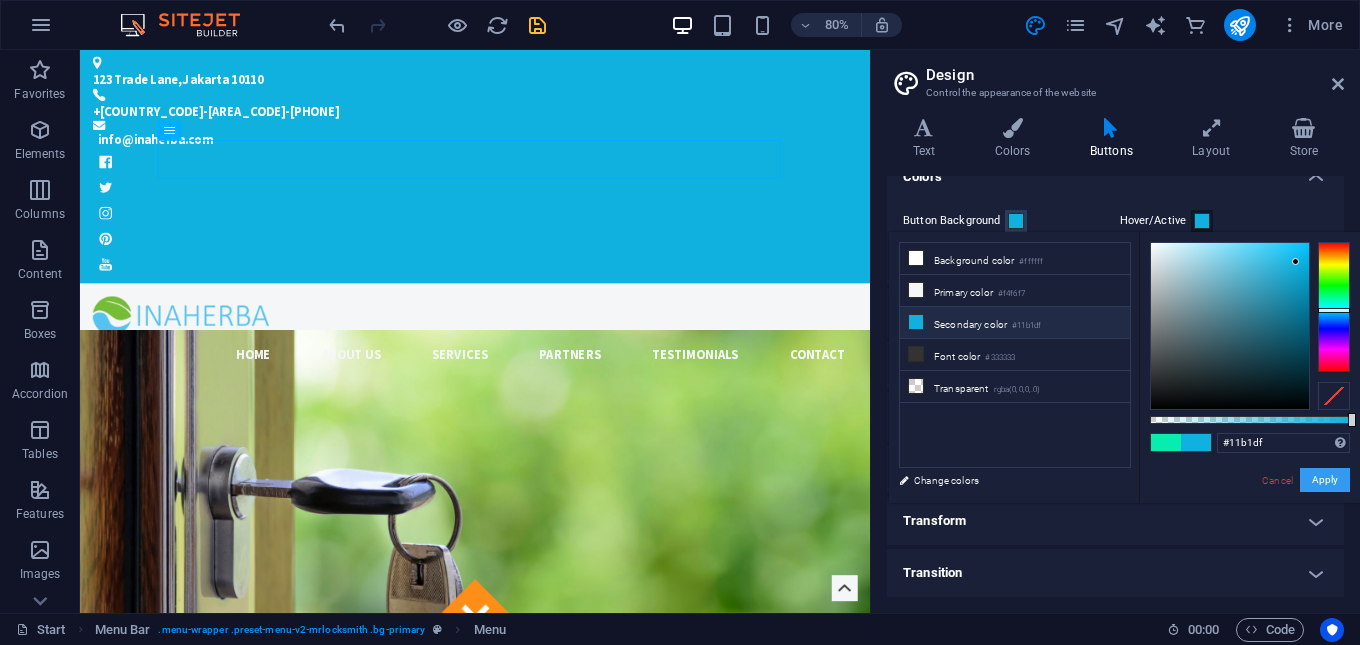 click on "Apply" at bounding box center (1325, 480) 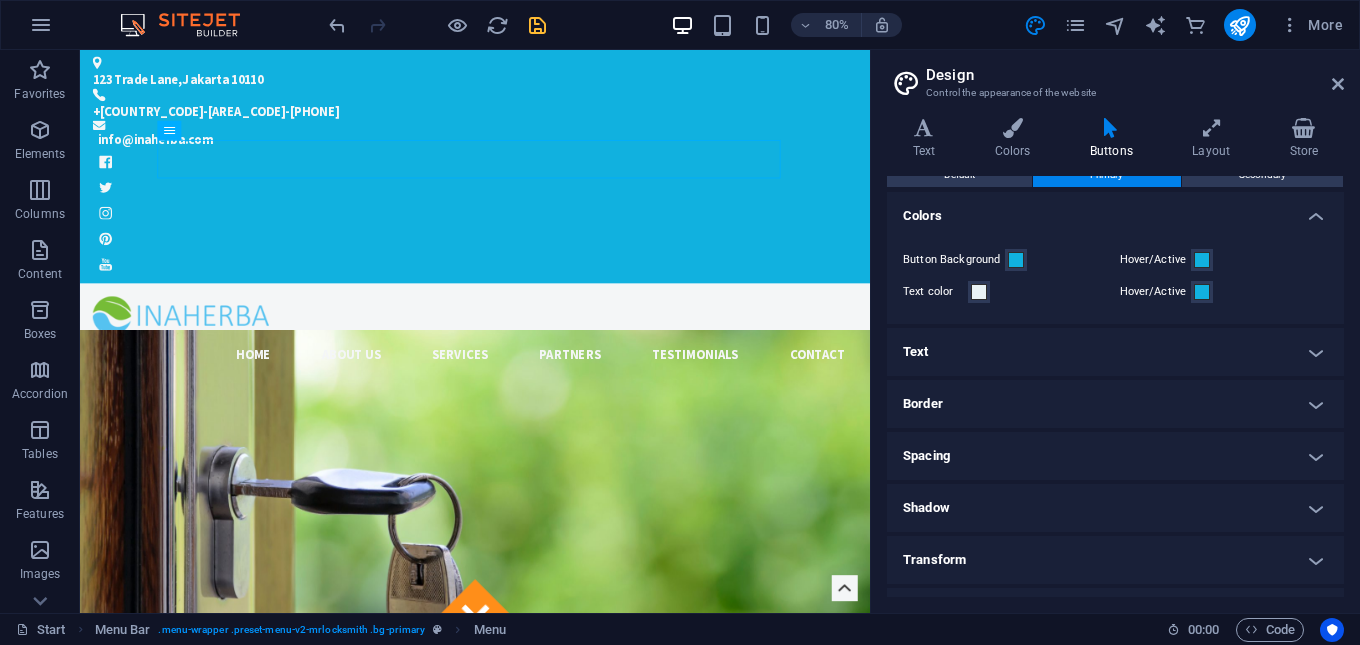 scroll, scrollTop: 0, scrollLeft: 0, axis: both 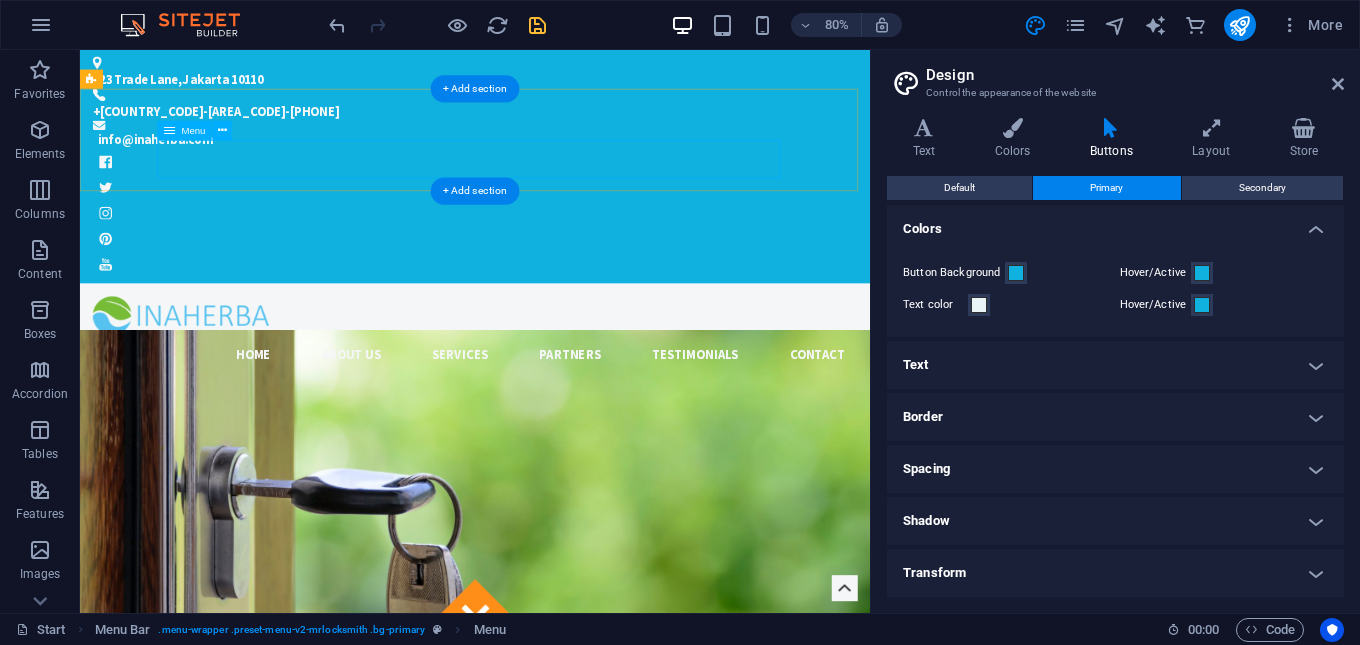 click on "Home About us Services Partners Testimonials Contact" at bounding box center [574, 430] 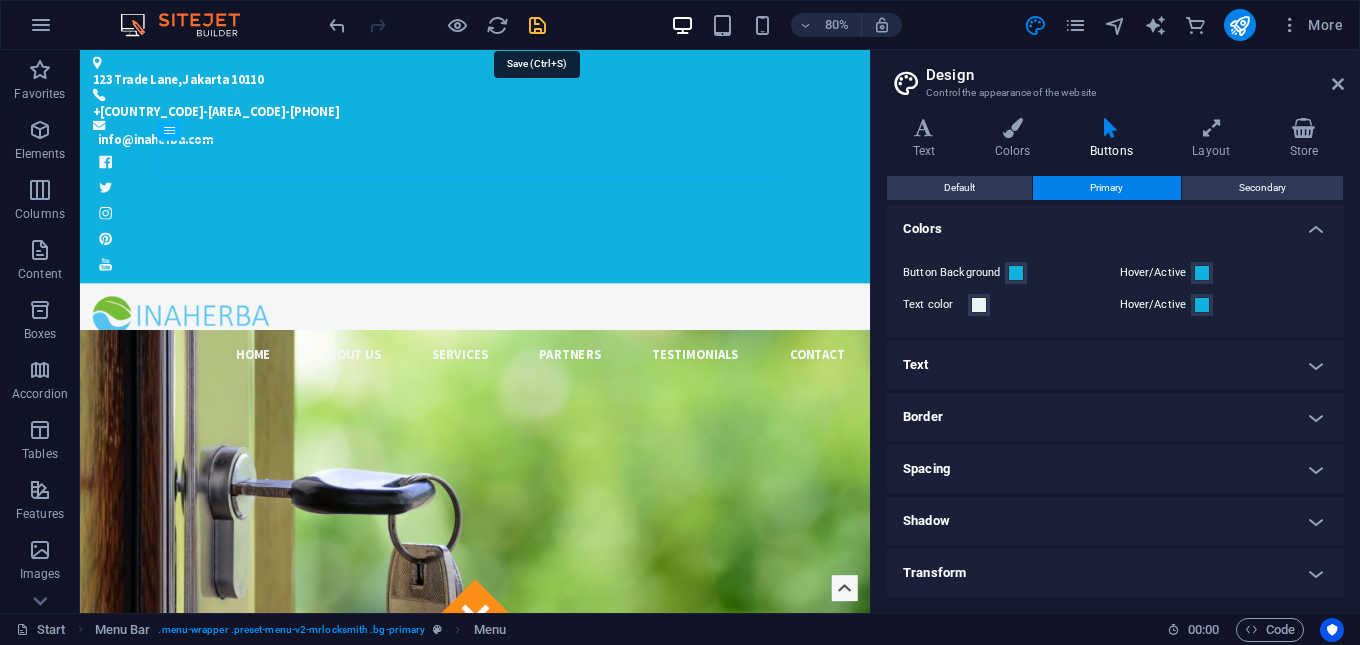 click at bounding box center [537, 25] 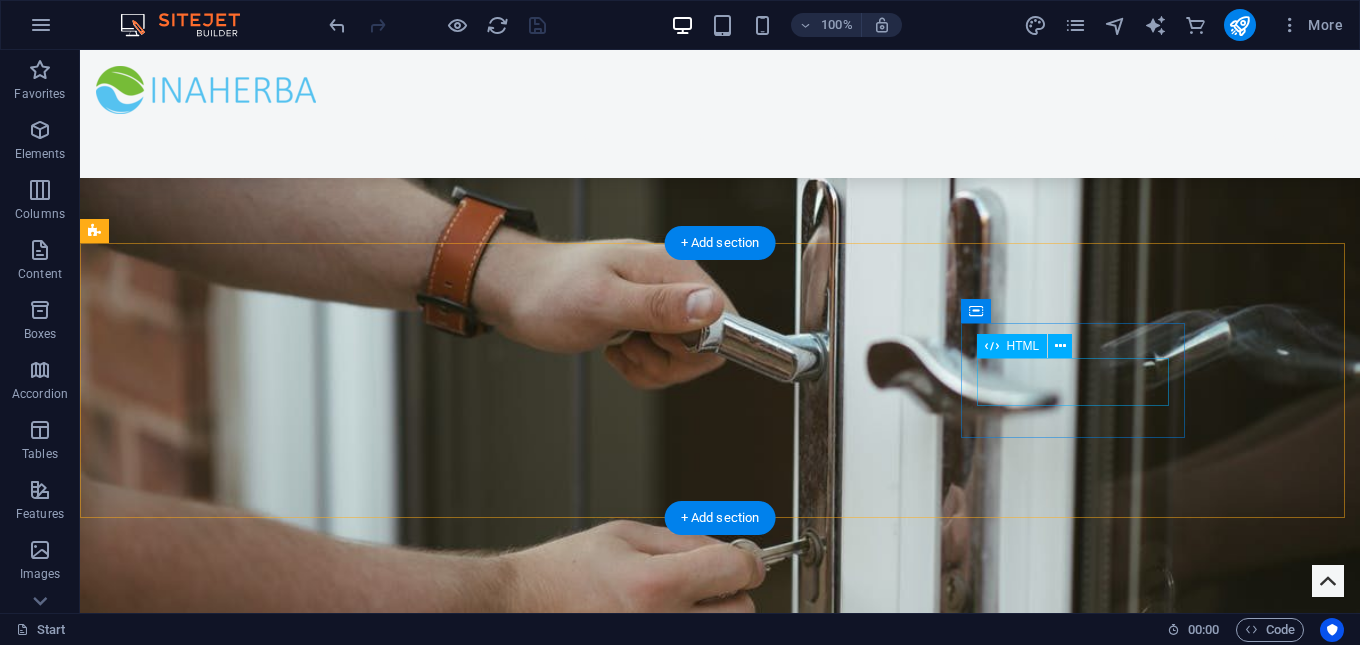 scroll, scrollTop: 1400, scrollLeft: 0, axis: vertical 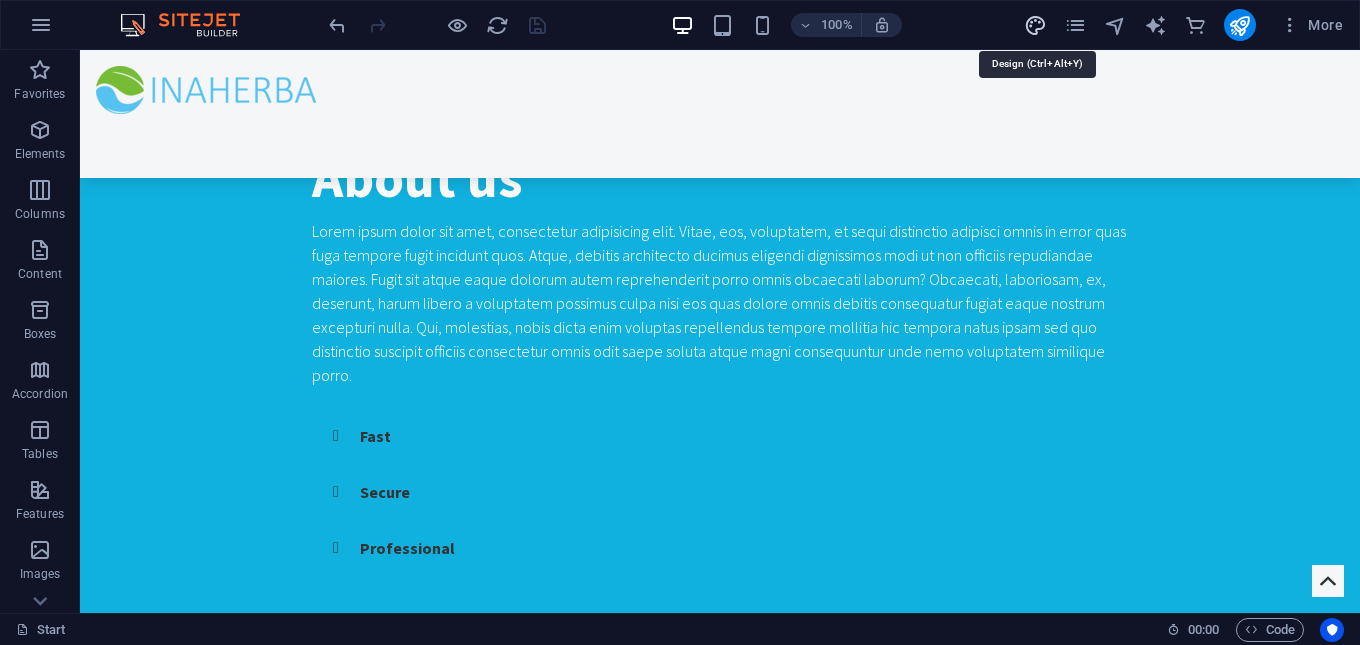 click at bounding box center (1035, 25) 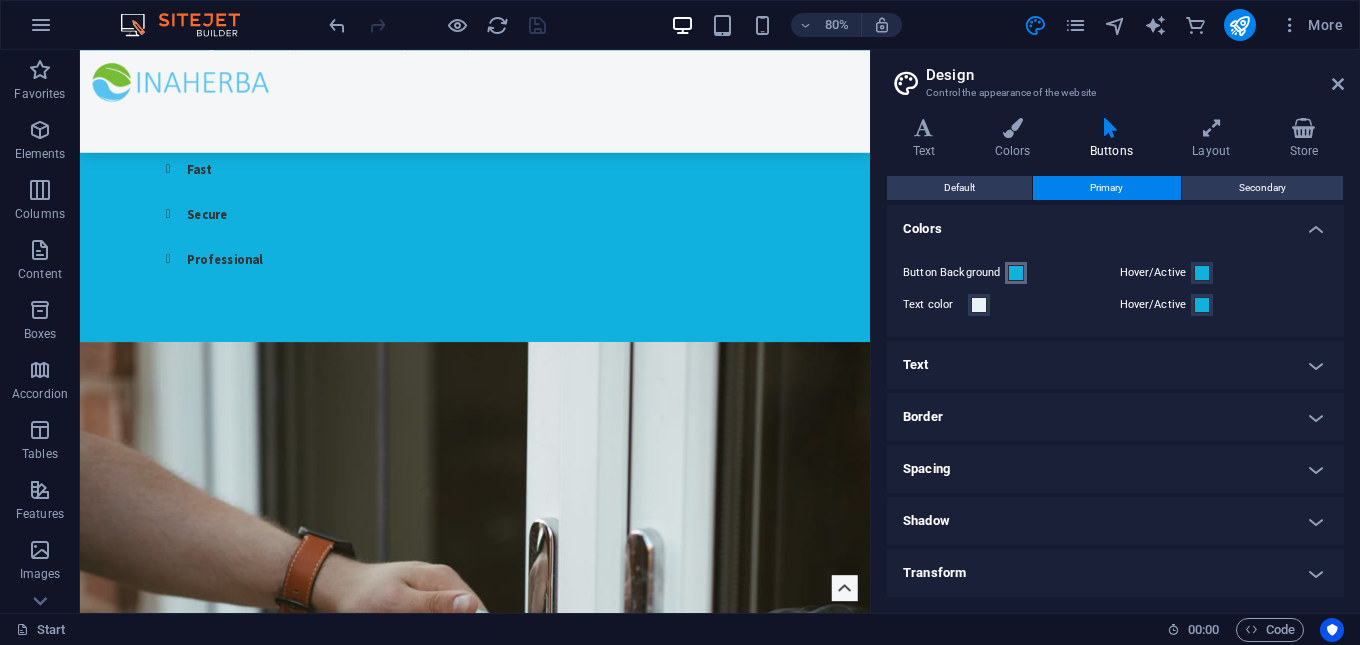 click at bounding box center [1016, 273] 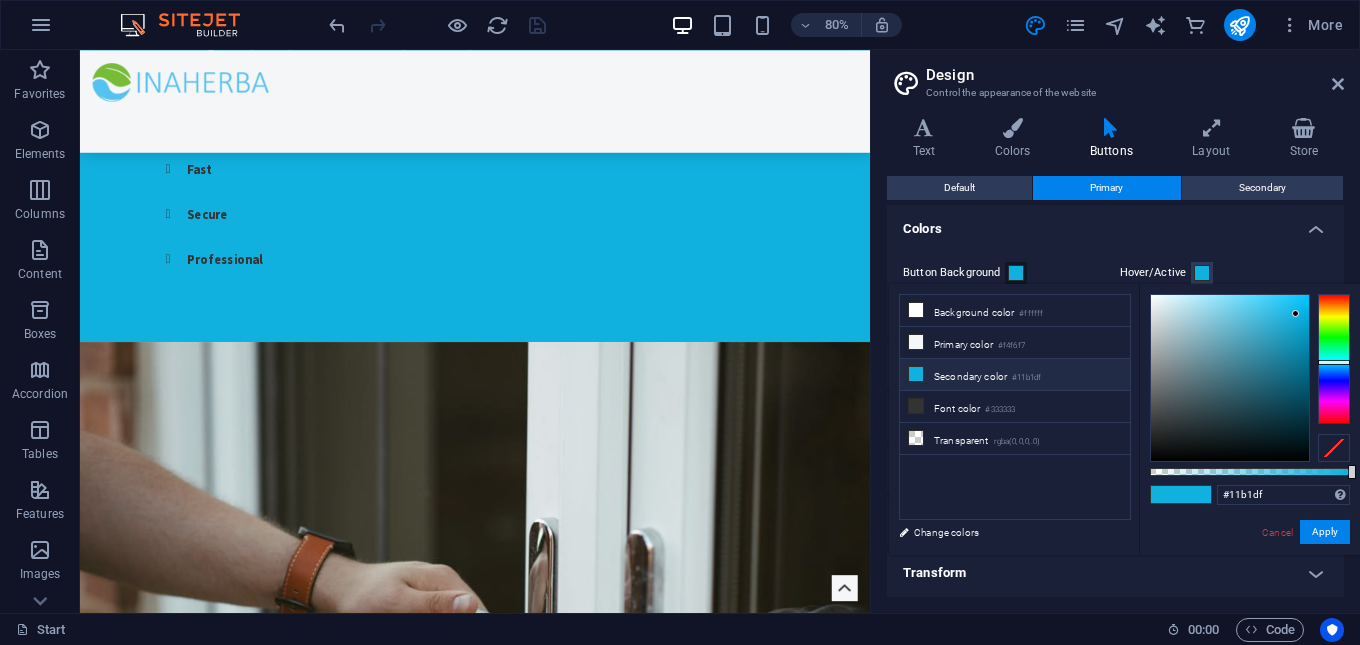 click on "Secondary color
#11b1df" at bounding box center [1015, 375] 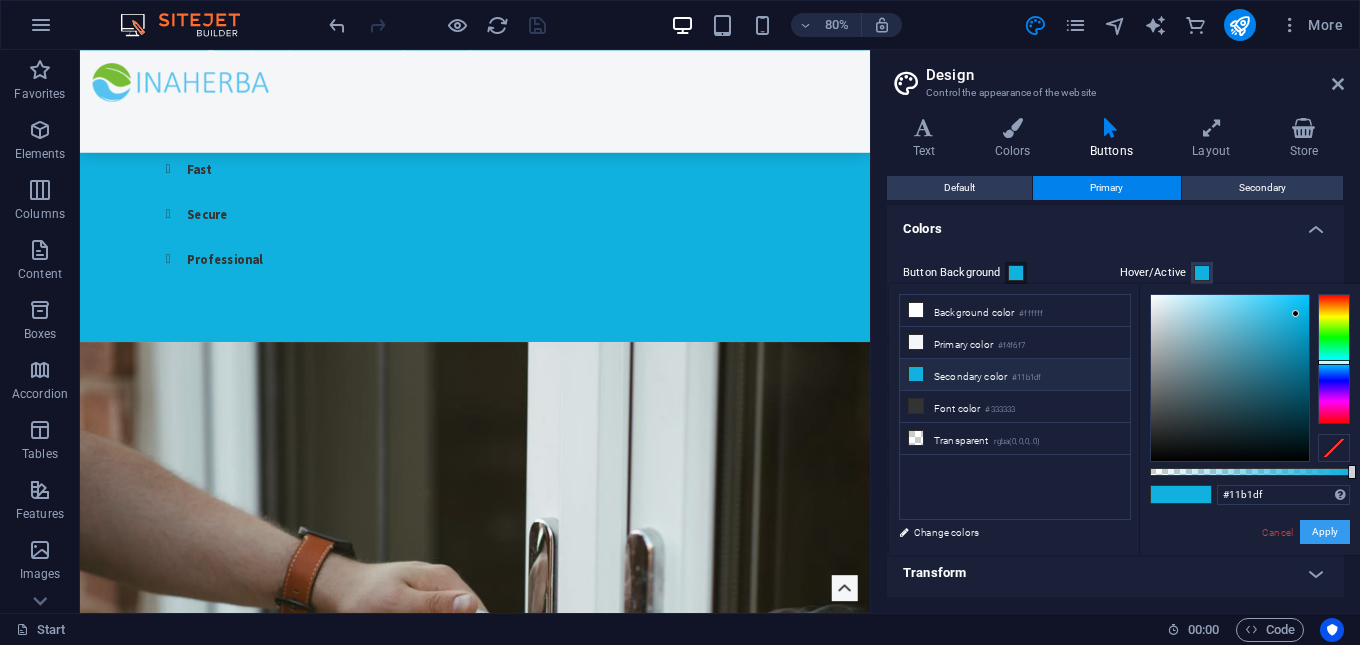 click on "Apply" at bounding box center [1325, 532] 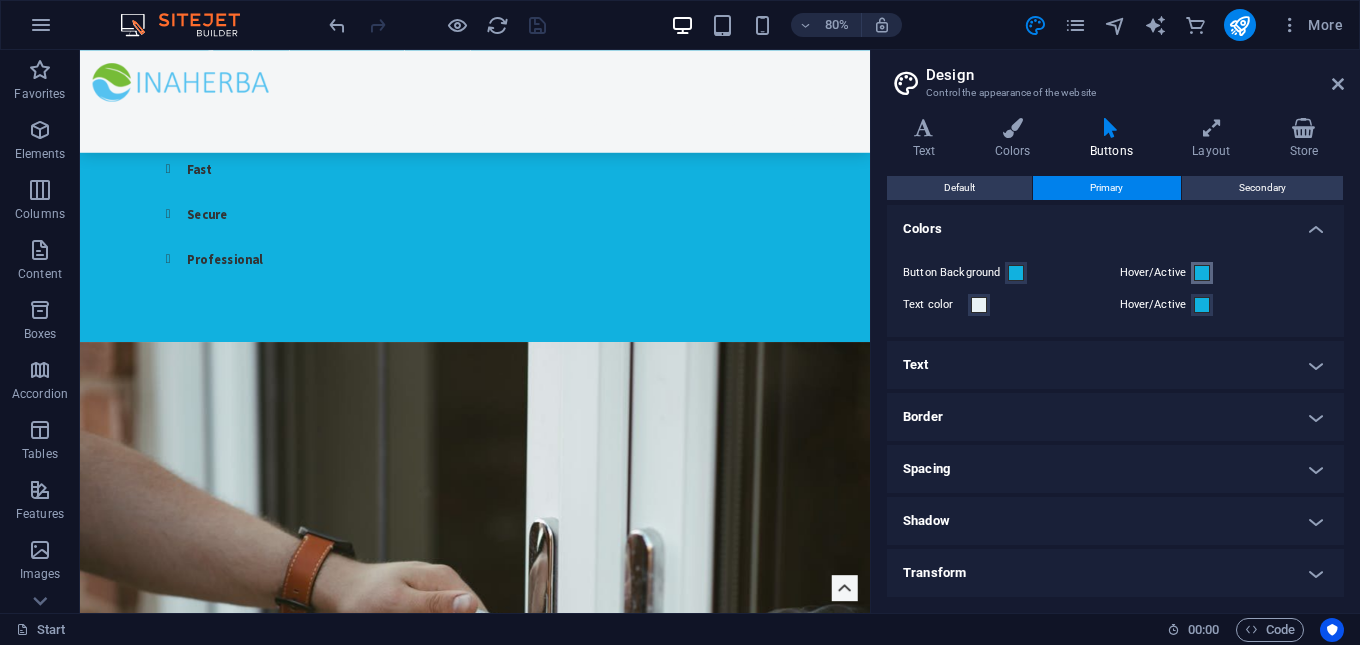 click at bounding box center (1202, 273) 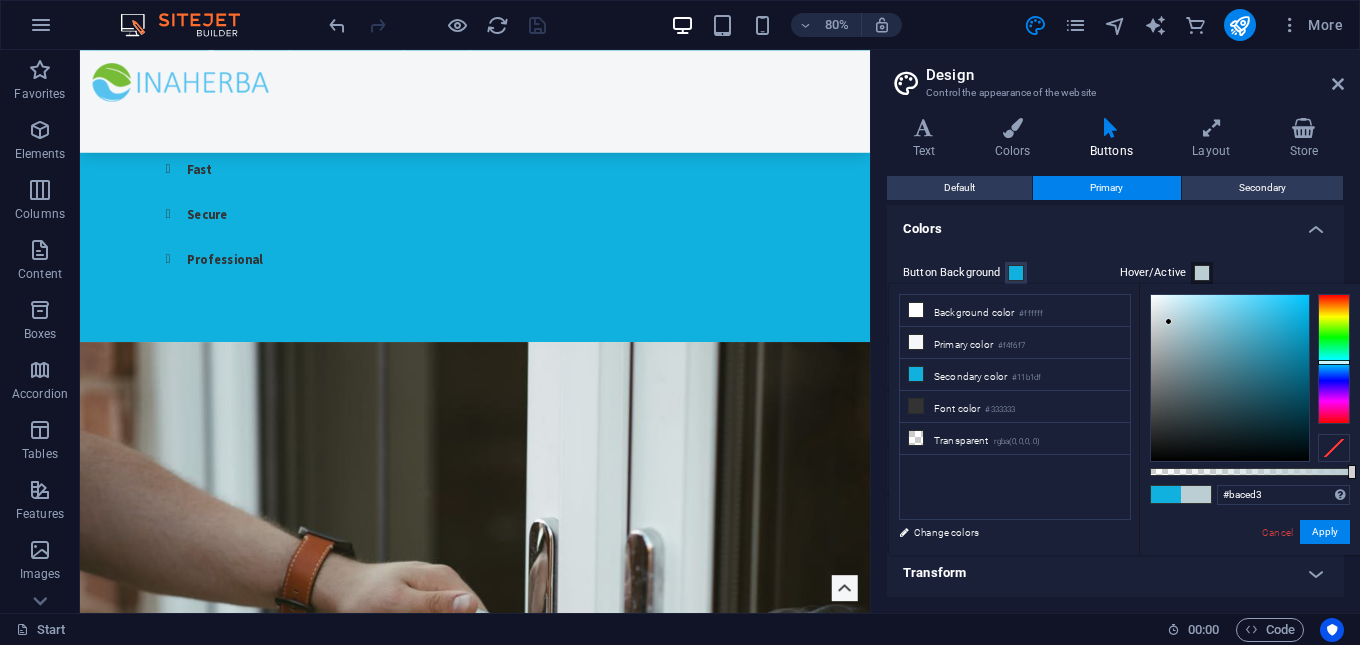 drag, startPoint x: 1200, startPoint y: 322, endPoint x: 1169, endPoint y: 322, distance: 31 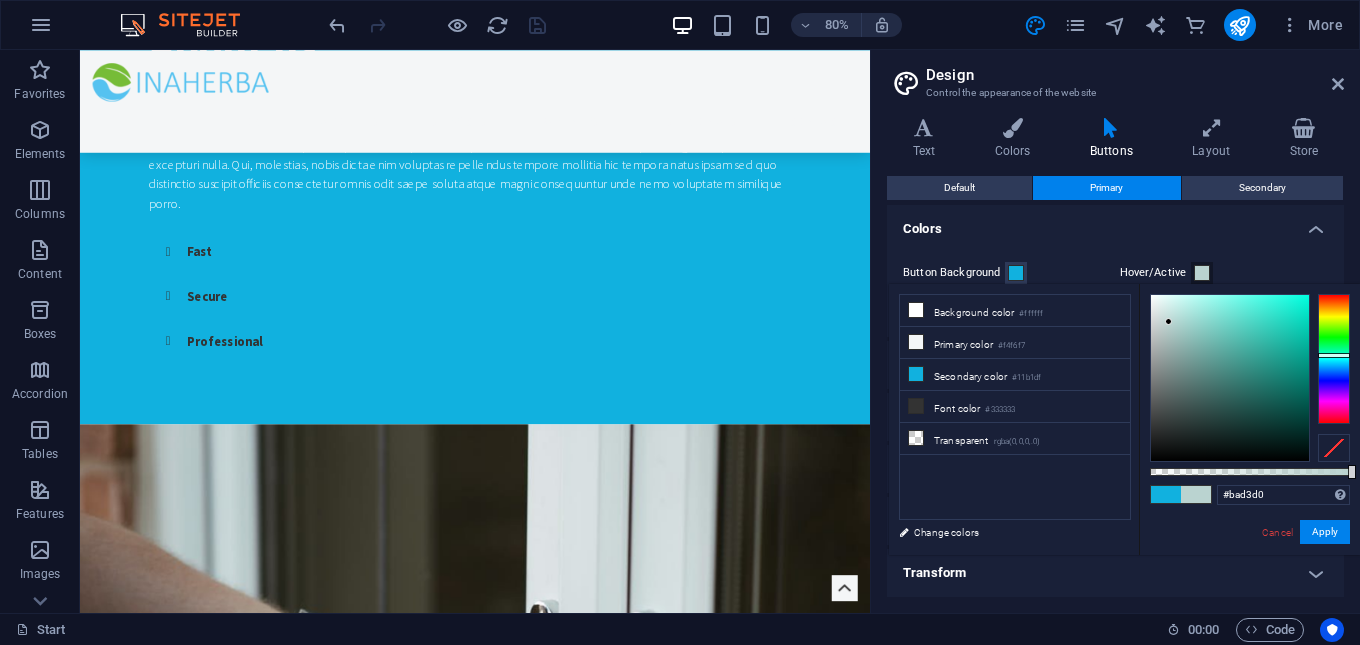 click at bounding box center (1334, 359) 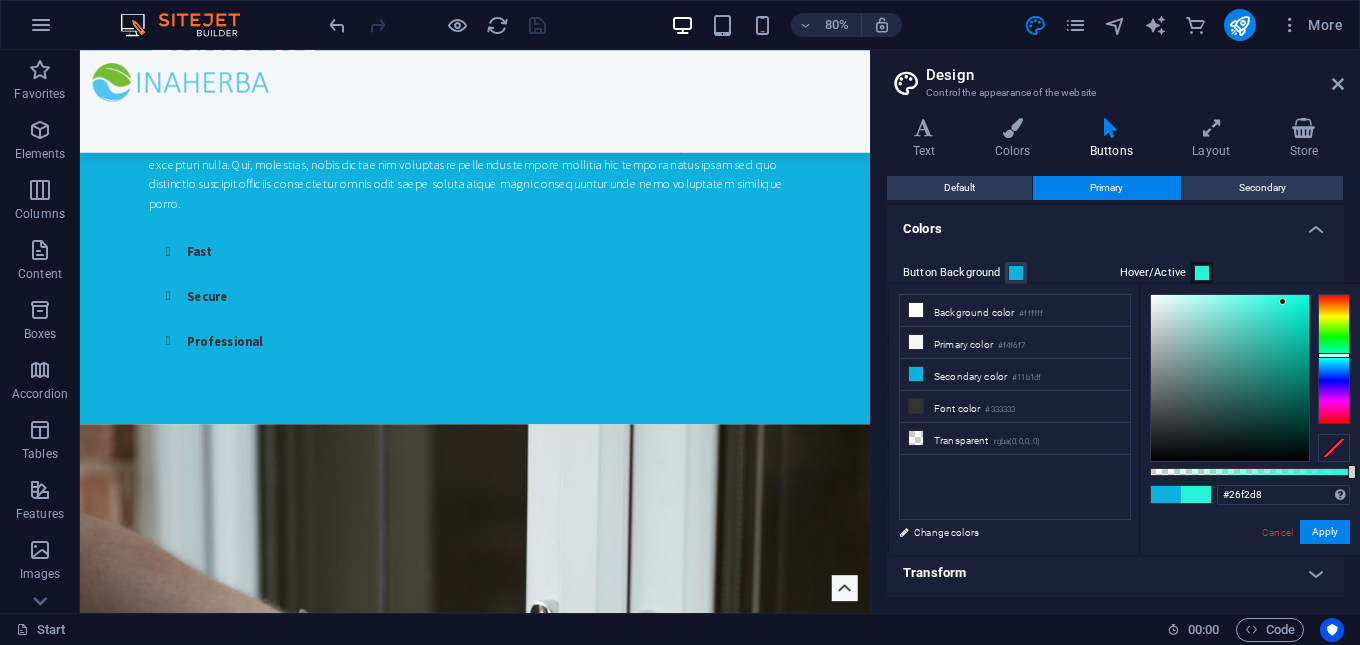 click at bounding box center [1230, 378] 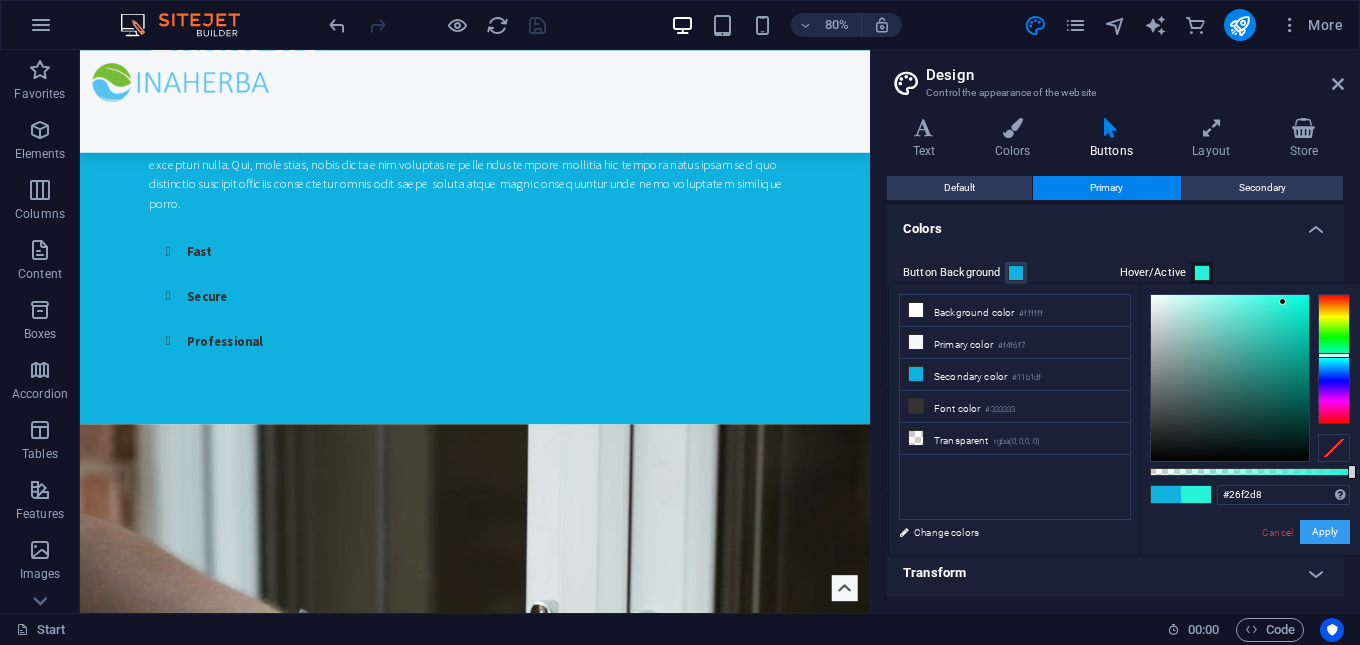 click on "Apply" at bounding box center [1325, 532] 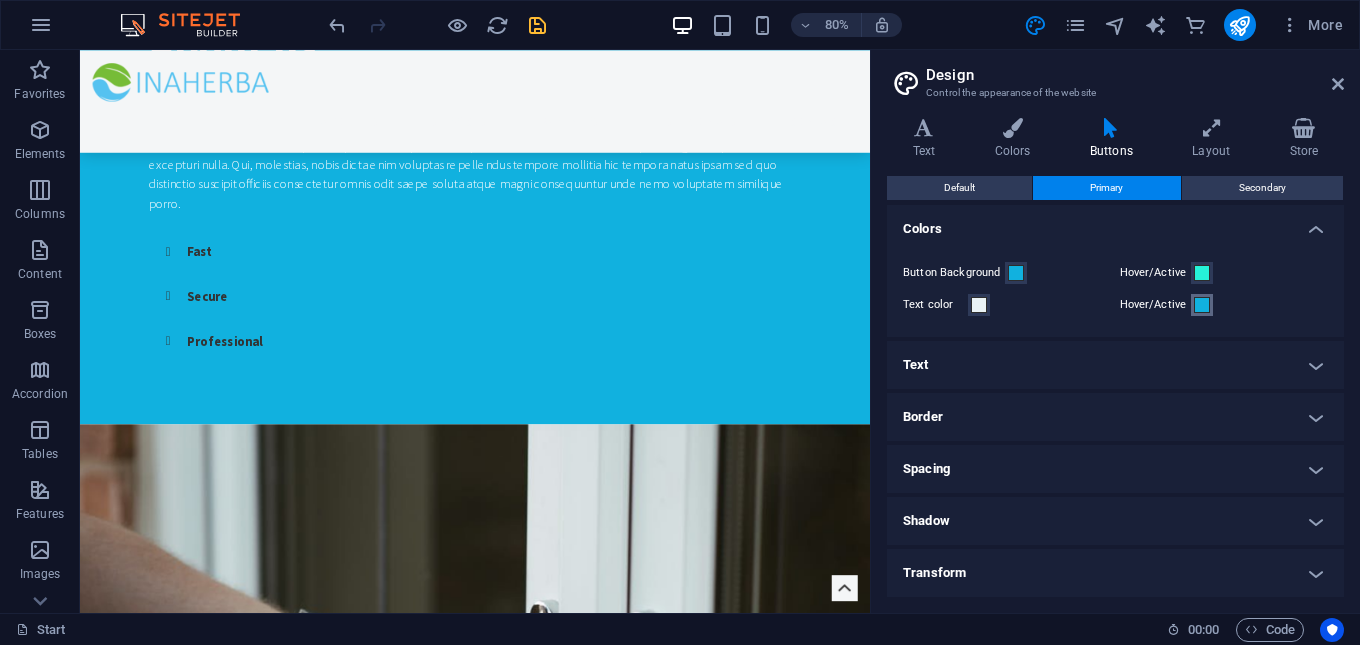 click at bounding box center [1202, 305] 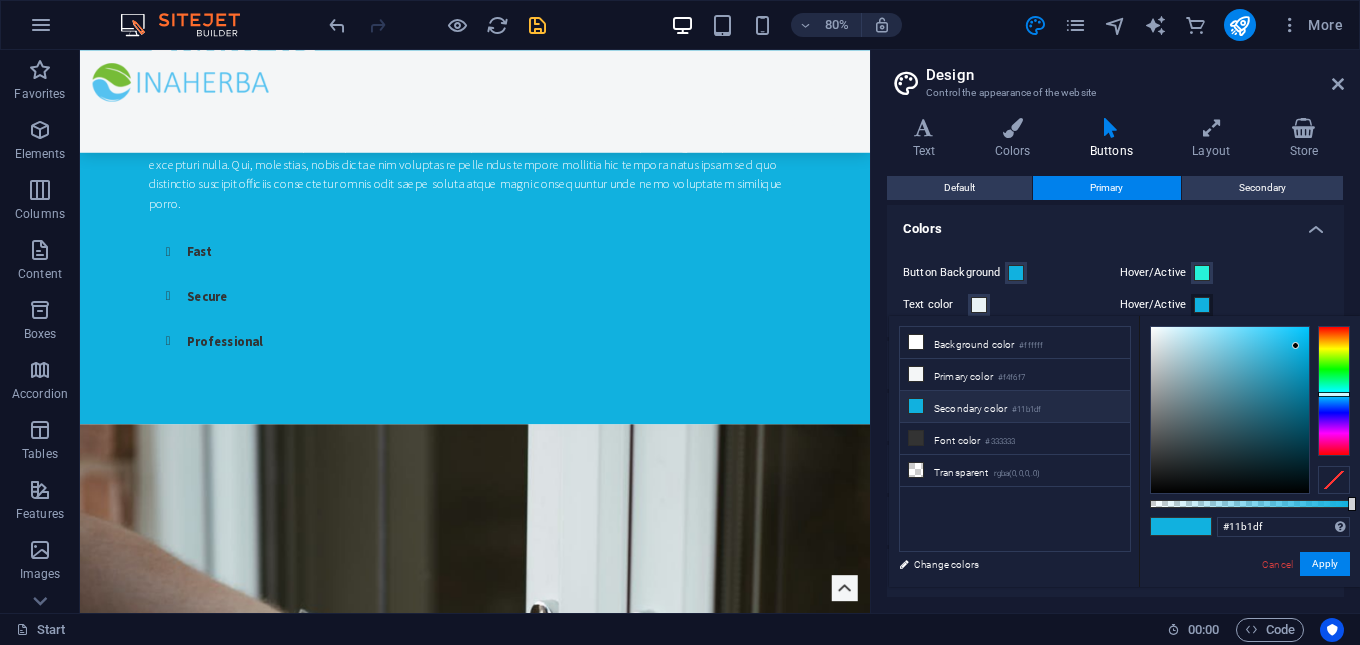 type on "#59d6fa" 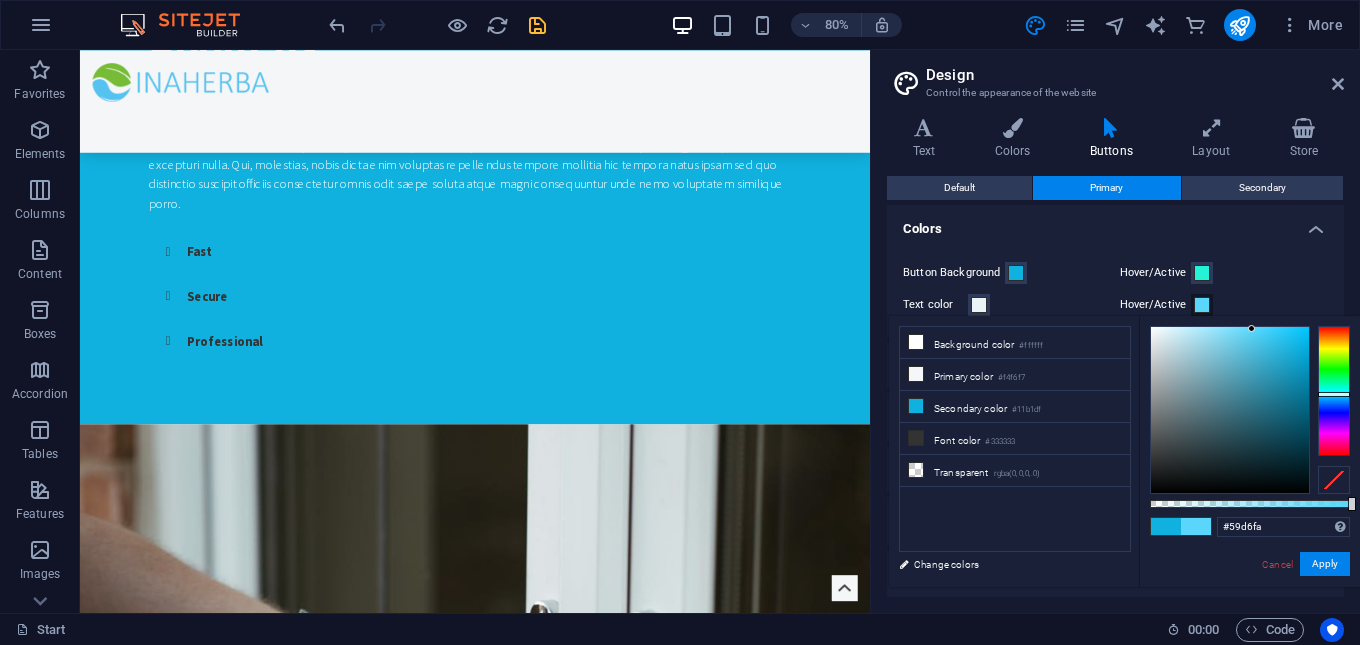 click at bounding box center [1230, 410] 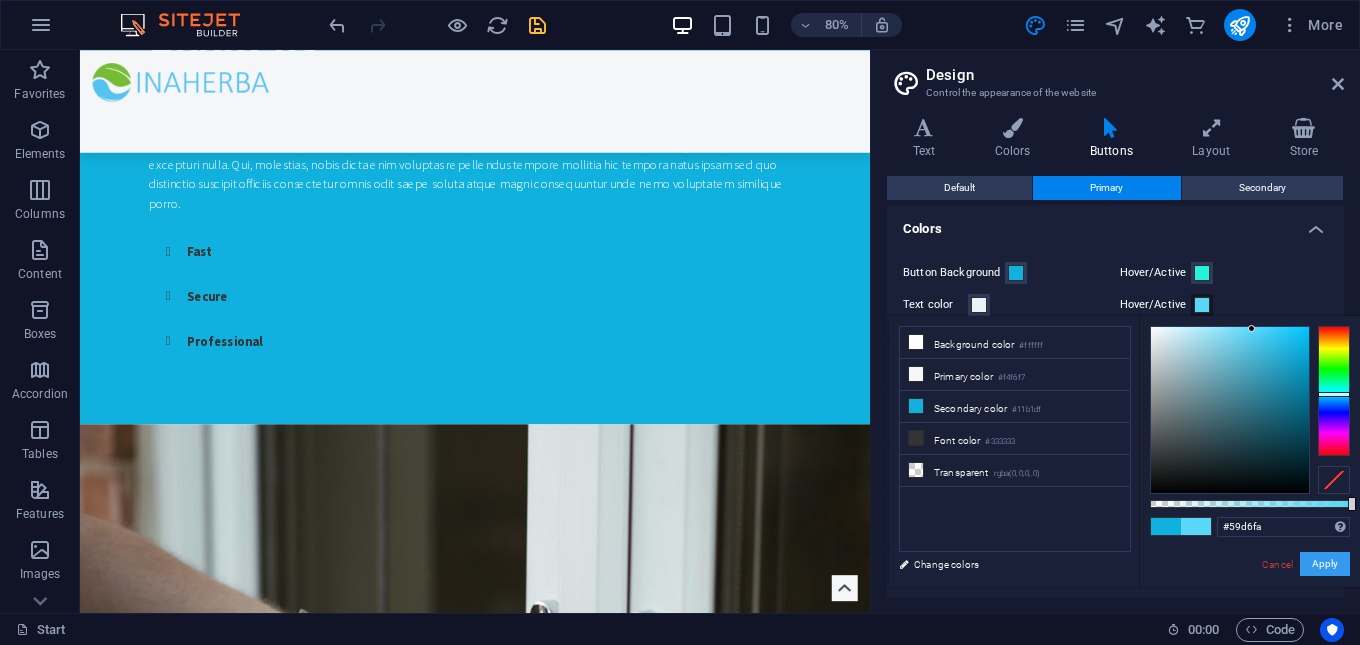 click on "Apply" at bounding box center [1325, 564] 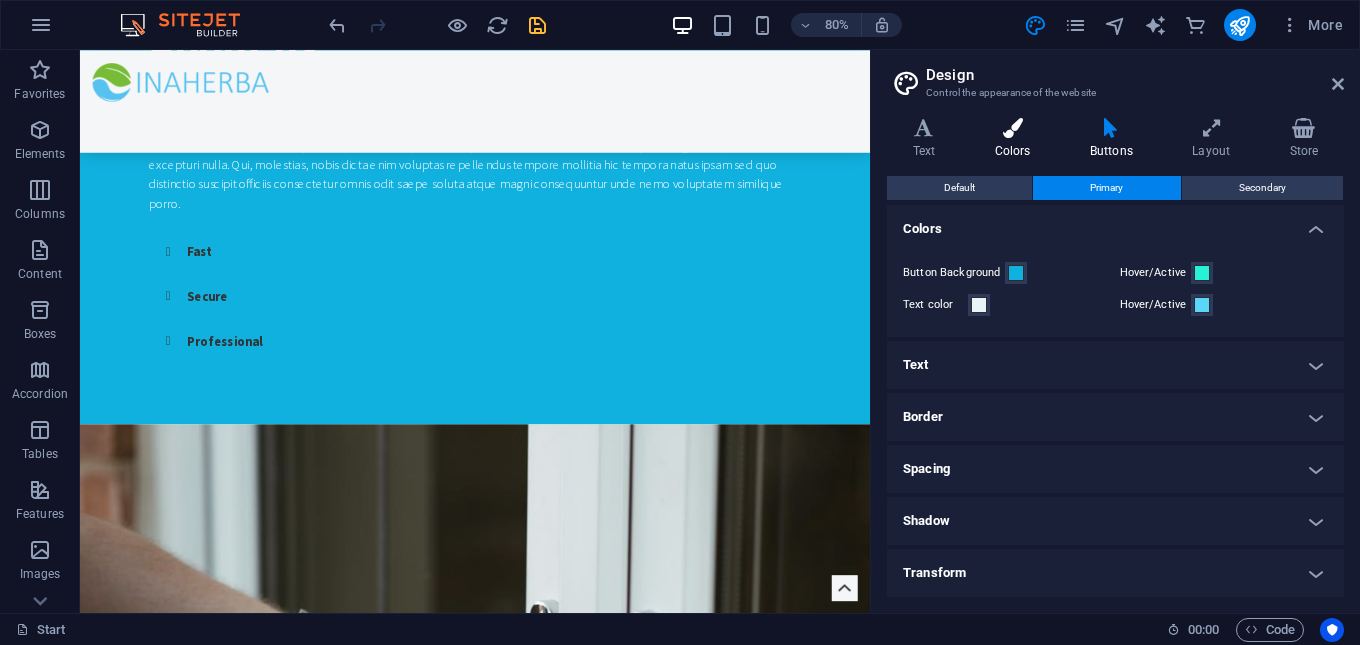 click at bounding box center (1012, 128) 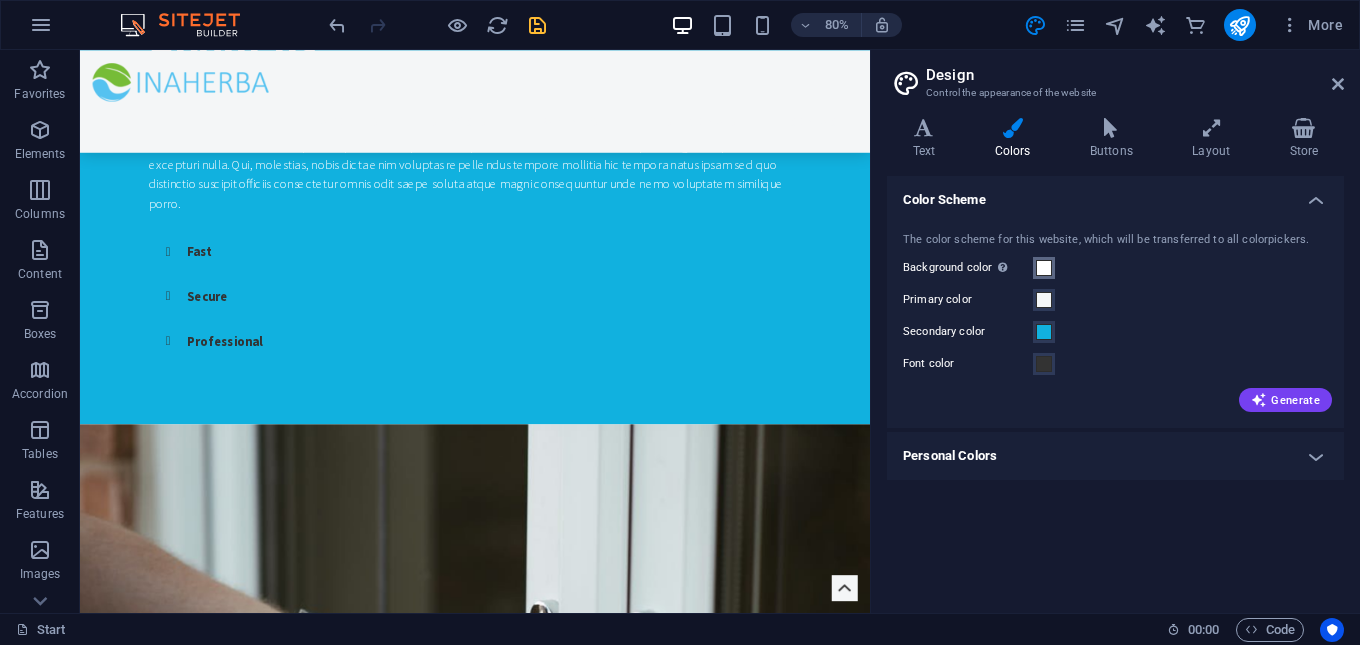 click at bounding box center [1044, 268] 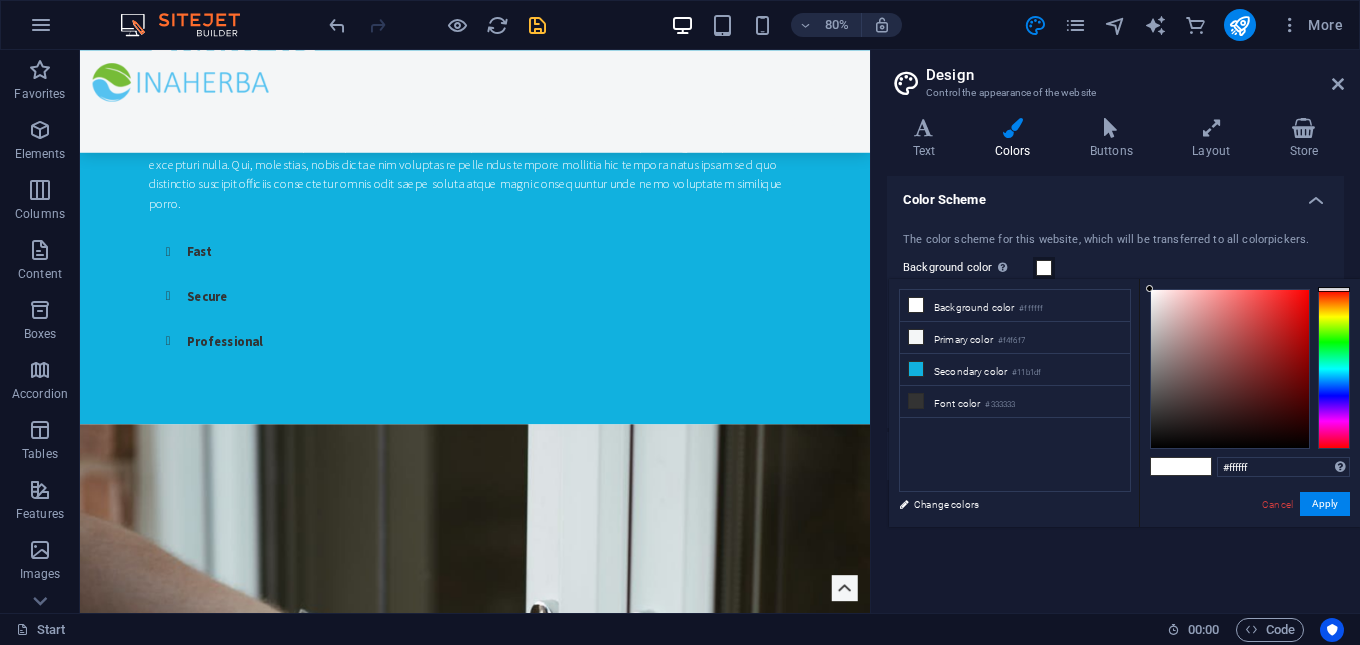 click at bounding box center [1044, 268] 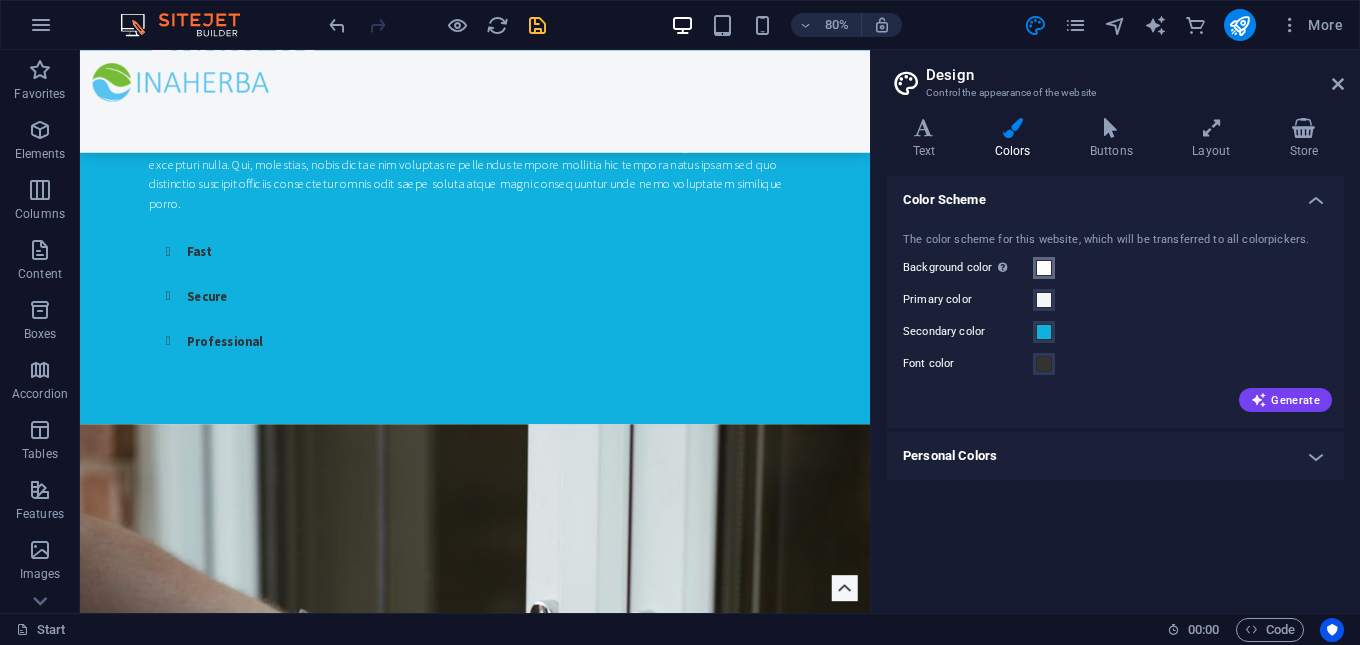 click at bounding box center [1044, 268] 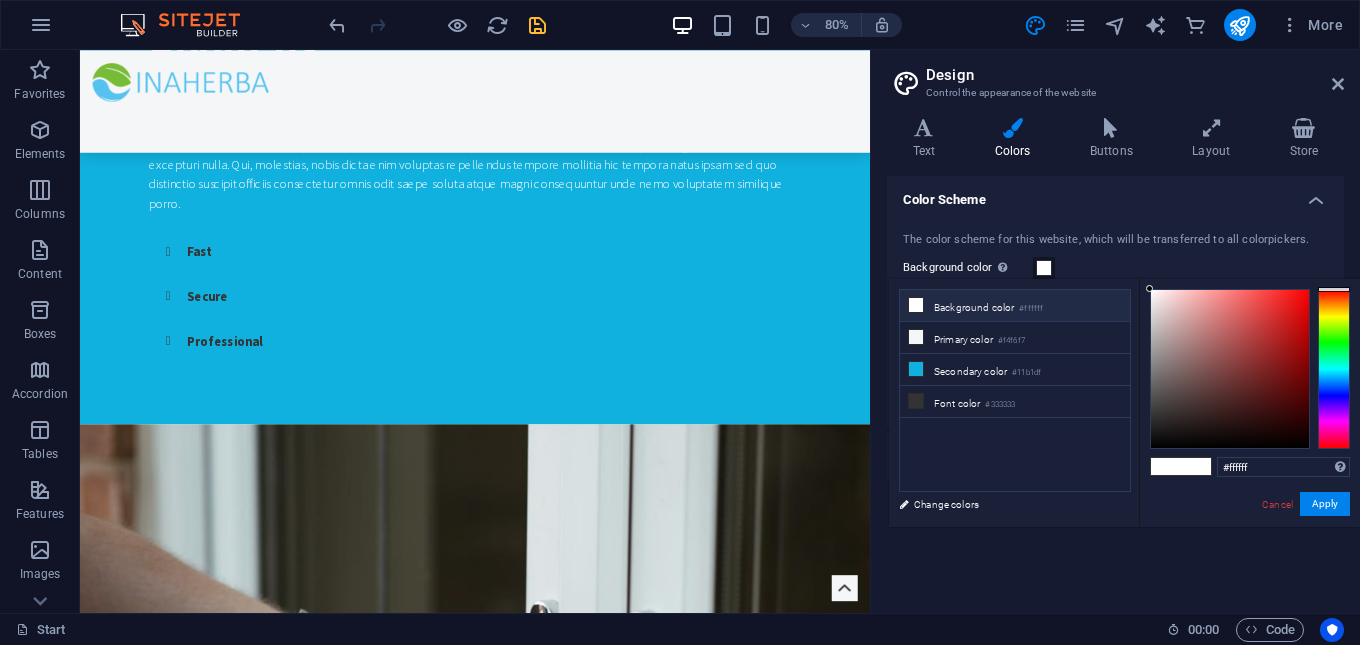 click on "Background color
#ffffff" at bounding box center (1015, 306) 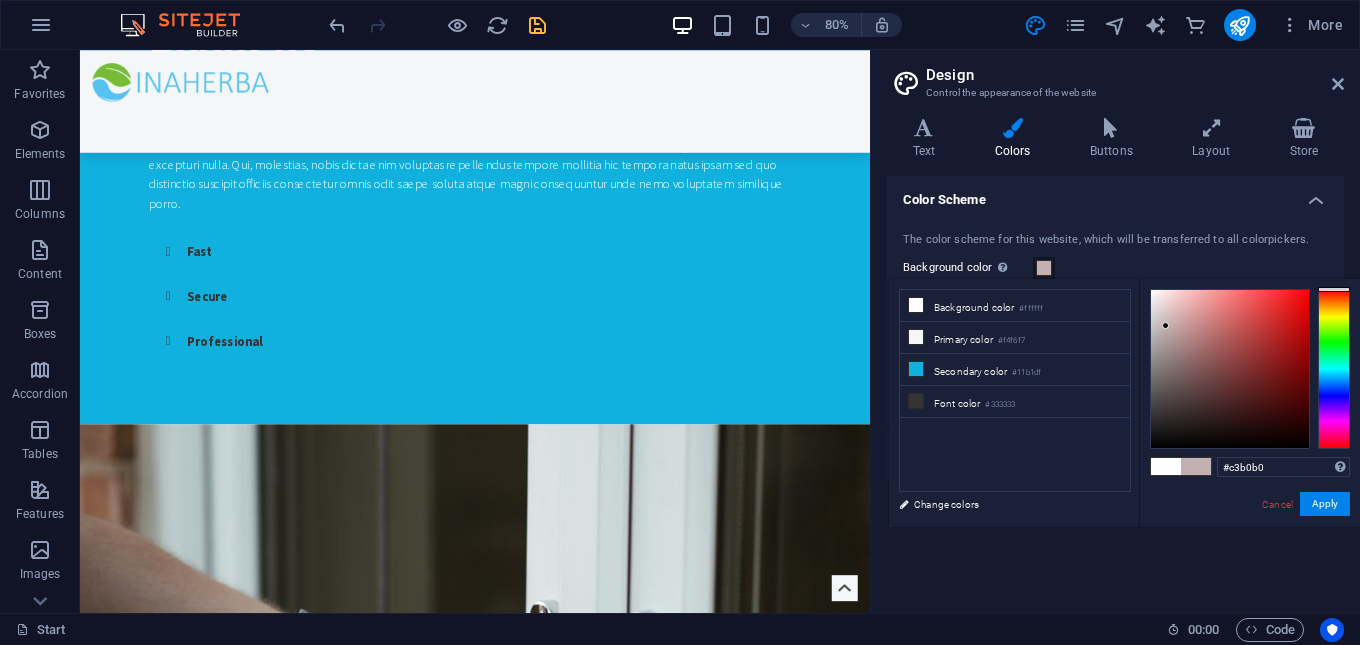 click at bounding box center [1230, 369] 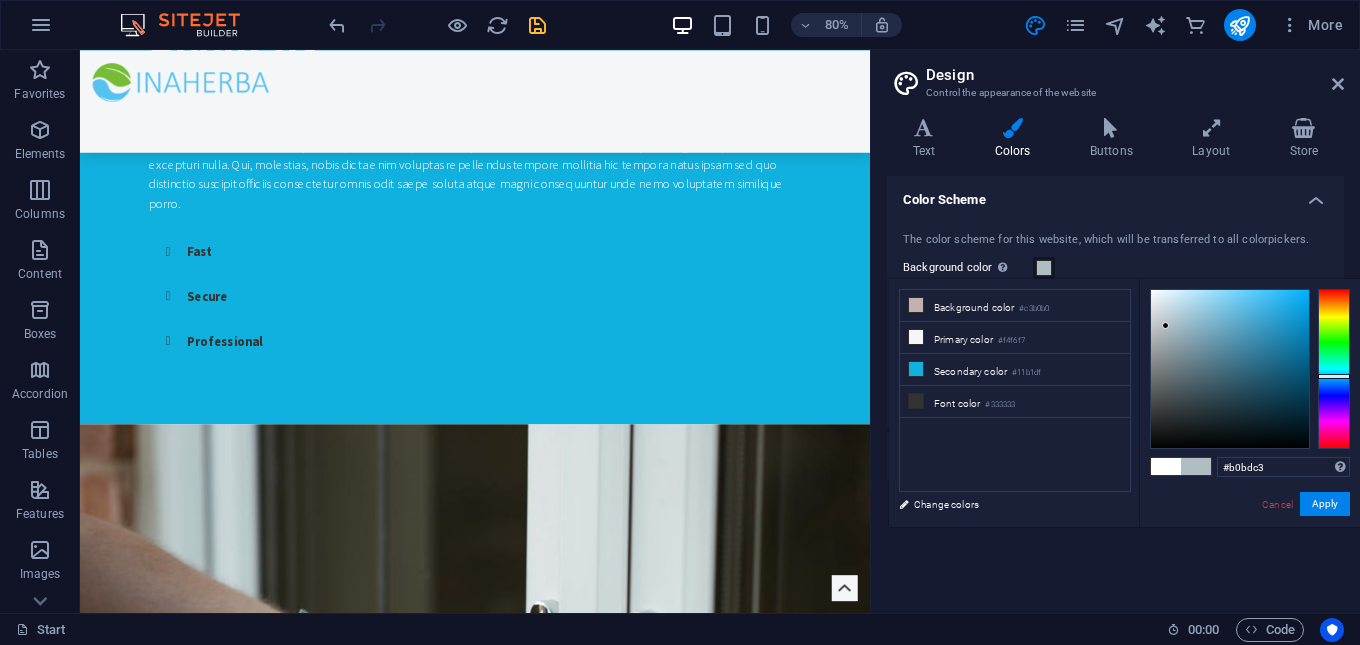 click at bounding box center [1334, 369] 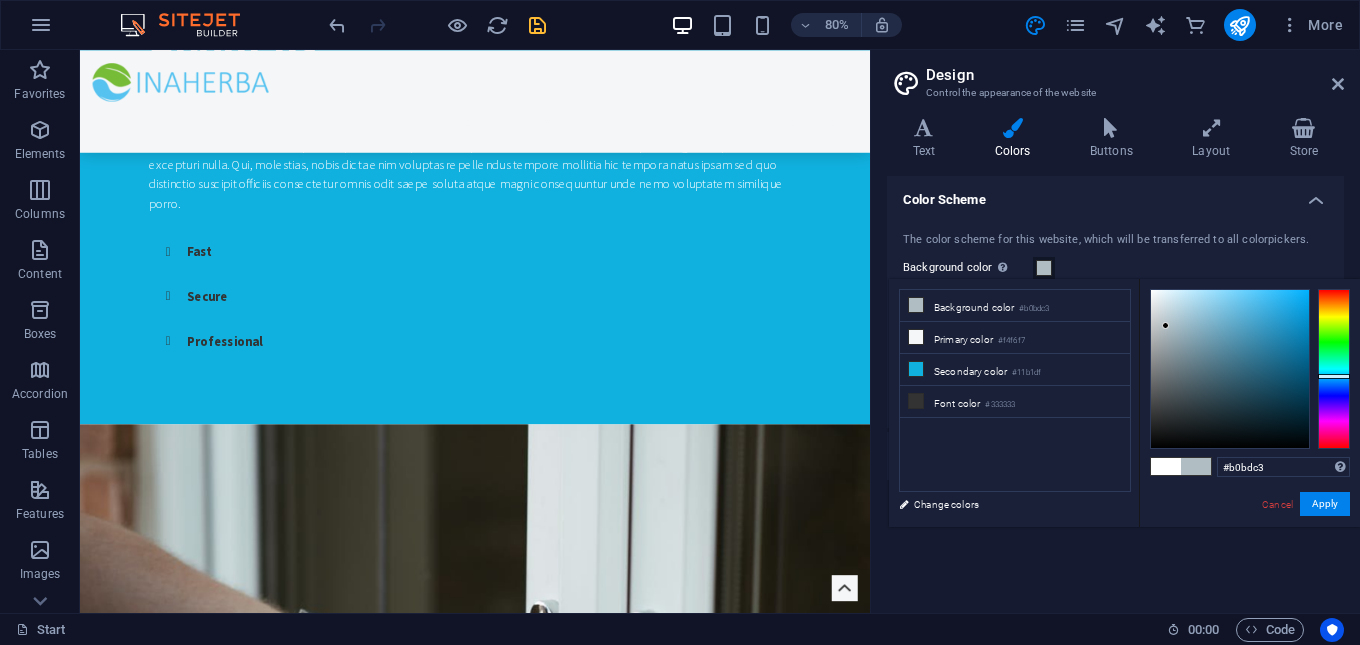 type on "#43b2e2" 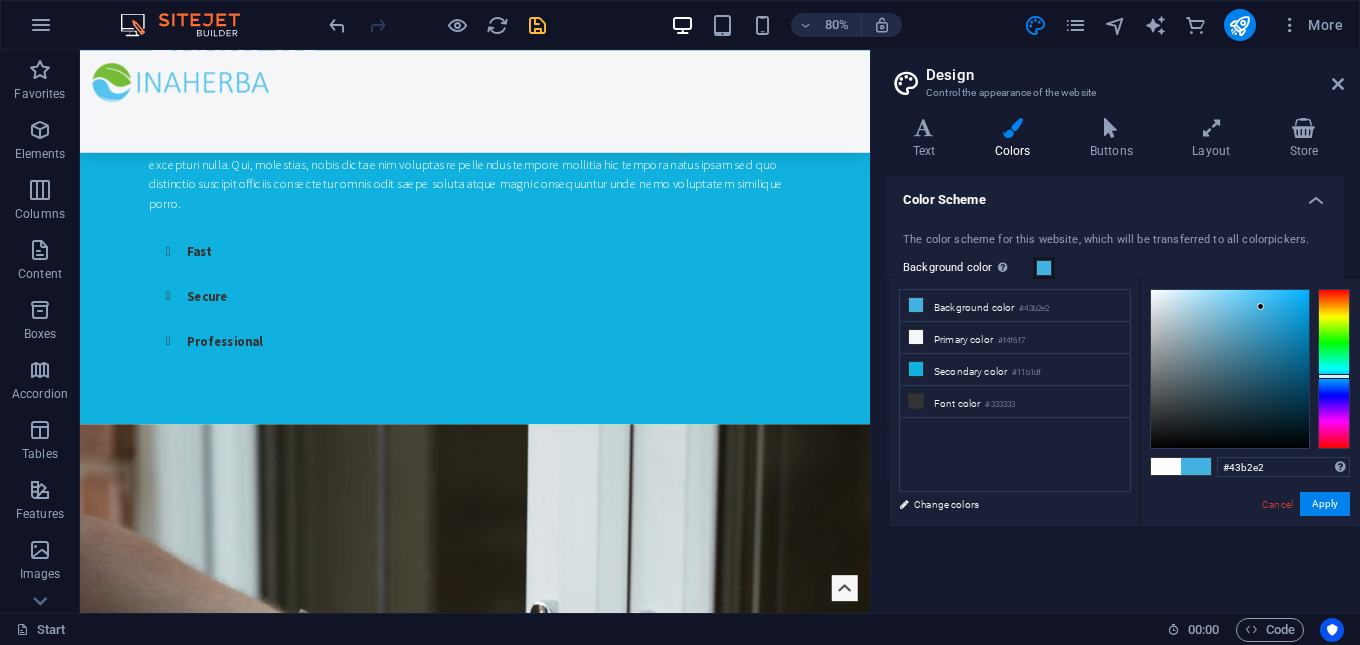 click at bounding box center [1230, 369] 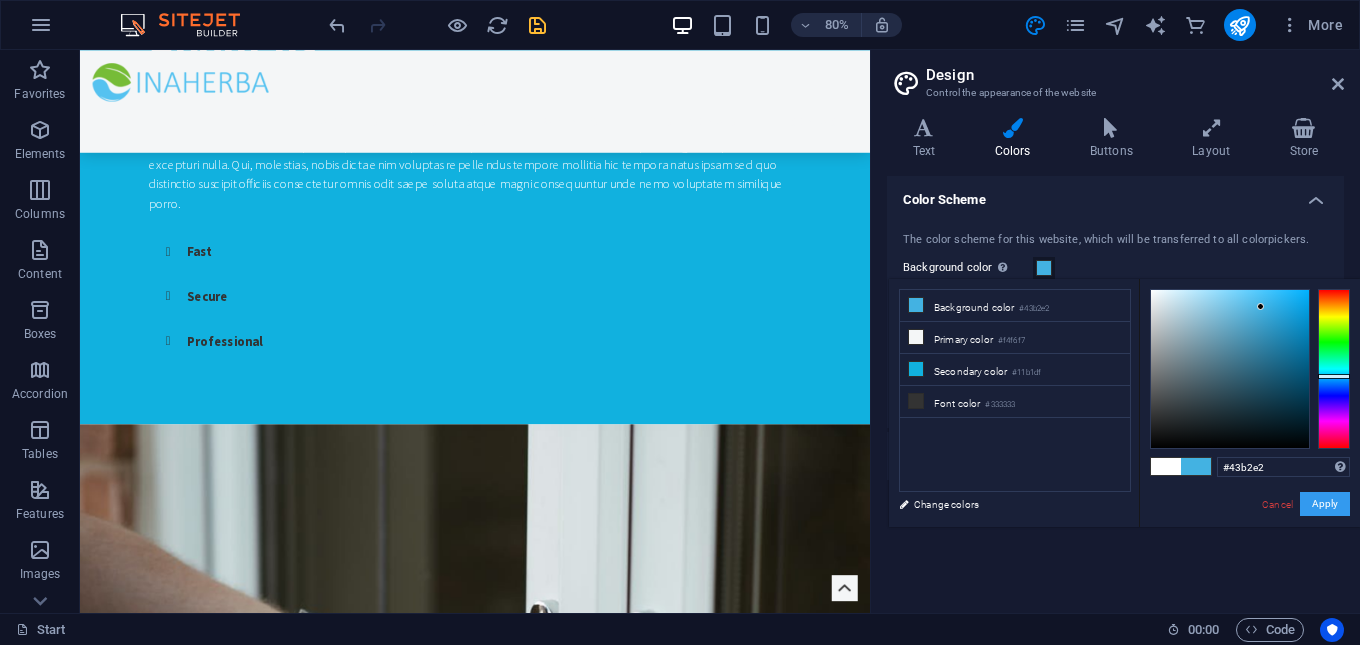 click on "Apply" at bounding box center (1325, 504) 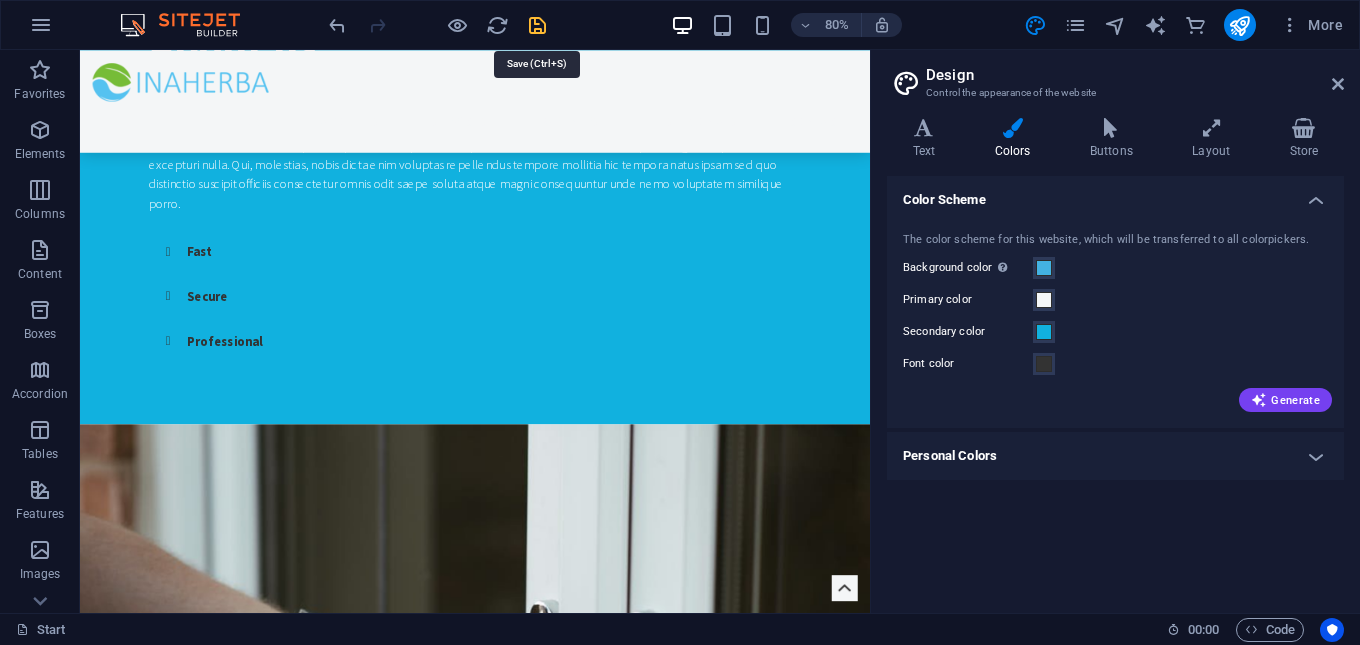 click at bounding box center (537, 25) 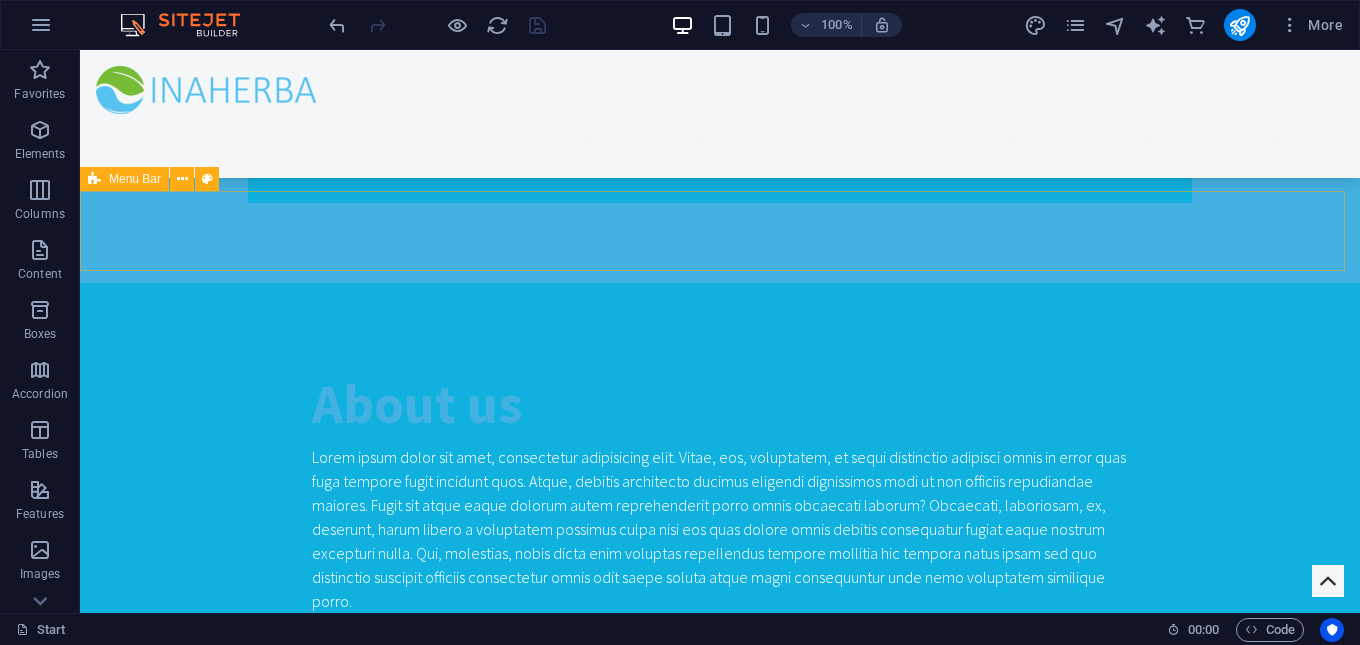 scroll, scrollTop: 900, scrollLeft: 0, axis: vertical 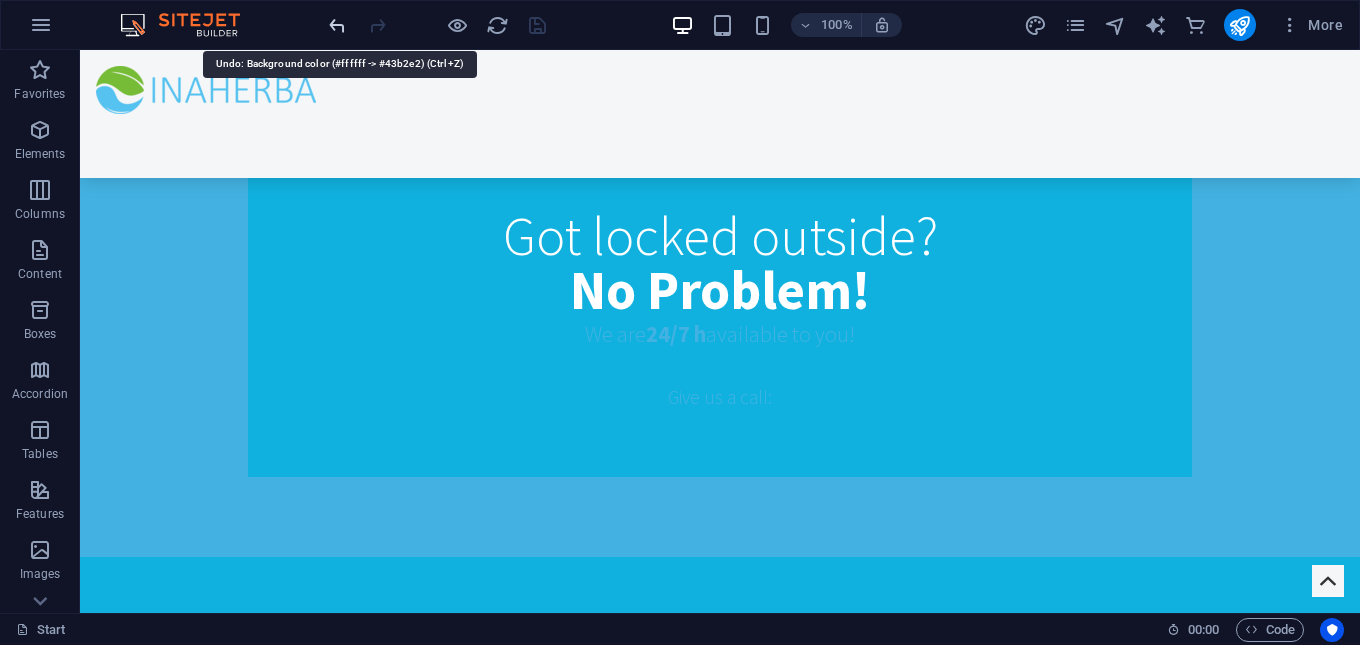 click at bounding box center (337, 25) 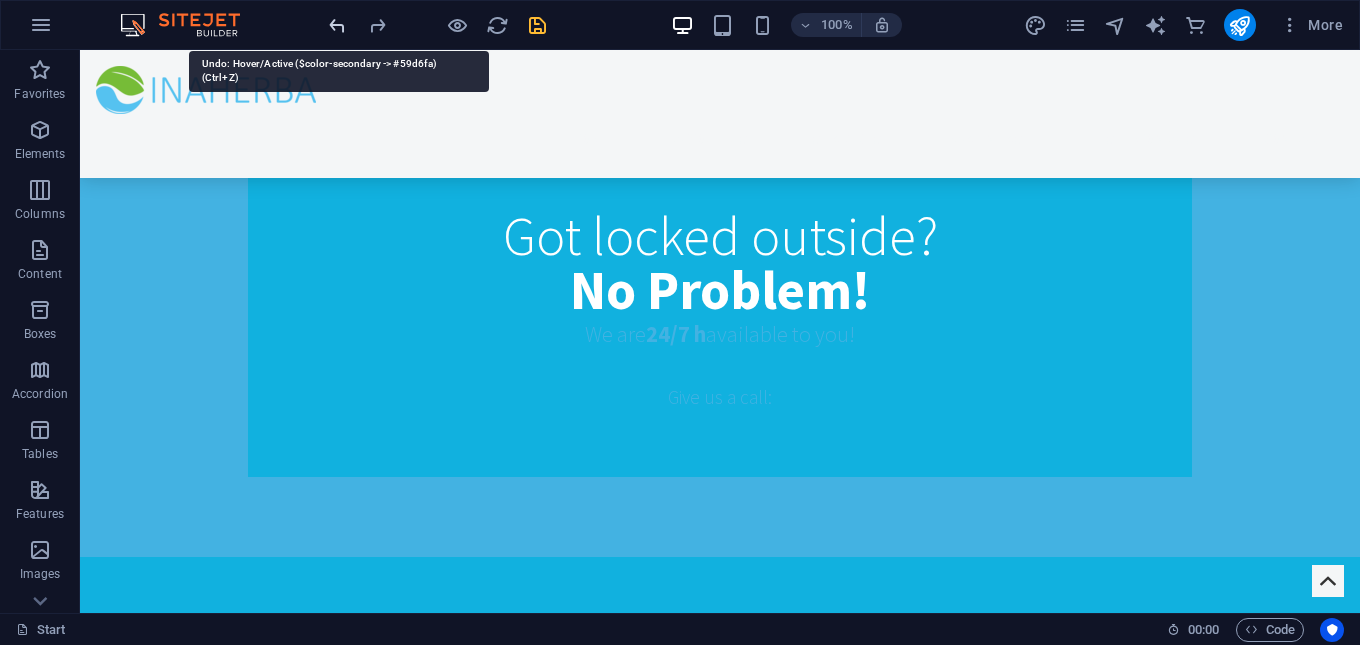 click at bounding box center (337, 25) 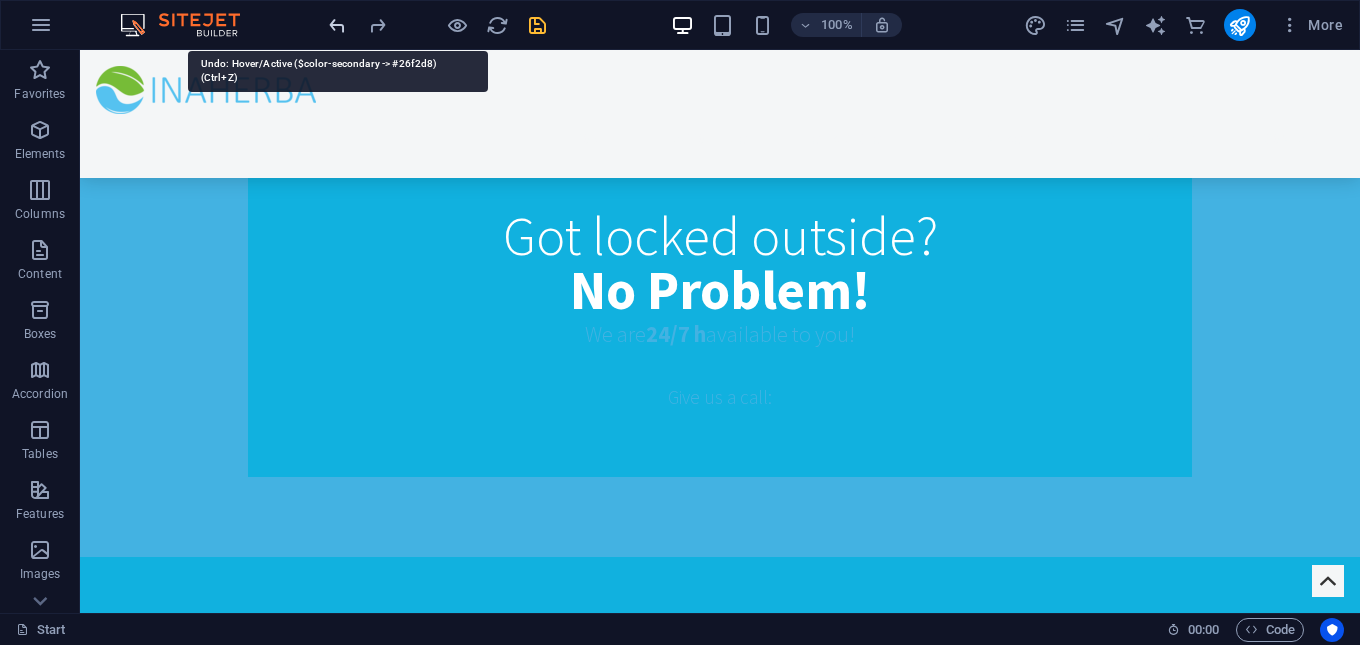 click at bounding box center (337, 25) 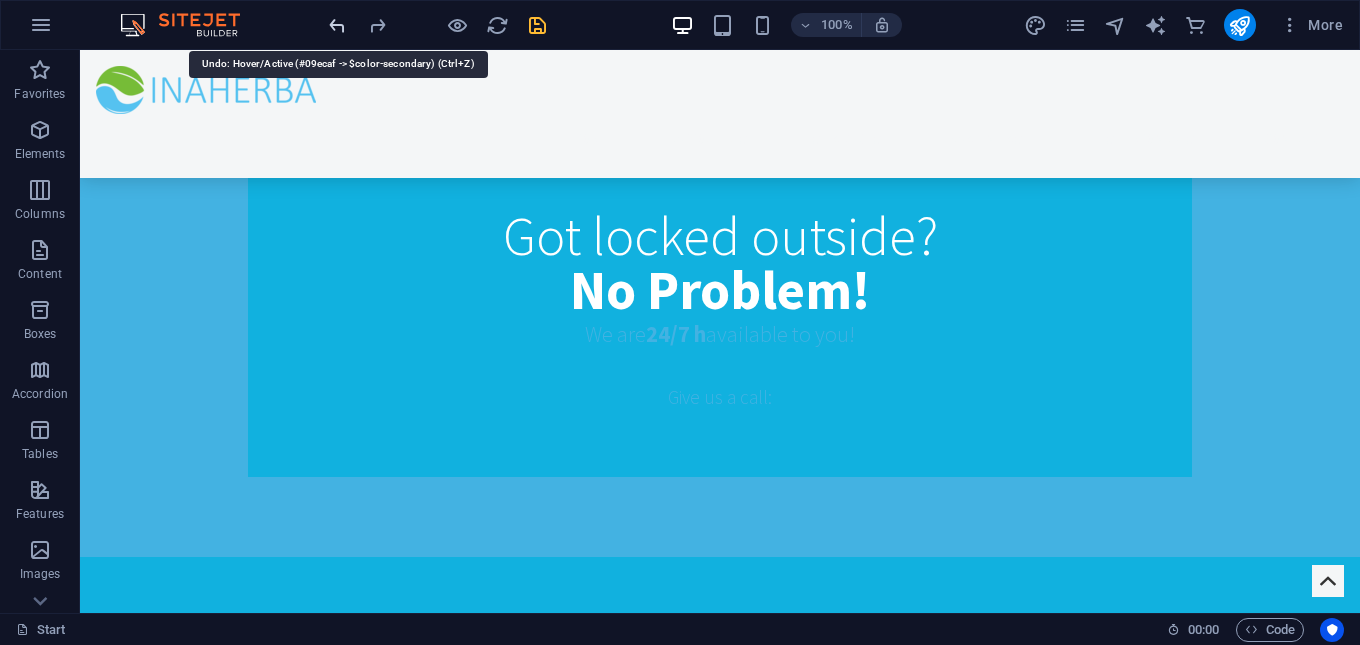 click at bounding box center [337, 25] 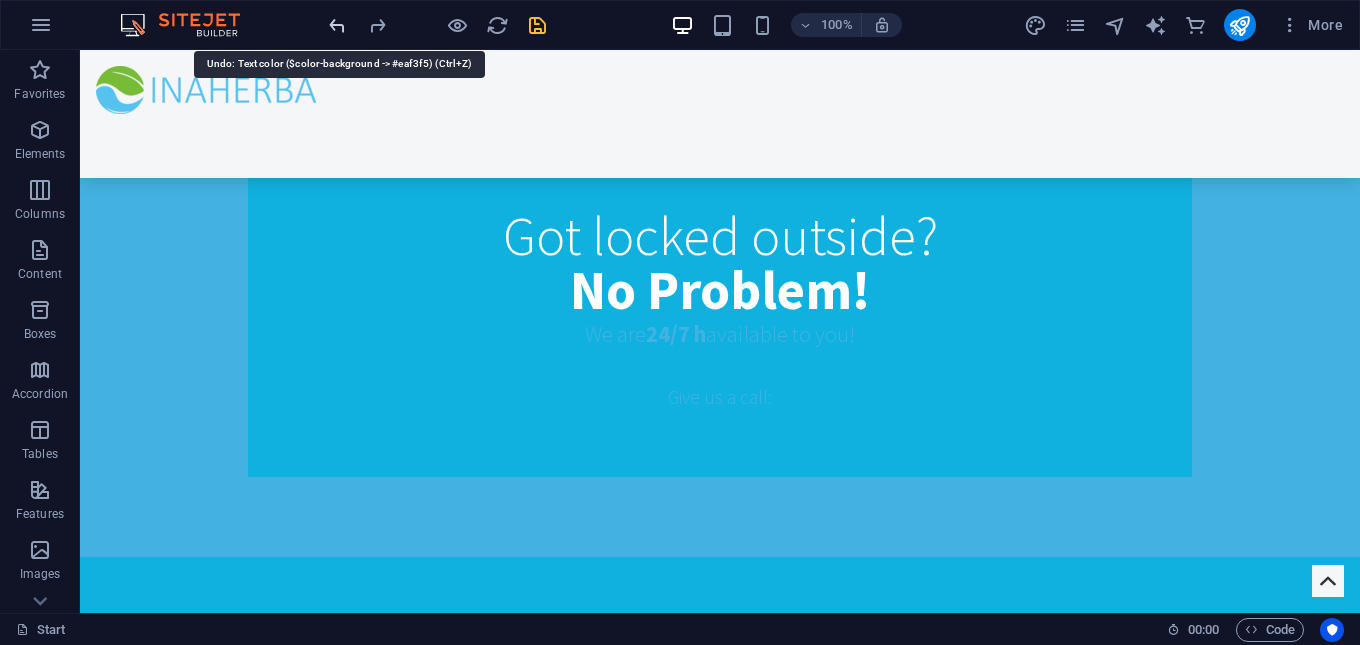 click at bounding box center [337, 25] 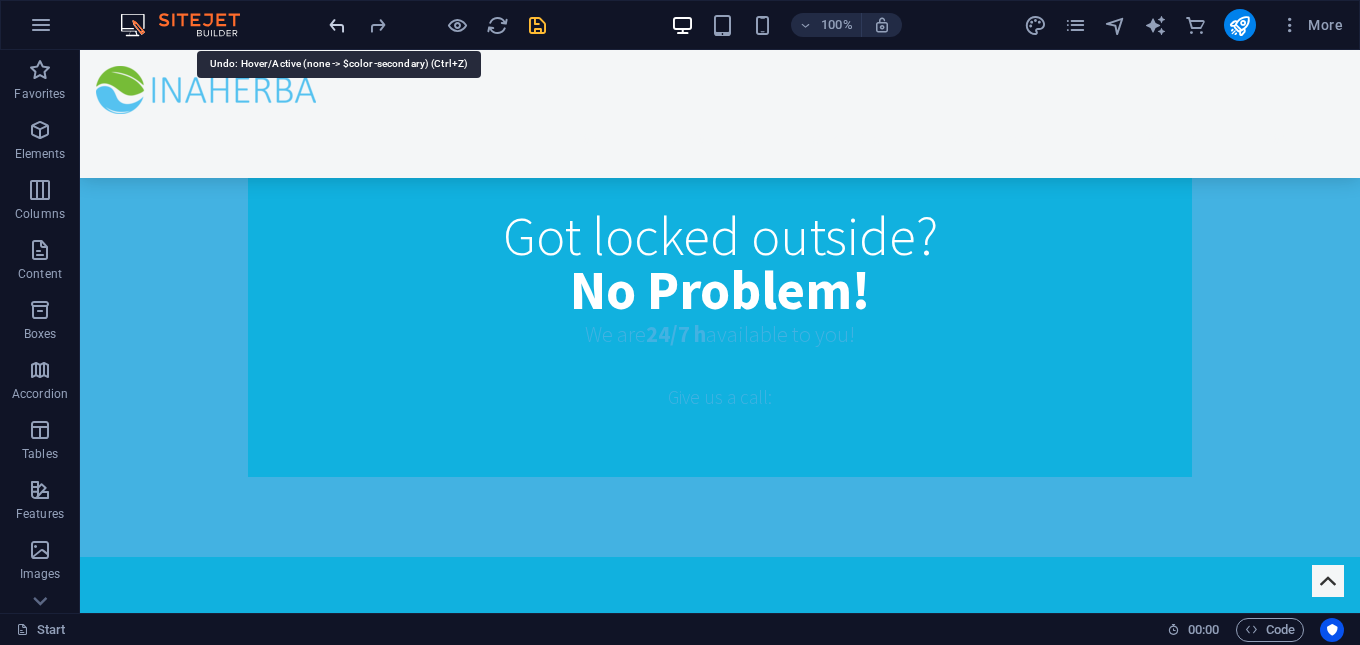 click at bounding box center (337, 25) 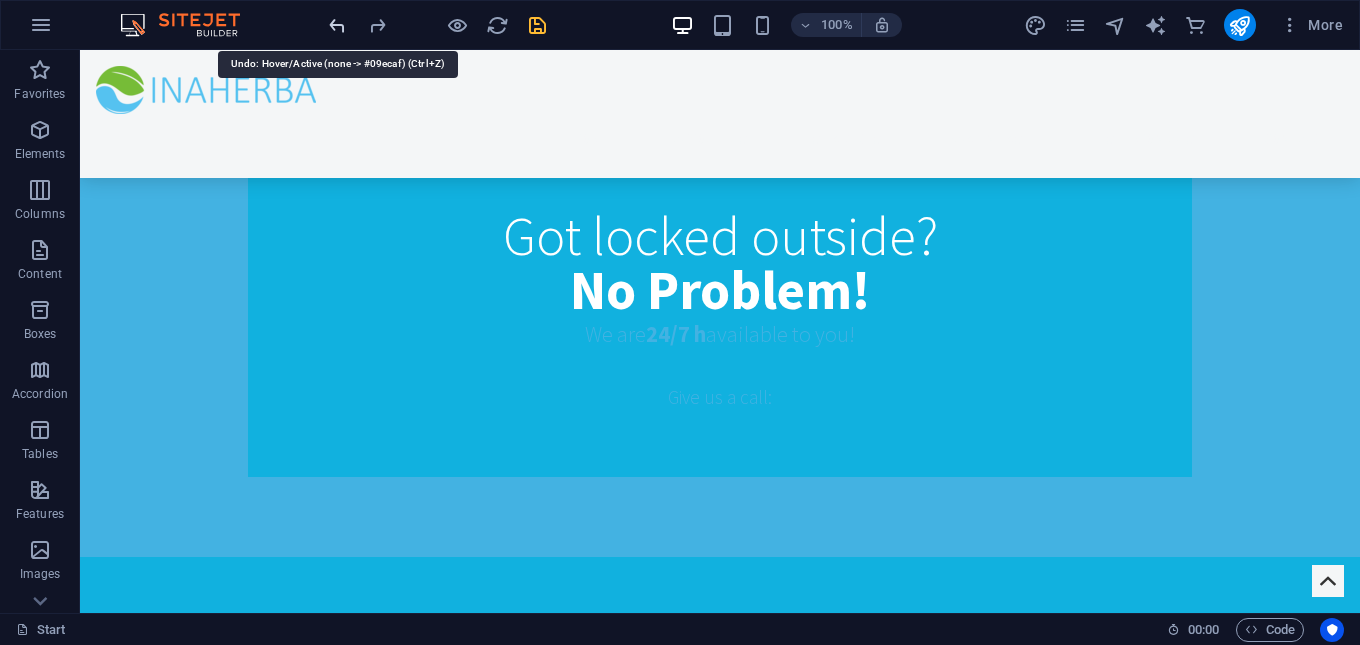 click at bounding box center [337, 25] 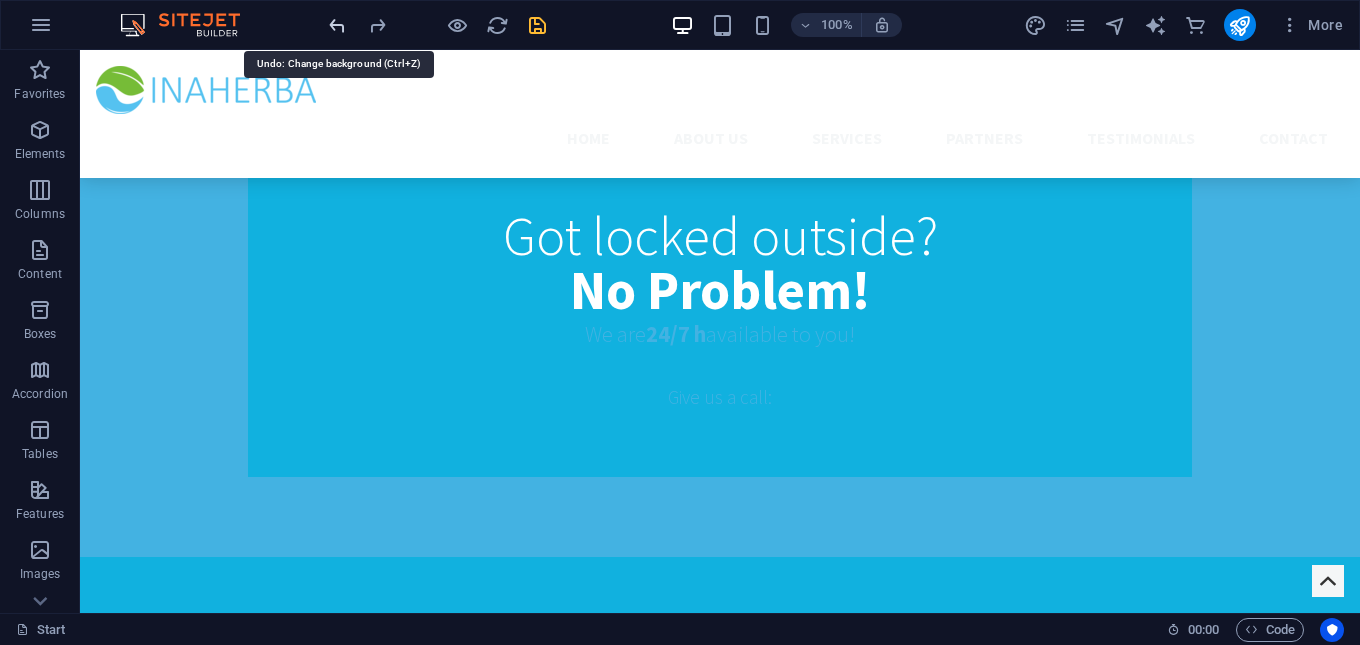 click at bounding box center (337, 25) 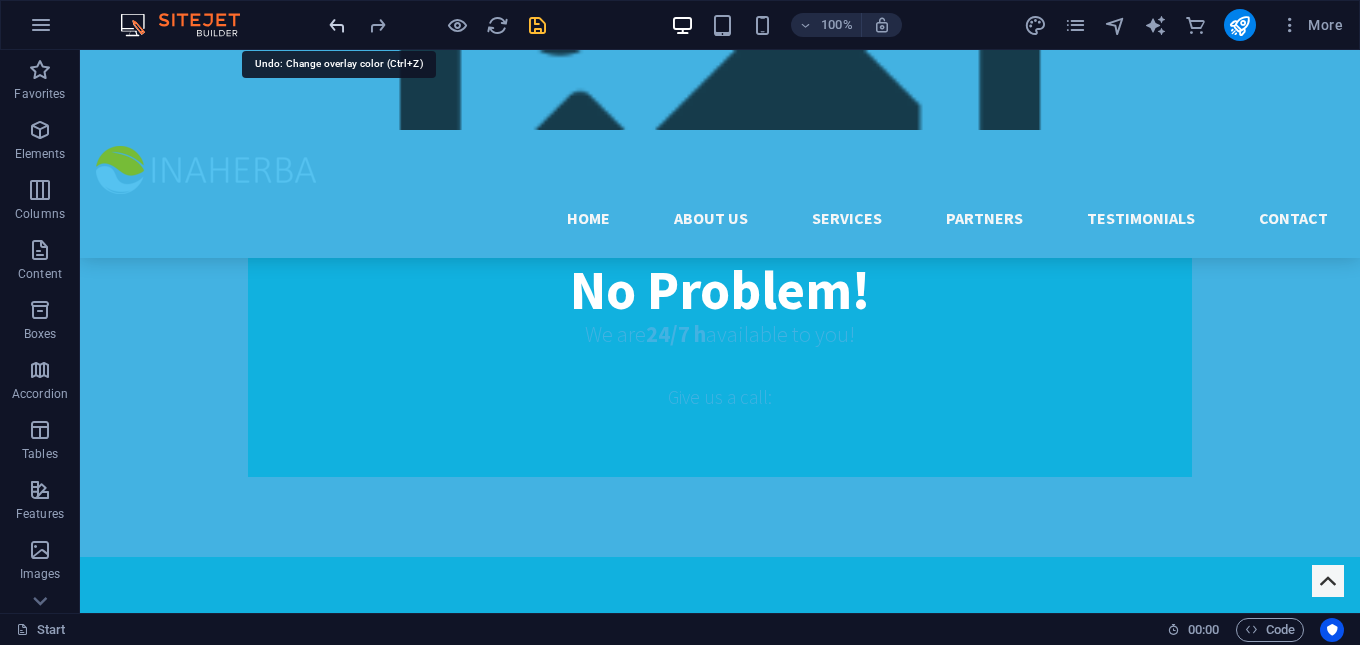 click at bounding box center [337, 25] 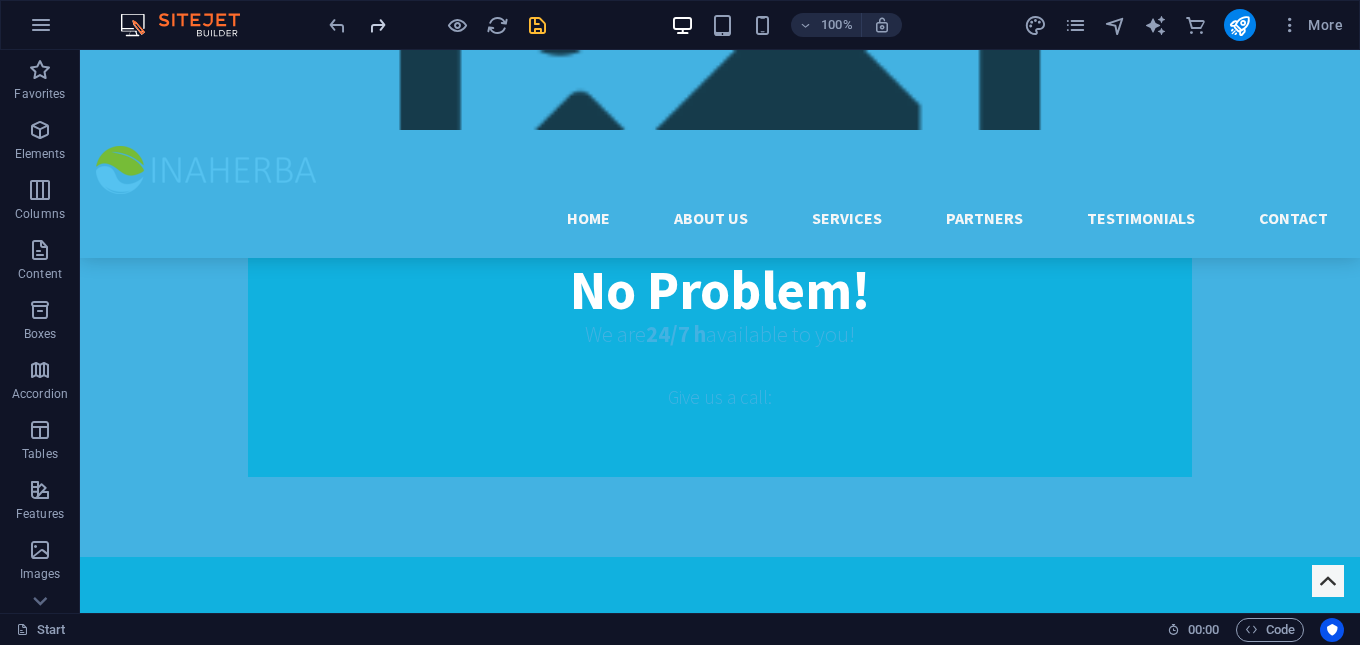 click at bounding box center (377, 25) 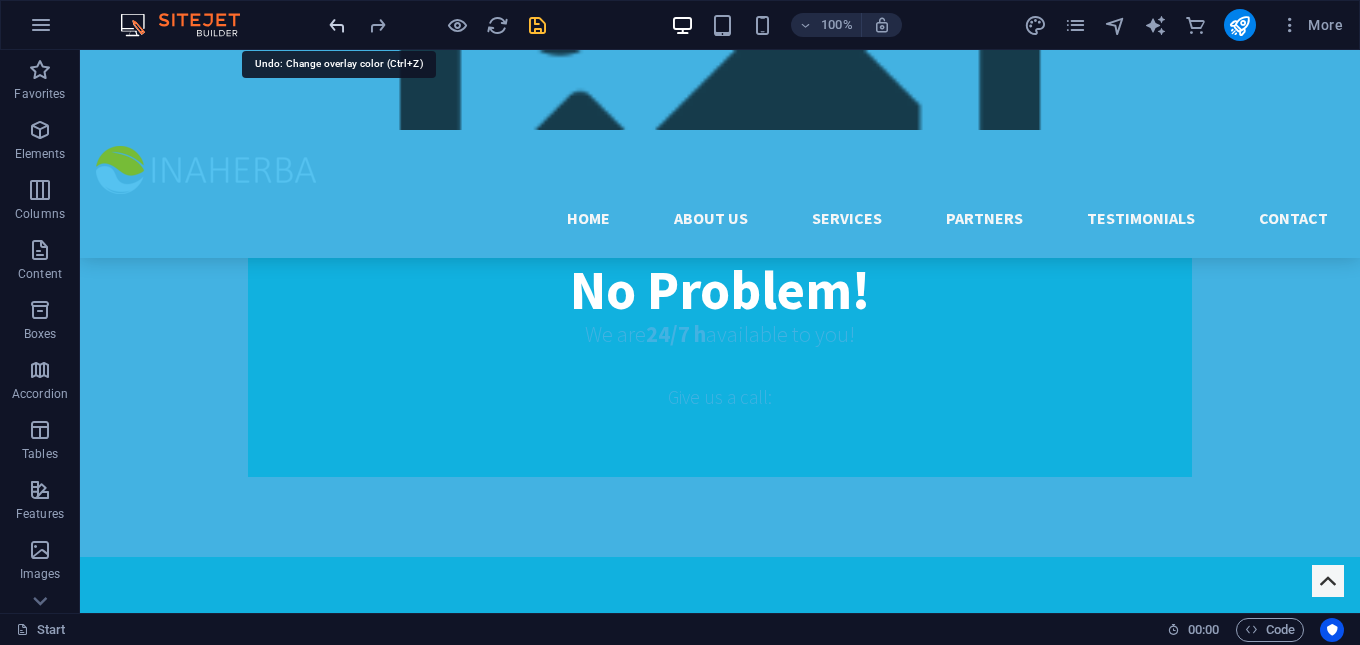 click at bounding box center [337, 25] 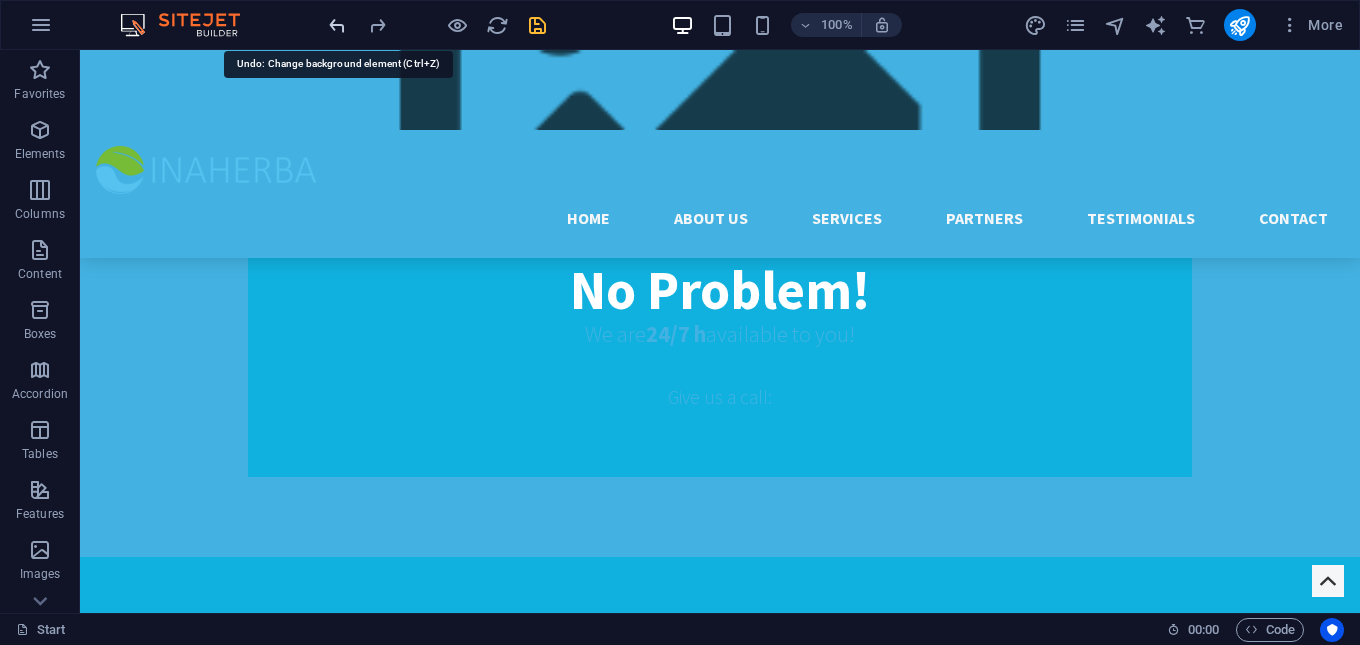 click at bounding box center [337, 25] 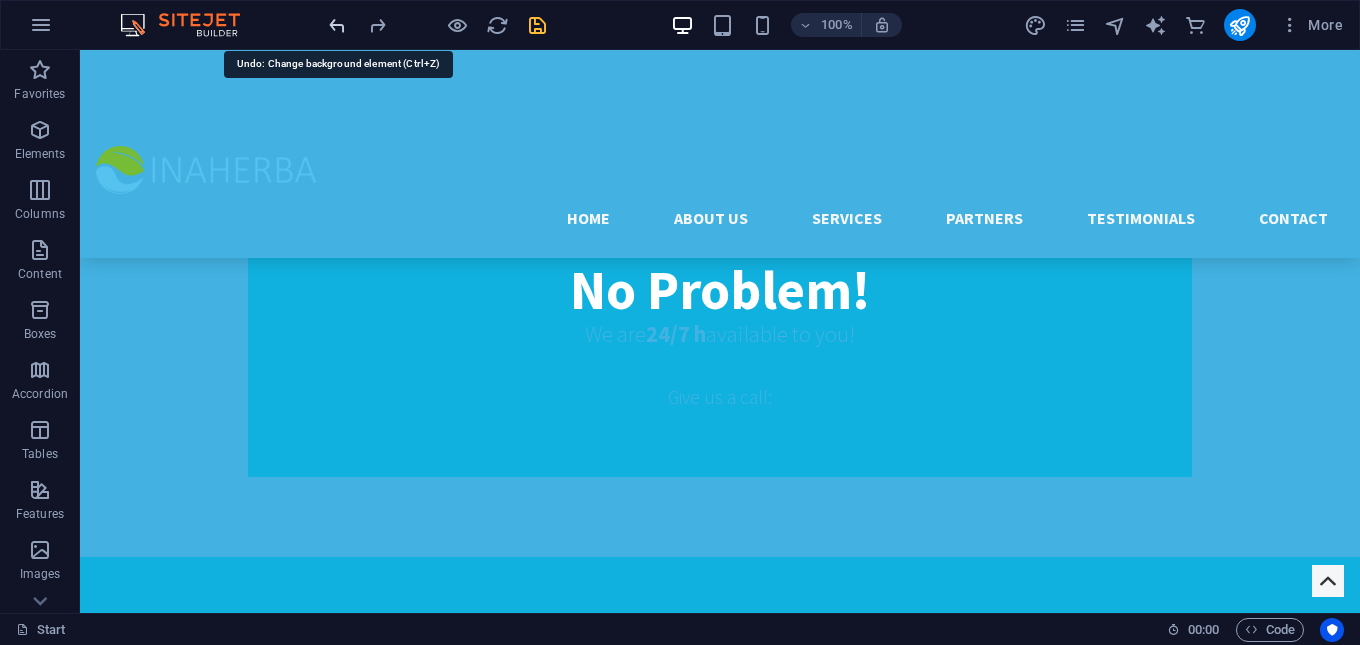 click at bounding box center [337, 25] 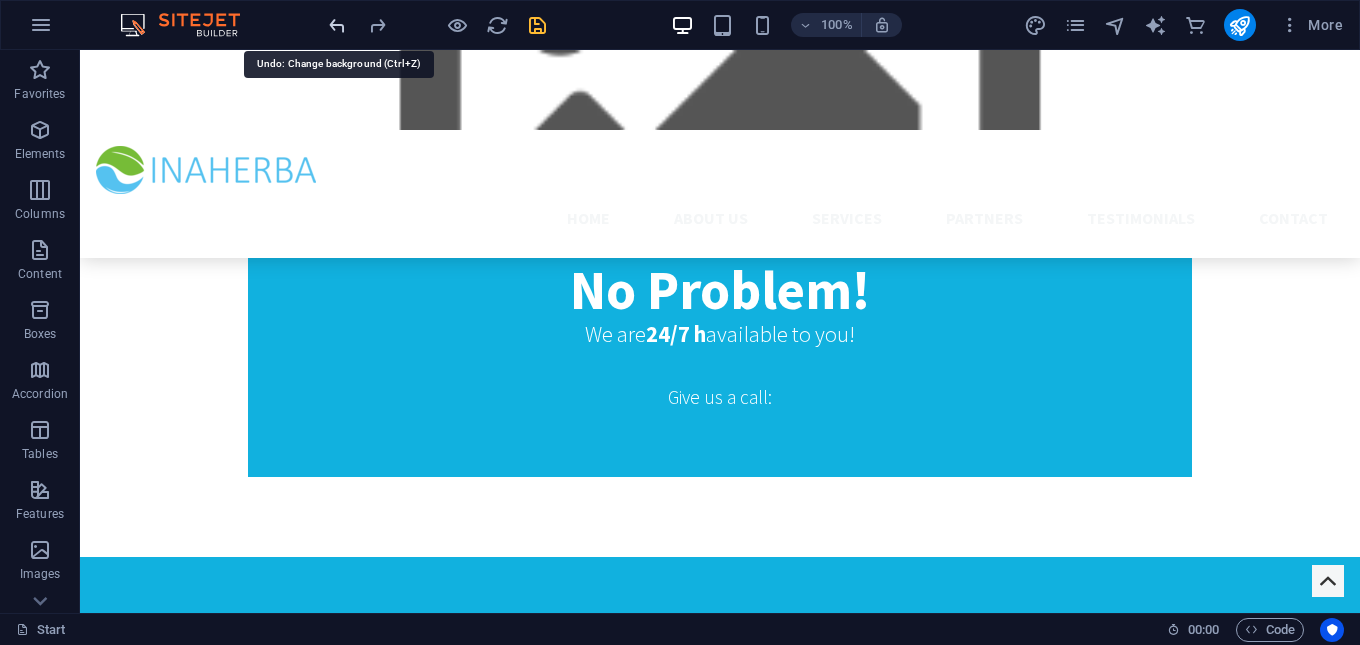 click at bounding box center [337, 25] 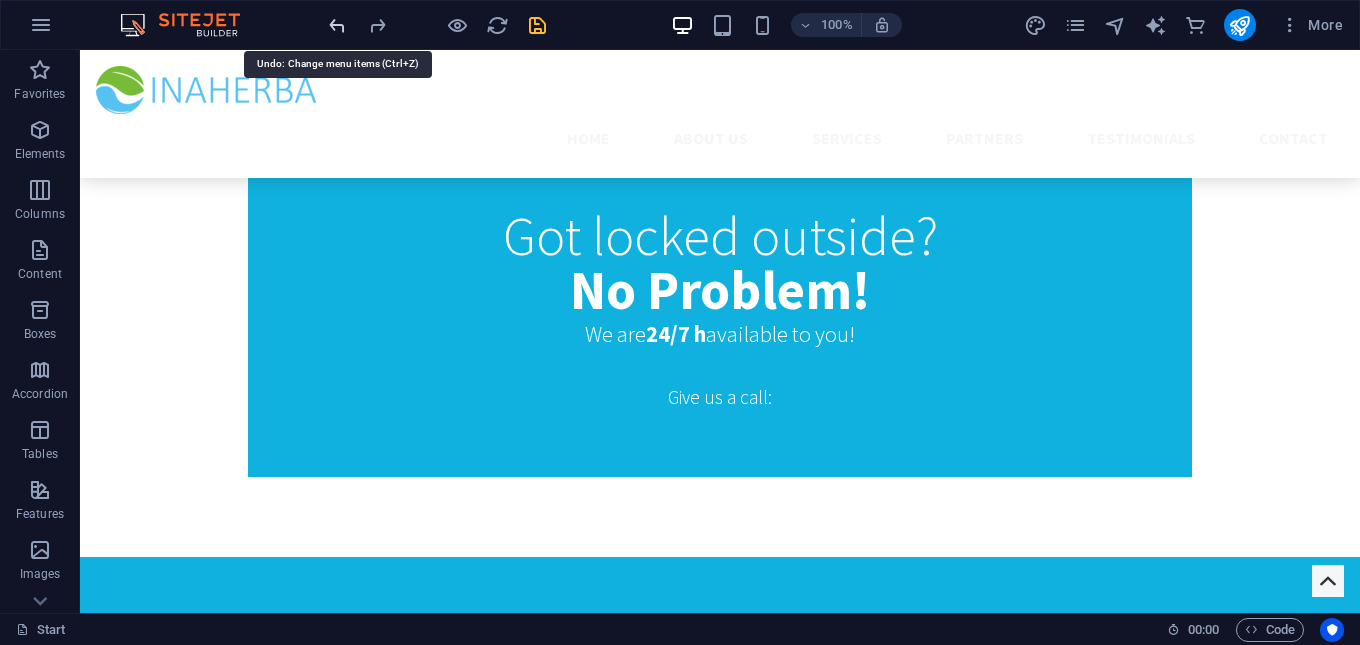 click at bounding box center (337, 25) 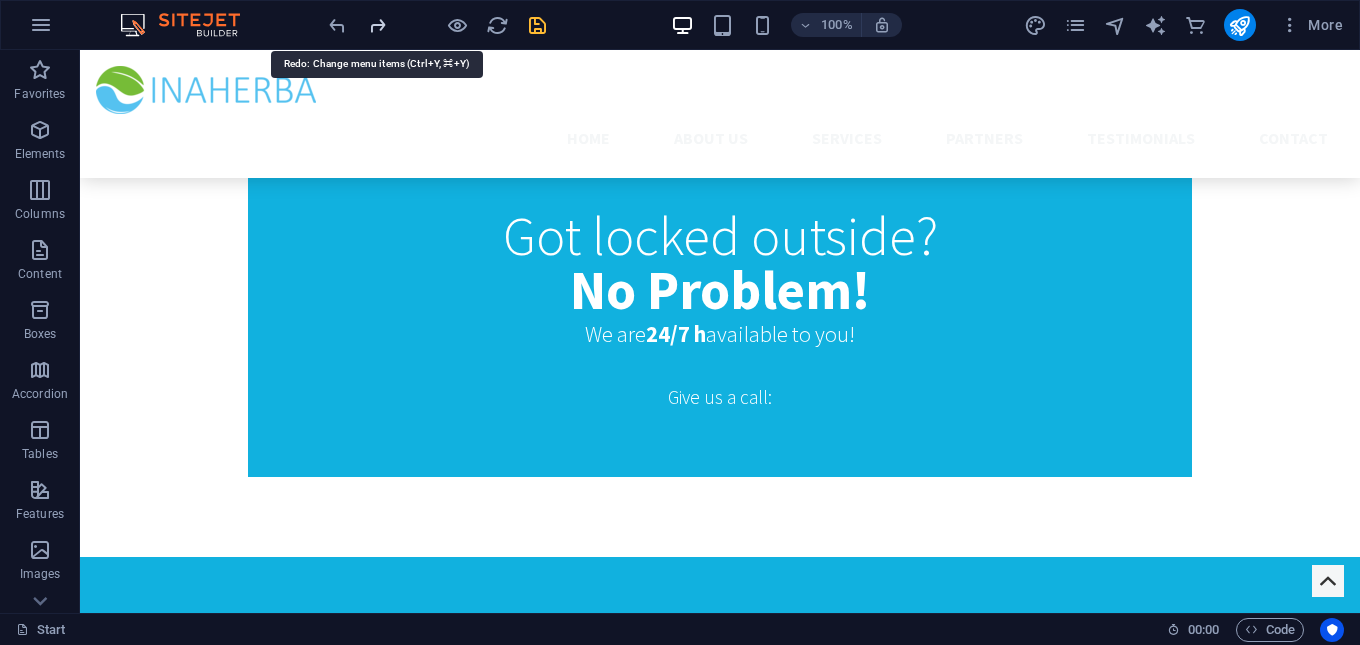 click at bounding box center [377, 25] 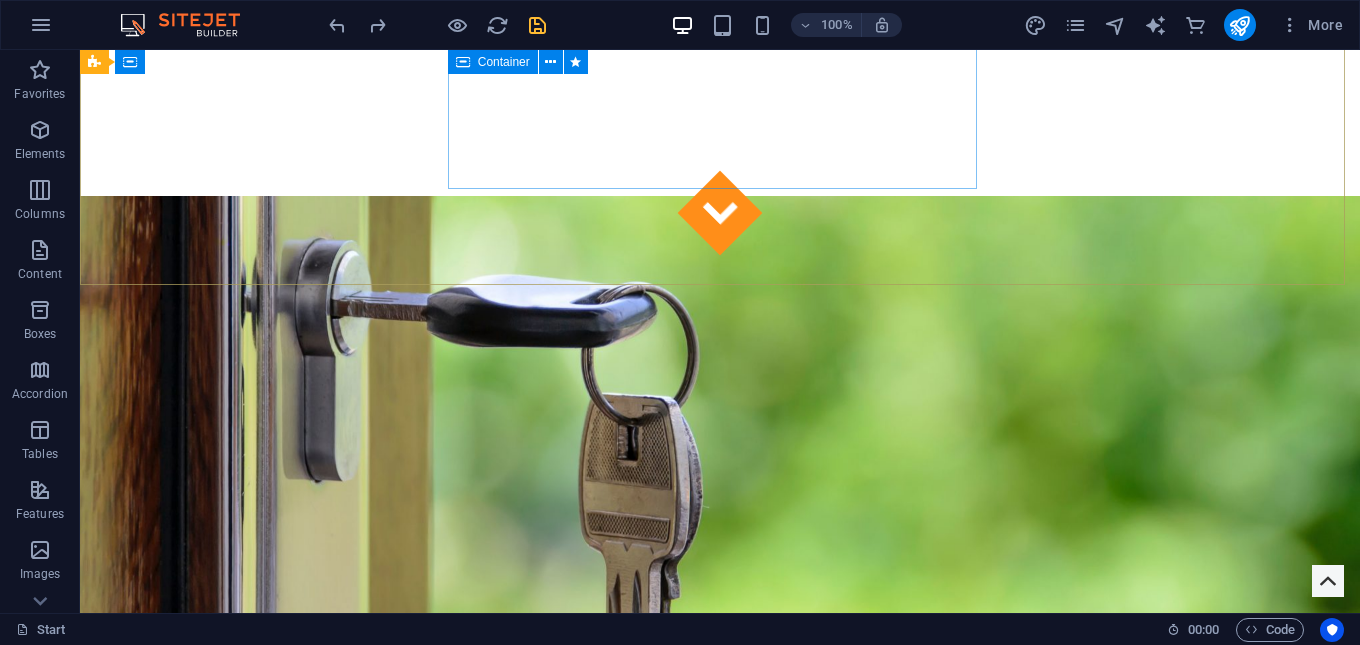 scroll, scrollTop: 0, scrollLeft: 0, axis: both 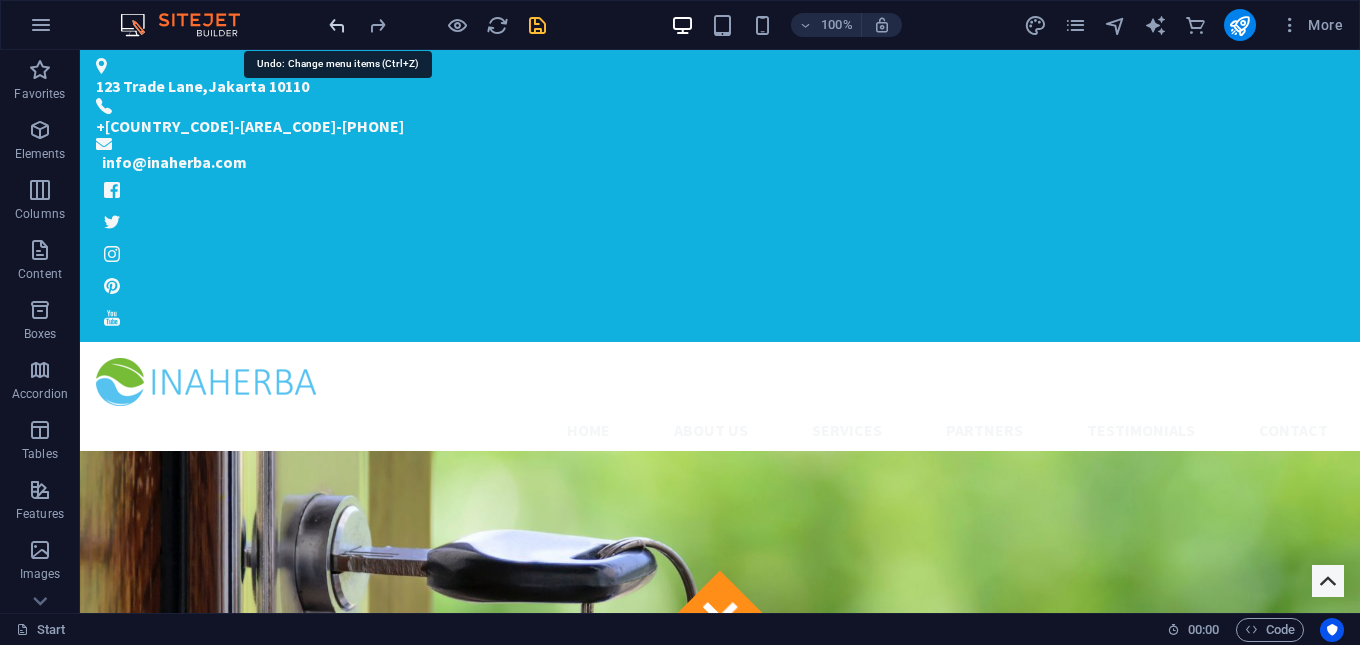 click at bounding box center (337, 25) 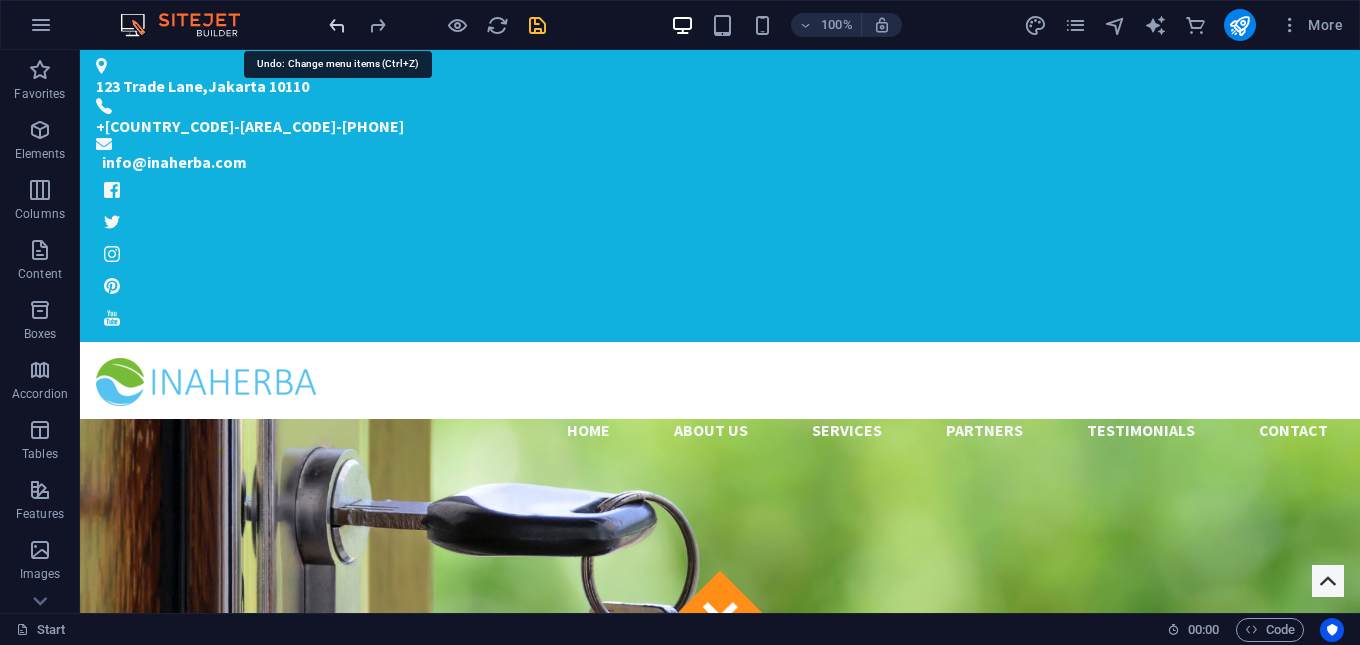 click at bounding box center [337, 25] 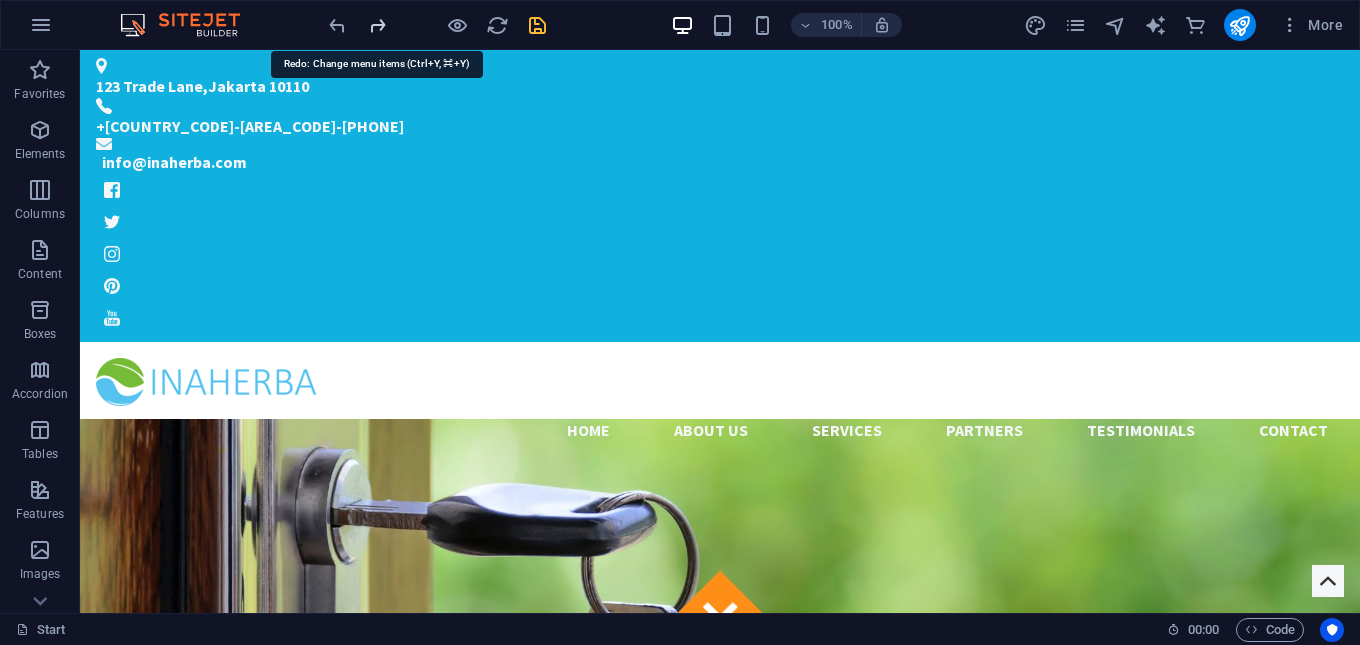 click at bounding box center [377, 25] 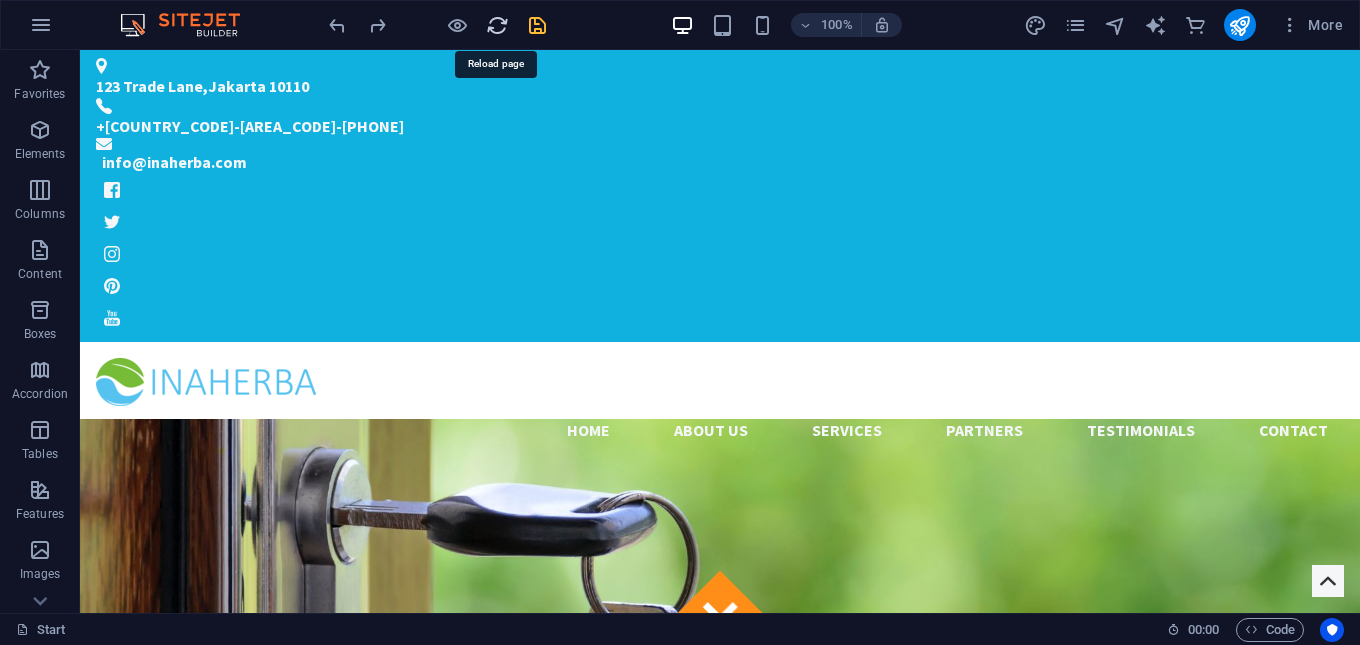 click at bounding box center (497, 25) 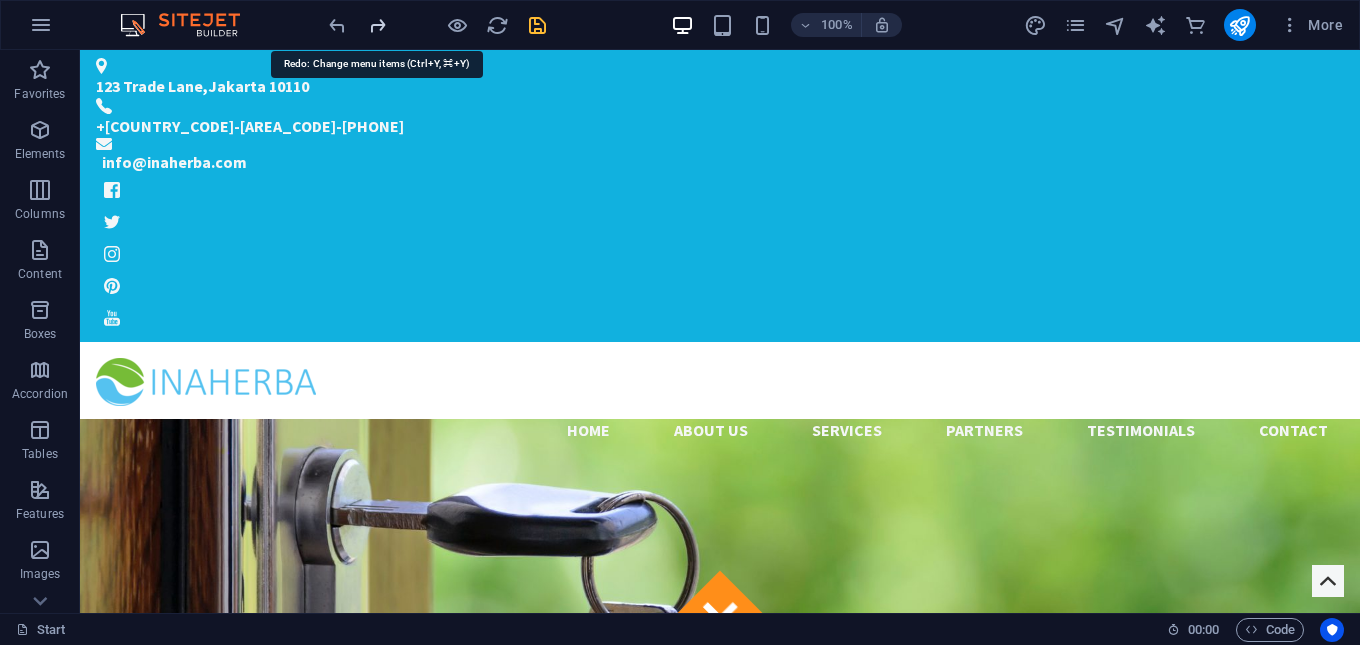 click at bounding box center [377, 25] 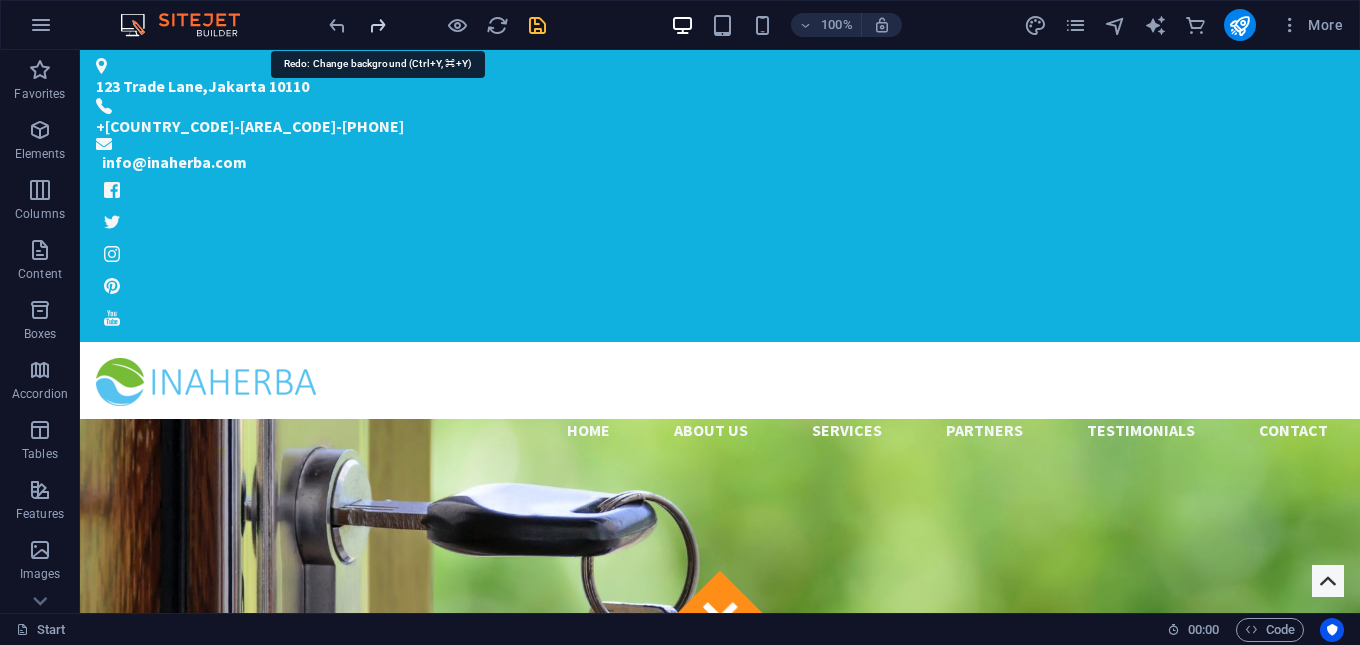 click at bounding box center (377, 25) 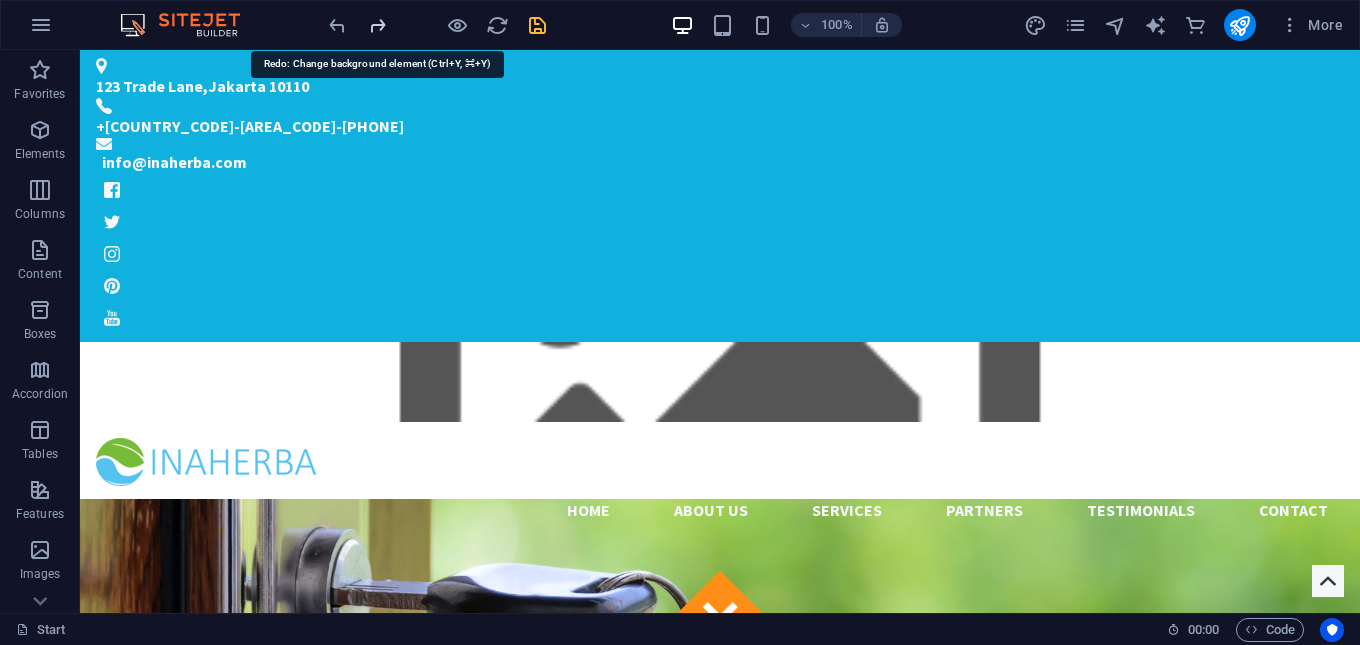 click at bounding box center [377, 25] 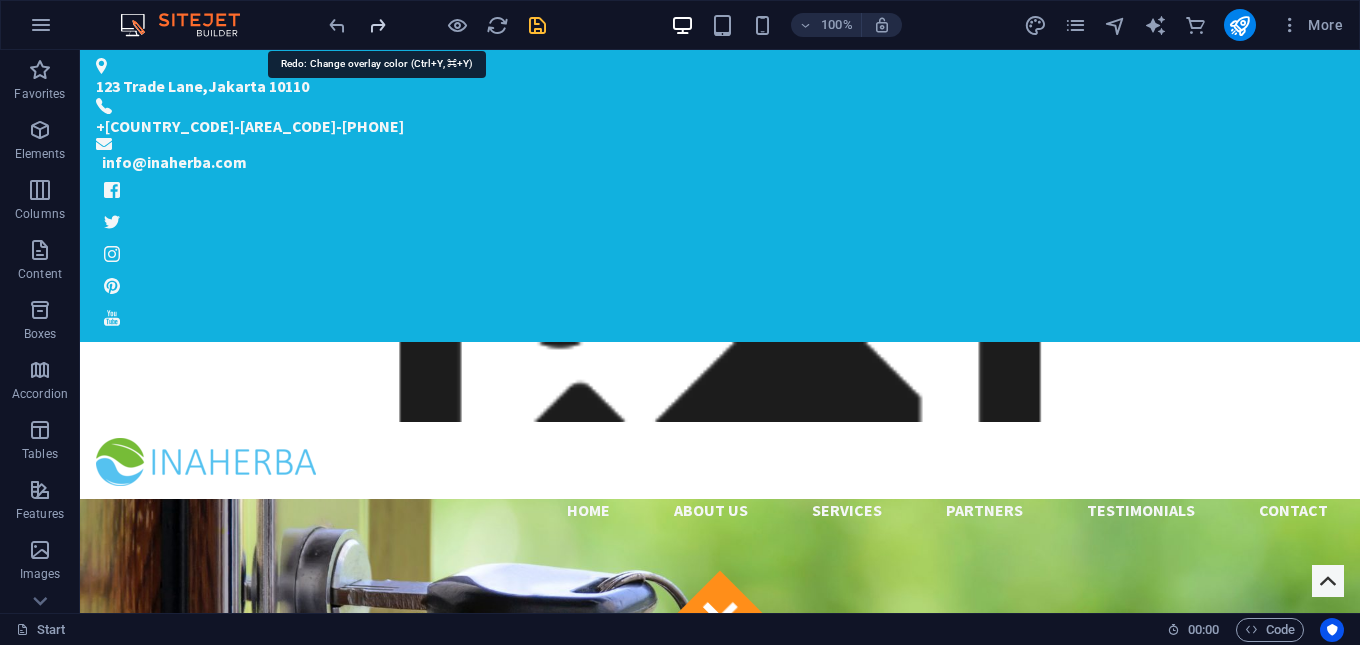 click at bounding box center (377, 25) 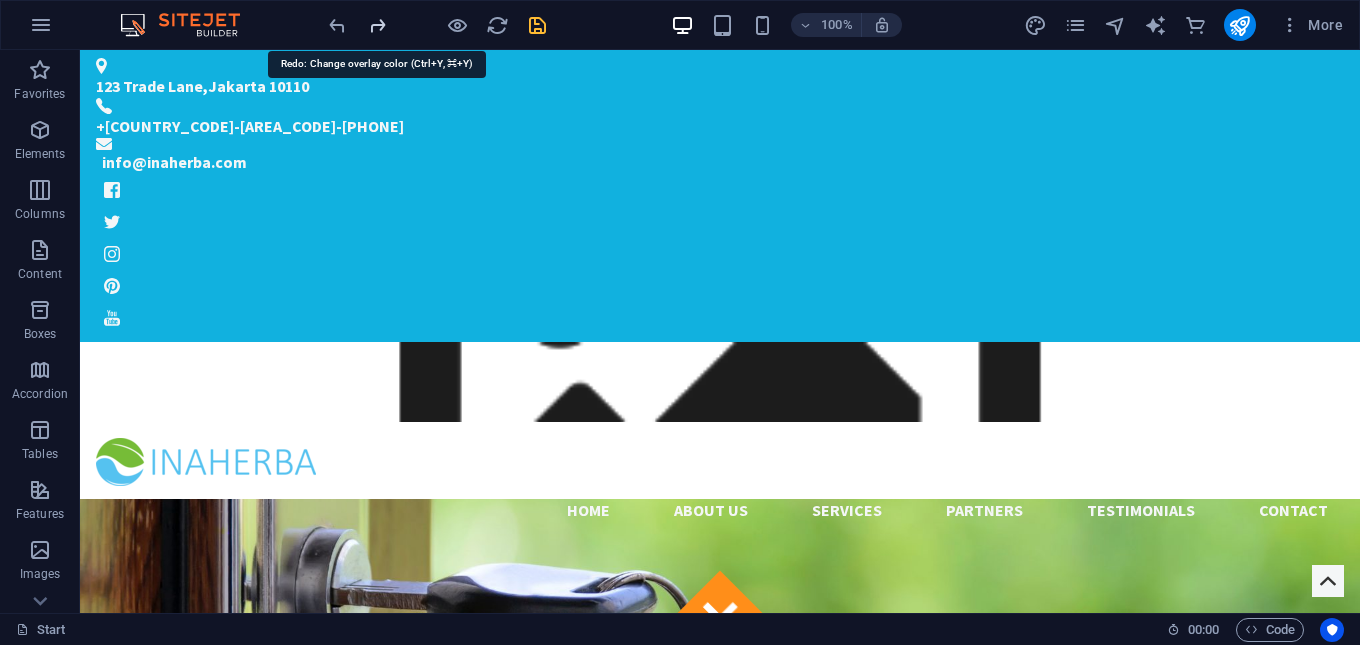 click at bounding box center (377, 25) 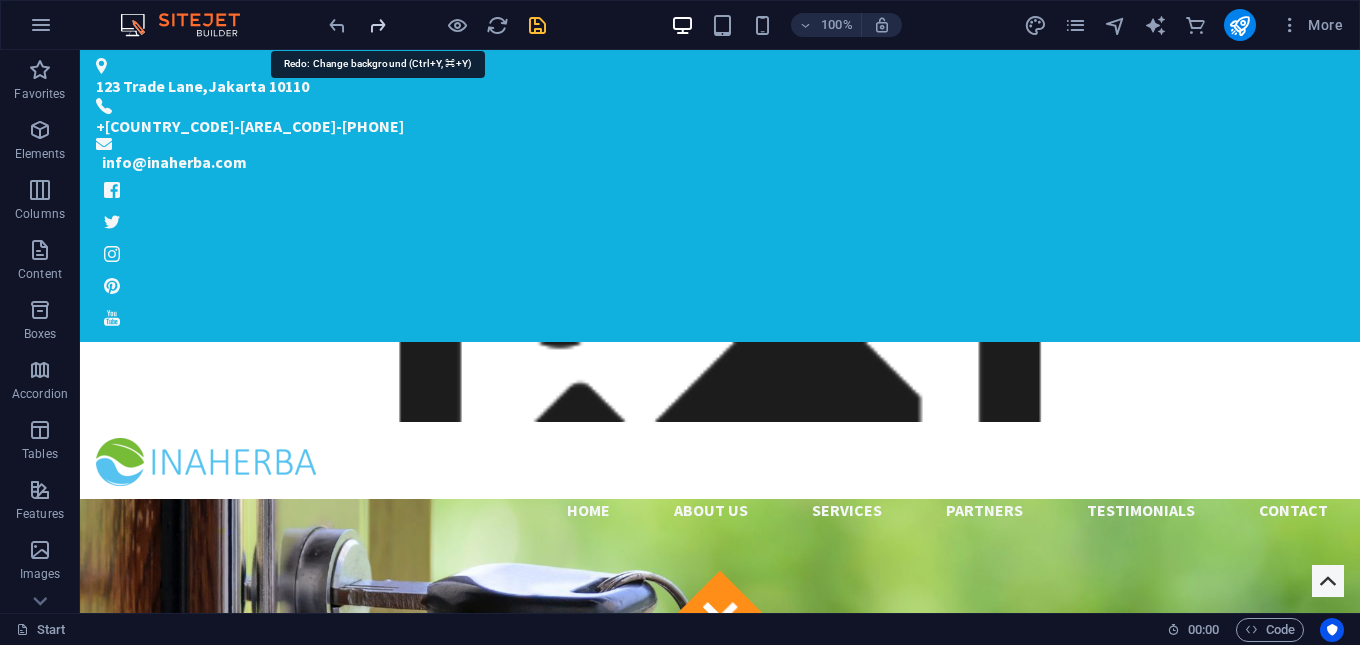 click at bounding box center [377, 25] 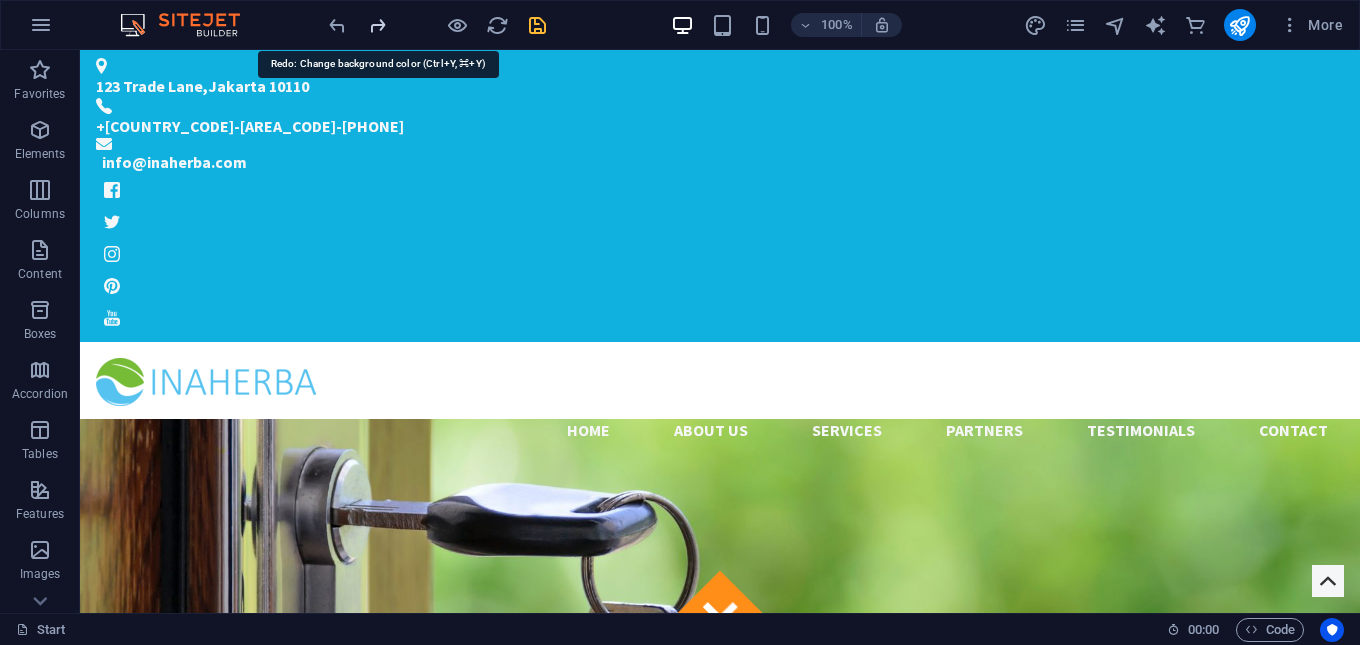 click at bounding box center (377, 25) 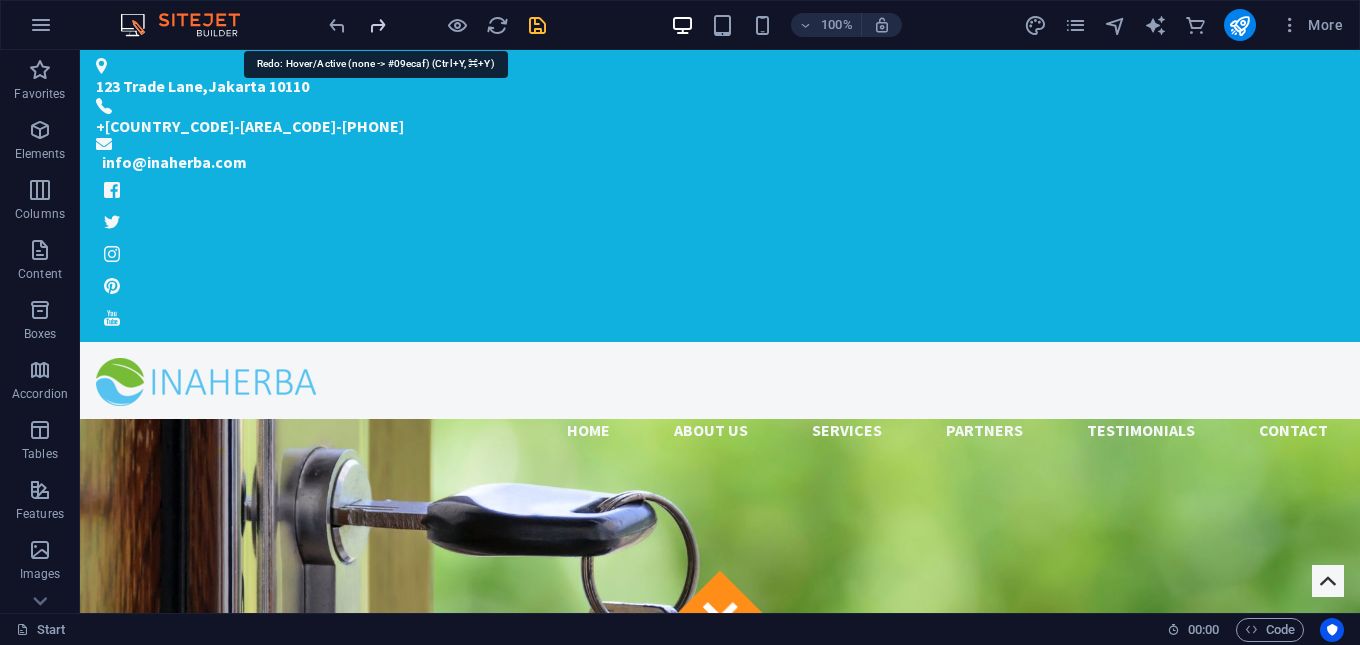 click at bounding box center (377, 25) 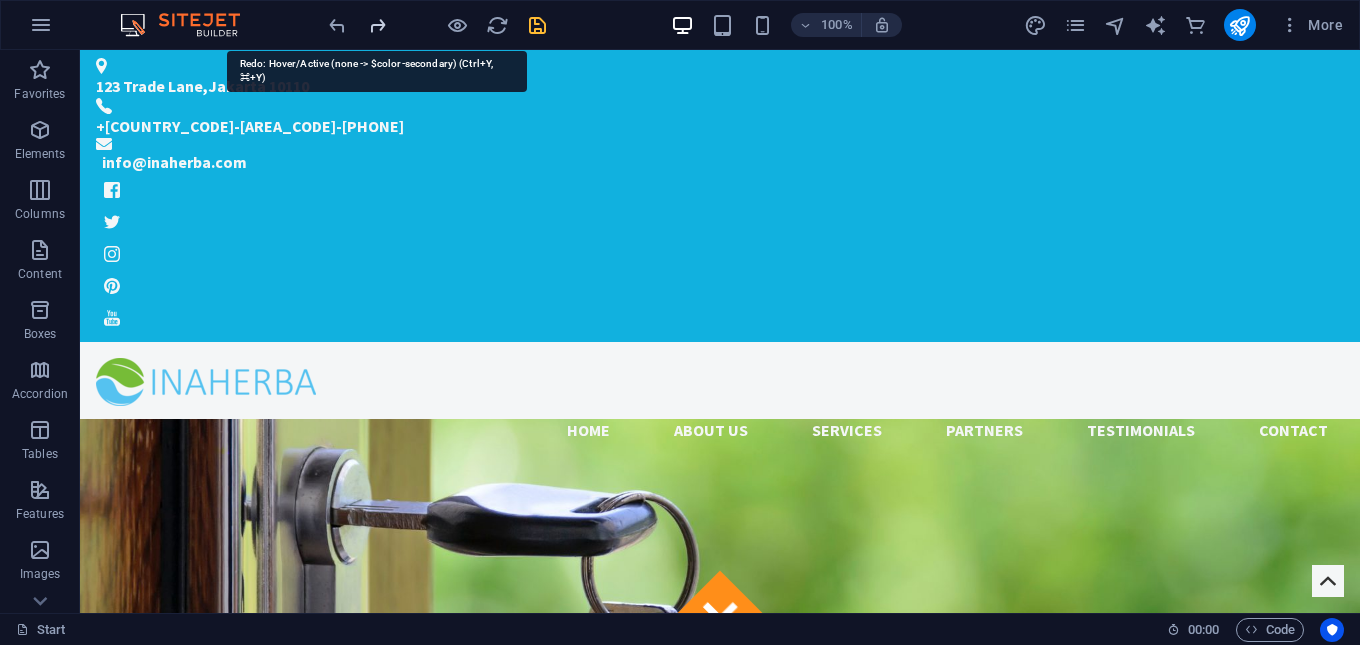 click at bounding box center [377, 25] 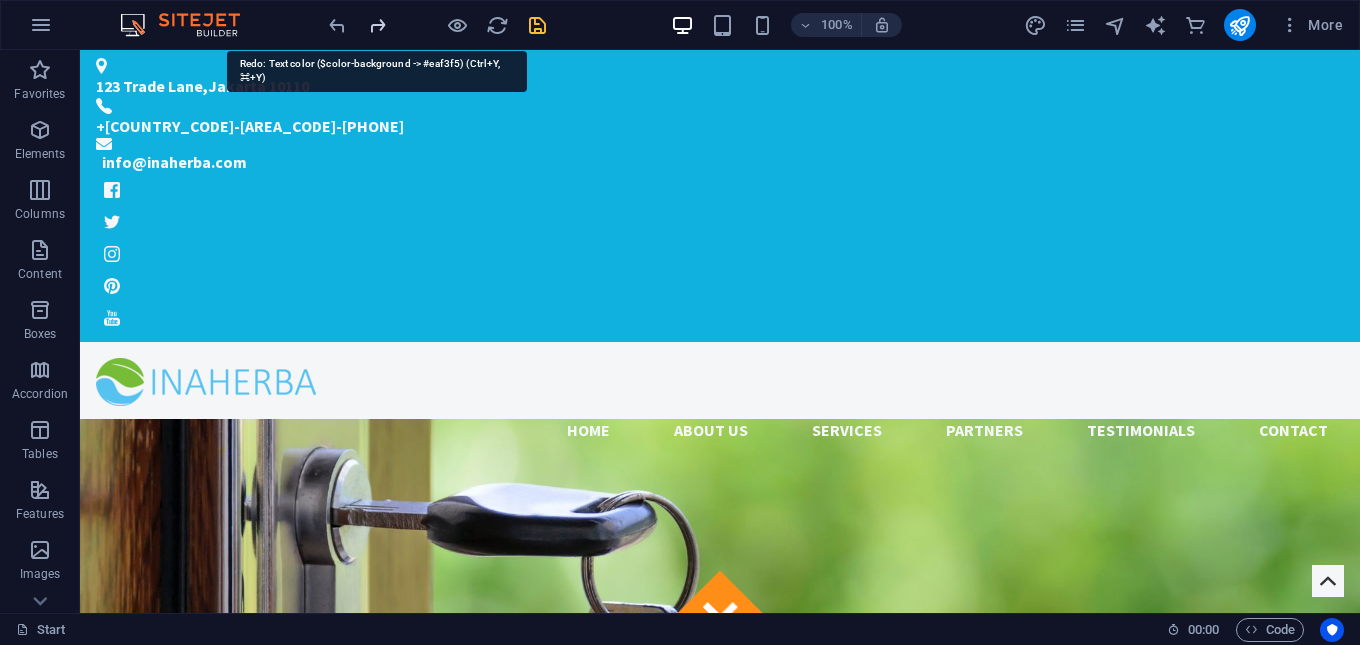 click at bounding box center [377, 25] 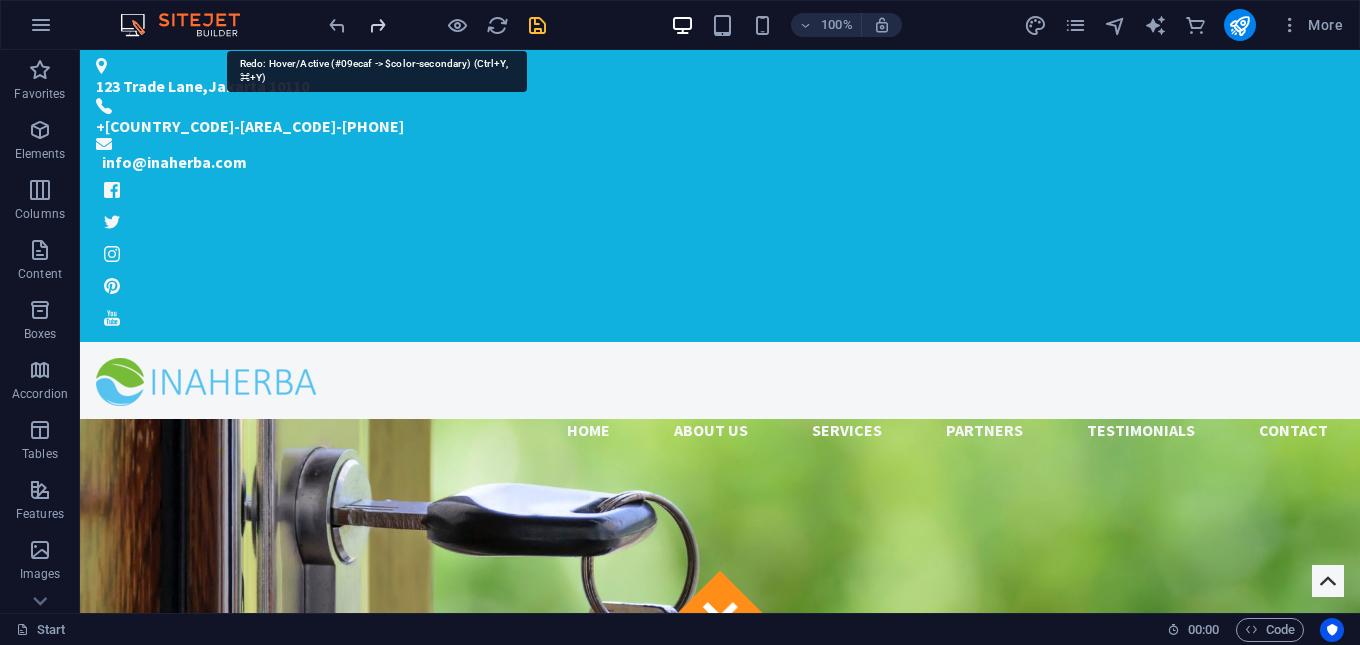 click at bounding box center (377, 25) 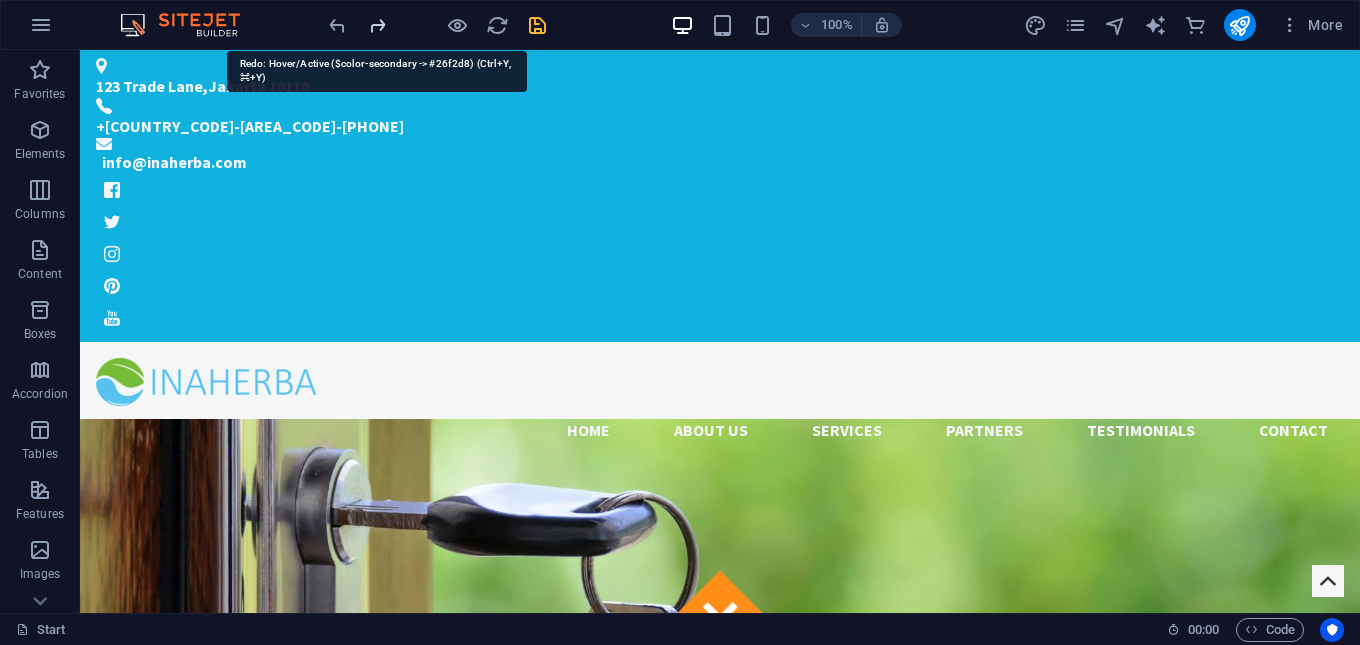 click at bounding box center [377, 25] 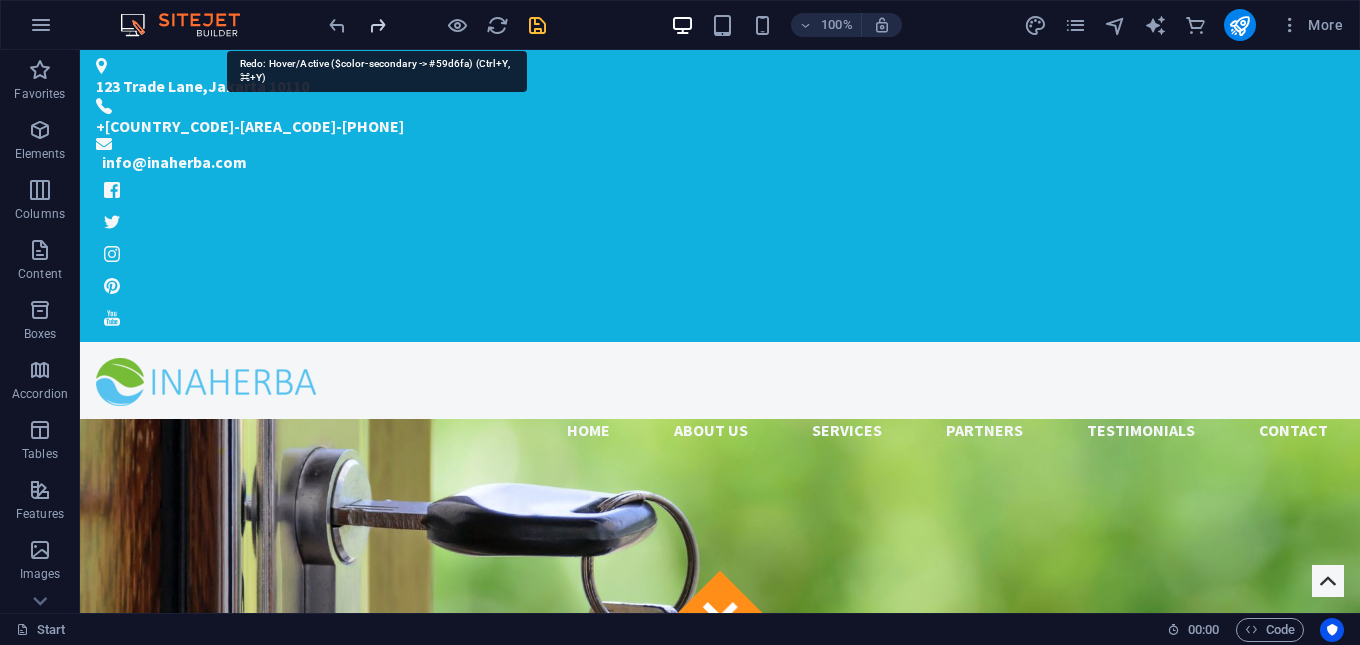 click at bounding box center (377, 25) 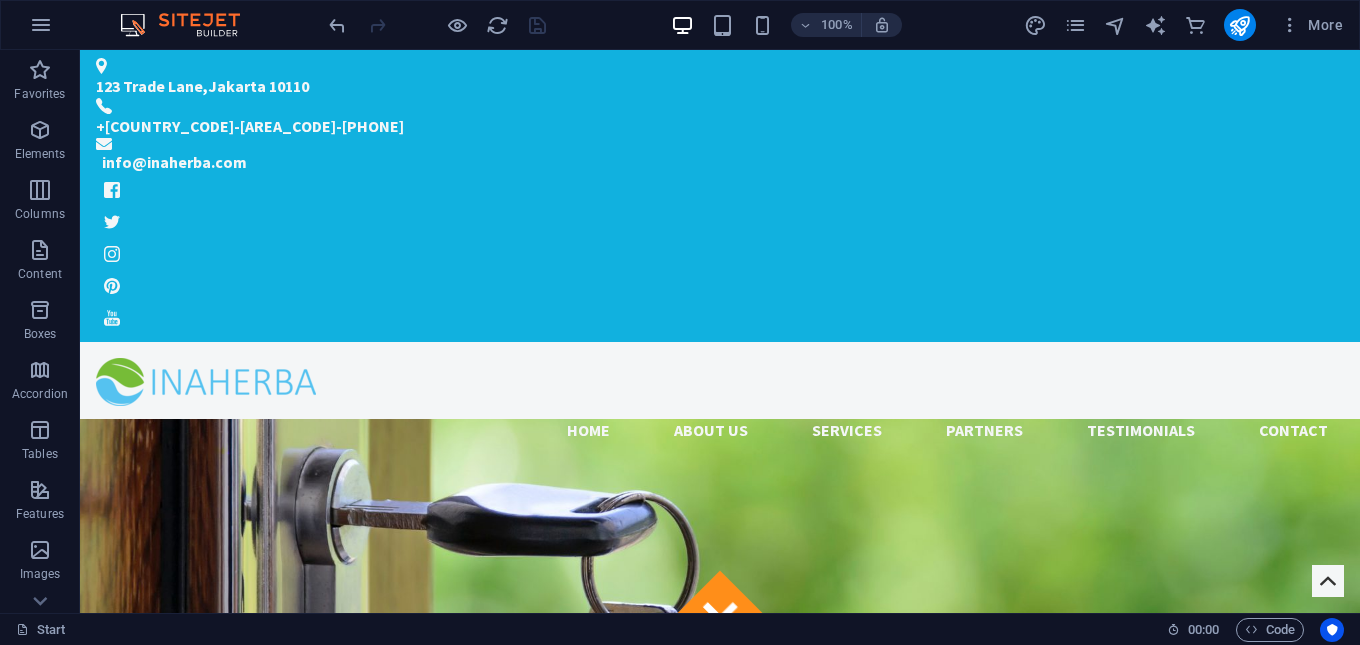 click at bounding box center [437, 25] 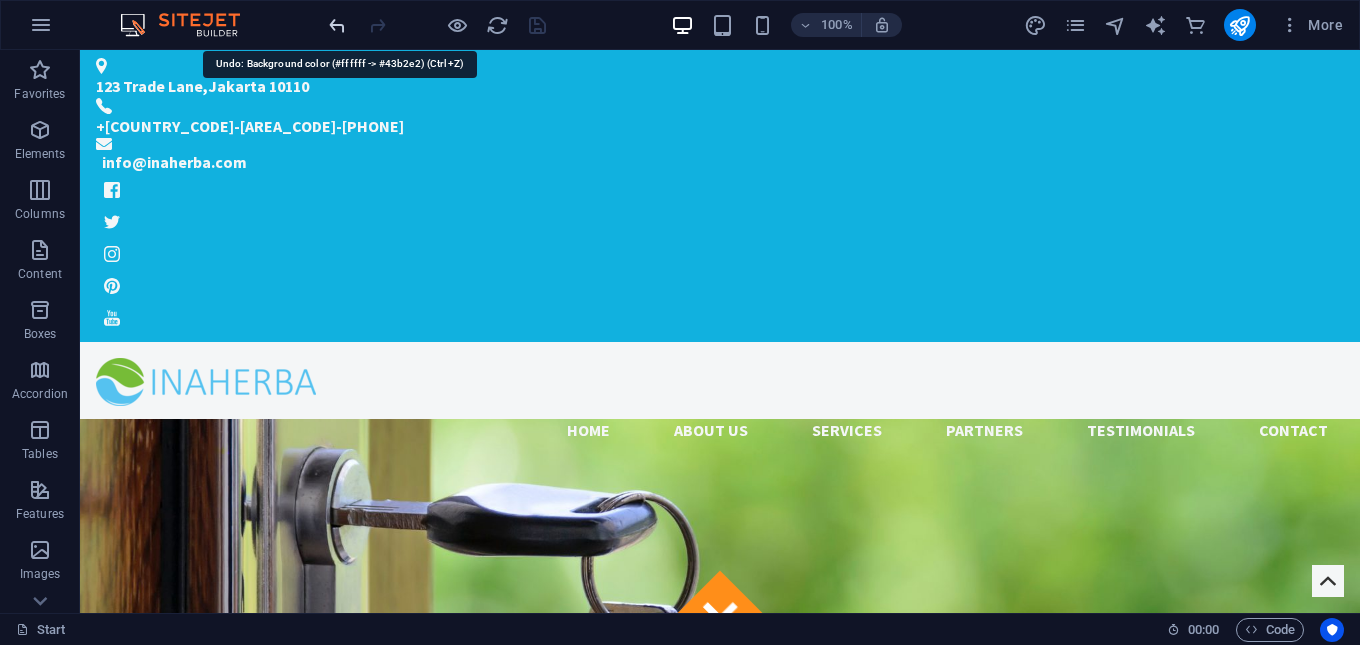 click at bounding box center [337, 25] 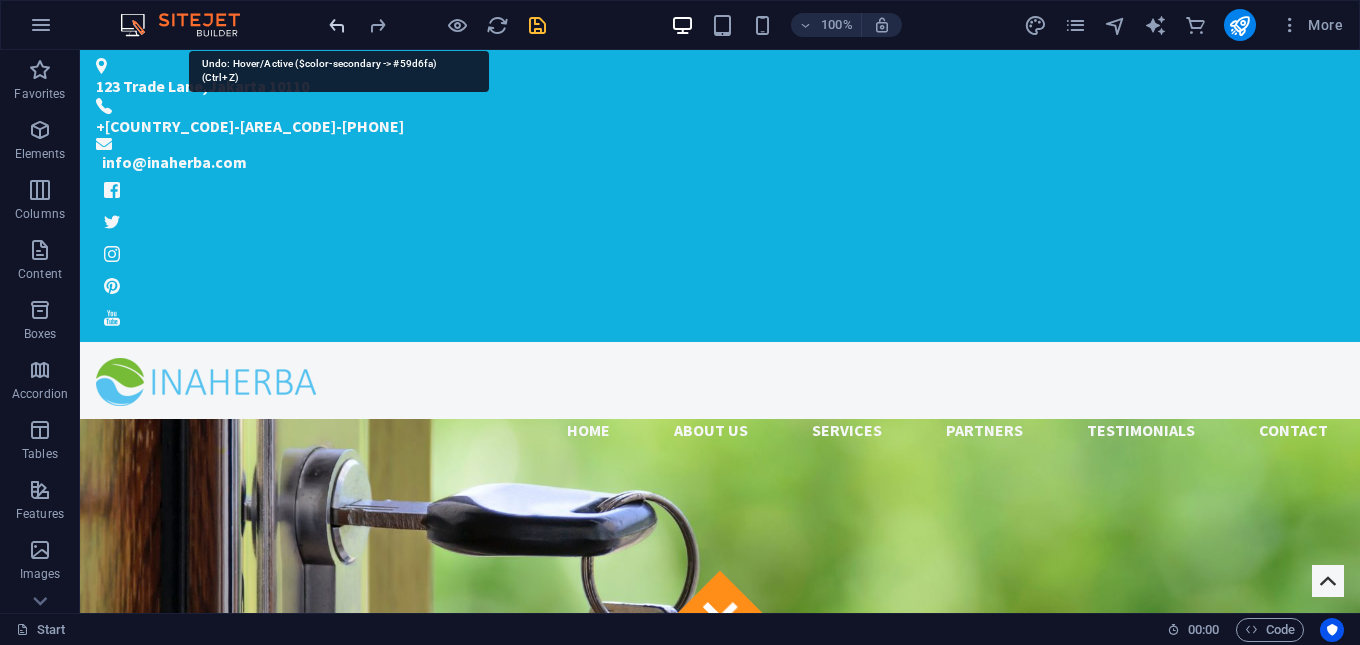 click at bounding box center (337, 25) 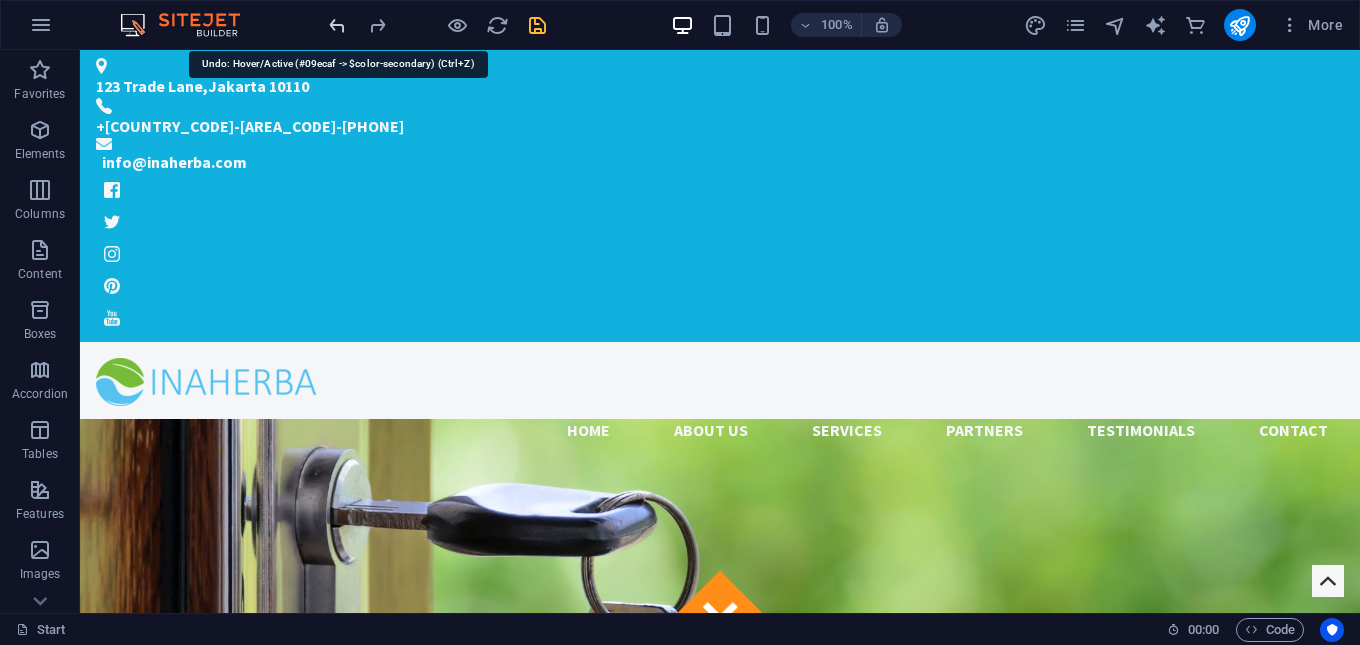 click at bounding box center [337, 25] 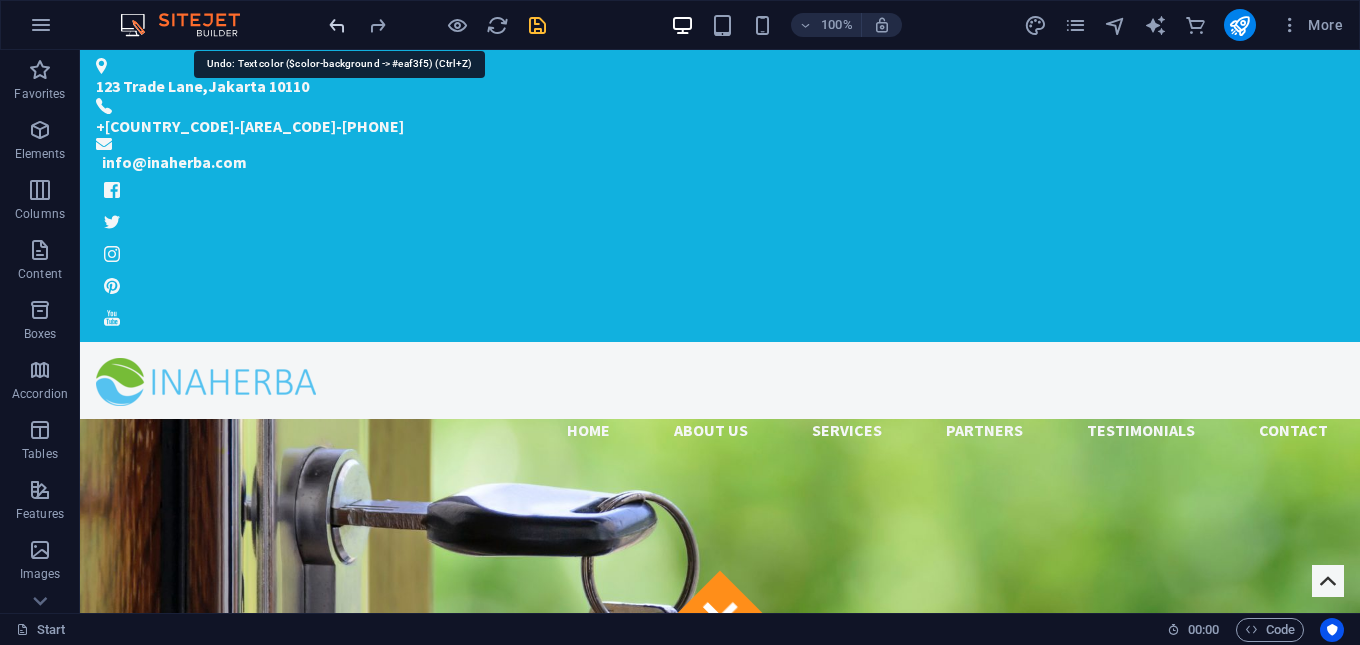 click at bounding box center [337, 25] 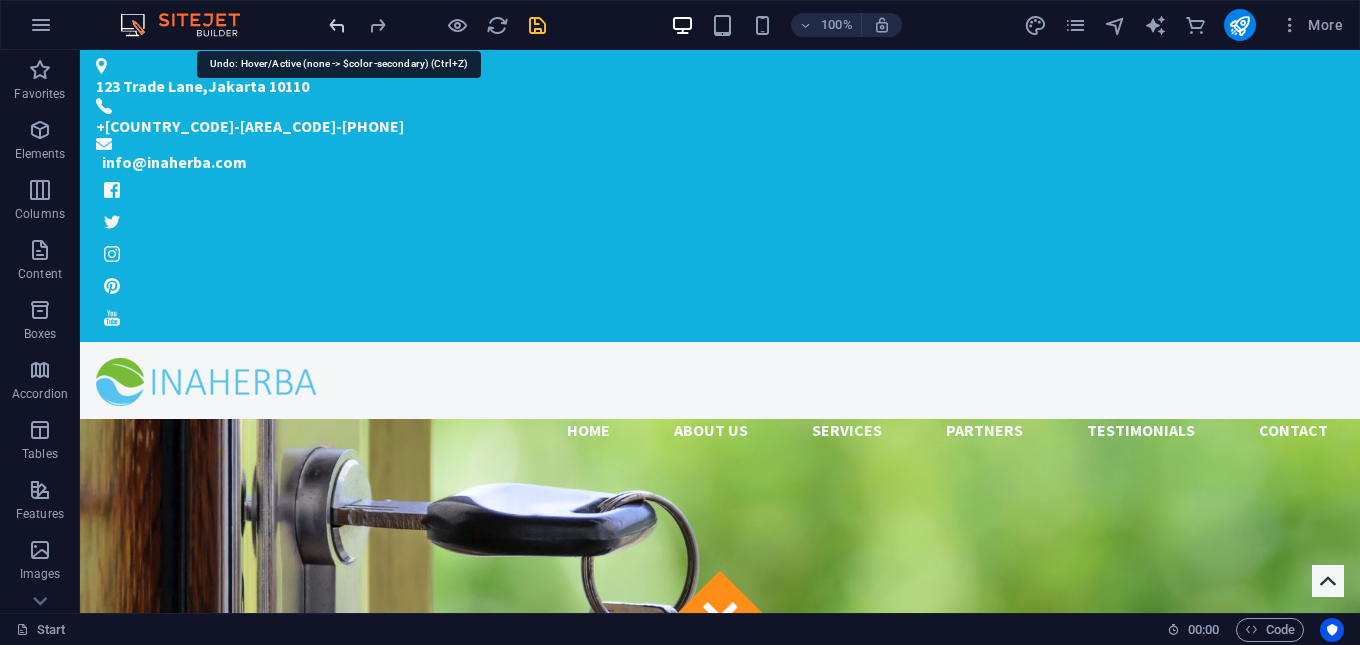 click at bounding box center [337, 25] 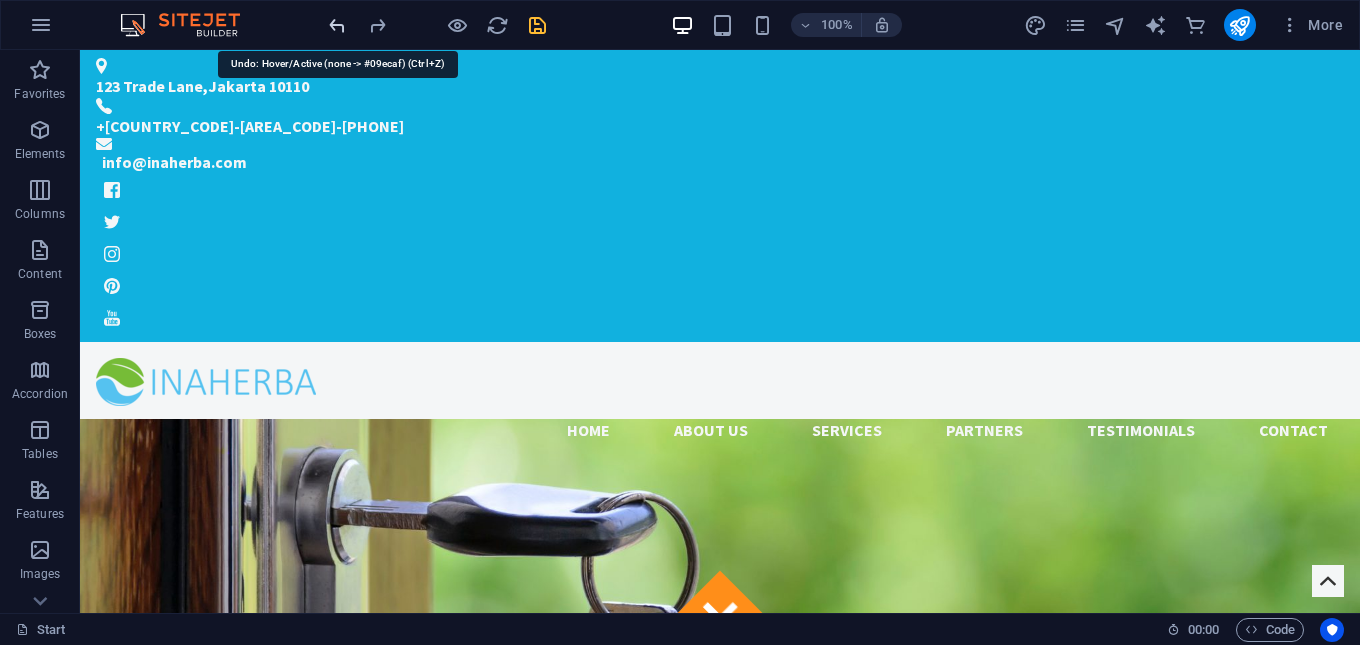 click at bounding box center [337, 25] 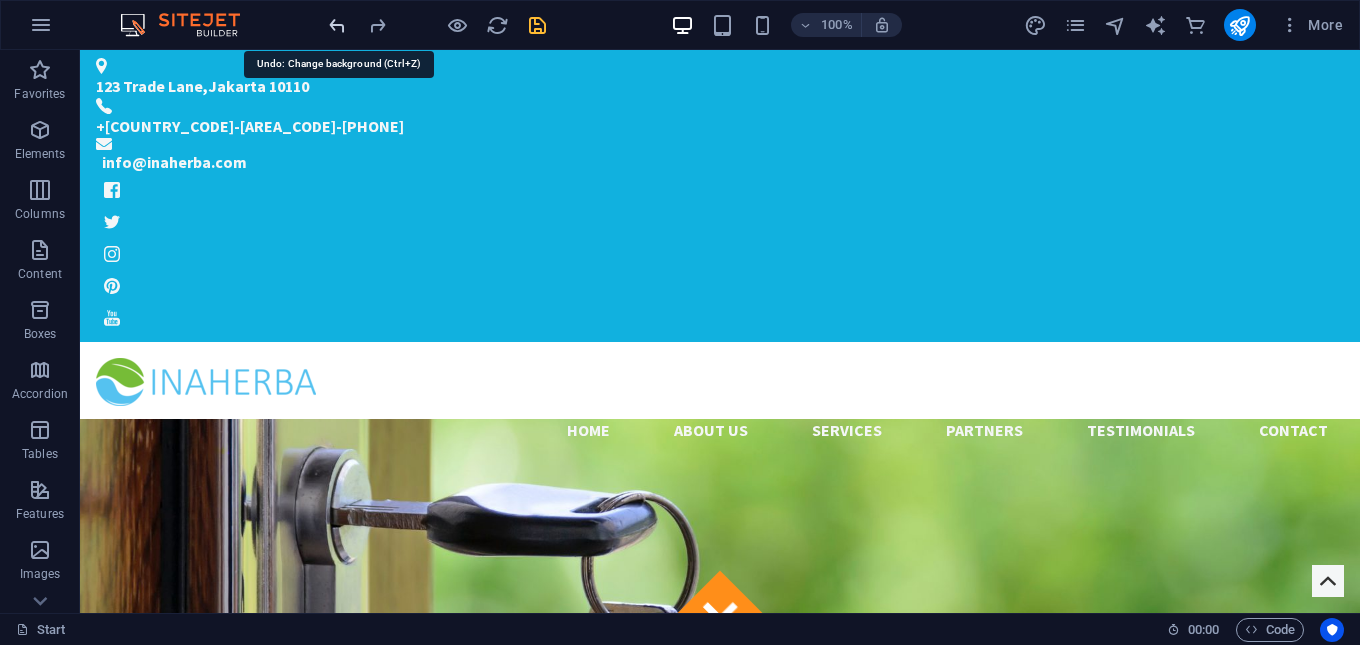 click at bounding box center [337, 25] 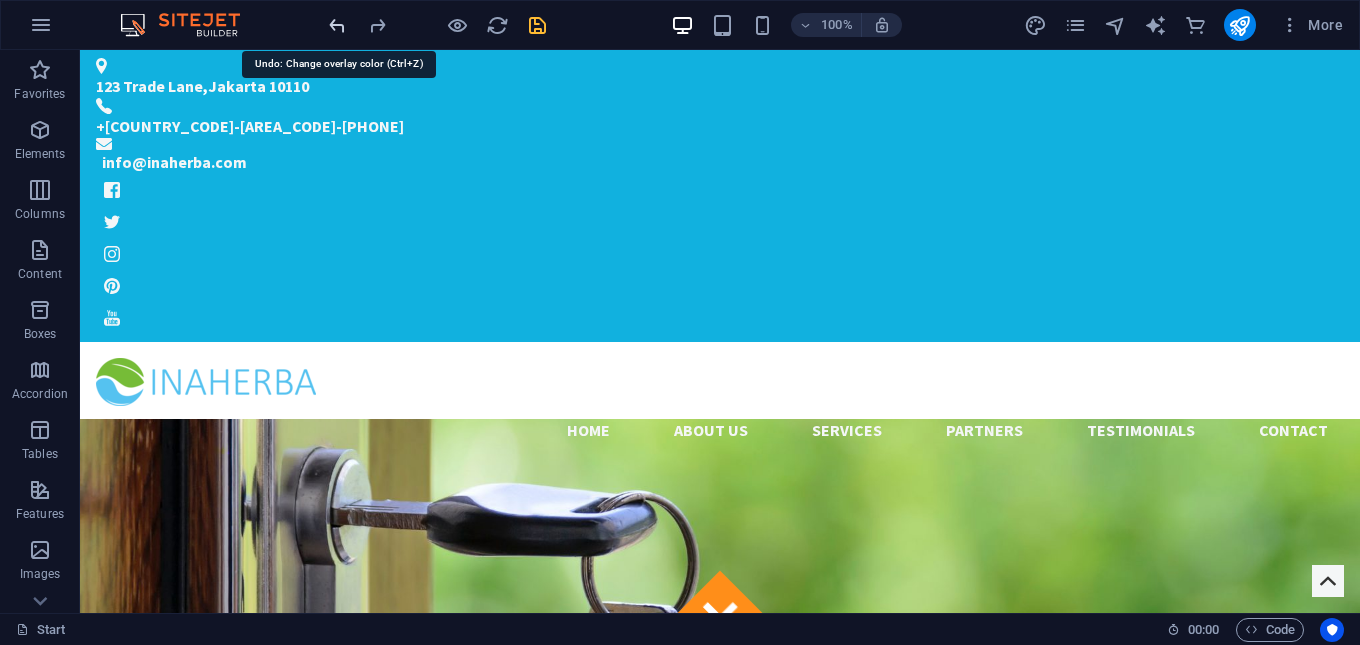 click at bounding box center (337, 25) 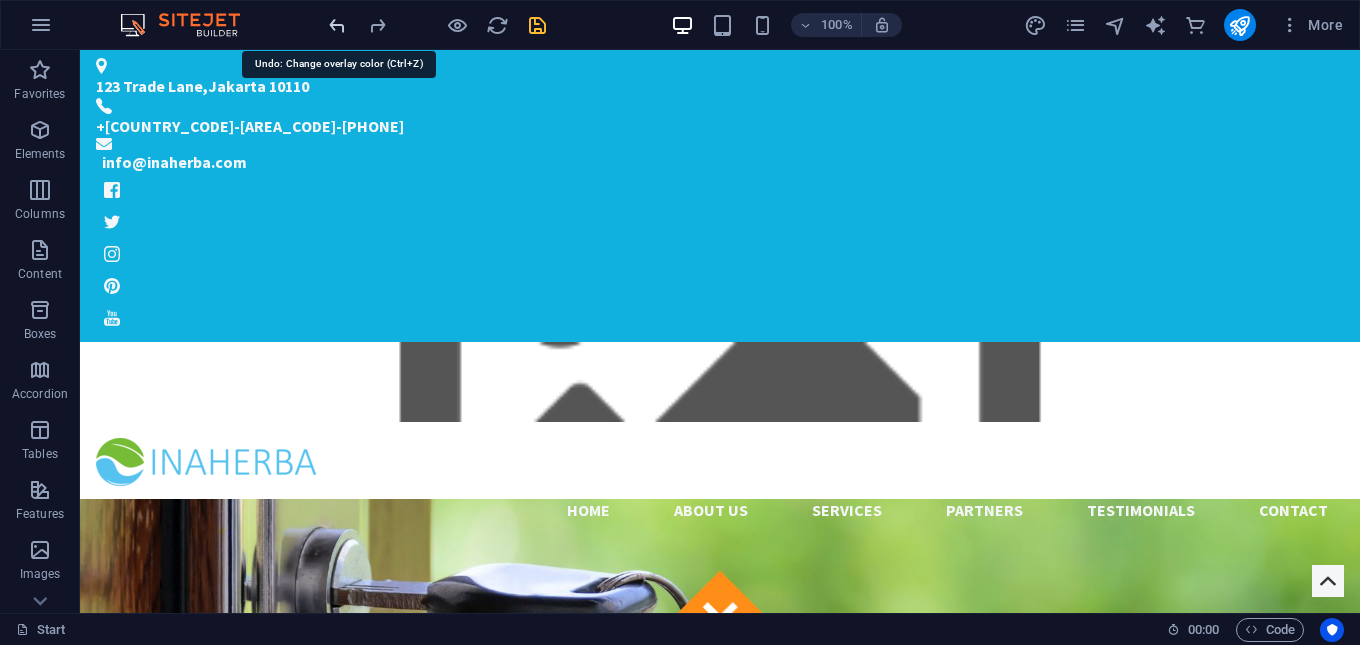 click at bounding box center (337, 25) 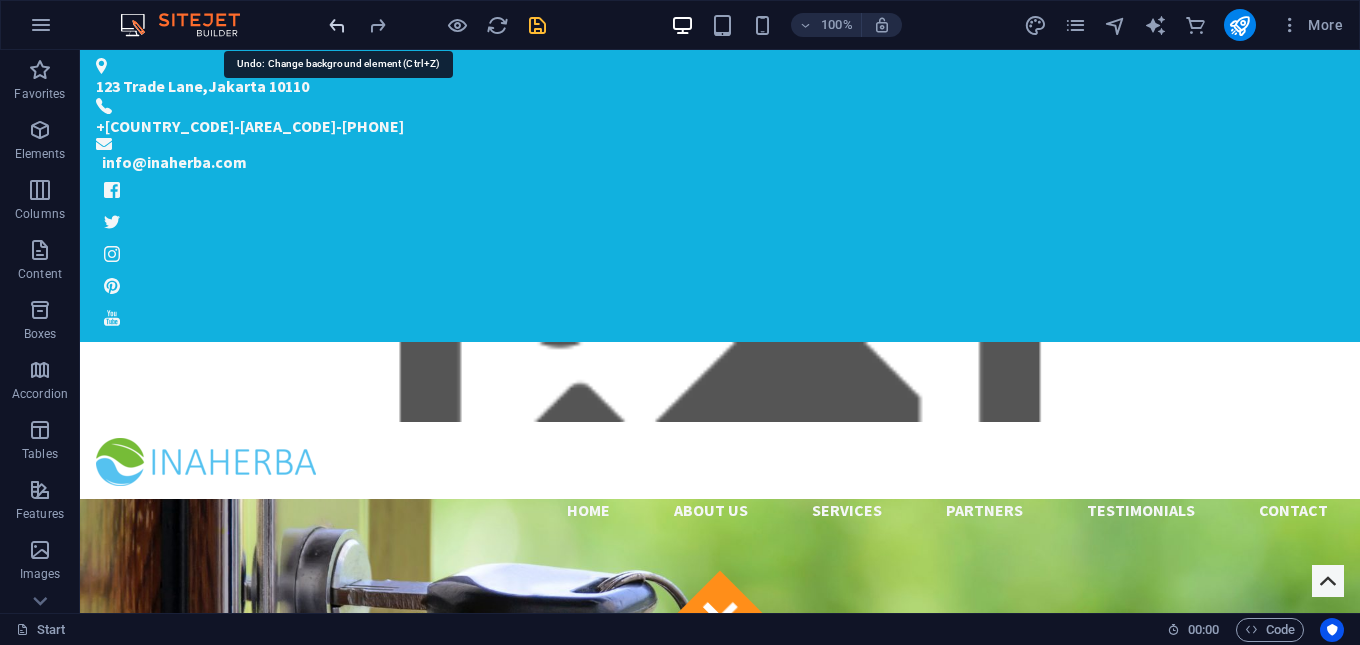 click at bounding box center [337, 25] 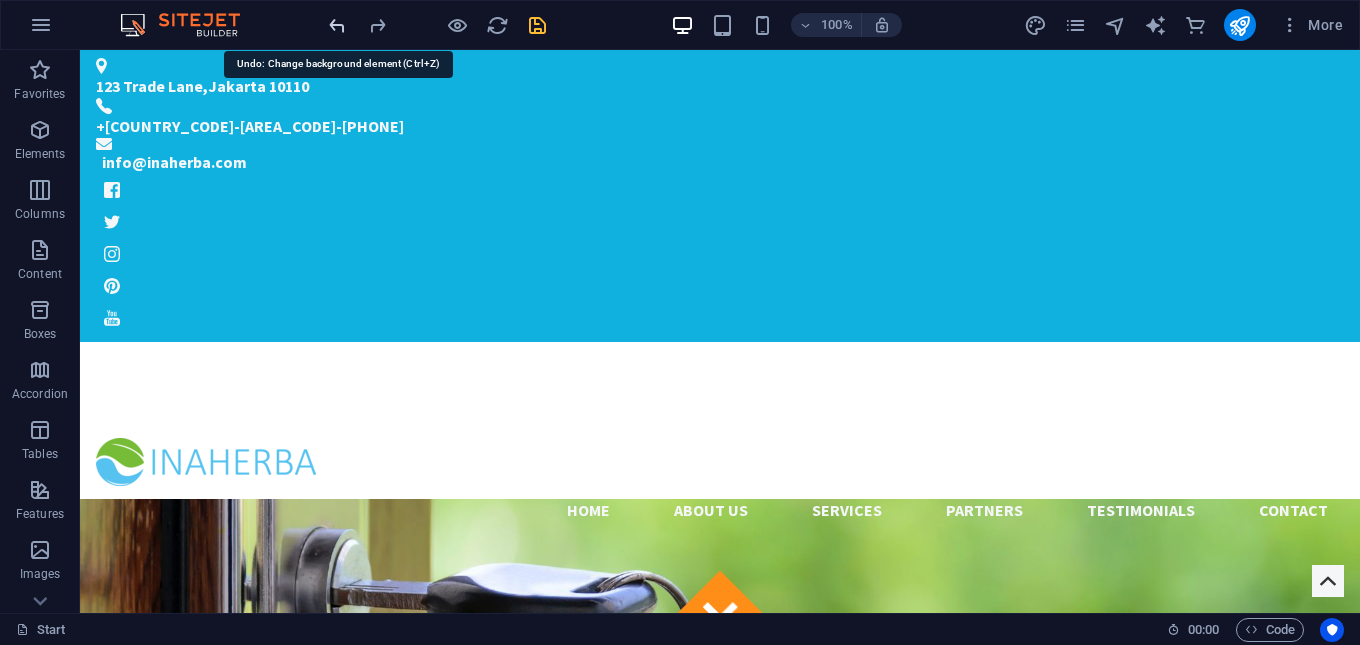 click at bounding box center [337, 25] 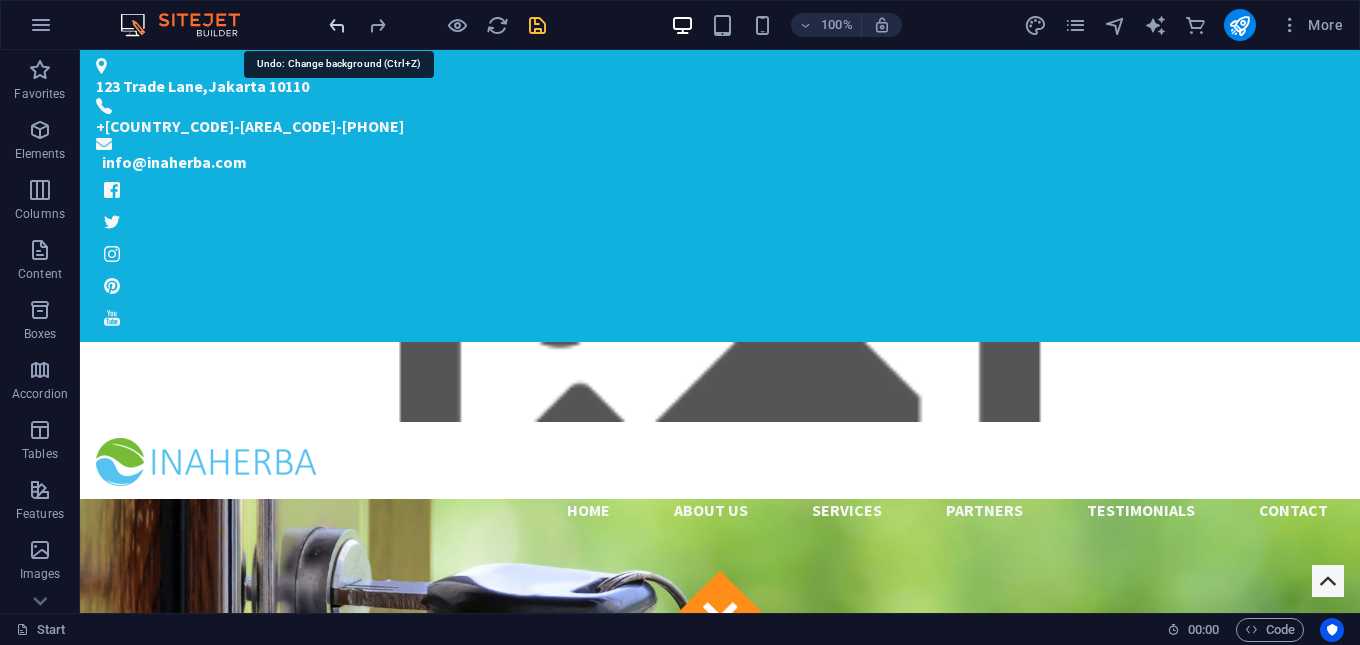 click at bounding box center (337, 25) 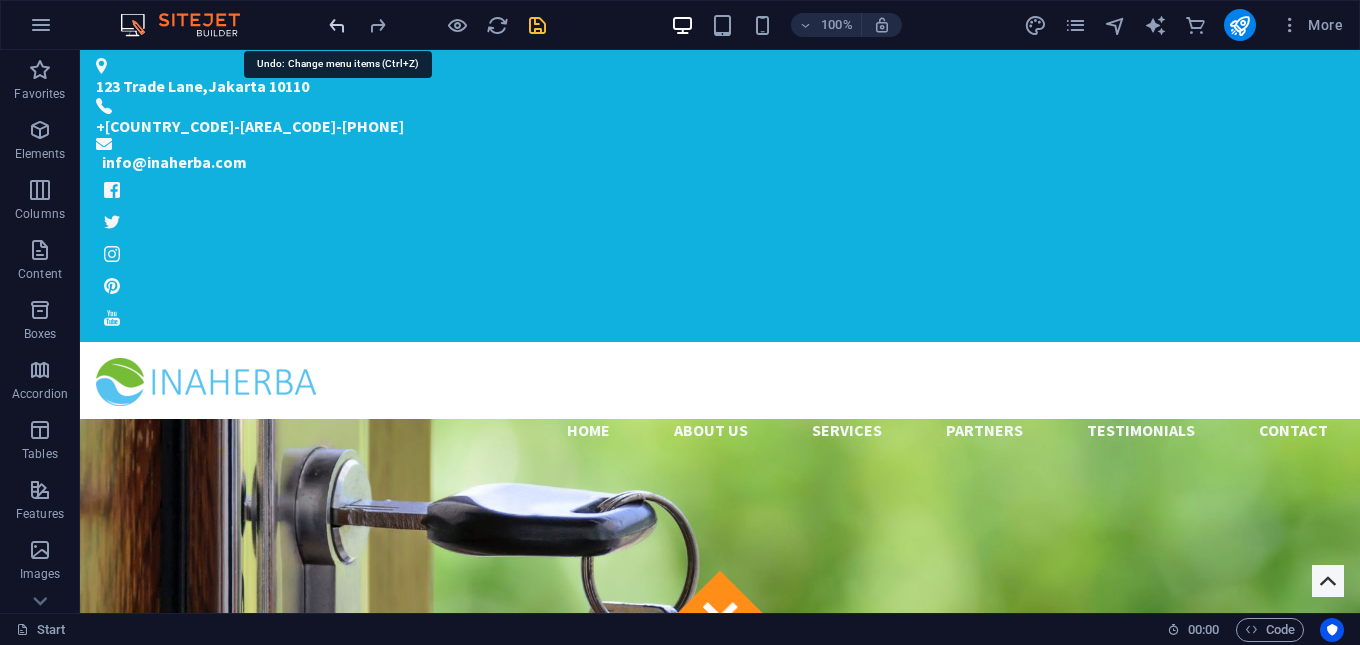 click at bounding box center [337, 25] 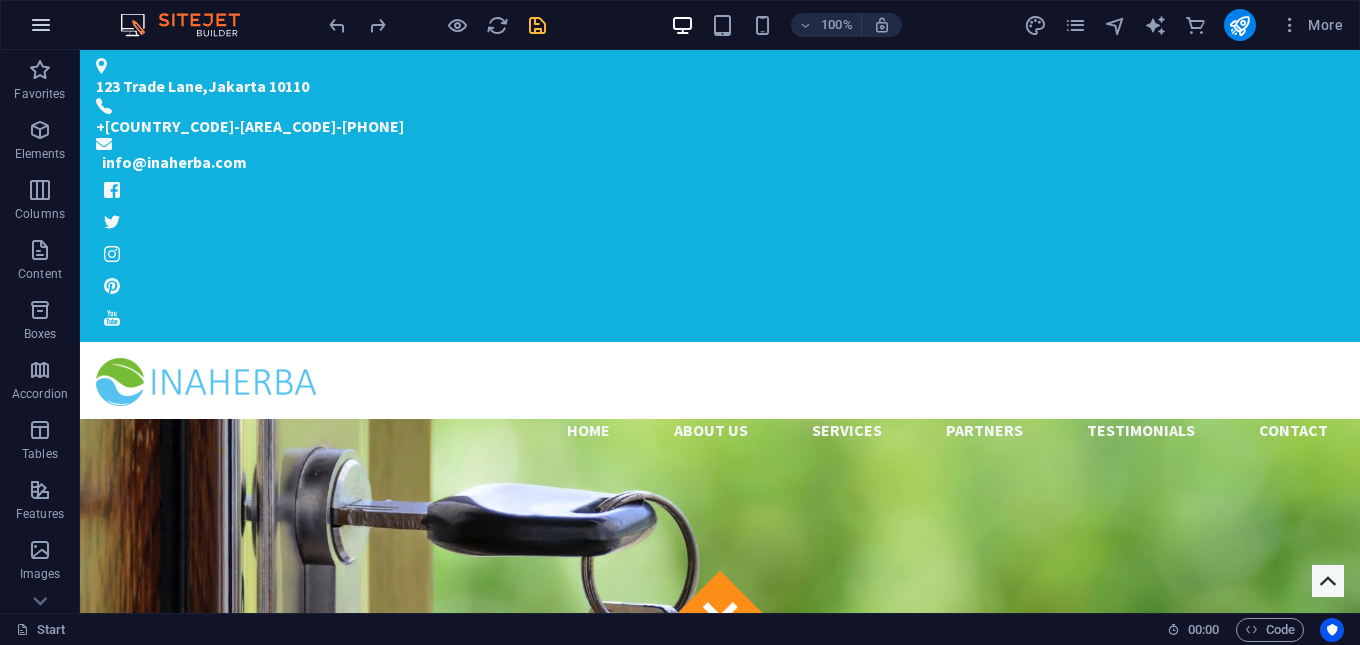 click at bounding box center [41, 25] 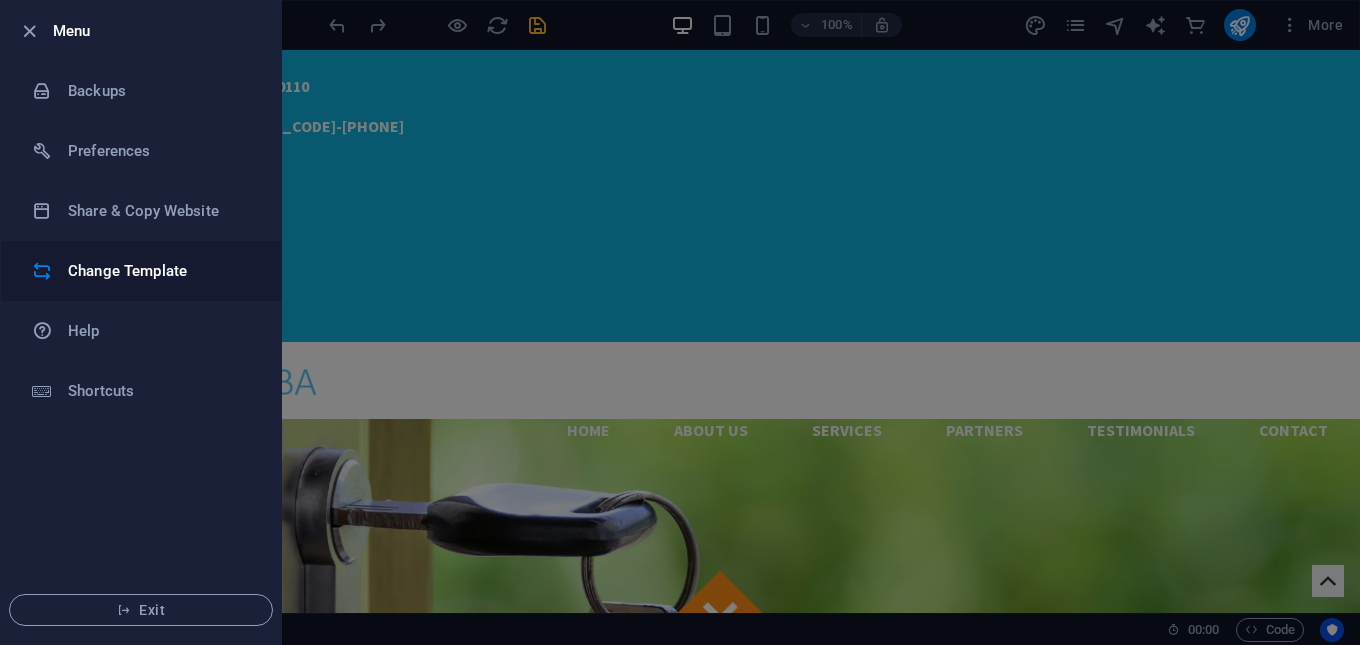 click on "Change Template" at bounding box center (160, 271) 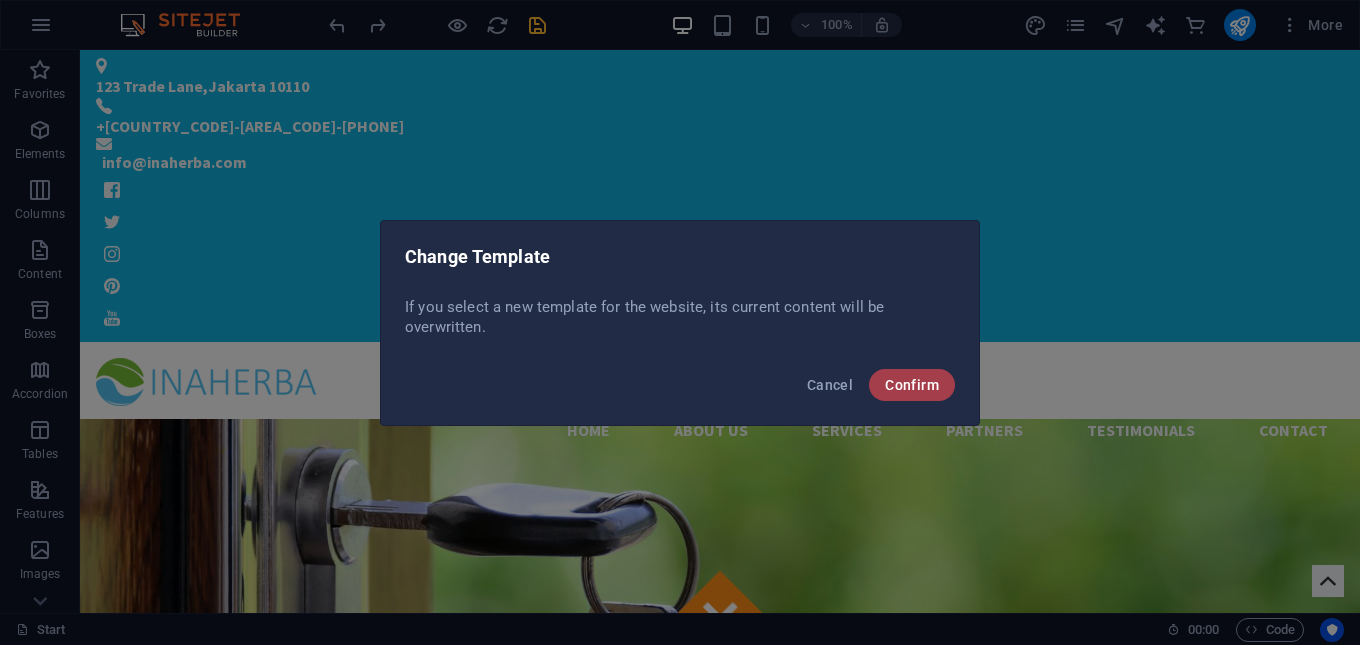 click on "Confirm" at bounding box center (912, 385) 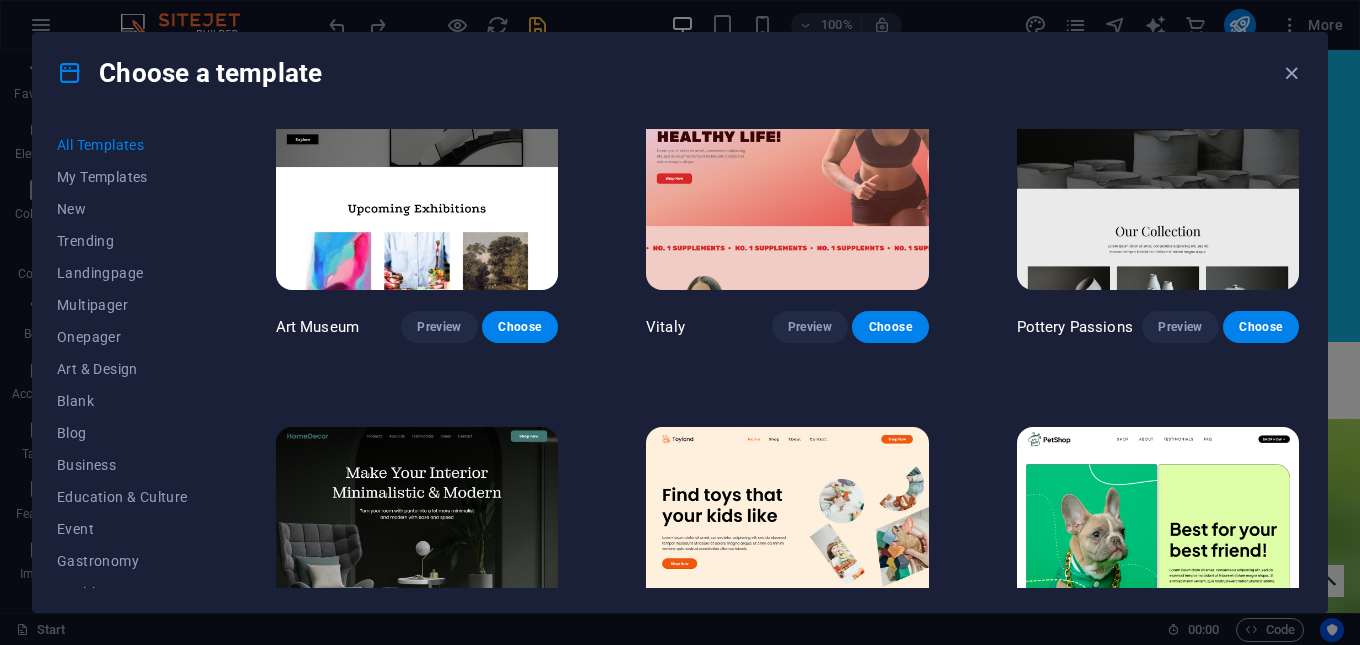 scroll, scrollTop: 200, scrollLeft: 0, axis: vertical 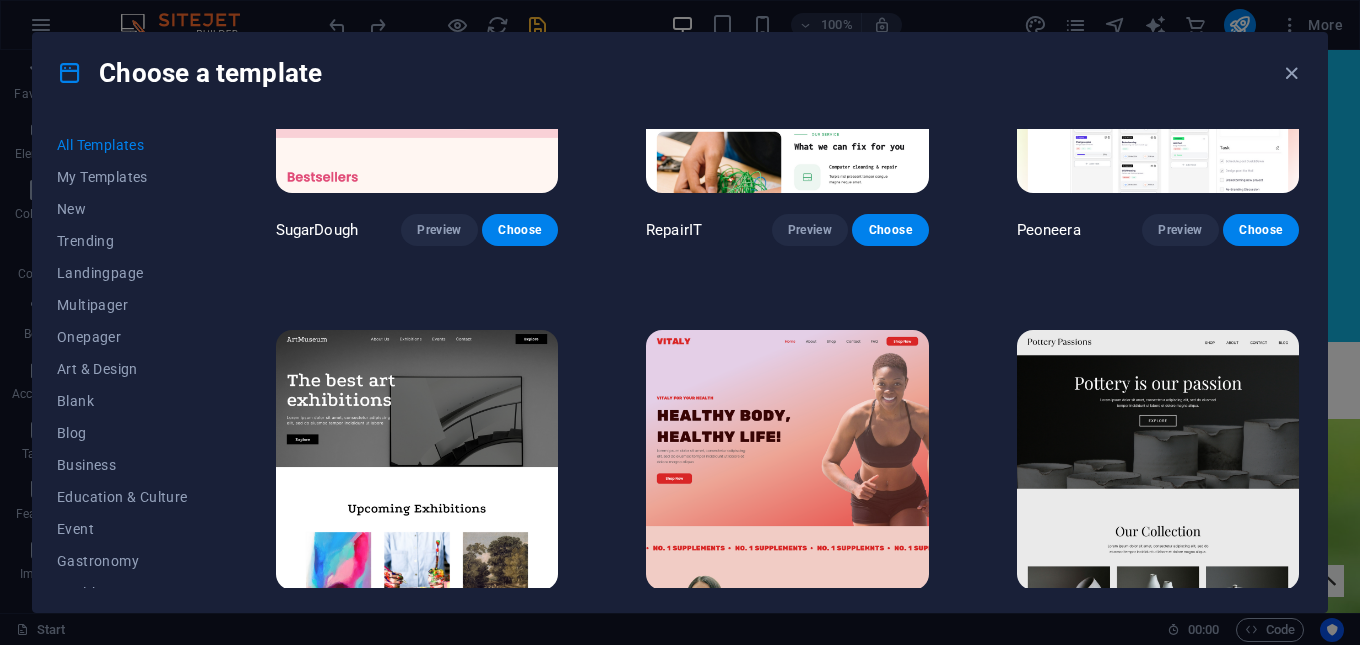 click at bounding box center (417, 460) 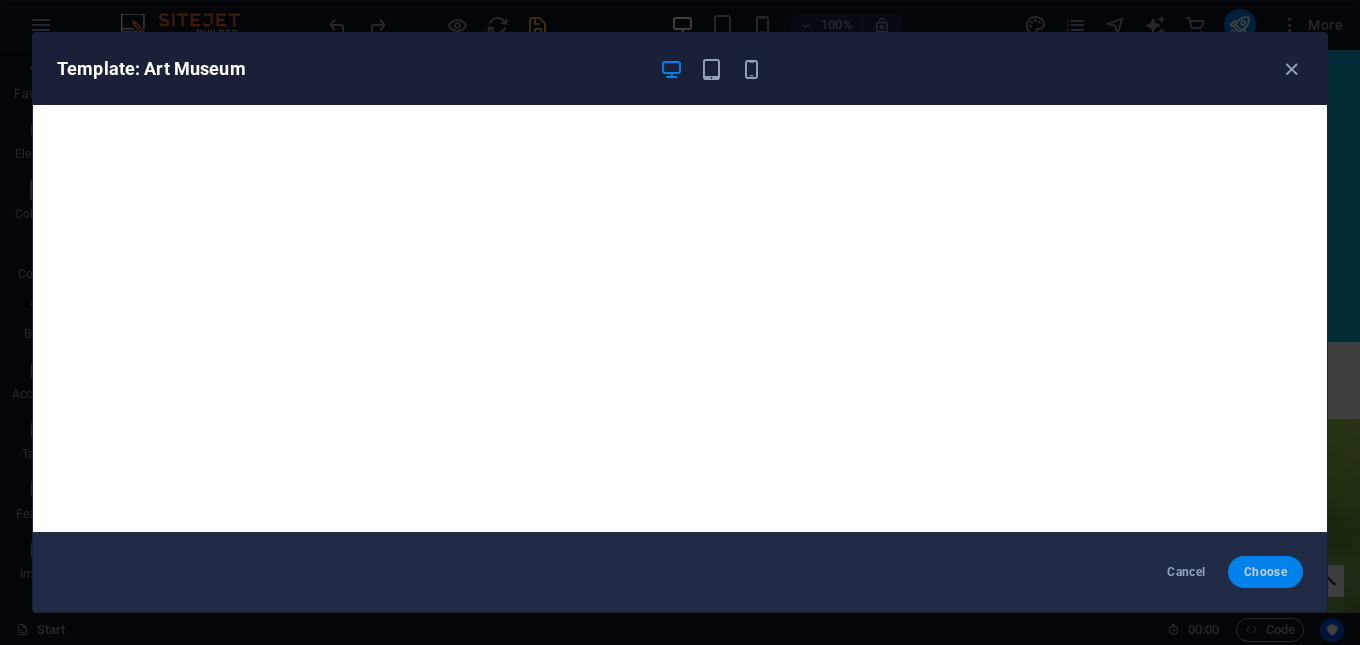 click on "Choose" at bounding box center [1265, 572] 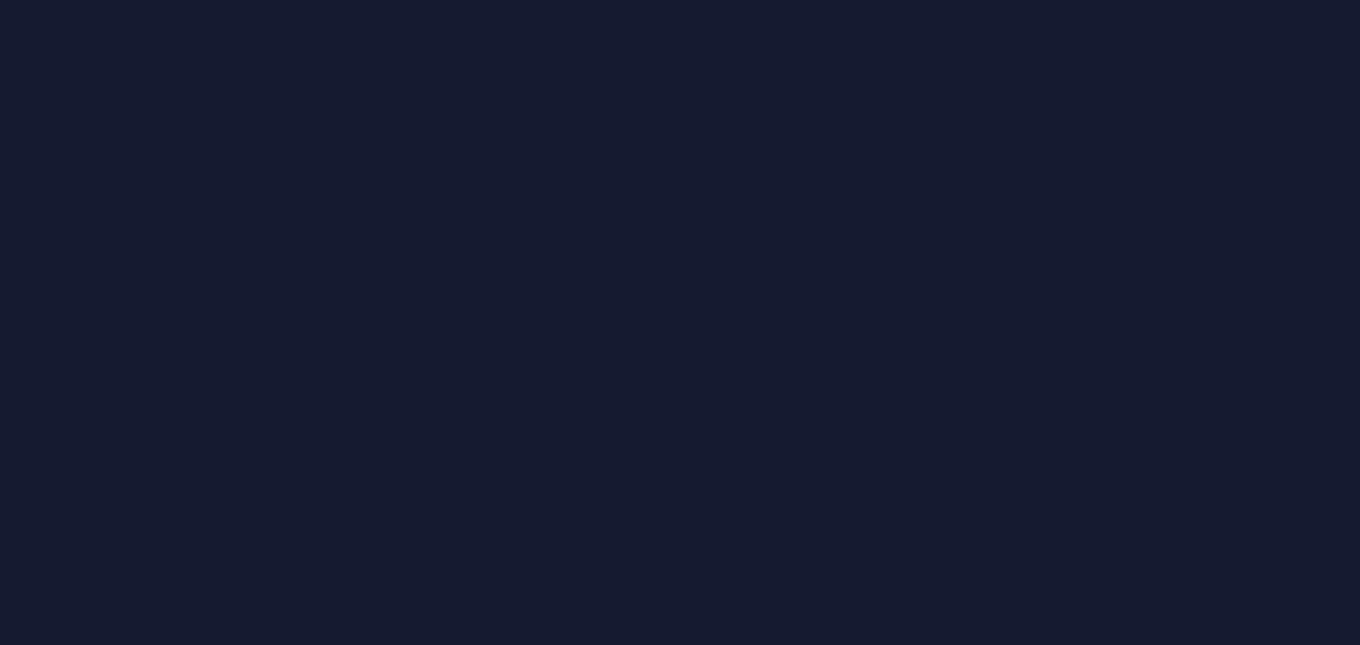 scroll, scrollTop: 0, scrollLeft: 0, axis: both 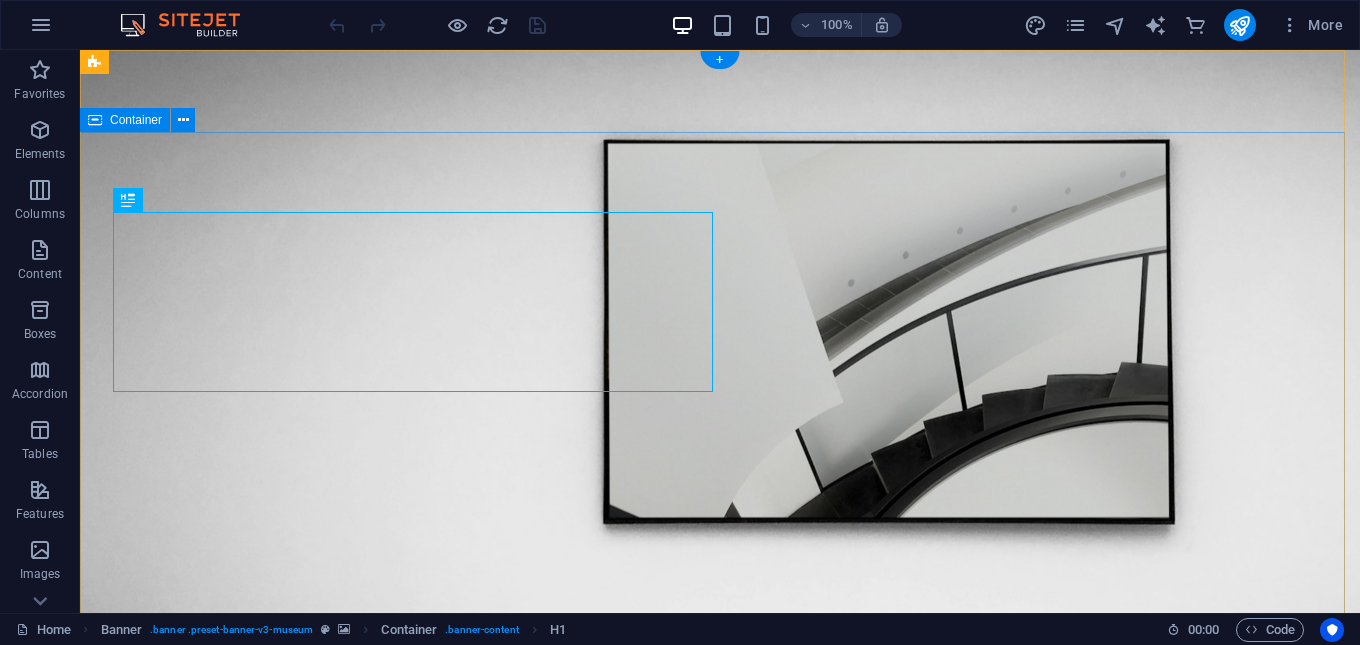 click on "The best art exhibitions Lorem ipsum dolor sit amet, consectetur adipiscing elit, sed do eiusmod tempor incididunt ut labore Lorem ipsum dolor sit amet, consectetur adipiscing elit, sed do eiusmod tempor incididunt ut labore Explore" at bounding box center [720, 990] 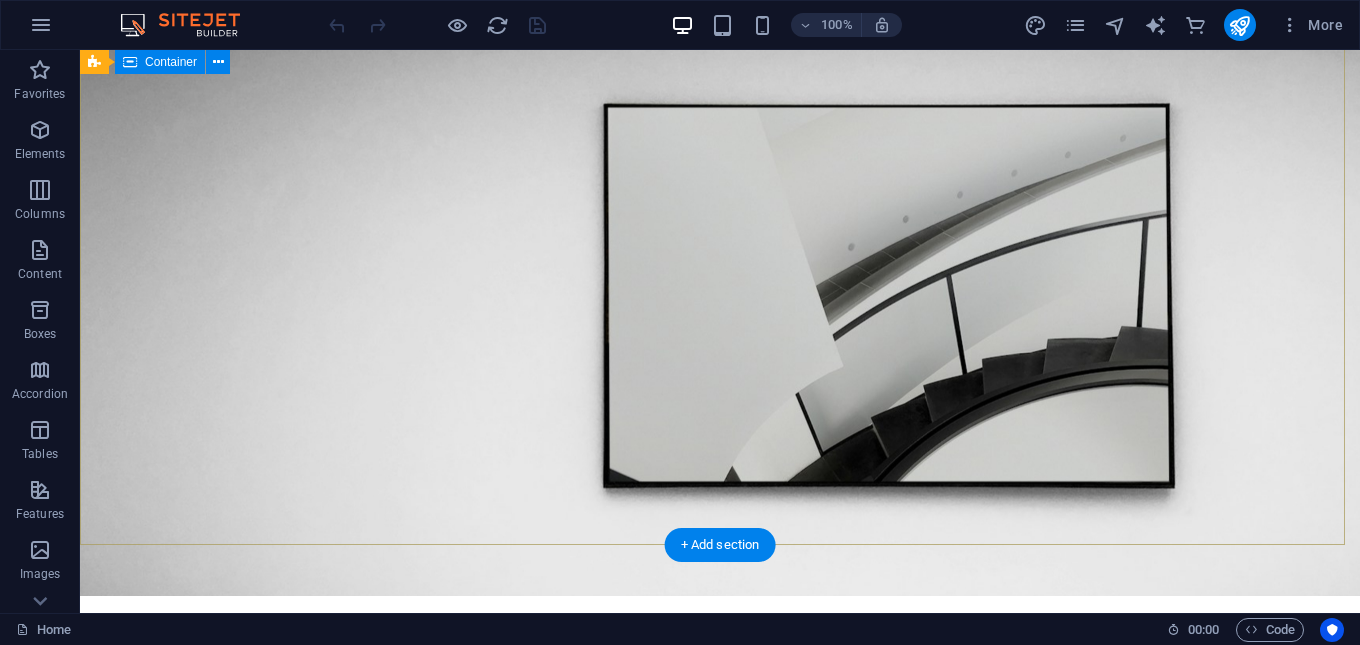 scroll, scrollTop: 0, scrollLeft: 0, axis: both 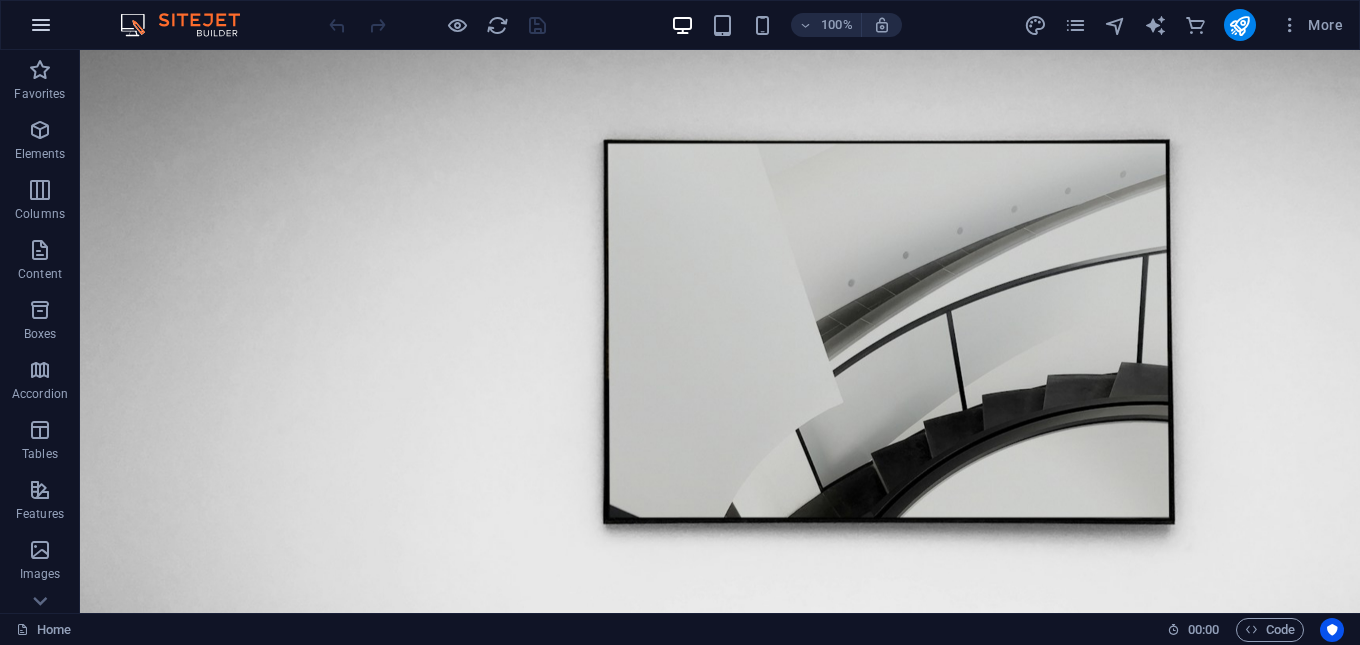 click at bounding box center [41, 25] 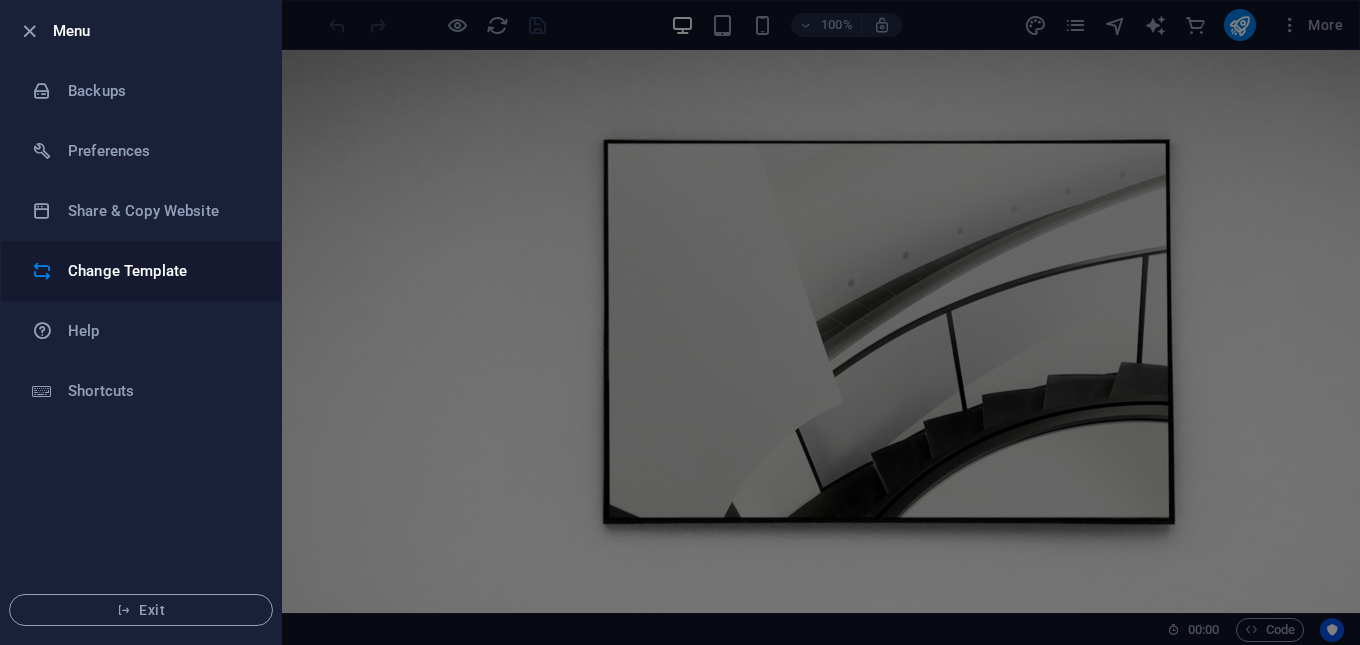 click on "Change Template" at bounding box center [160, 271] 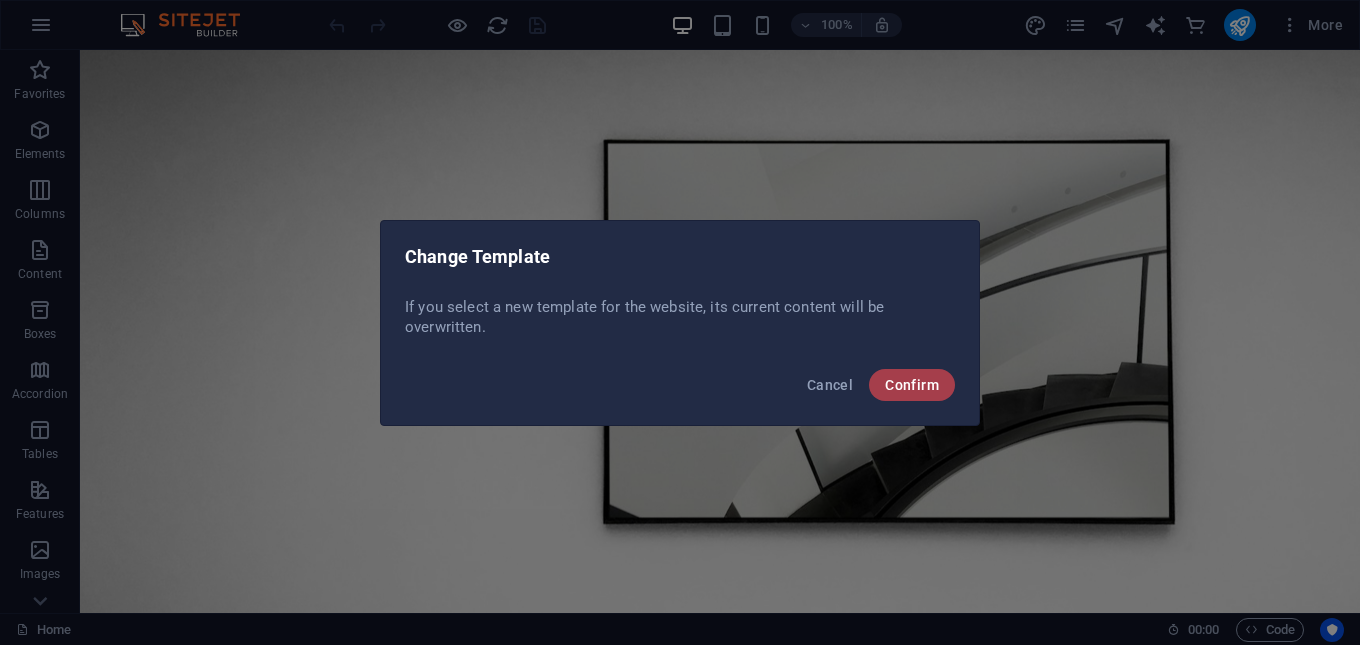 click on "Confirm" at bounding box center (912, 385) 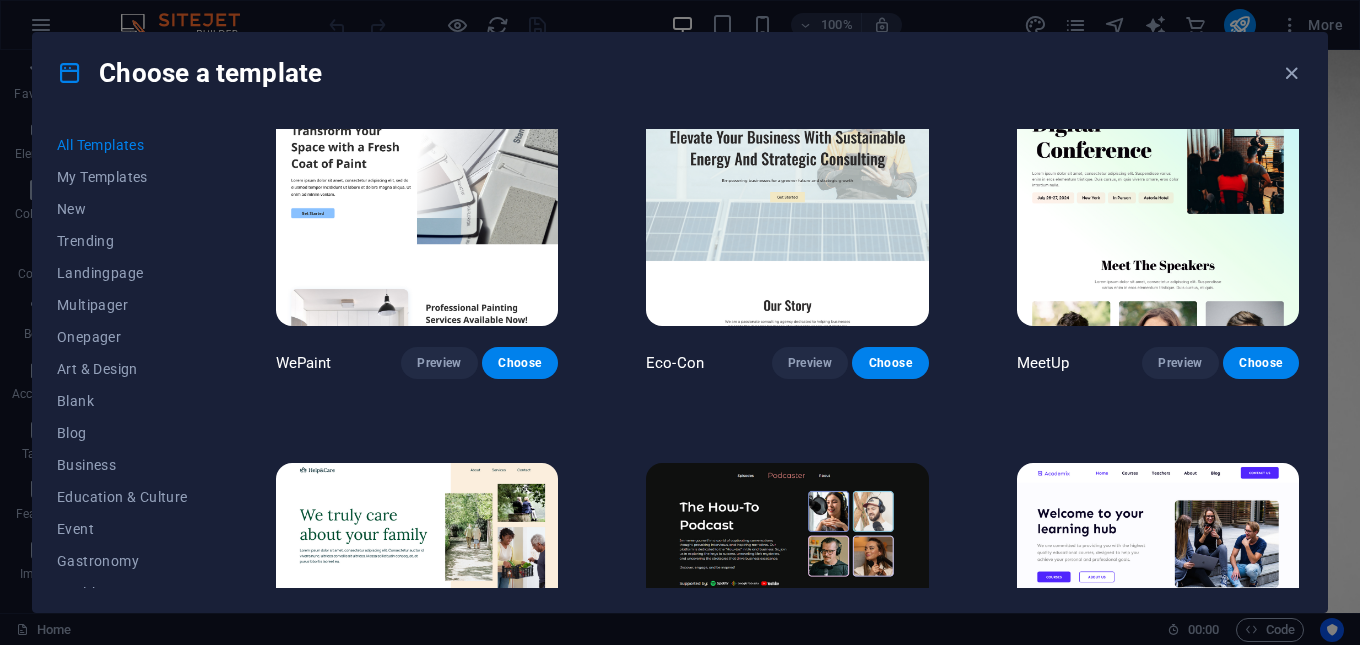 scroll, scrollTop: 1800, scrollLeft: 0, axis: vertical 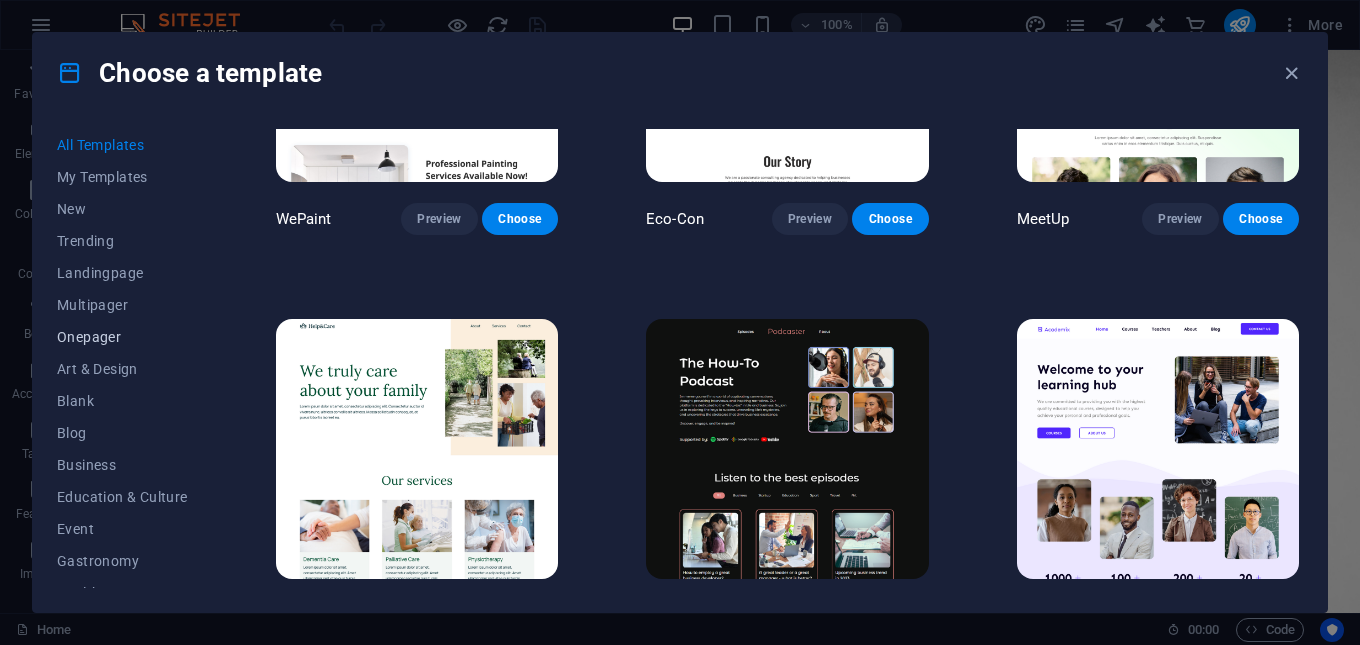 click on "Onepager" at bounding box center [122, 337] 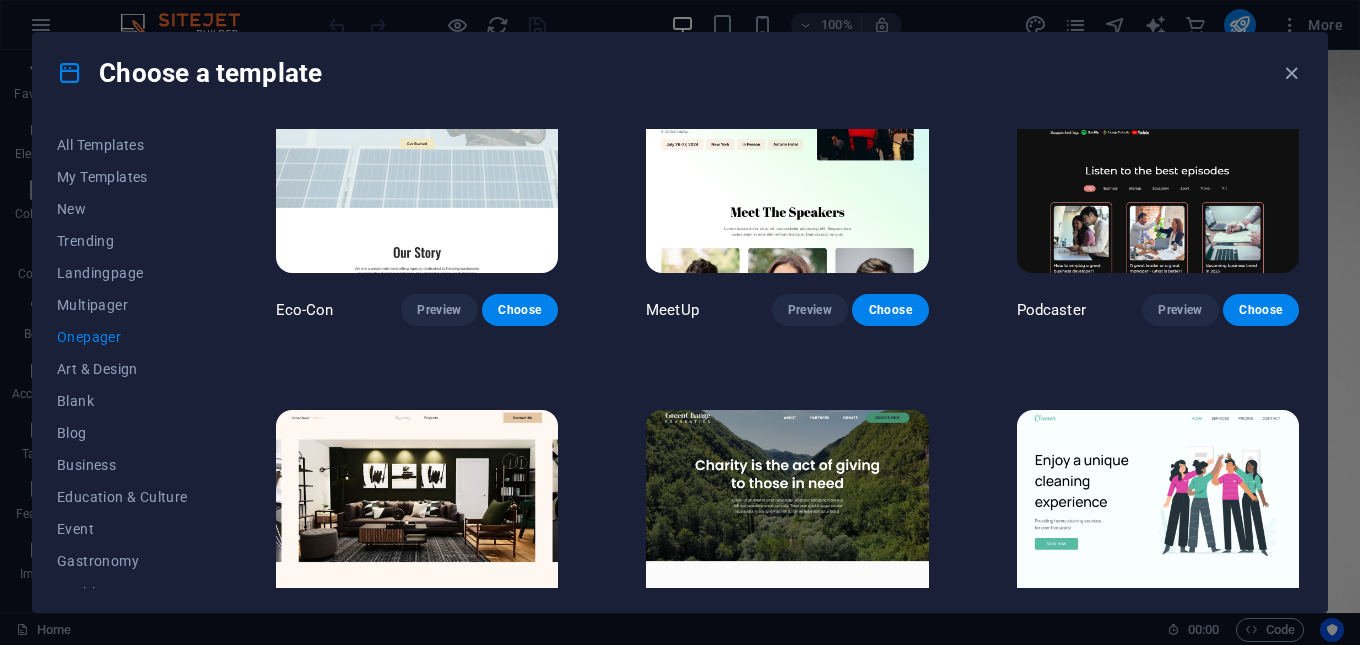 scroll, scrollTop: 1115, scrollLeft: 0, axis: vertical 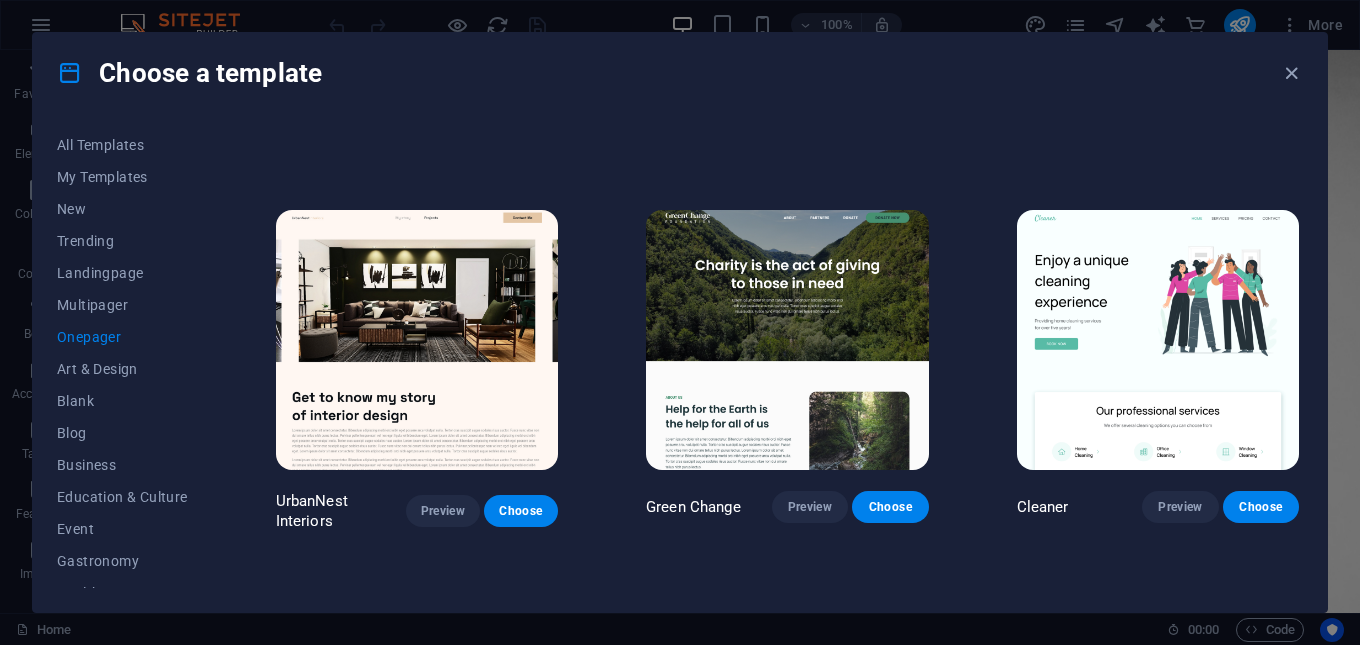 click at bounding box center [787, 340] 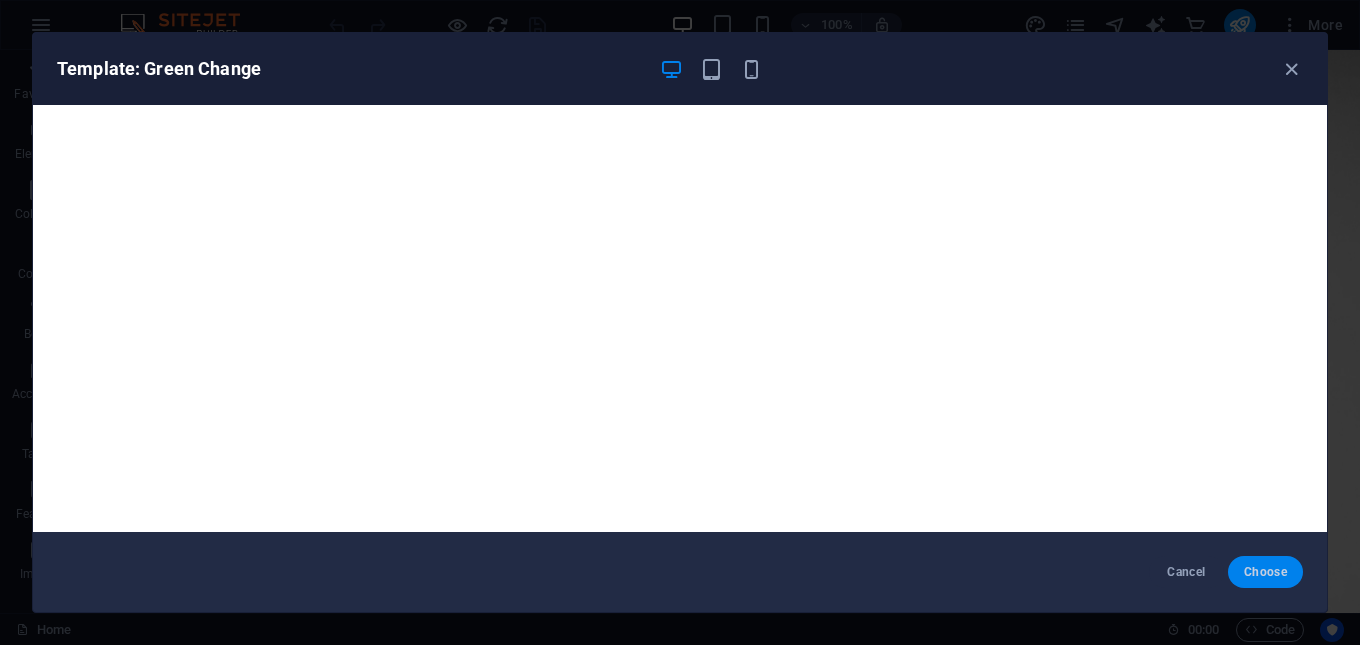click on "Choose" at bounding box center (1265, 572) 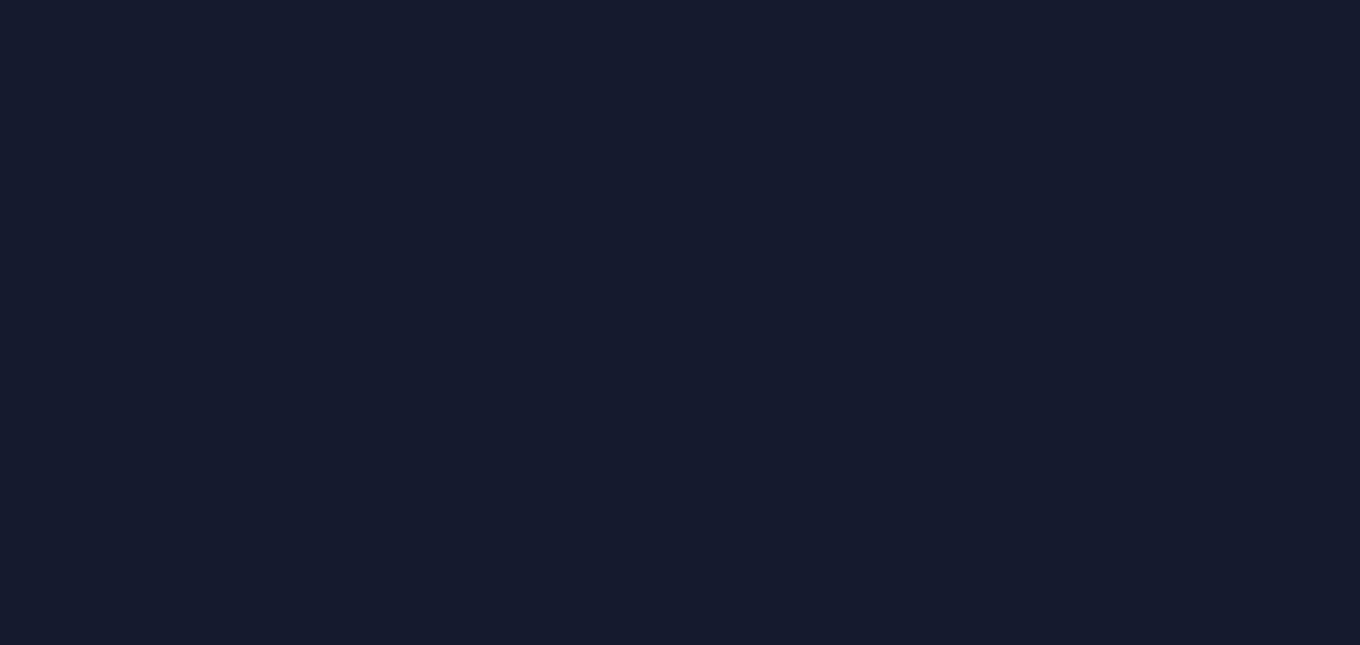 scroll, scrollTop: 0, scrollLeft: 0, axis: both 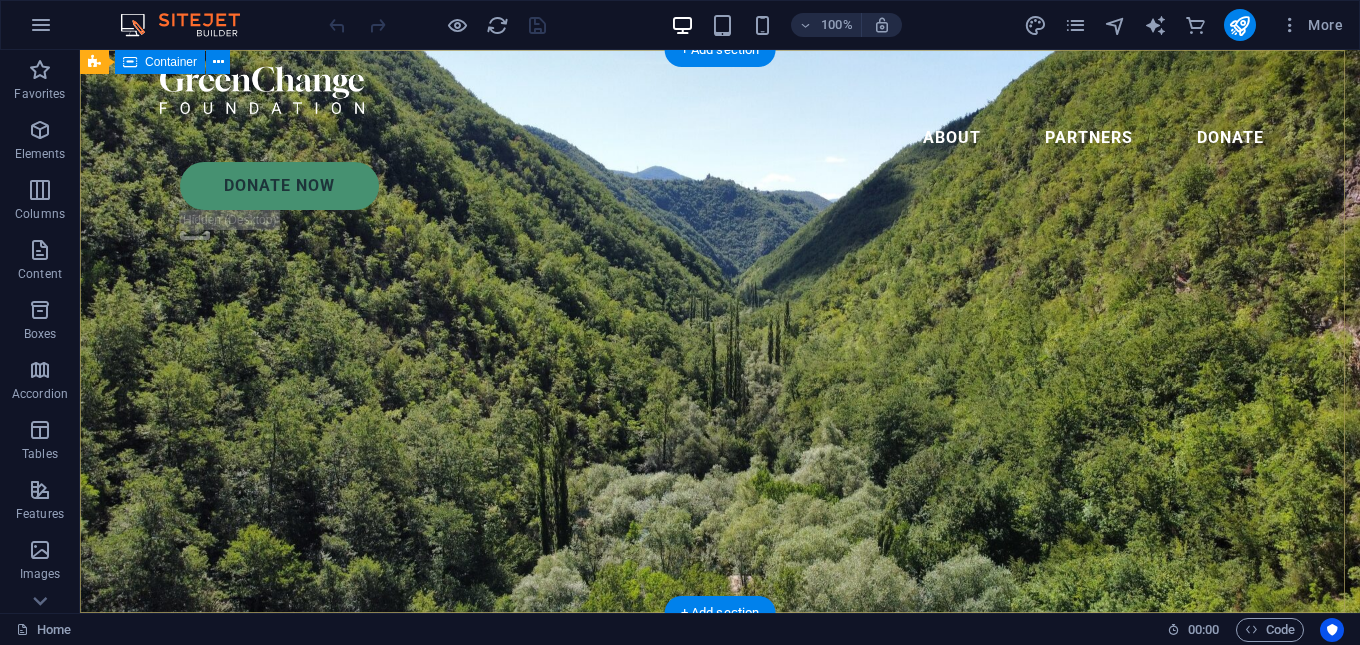 click on "Charity is the act of giving to those in need Lorem ipsum dolor sit amet consectetur. Bibendum adipiscing morbi orci nibh eget posuere arcu volutpat nulla. Tortor cras suscipit augue sodales risus auctor. Fusce nunc vitae non dui ornare tellus nibh purus lectus." at bounding box center (720, 814) 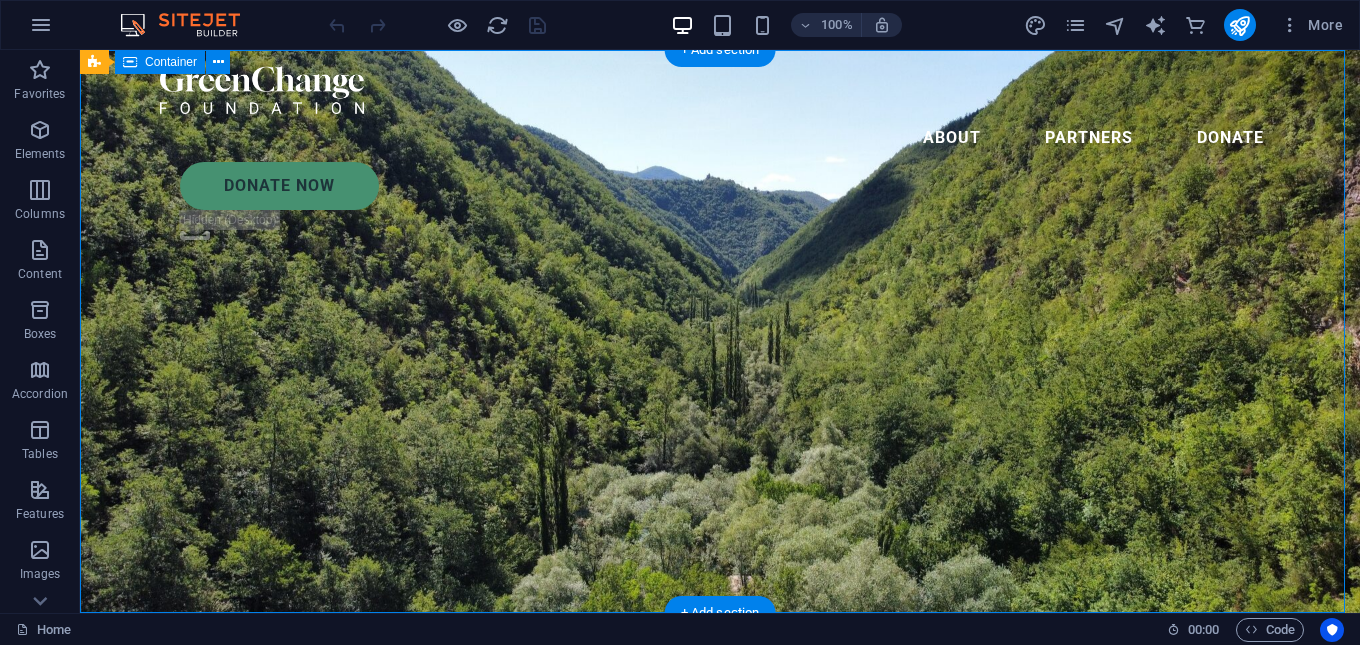 click on "Charity is the act of giving to those in need Lorem ipsum dolor sit amet consectetur. Bibendum adipiscing morbi orci nibh eget posuere arcu volutpat nulla. Tortor cras suscipit augue sodales risus auctor. Fusce nunc vitae non dui ornare tellus nibh purus lectus." at bounding box center [720, 814] 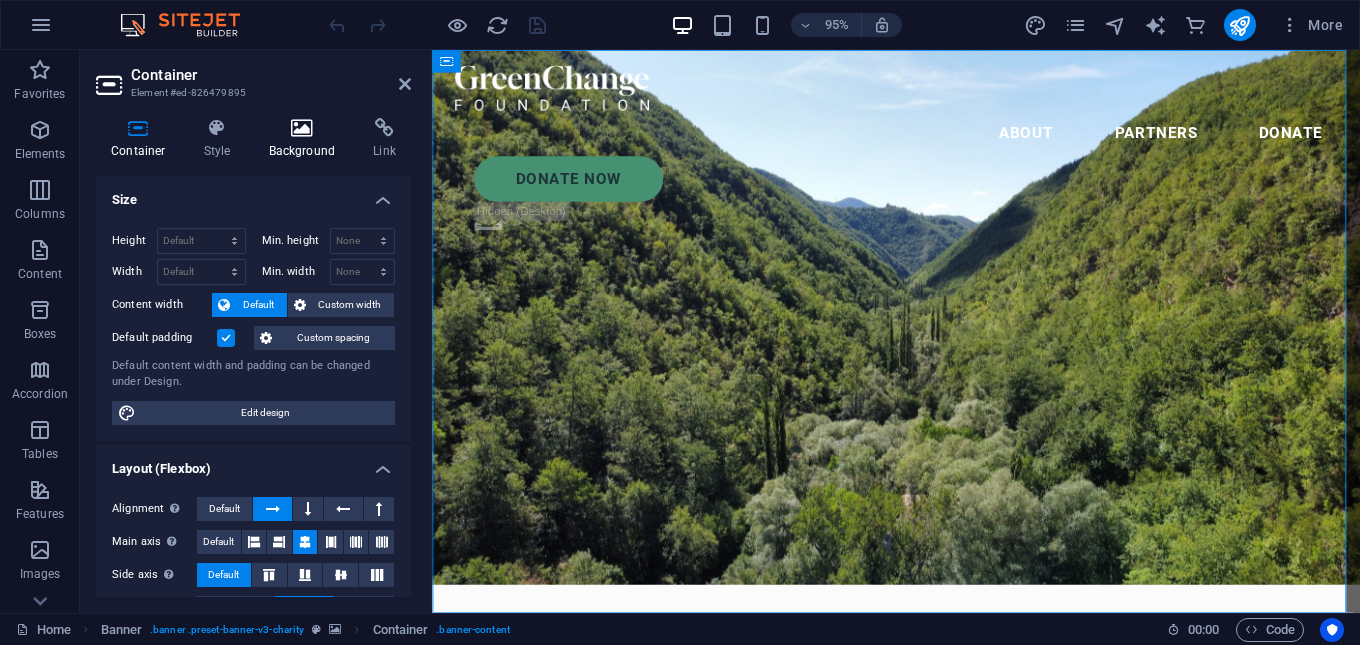 click on "Background" at bounding box center (306, 139) 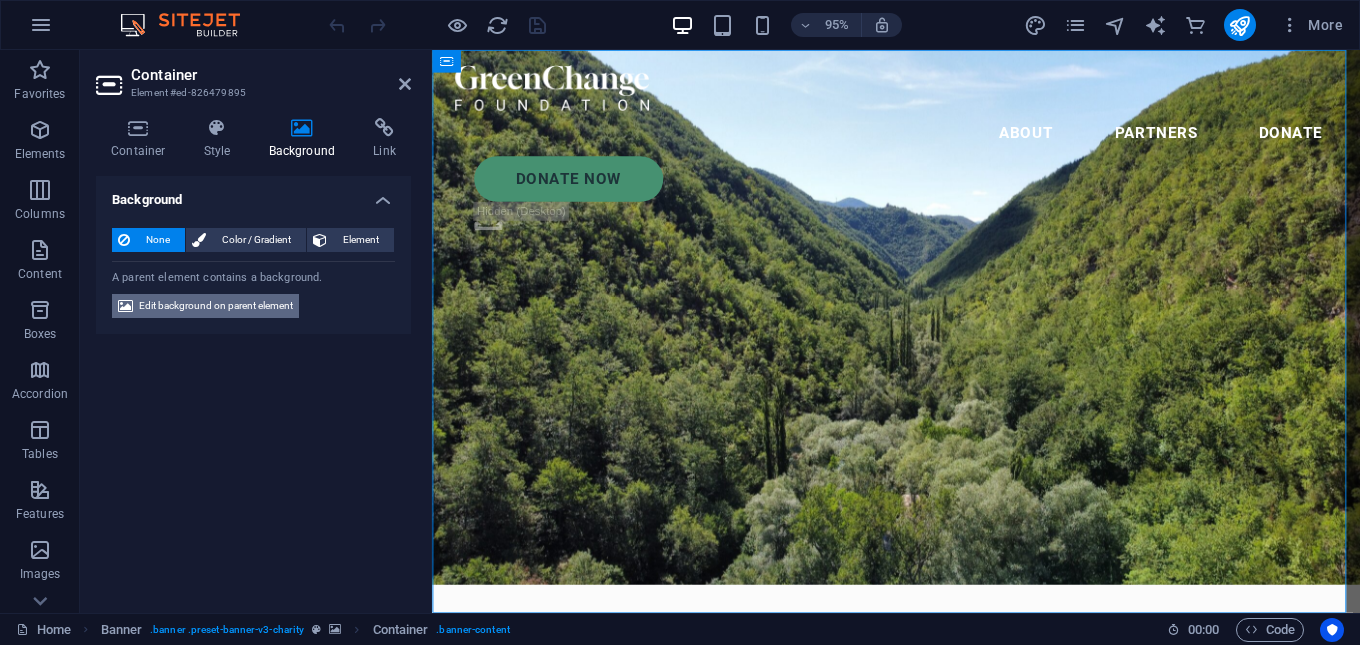 click on "Edit background on parent element" at bounding box center (216, 306) 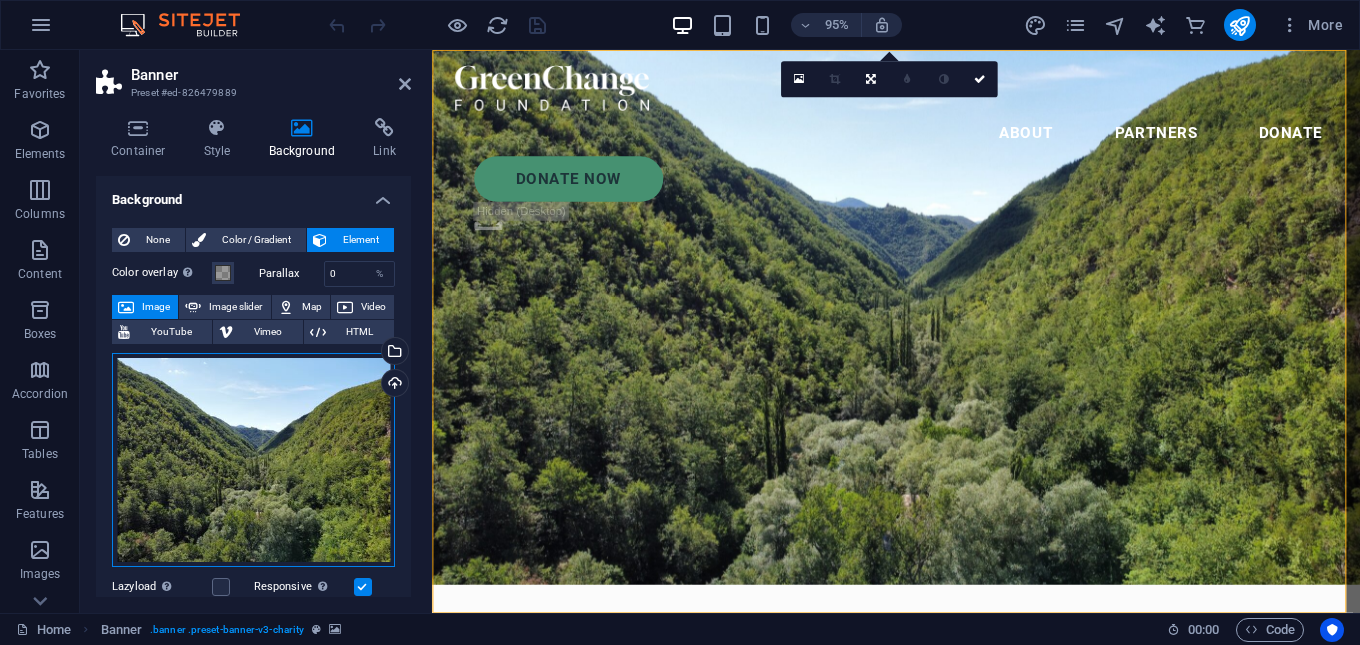 click on "Drag files here, click to choose files or select files from Files or our free stock photos & videos" at bounding box center (253, 460) 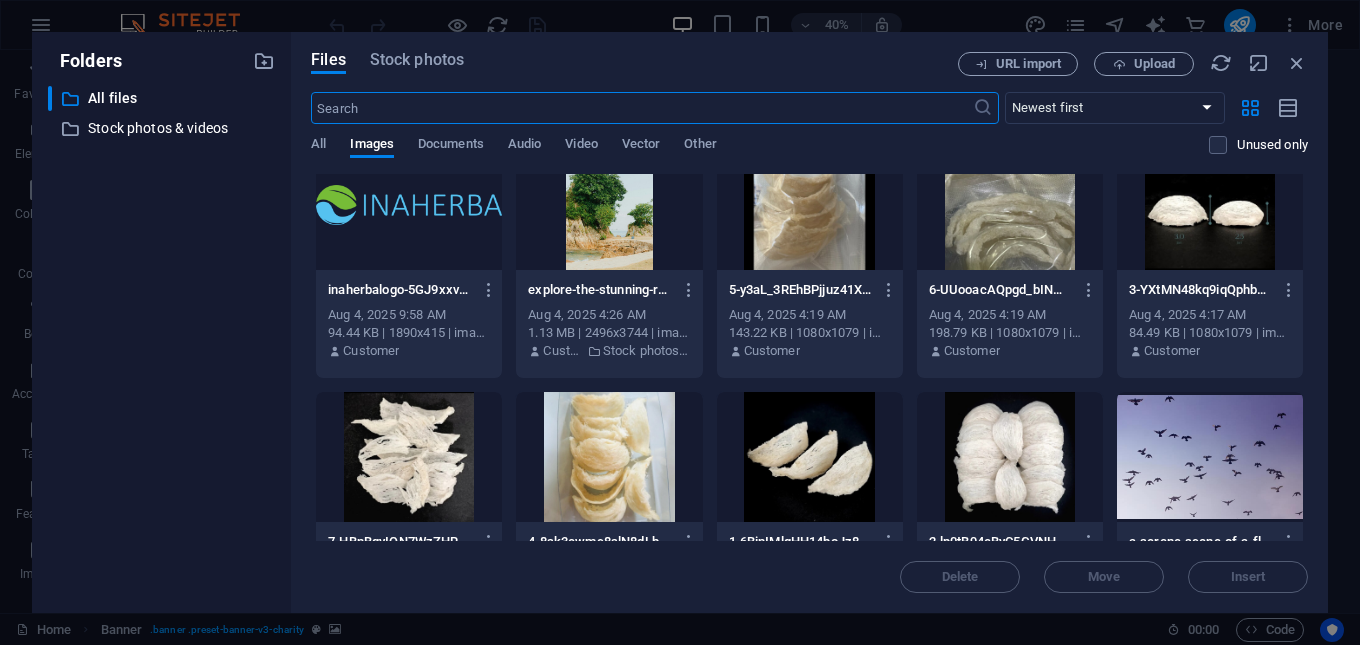 scroll, scrollTop: 0, scrollLeft: 0, axis: both 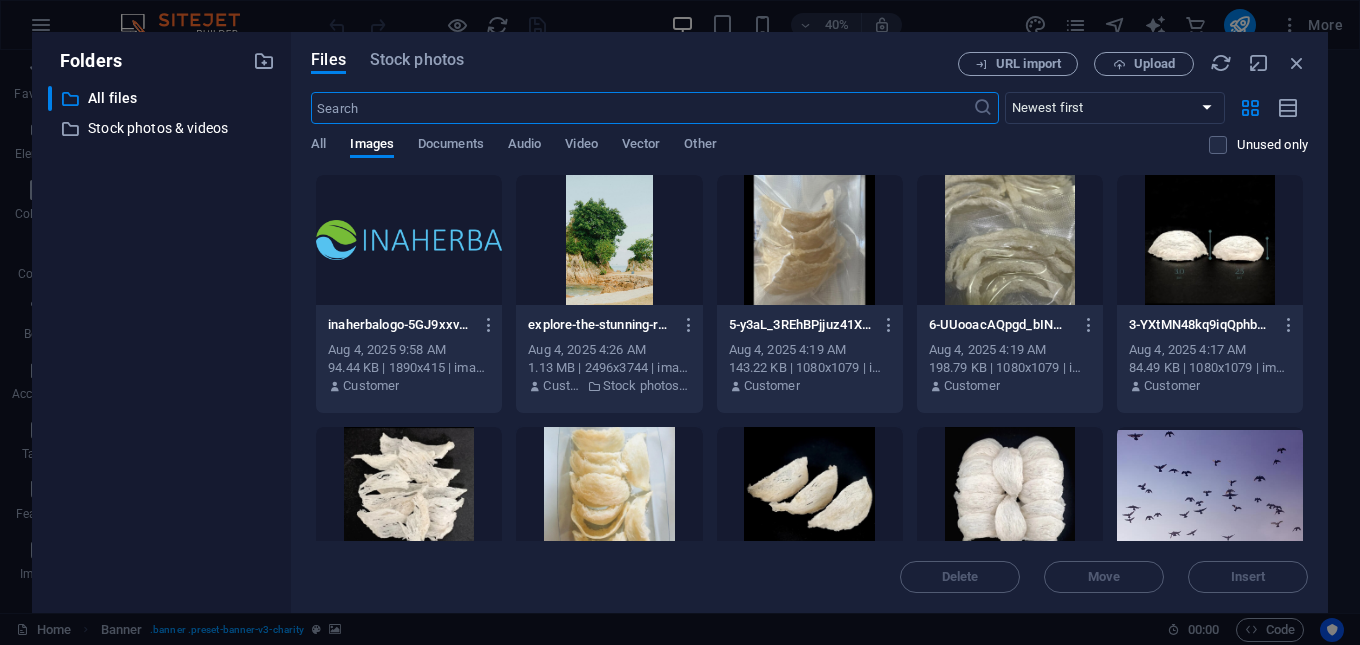 click at bounding box center (1210, 492) 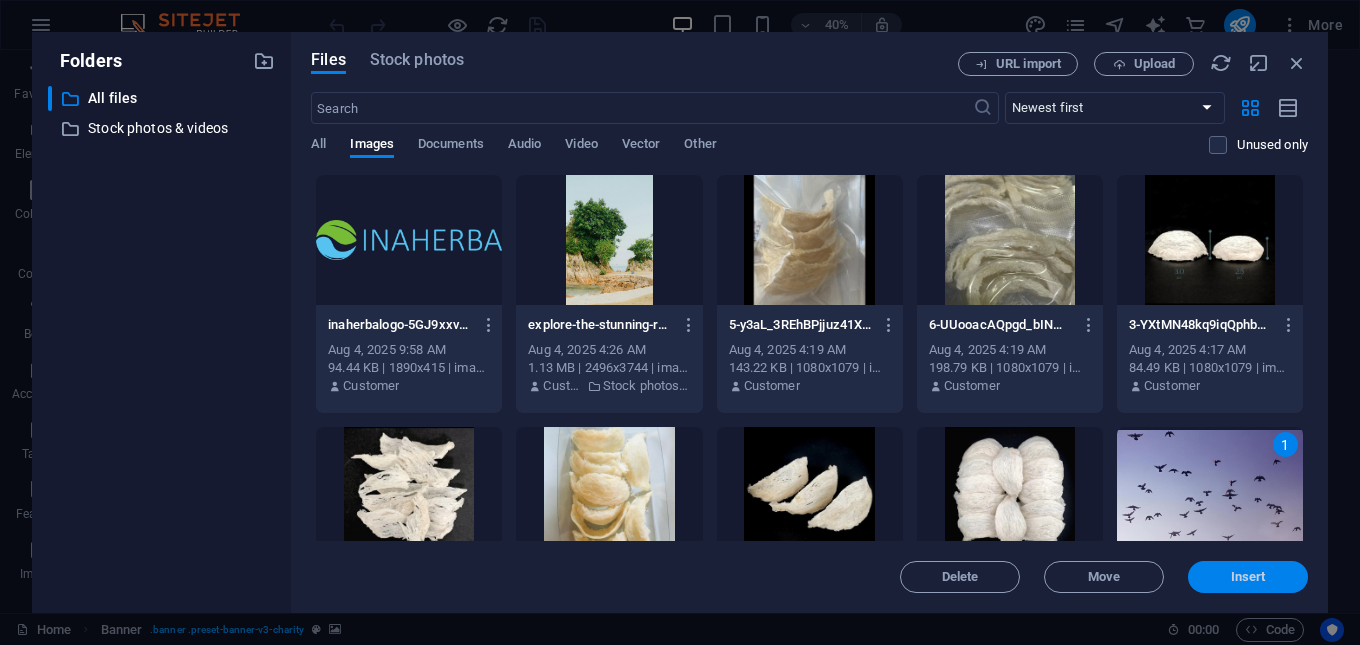 click on "Insert" at bounding box center (1248, 577) 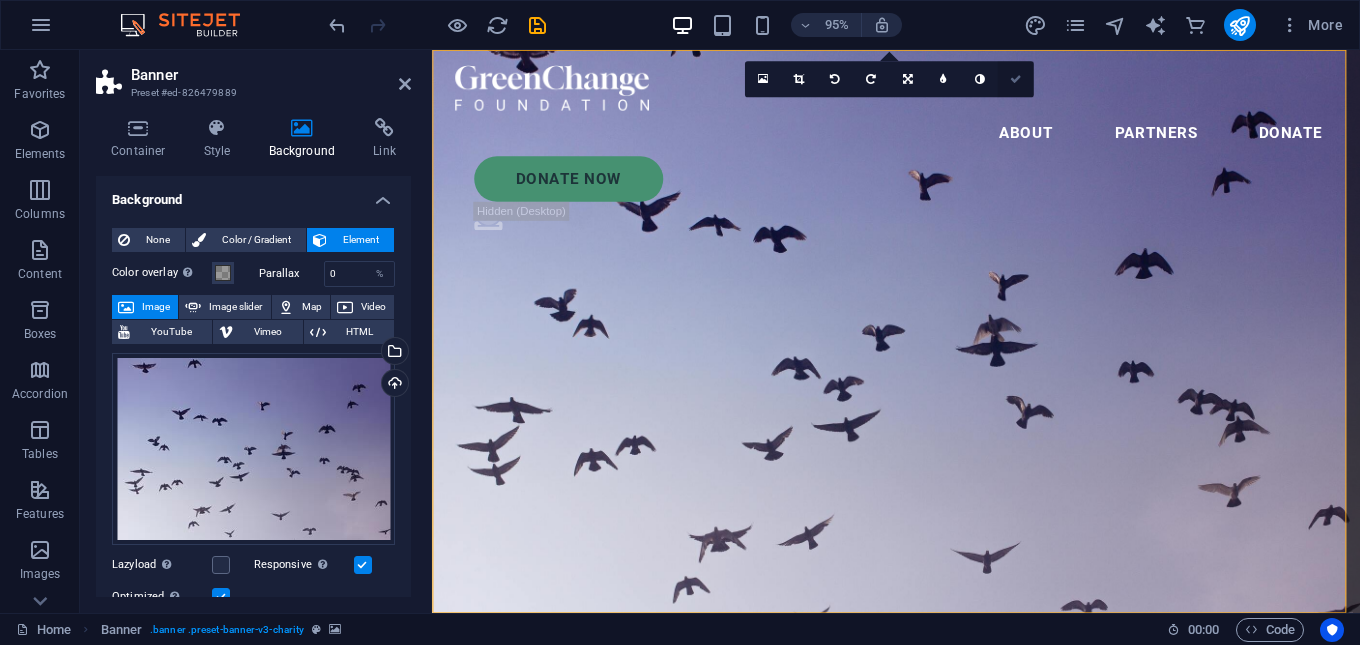 click at bounding box center [1016, 79] 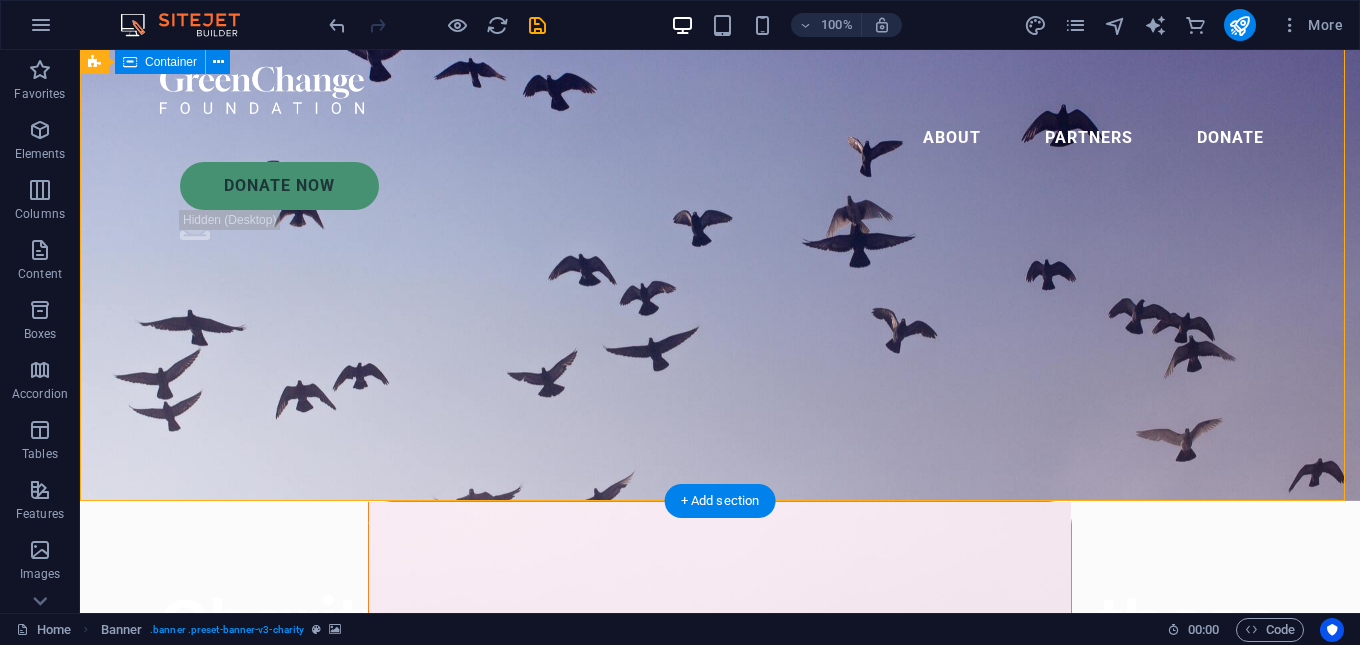 scroll, scrollTop: 0, scrollLeft: 0, axis: both 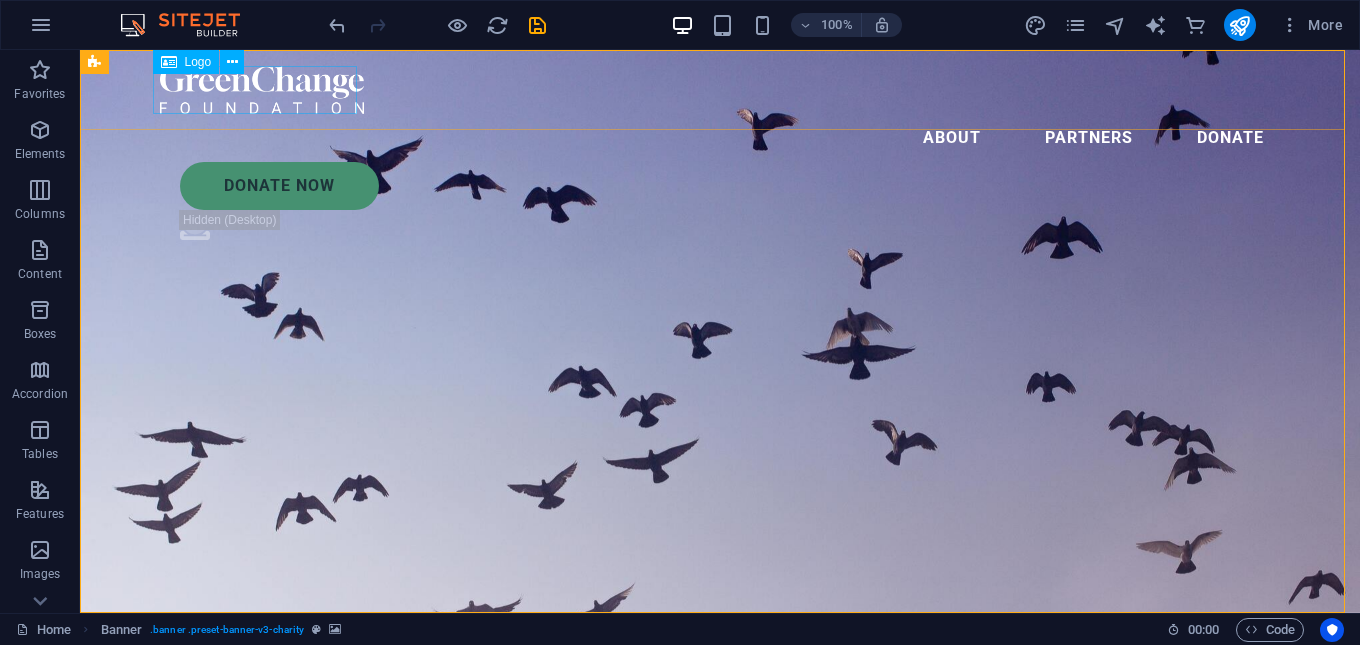 click at bounding box center (720, 90) 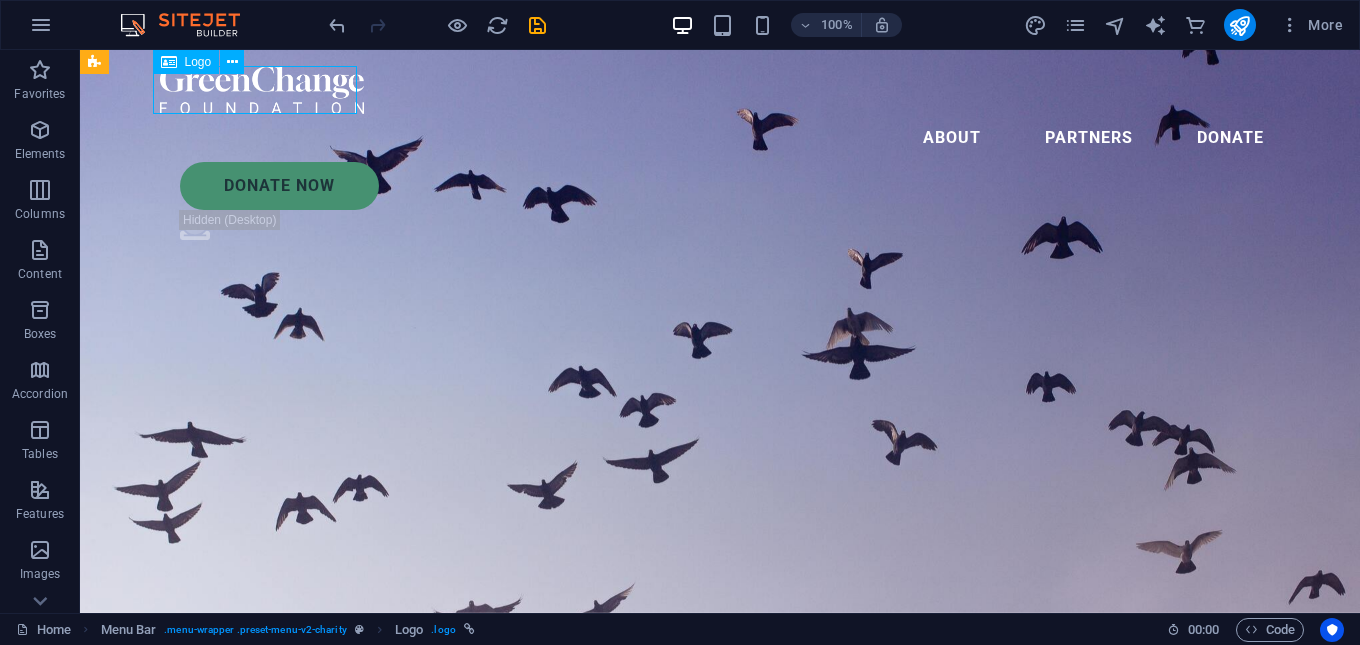 click at bounding box center [720, 90] 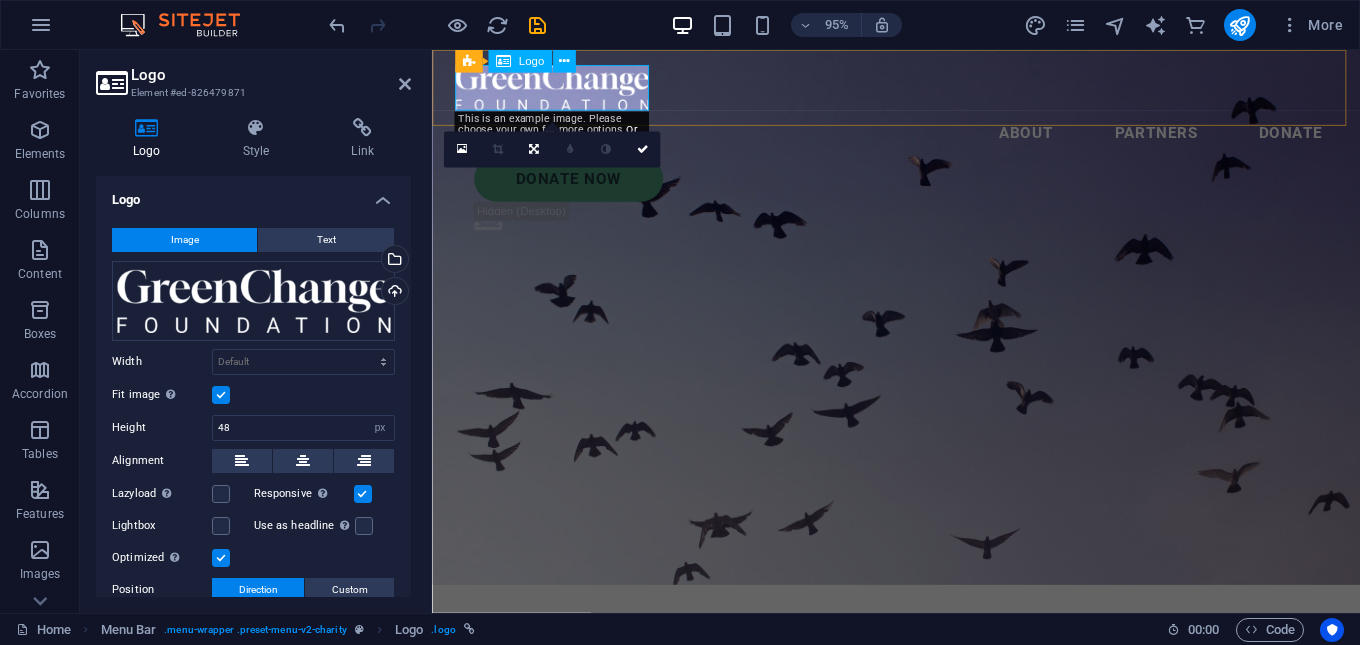 click at bounding box center (920, 90) 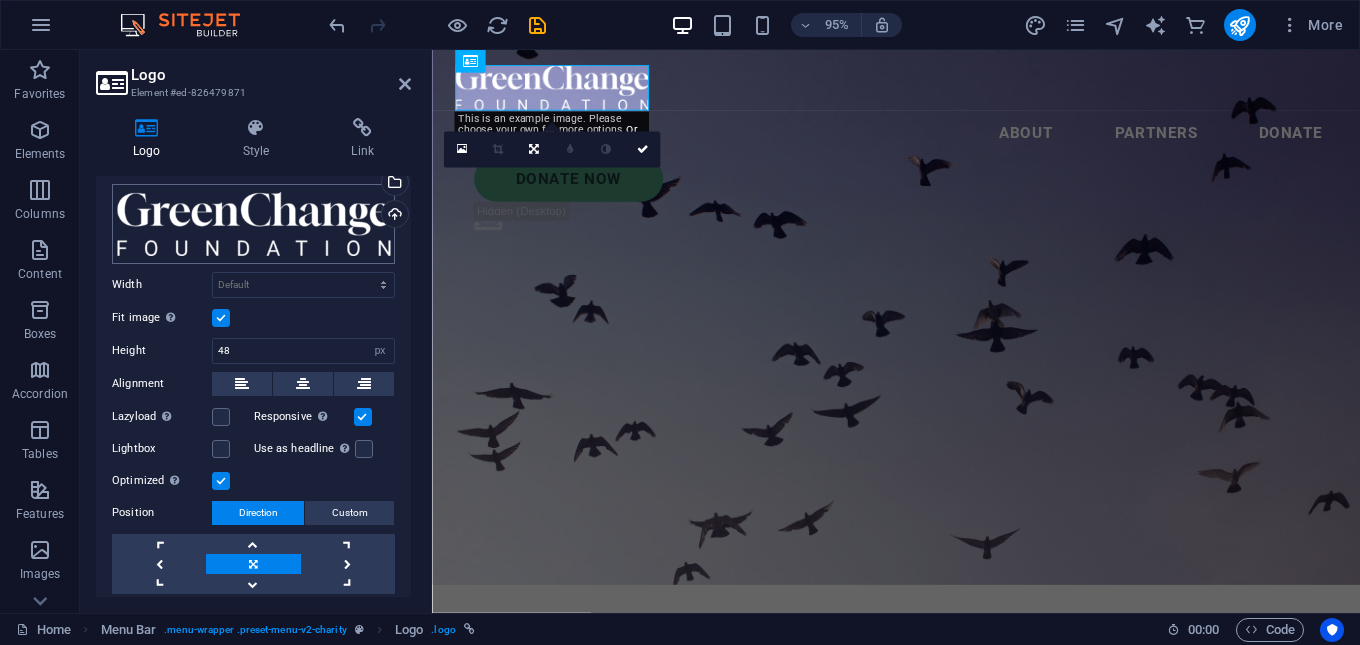 scroll, scrollTop: 138, scrollLeft: 0, axis: vertical 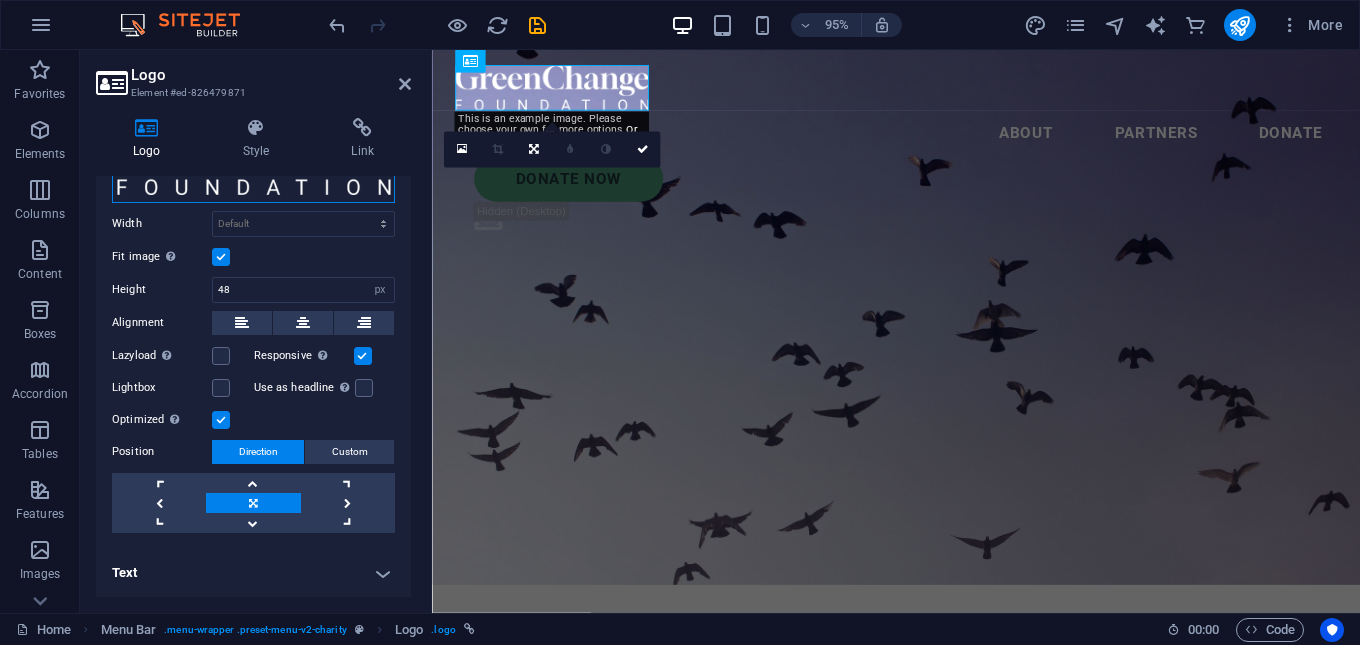 click on "Drag files here, click to choose files or select files from Files or our free stock photos & videos" at bounding box center [253, 163] 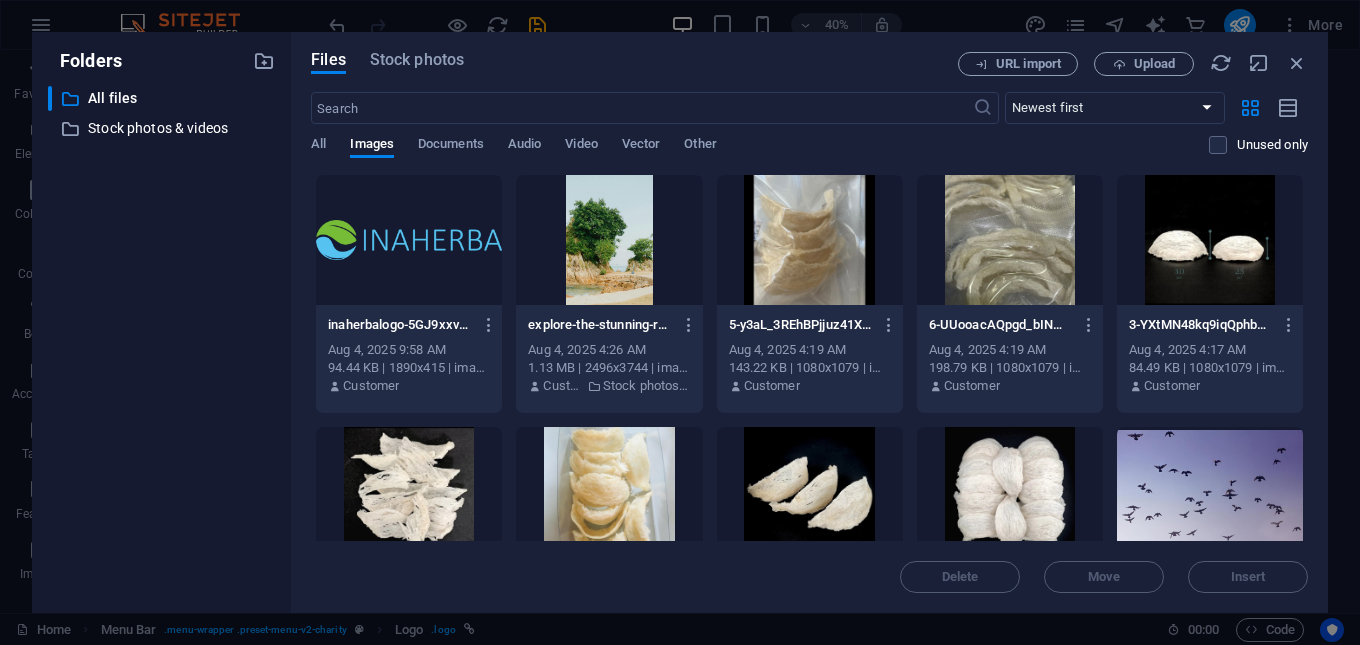 click at bounding box center [409, 240] 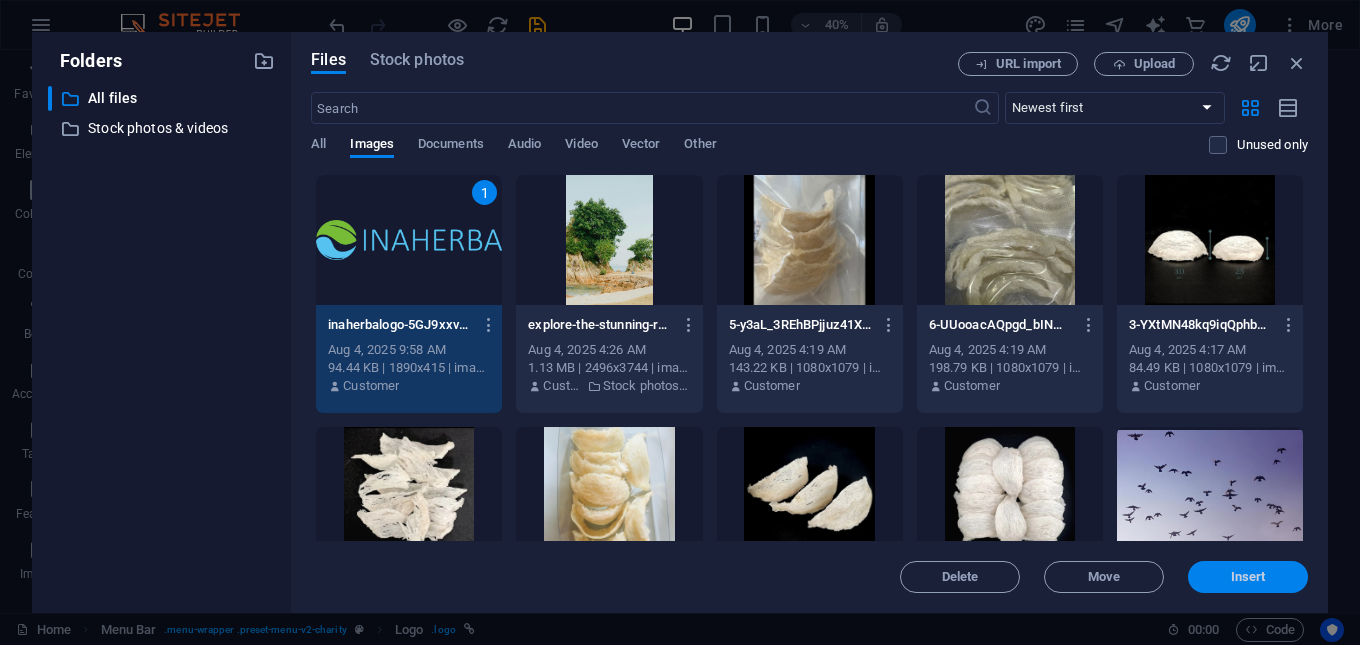click on "Insert" at bounding box center [1248, 577] 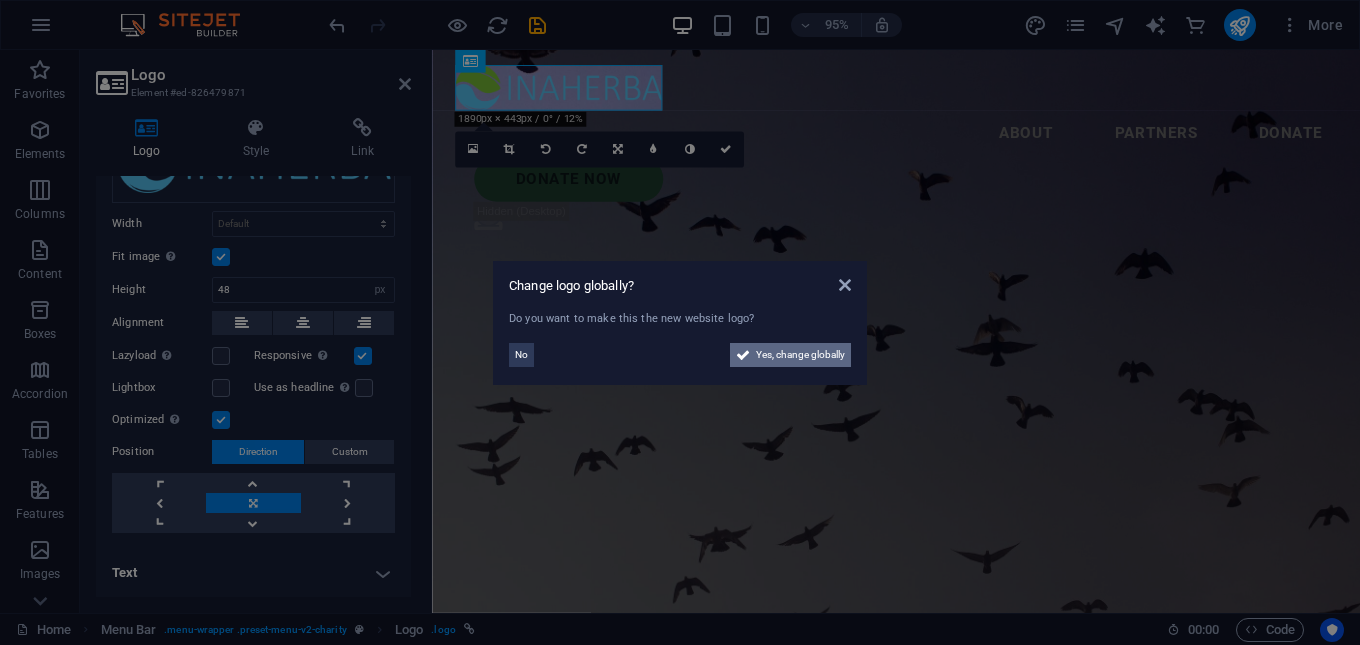click on "Yes, change globally" at bounding box center (800, 355) 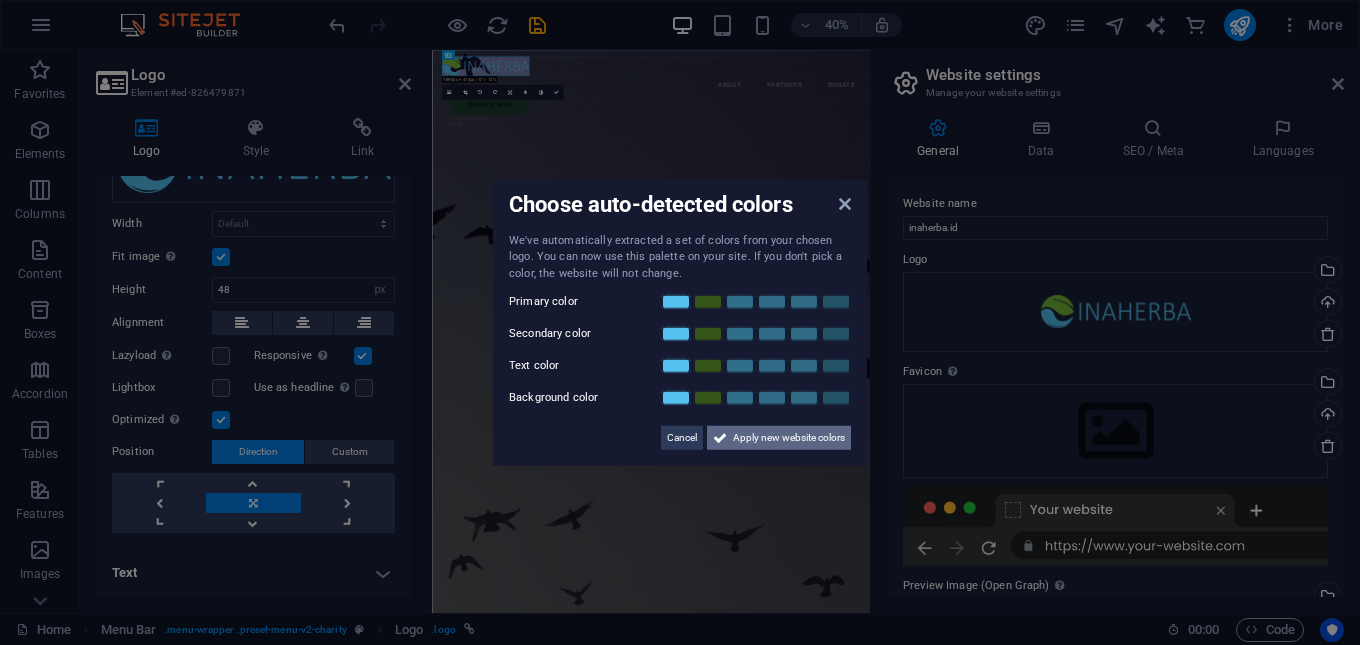 click on "Apply new website colors" at bounding box center [789, 438] 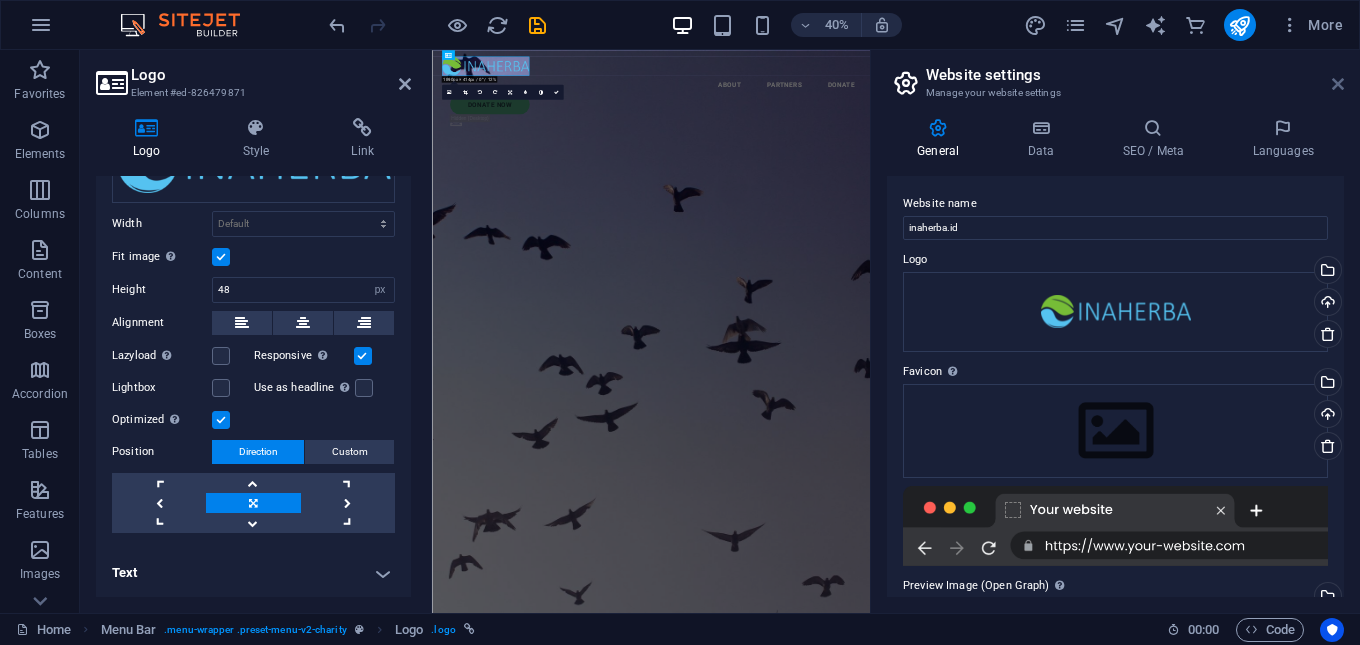 click at bounding box center [1338, 84] 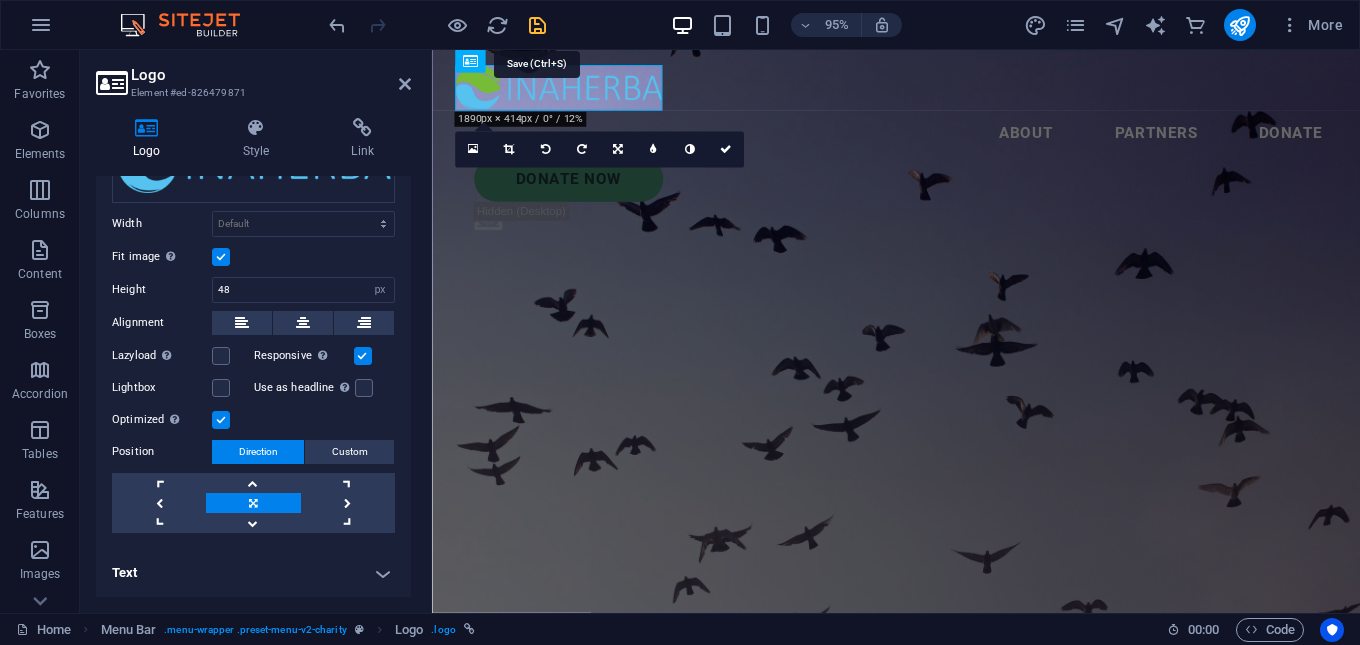 click at bounding box center [537, 25] 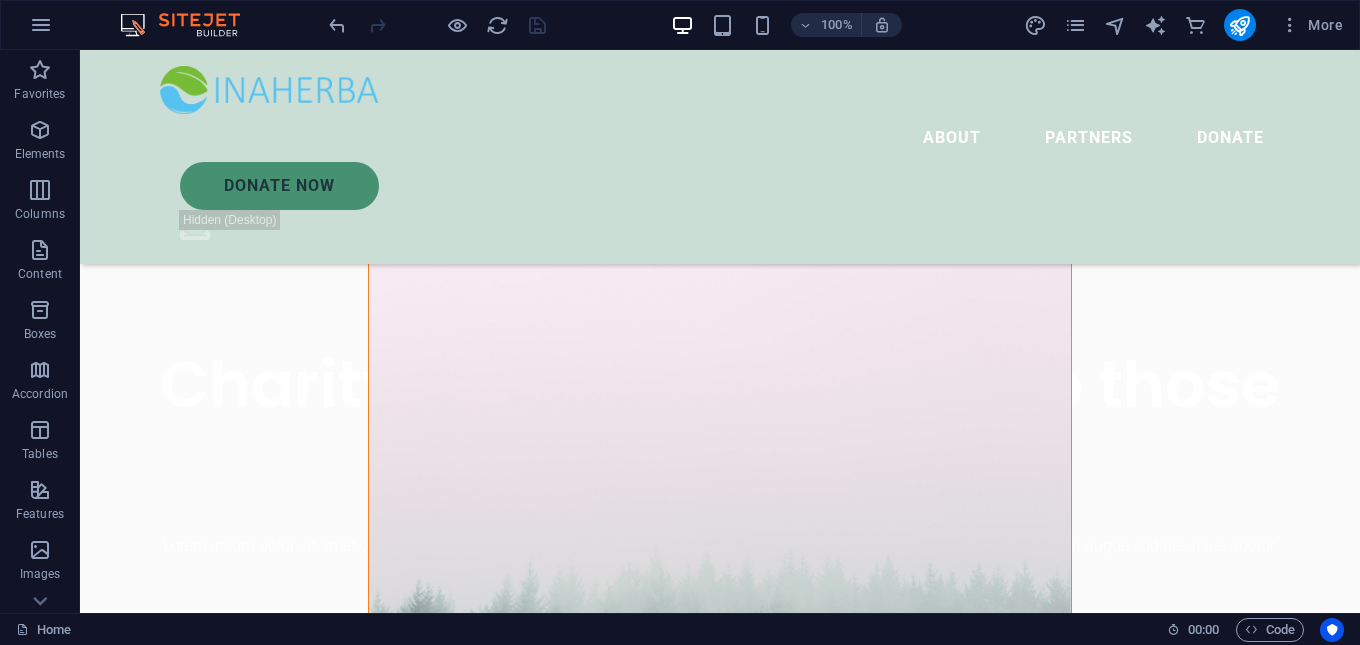 scroll, scrollTop: 0, scrollLeft: 0, axis: both 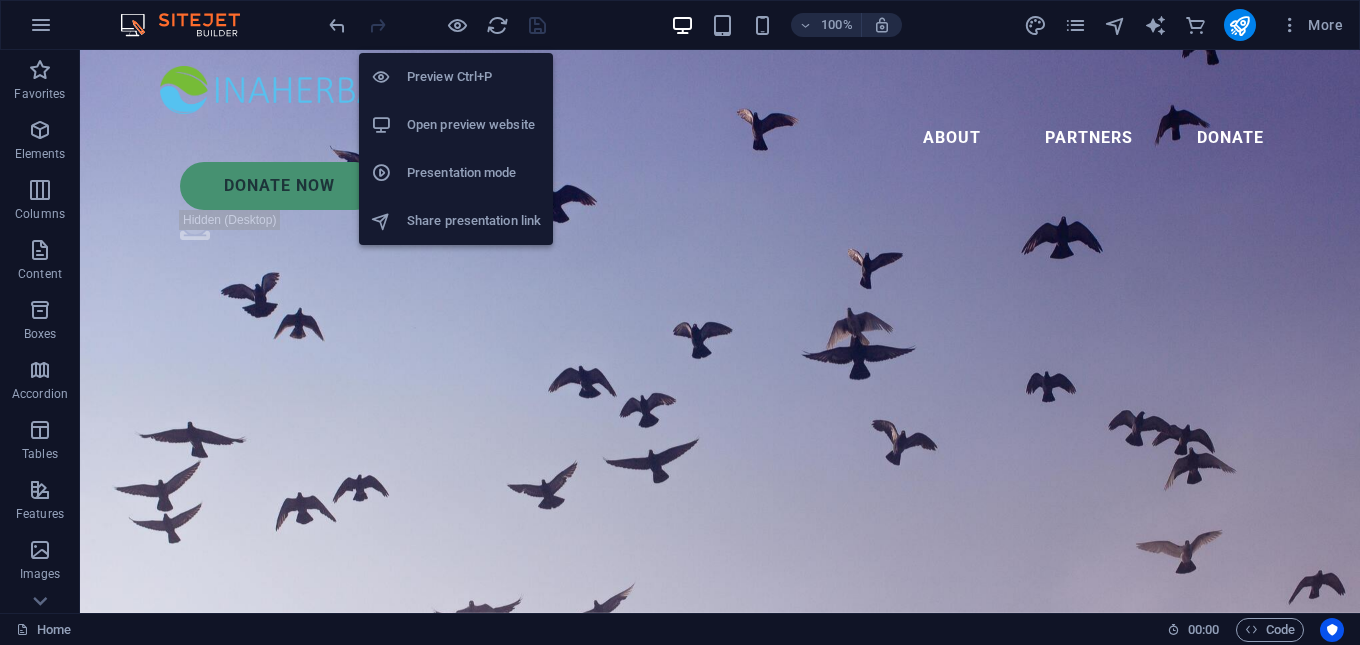 click on "Open preview website" at bounding box center (474, 125) 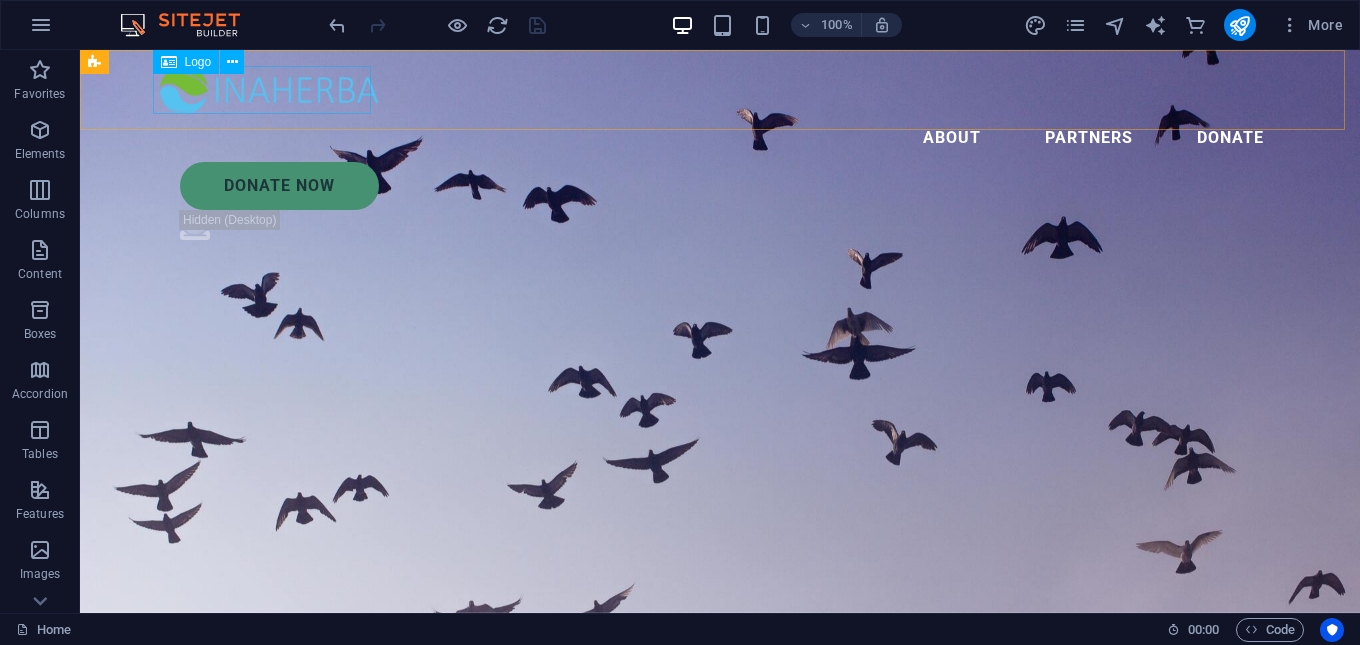 click at bounding box center [720, 90] 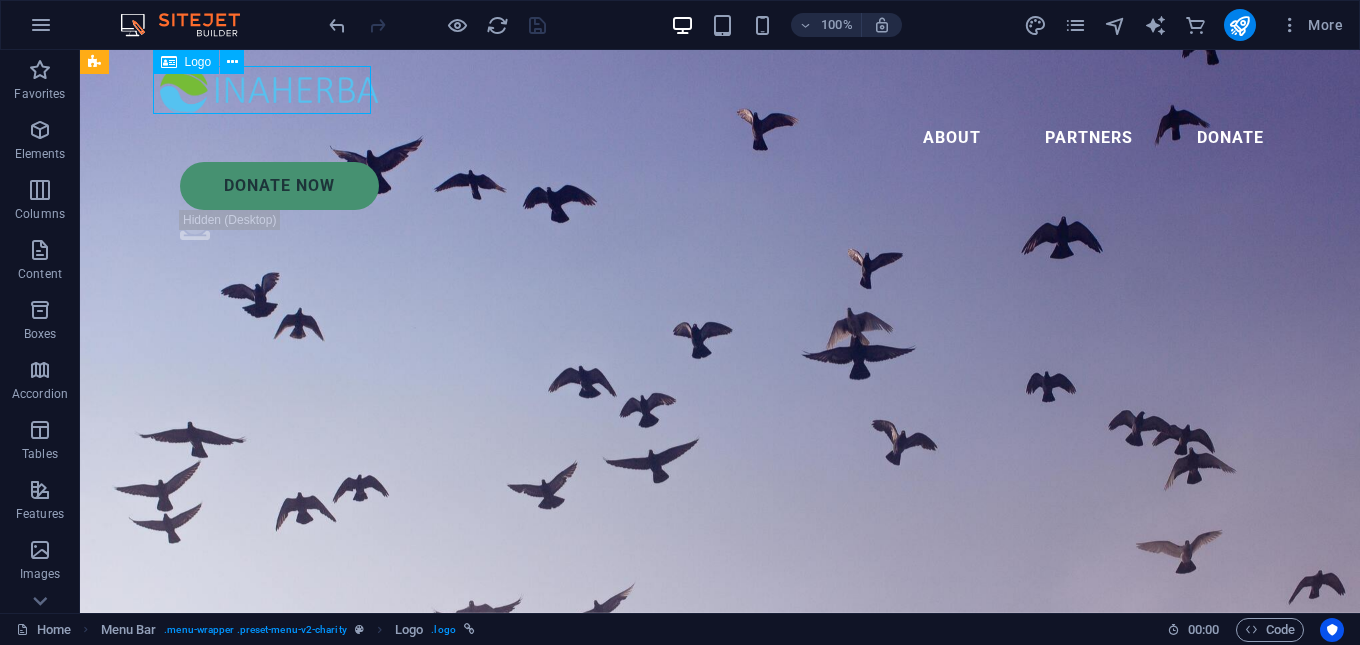 click at bounding box center [720, 90] 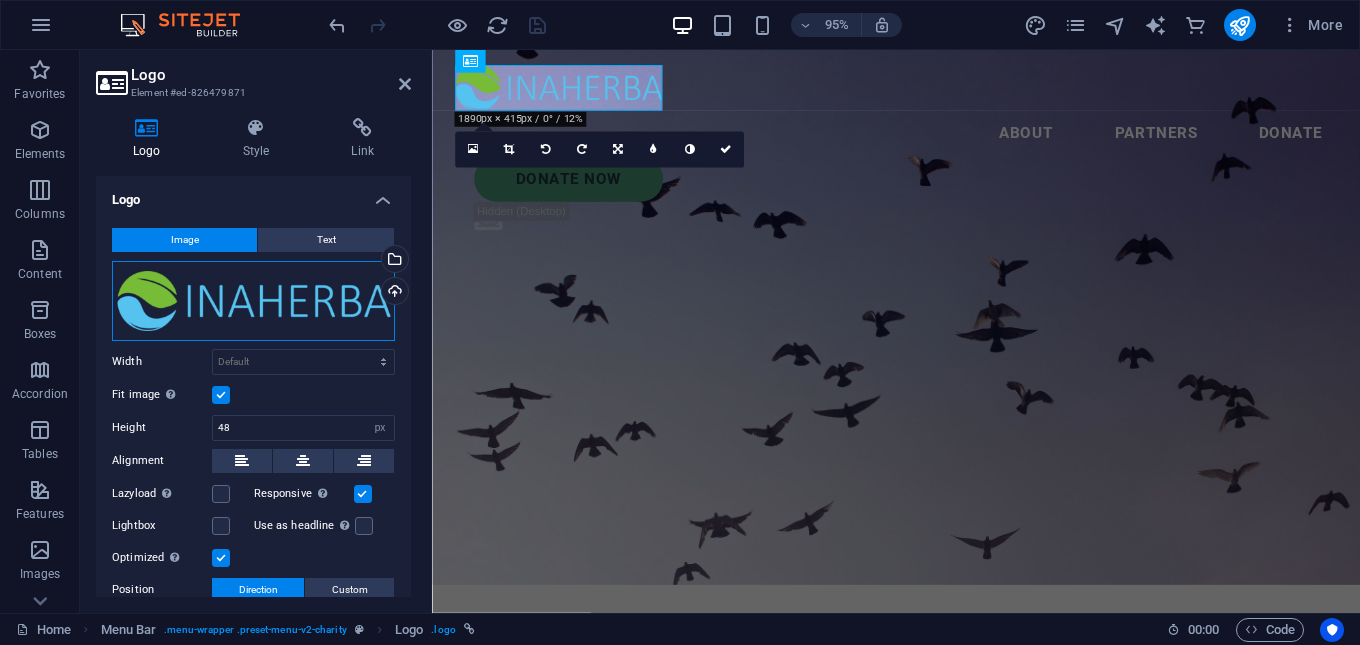 click on "Drag files here, click to choose files or select files from Files or our free stock photos & videos" at bounding box center (253, 301) 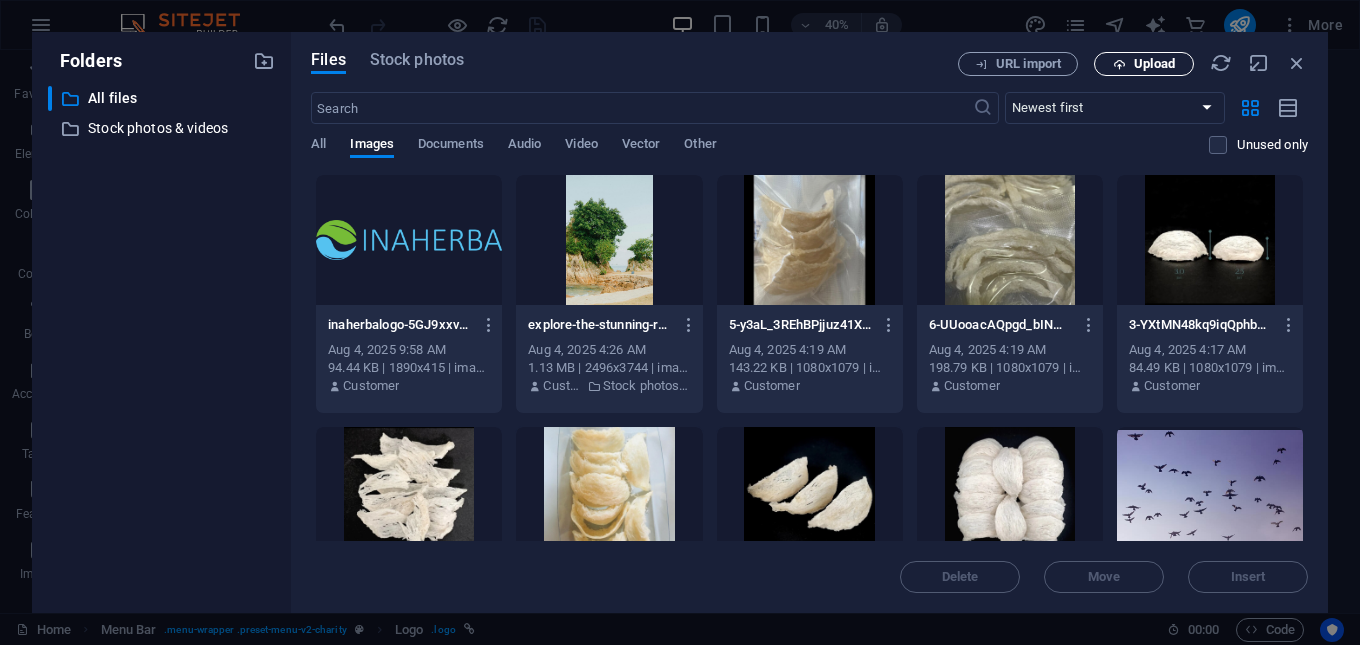 click on "Upload" at bounding box center (1144, 64) 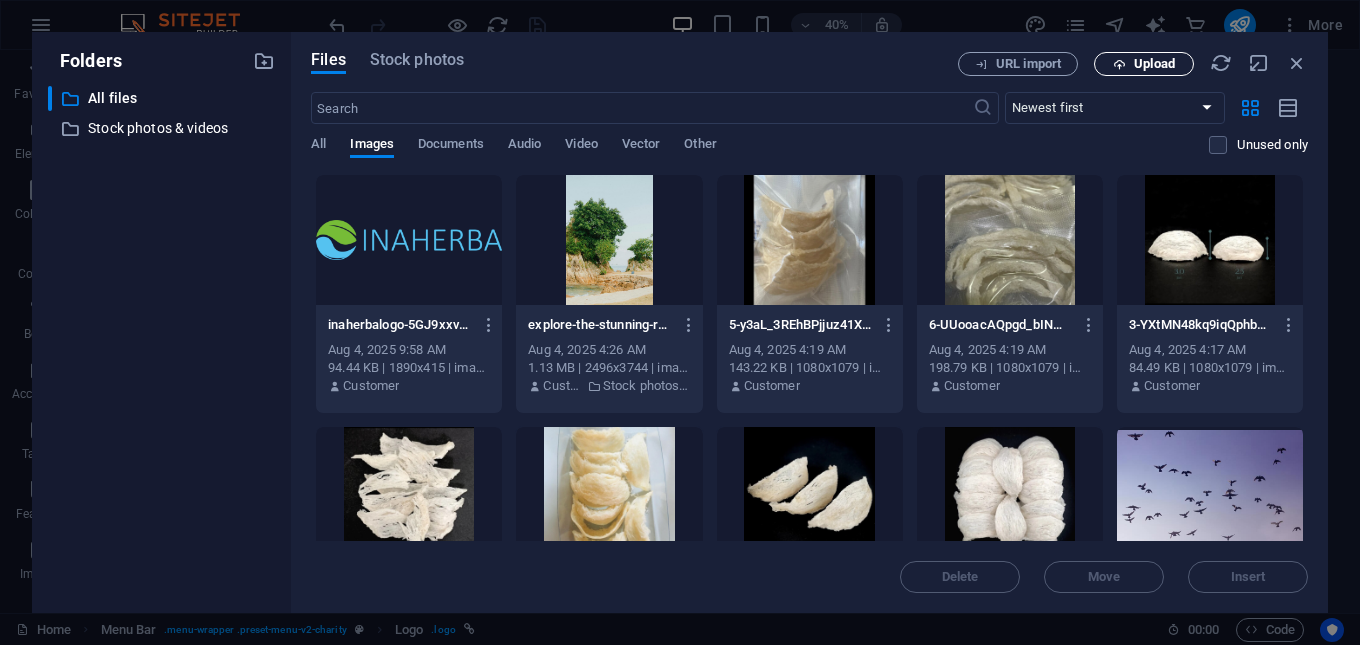 click on "Upload" at bounding box center [1144, 64] 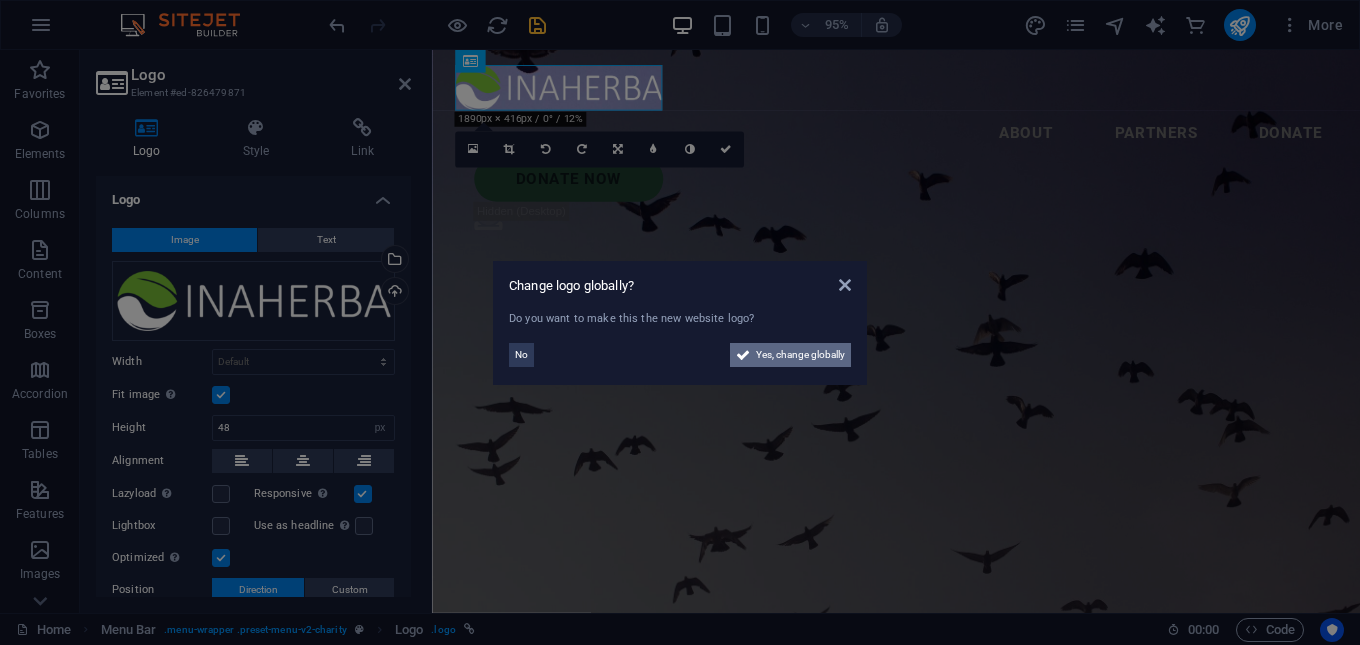 click on "Yes, change globally" at bounding box center (800, 355) 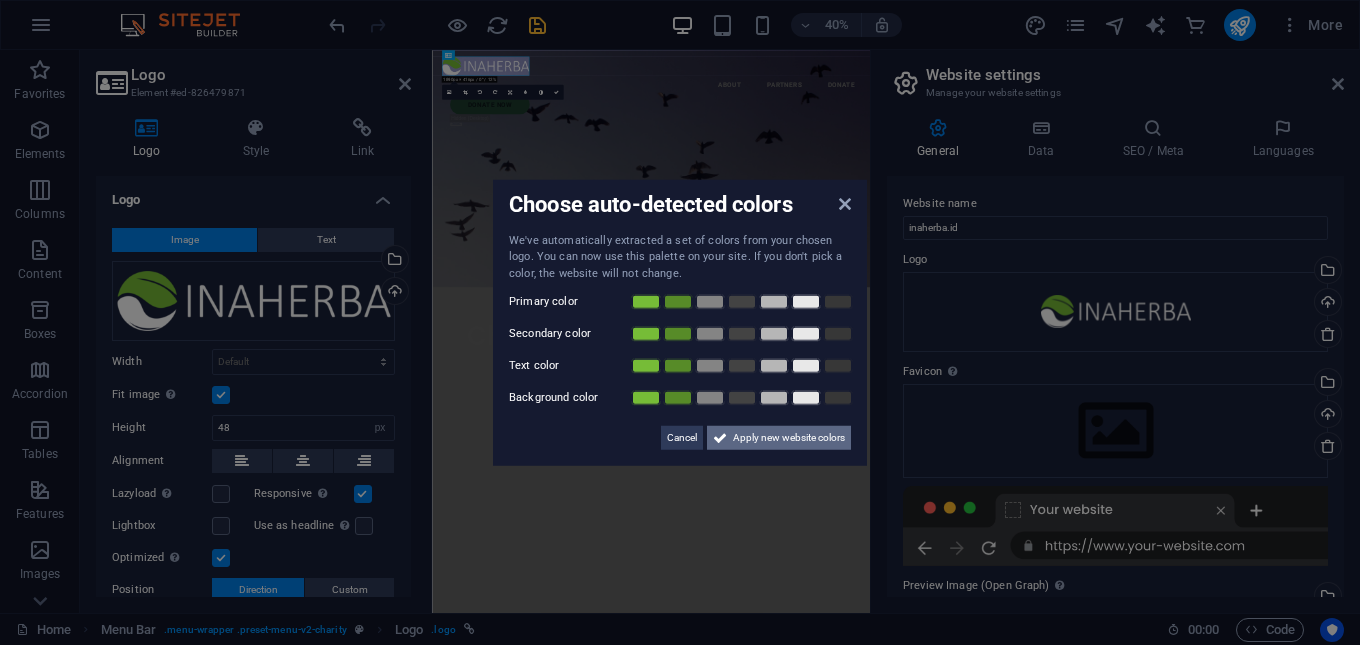 click on "Apply new website colors" at bounding box center (789, 438) 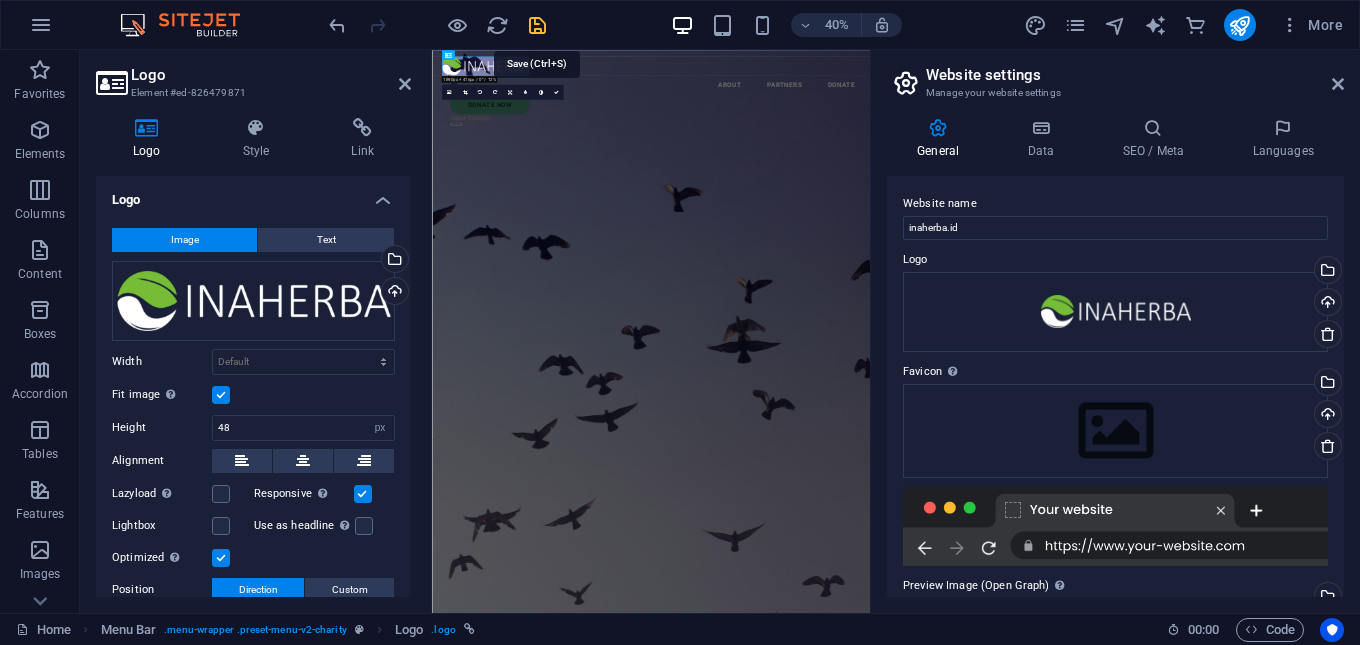 click at bounding box center (537, 25) 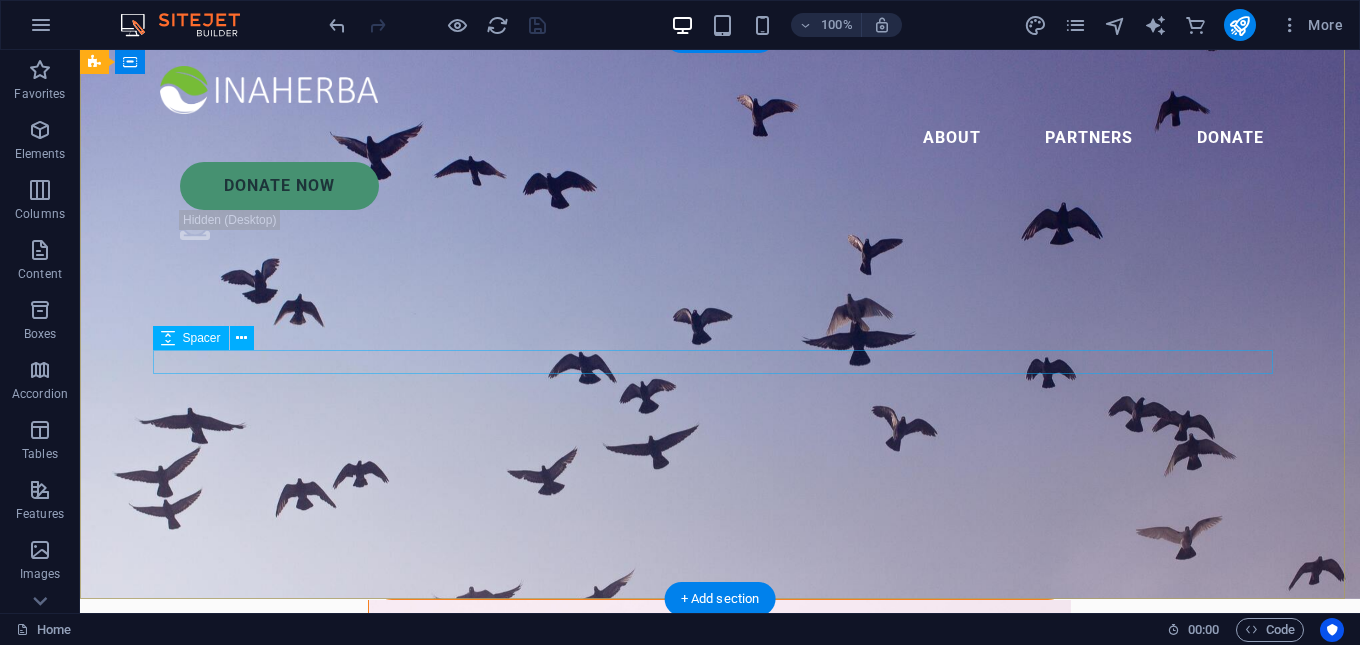 scroll, scrollTop: 0, scrollLeft: 0, axis: both 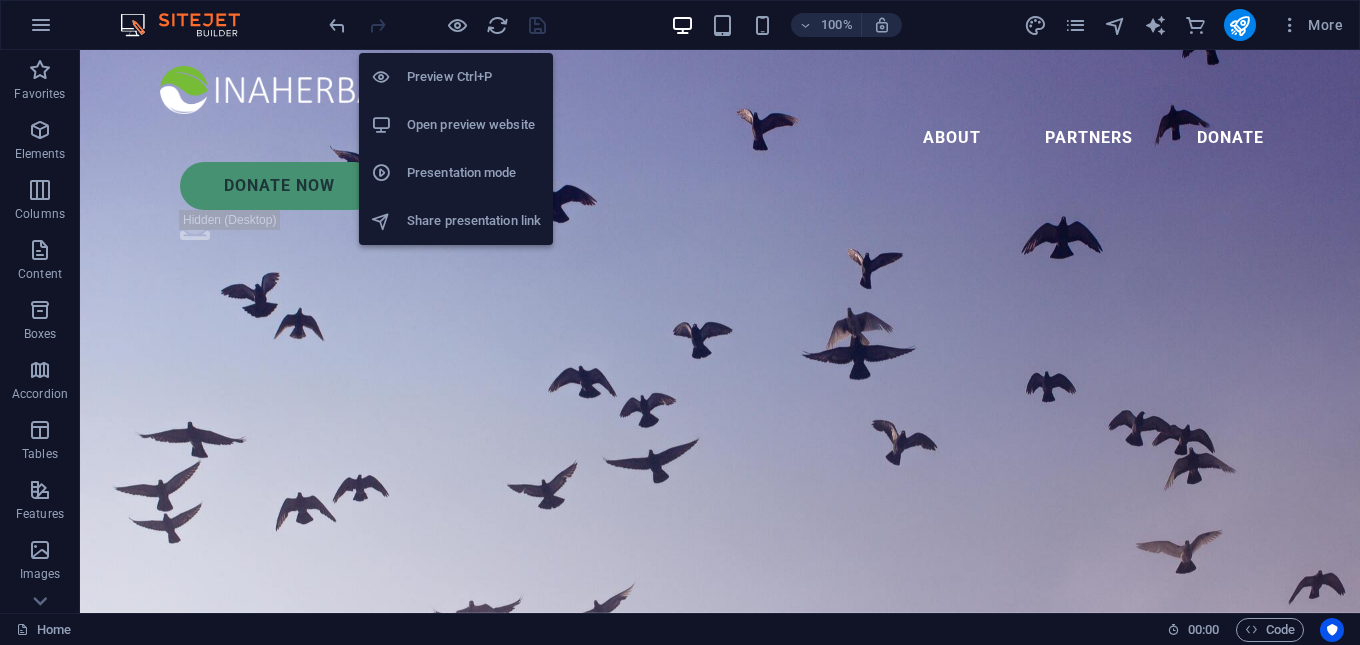 click on "Open preview website" at bounding box center [474, 125] 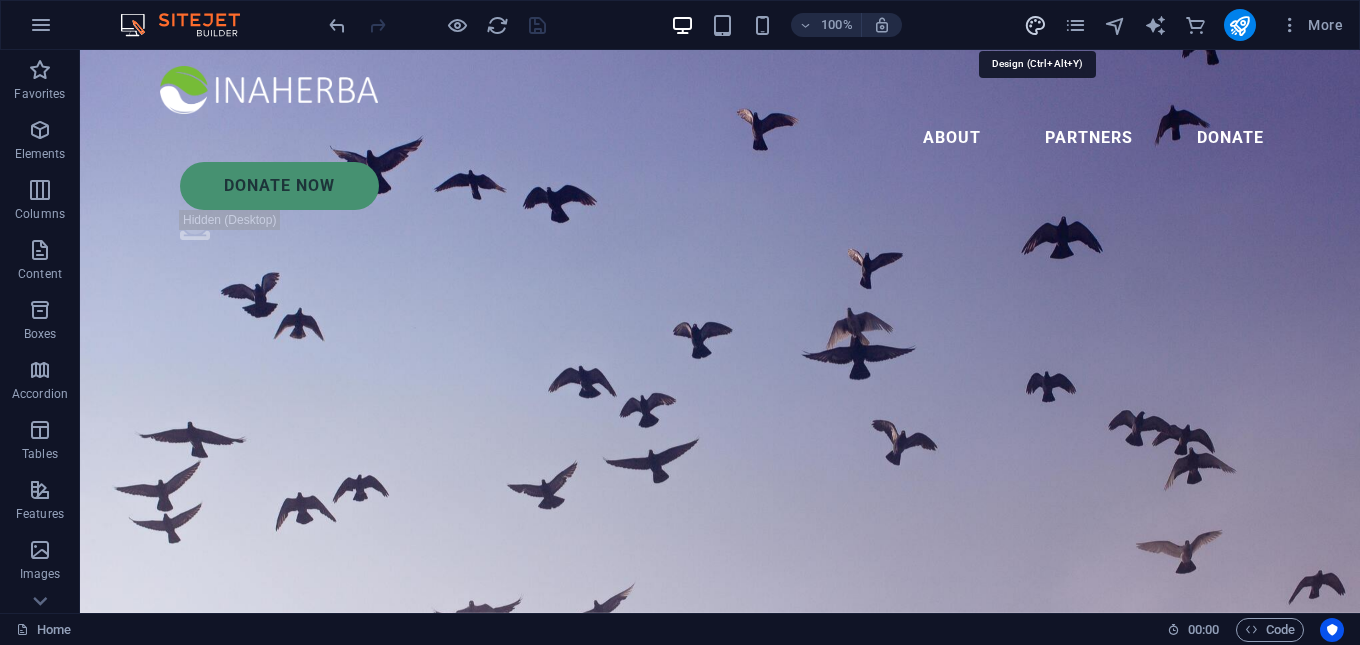 click at bounding box center (1035, 25) 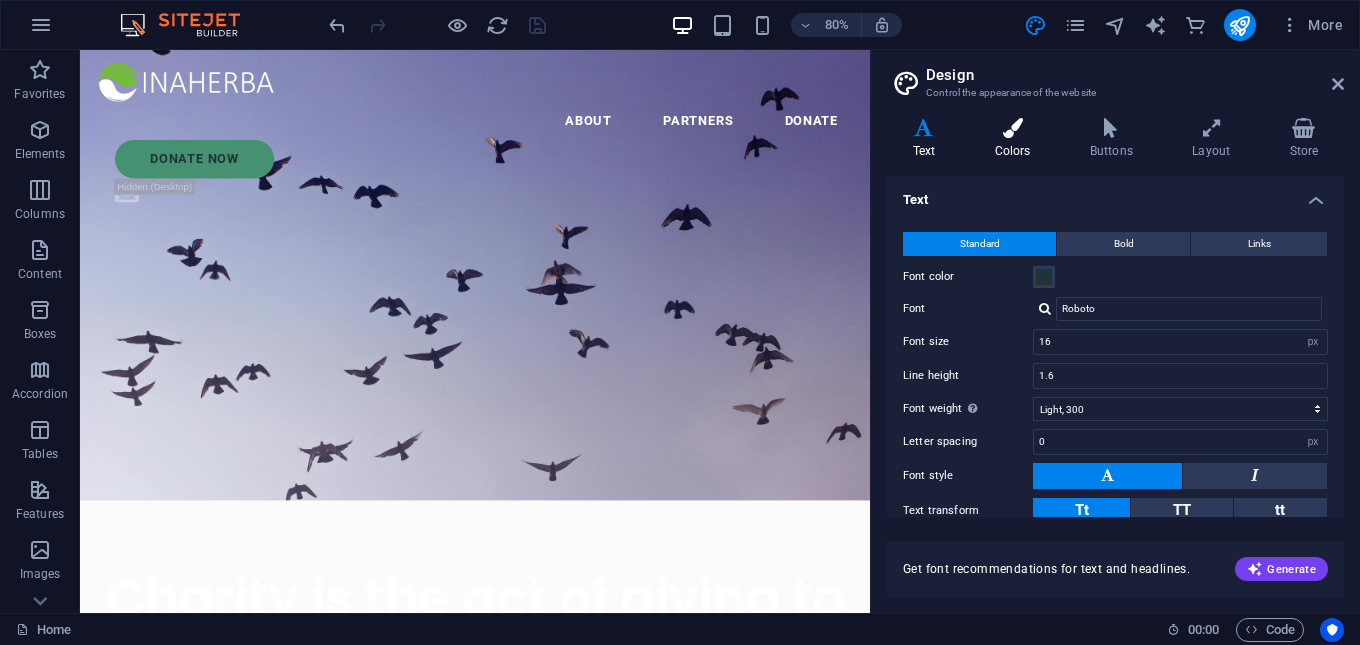 click at bounding box center [1012, 128] 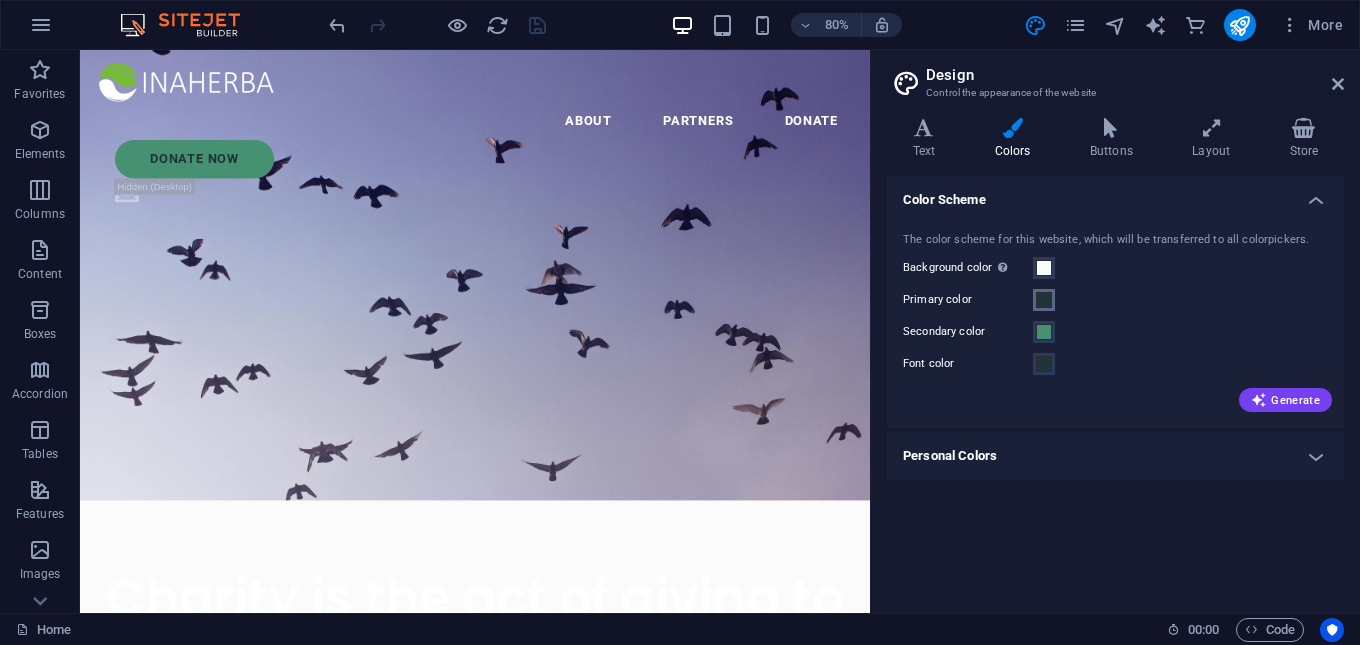 click at bounding box center (1044, 300) 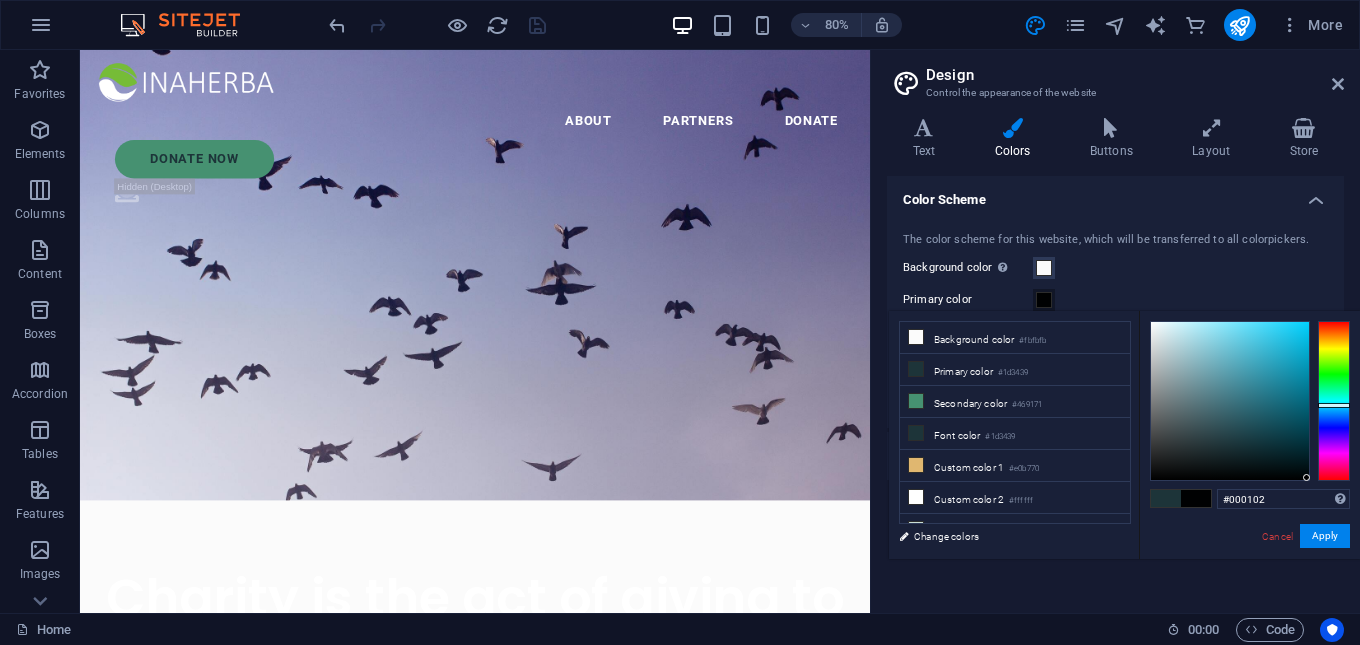 type on "#000000" 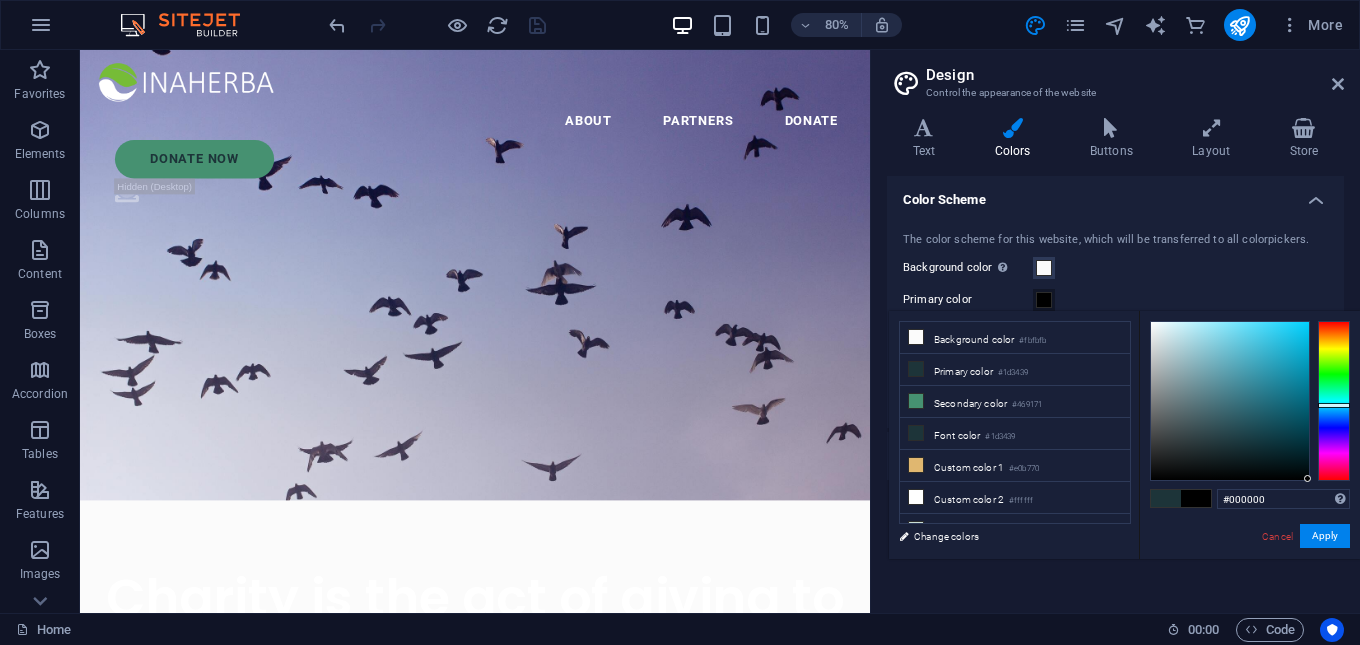 drag, startPoint x: 1291, startPoint y: 471, endPoint x: 1318, endPoint y: 482, distance: 29.15476 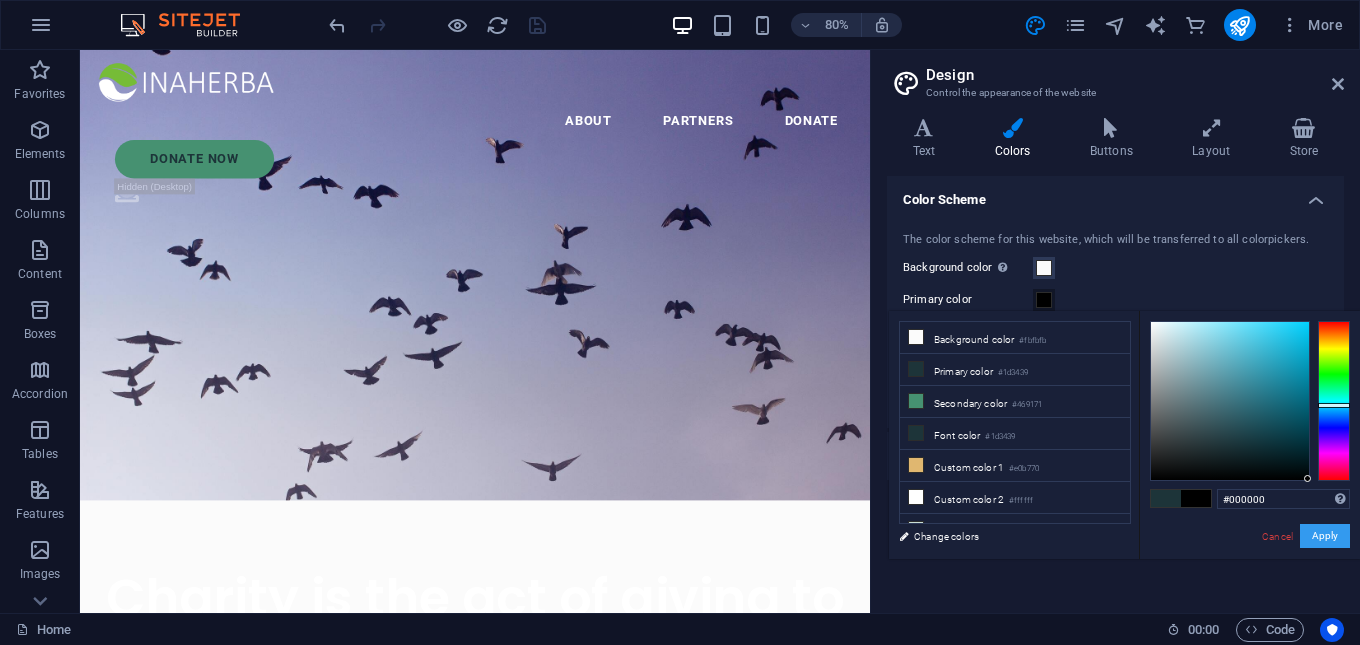 click on "Apply" at bounding box center [1325, 536] 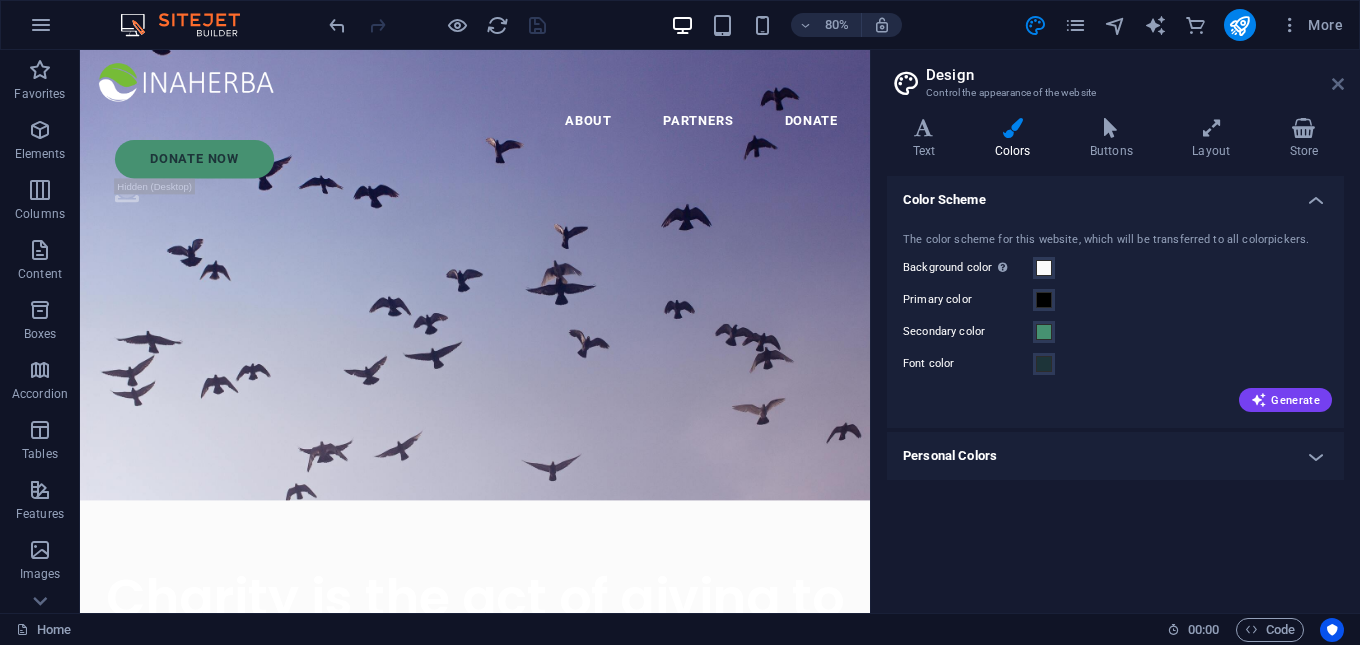 click at bounding box center (1338, 84) 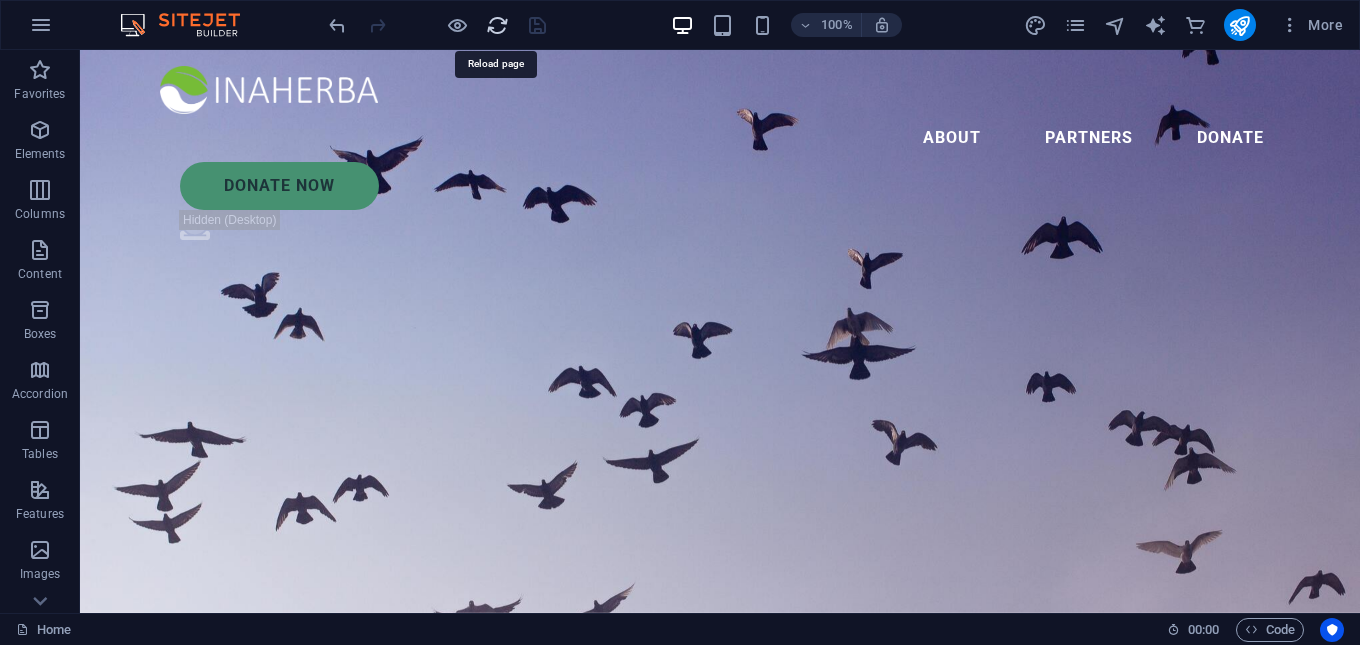 click at bounding box center (497, 25) 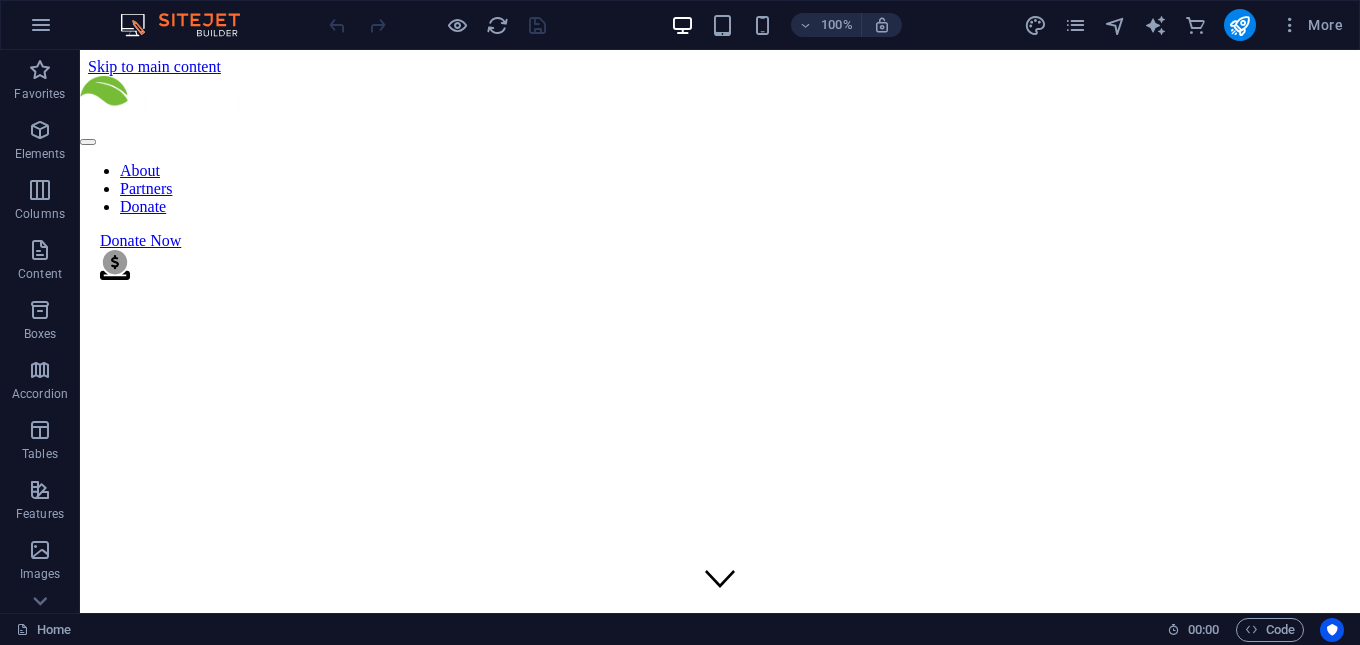 scroll, scrollTop: 0, scrollLeft: 0, axis: both 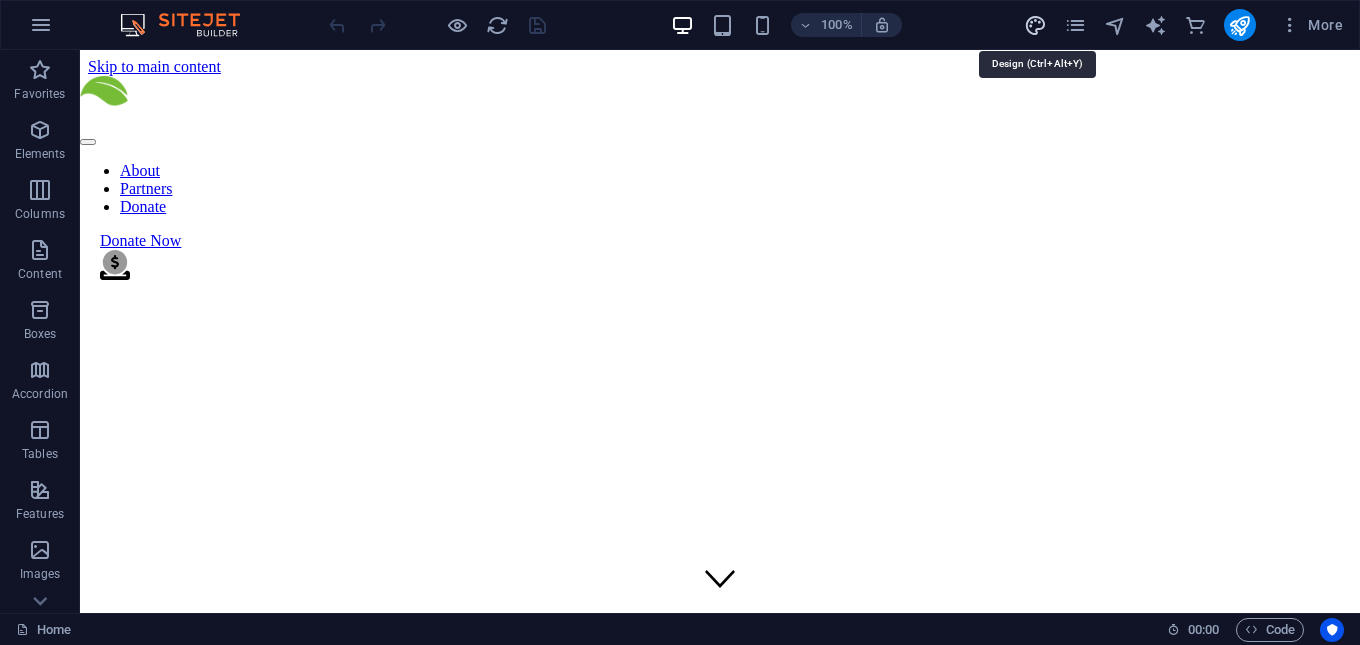 click at bounding box center (1035, 25) 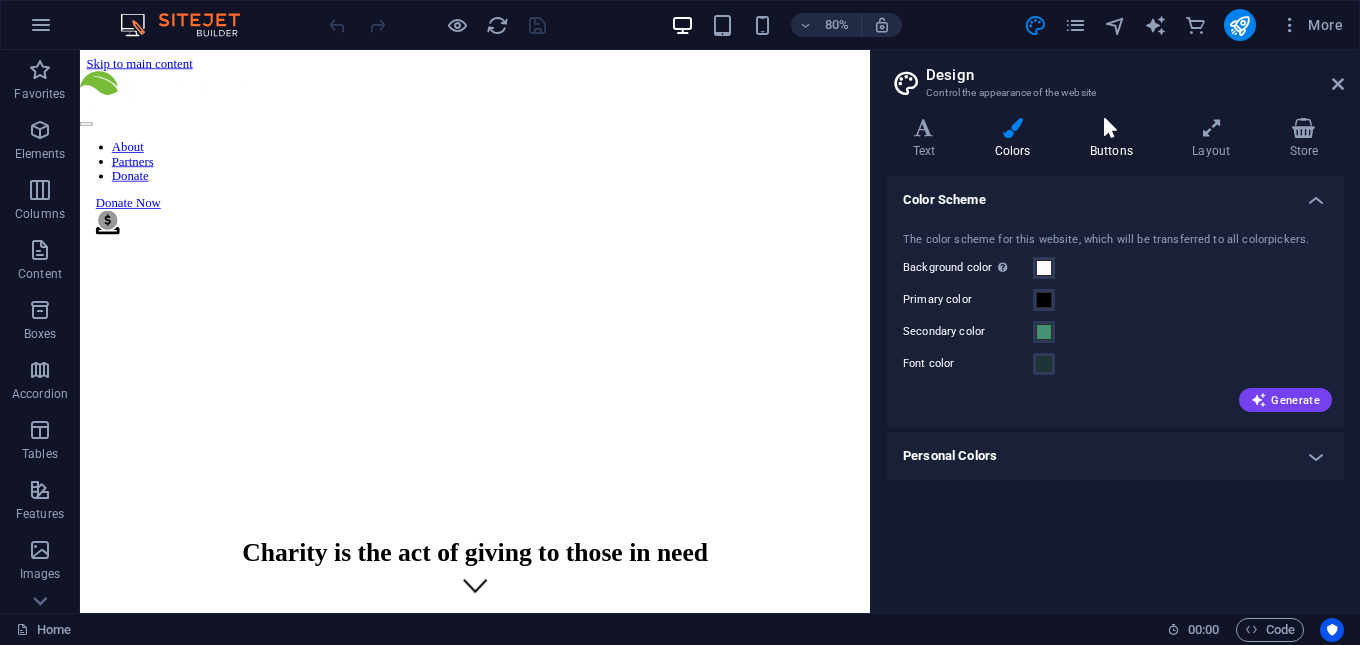 click on "Buttons" at bounding box center [1115, 139] 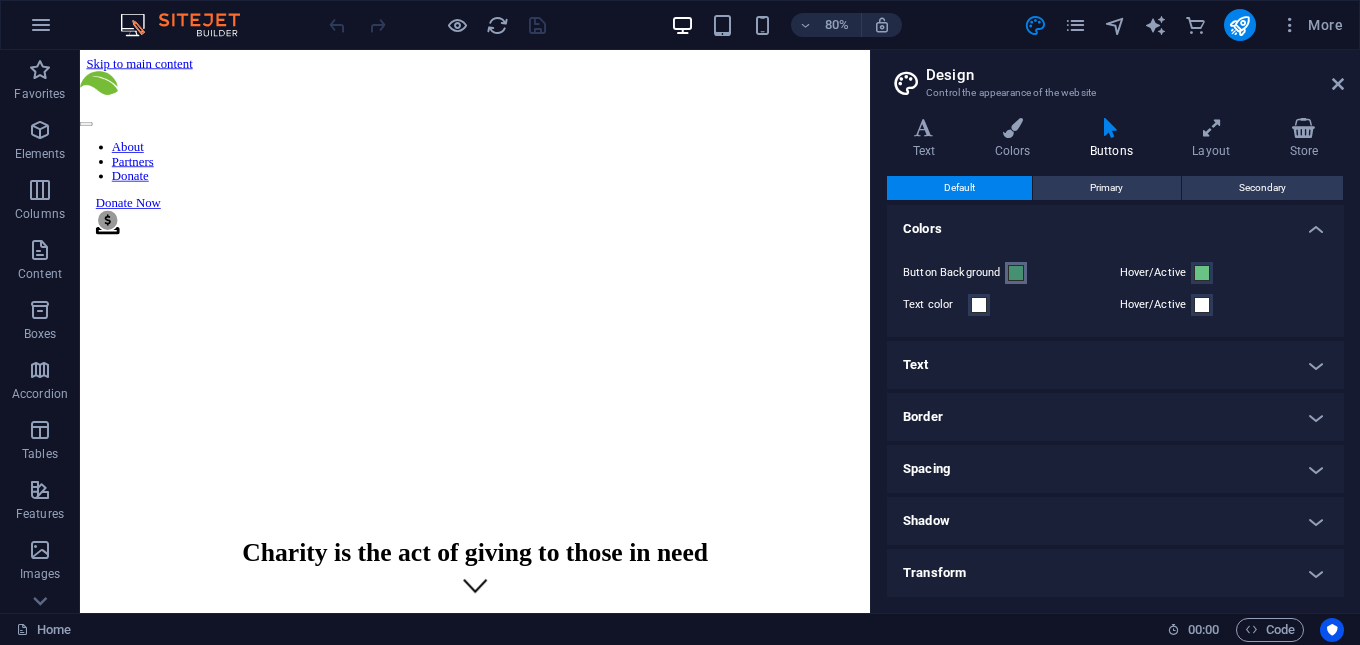 click at bounding box center [1016, 273] 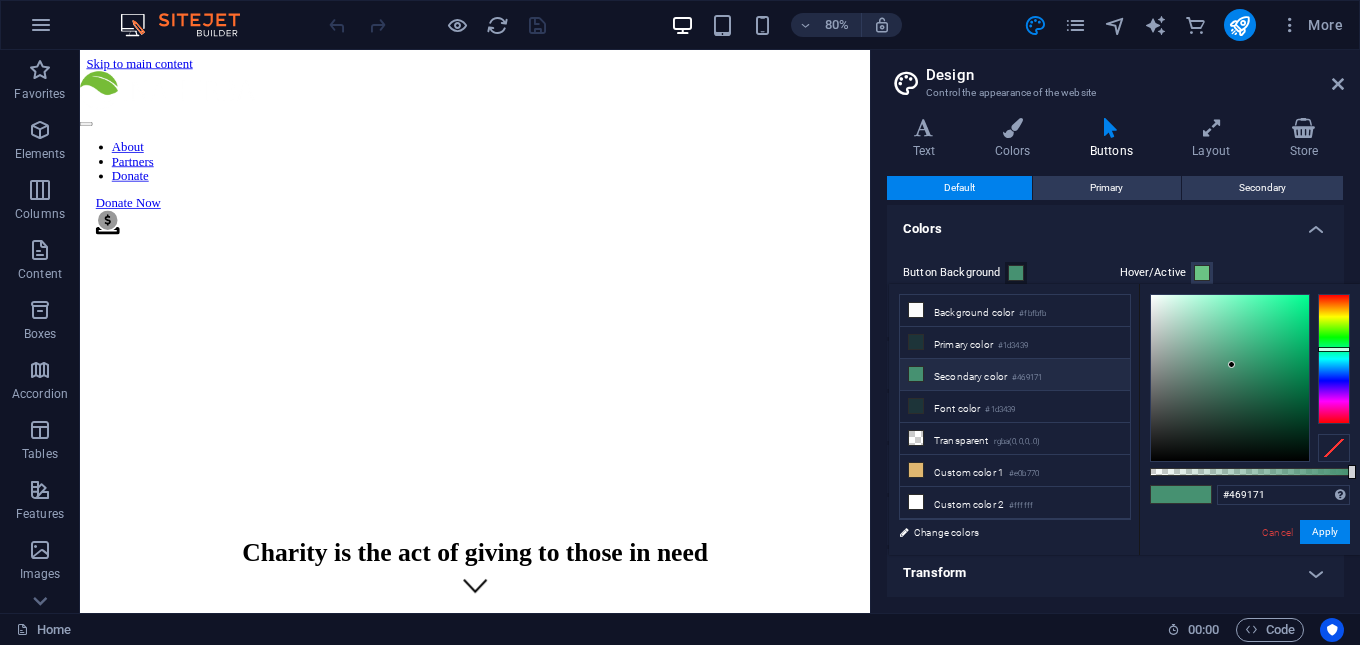 type on "#17e68e" 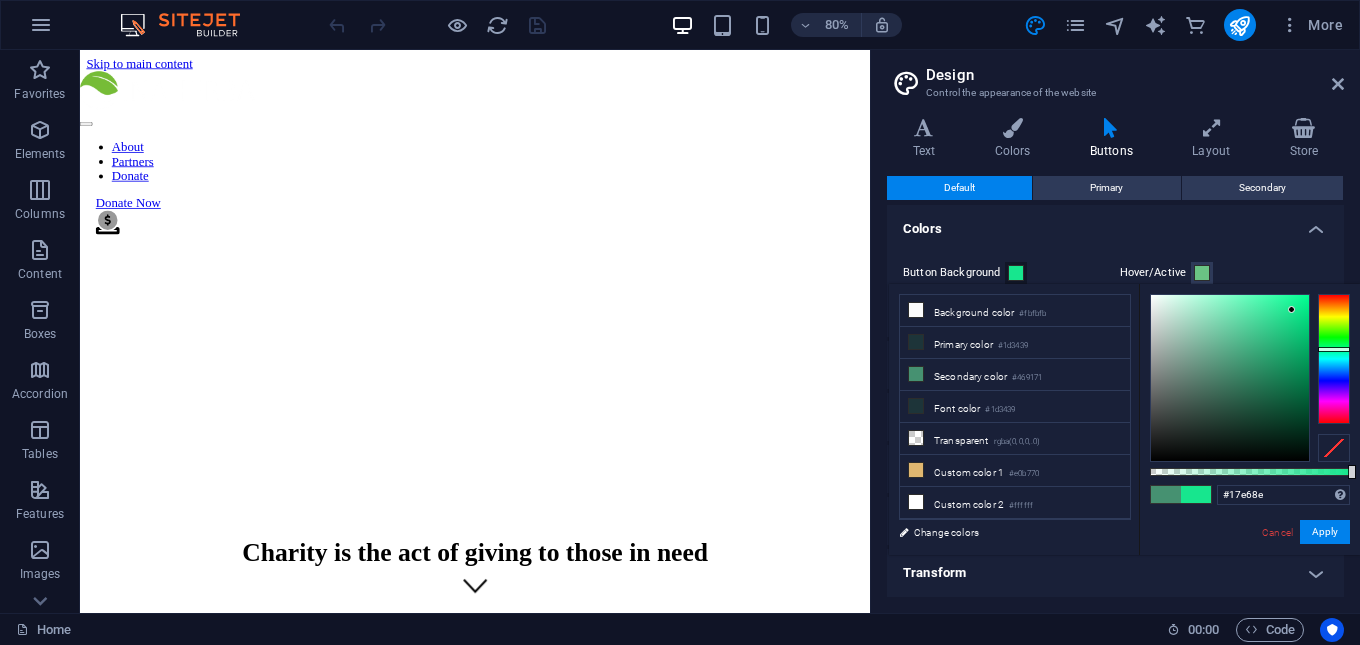 click at bounding box center (1230, 378) 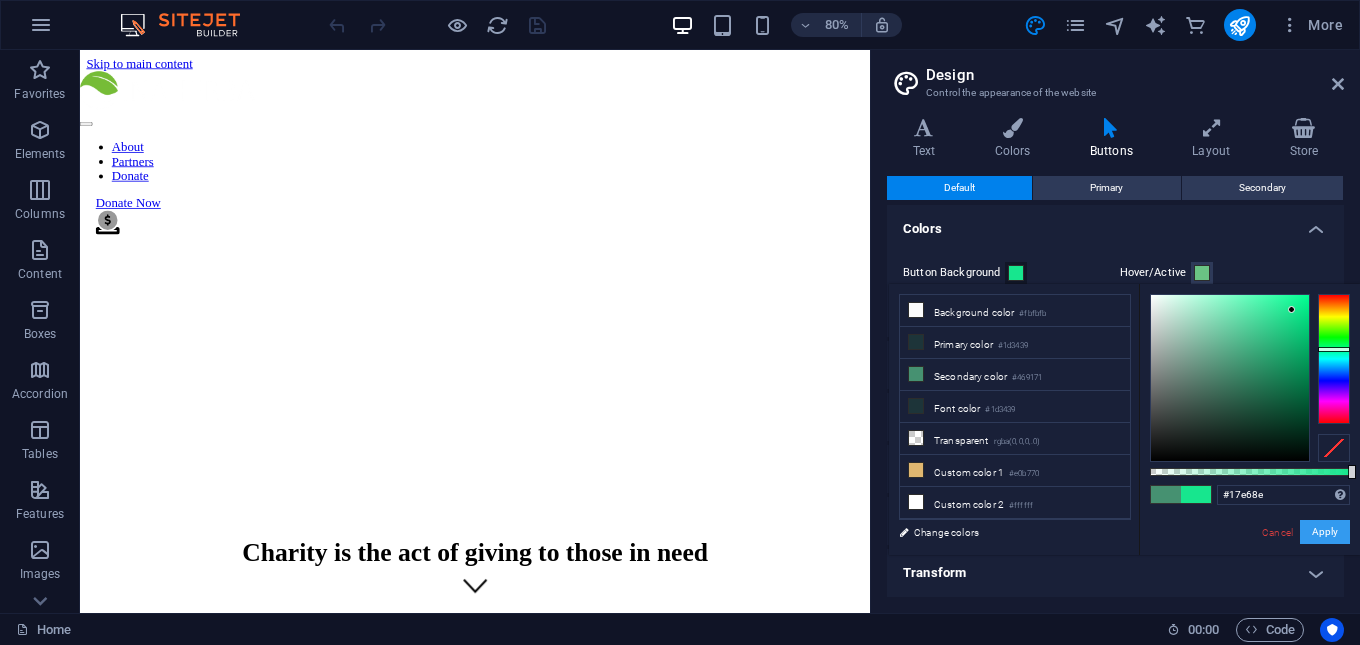 click on "Apply" at bounding box center (1325, 532) 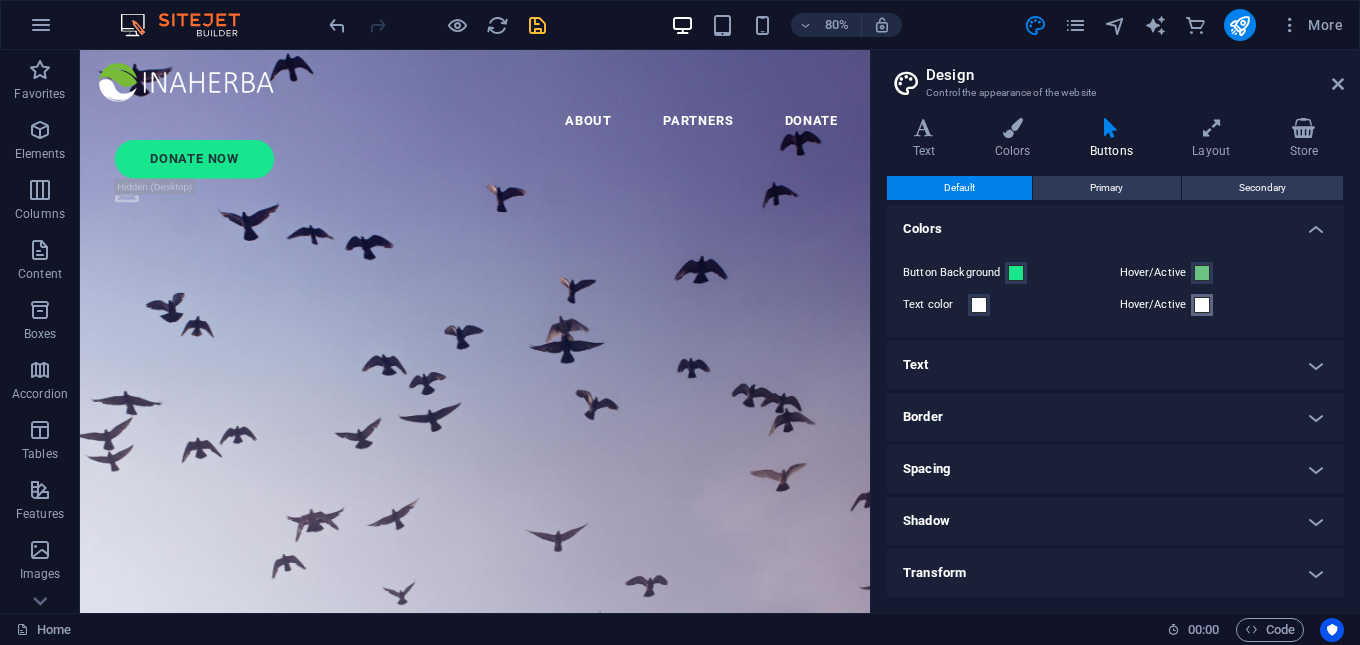 click at bounding box center [1202, 305] 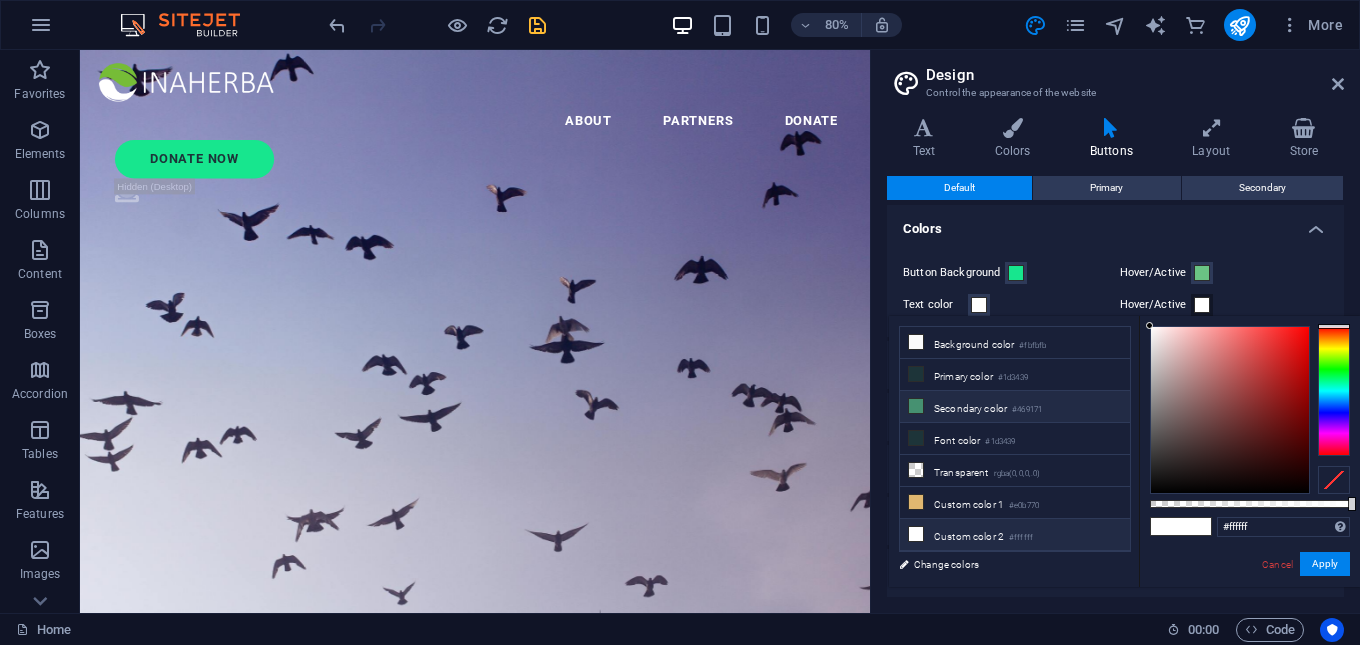 click on "Secondary color
#469171" at bounding box center [1015, 407] 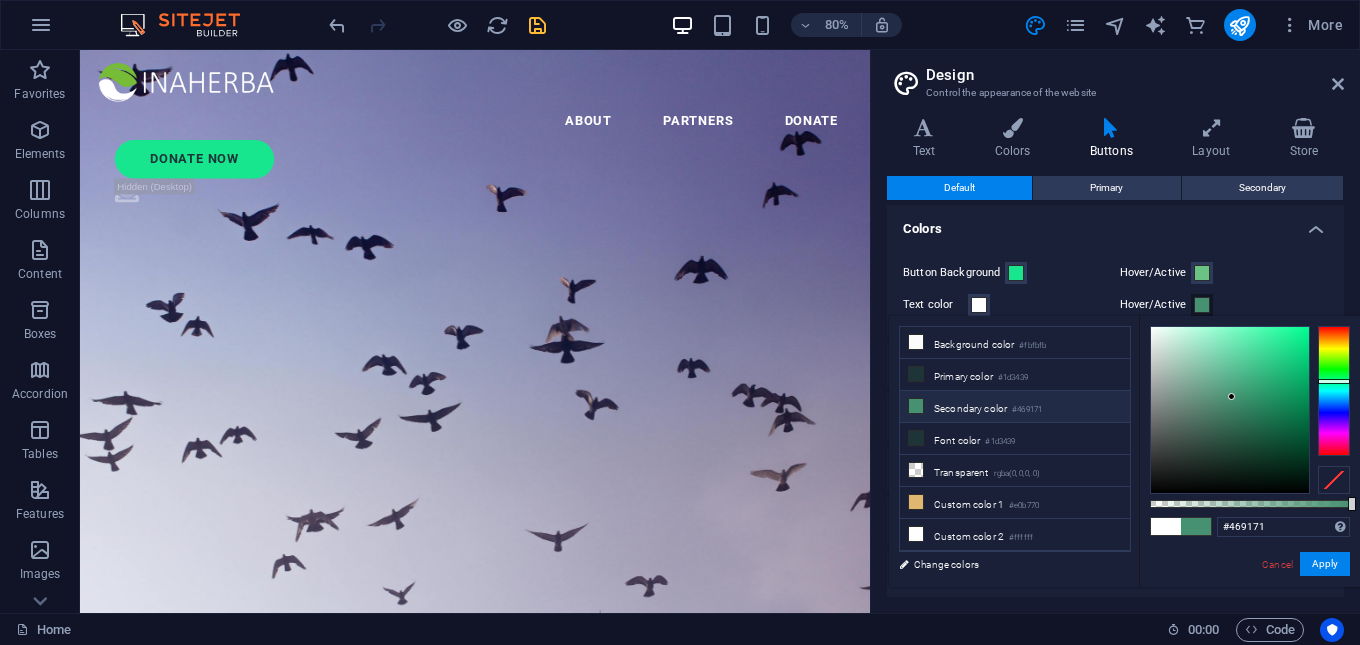 type on "#12f293" 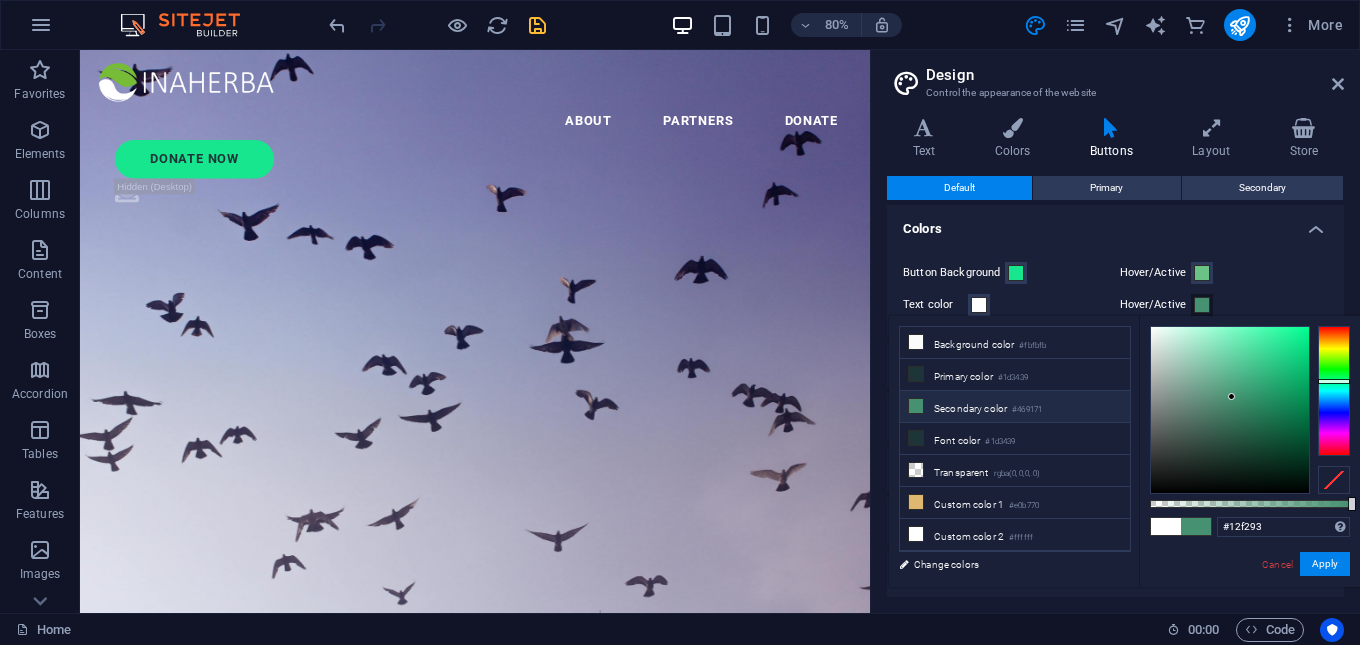 click at bounding box center [1230, 410] 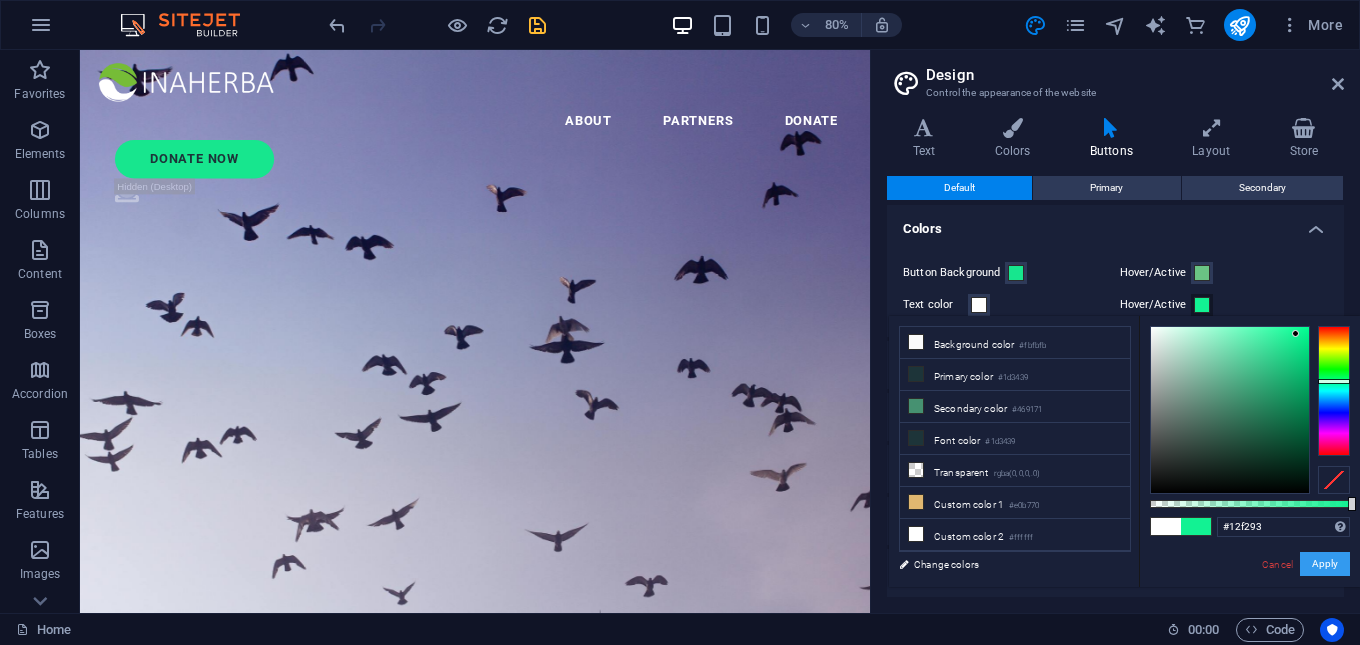 click on "Apply" at bounding box center (1325, 564) 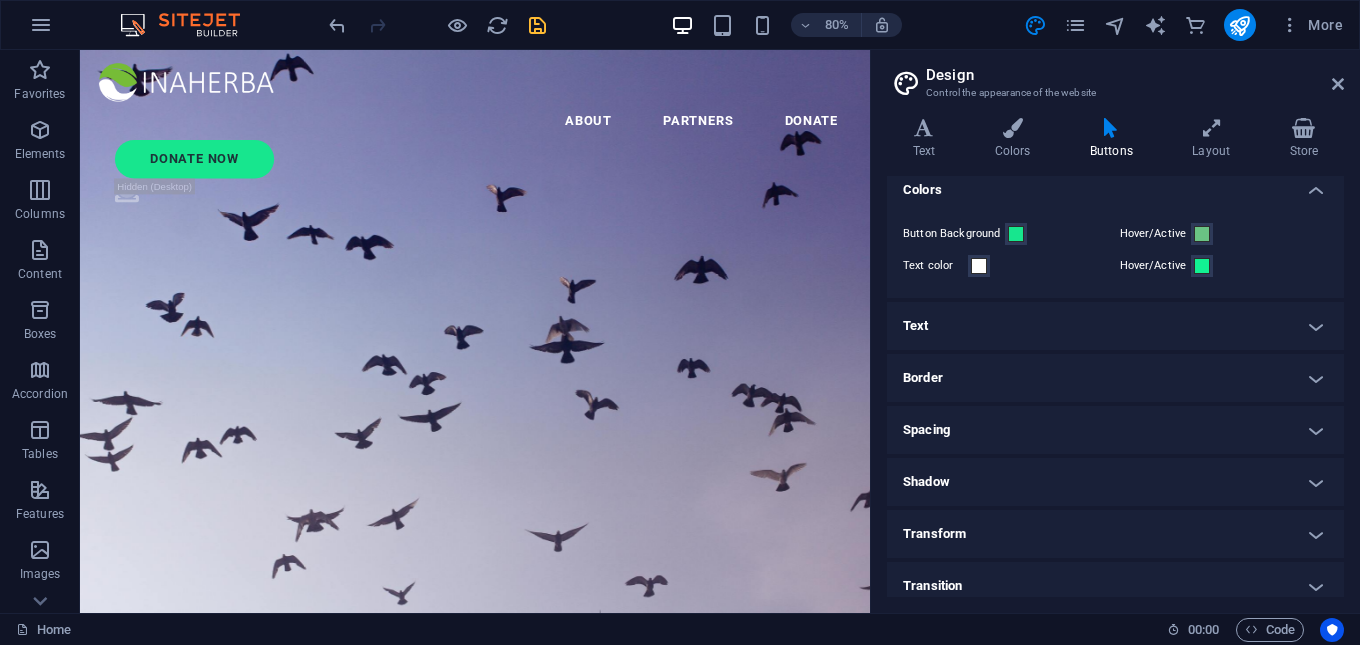 scroll, scrollTop: 52, scrollLeft: 0, axis: vertical 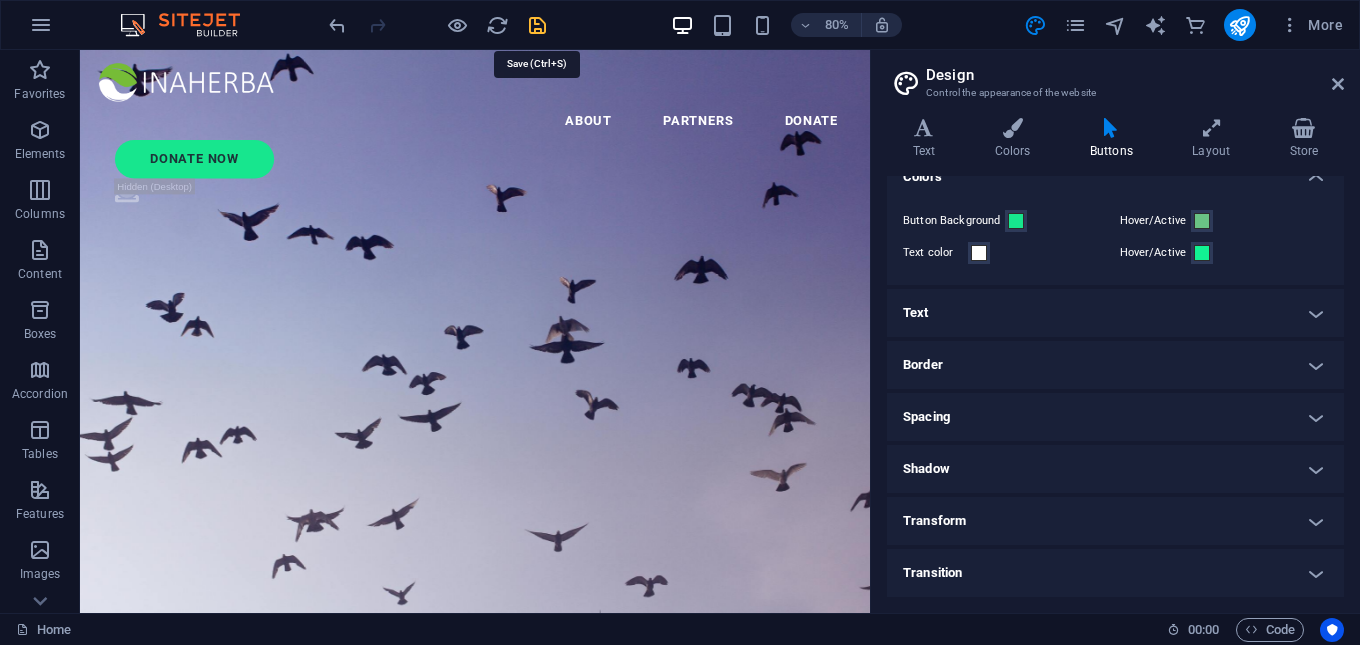 click at bounding box center [537, 25] 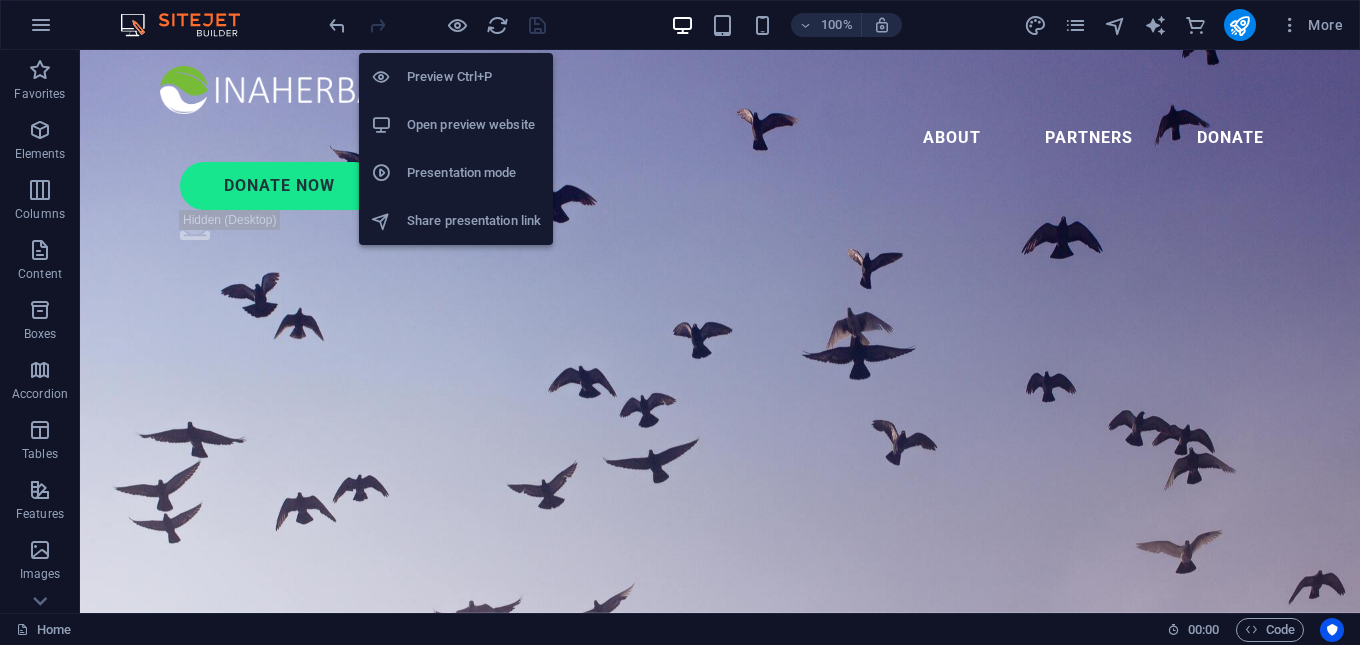 click on "Open preview website" at bounding box center [474, 125] 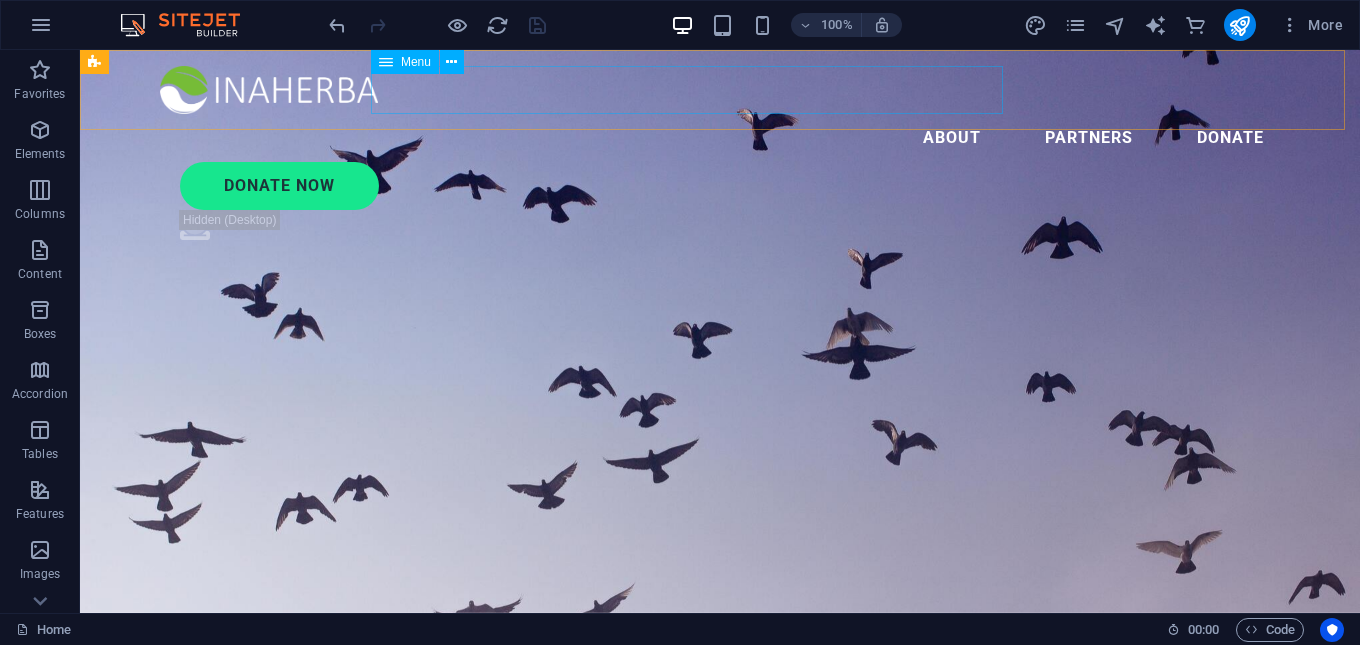 click on "About Partners Donate" at bounding box center (720, 138) 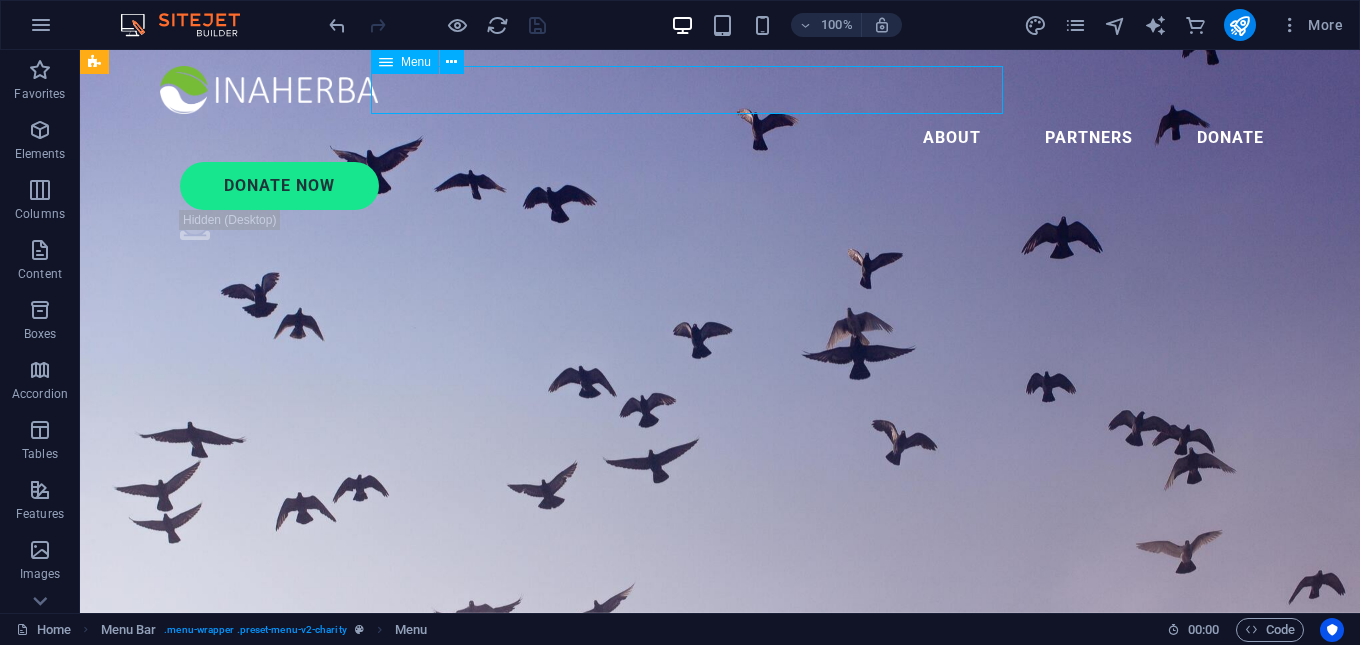 click on "About Partners Donate" at bounding box center [720, 138] 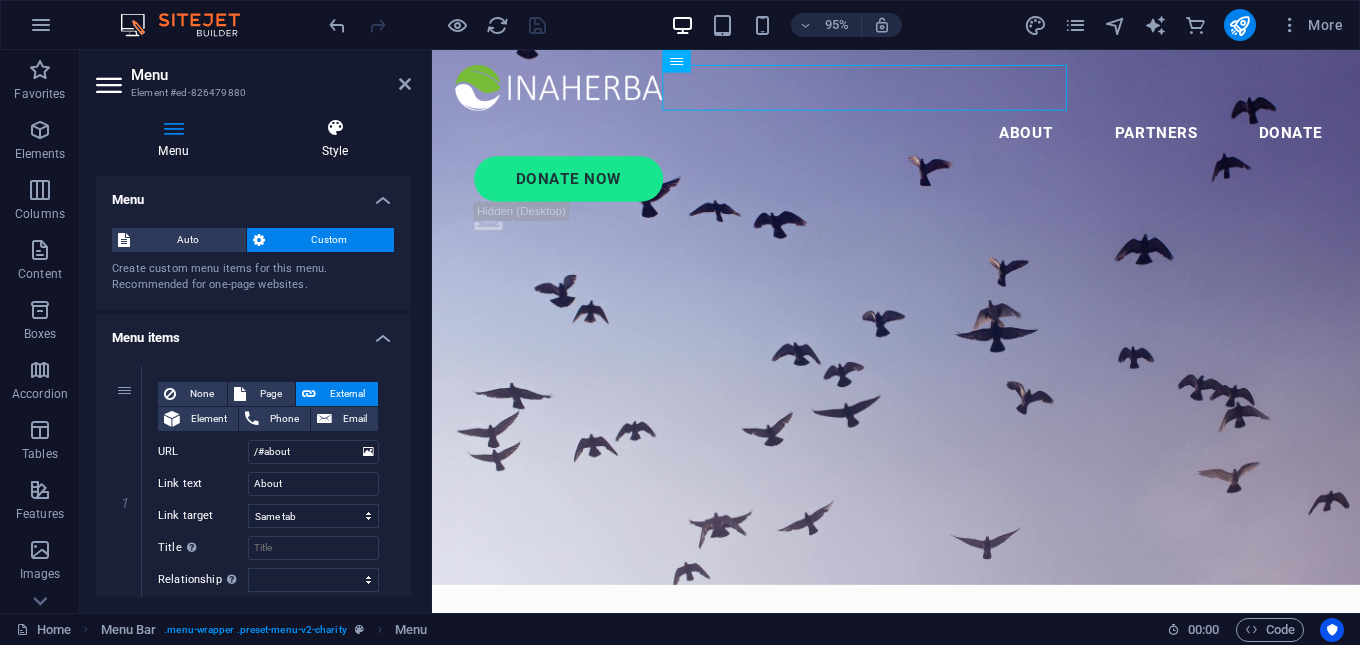 click on "Style" at bounding box center (335, 139) 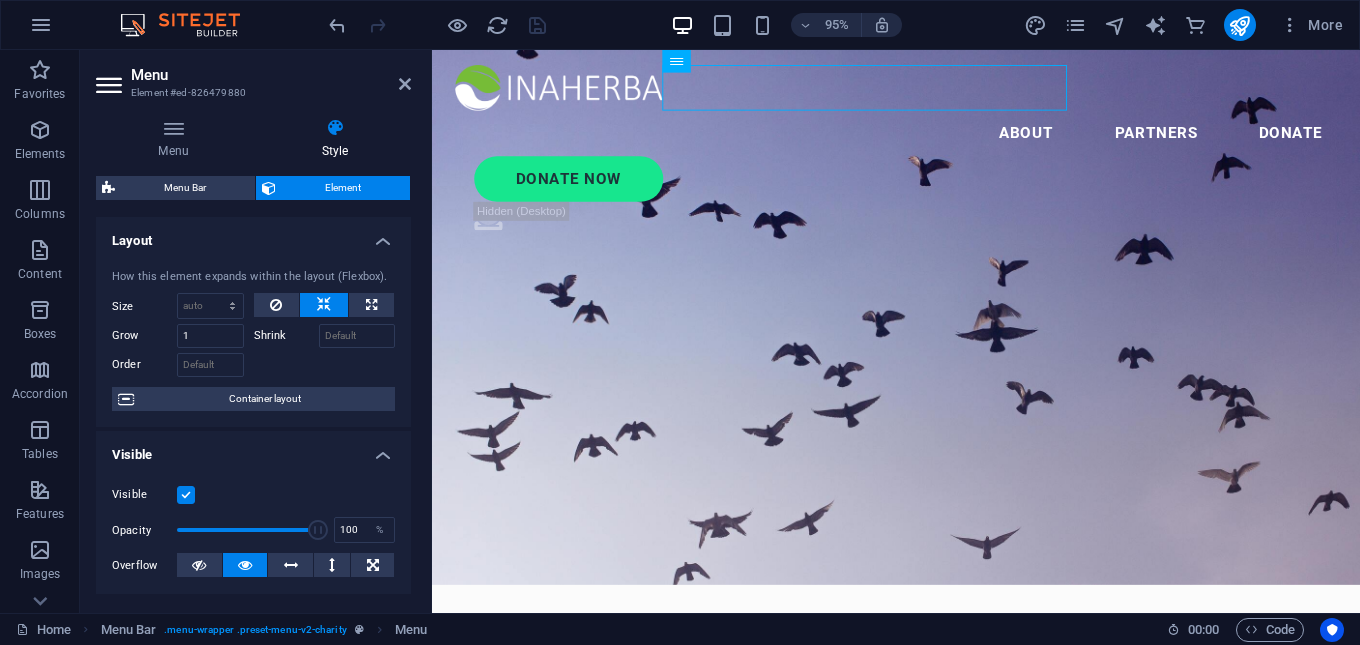 click on "Style" at bounding box center (335, 139) 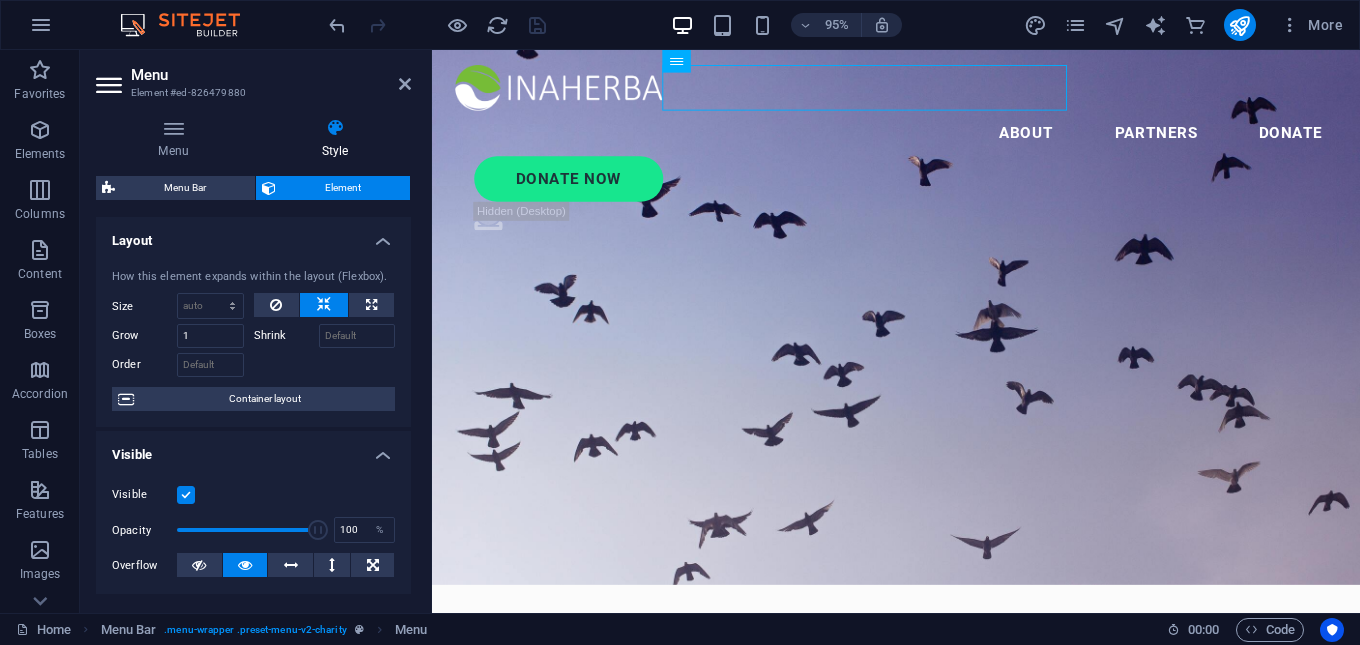 click on "Style" at bounding box center [335, 139] 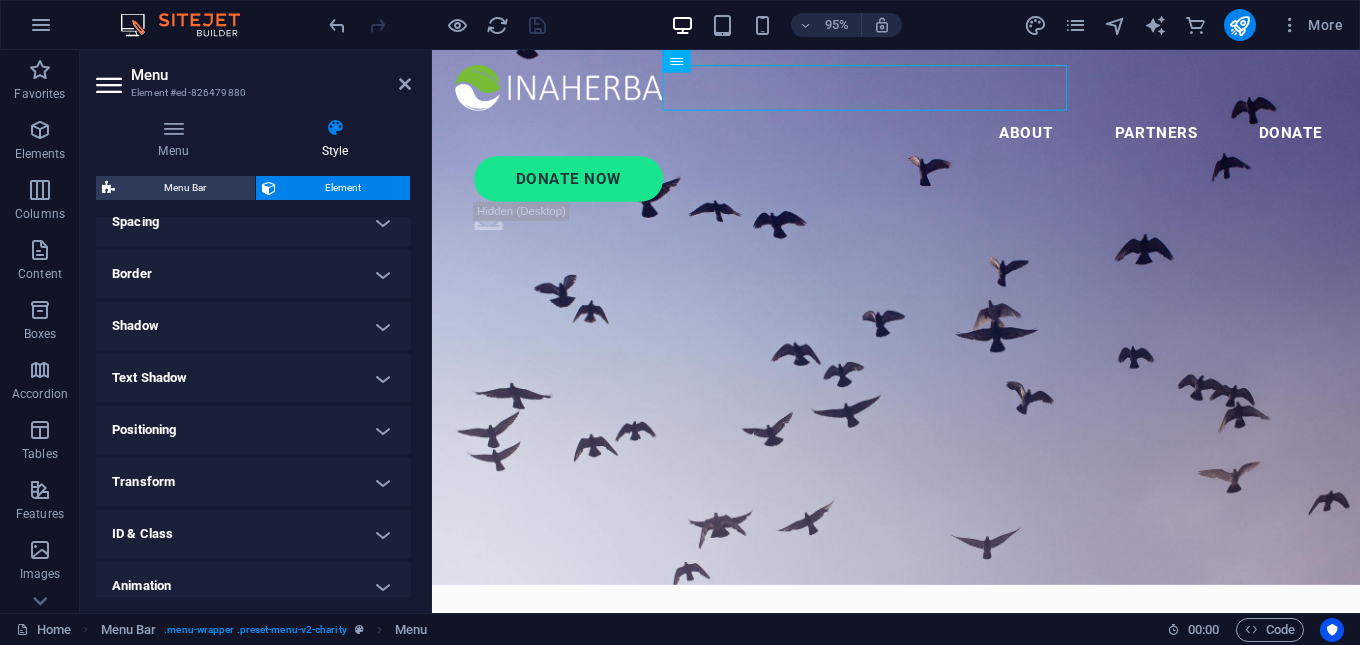 scroll, scrollTop: 465, scrollLeft: 0, axis: vertical 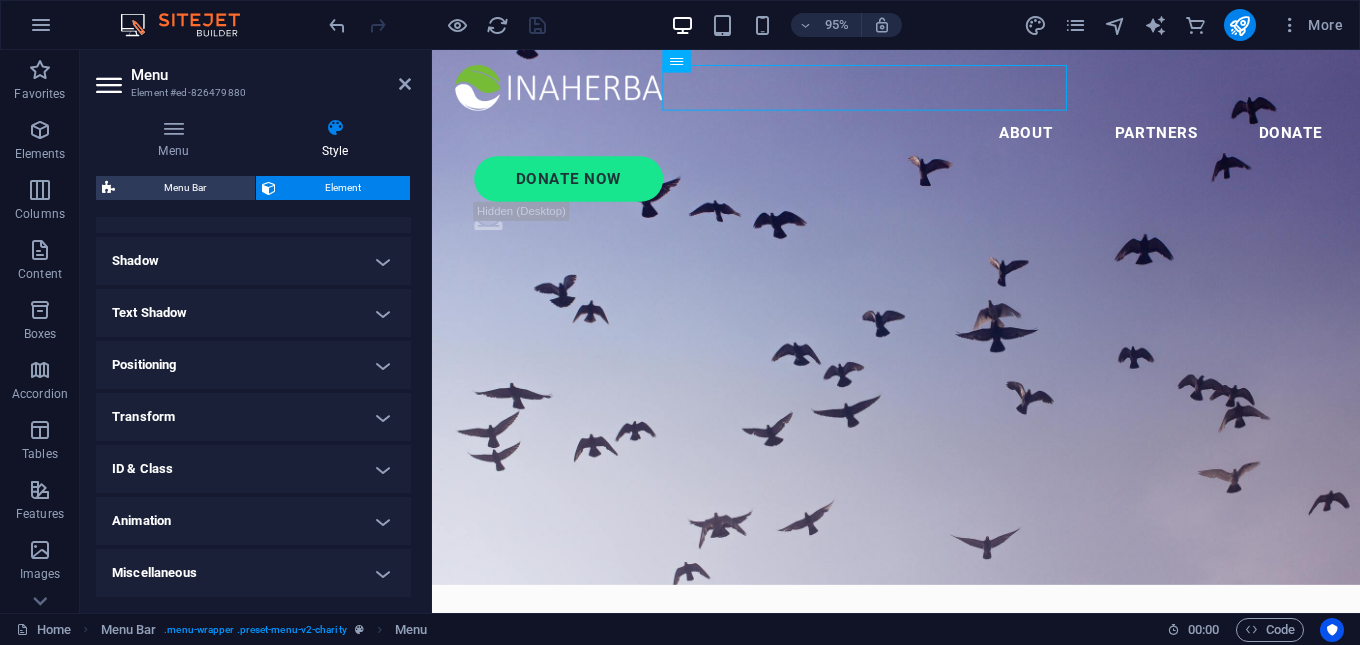 click on "Shadow" at bounding box center [253, 261] 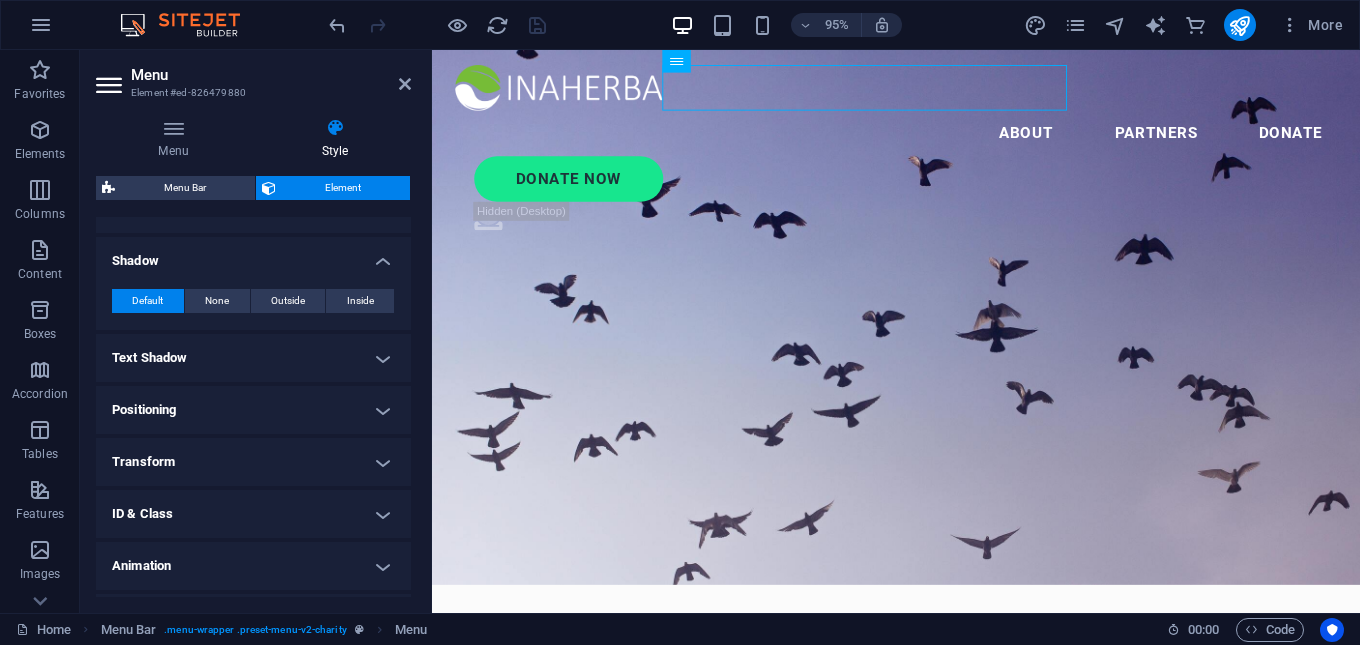 click on "Text Shadow" at bounding box center (253, 358) 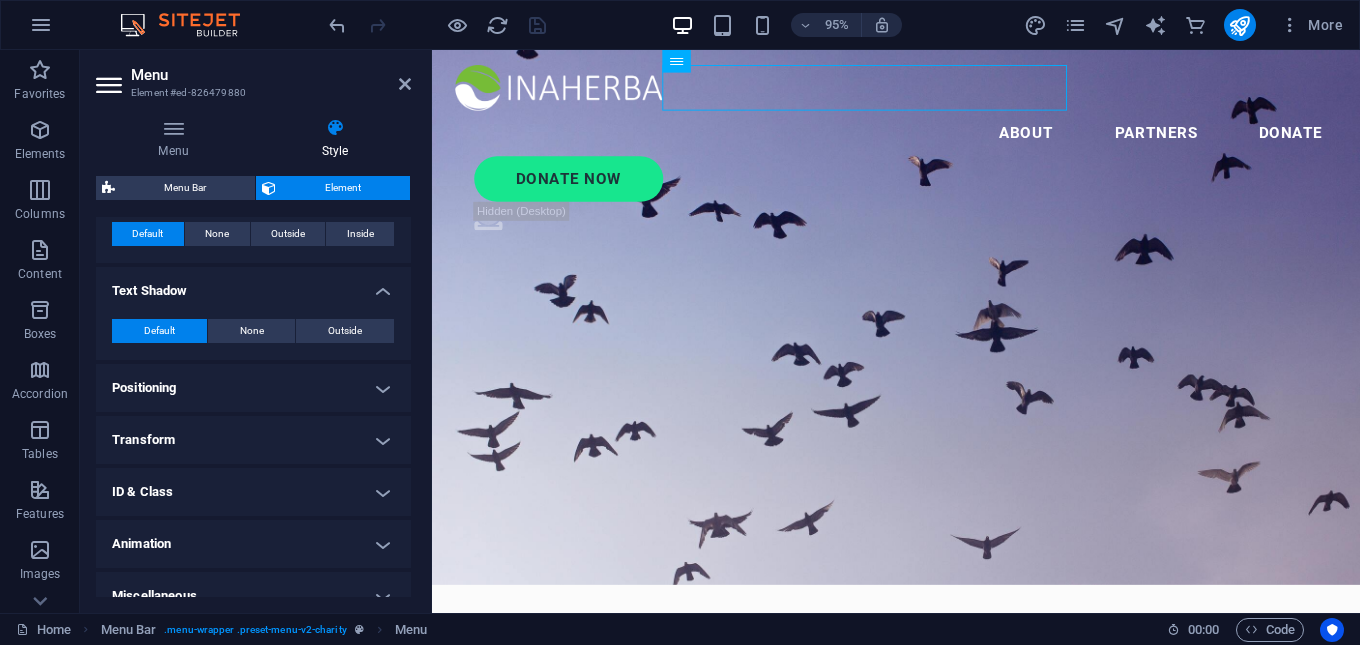 scroll, scrollTop: 555, scrollLeft: 0, axis: vertical 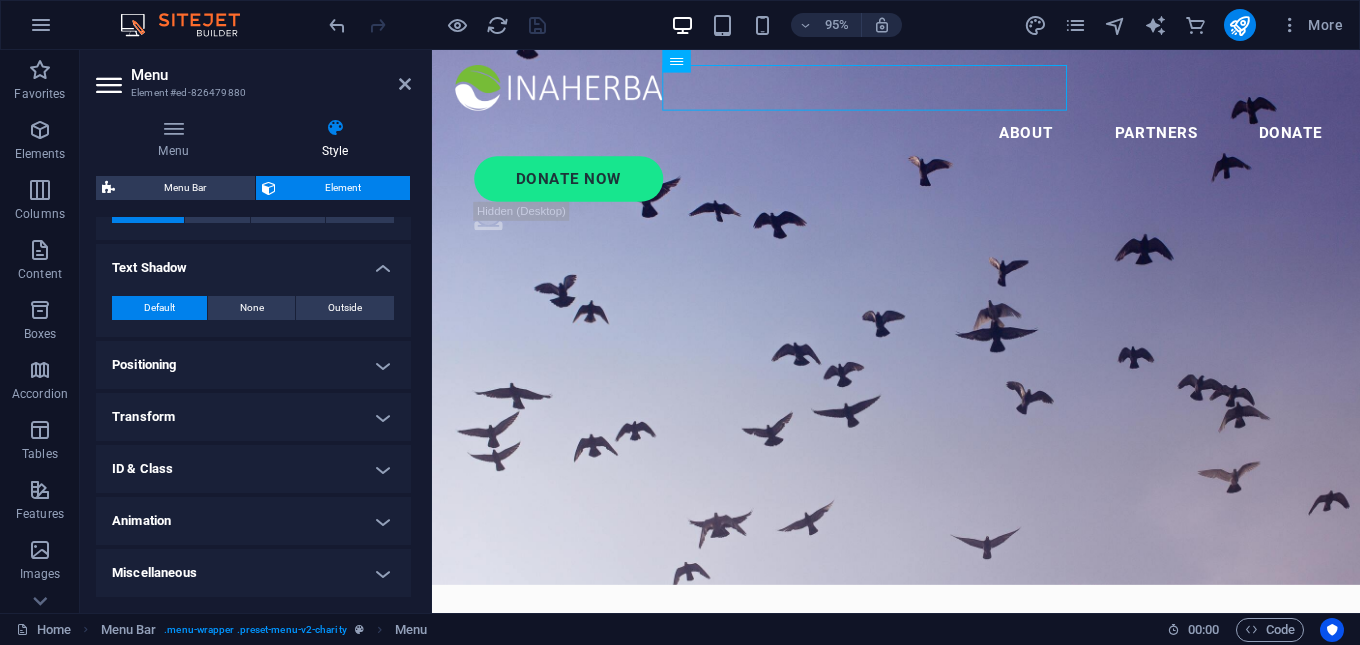 click on "Positioning" at bounding box center [253, 365] 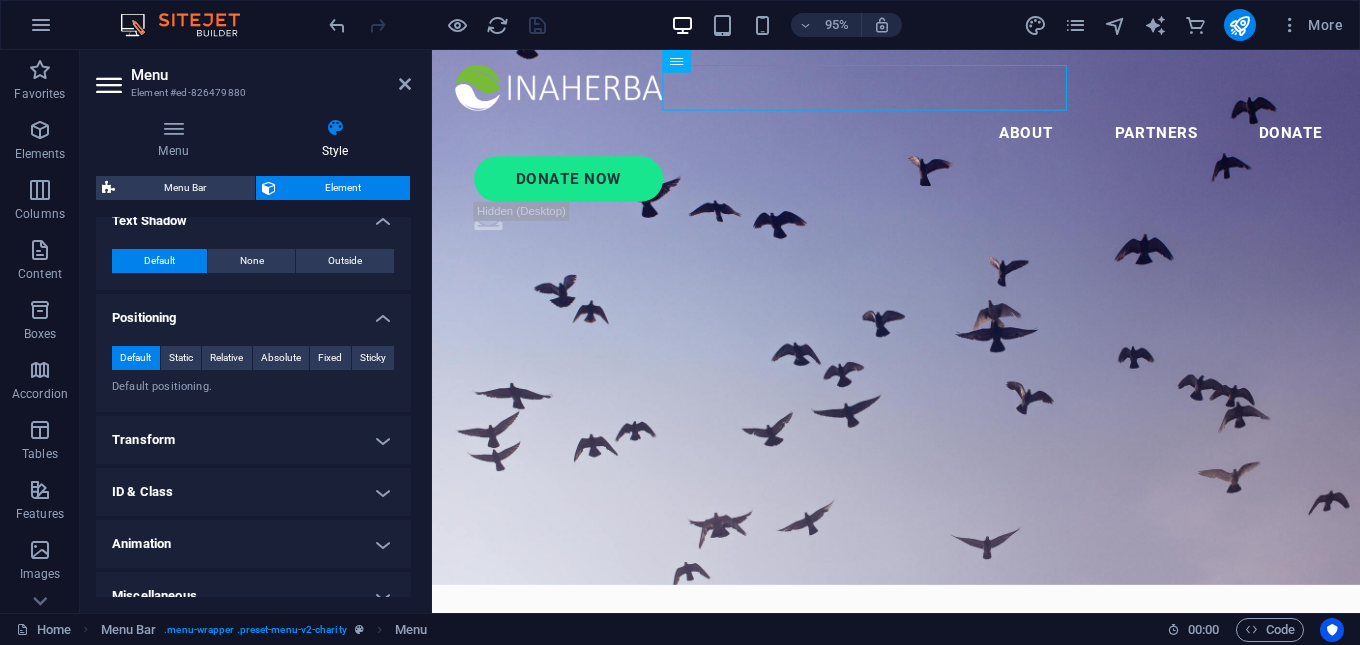scroll, scrollTop: 625, scrollLeft: 0, axis: vertical 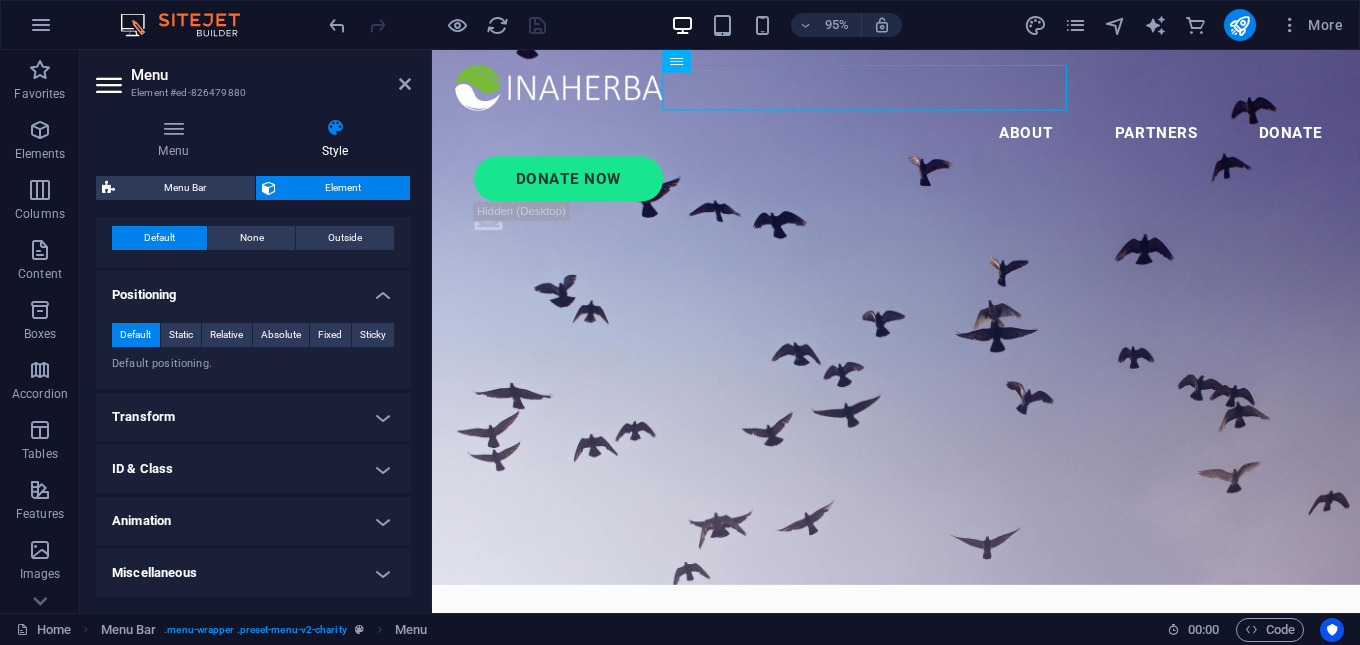 click on "Transform" at bounding box center [253, 417] 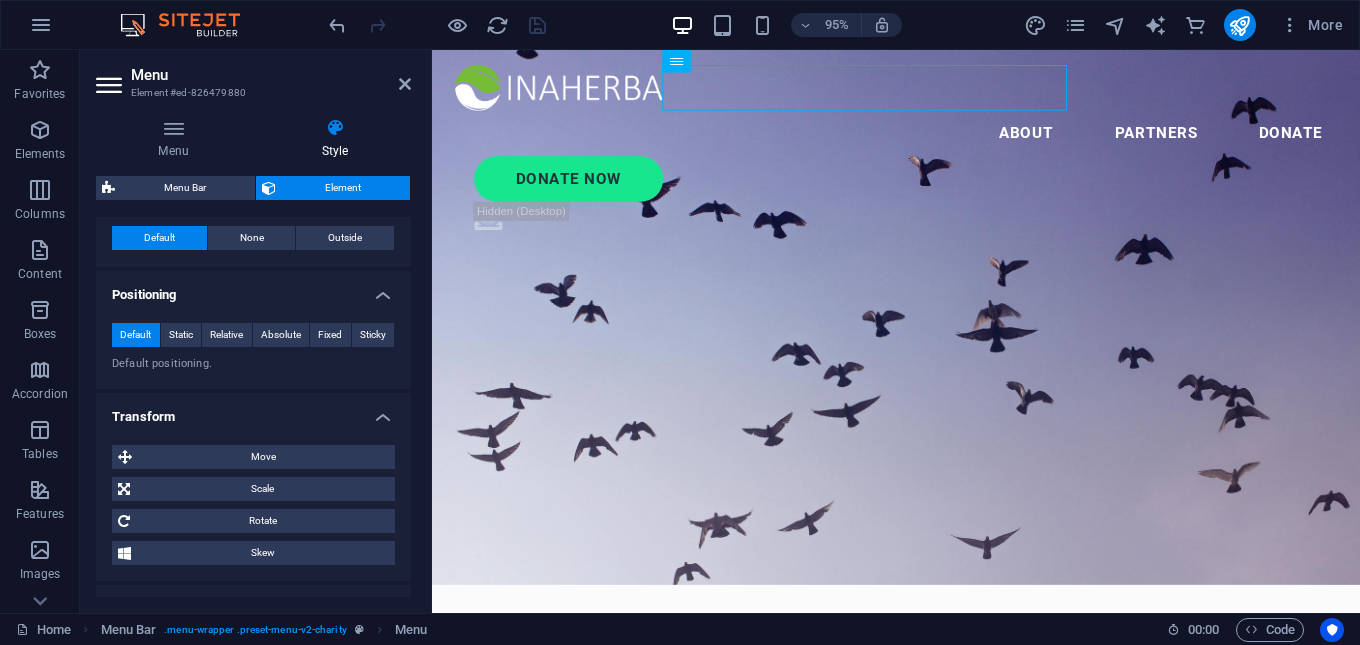 scroll, scrollTop: 765, scrollLeft: 0, axis: vertical 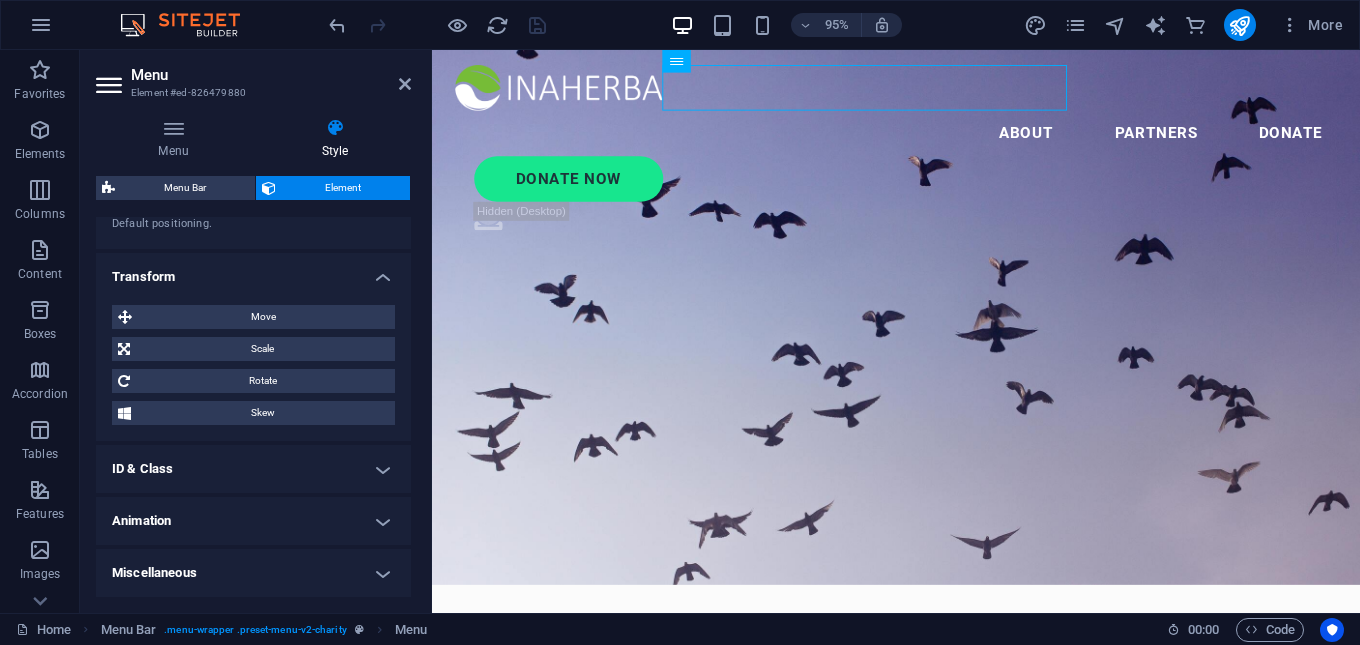 click on "ID & Class" at bounding box center (253, 469) 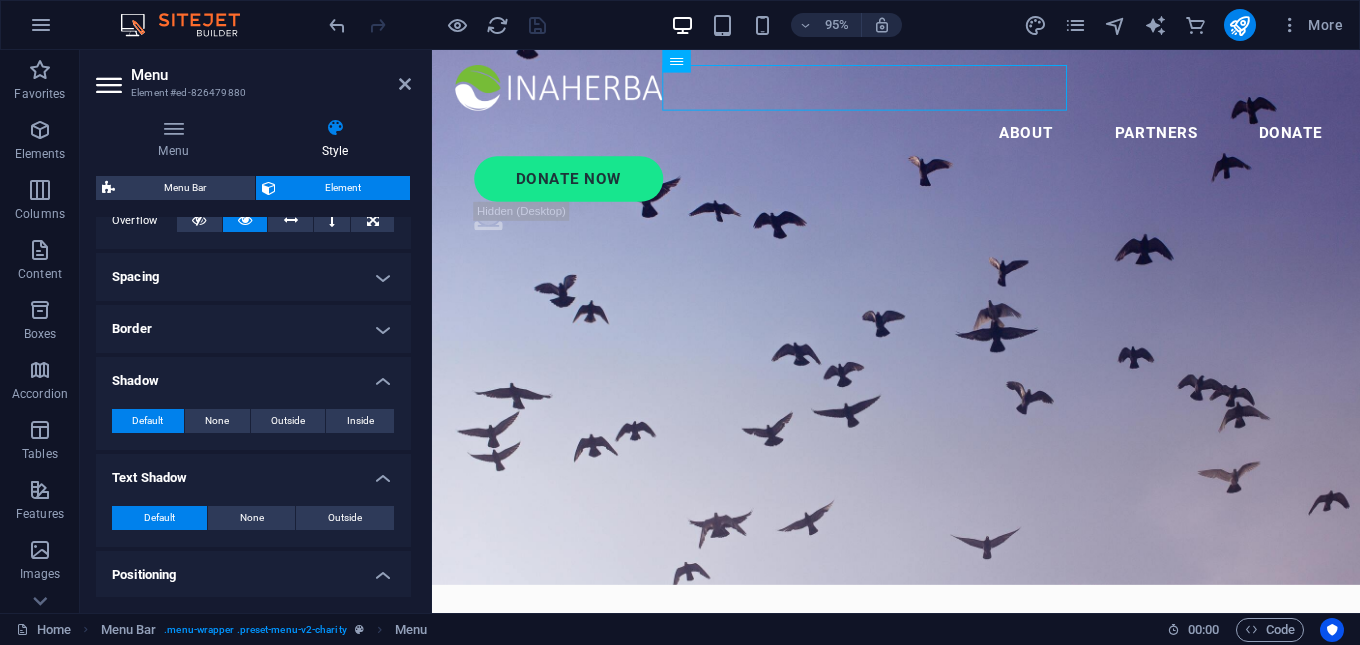 scroll, scrollTop: 0, scrollLeft: 0, axis: both 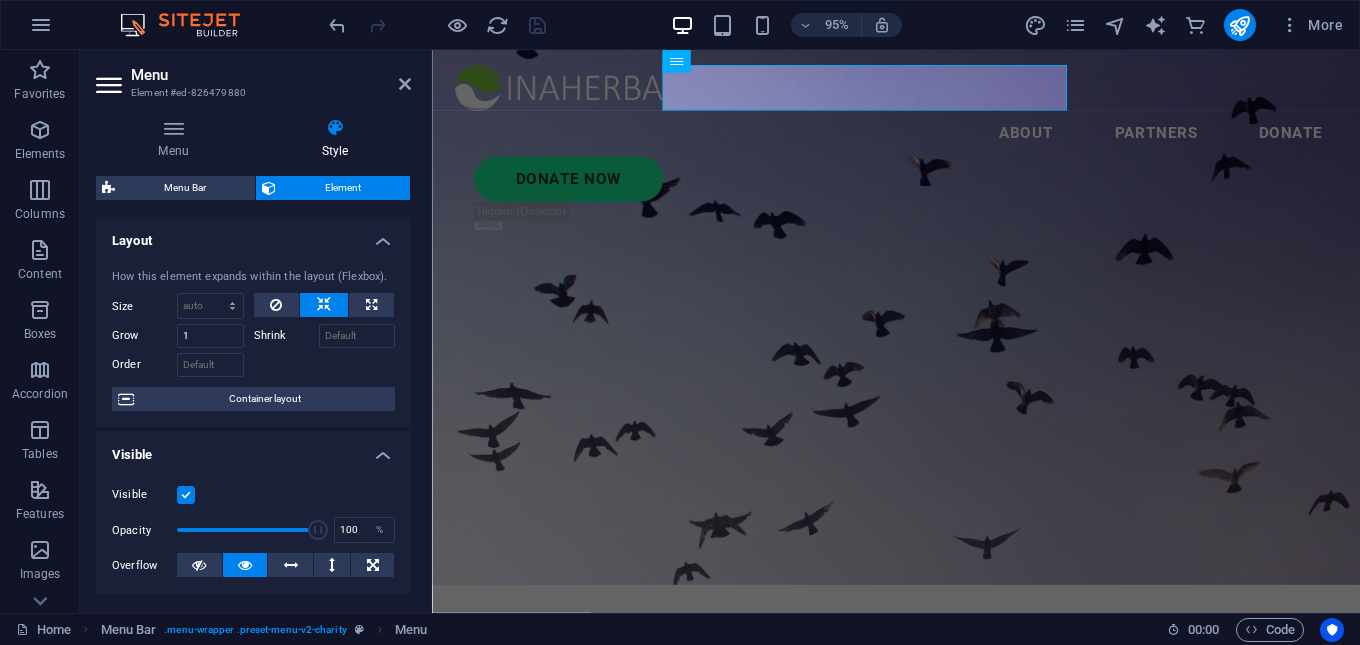 click at bounding box center (335, 128) 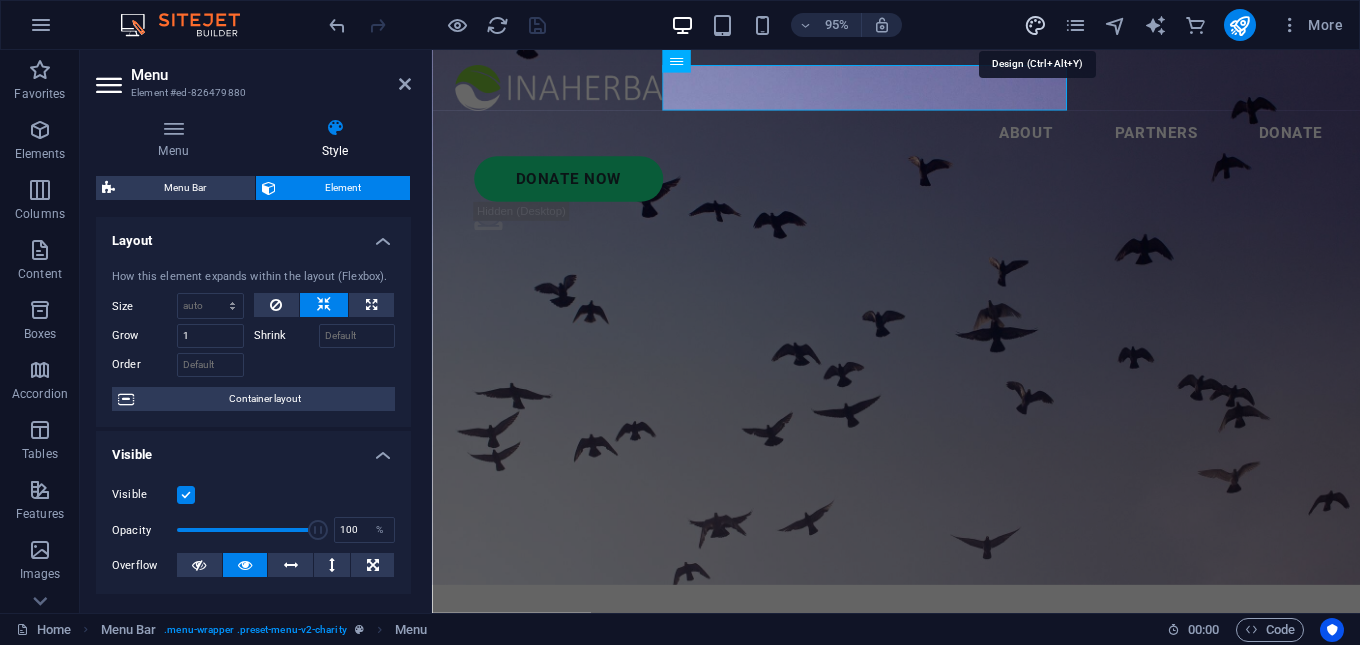click at bounding box center [1035, 25] 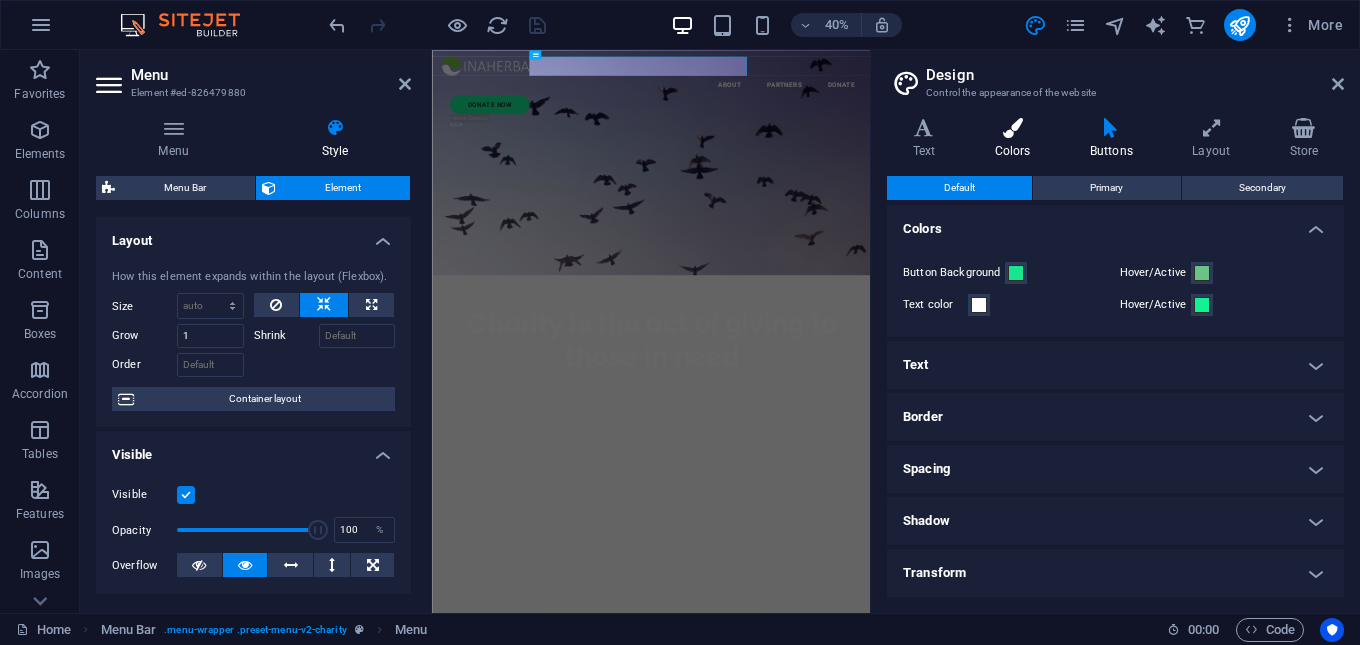 click on "Colors" at bounding box center [1016, 139] 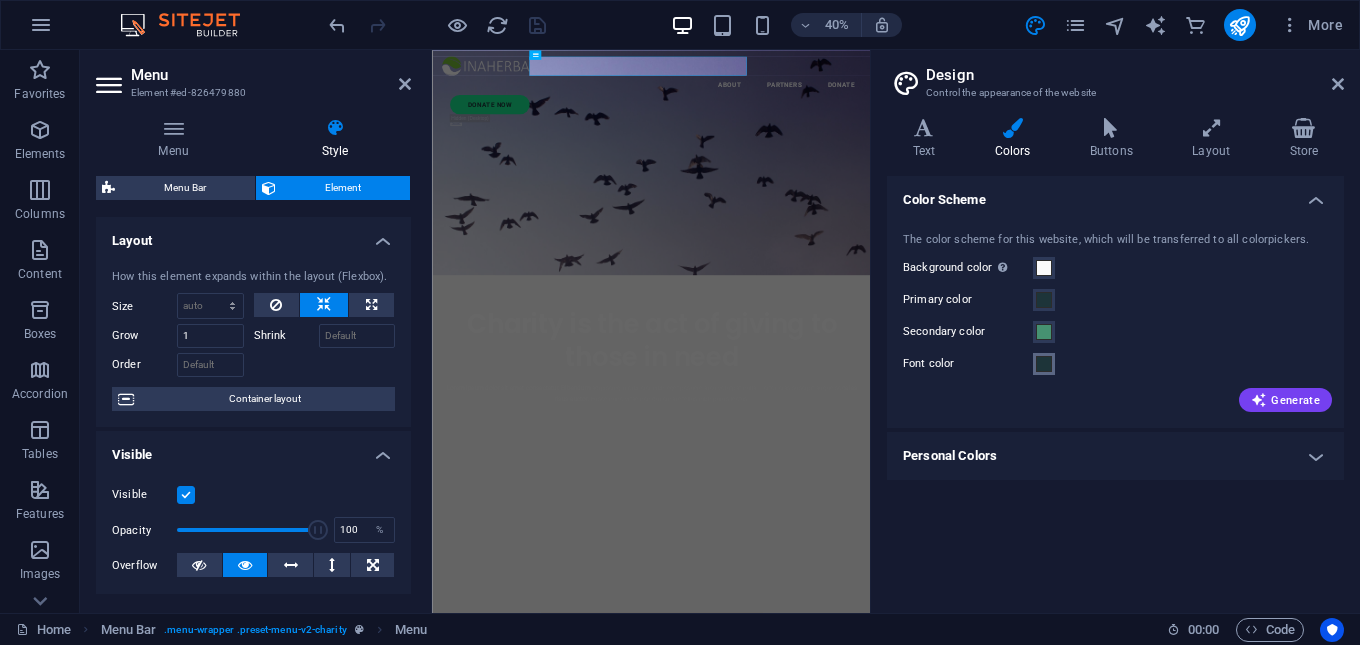 click at bounding box center (1044, 364) 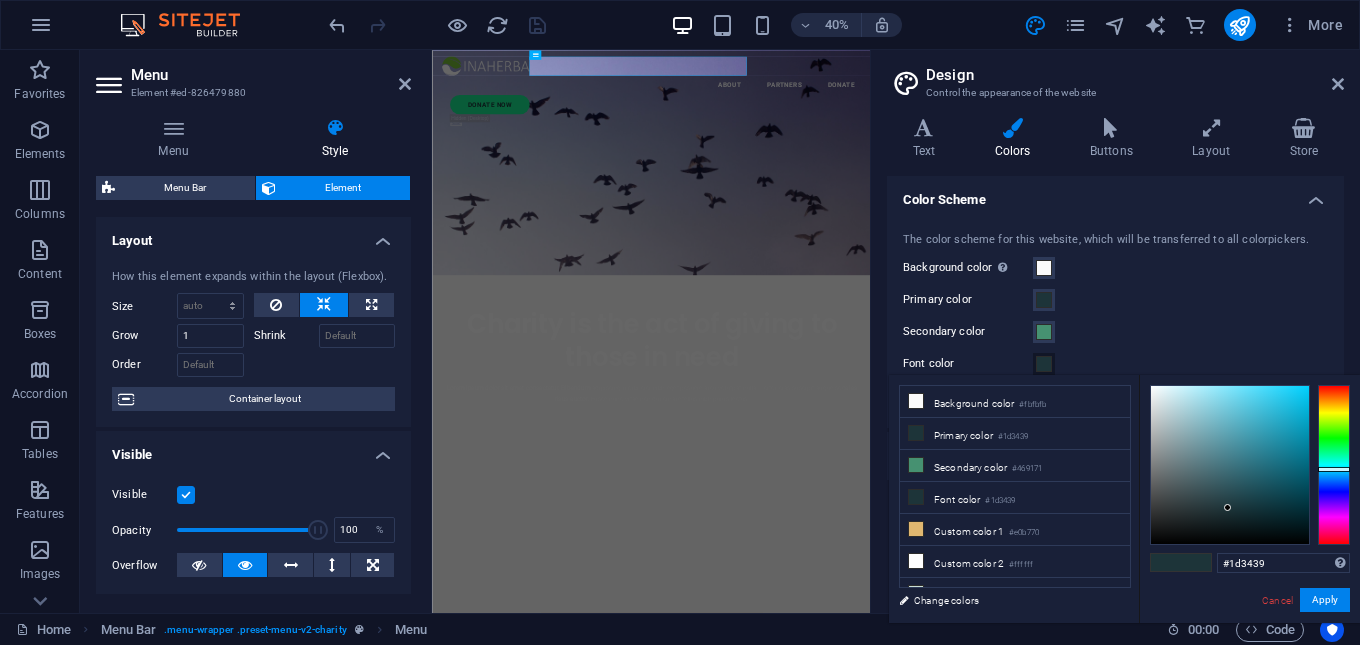type on "#070f10" 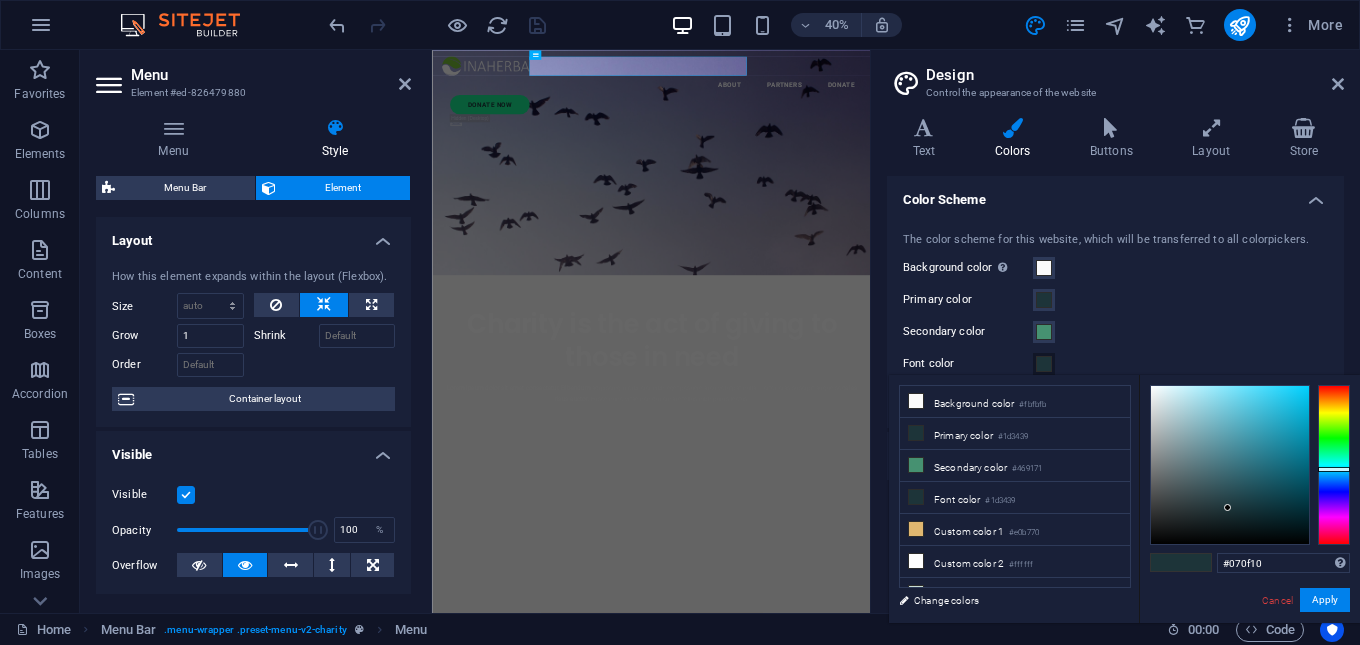 click at bounding box center [1230, 465] 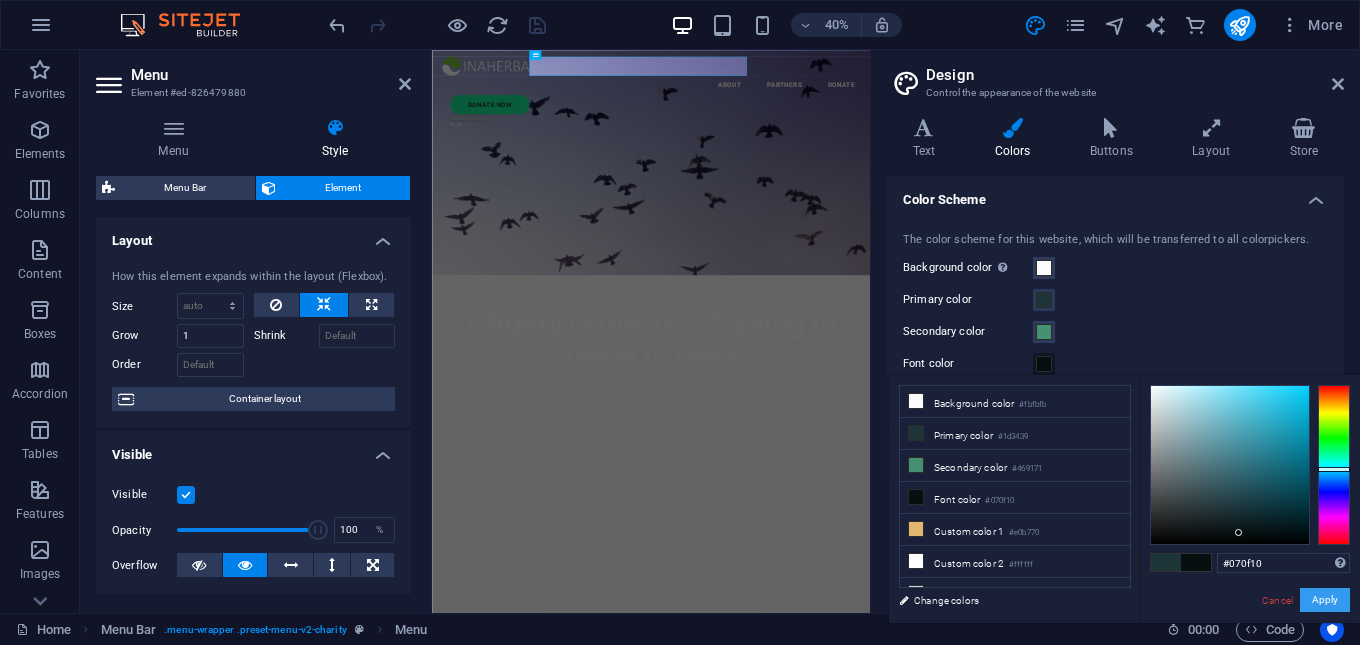 click on "Apply" at bounding box center [1325, 600] 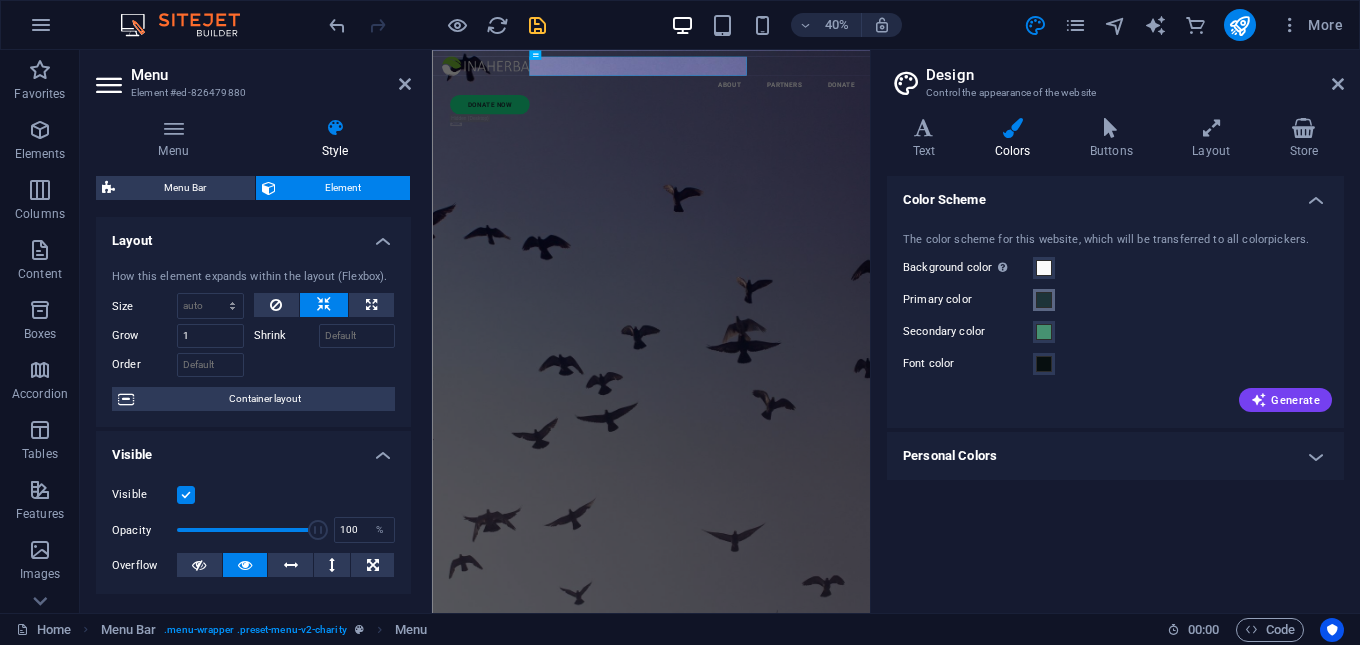 click at bounding box center (1044, 300) 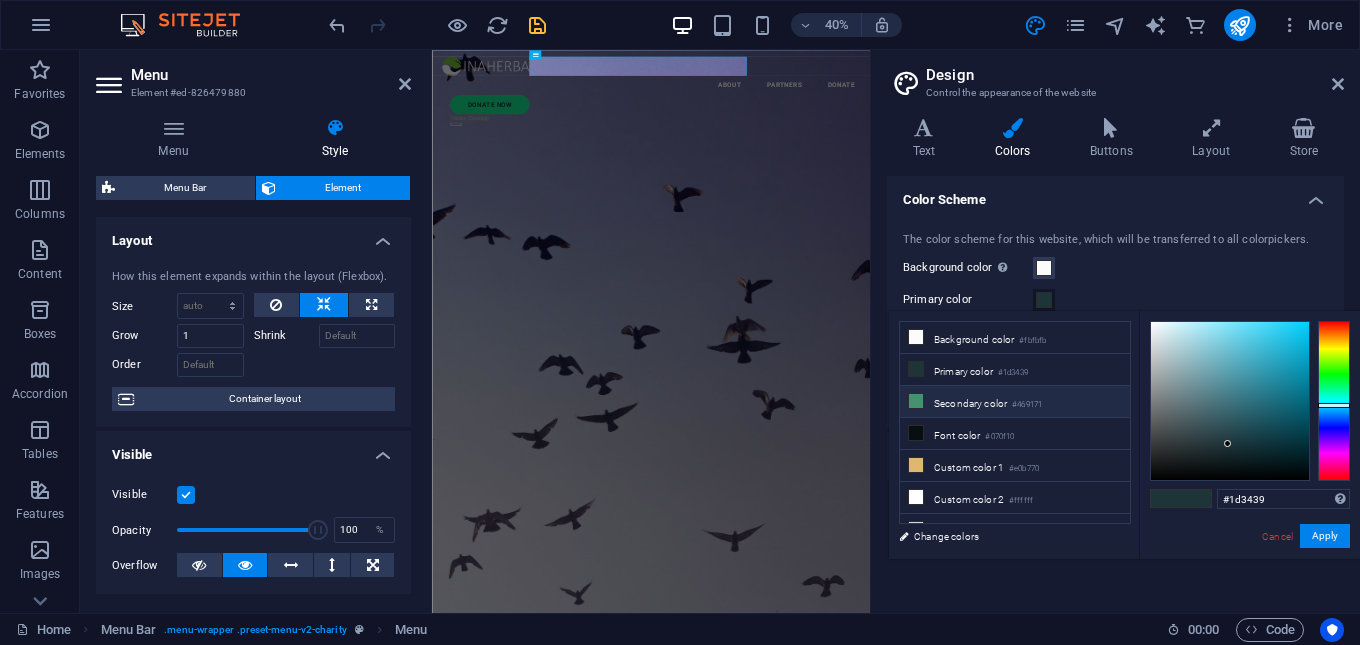 click on "Secondary color
#469171" at bounding box center (1015, 402) 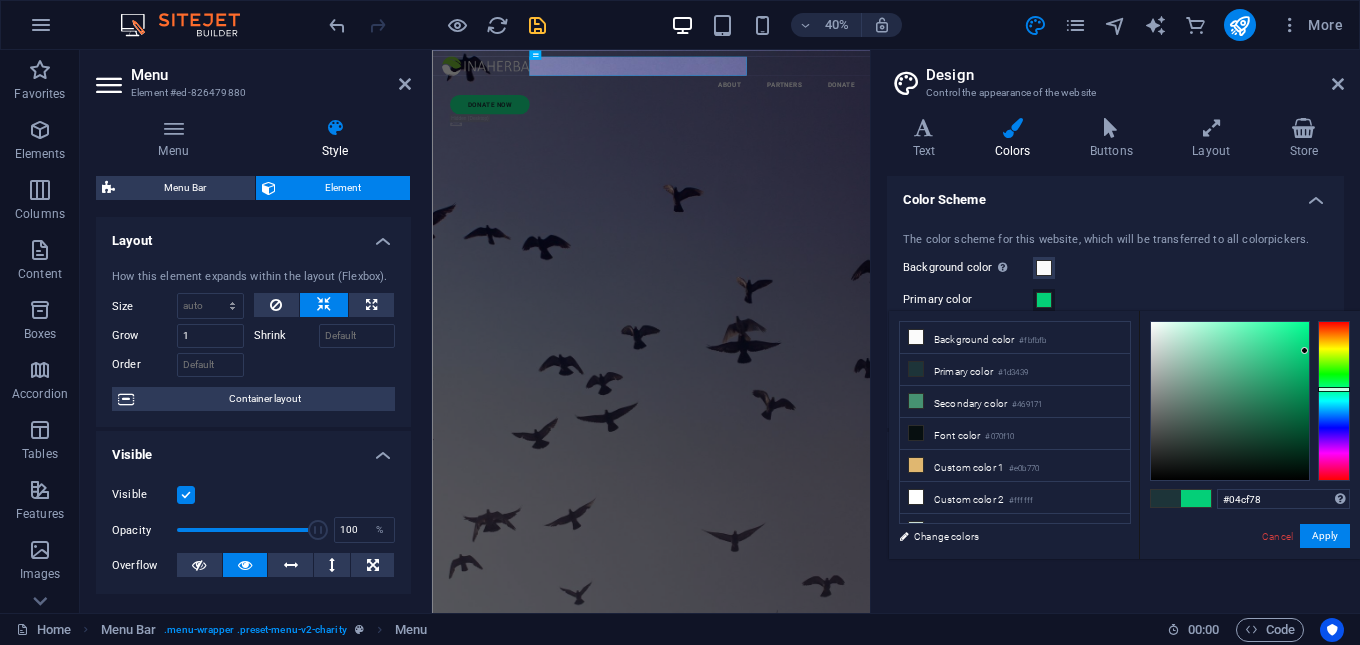 type on "#04d079" 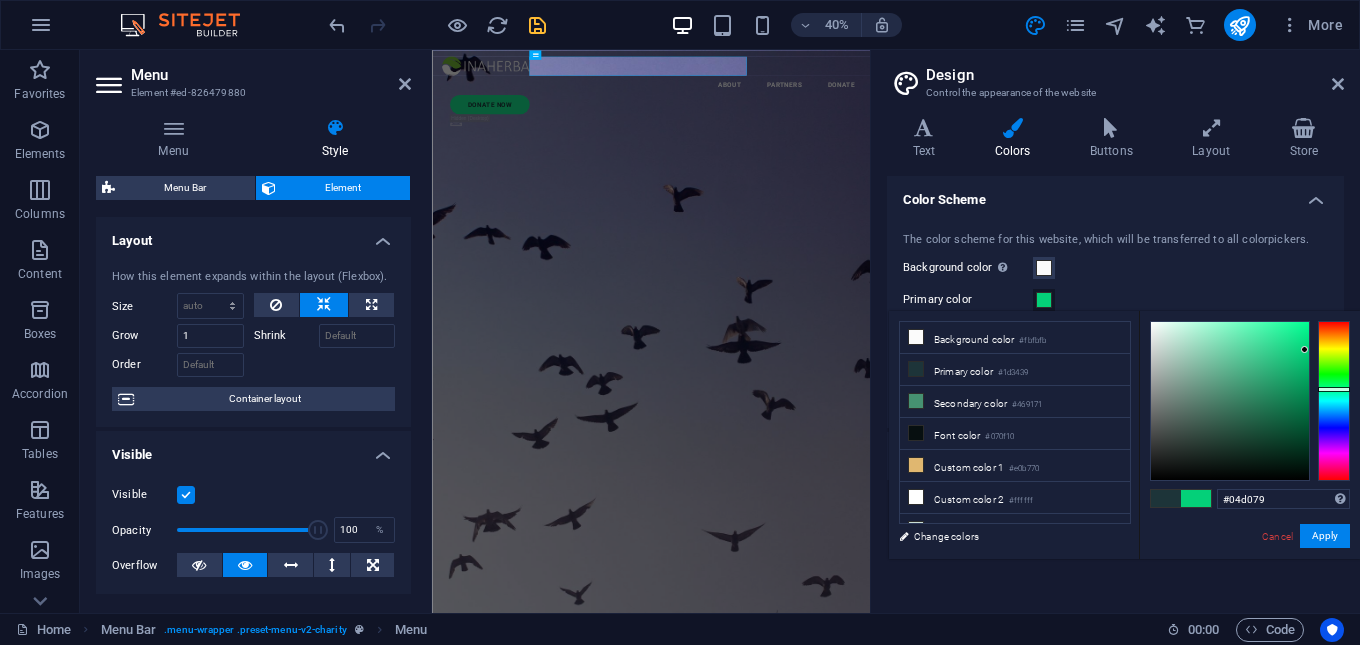 drag, startPoint x: 1290, startPoint y: 355, endPoint x: 1305, endPoint y: 350, distance: 15.811388 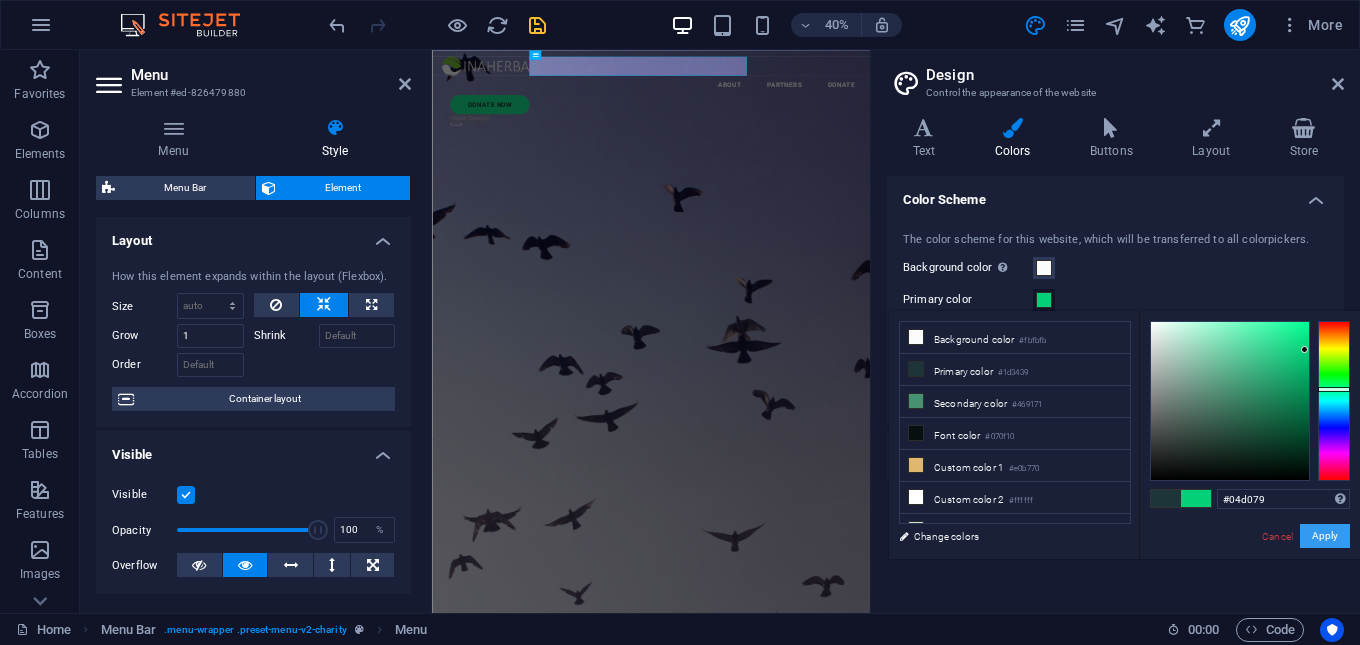 click on "Apply" at bounding box center [1325, 536] 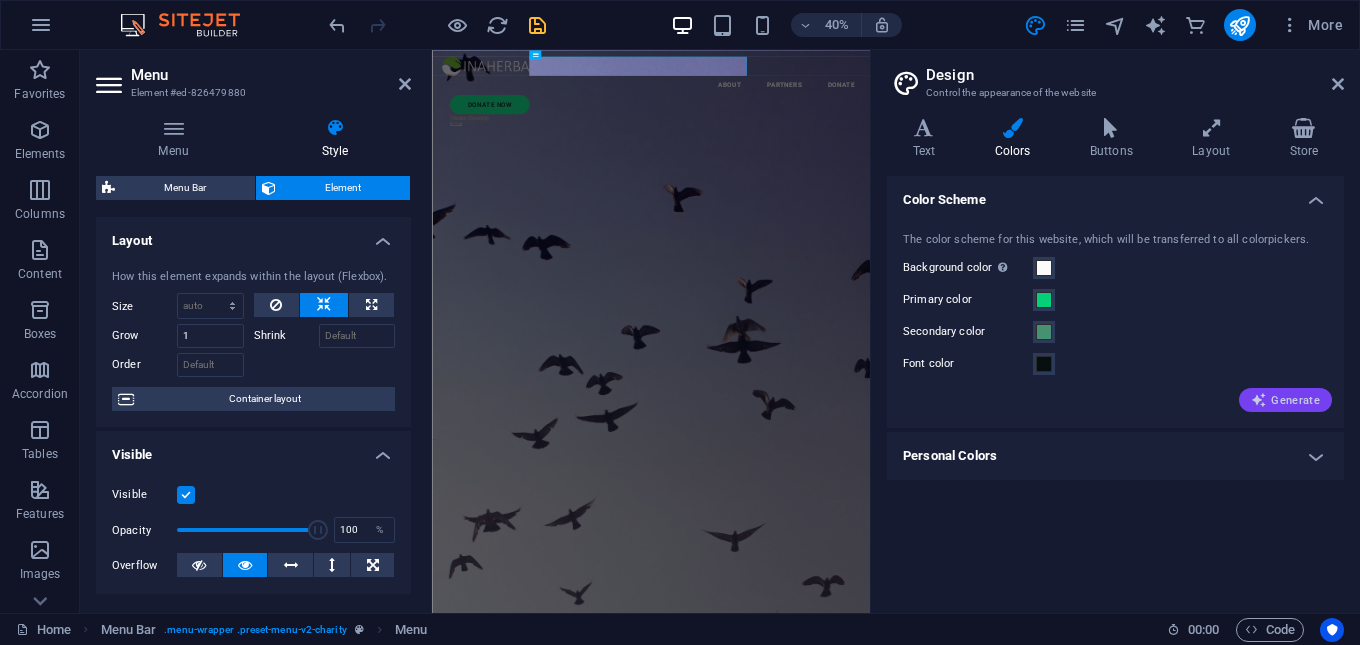 click on "Generate" at bounding box center (1285, 400) 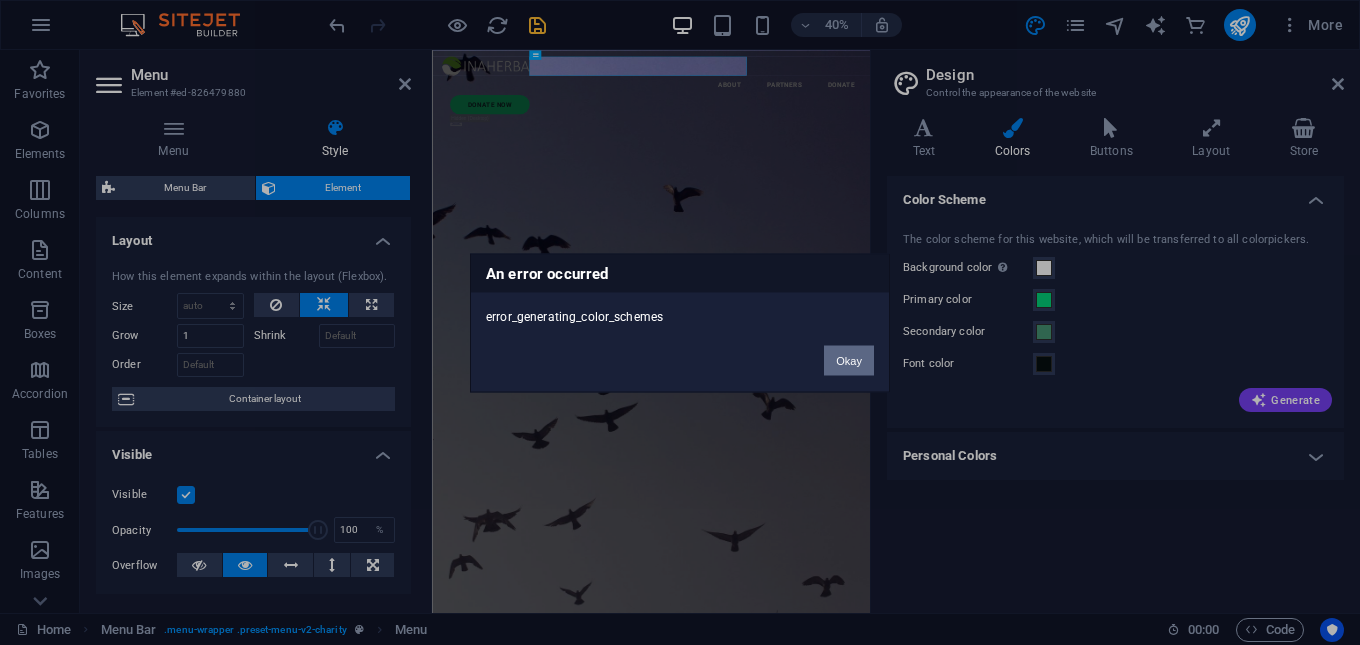 click on "Okay" at bounding box center [849, 360] 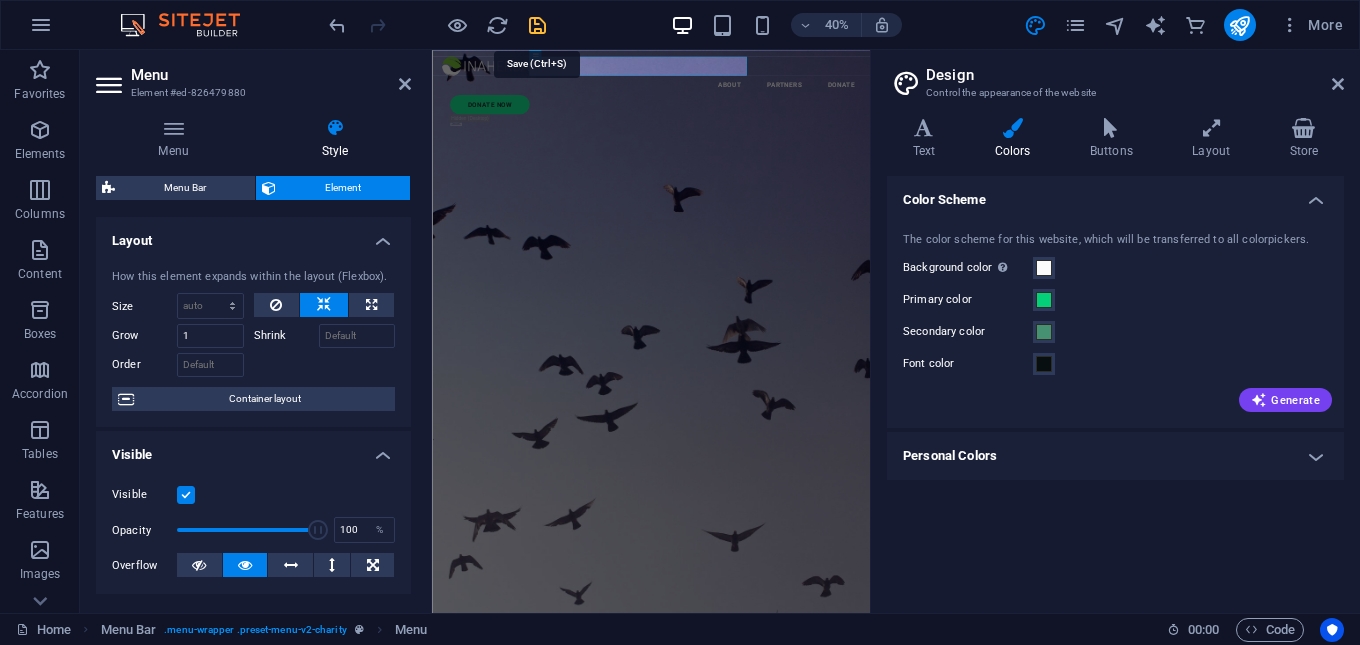 click at bounding box center (537, 25) 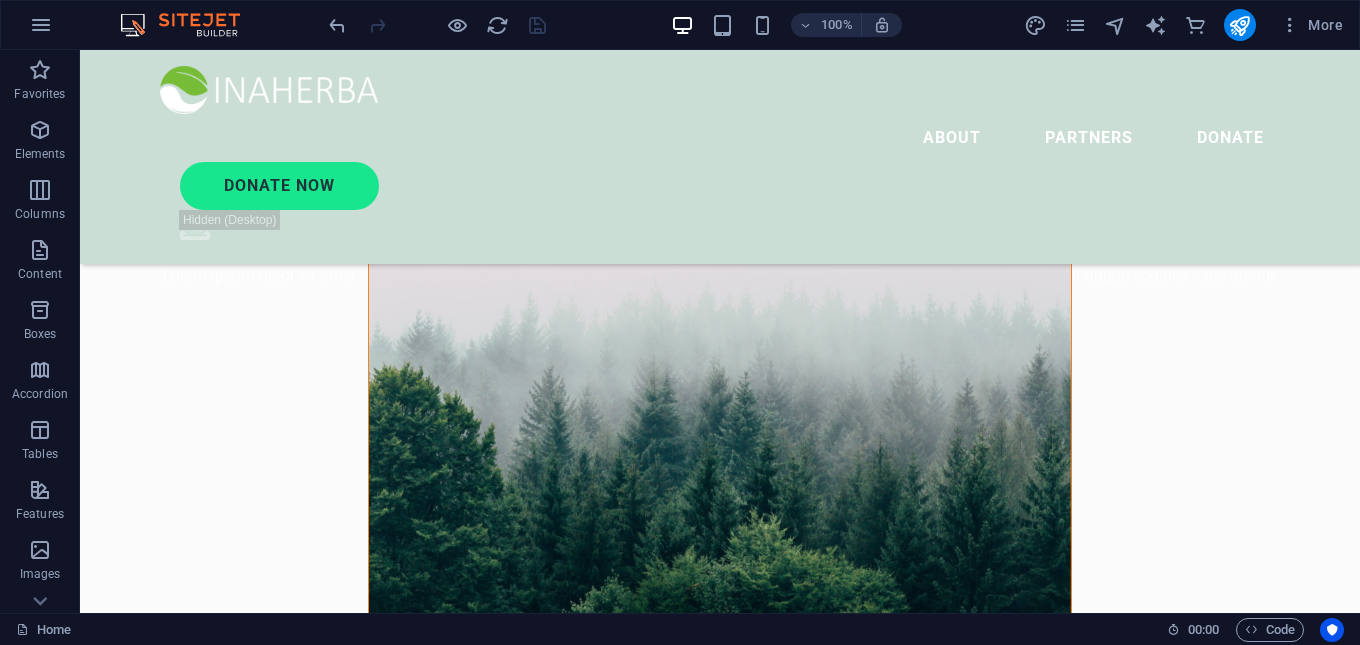 scroll, scrollTop: 0, scrollLeft: 0, axis: both 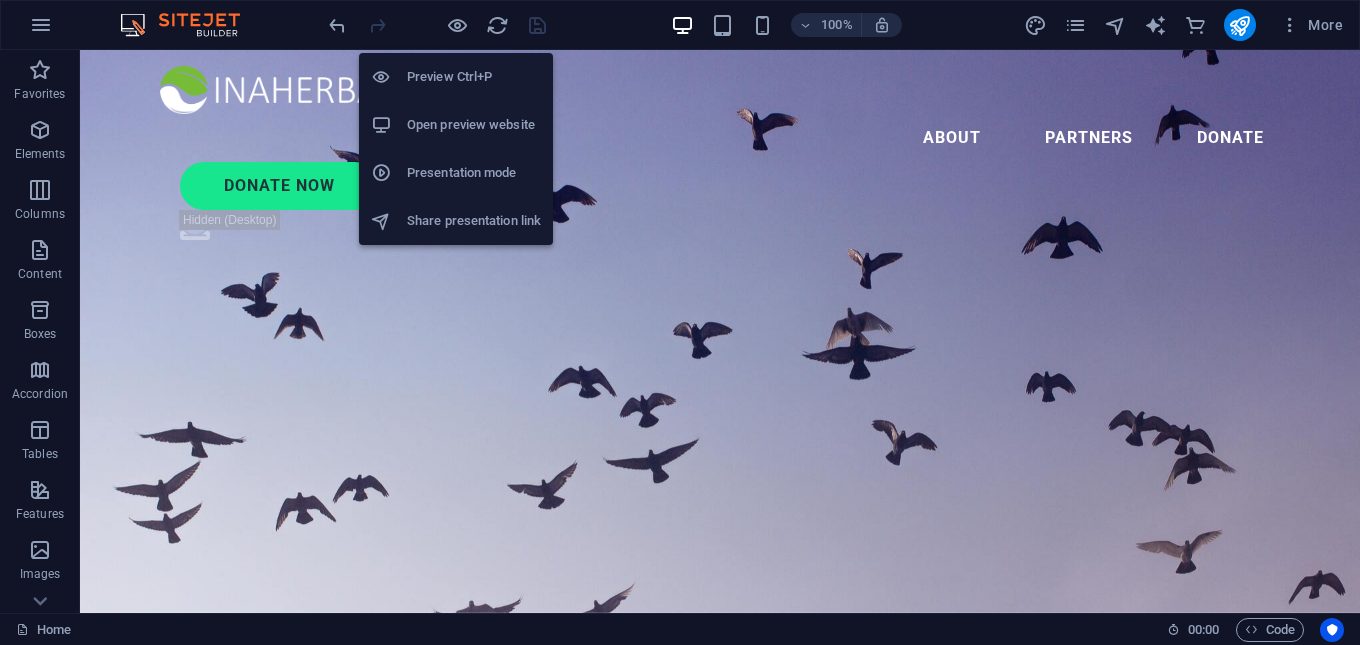 click on "Open preview website" at bounding box center [474, 125] 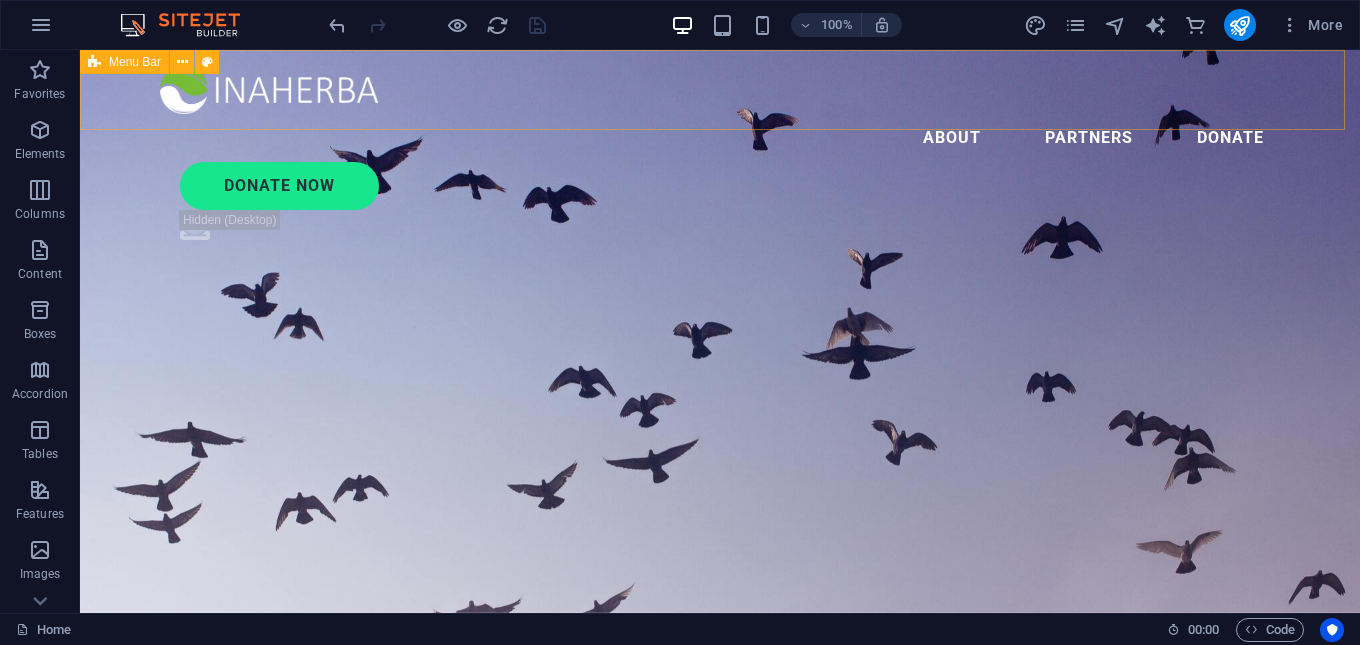 click on "About Partners Donate Donate Now .fa-secondary{opacity:.4}" at bounding box center [720, 157] 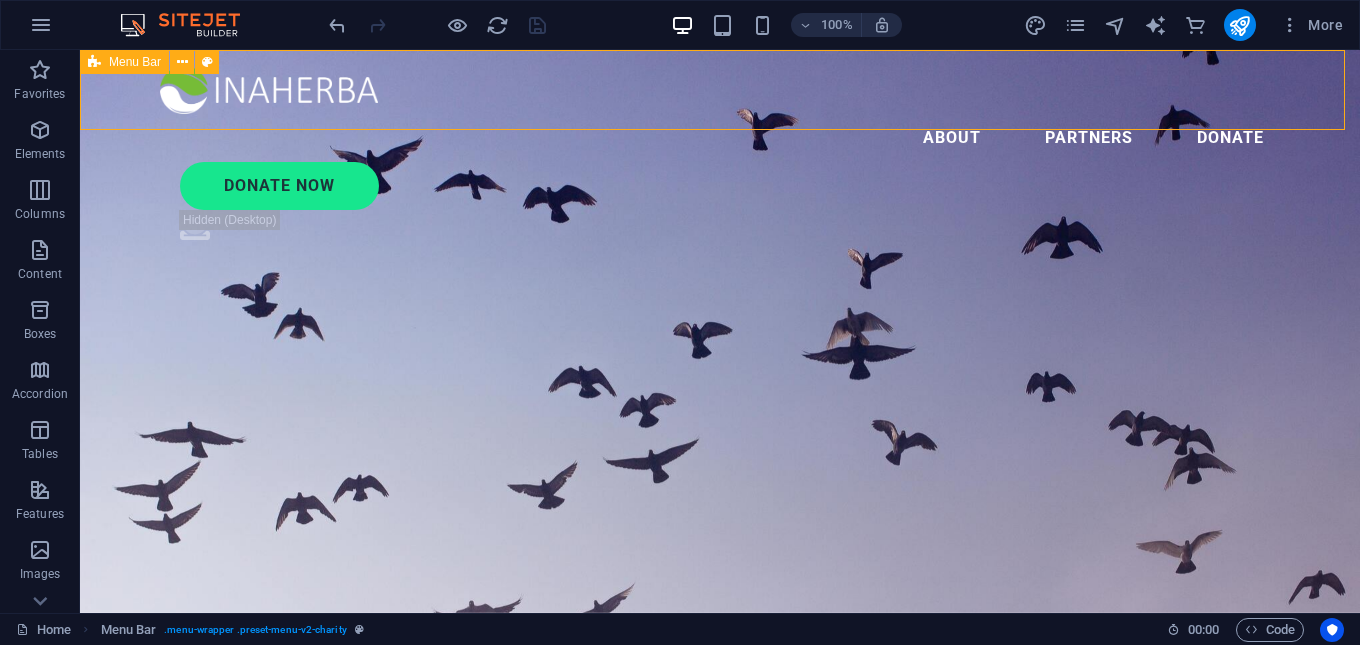 click on "About Partners Donate Donate Now .fa-secondary{opacity:.4}" at bounding box center (720, 157) 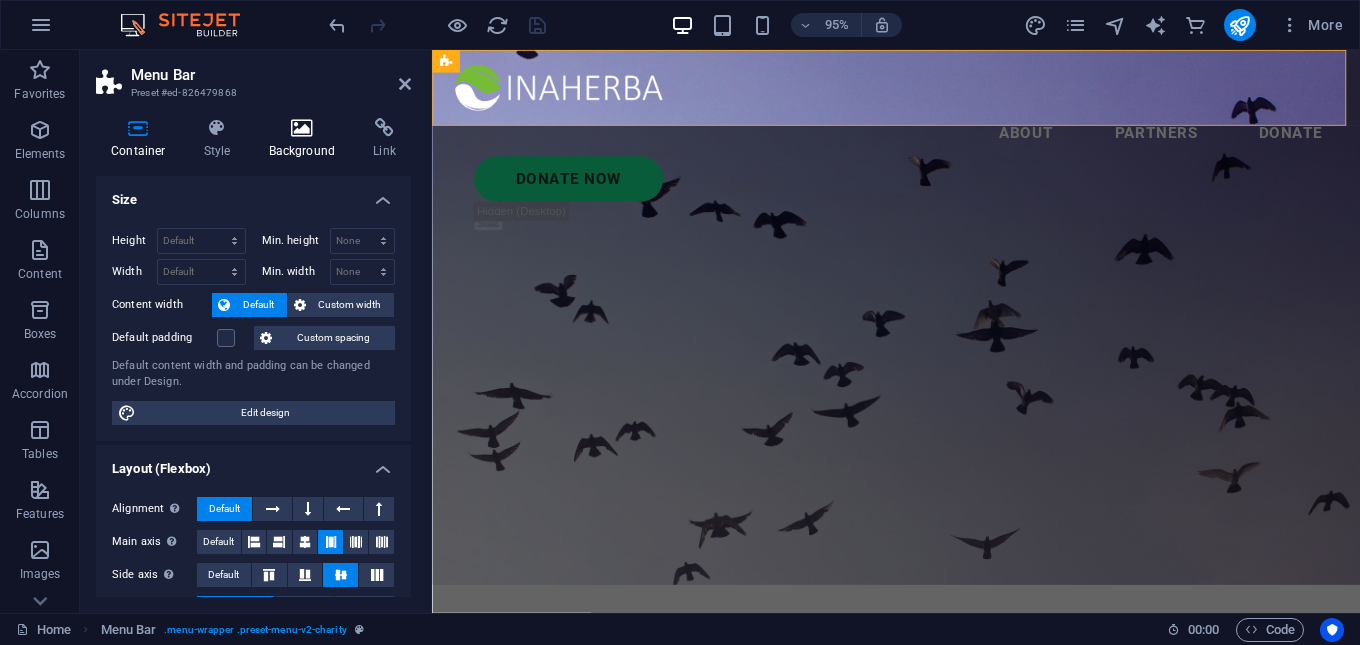 click at bounding box center (302, 128) 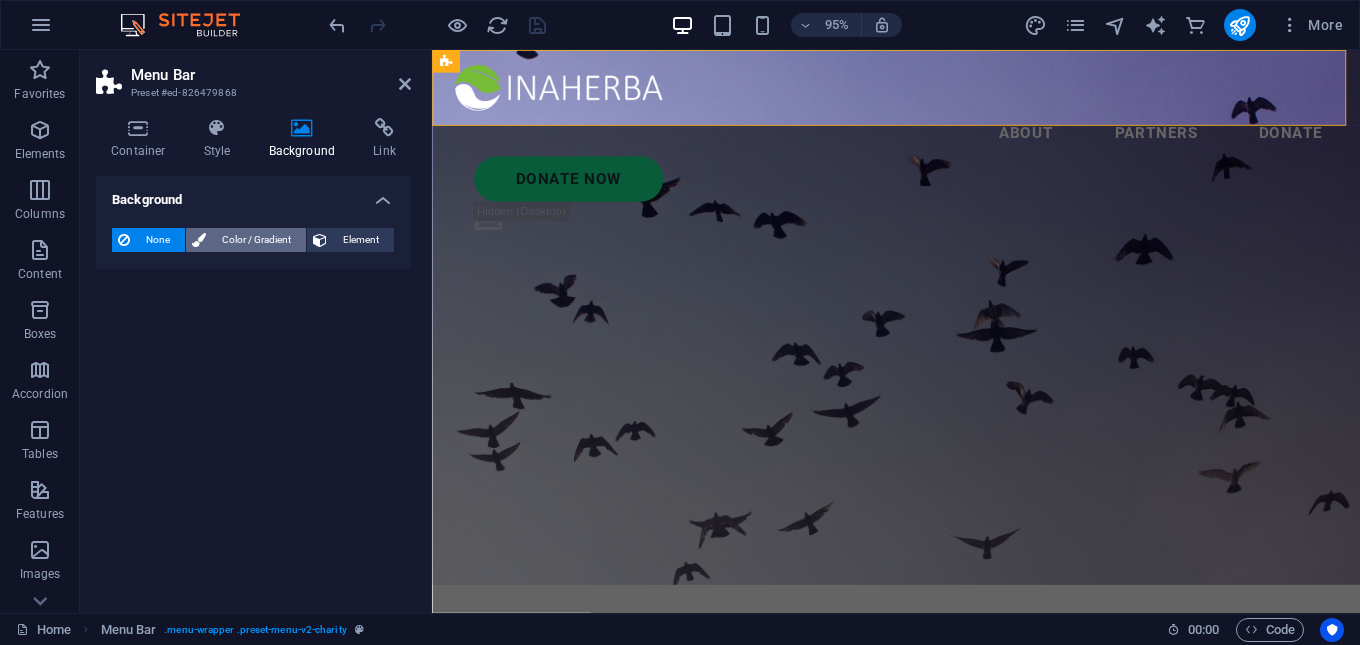 click on "Color / Gradient" at bounding box center [256, 240] 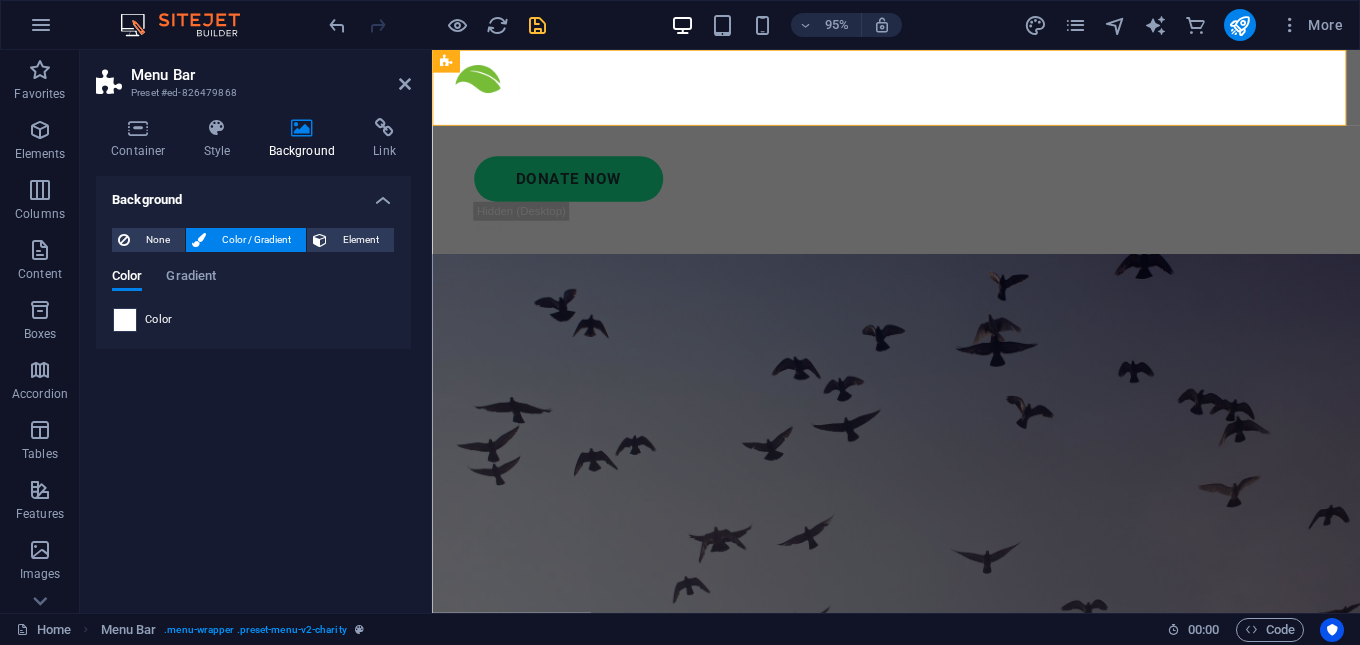 click at bounding box center (125, 320) 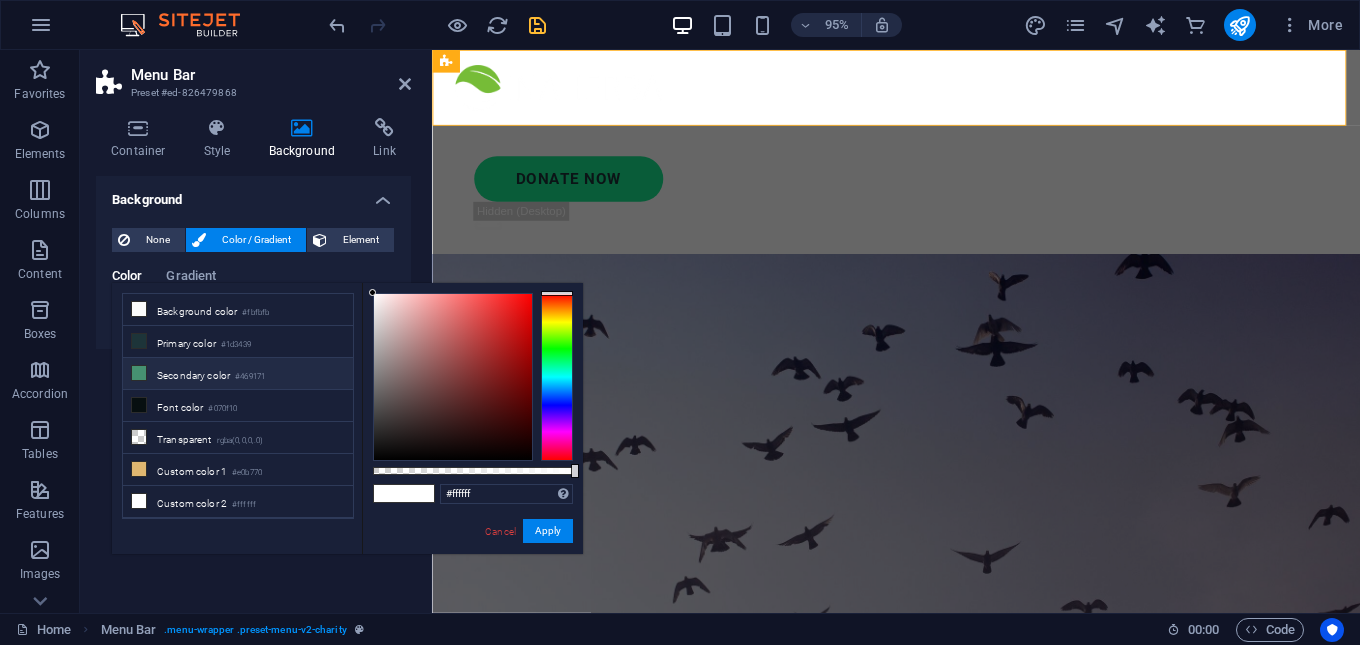 click on "Secondary color
#469171" at bounding box center (238, 374) 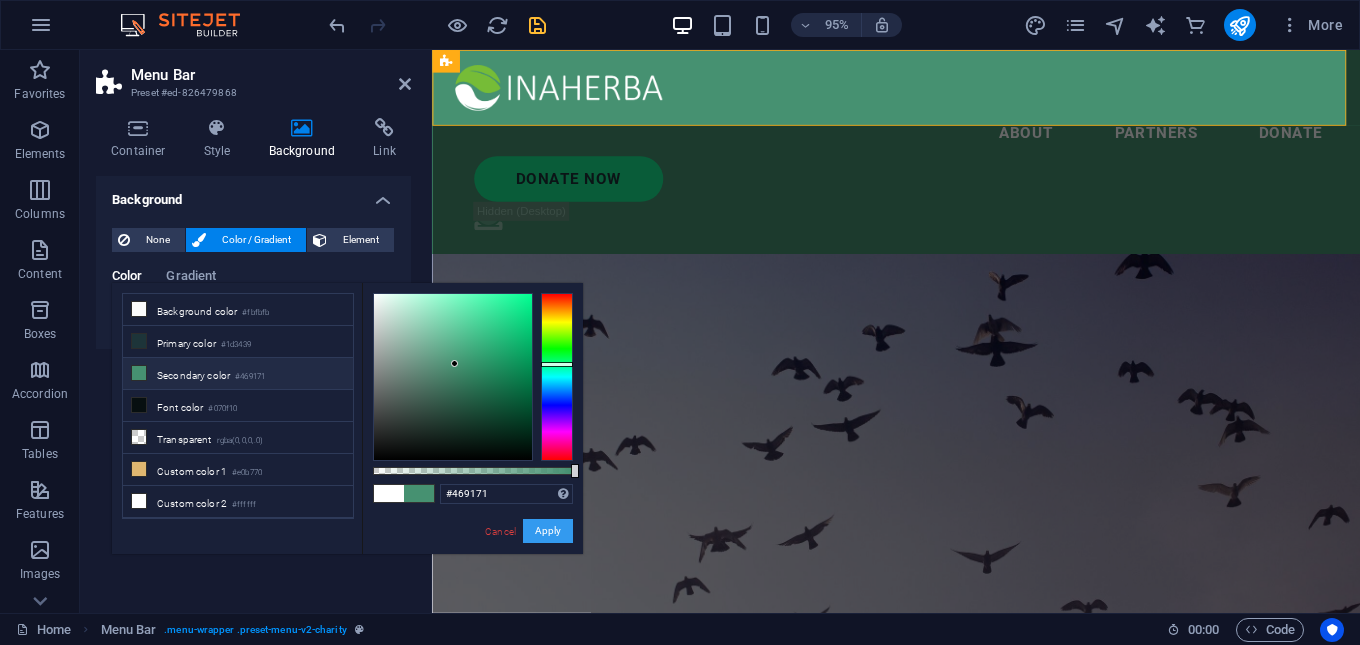 click on "Apply" at bounding box center [548, 531] 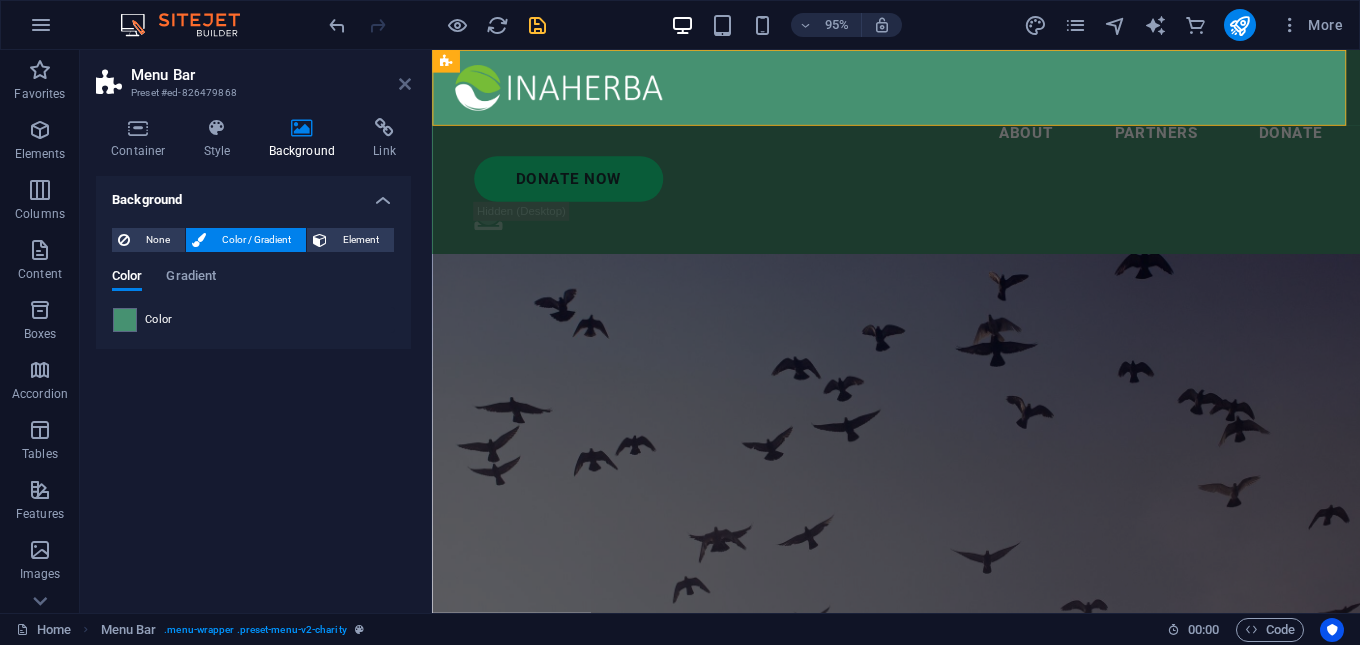 click at bounding box center (405, 84) 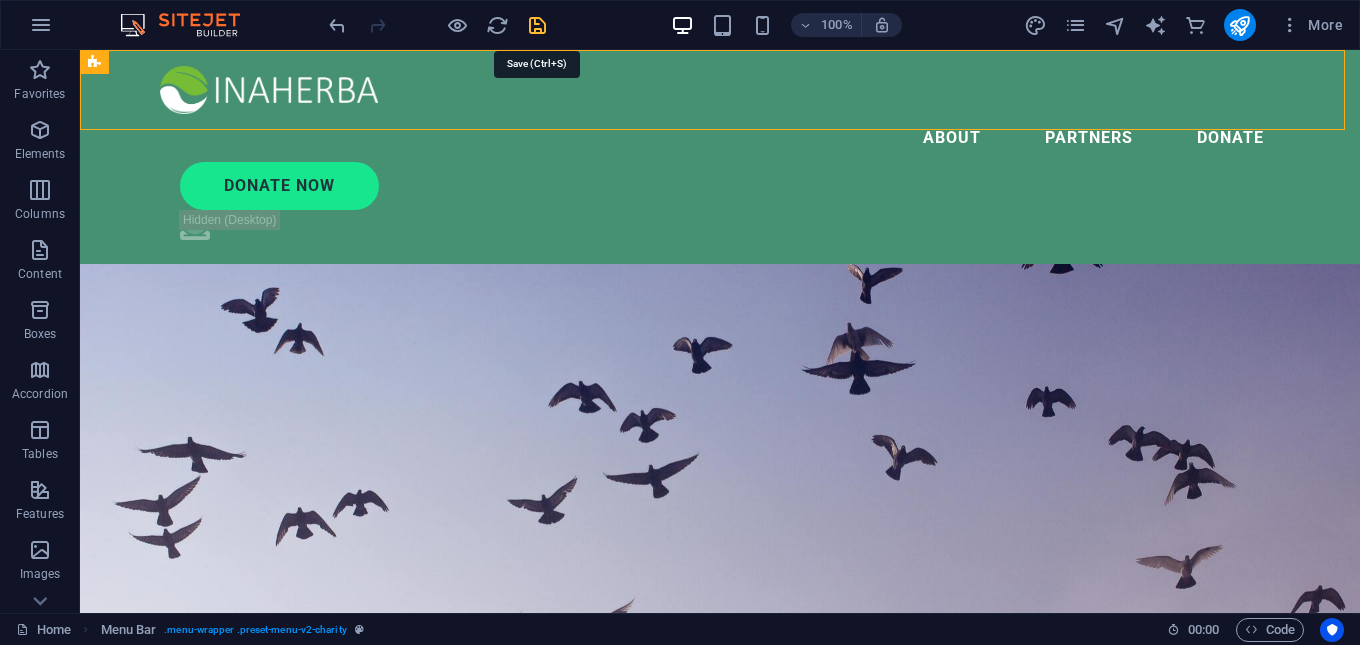 click at bounding box center [537, 25] 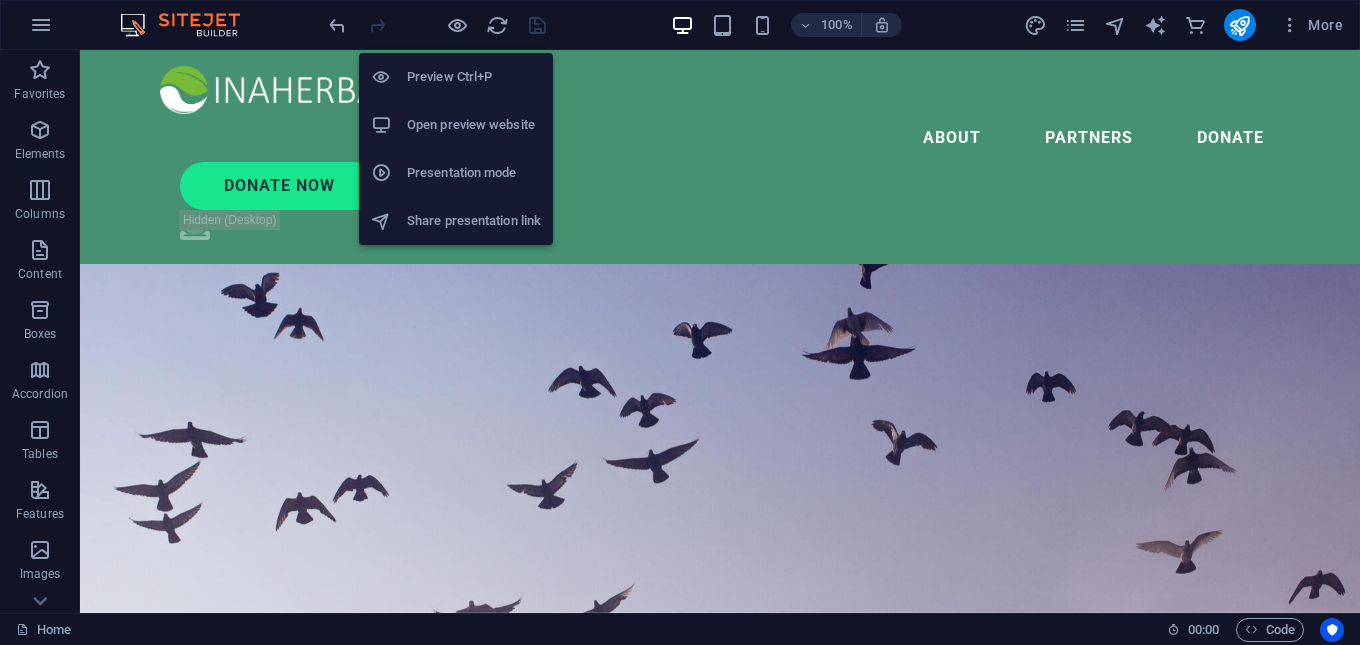 click on "Open preview website" at bounding box center [474, 125] 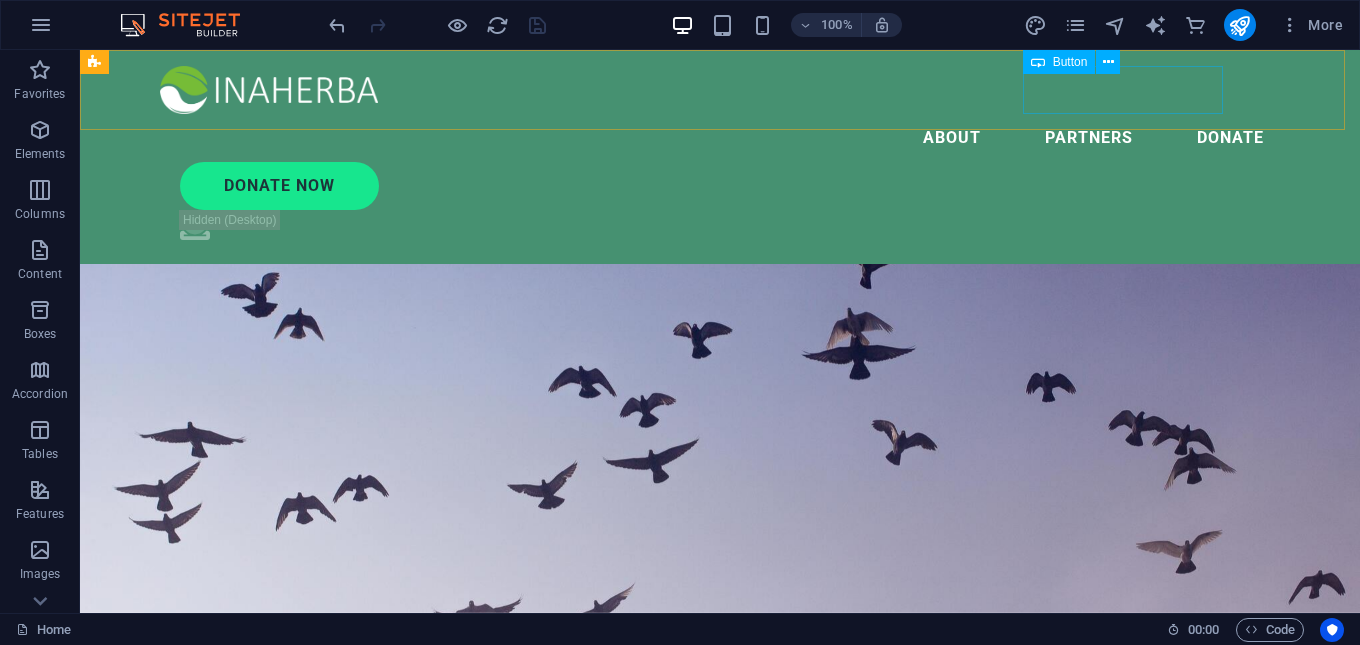 click on "Donate Now" at bounding box center [730, 186] 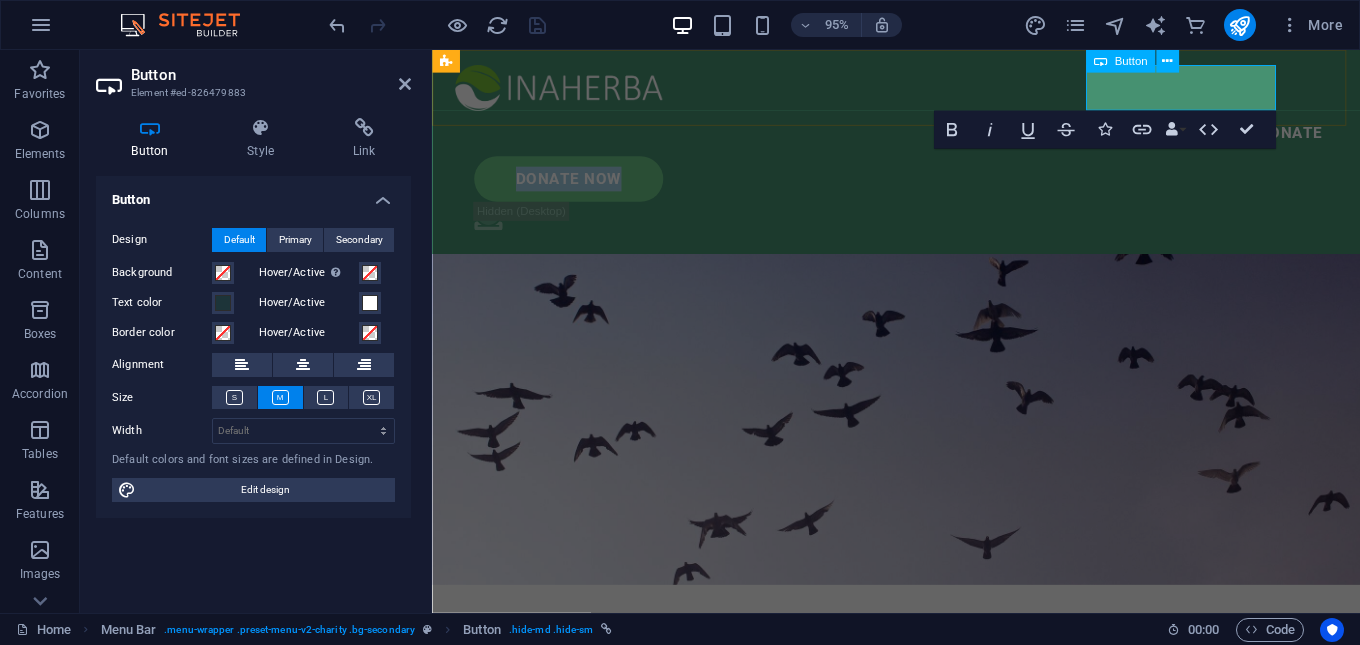 click on "Donate Now" at bounding box center (575, 186) 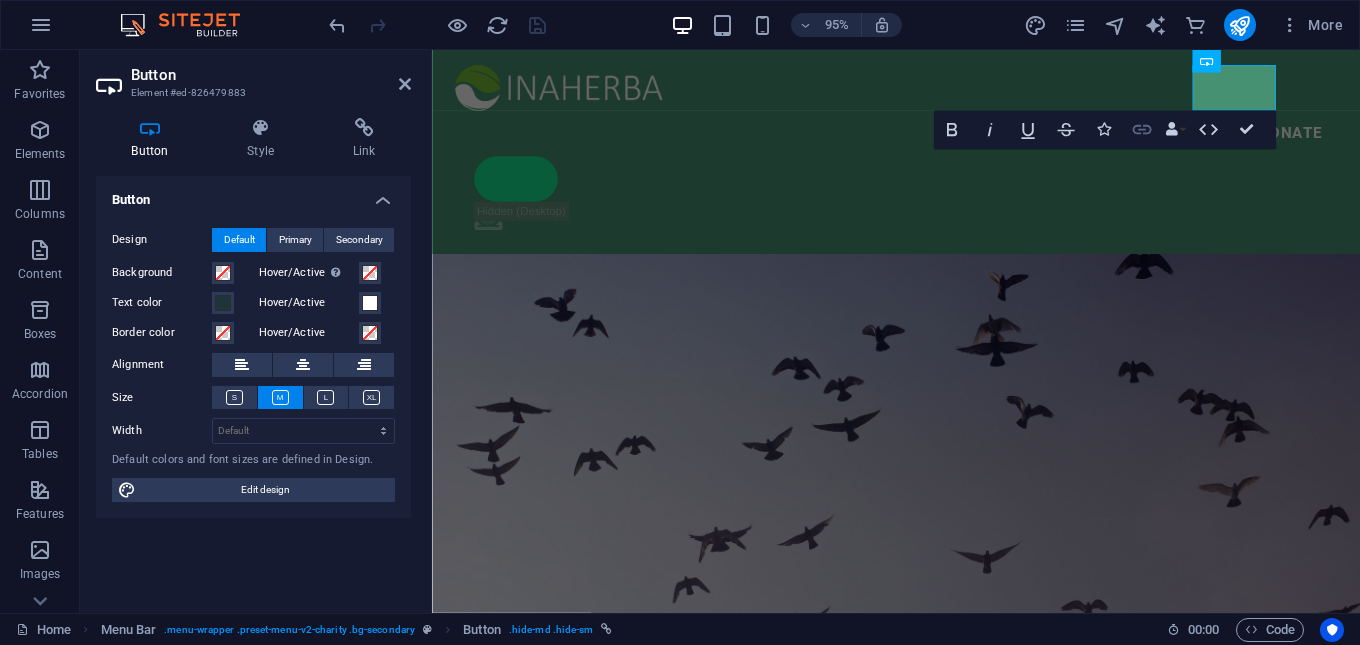 type 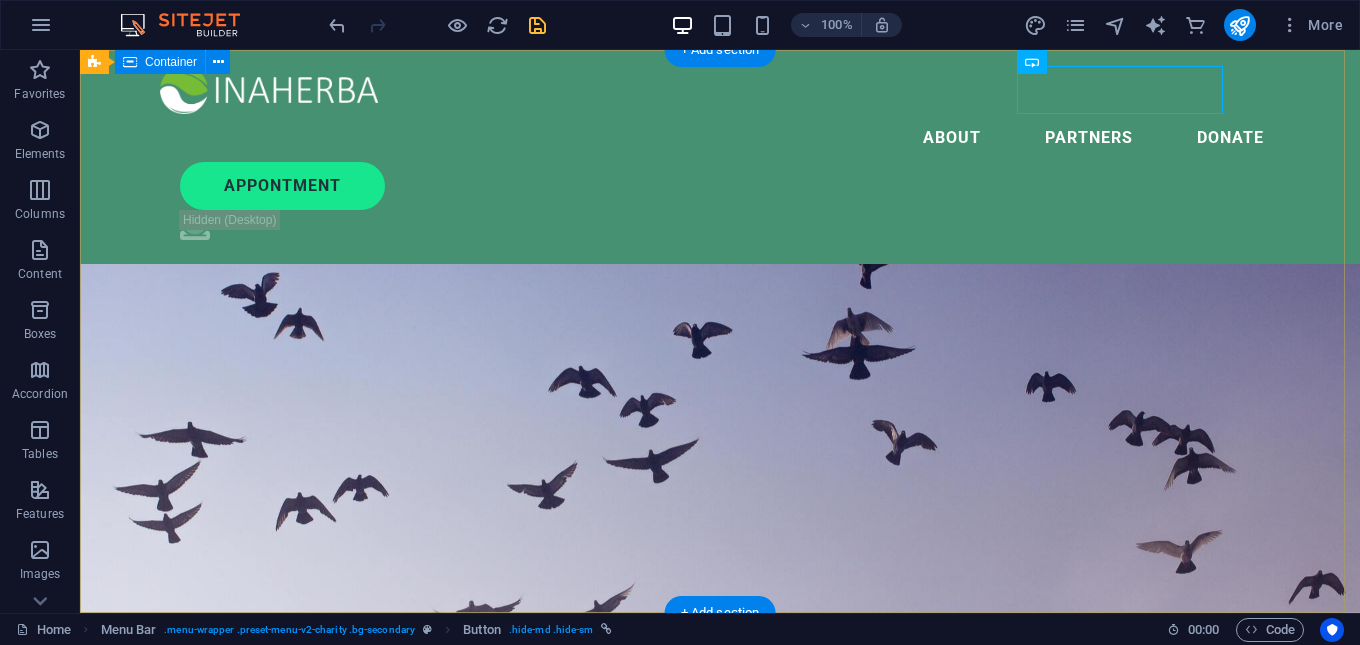 click on "Charity is the act of giving to those in need Lorem ipsum dolor sit amet consectetur. Bibendum adipiscing morbi orci nibh eget posuere arcu volutpat nulla. Tortor cras suscipit augue sodales risus auctor. Fusce nunc vitae non dui ornare tellus nibh purus lectus." at bounding box center (720, 814) 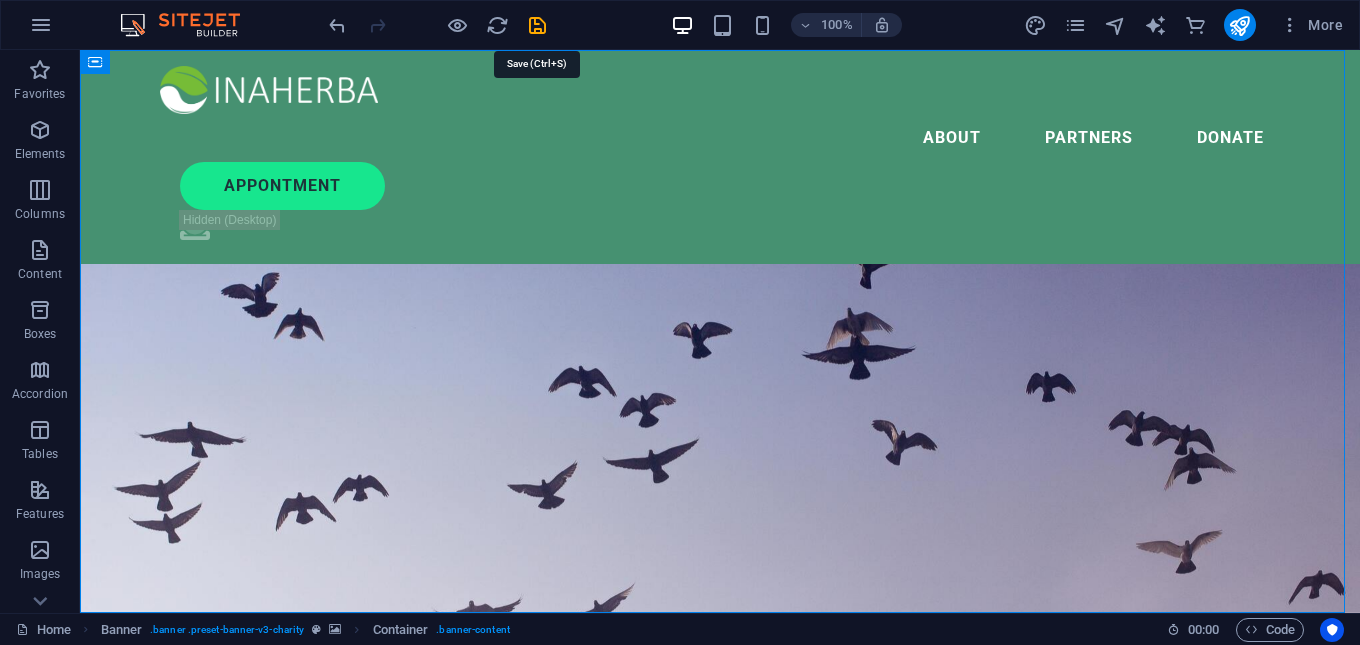 click at bounding box center (537, 25) 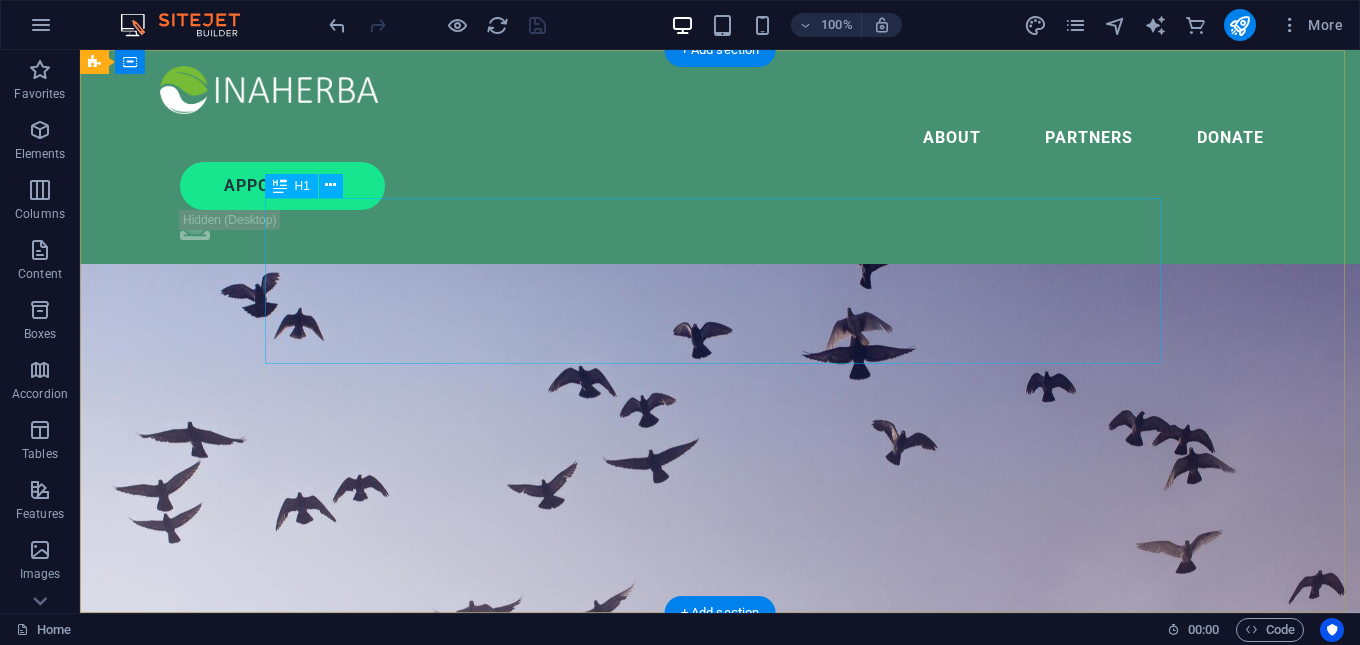 click on "Charity is the act of giving to those in need" at bounding box center [720, 776] 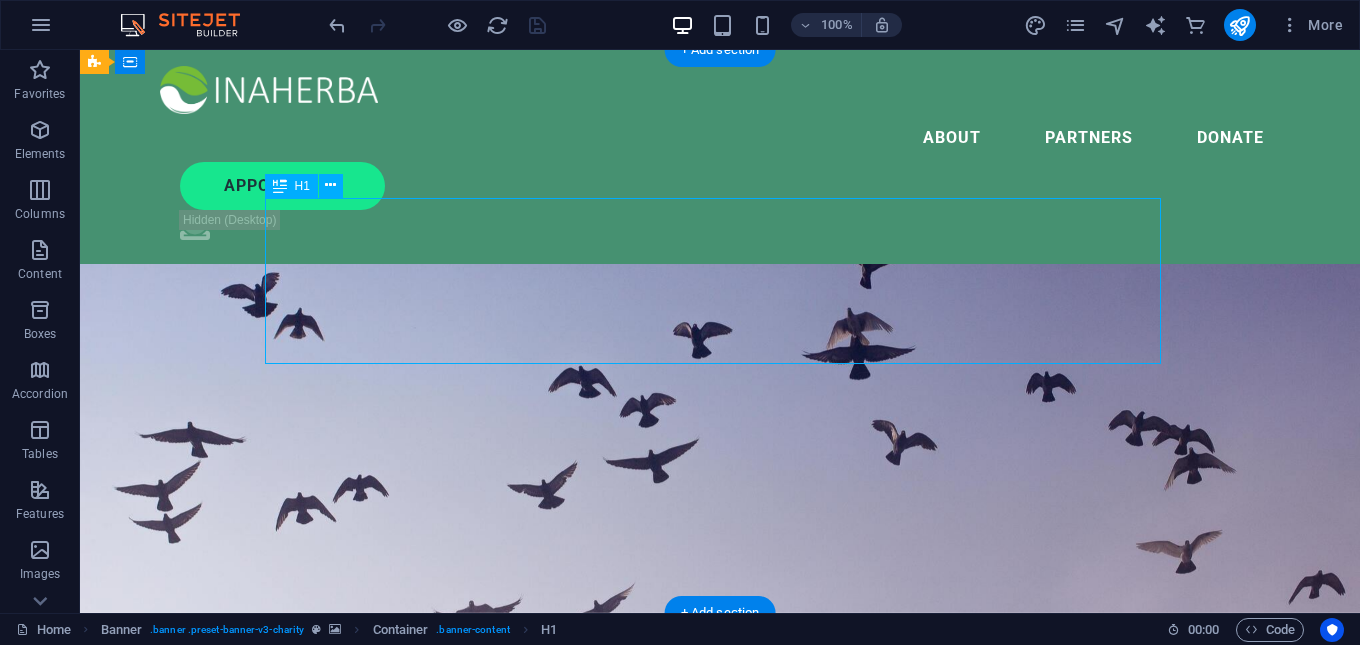 click on "Charity is the act of giving to those in need" at bounding box center [720, 776] 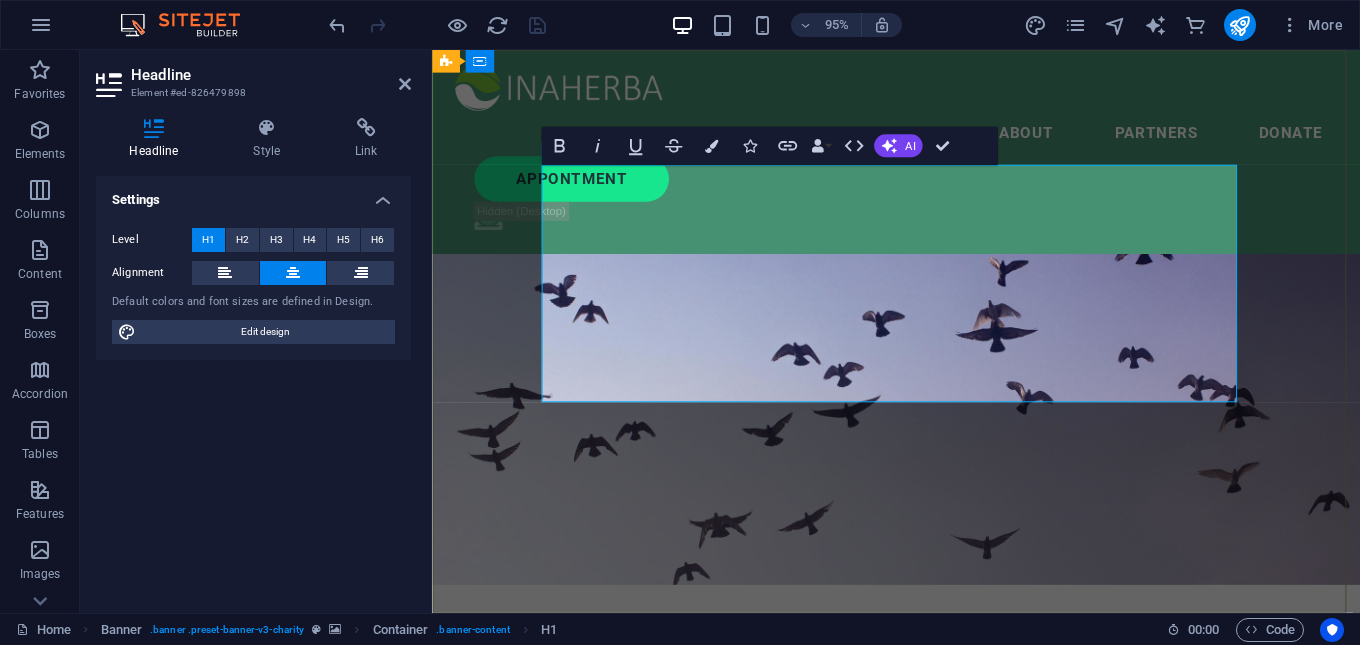 click on "Charity is the act of giving to those in need" at bounding box center (920, 776) 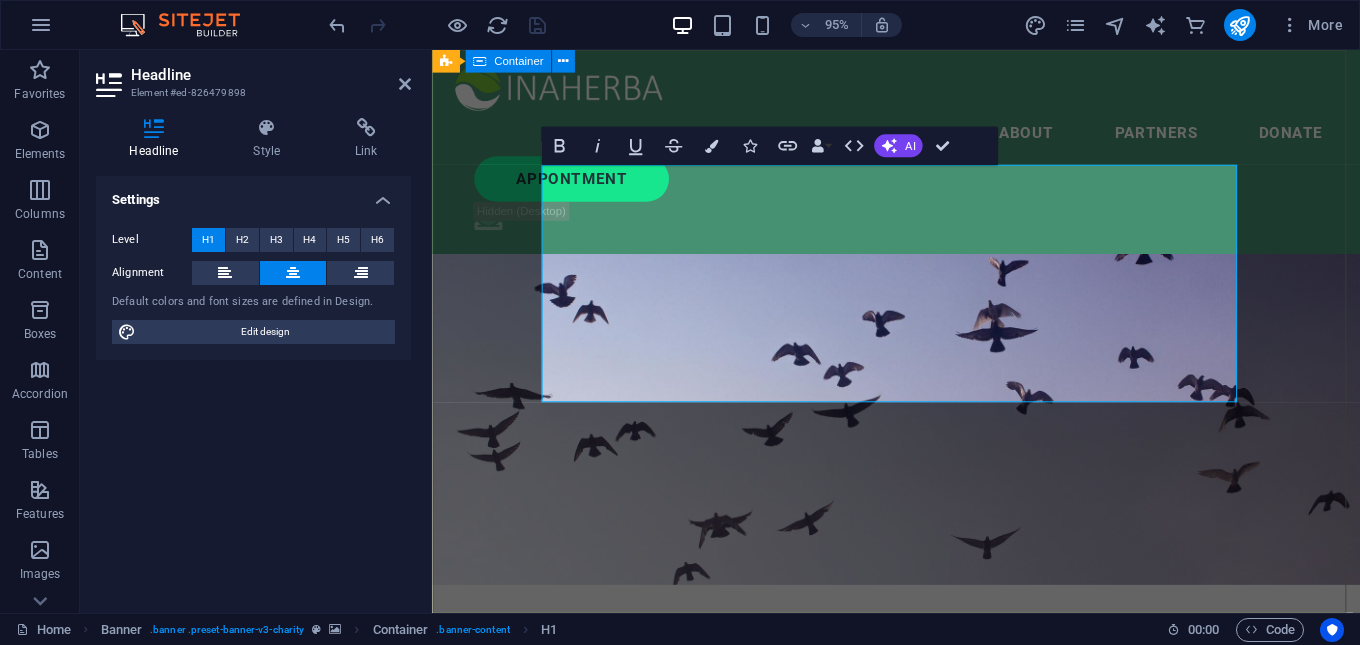 drag, startPoint x: 607, startPoint y: 217, endPoint x: 1348, endPoint y: 262, distance: 742.3651 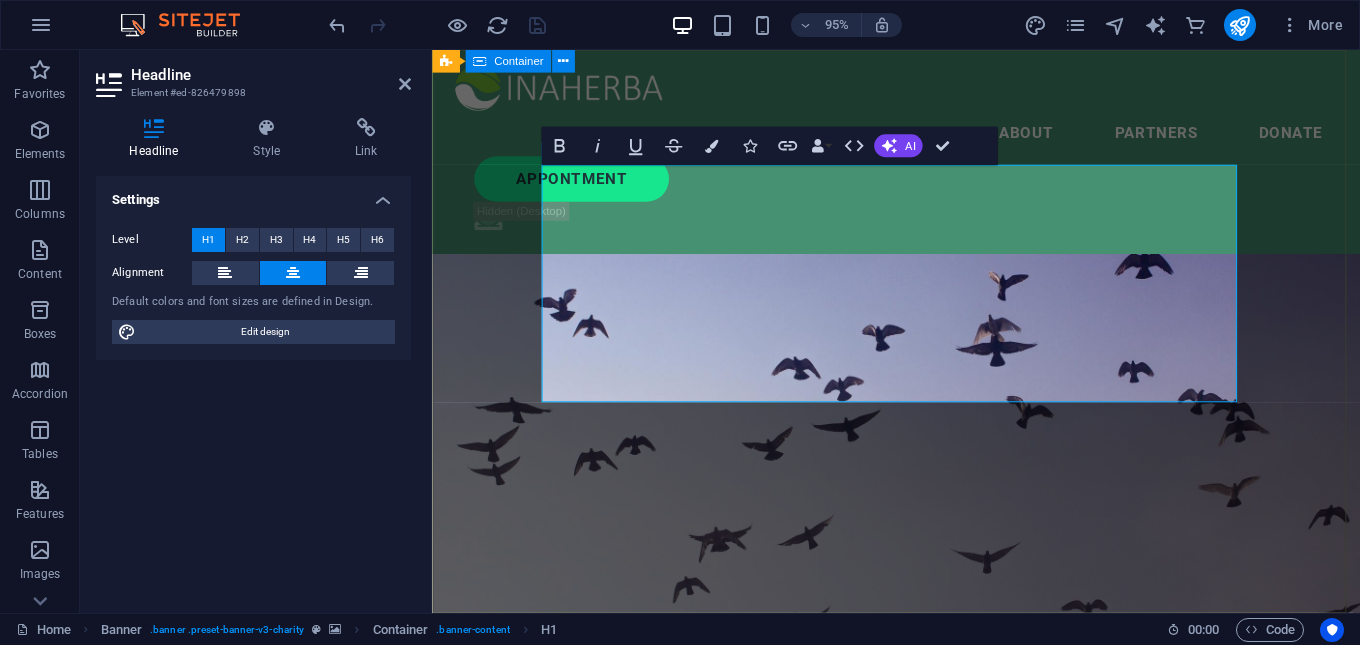 drag, startPoint x: 913, startPoint y: 225, endPoint x: 499, endPoint y: 227, distance: 414.00482 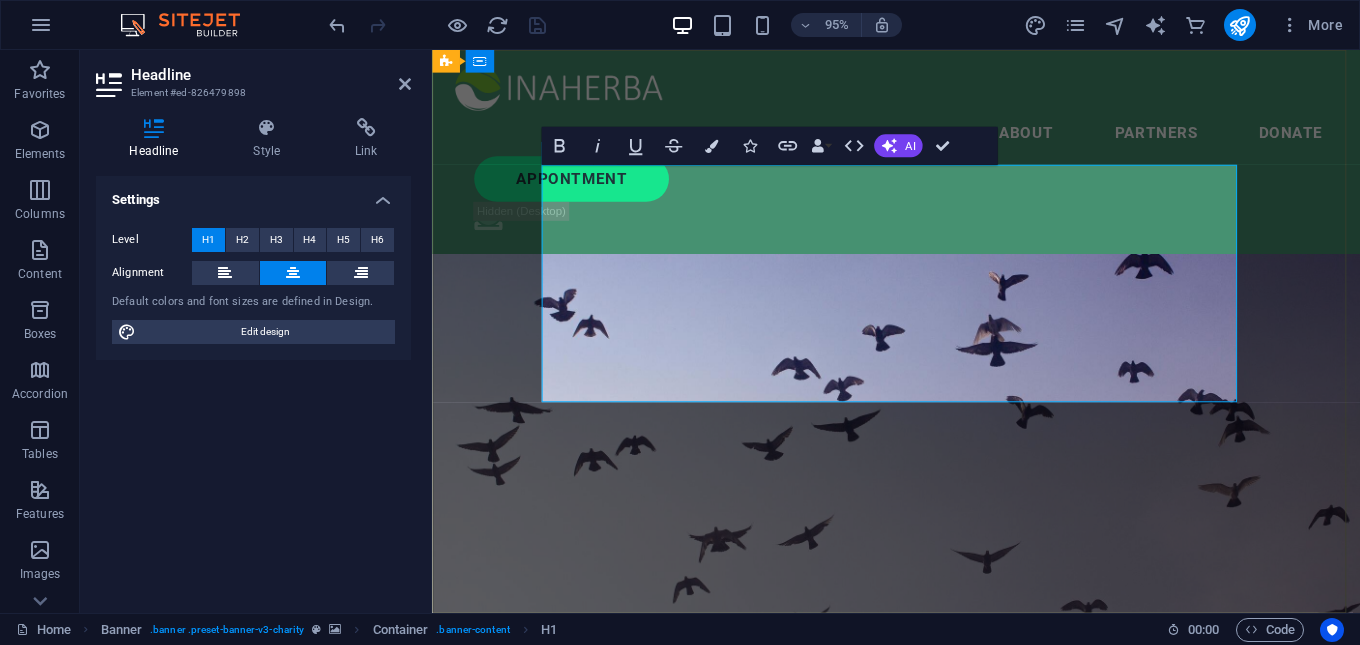 click on ""Inaherba, bringing nature’s finest gift to youneed" at bounding box center [921, 806] 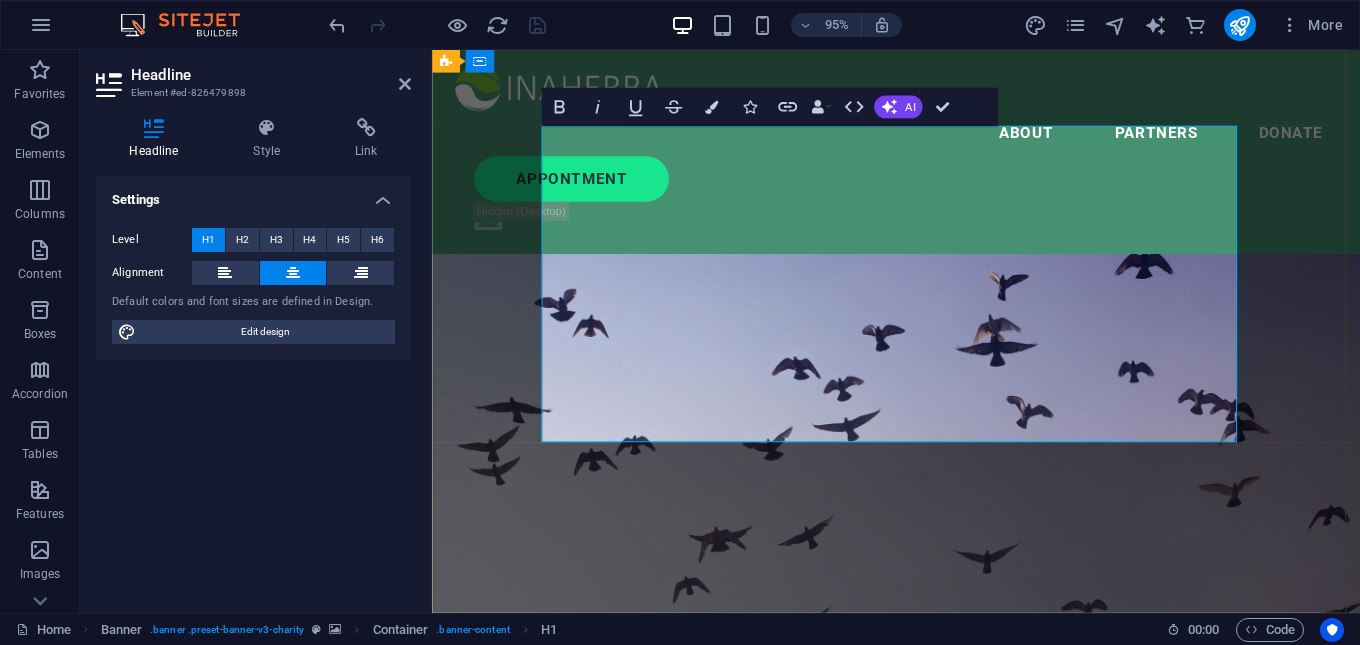 drag, startPoint x: 648, startPoint y: 258, endPoint x: 1040, endPoint y: 342, distance: 400.899 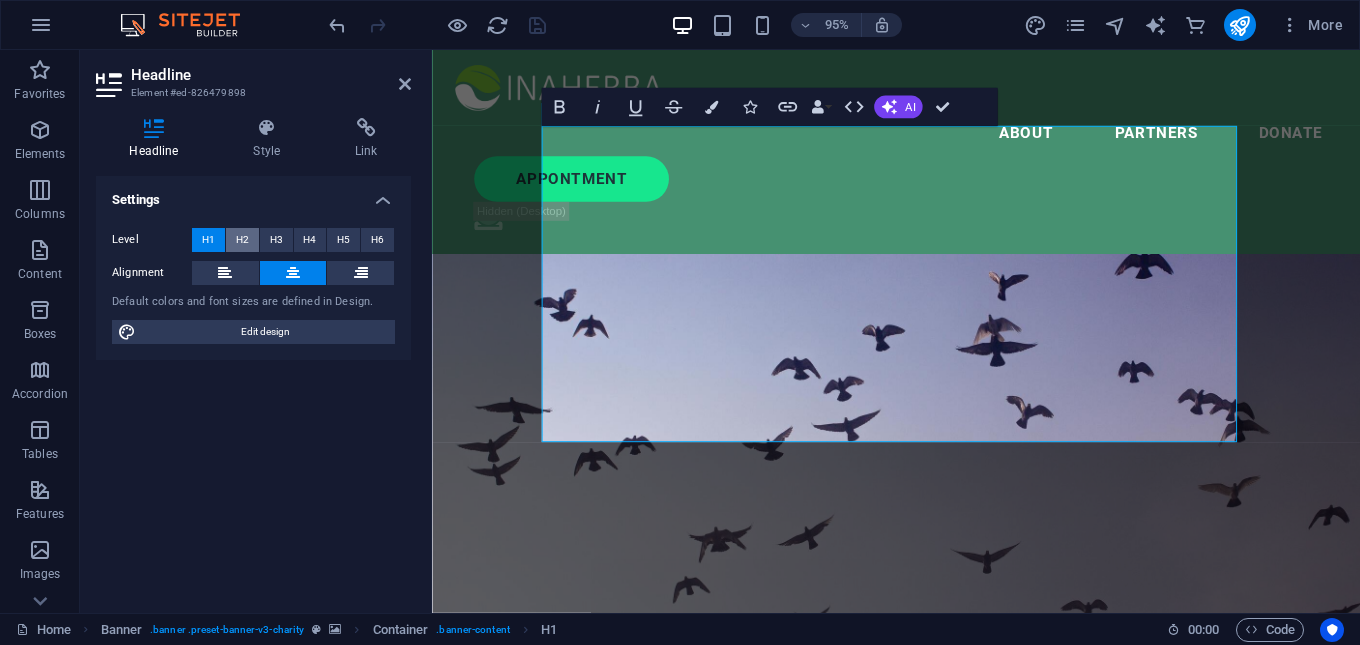 click on "H2" at bounding box center (242, 240) 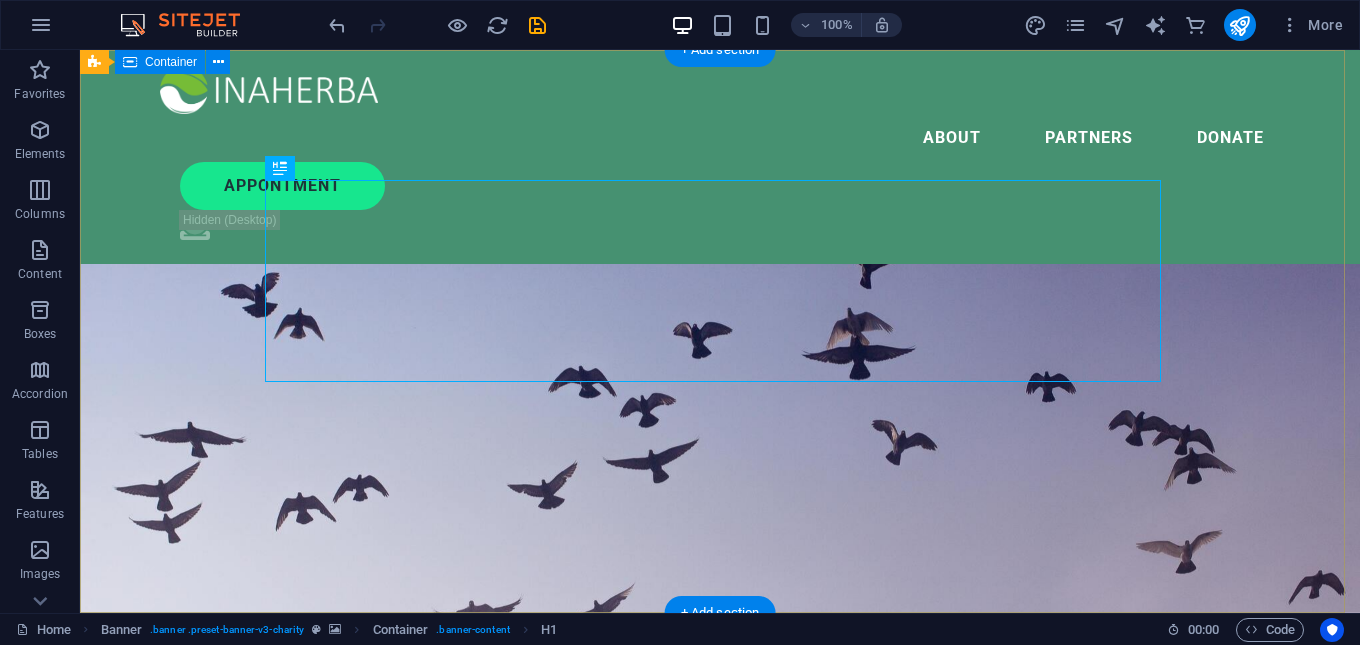 click on ""Inaherba"  bringing nature’s finest  gift to youneed Lorem ipsum dolor sit amet consectetur. Bibendum adipiscing morbi orci nibh eget posuere arcu volutpat nulla. Tortor cras suscipit augue sodales risus auctor. Fusce nunc vitae non dui ornare tellus nibh purus lectus." at bounding box center (720, 831) 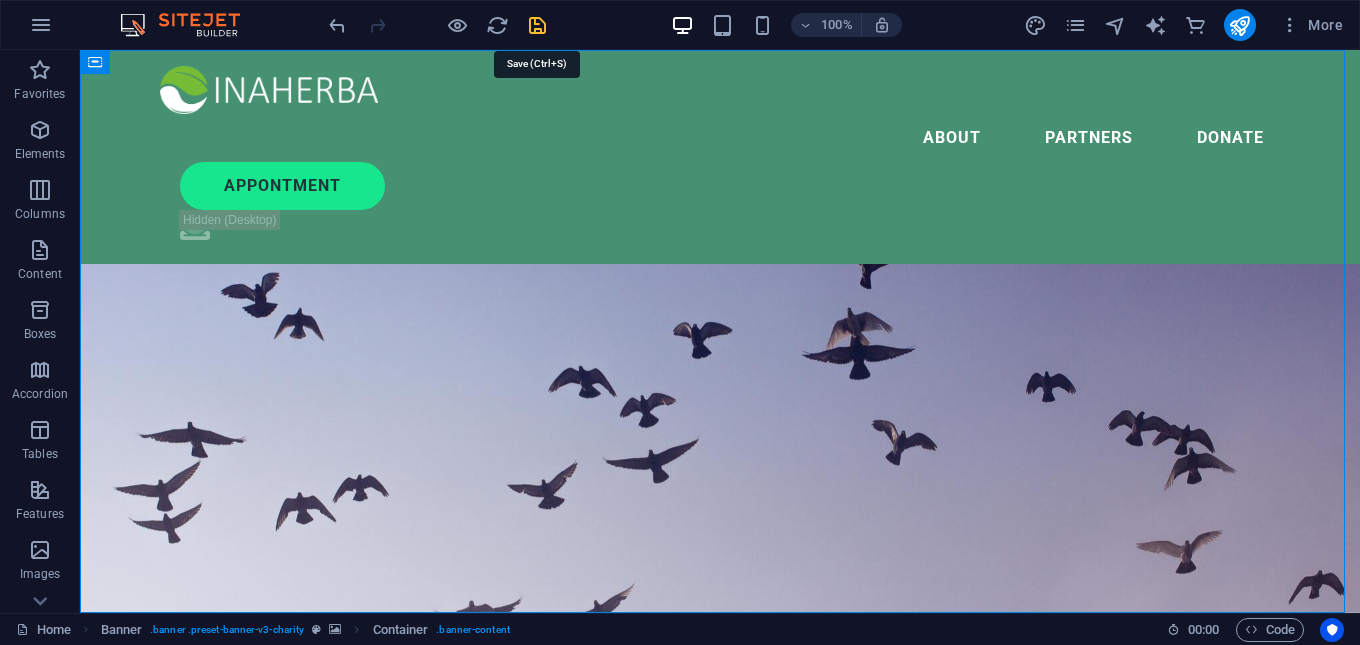 click at bounding box center [537, 25] 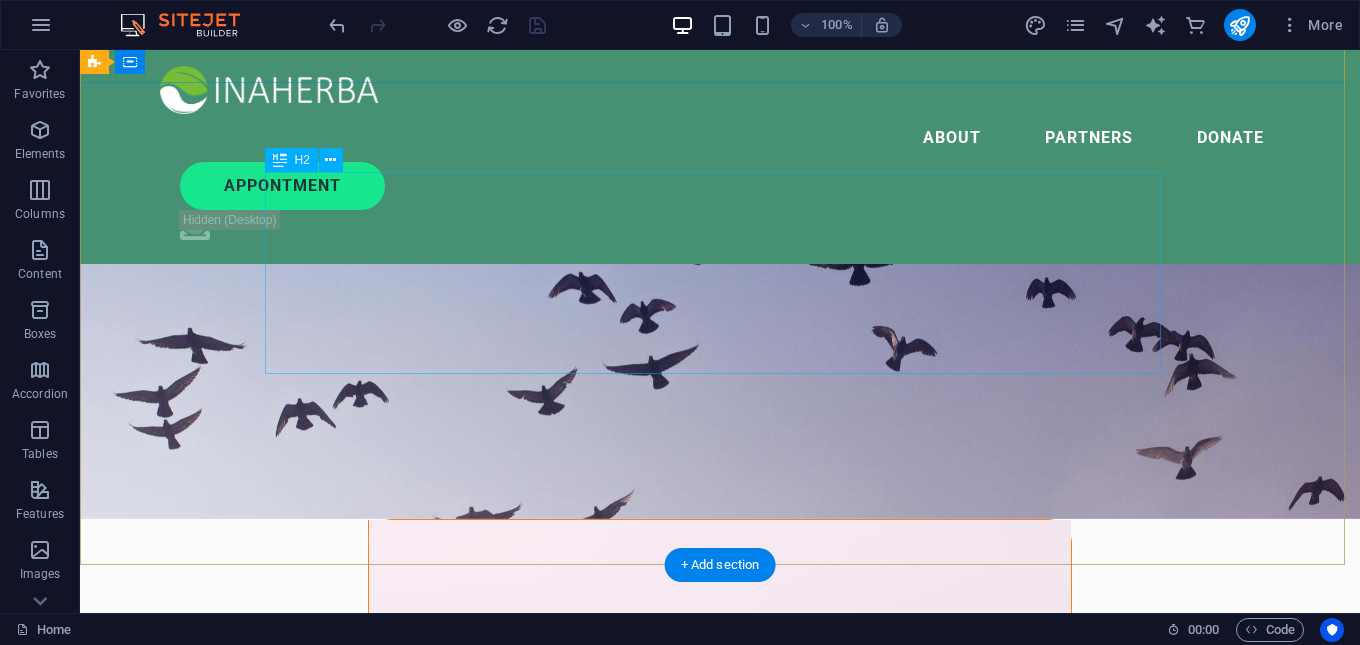 scroll, scrollTop: 0, scrollLeft: 0, axis: both 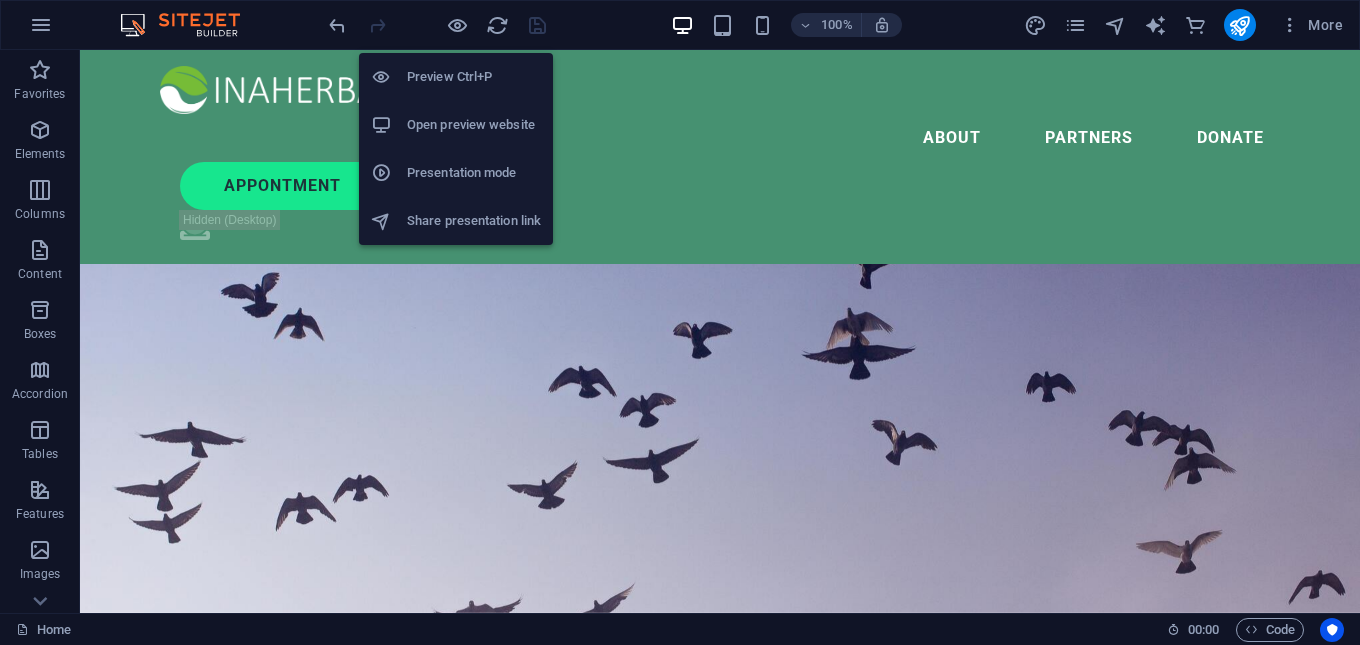 click on "Open preview website" at bounding box center (456, 125) 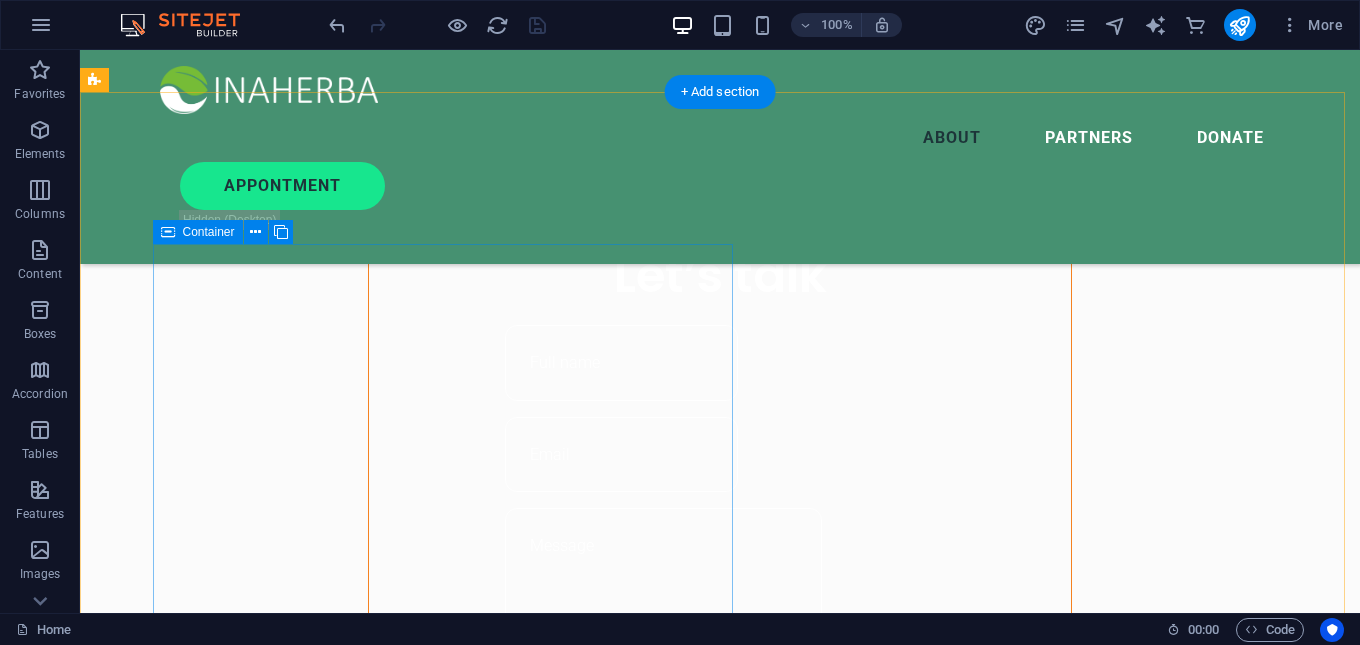 scroll, scrollTop: 1300, scrollLeft: 0, axis: vertical 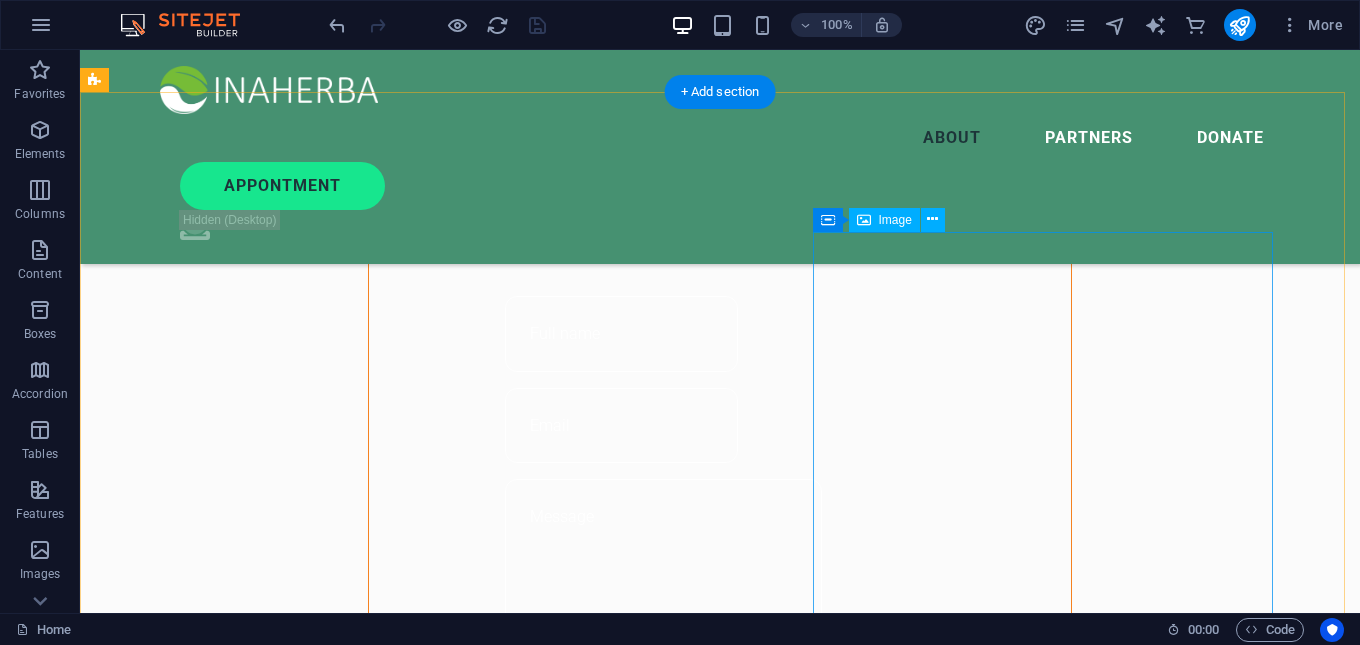 click at bounding box center [664, 1987] 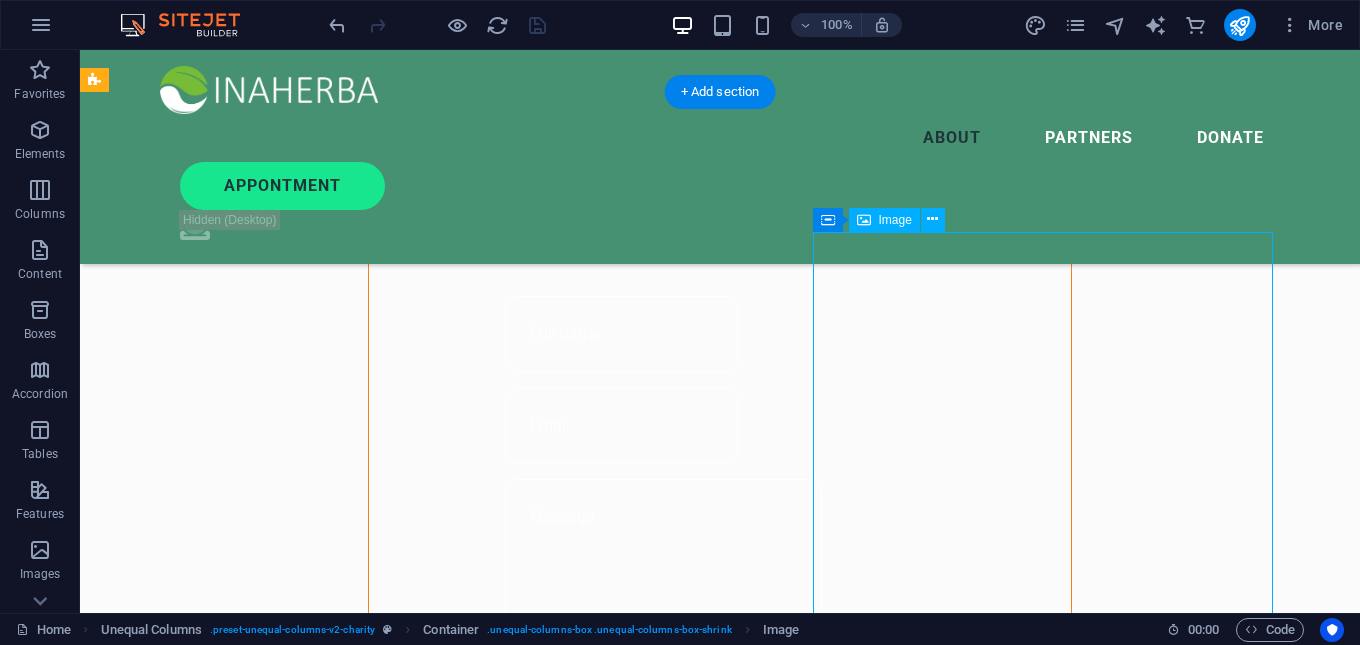 click at bounding box center (664, 1987) 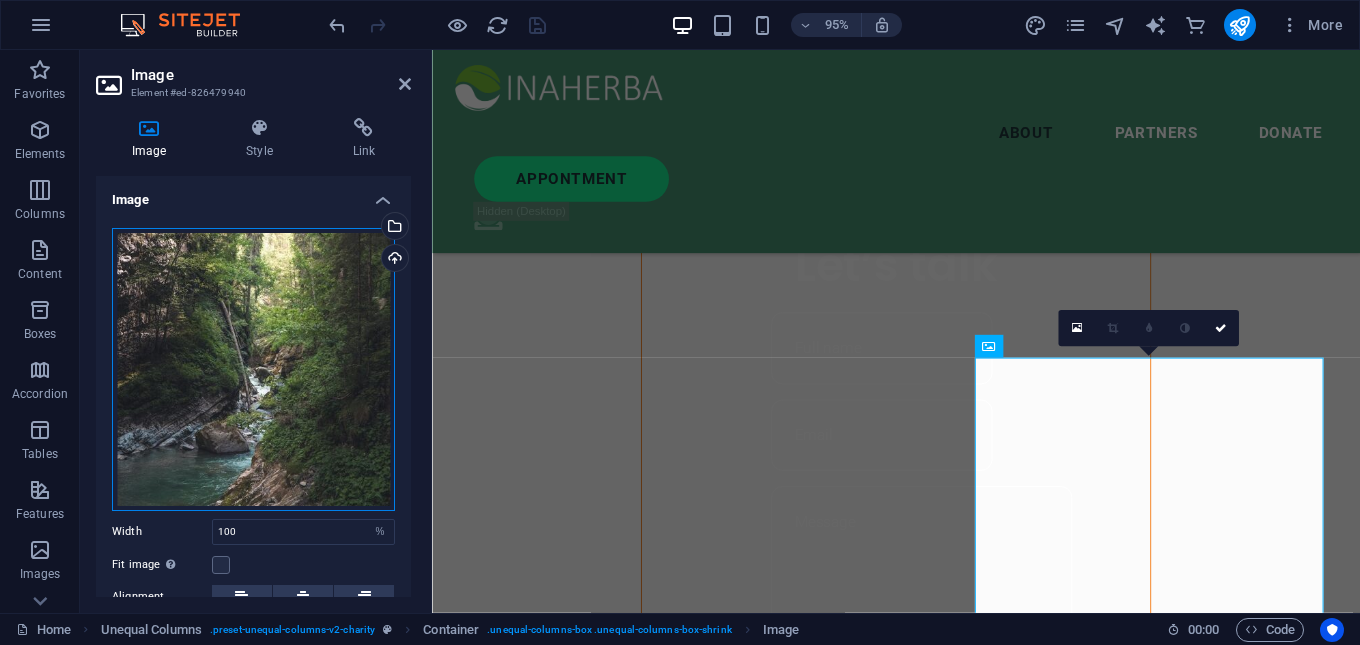 click on "Drag files here, click to choose files or select files from Files or our free stock photos & videos" at bounding box center [253, 369] 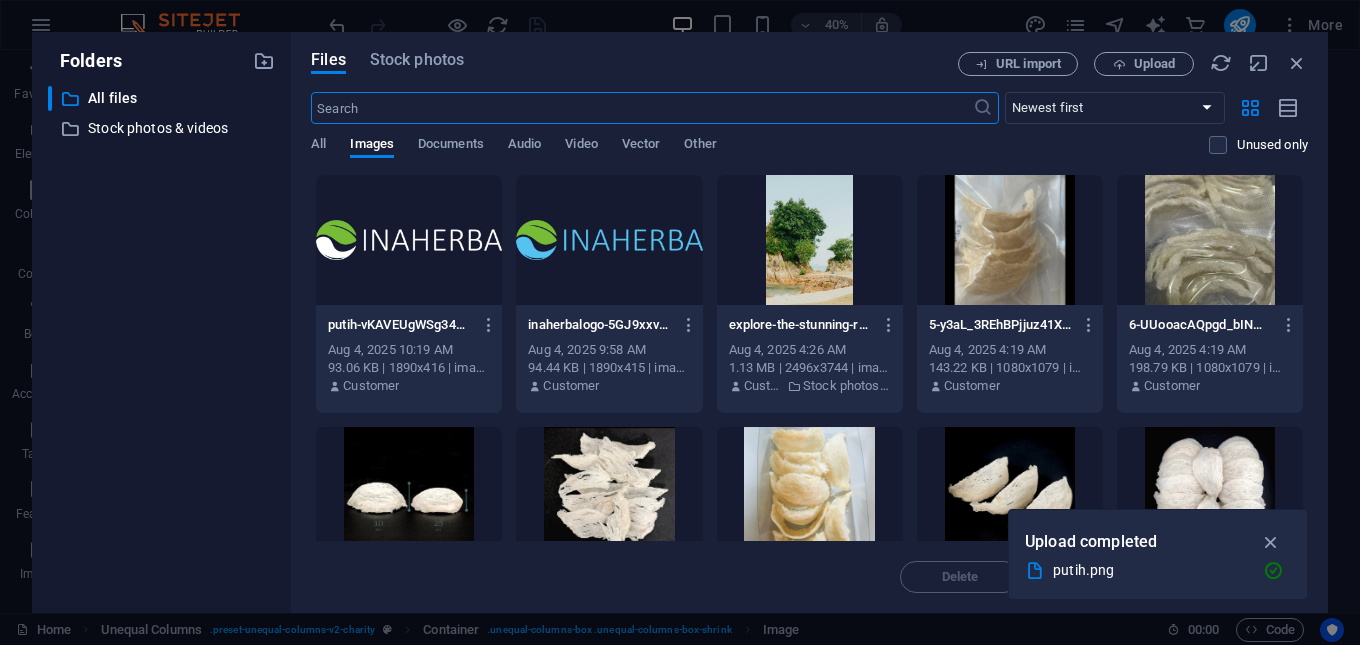 scroll, scrollTop: 300, scrollLeft: 0, axis: vertical 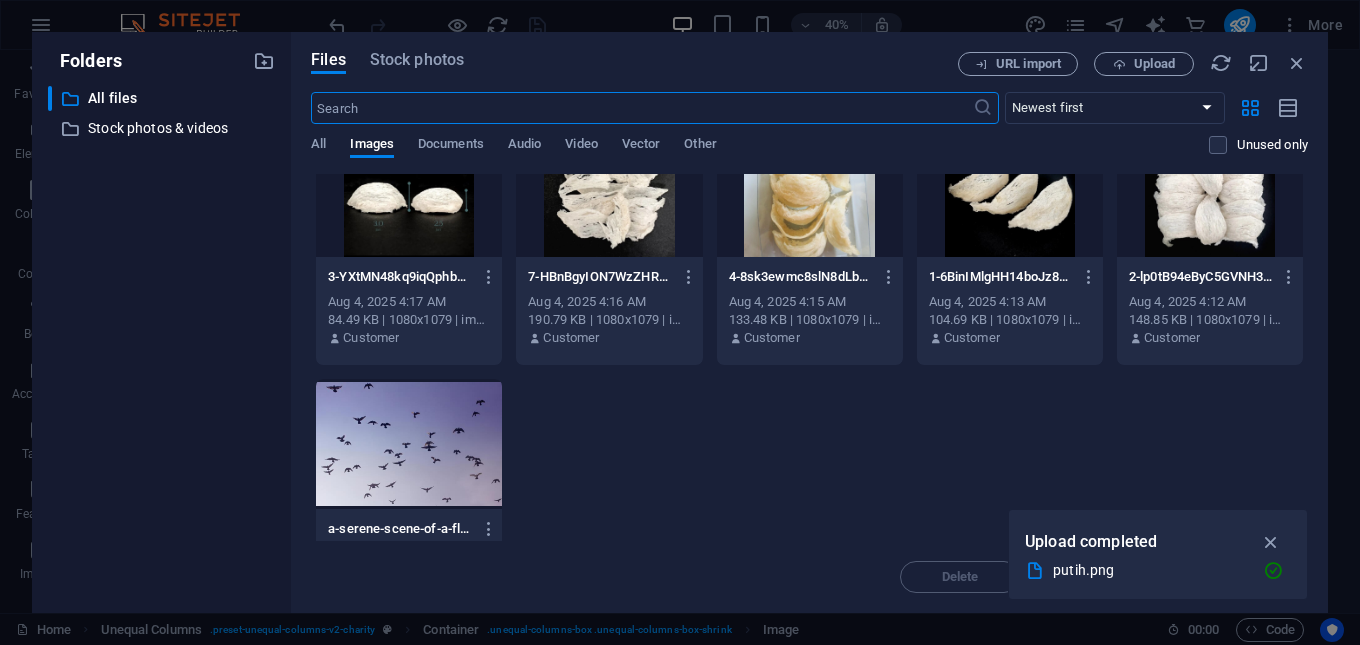click at bounding box center [1210, 192] 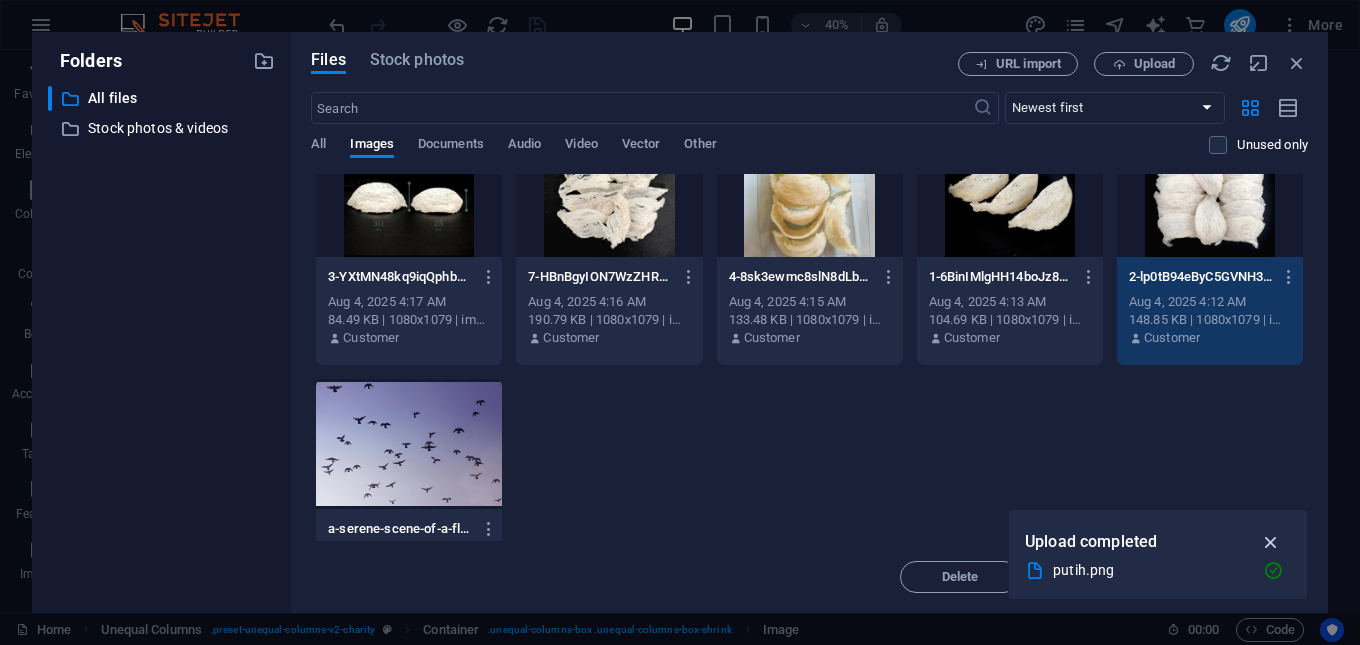 click at bounding box center (1271, 542) 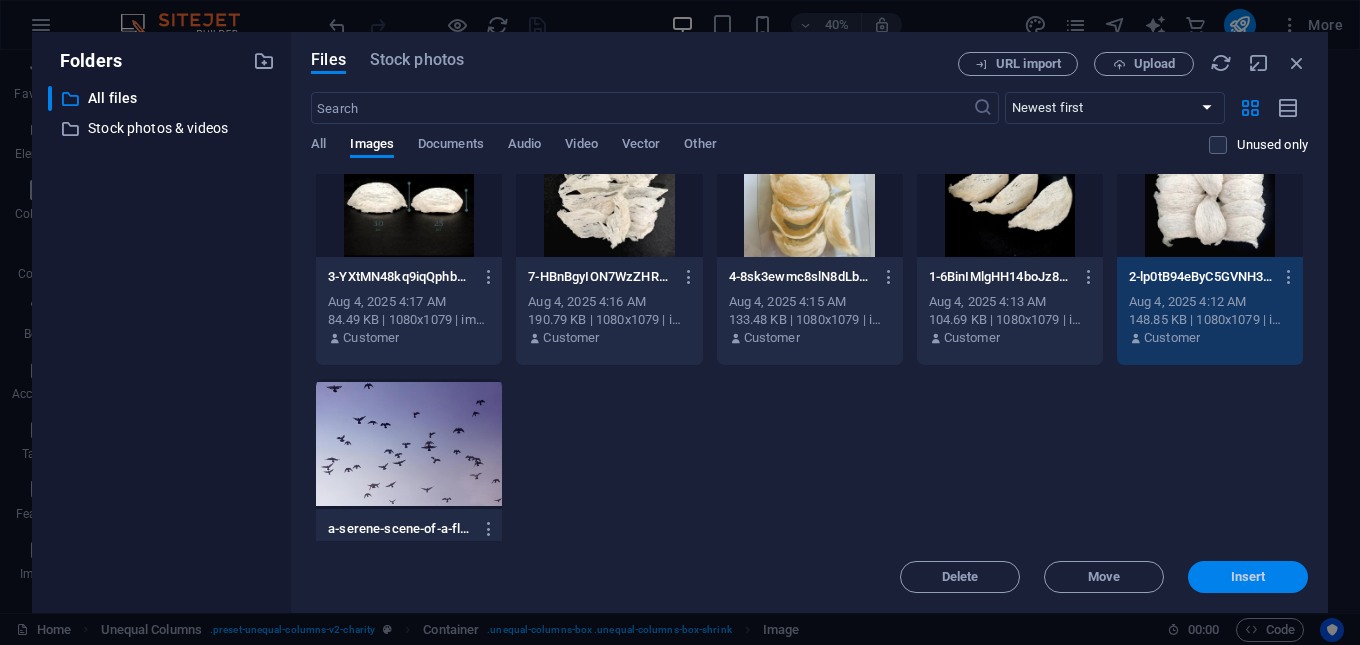 click on "Insert" at bounding box center (1248, 577) 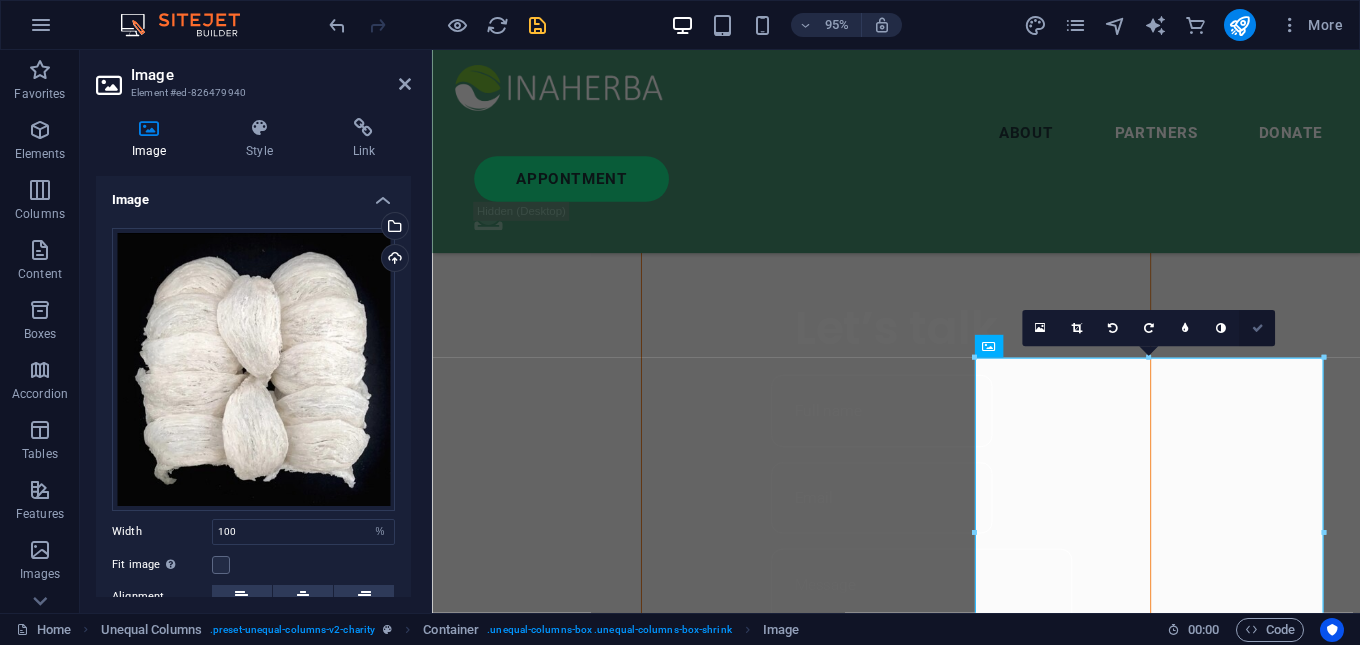 click at bounding box center [1257, 328] 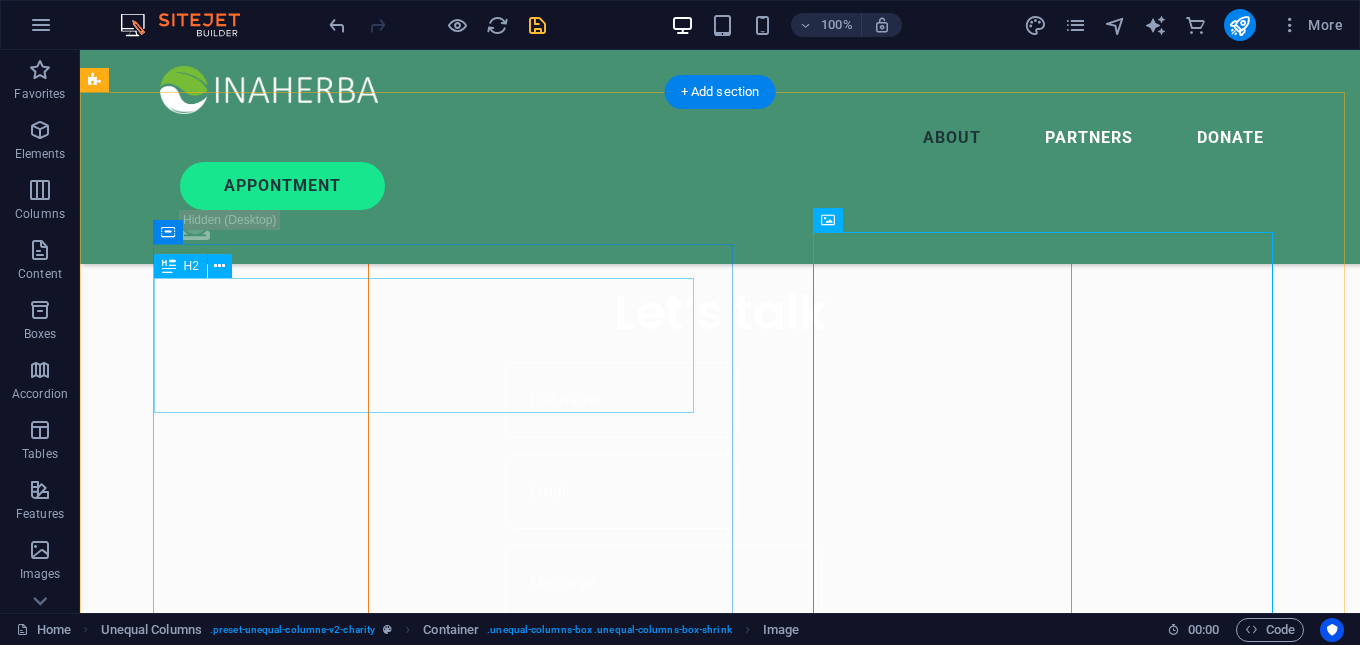 click on "Help for the Earth is the help for all of us" at bounding box center [664, 1229] 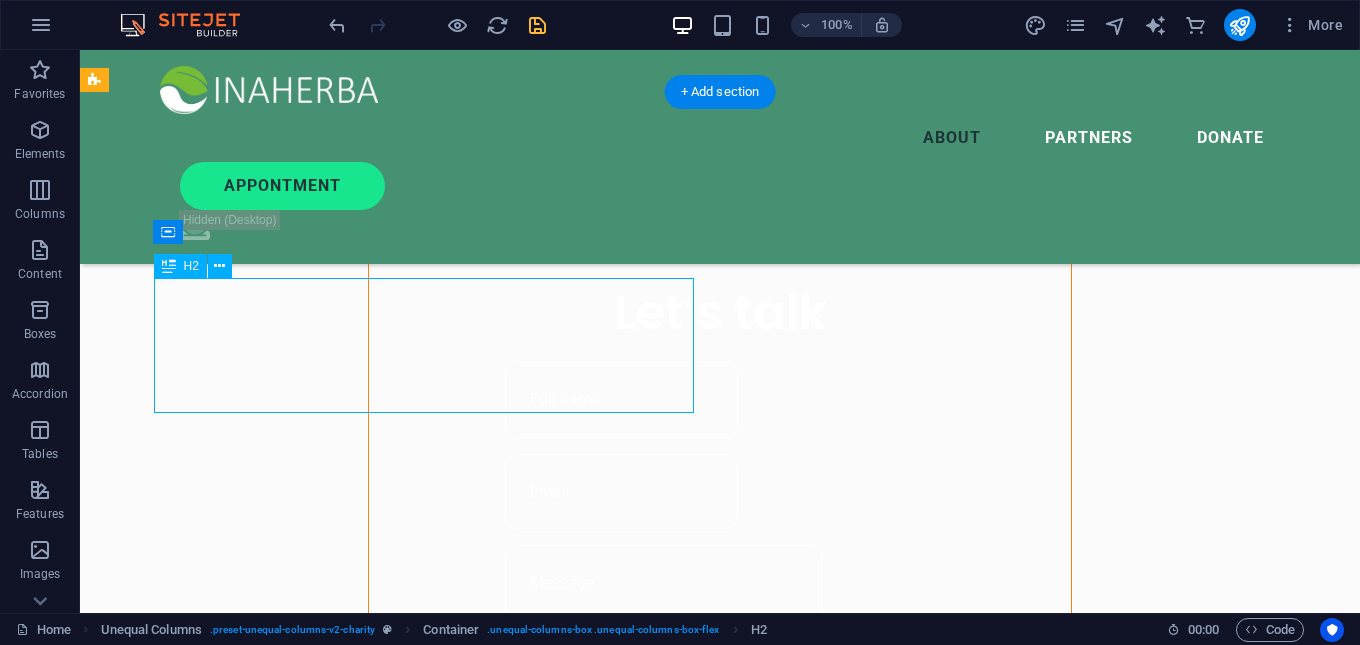 click on "Help for the Earth is the help for all of us" at bounding box center (664, 1229) 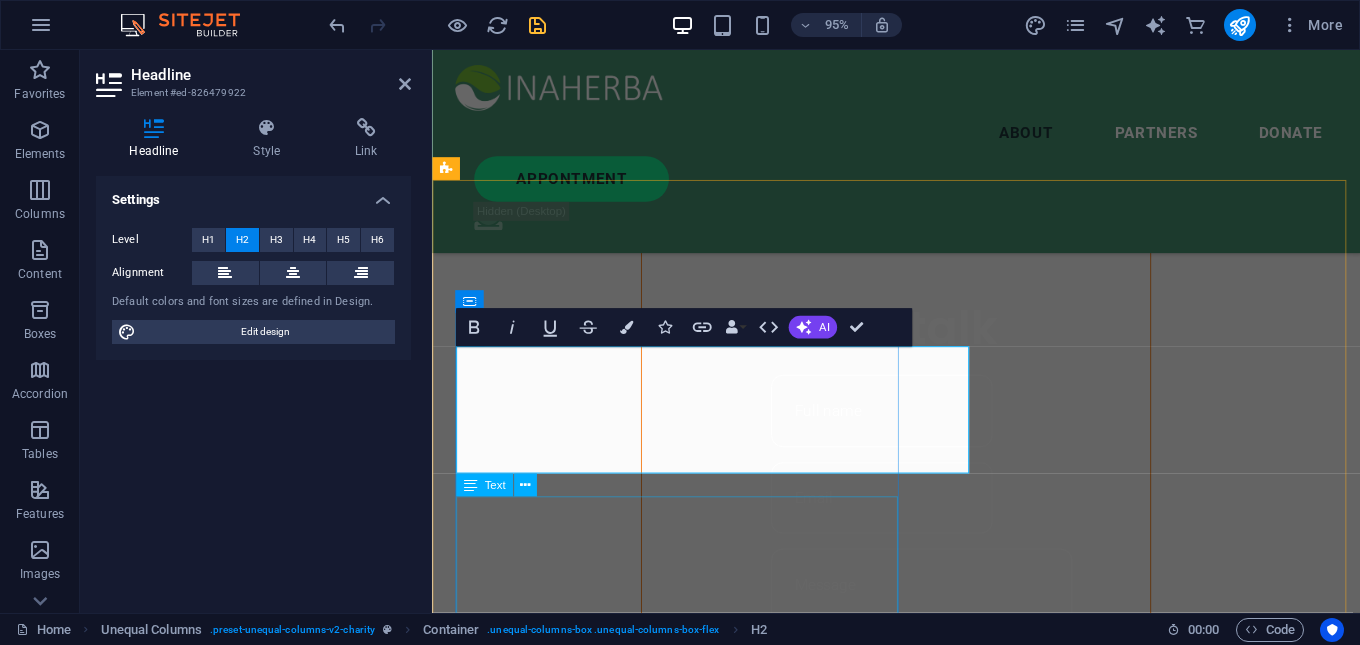 type 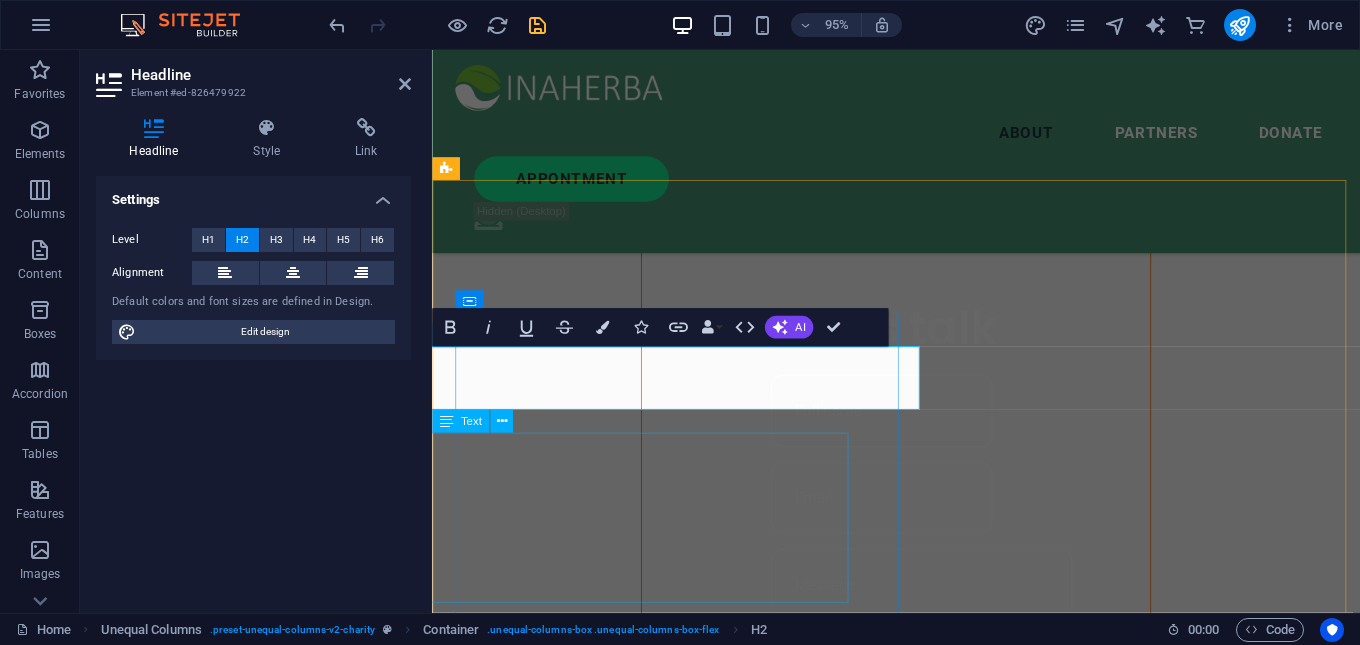 scroll, scrollTop: 0, scrollLeft: 32, axis: horizontal 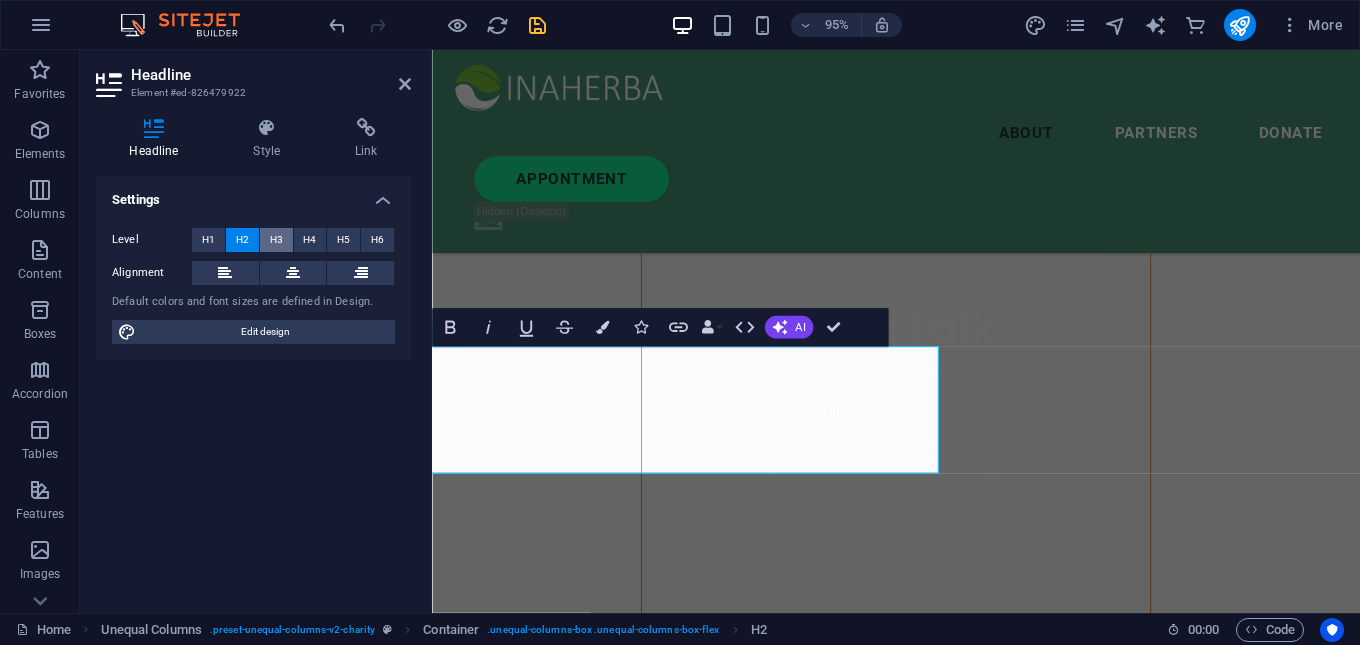 click on "H3" at bounding box center (276, 240) 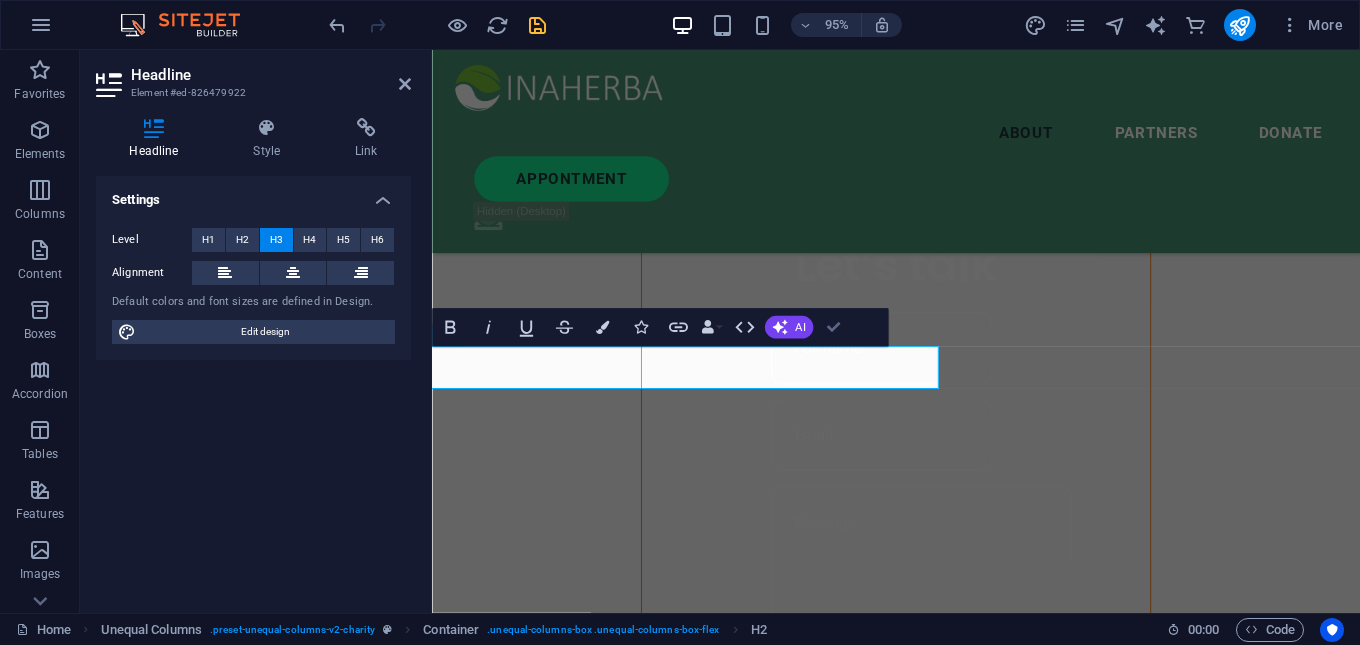 scroll, scrollTop: 0, scrollLeft: 0, axis: both 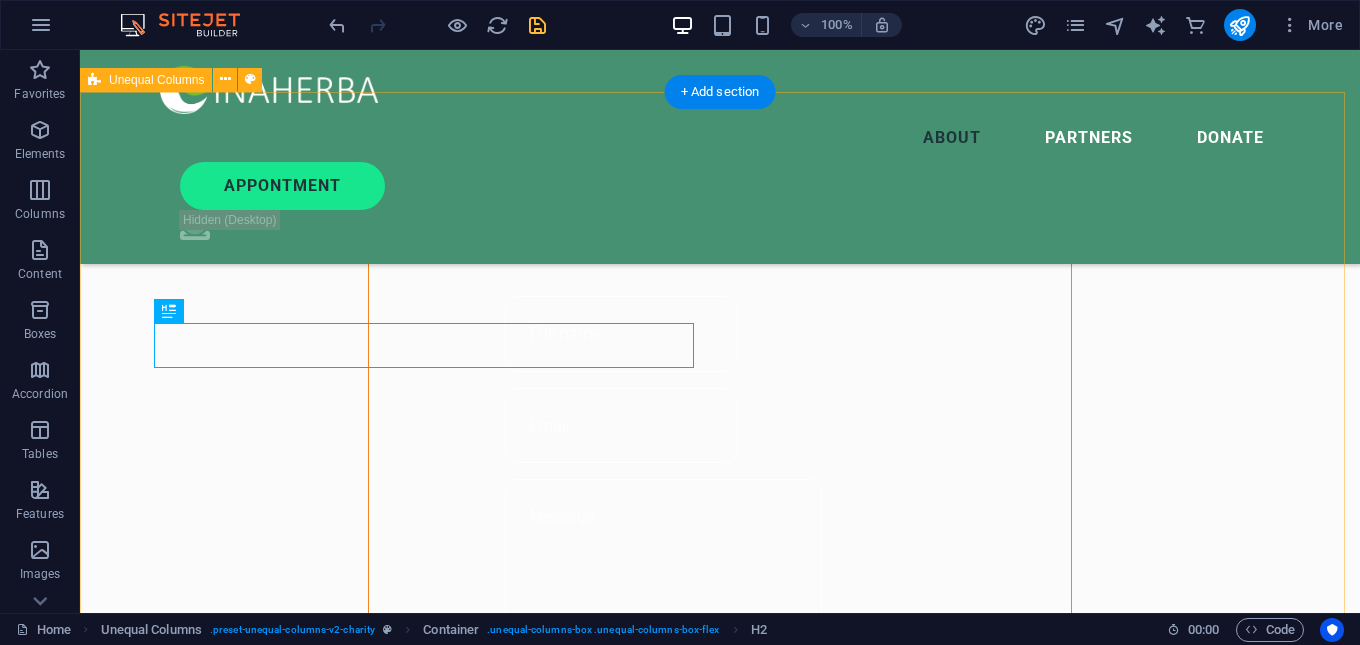 click on "ABOUT US Beauty White in your arm's Lorem ipsum dolor sit amet consectetur. Bibendum adipiscing morbi orci nibh eget posuere arcu volutpat nulla. Tortor cras suscipit augue sodales risus auctor. Fusce nunc vitae non dui ornare tellus nibh purus lectus. Lorem ipsum dolor sit amet consectetur. Bibendum adipiscing morbi orci nibh eget posuere arcu volutpat nulla. Tortor cras suscipit augue sodales risus auctor. Fusce nunc vitae non dui ornare tellus nibh purus lectus. donate now" at bounding box center (720, 1829) 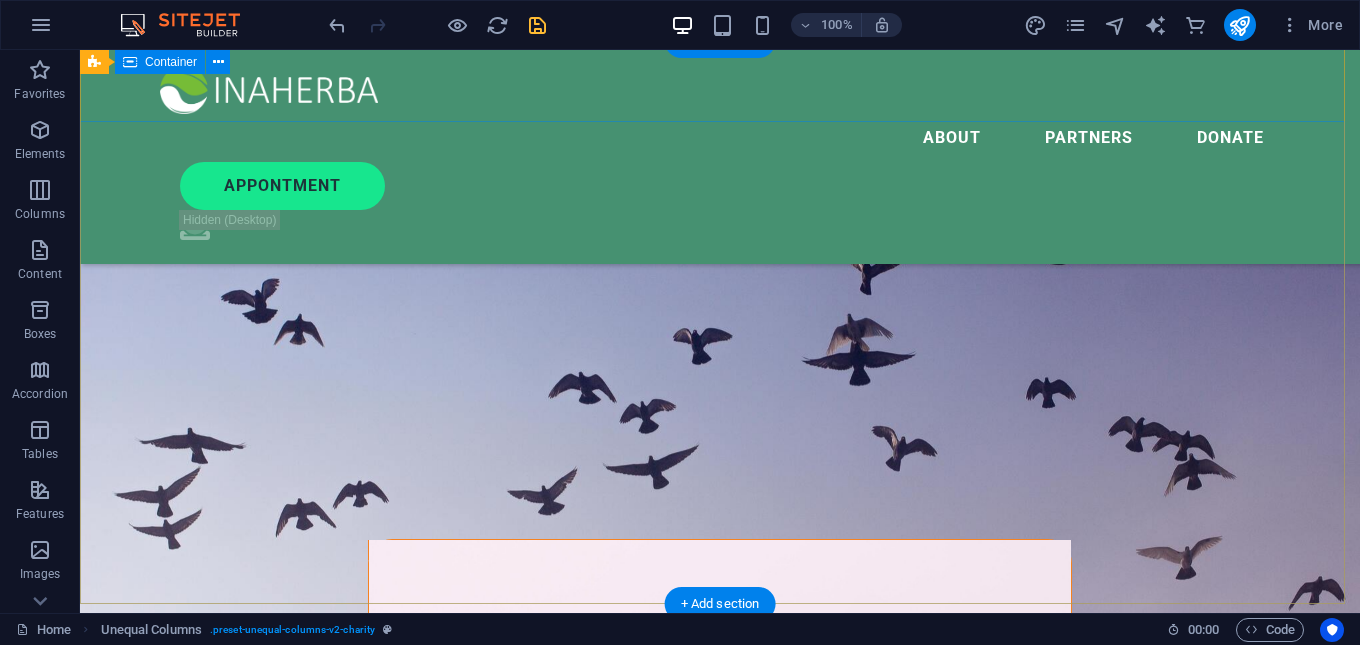 scroll, scrollTop: 0, scrollLeft: 0, axis: both 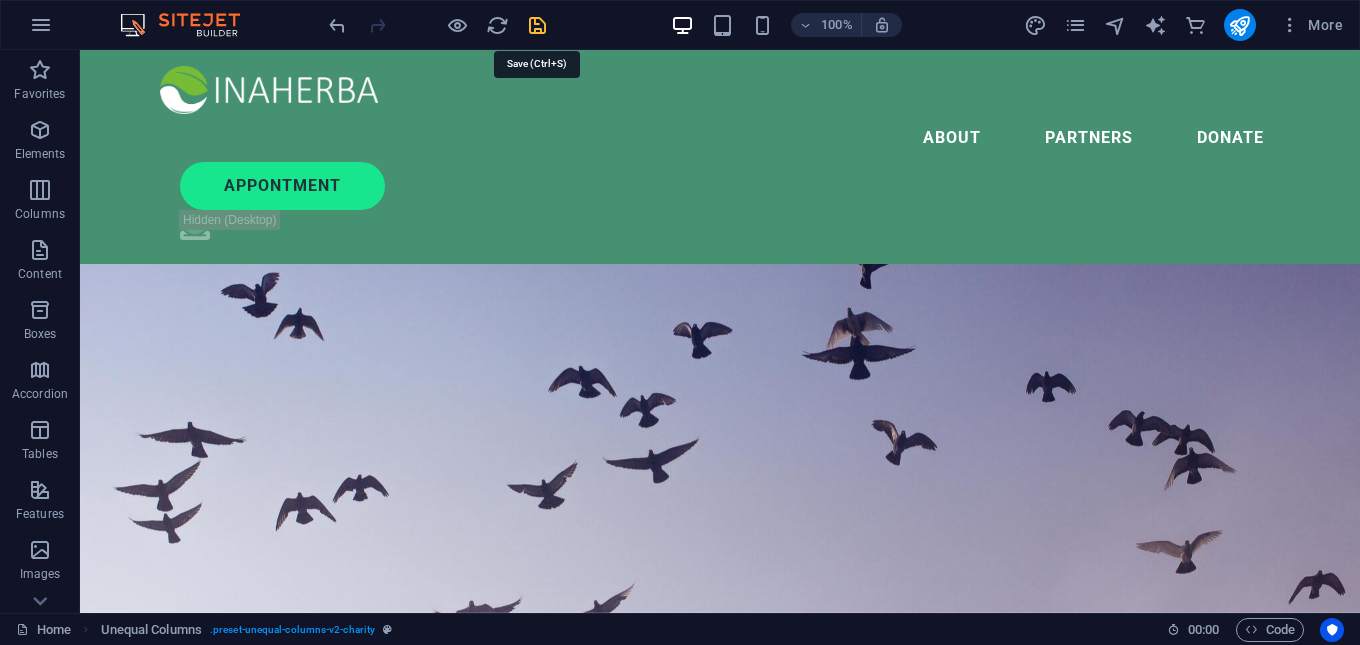 click at bounding box center (537, 25) 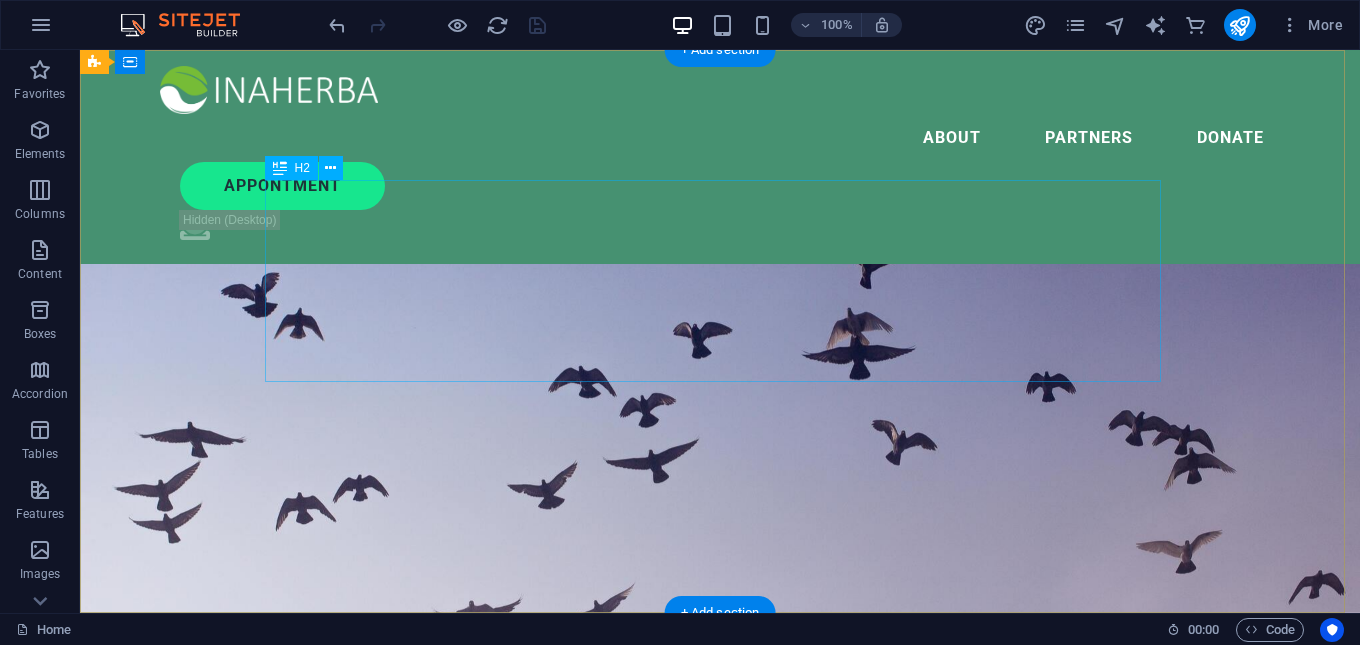 click on ""Inaherba"  bringing nature’s finest  gift to youneed" at bounding box center (720, 794) 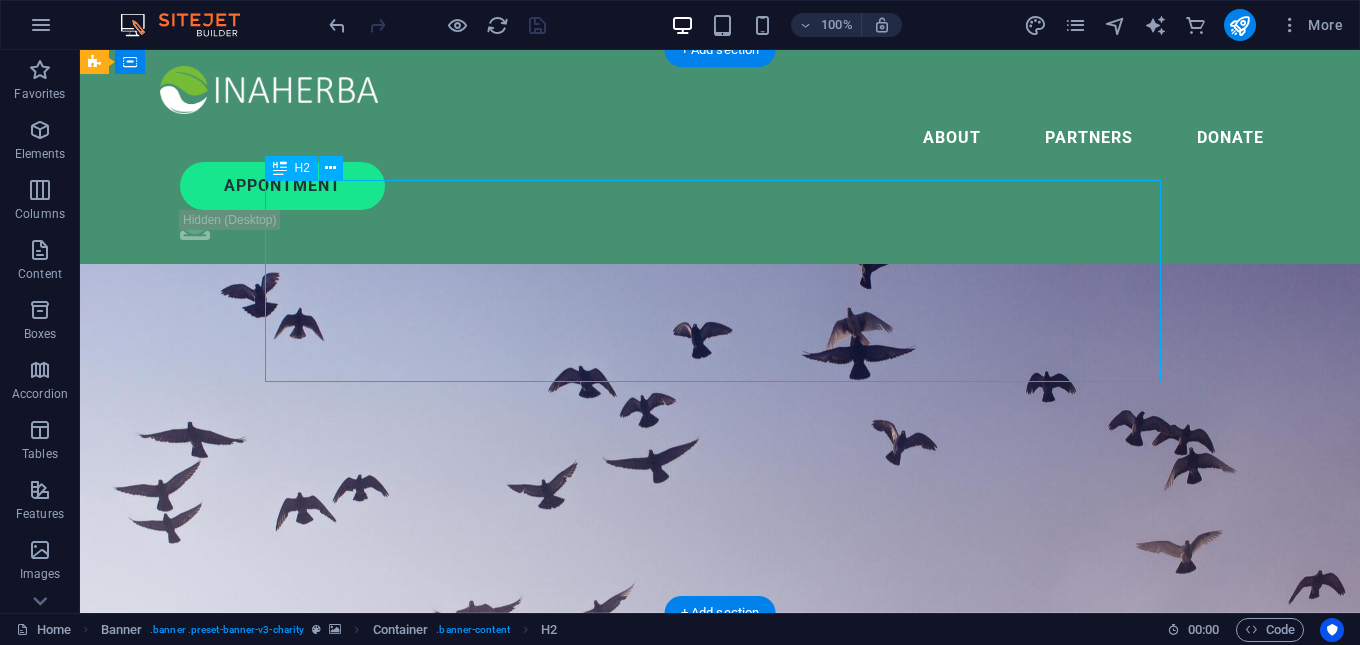 click on ""Inaherba"  bringing nature’s finest  gift to youneed" at bounding box center [720, 794] 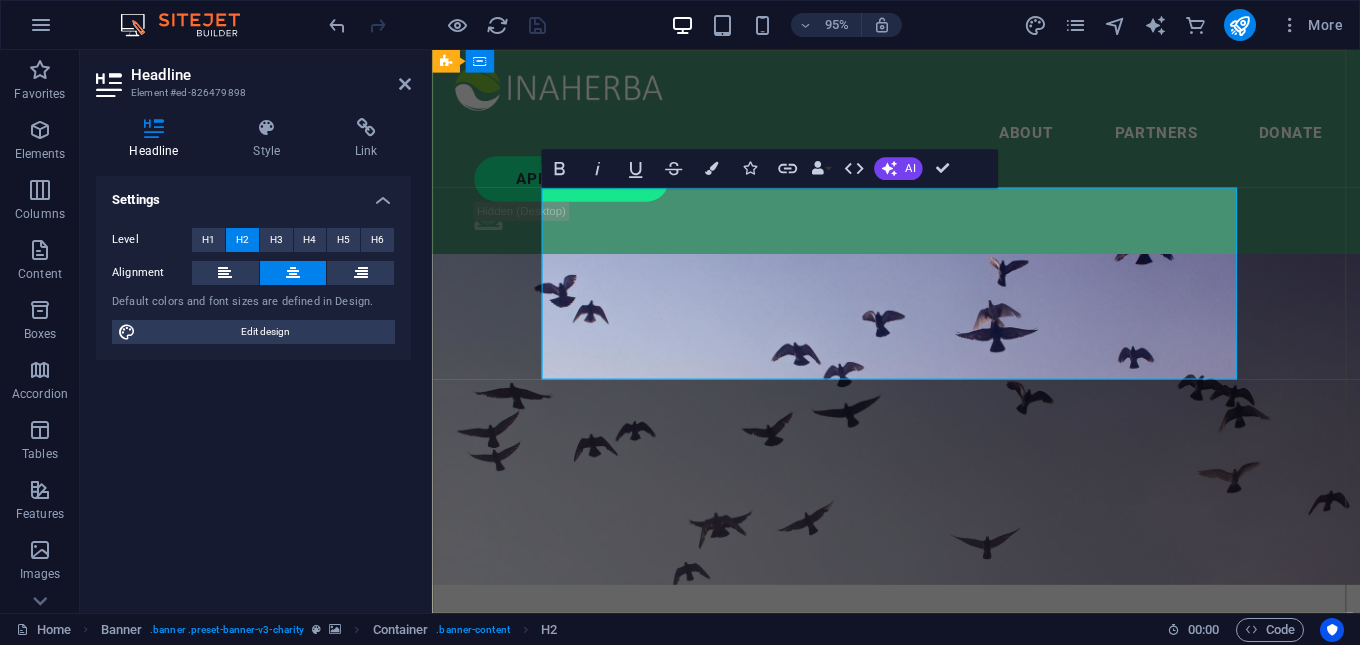 click on ""Inaherba"  bringing nature’s finest  gift to youneed" at bounding box center (920, 793) 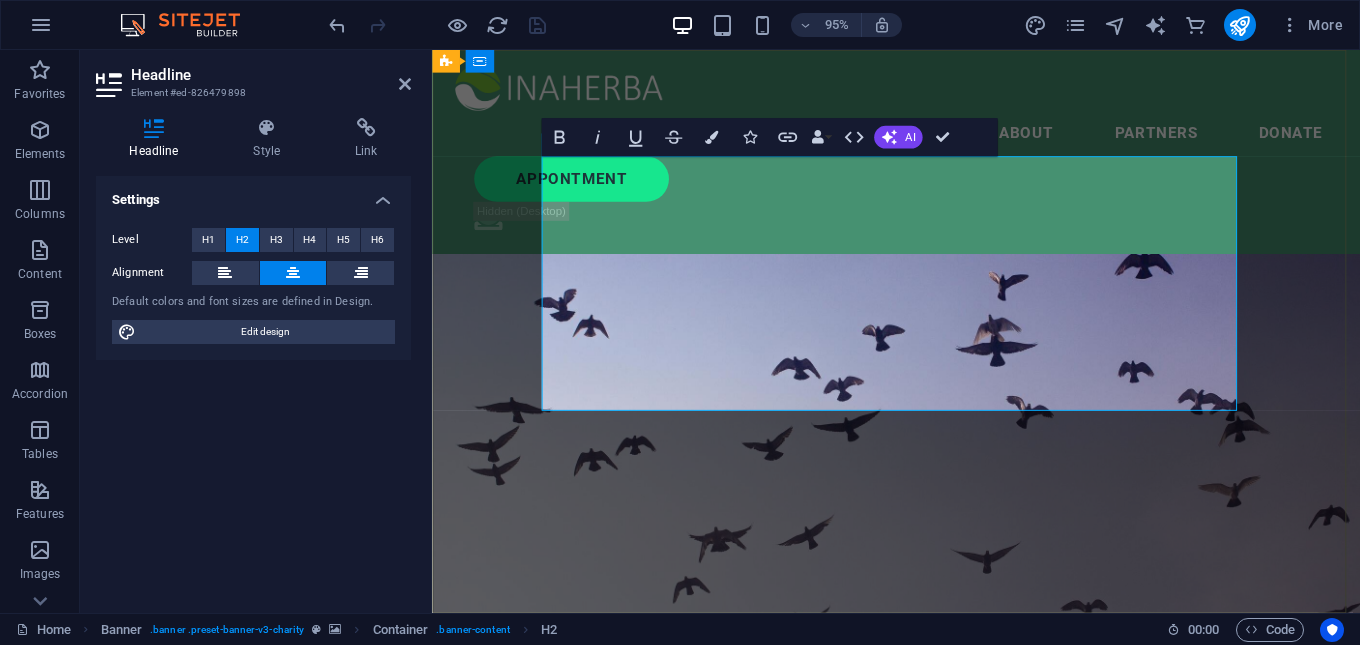 drag, startPoint x: 1013, startPoint y: 262, endPoint x: 619, endPoint y: 195, distance: 399.6561 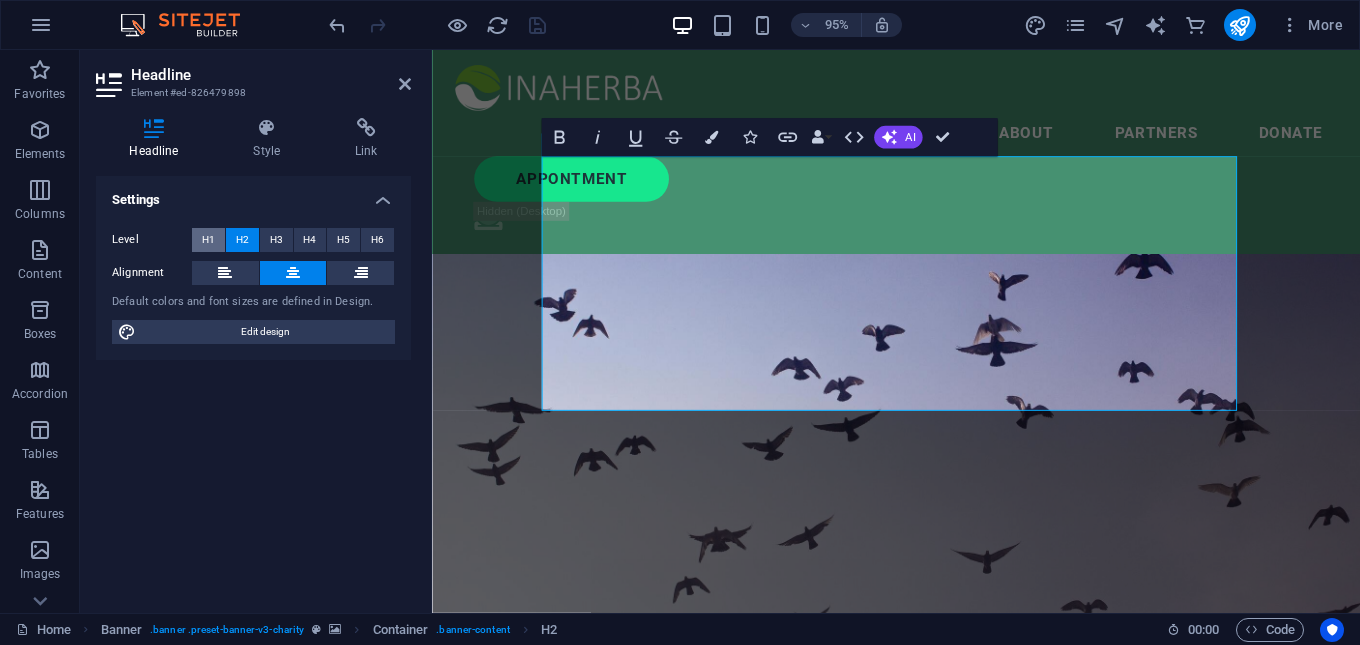 click on "H1" at bounding box center [208, 240] 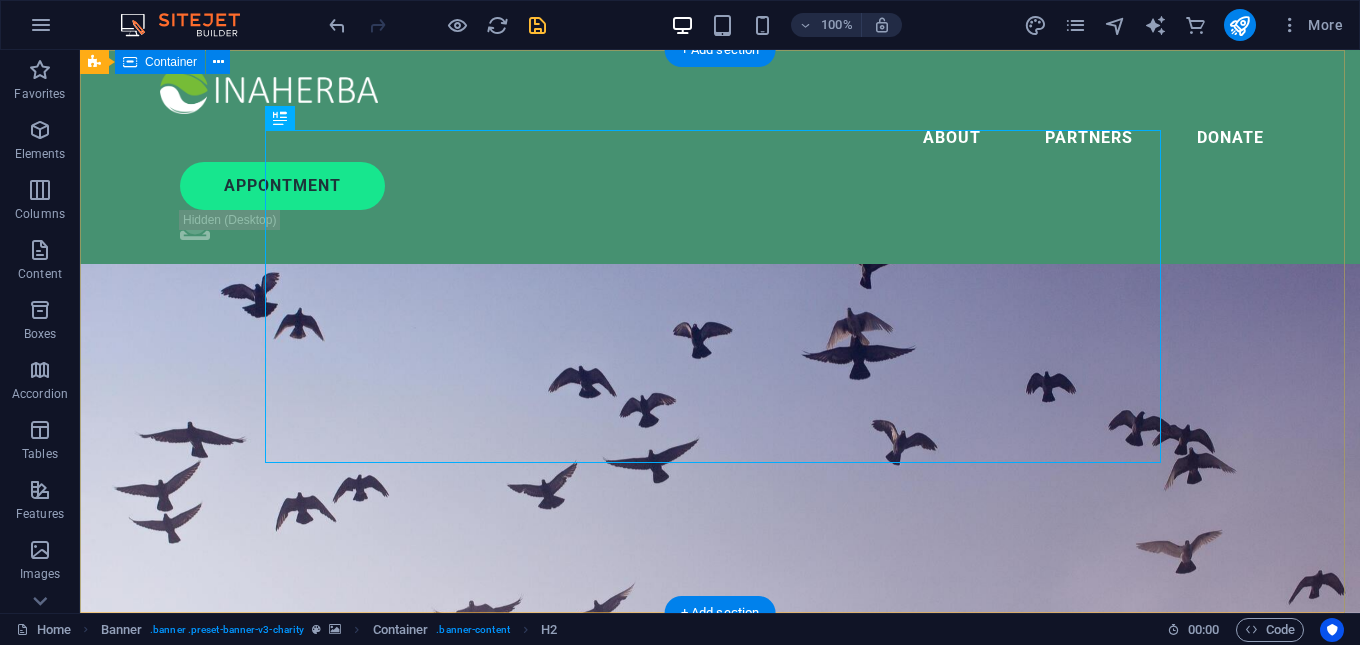 click on ""supplier of edible bird’s nests"  bringing nature’s finest  gift to youneed Lorem ipsum dolor sit amet consectetur. Bibendum adipiscing morbi orci nibh eget posuere arcu volutpat nulla. Tortor cras suscipit augue sodales risus auctor. Fusce nunc vitae non dui ornare tellus nibh purus lectus." at bounding box center (720, 855) 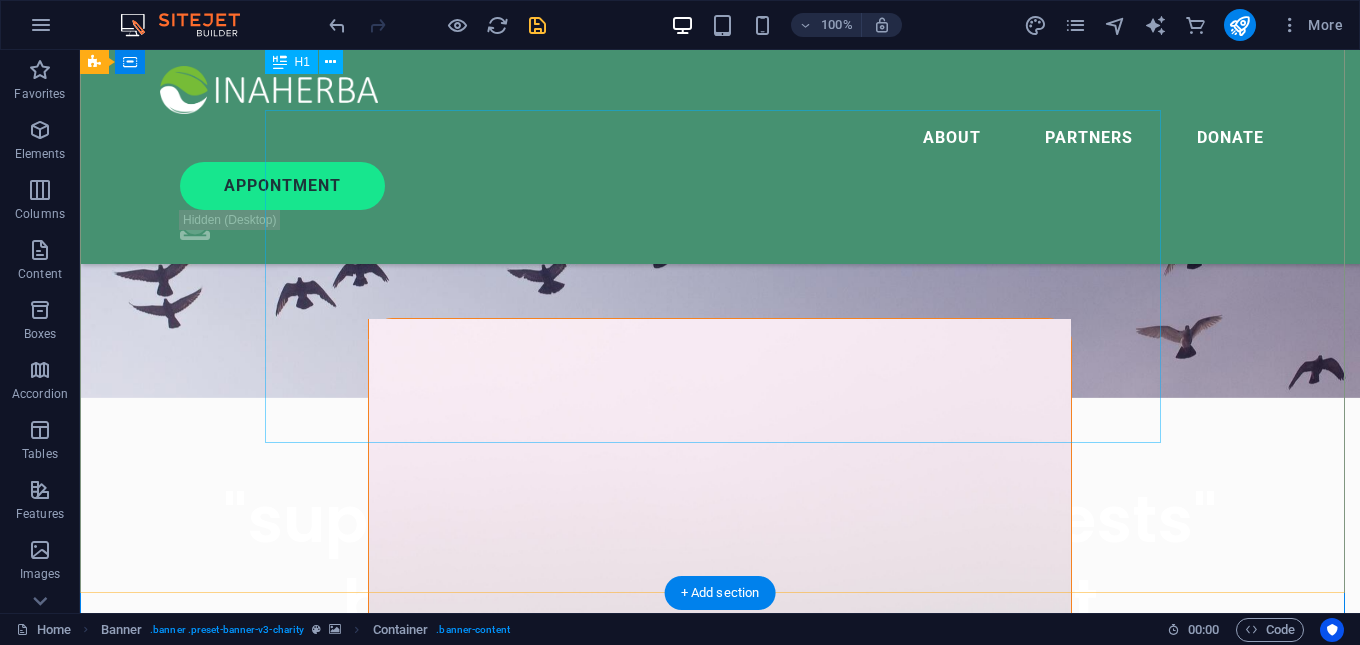 scroll, scrollTop: 0, scrollLeft: 0, axis: both 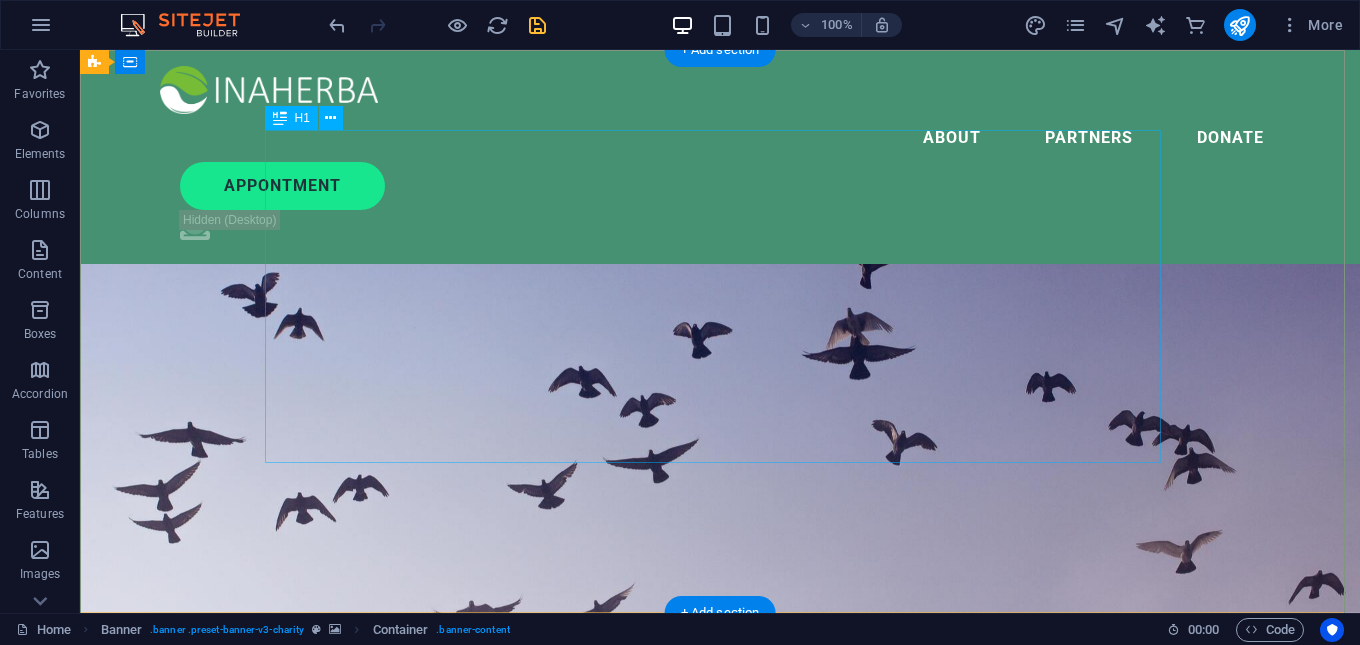 click on ""supplier of edible bird’s nests"  bringing nature’s finest  gift to youneed" at bounding box center [720, 818] 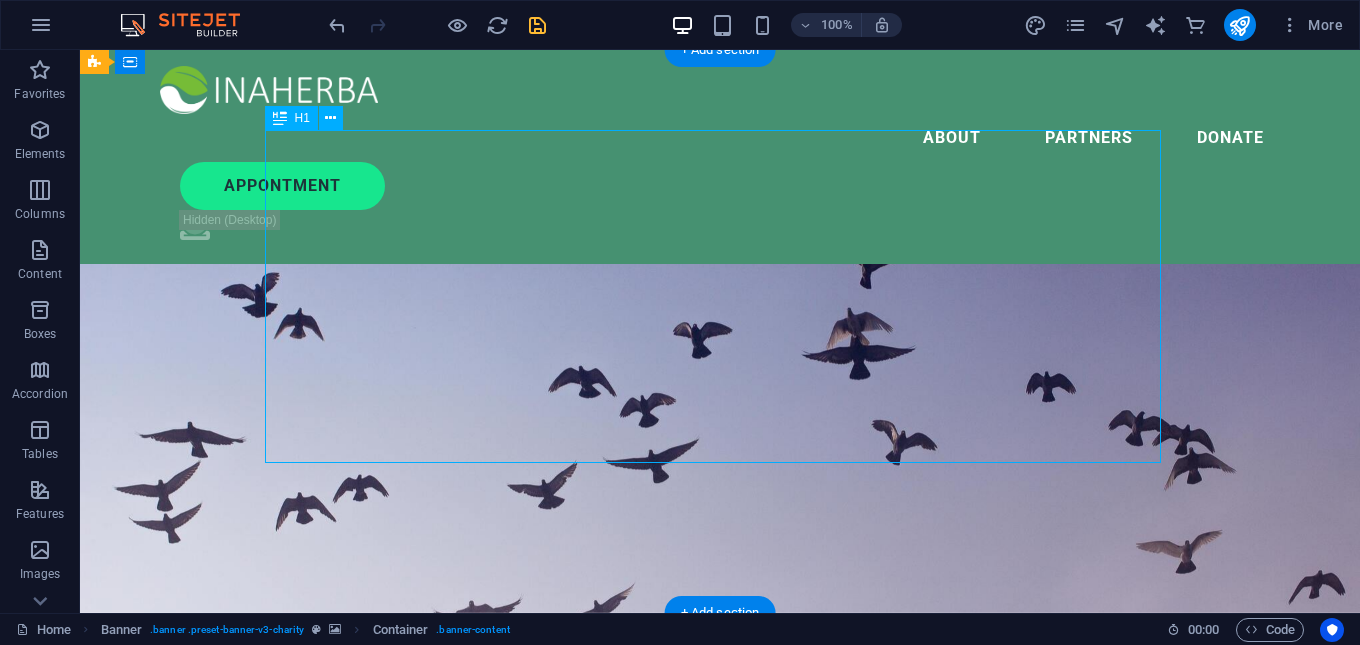 click on ""supplier of edible bird’s nests"  bringing nature’s finest  gift to youneed" at bounding box center (720, 818) 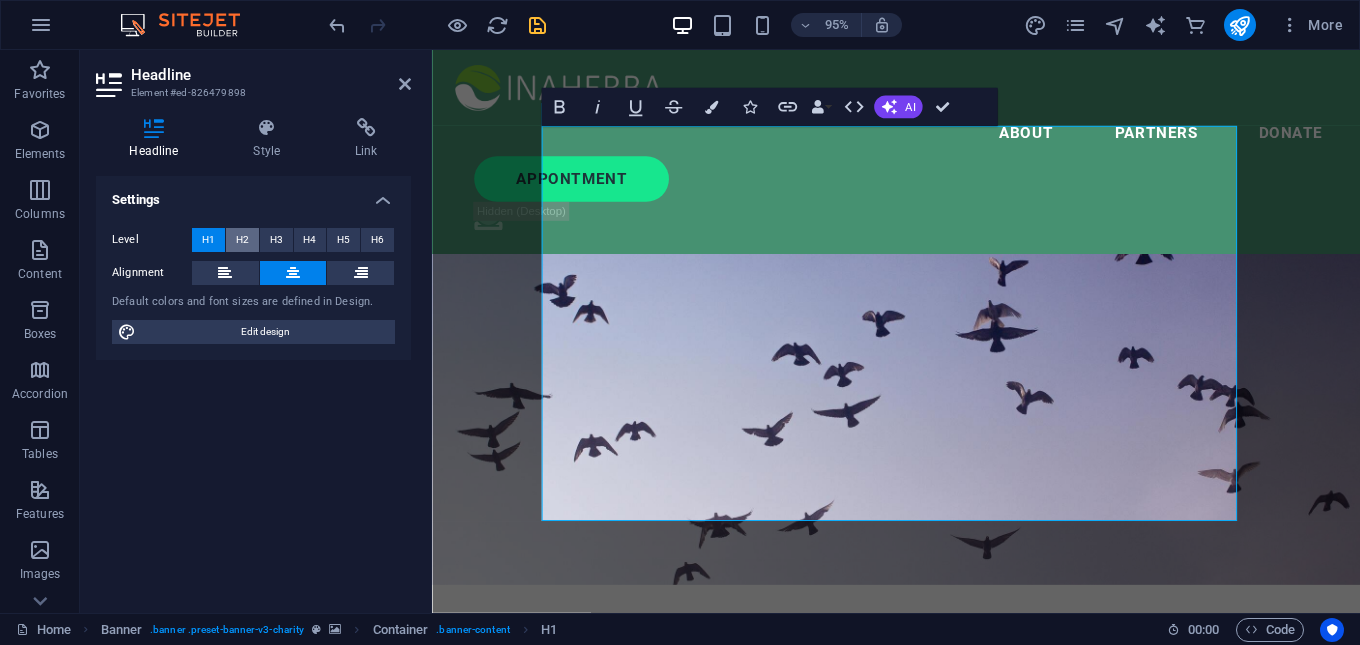 click on "H2" at bounding box center [242, 240] 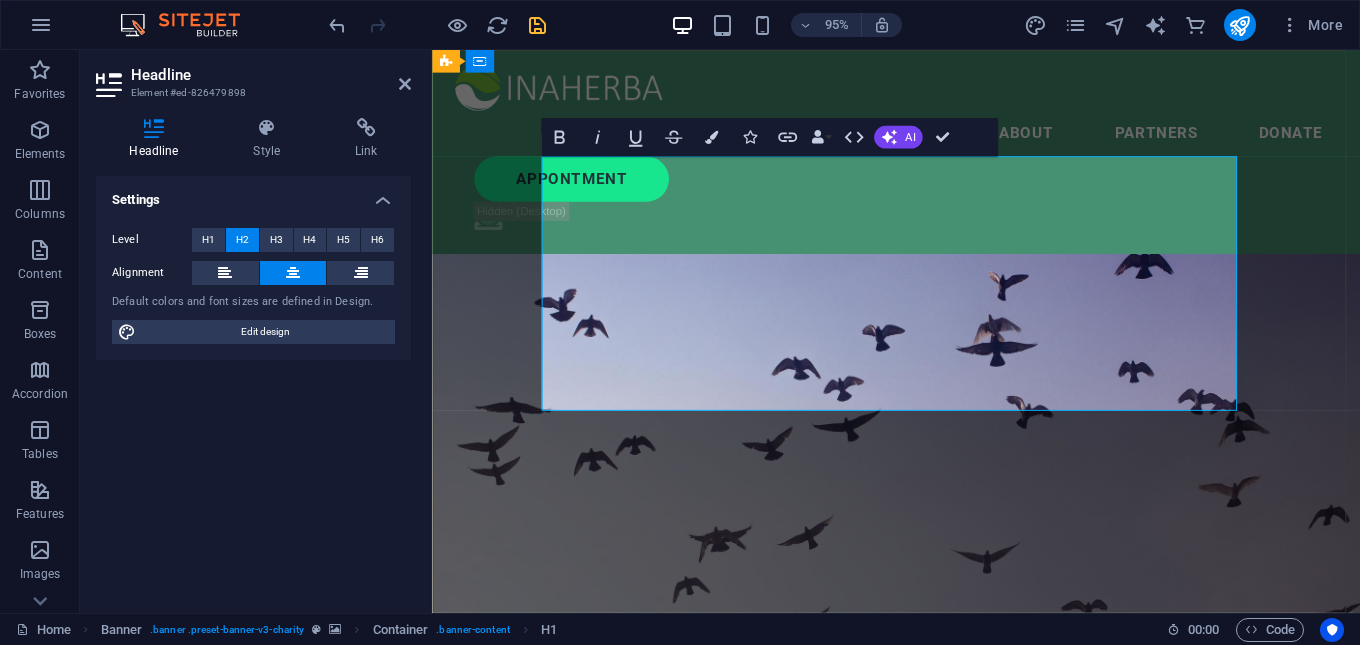 click on ""supplier of edible bird’s nests"  bringing nature’s finest  gift to youneed" at bounding box center (920, 824) 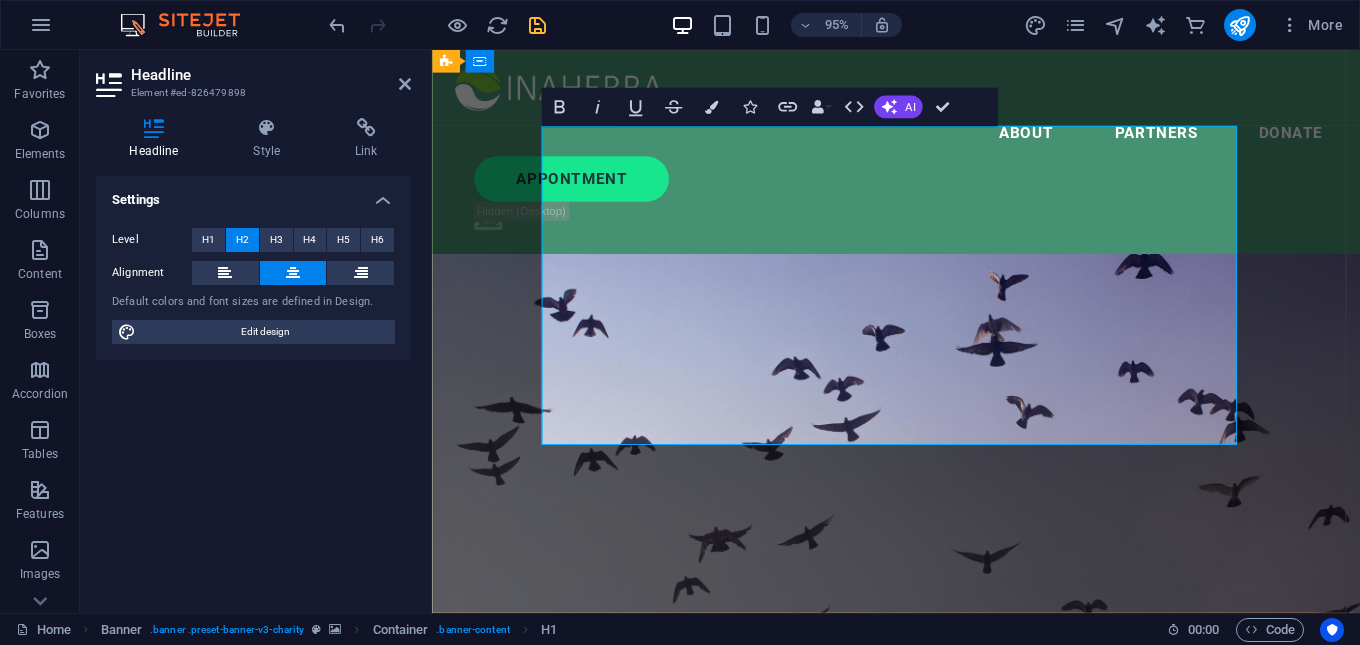 drag, startPoint x: 906, startPoint y: 219, endPoint x: 636, endPoint y: 246, distance: 271.34665 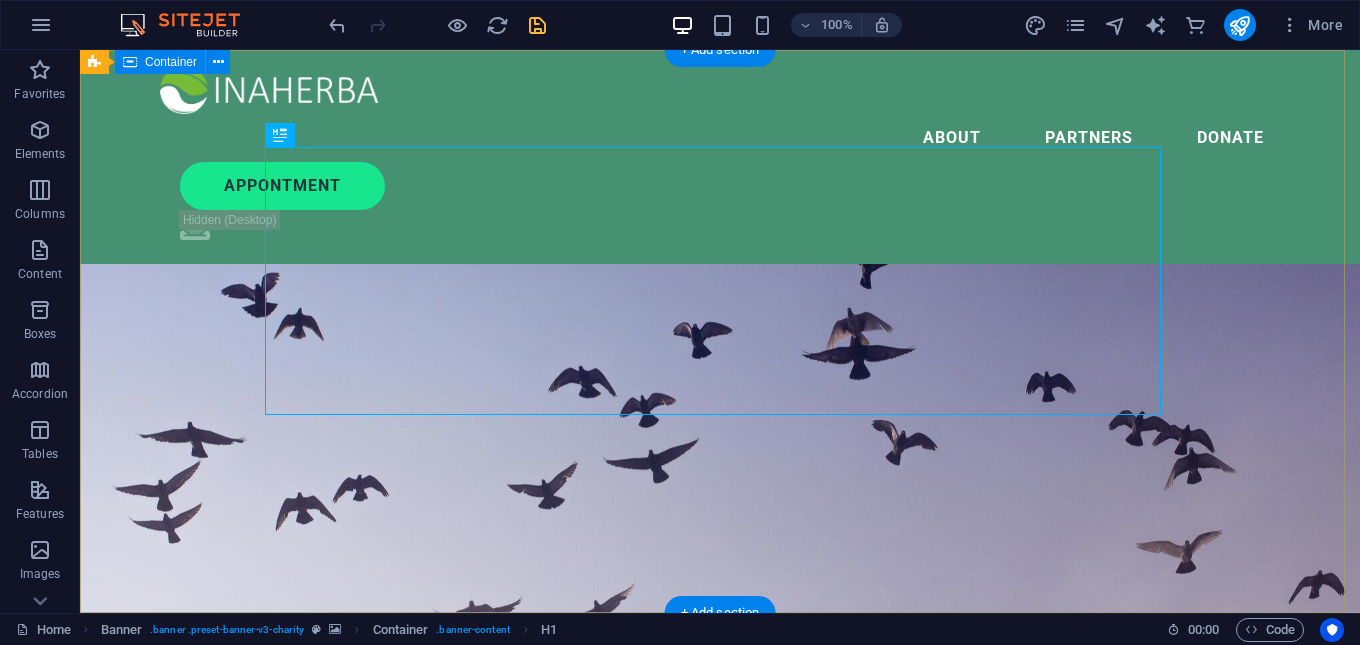 click on ""inaherba" "edible bird’s nests"  bringing nature’s finest  gift to youneed Lorem ipsum dolor sit amet consectetur. Bibendum adipiscing morbi orci nibh eget posuere arcu volutpat nulla. Tortor cras suscipit augue sodales risus auctor. Fusce nunc vitae non dui ornare tellus nibh purus lectus." at bounding box center [720, 865] 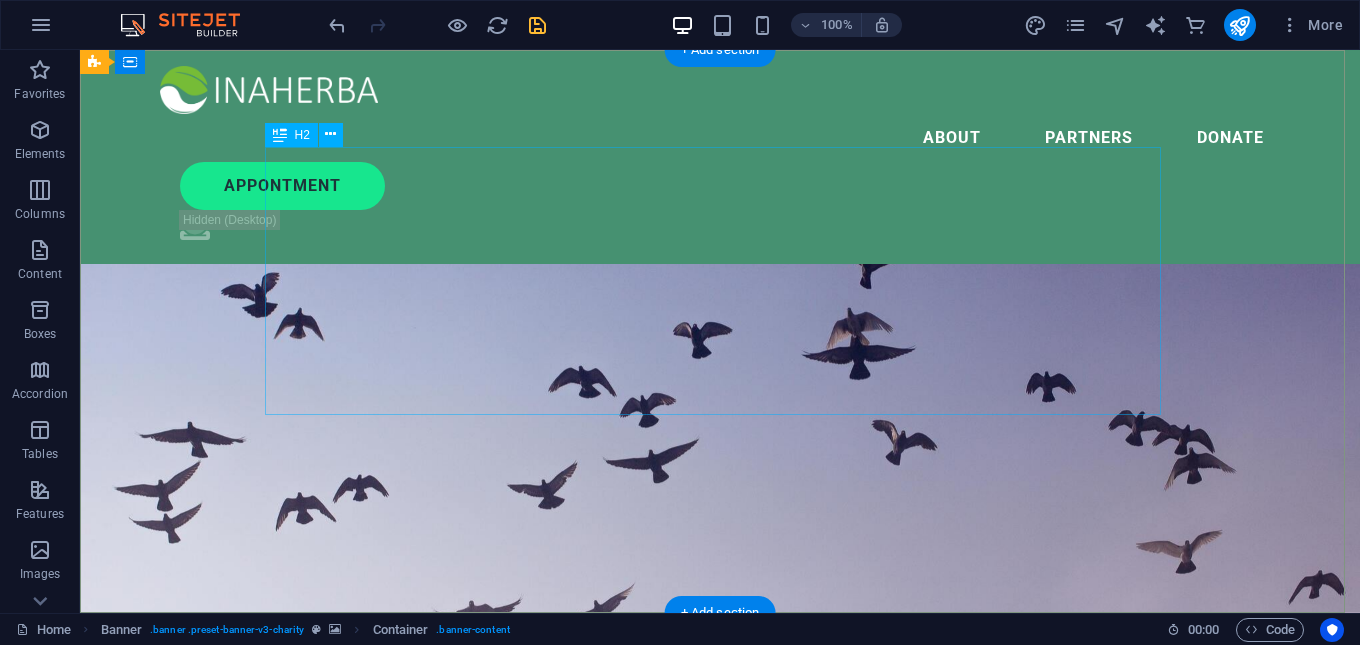 click on ""inaherba" "edible bird’s nests"  bringing nature’s finest  gift to youneed" at bounding box center [720, 827] 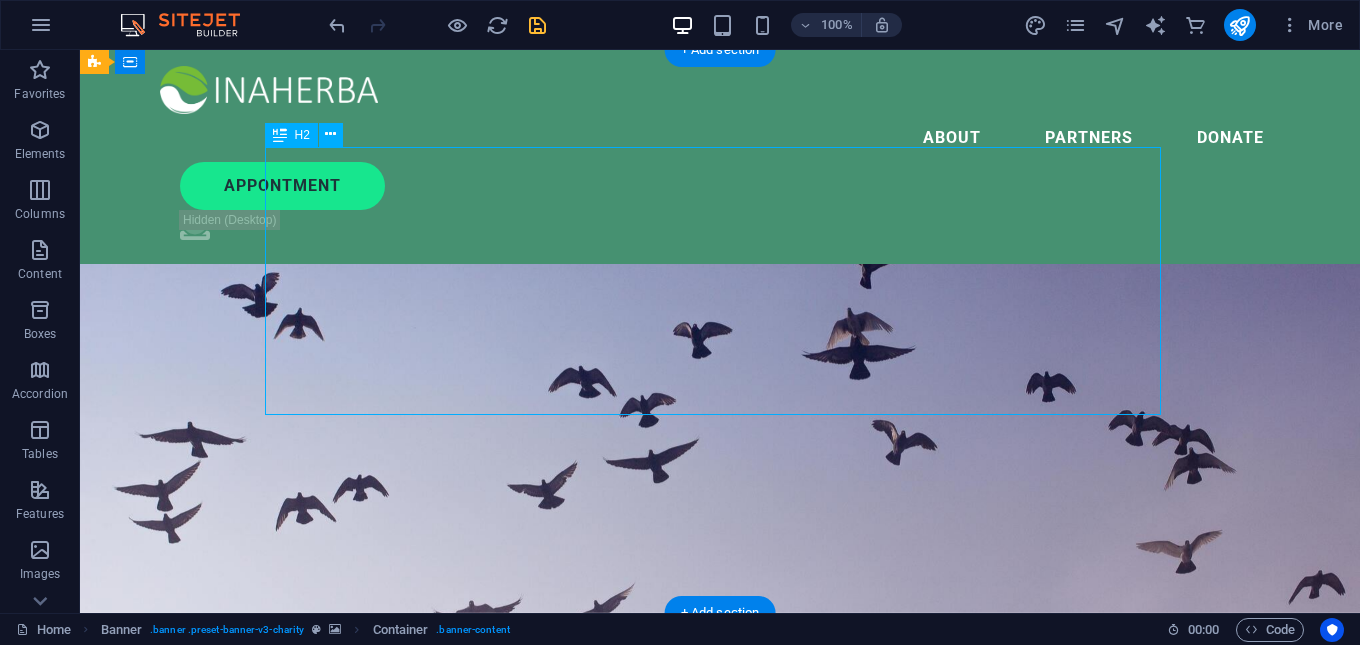 click on ""inaherba" "edible bird’s nests"  bringing nature’s finest  gift to youneed" at bounding box center (720, 827) 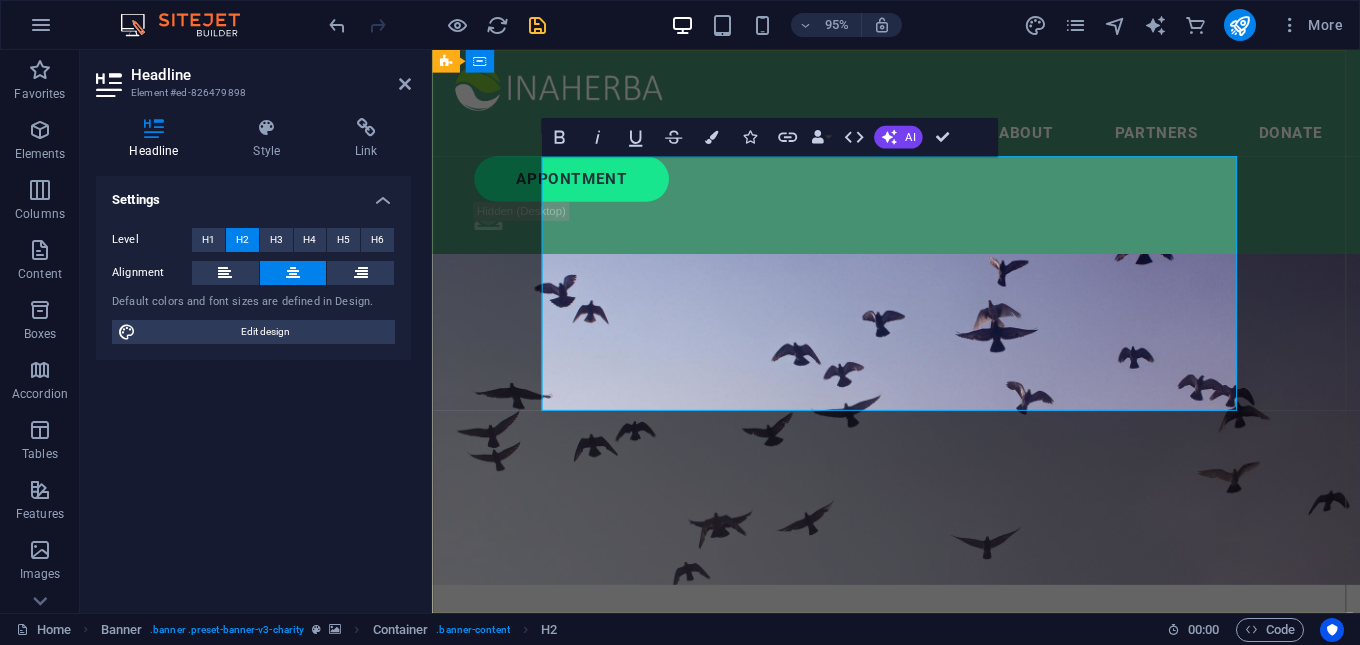 click on ""inaherba" "edible bird’s nests"  bringing nature’s finest  gift to youneed" at bounding box center (920, 827) 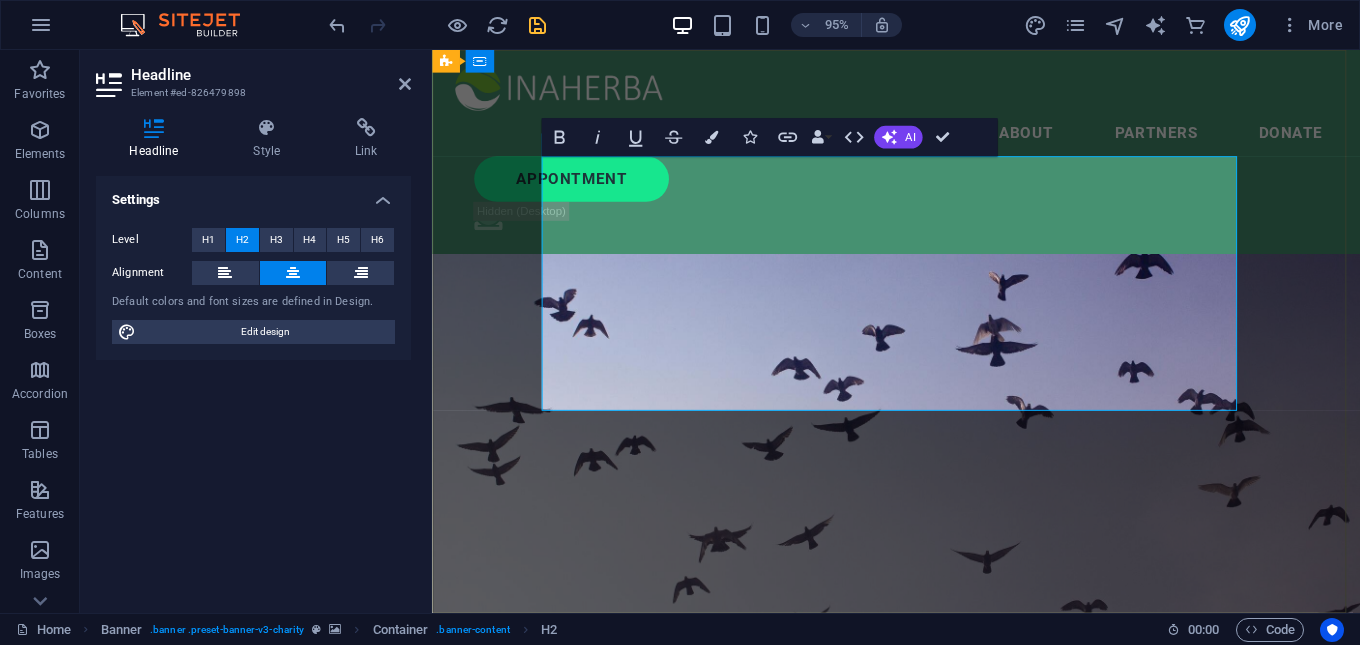 type 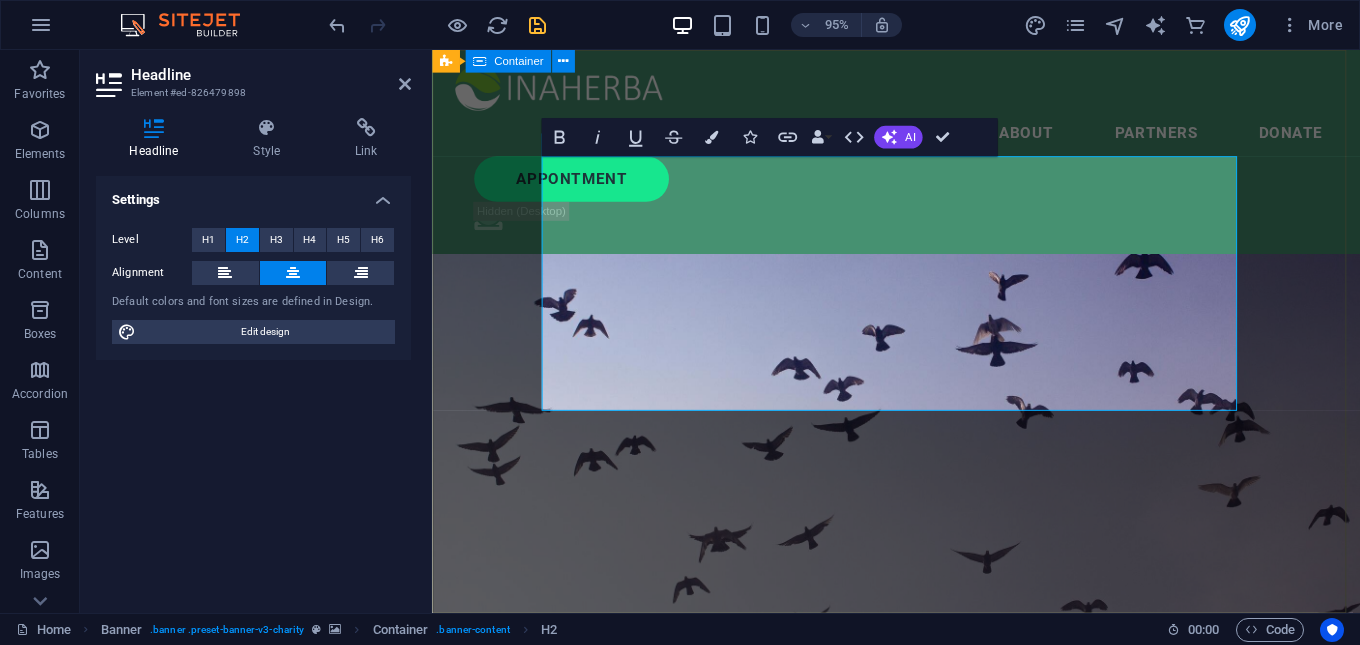 click on ""inaherba" "edible bird’s nests"  Bringing Nature’s finest  gift to youneed Lorem ipsum dolor sit amet consectetur. Bibendum adipiscing morbi orci nibh eget posuere arcu volutpat nulla. Tortor cras suscipit augue sodales risus auctor. Fusce nunc vitae non dui ornare tellus nibh purus lectus." at bounding box center [920, 895] 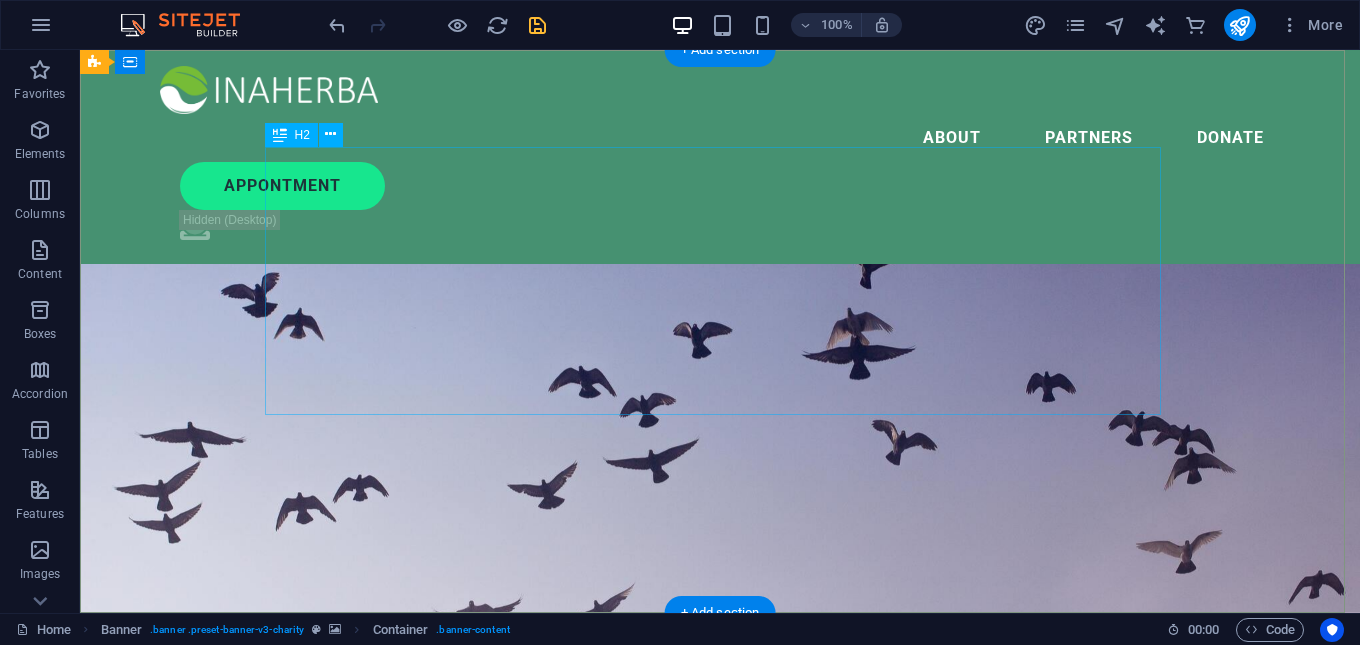 click on ""inaherba" "edible bird’s nests"  Bringing Nature’s finest  gift to youneed" at bounding box center [720, 827] 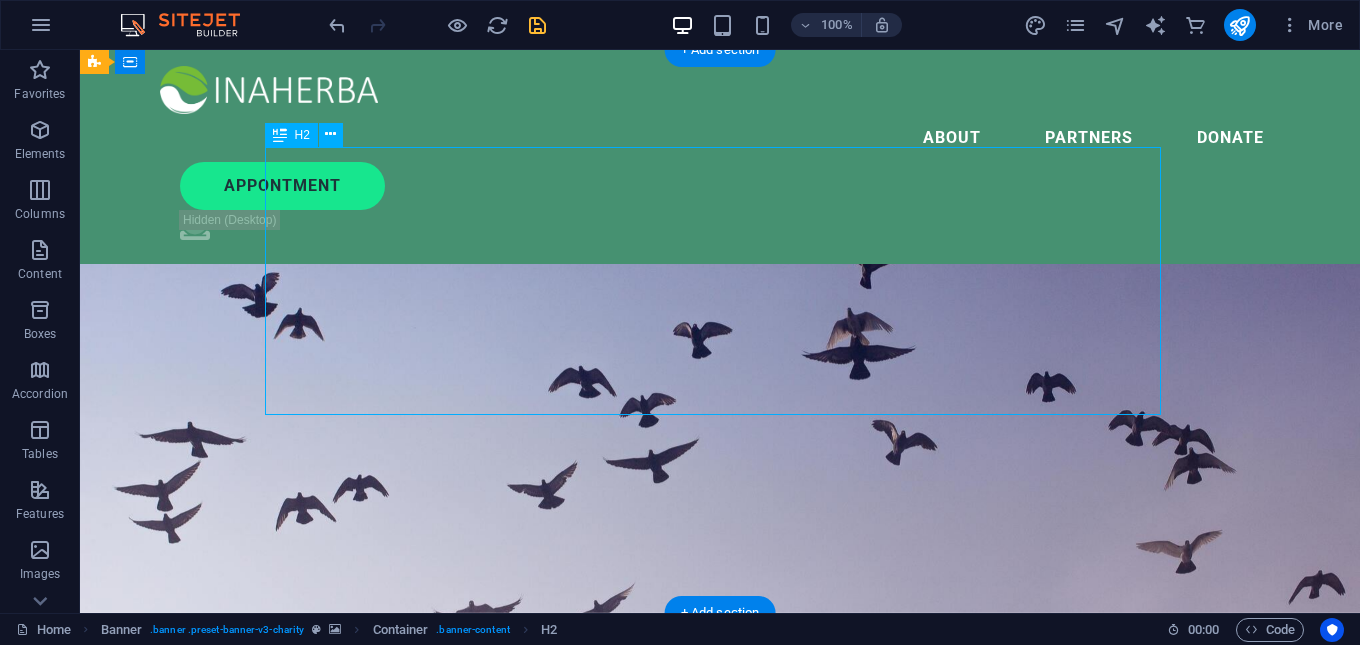 click on ""inaherba" "edible bird’s nests"  Bringing Nature’s finest  gift to youneed" at bounding box center (720, 827) 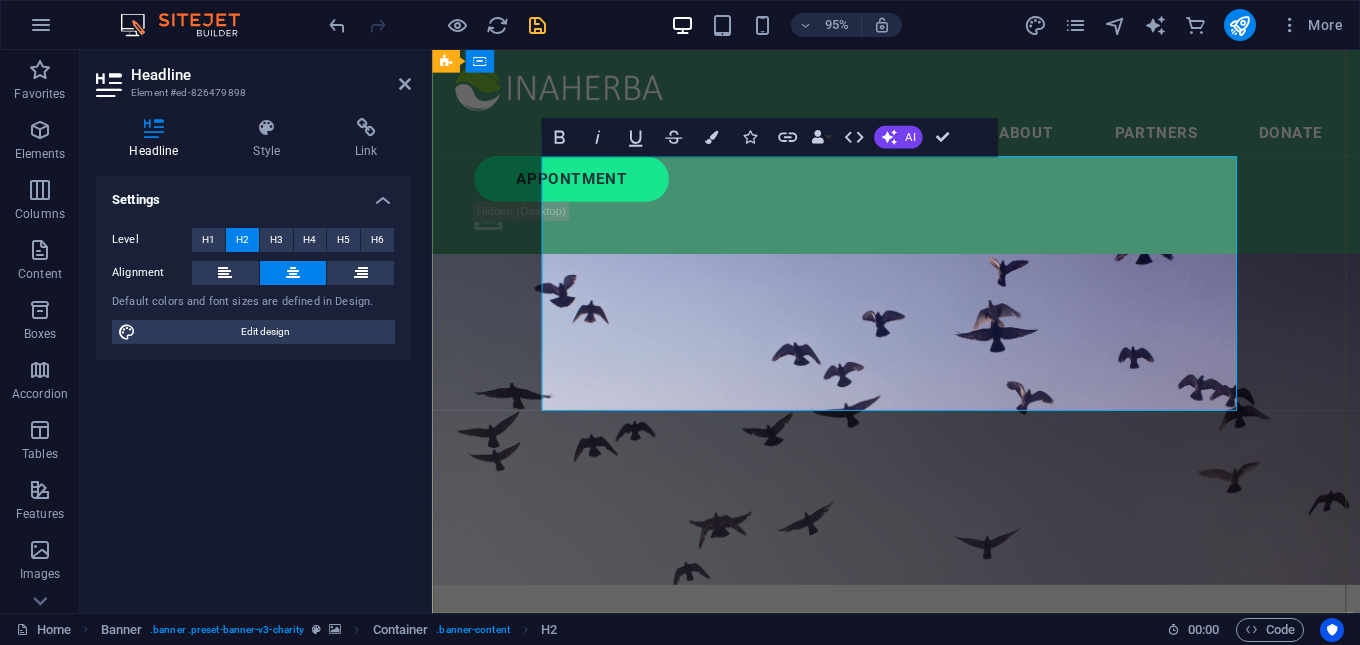 click on ""inaherba" "edible bird’s nests"  Bringing Nature’s finest  gift to youneed" at bounding box center (921, 827) 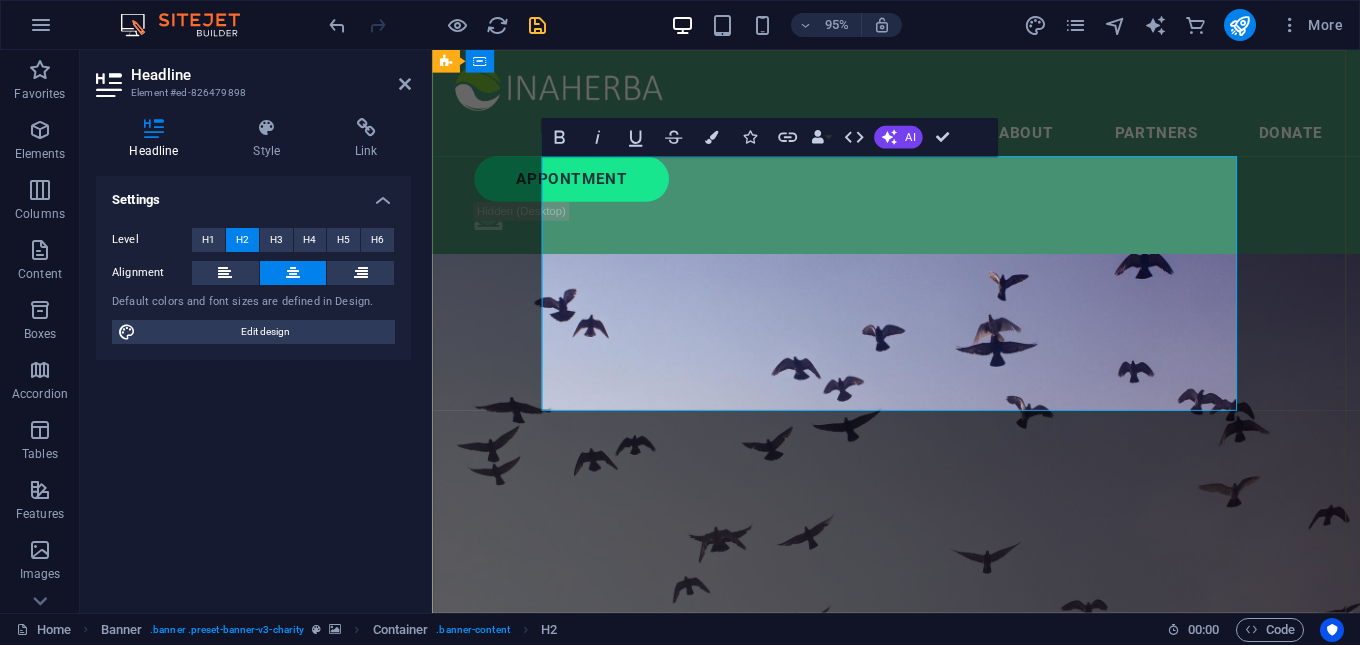 click on ""inaherba" "Swallow nests"  Bringing Nature’s finest  gift to youneed" at bounding box center [921, 857] 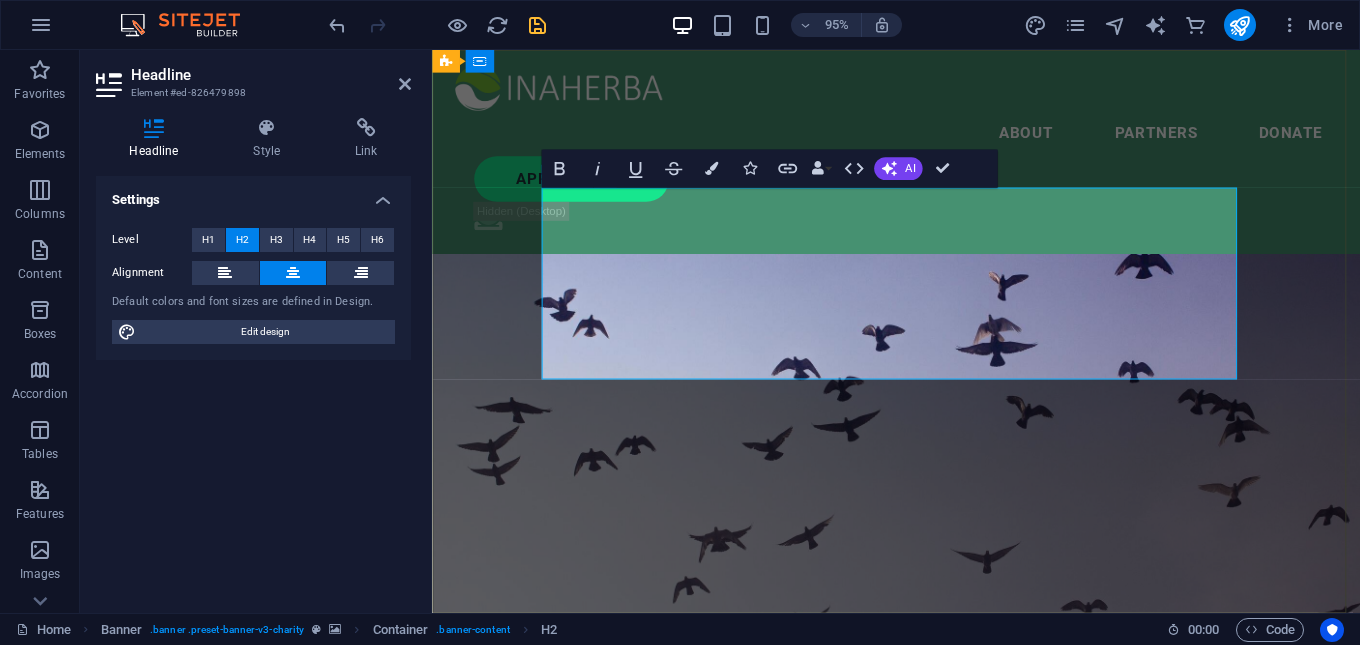 type 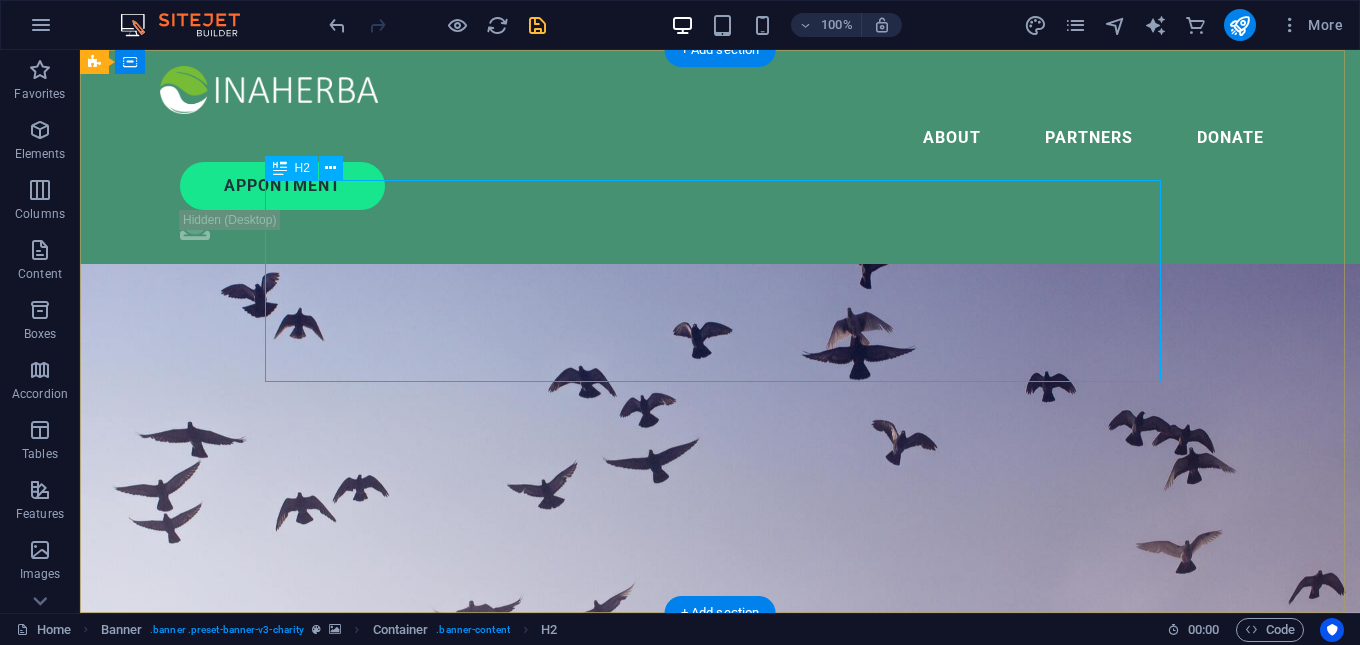 click on ""inaherba Swallow nests"  Bringing Nature’s finest  gift to youneed" at bounding box center [720, 794] 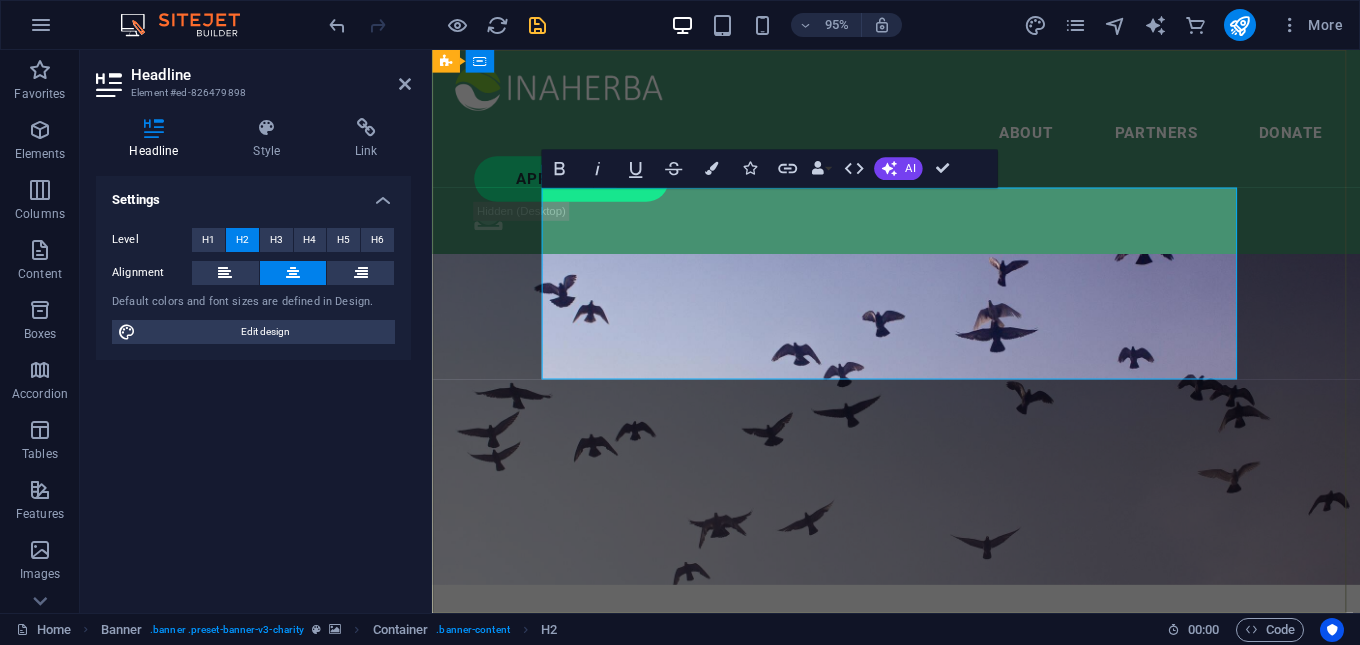 click on ""inaherba Swallow nests"  Bringing Nature’s finest  gift to youneed" at bounding box center (921, 793) 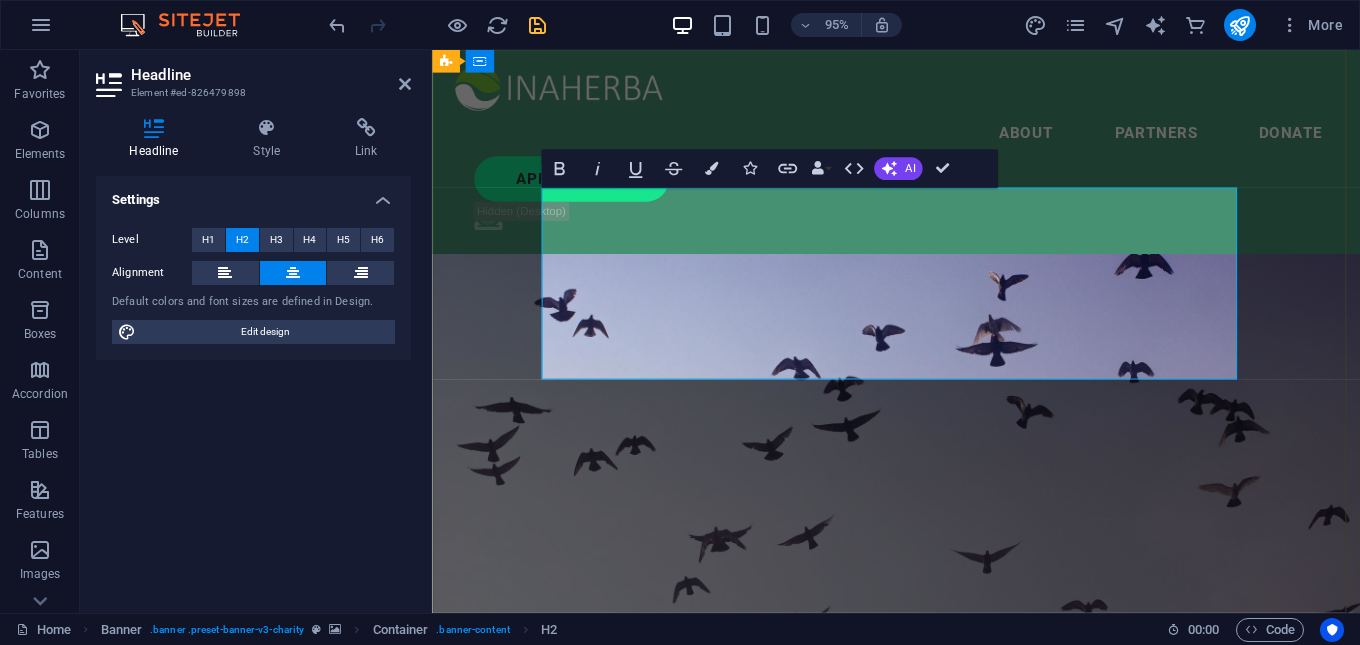 type 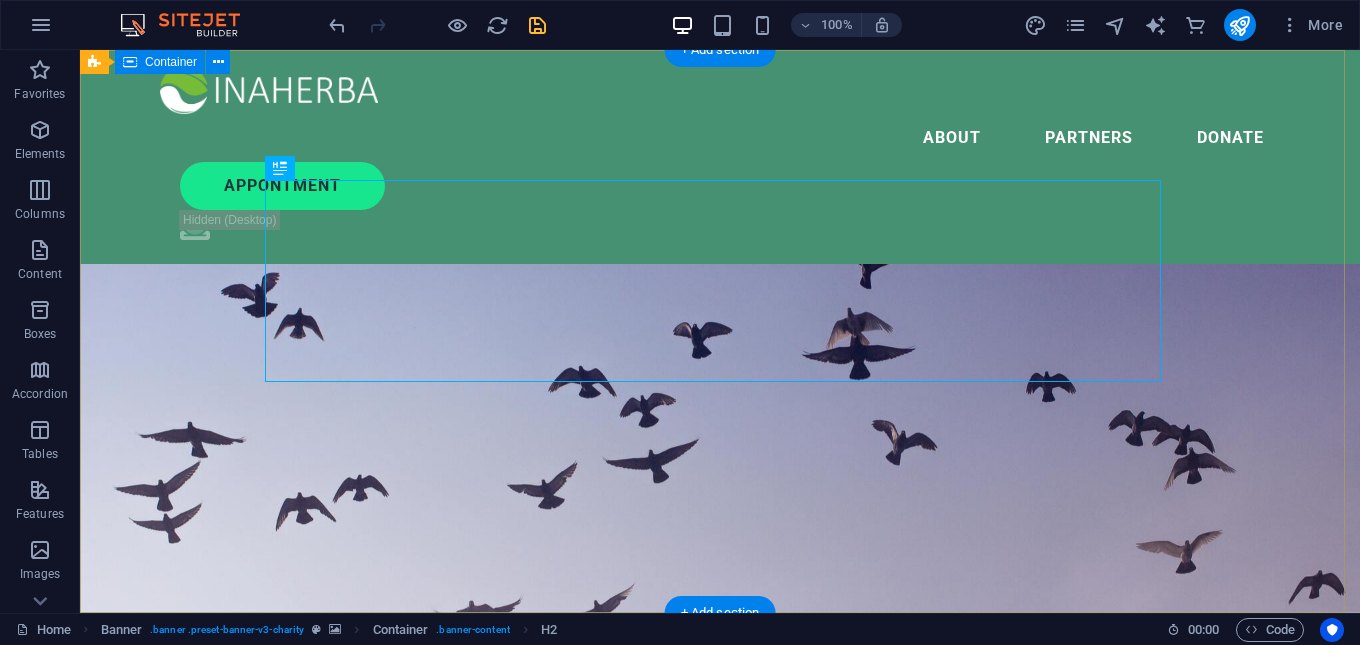 click on ""inaherba-Swallow nests"  Bringing Nature’s finest  gift to youneed Lorem ipsum dolor sit amet consectetur. Bibendum adipiscing morbi orci nibh eget posuere arcu volutpat nulla. Tortor cras suscipit augue sodales risus auctor. Fusce nunc vitae non dui ornare tellus nibh purus lectus." at bounding box center (720, 831) 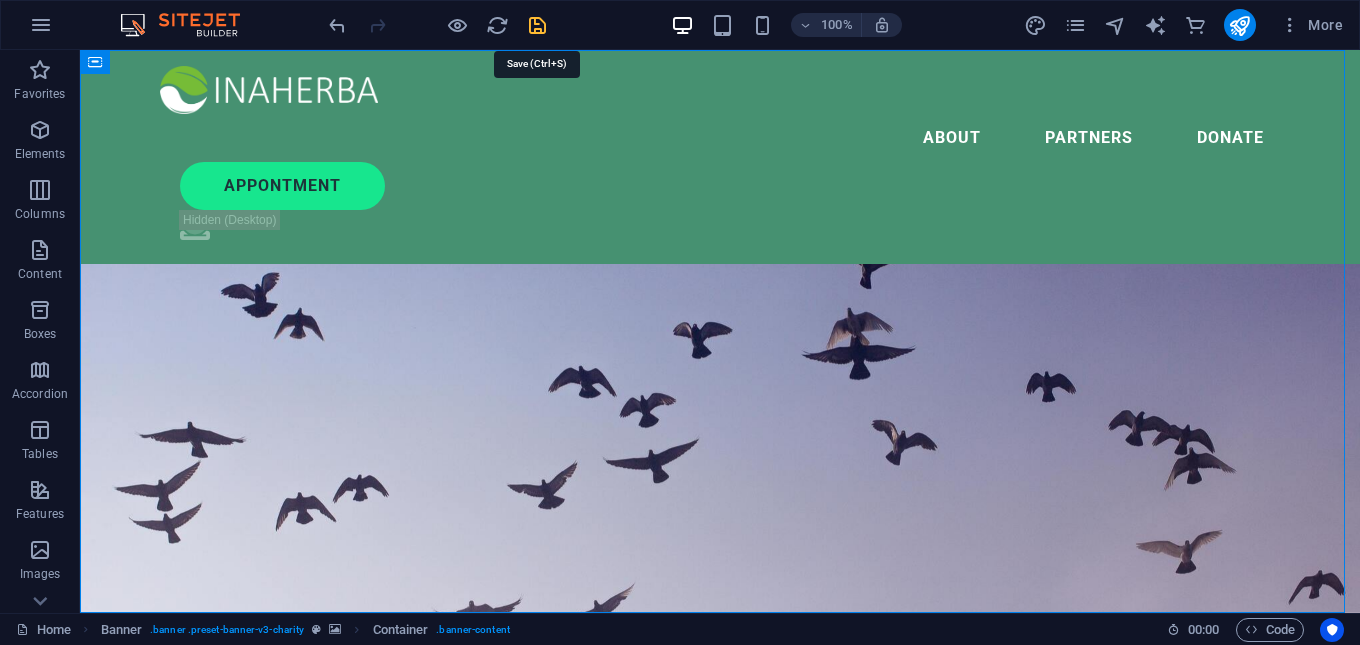 click at bounding box center (537, 25) 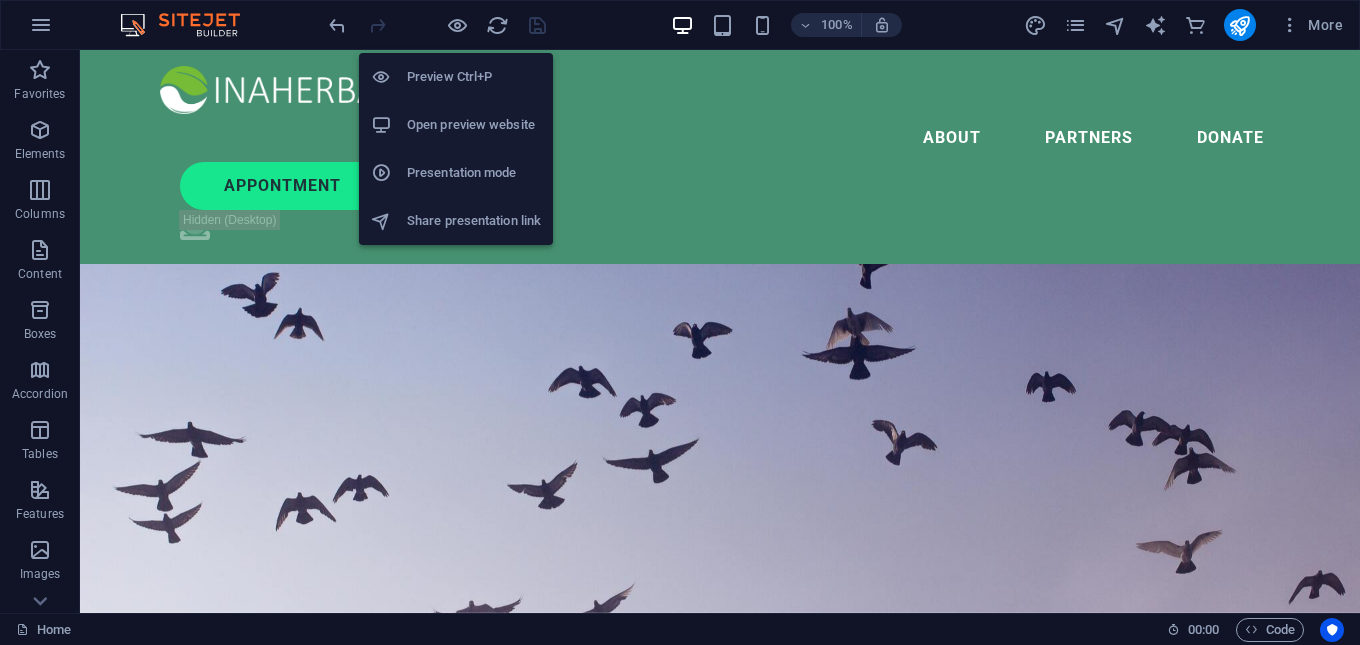 click on "Open preview website" at bounding box center [474, 125] 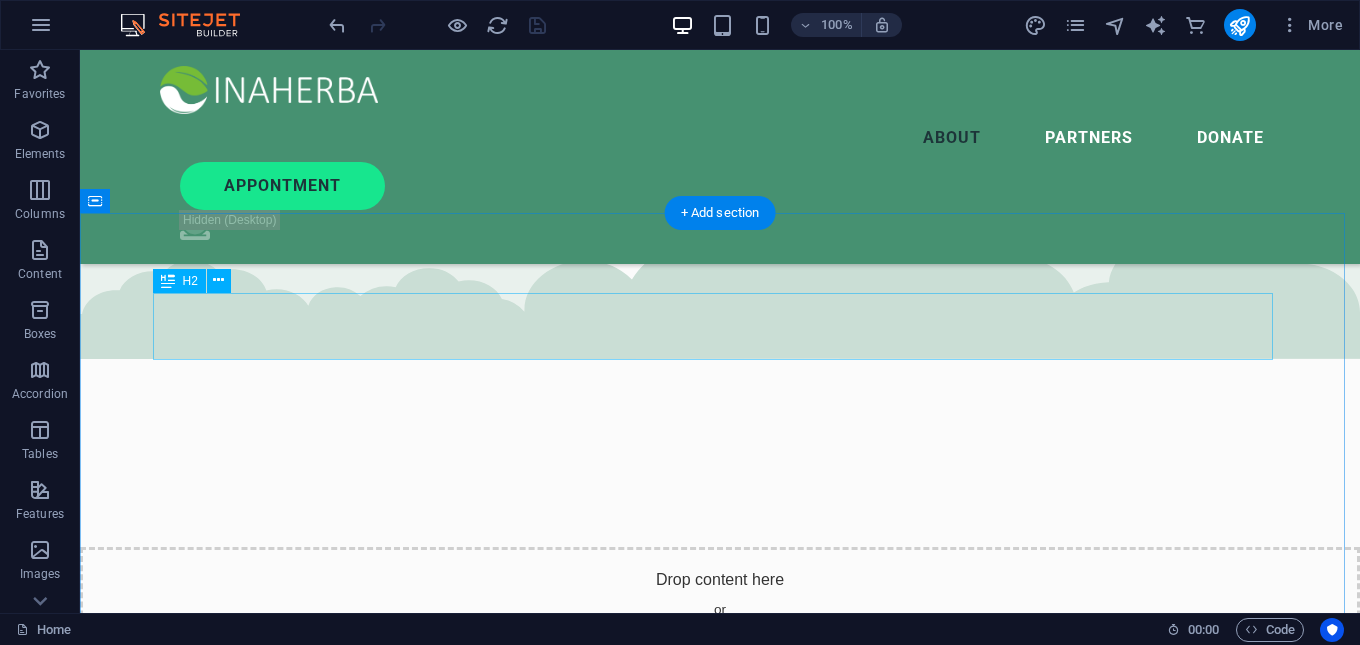 scroll, scrollTop: 3400, scrollLeft: 0, axis: vertical 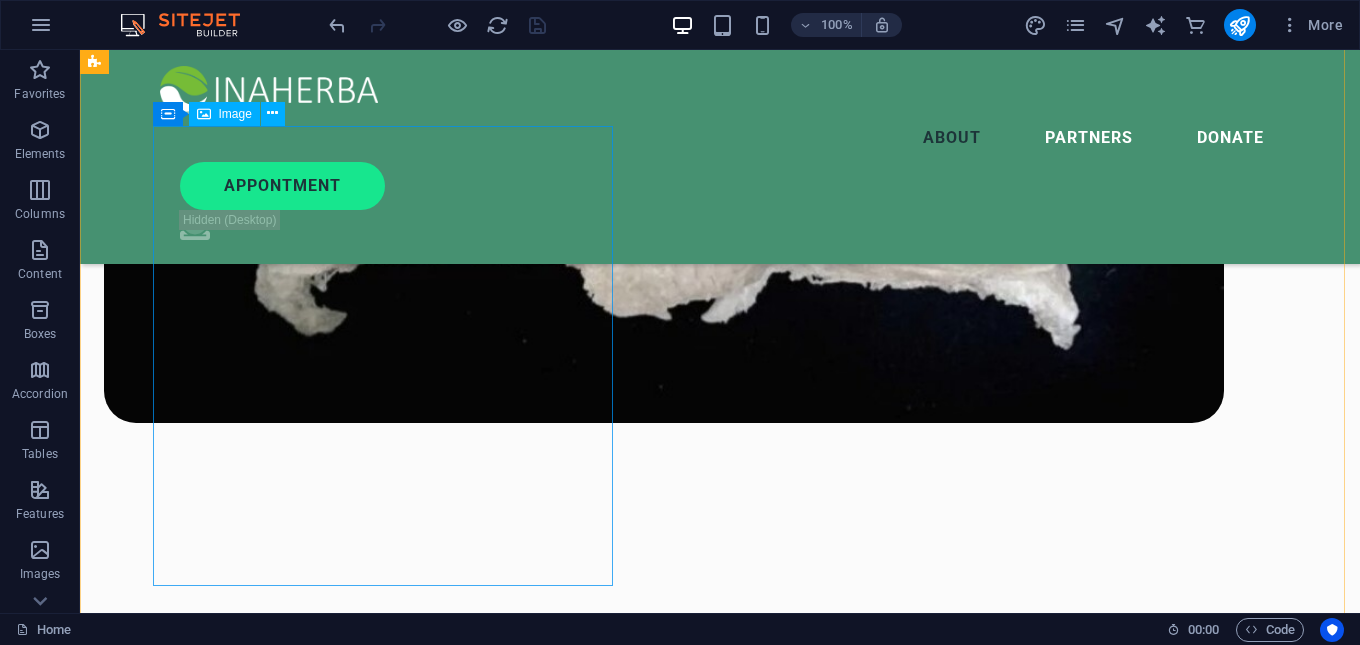 click at bounding box center [664, 4095] 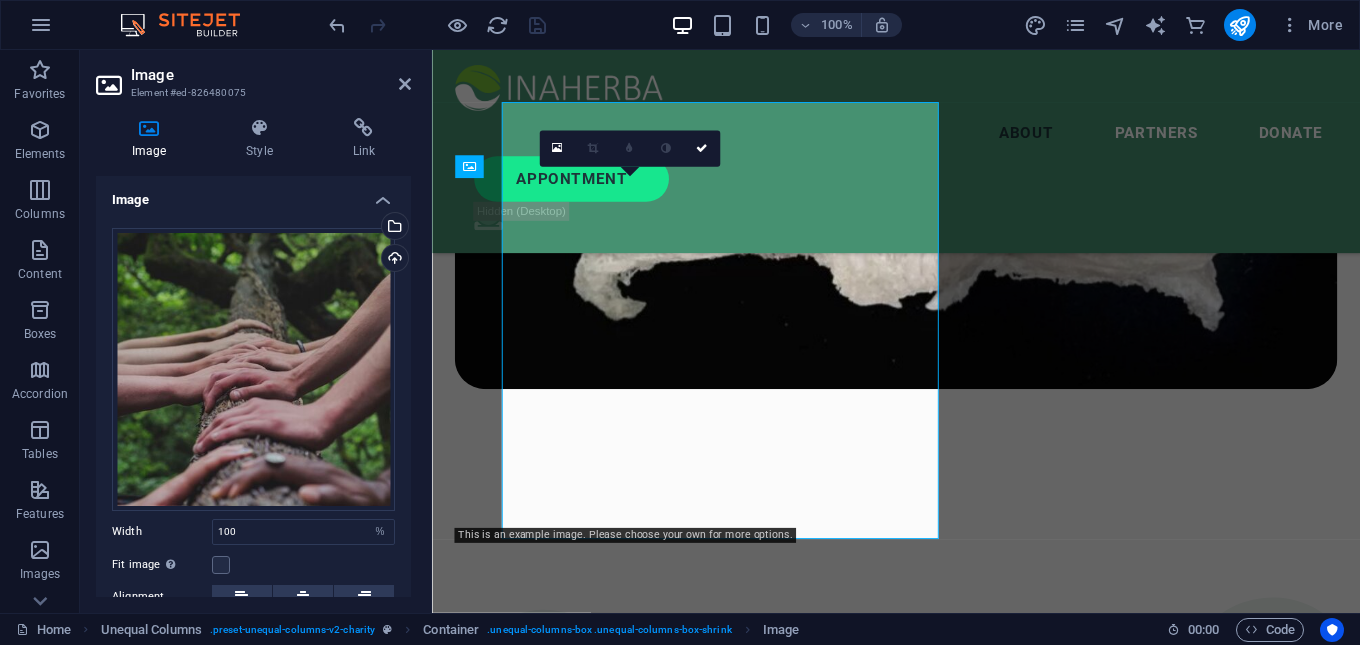 scroll, scrollTop: 3421, scrollLeft: 0, axis: vertical 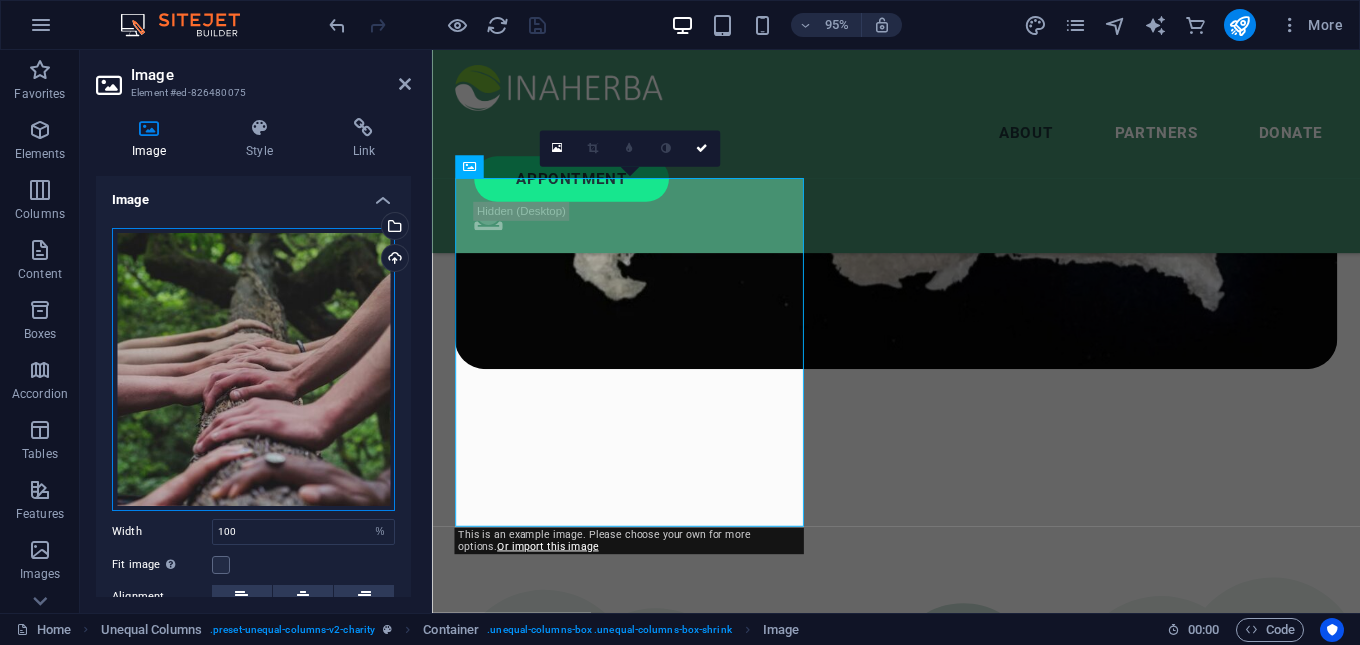 click on "Drag files here, click to choose files or select files from Files or our free stock photos & videos" at bounding box center [253, 369] 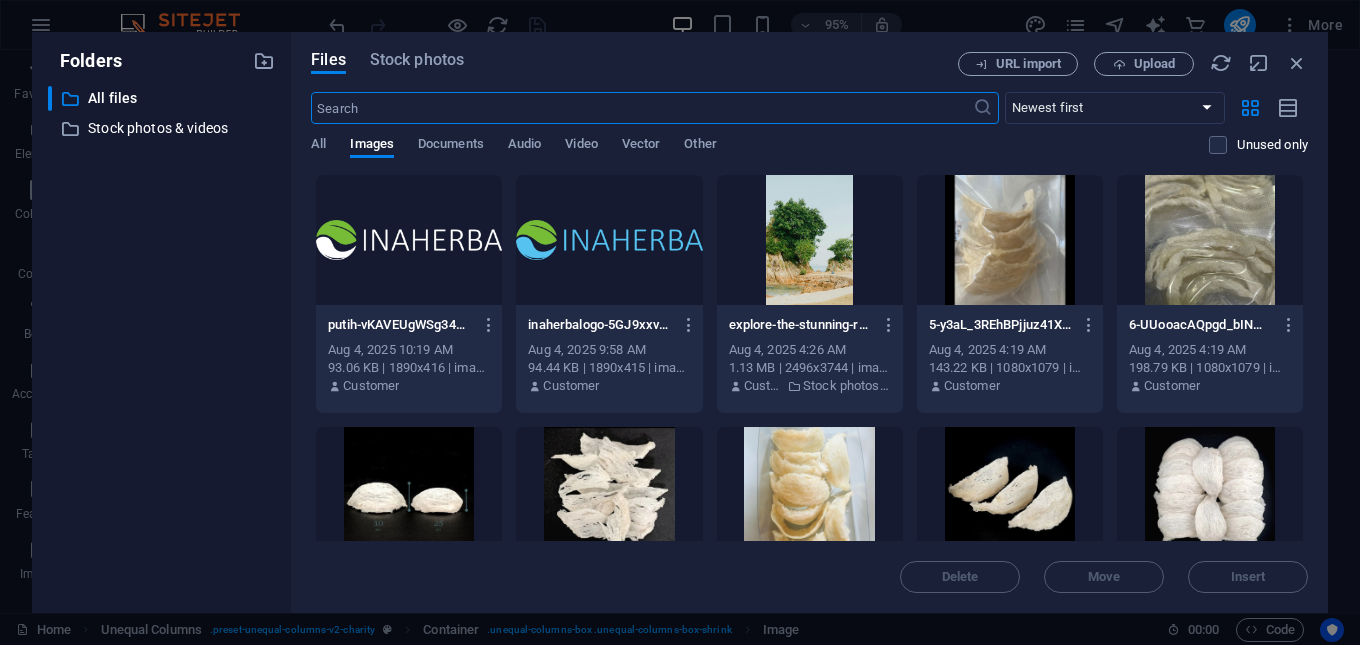 scroll, scrollTop: 4219, scrollLeft: 0, axis: vertical 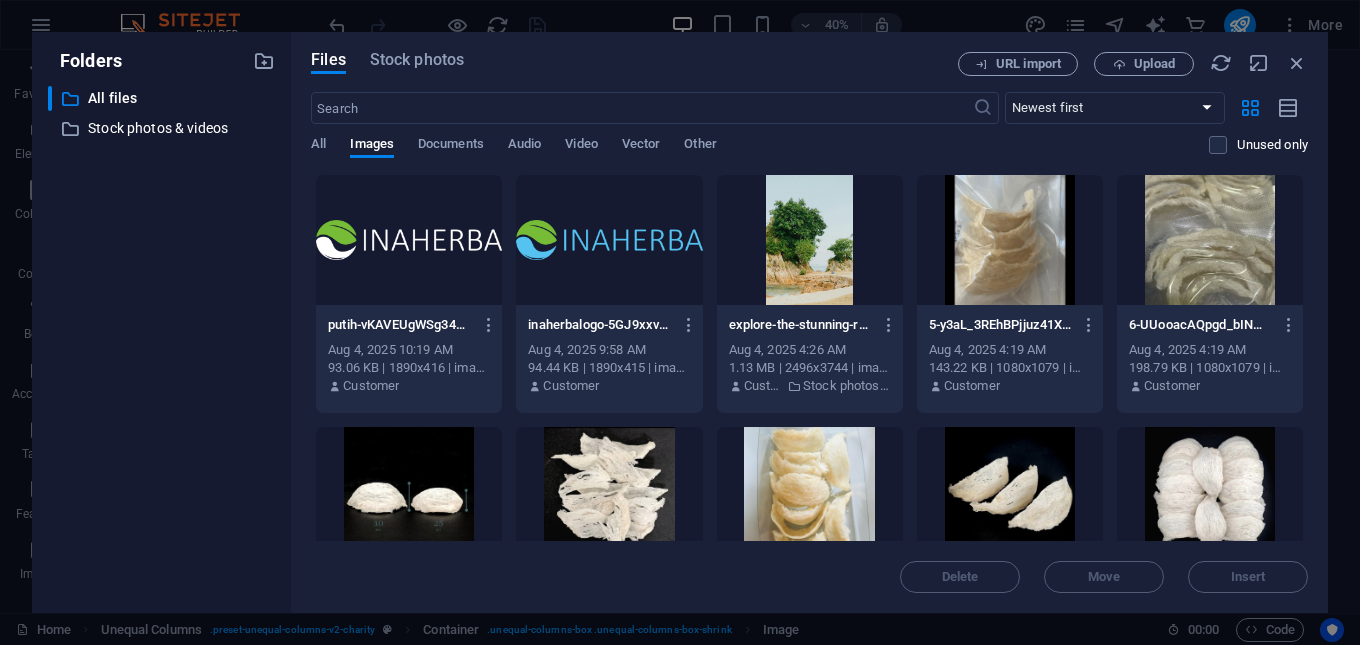 click at bounding box center [1010, 492] 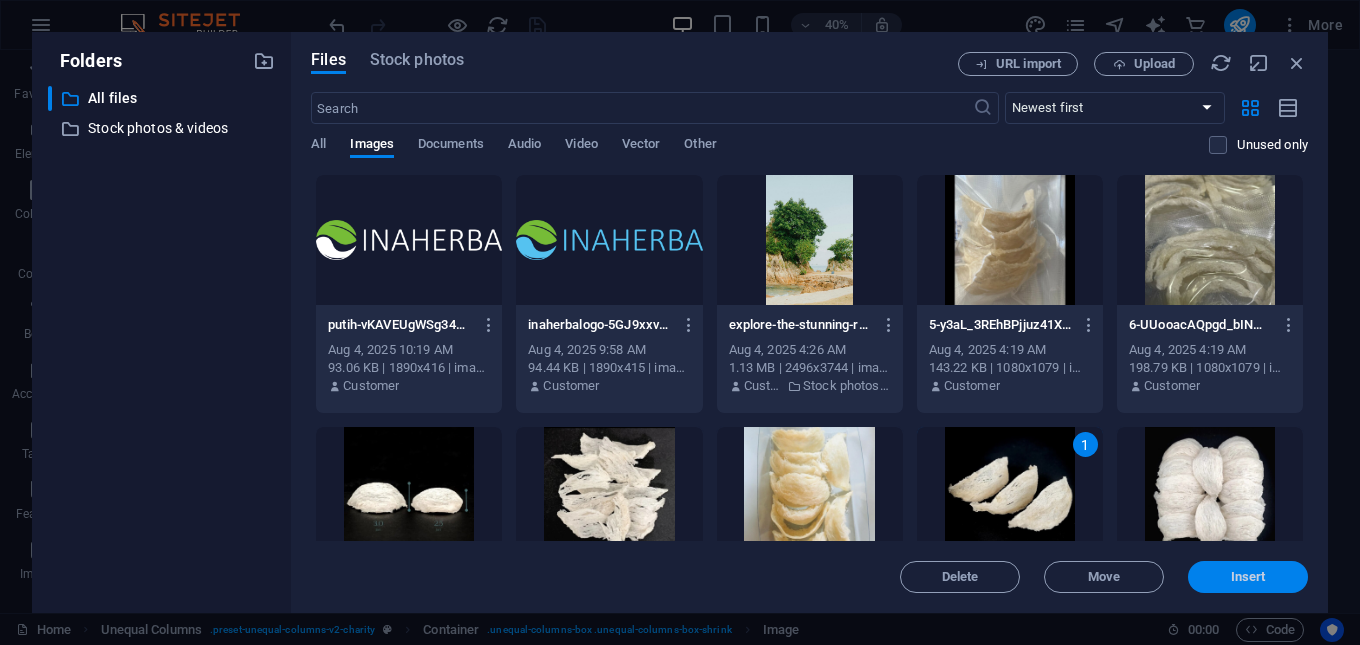 click on "Insert" at bounding box center (1248, 577) 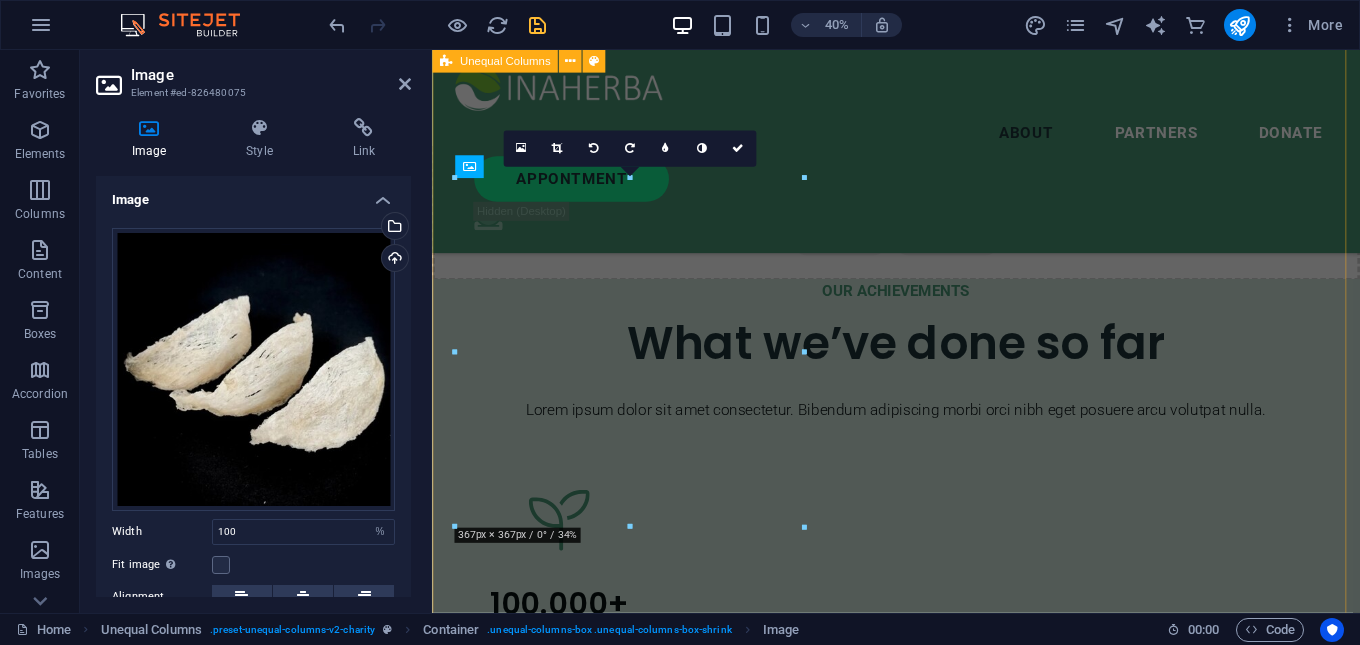 scroll, scrollTop: 3421, scrollLeft: 0, axis: vertical 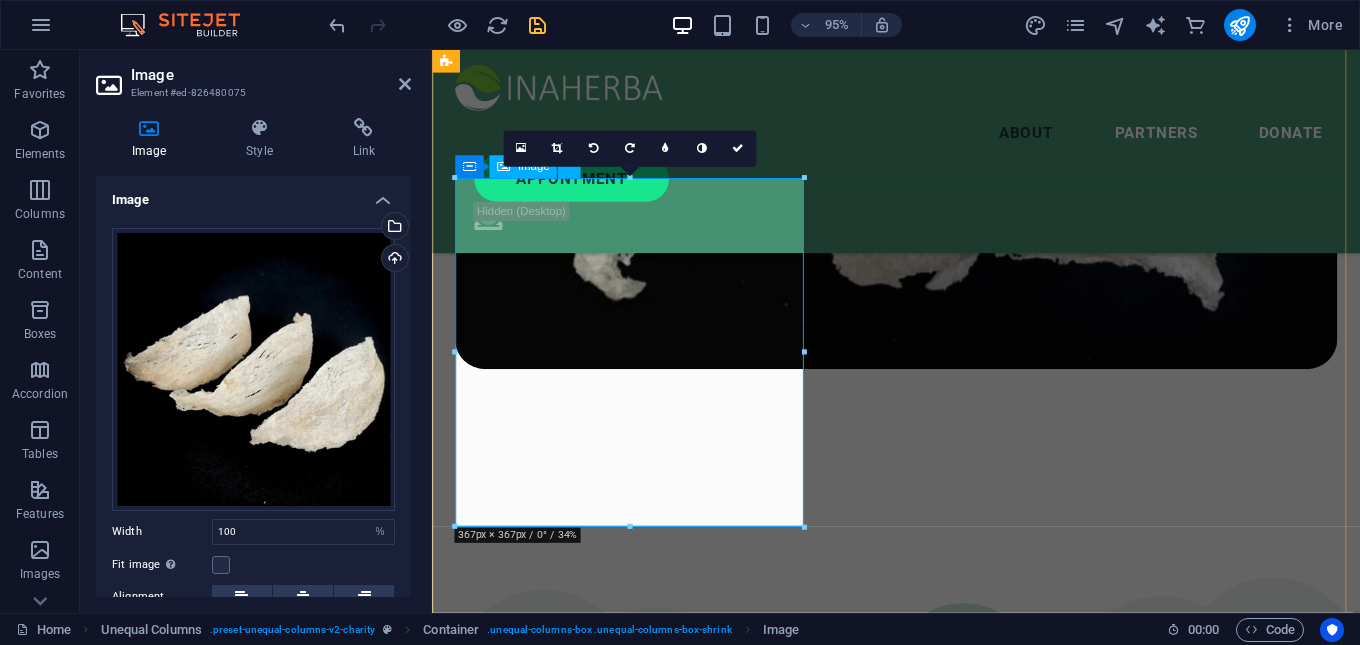 click at bounding box center (920, 4036) 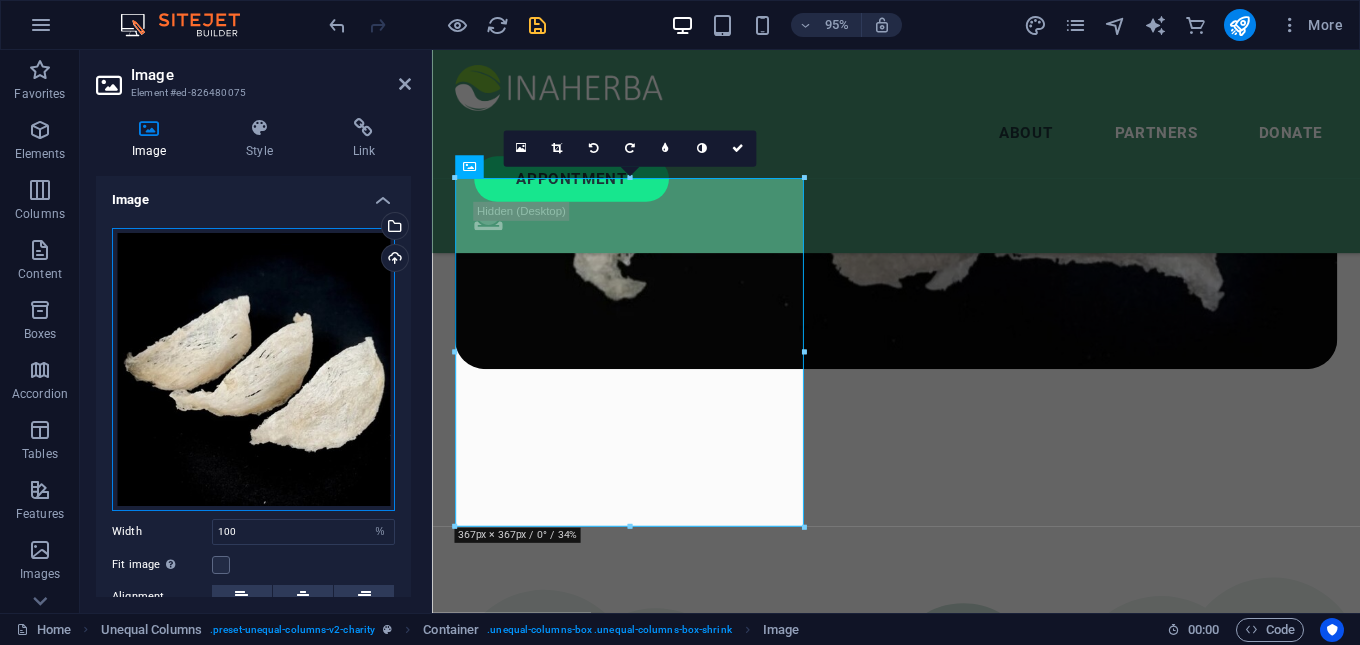 click on "Drag files here, click to choose files or select files from Files or our free stock photos & videos" at bounding box center [253, 369] 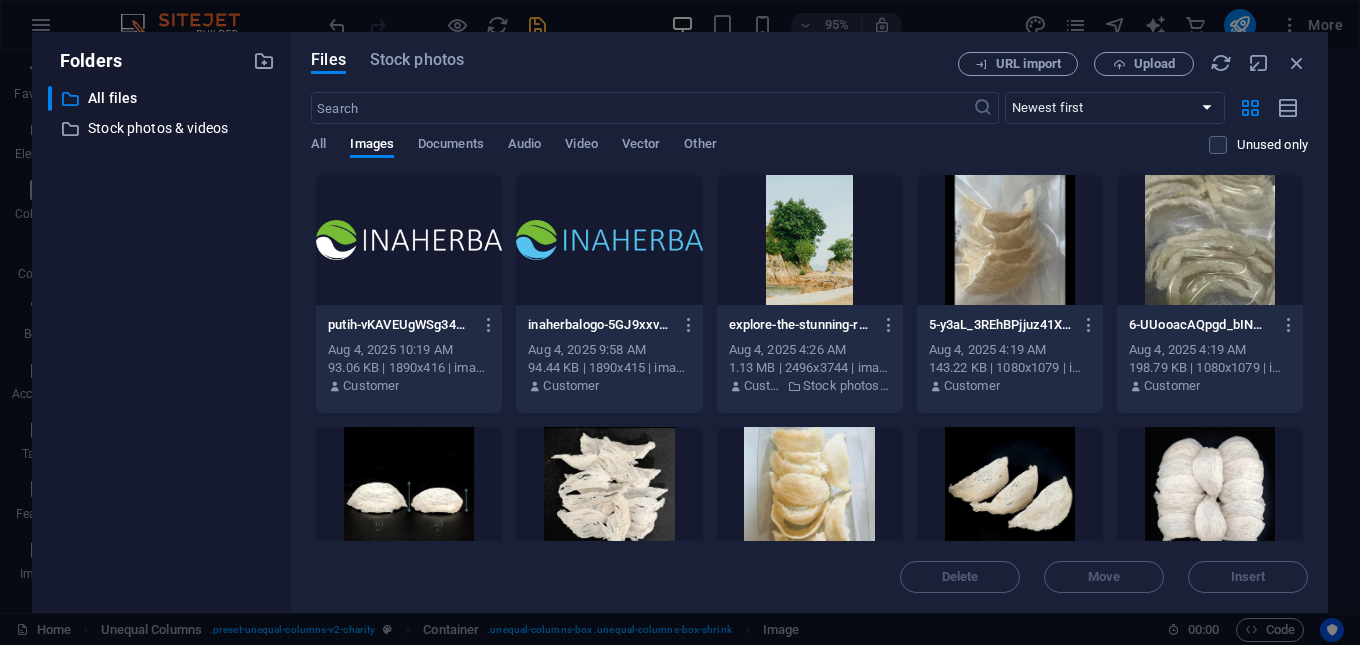 click on "​ All files All files ​ Stock photos & videos Stock photos & videos" at bounding box center (161, 341) 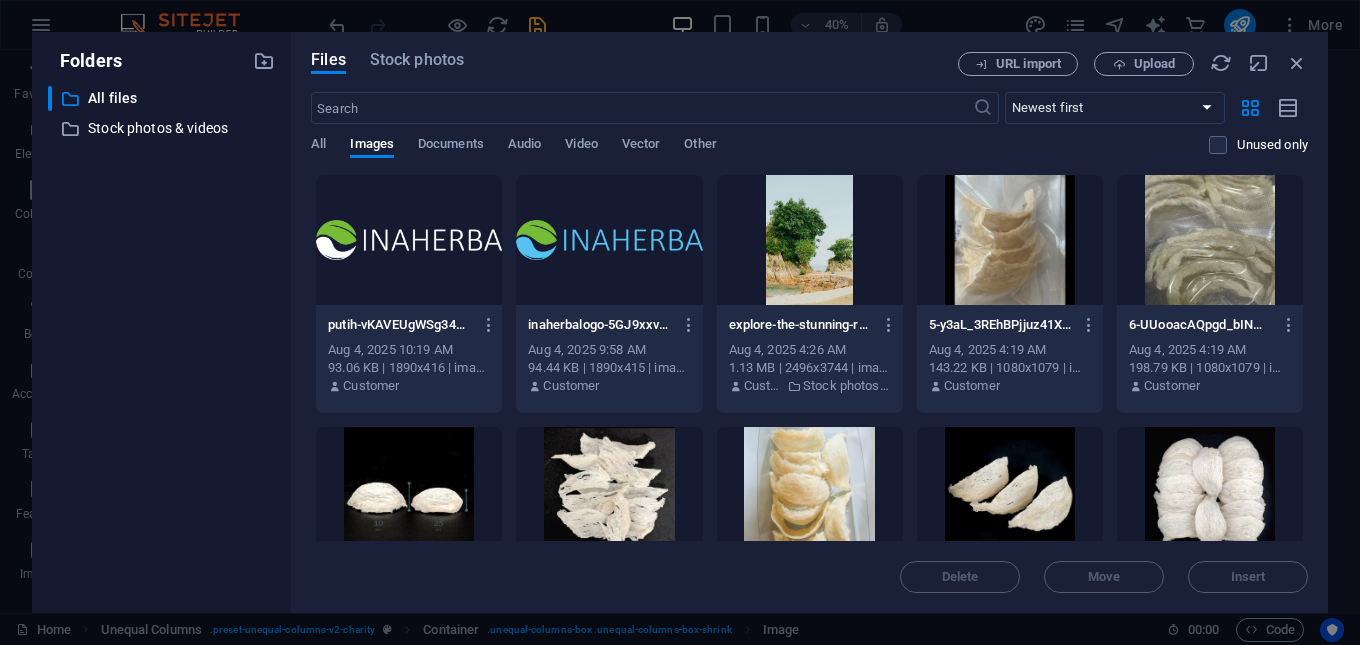 click at bounding box center (810, 240) 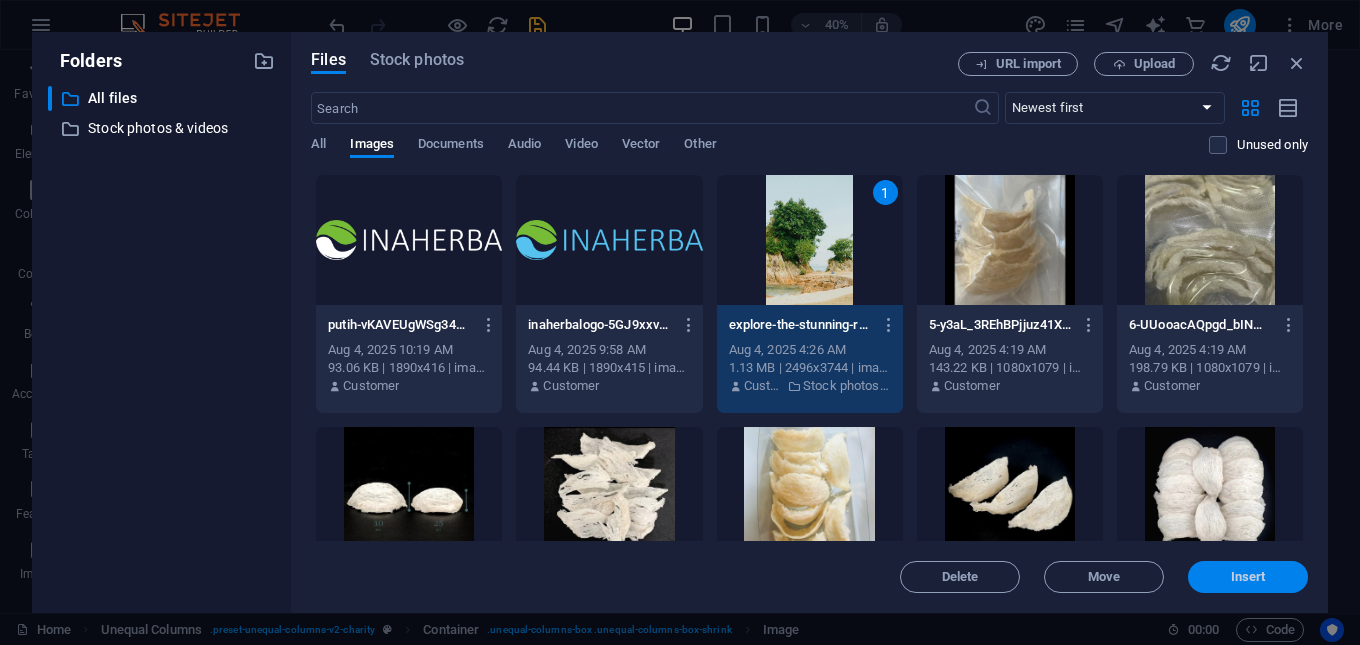click on "Insert" at bounding box center (1248, 577) 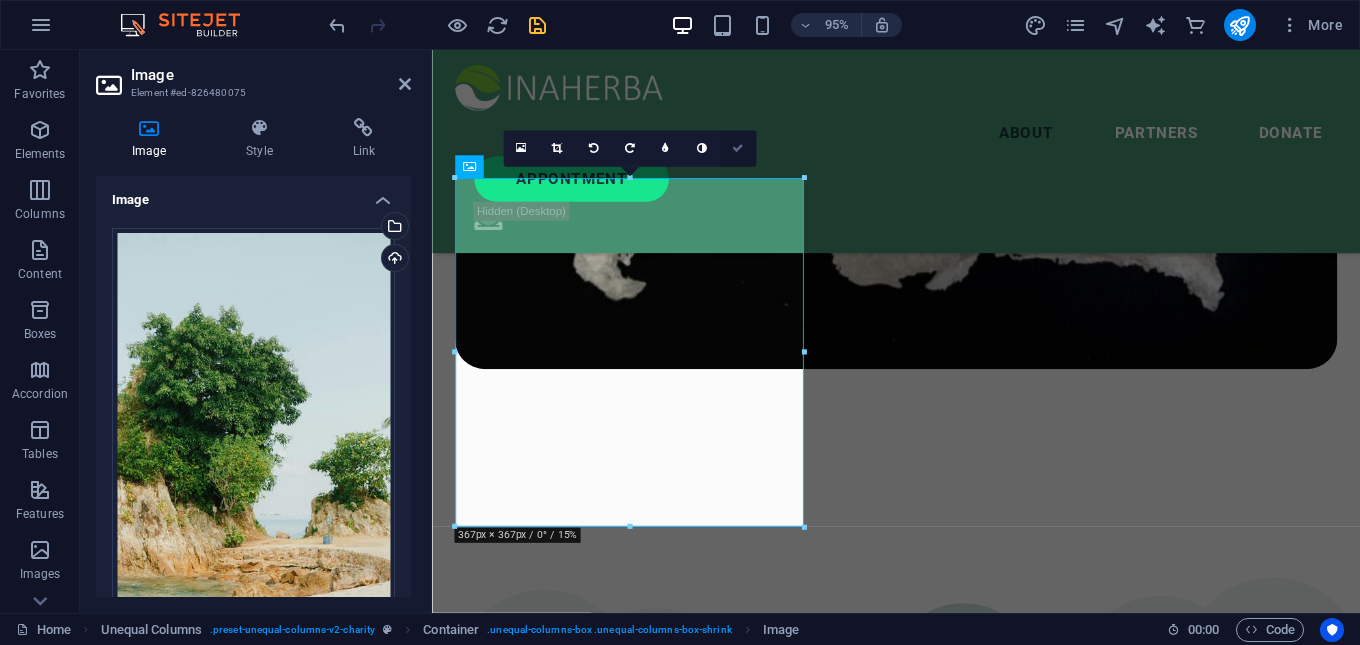 scroll, scrollTop: 3466, scrollLeft: 0, axis: vertical 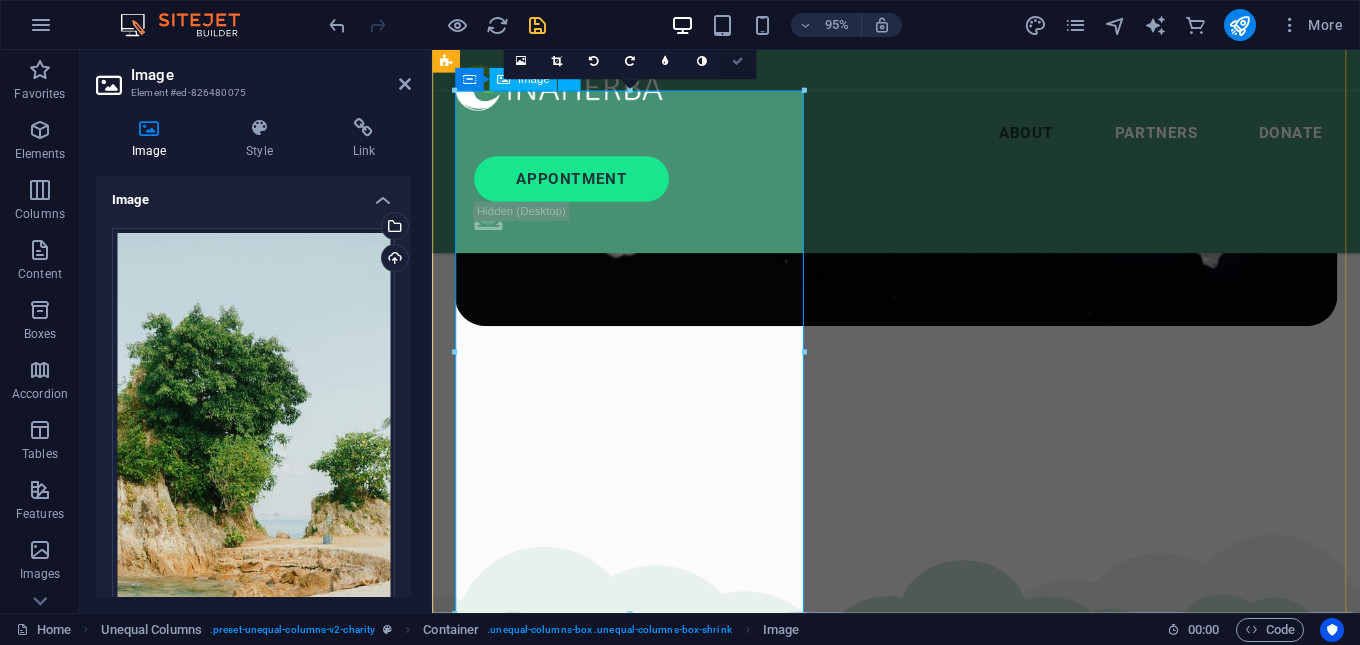click at bounding box center [920, 4224] 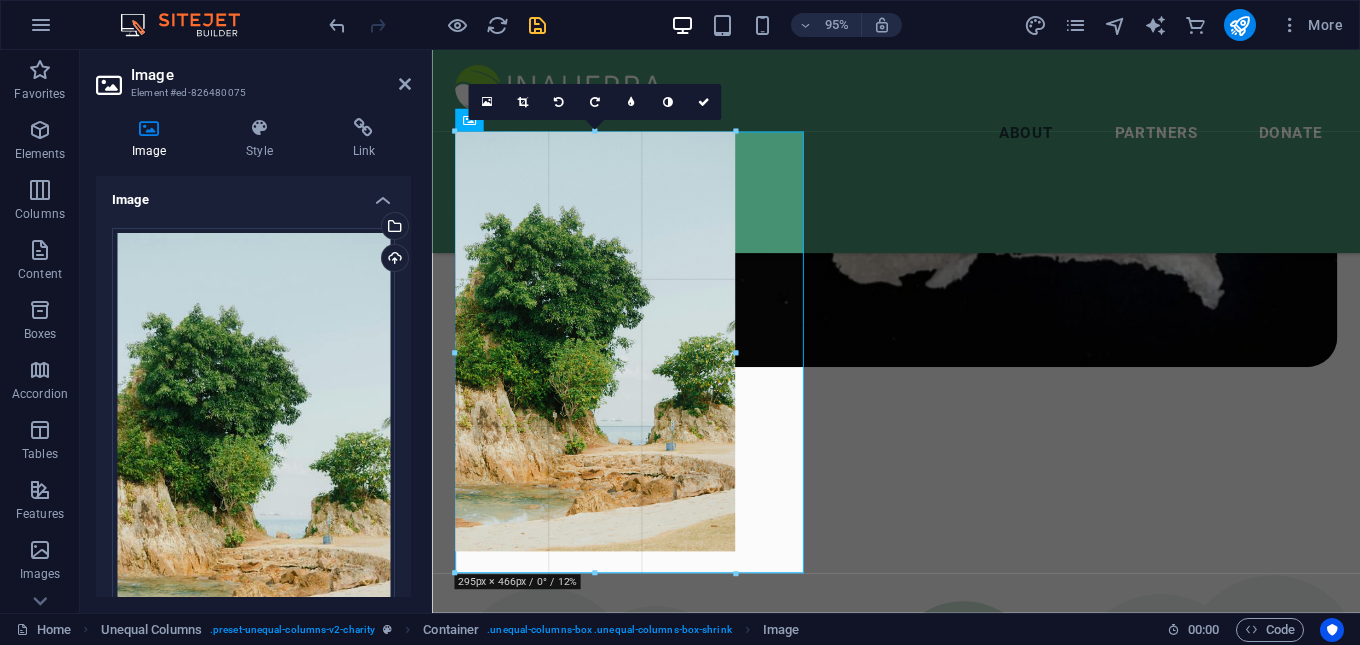 drag, startPoint x: 801, startPoint y: 93, endPoint x: 725, endPoint y: 309, distance: 228.98035 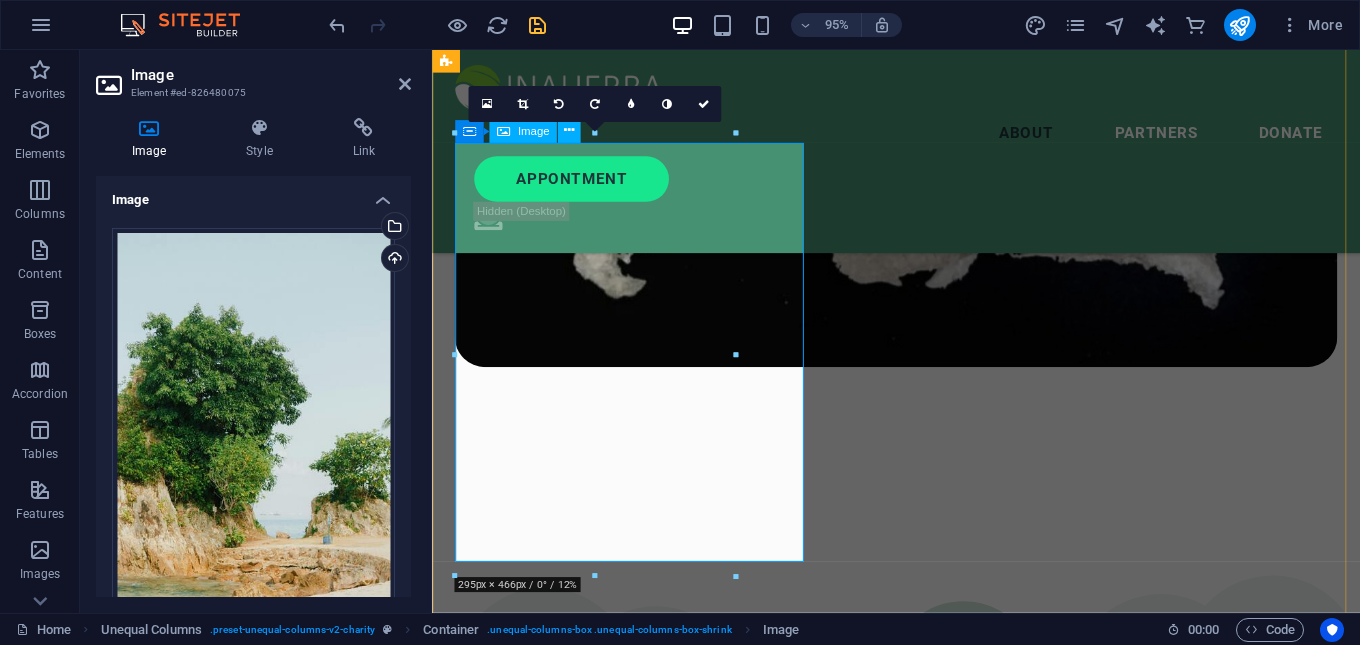 scroll, scrollTop: 3421, scrollLeft: 0, axis: vertical 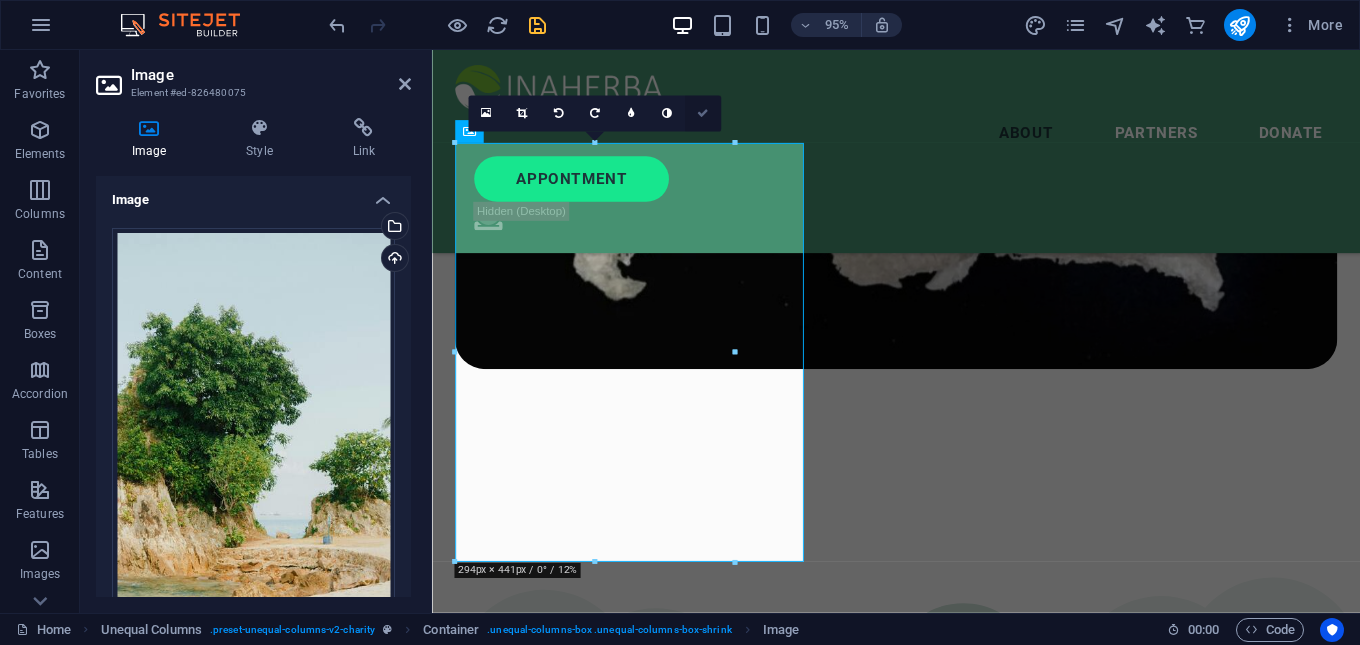 click at bounding box center (703, 113) 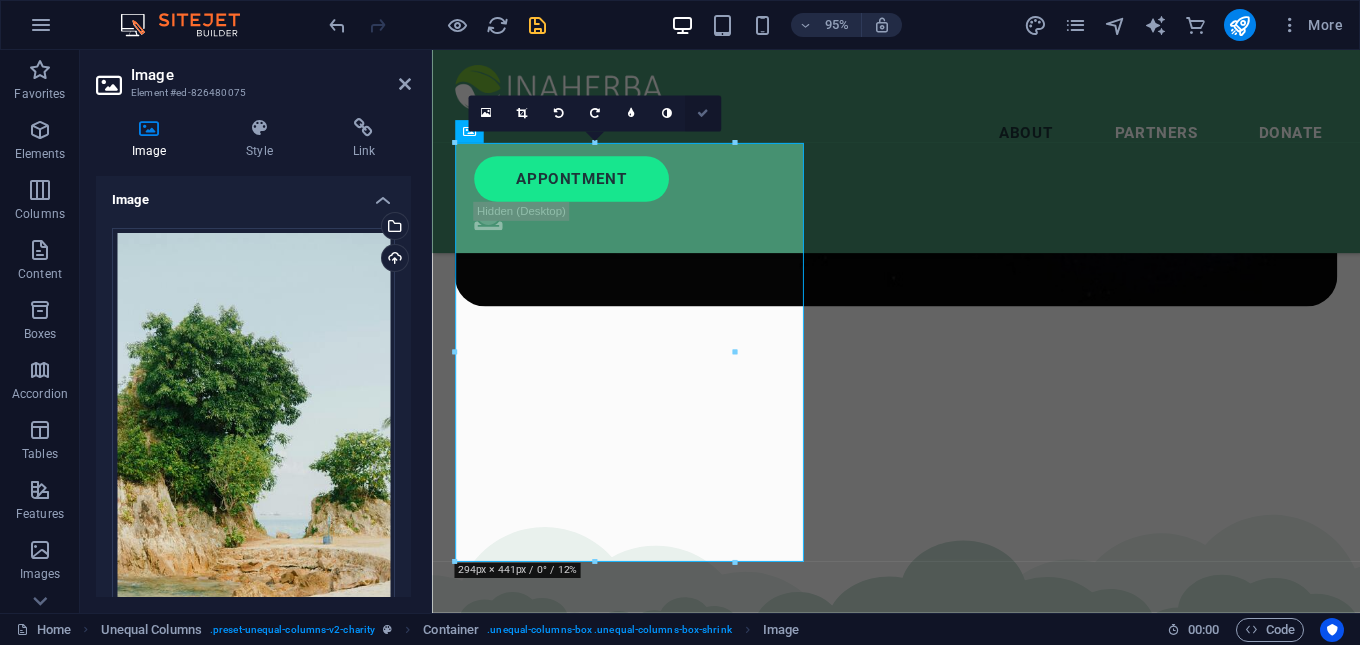 scroll, scrollTop: 3390, scrollLeft: 0, axis: vertical 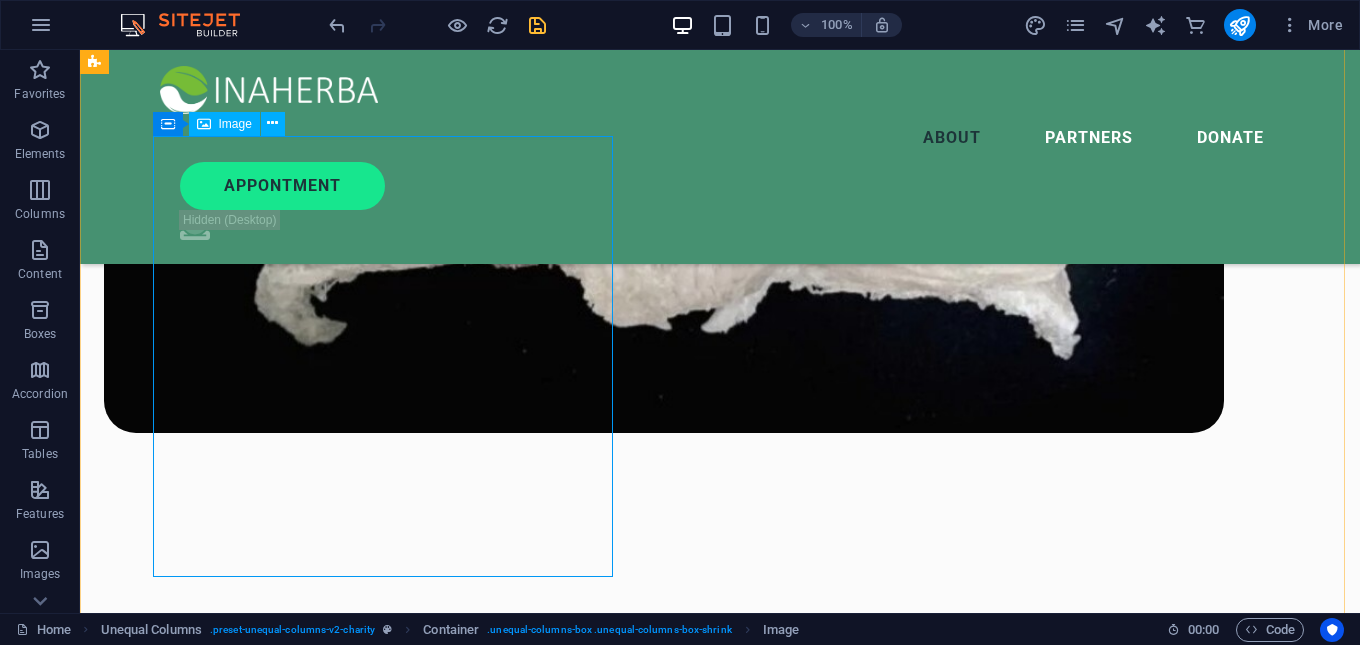 click at bounding box center (664, 3765) 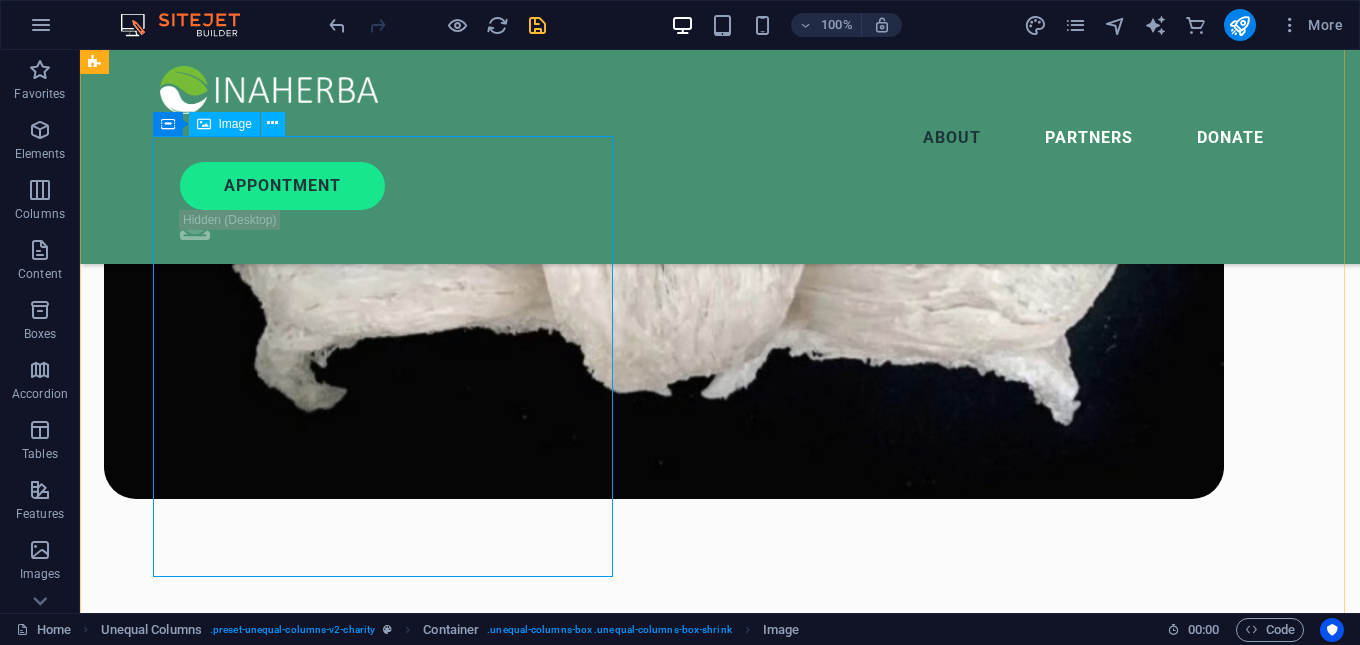 scroll, scrollTop: 3421, scrollLeft: 0, axis: vertical 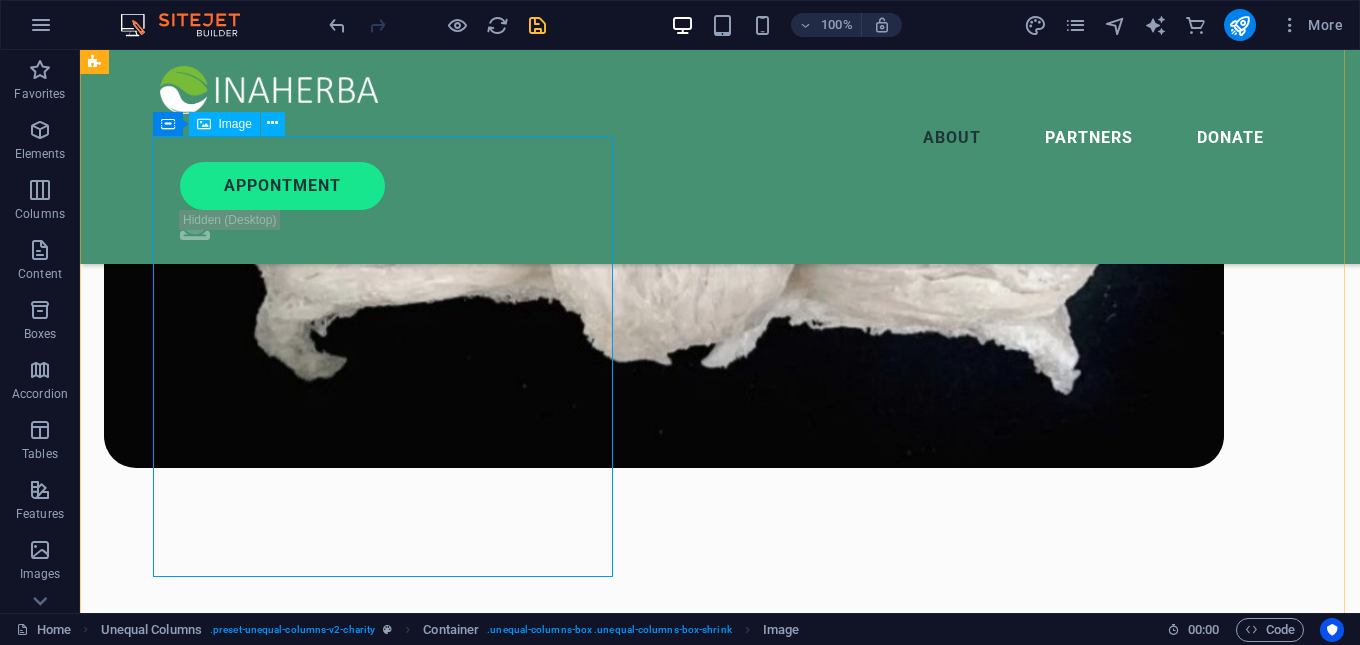 select on "px" 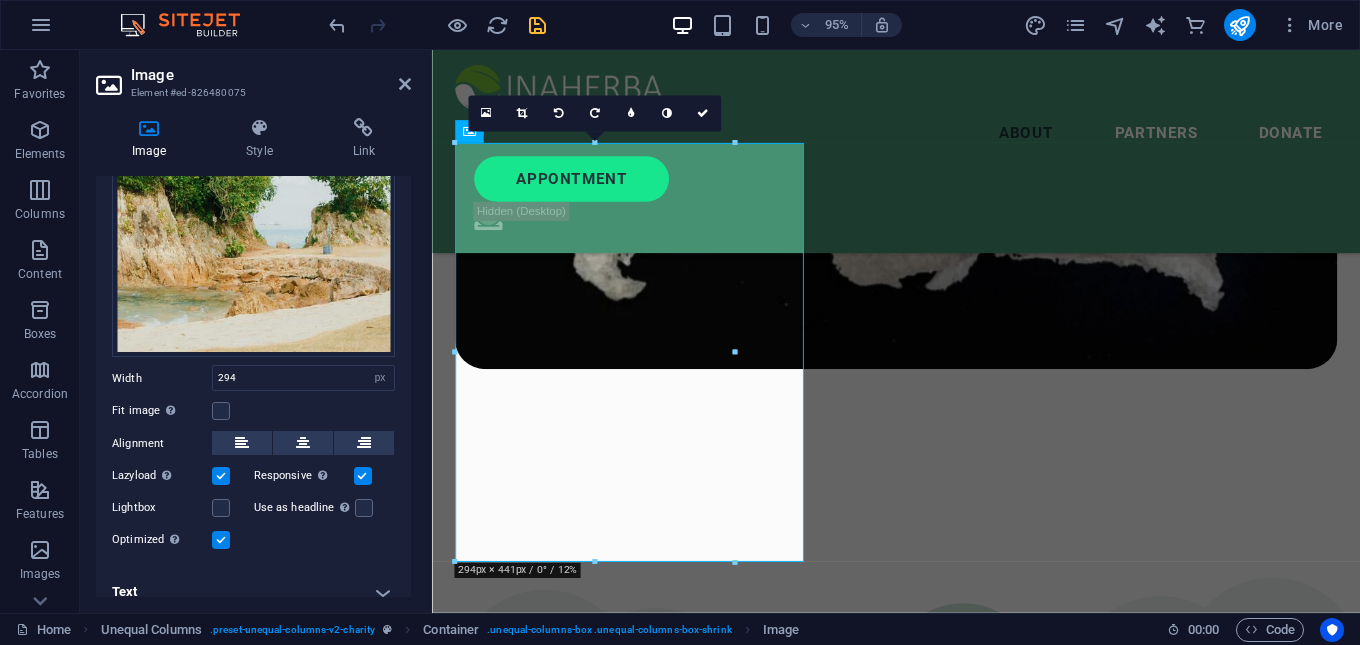 scroll, scrollTop: 303, scrollLeft: 0, axis: vertical 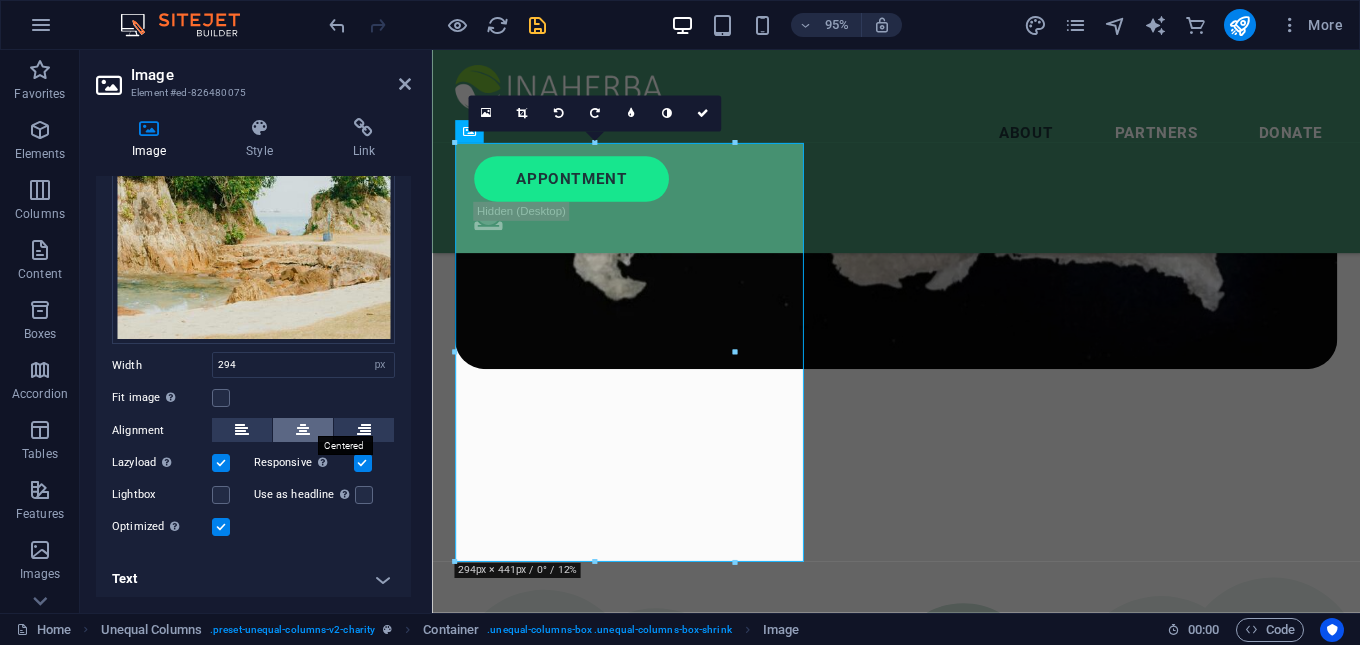 click at bounding box center (303, 430) 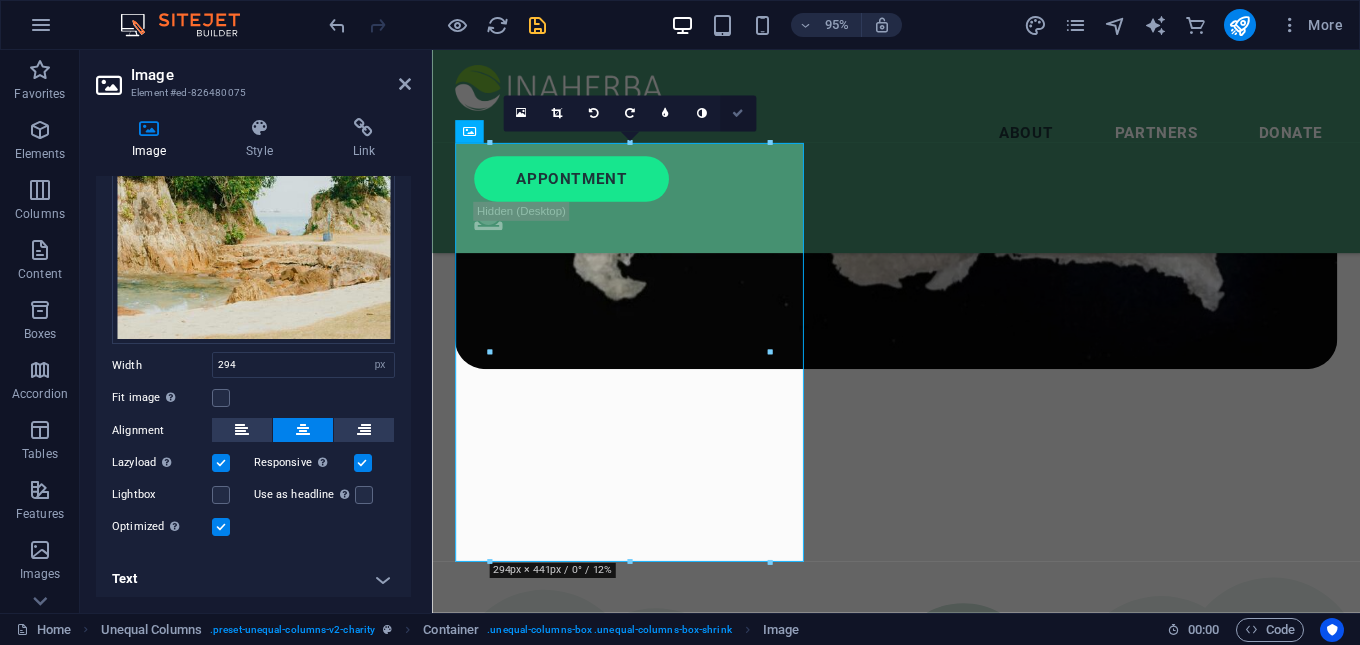 click at bounding box center [738, 113] 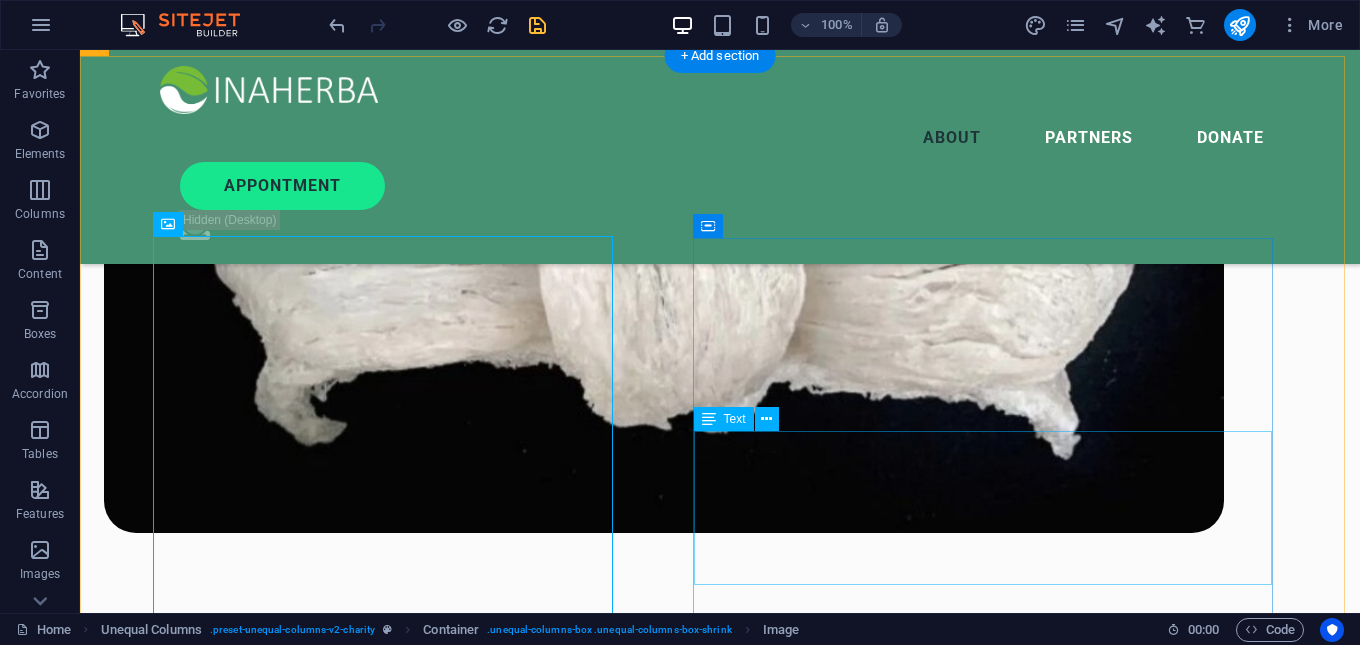 scroll, scrollTop: 3390, scrollLeft: 0, axis: vertical 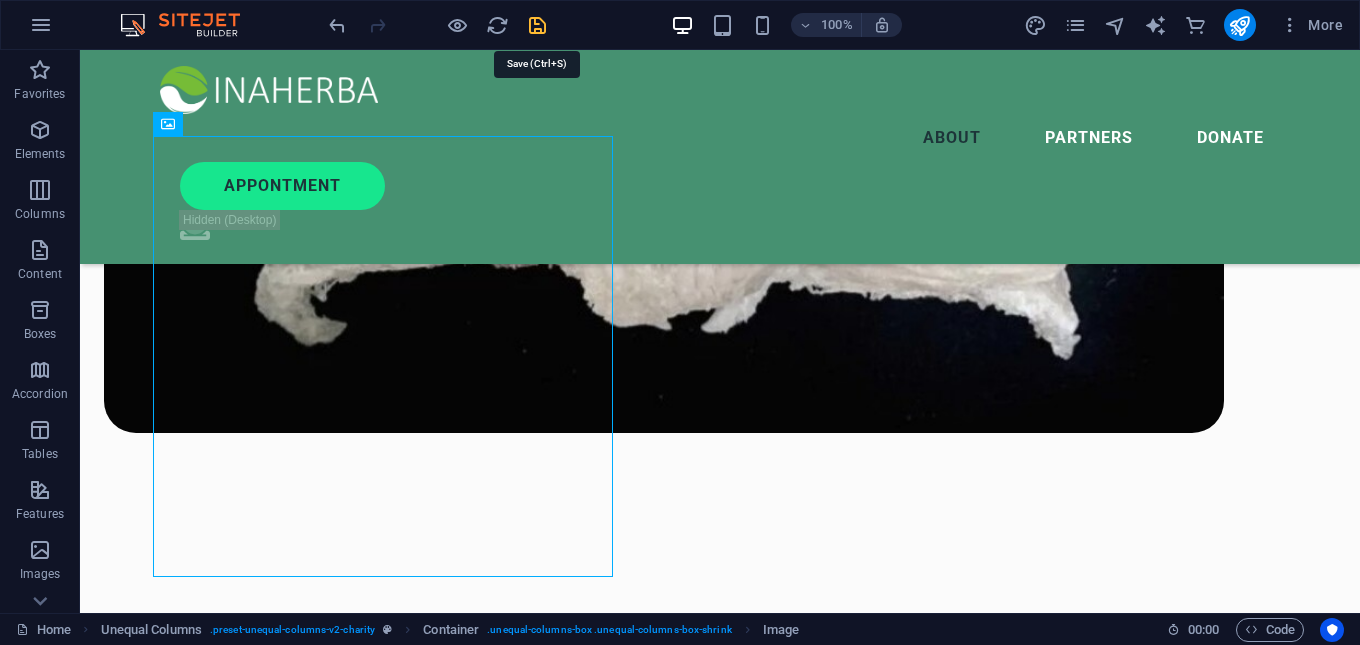 click at bounding box center (537, 25) 